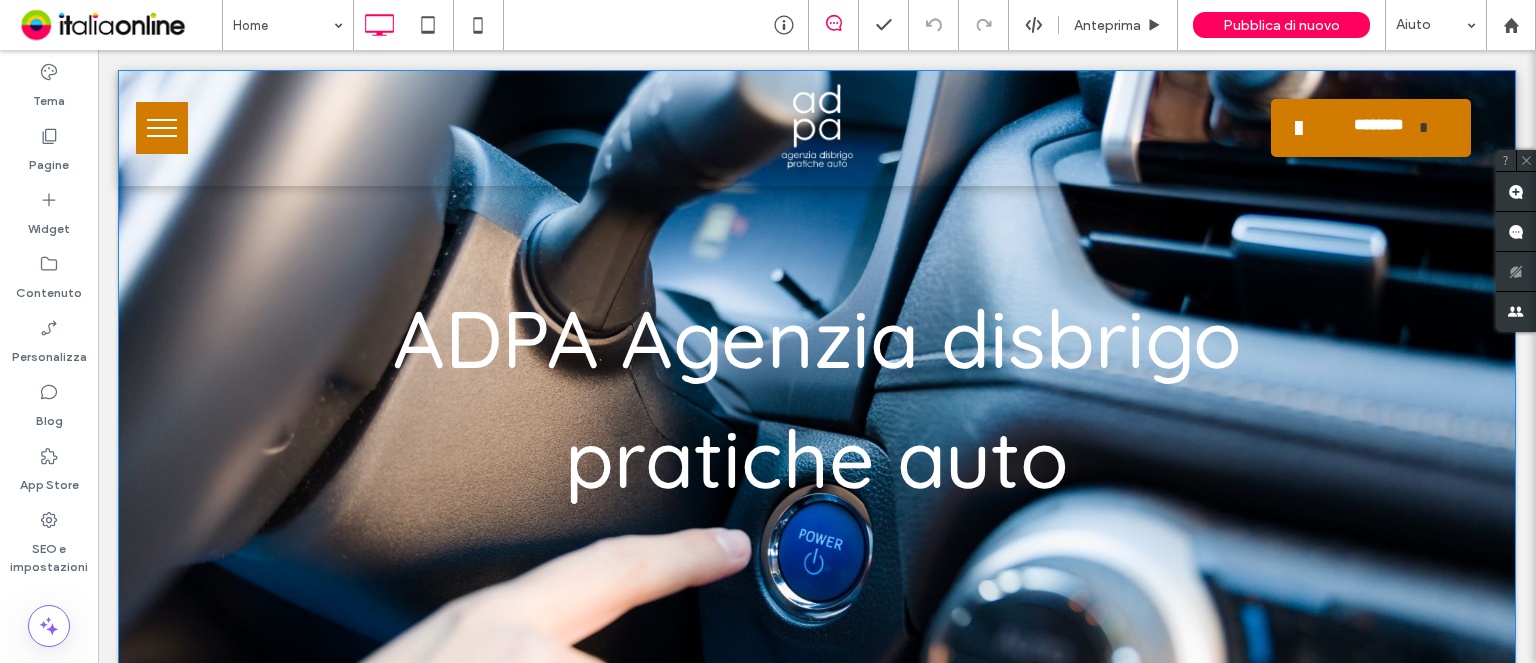 scroll, scrollTop: 0, scrollLeft: 0, axis: both 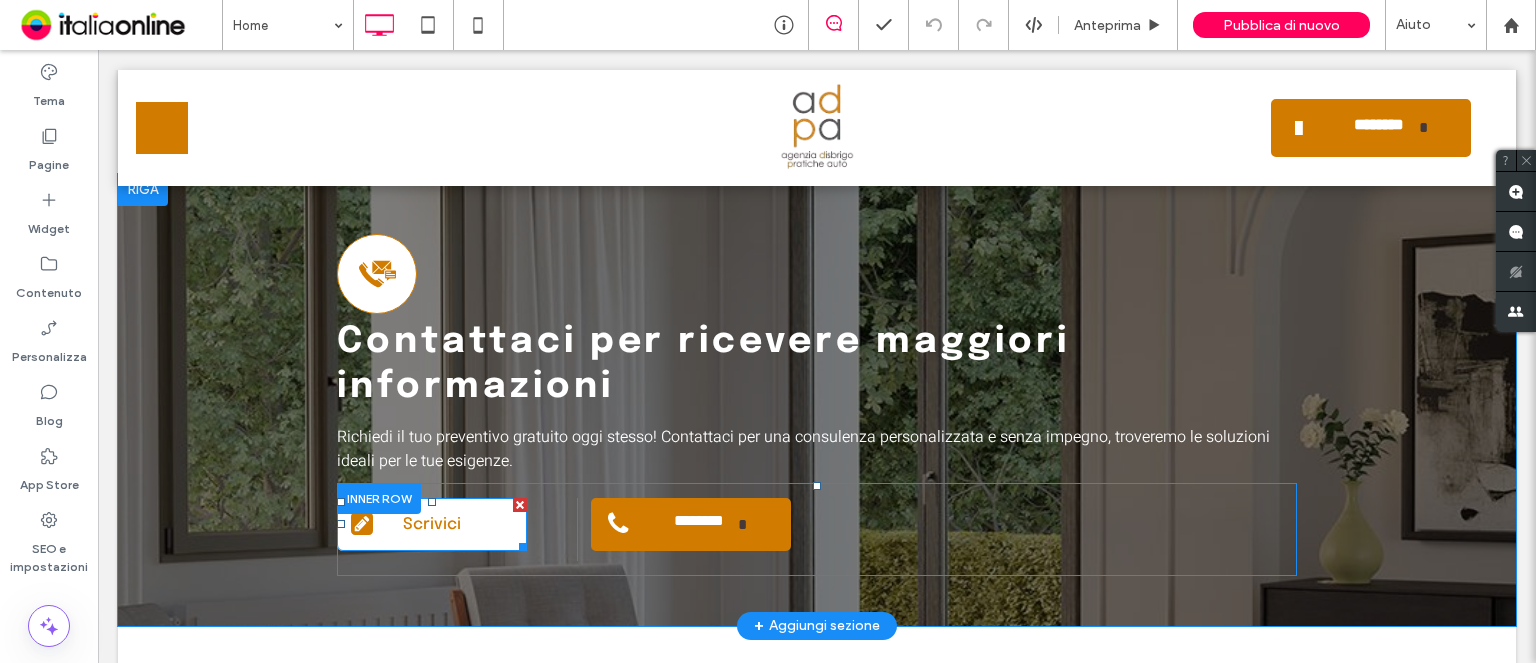 click on "Scrivici" at bounding box center [432, 524] 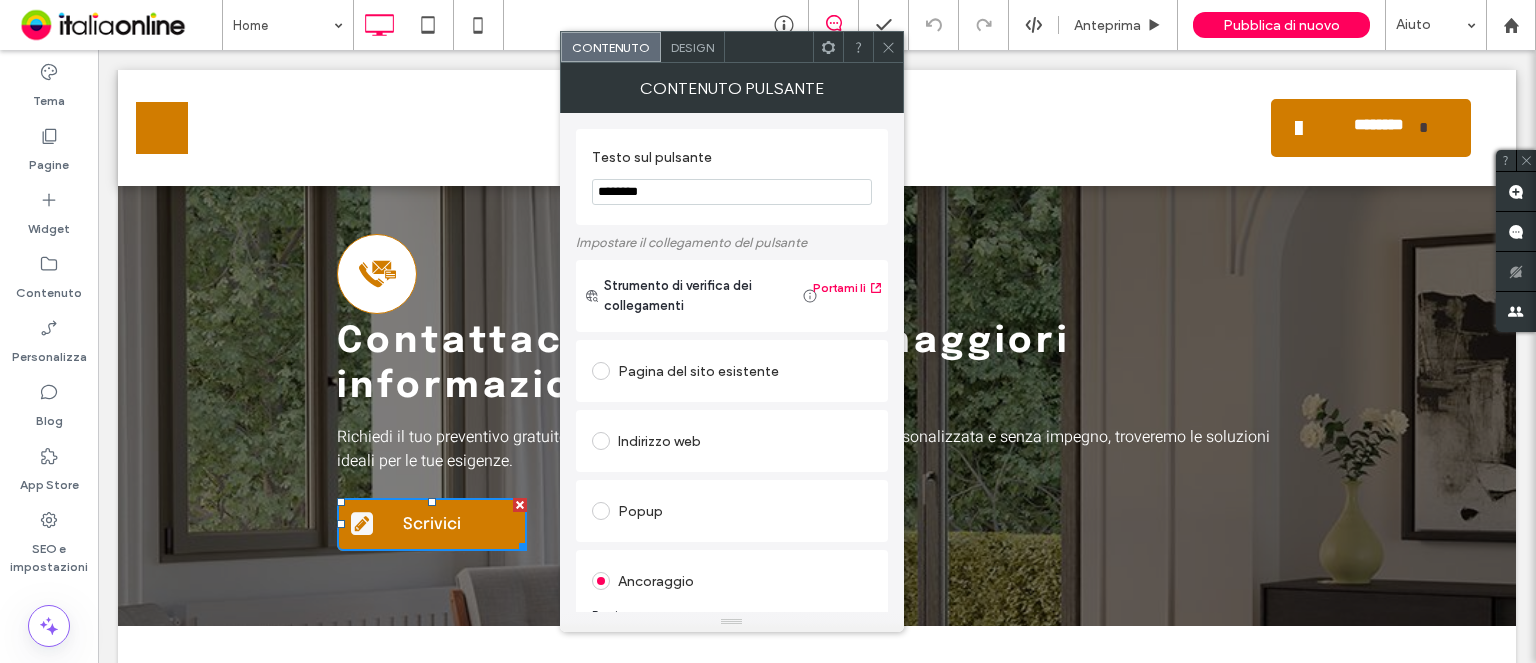 scroll, scrollTop: 366, scrollLeft: 0, axis: vertical 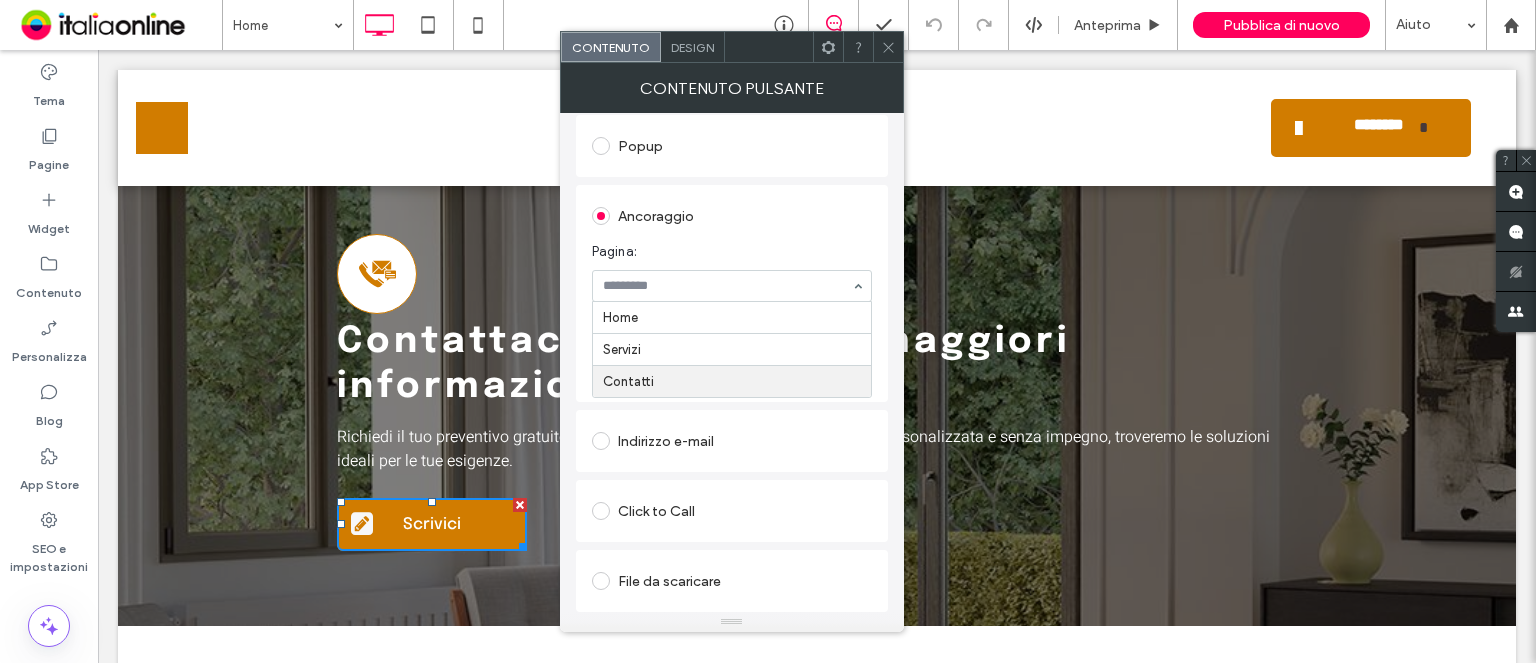 drag, startPoint x: 706, startPoint y: 382, endPoint x: 712, endPoint y: 369, distance: 14.3178215 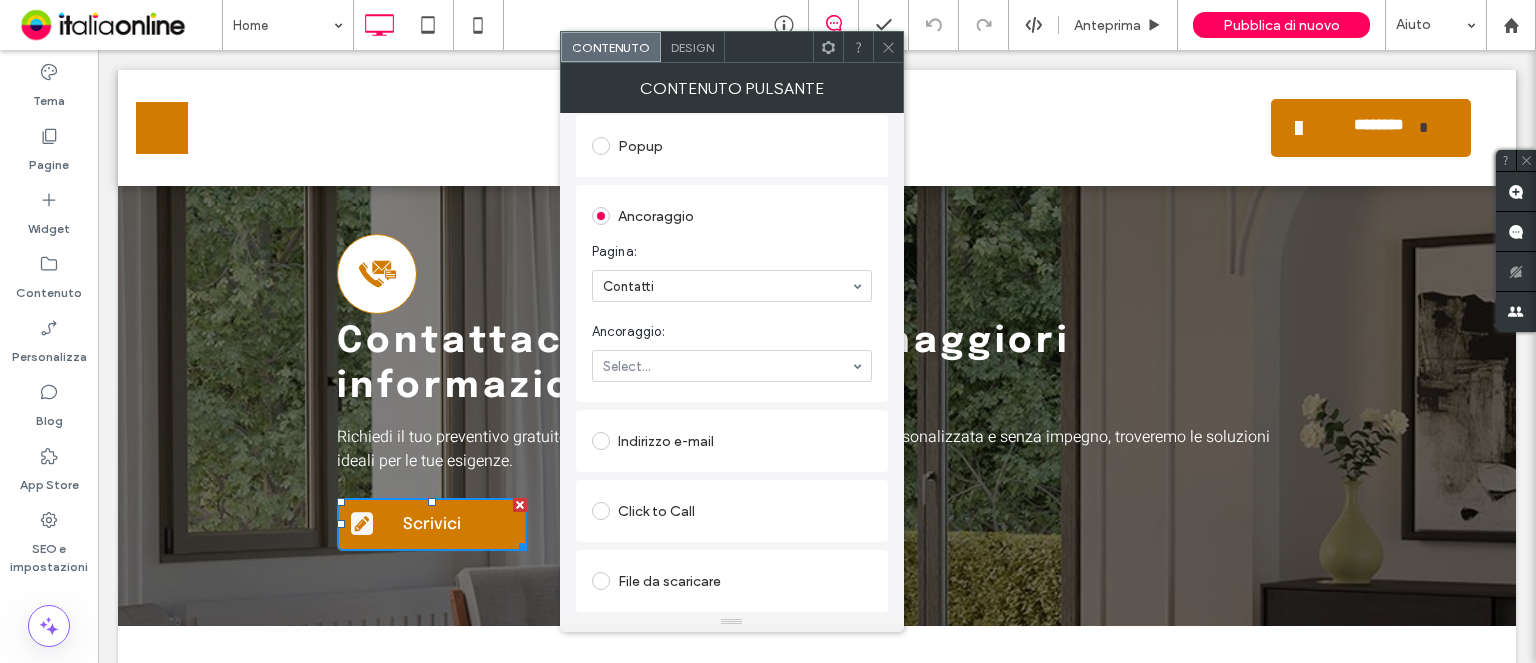 click 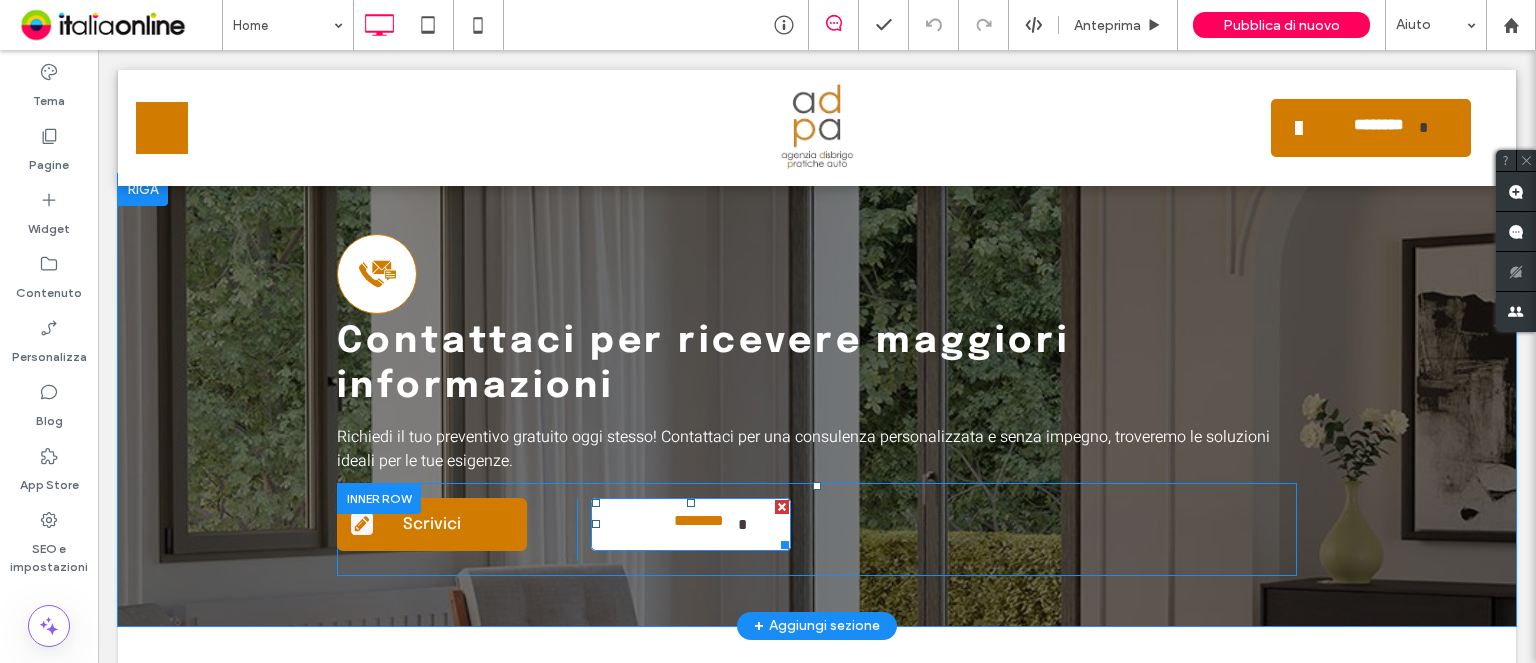 drag, startPoint x: 650, startPoint y: 535, endPoint x: 650, endPoint y: 524, distance: 11 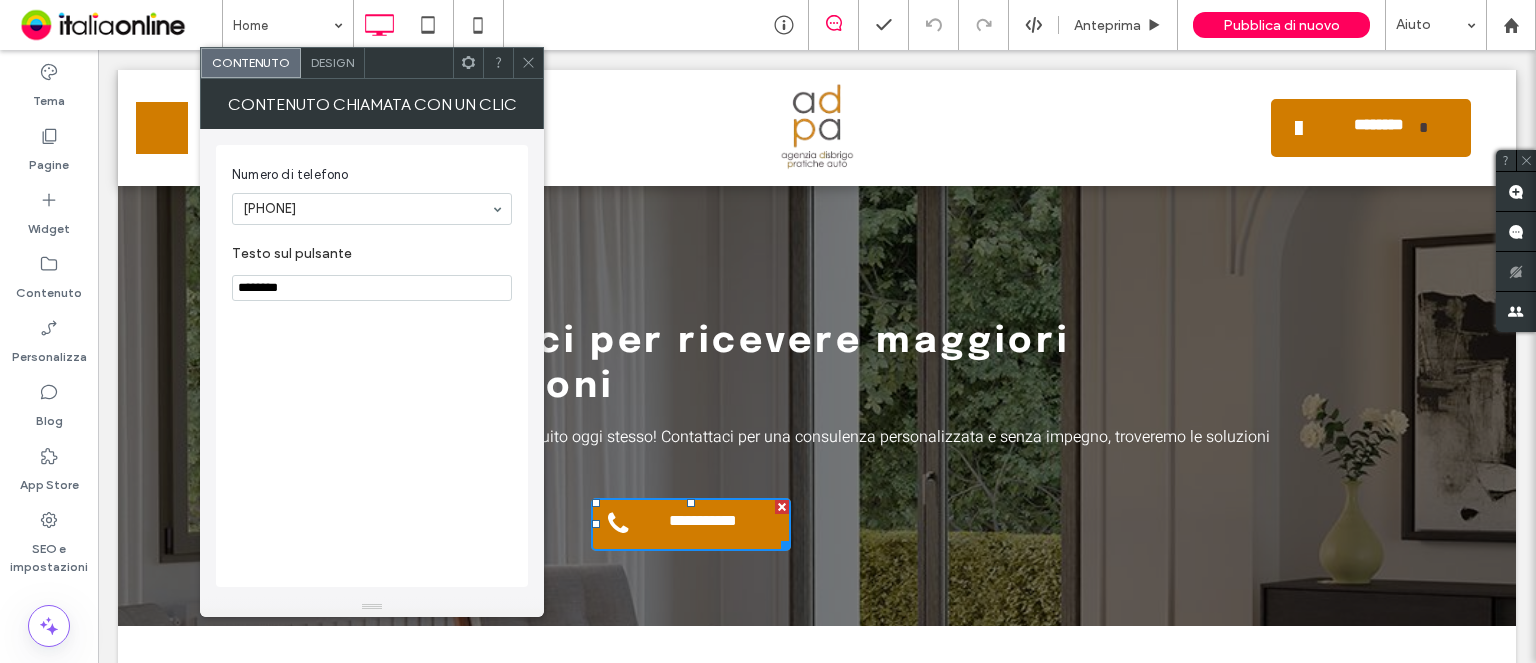 click 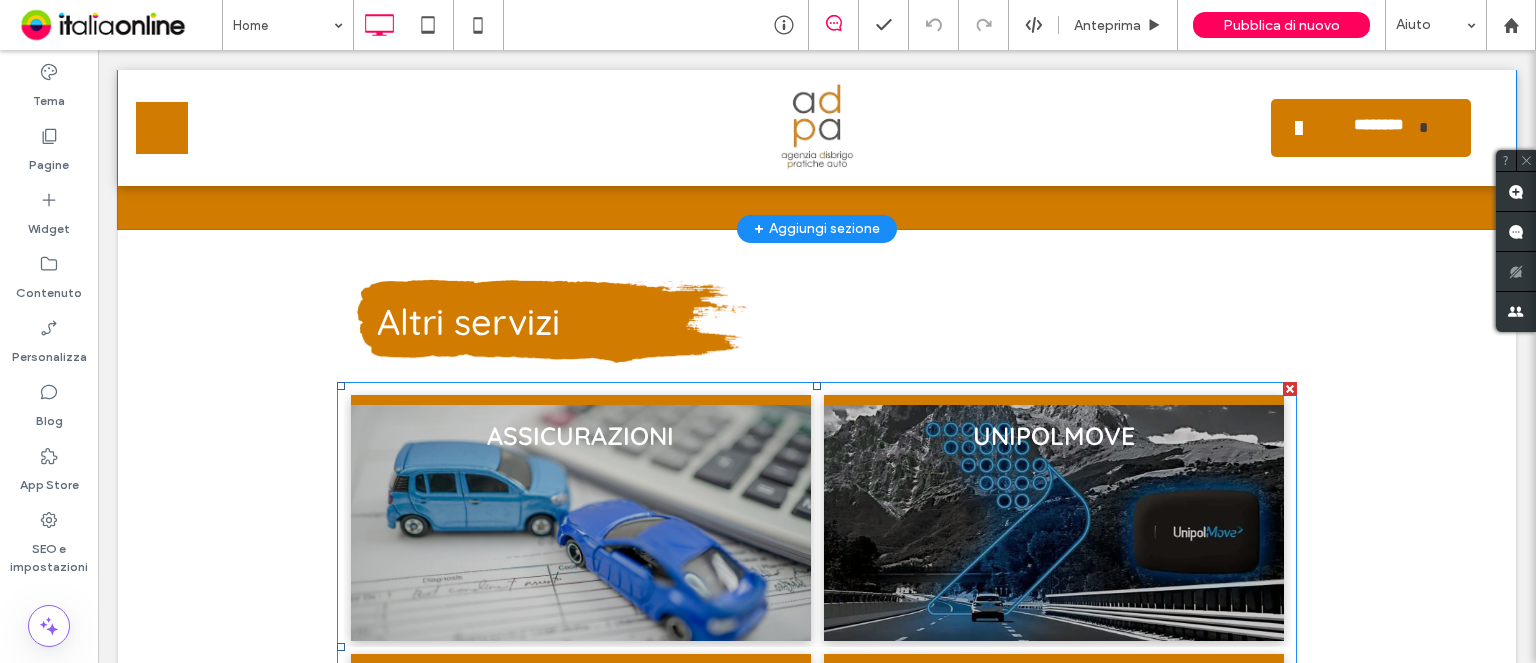 scroll, scrollTop: 2100, scrollLeft: 0, axis: vertical 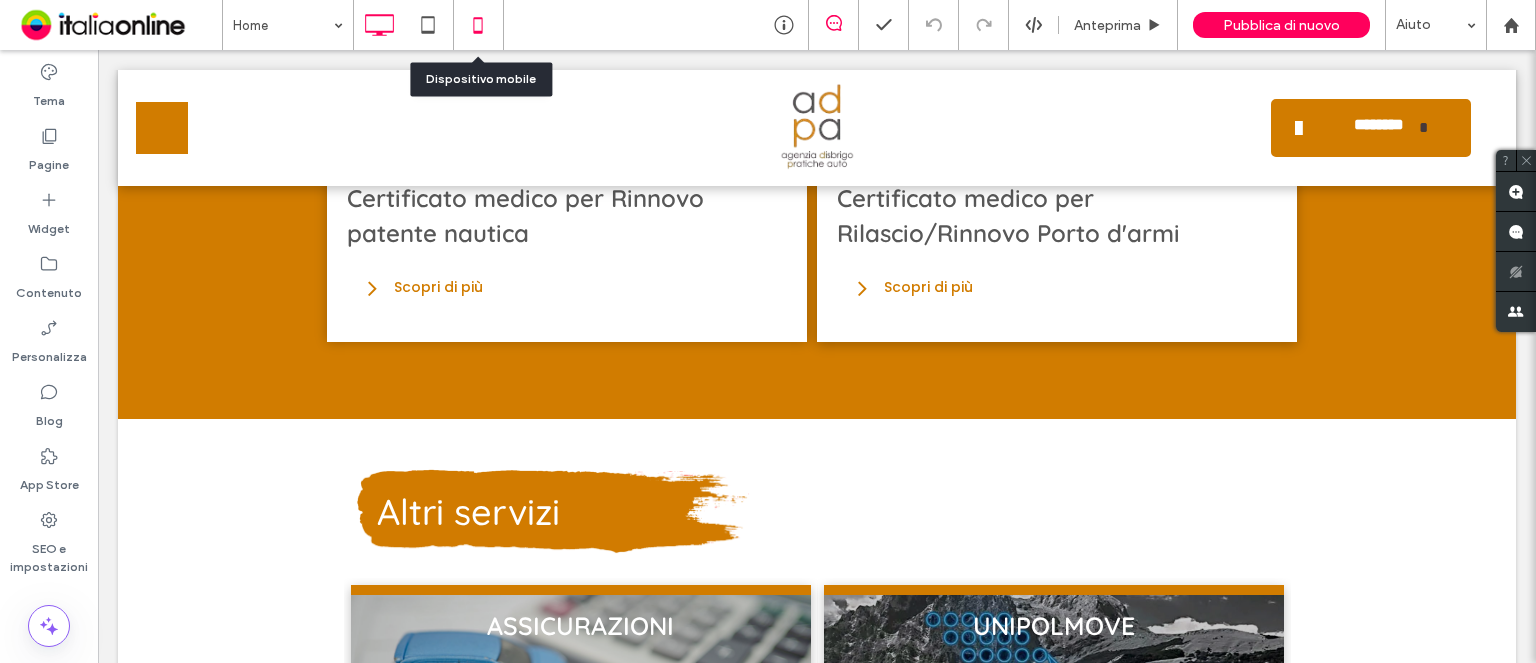 drag, startPoint x: 337, startPoint y: 0, endPoint x: 464, endPoint y: 27, distance: 129.83836 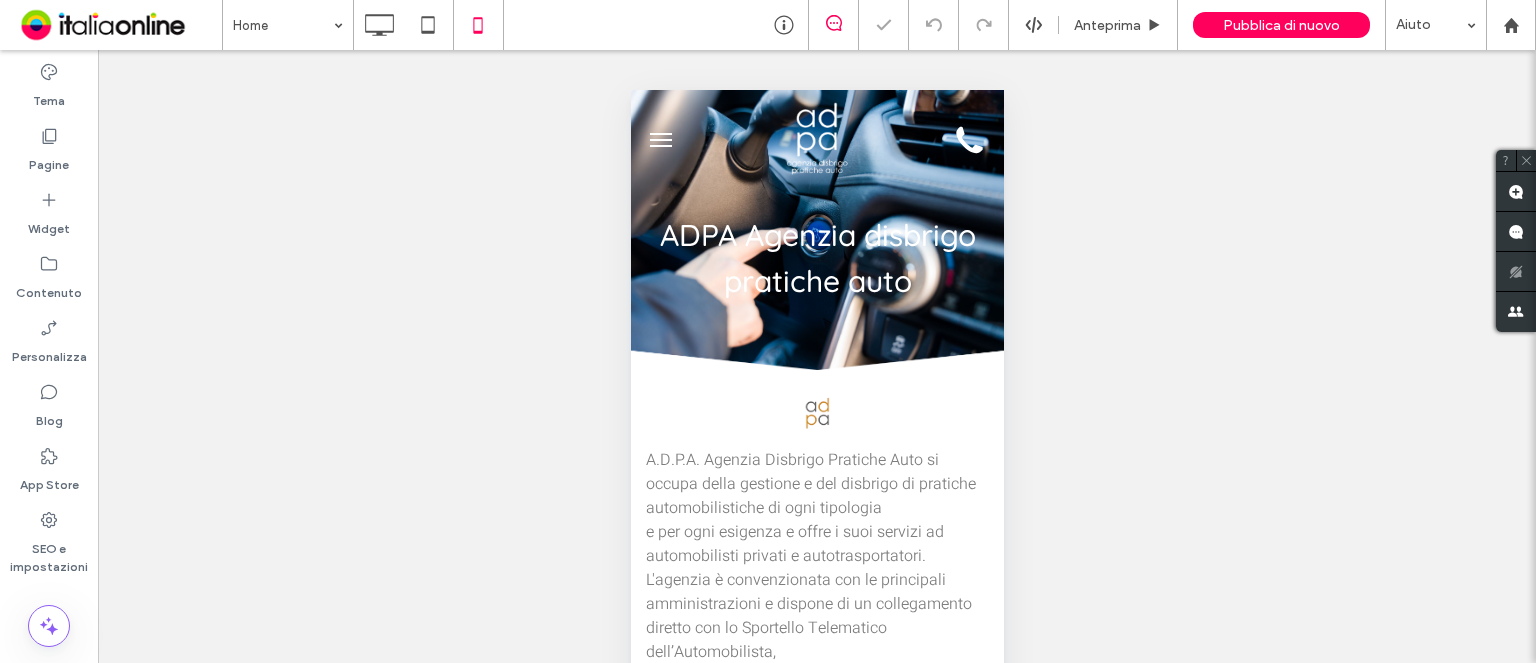 scroll, scrollTop: 0, scrollLeft: 0, axis: both 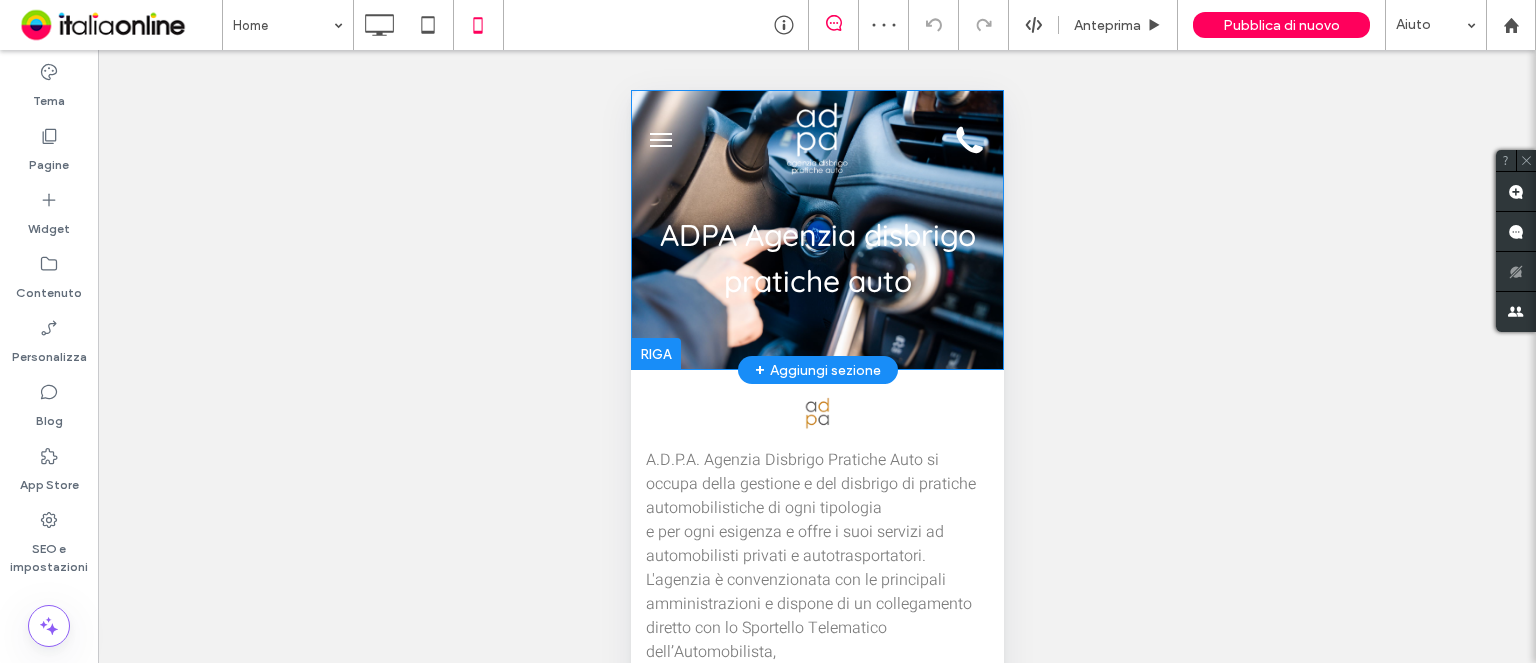 click at bounding box center [655, 354] 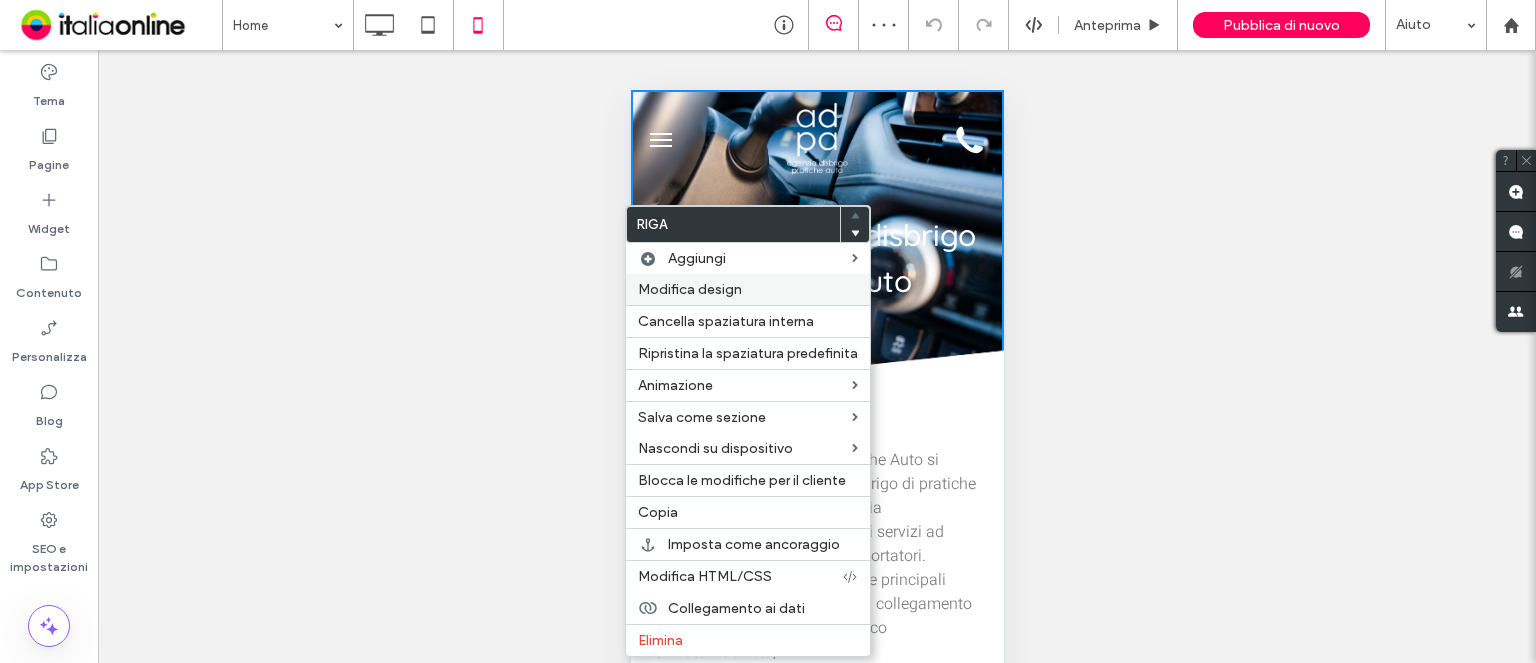 click on "Modifica design" at bounding box center [690, 289] 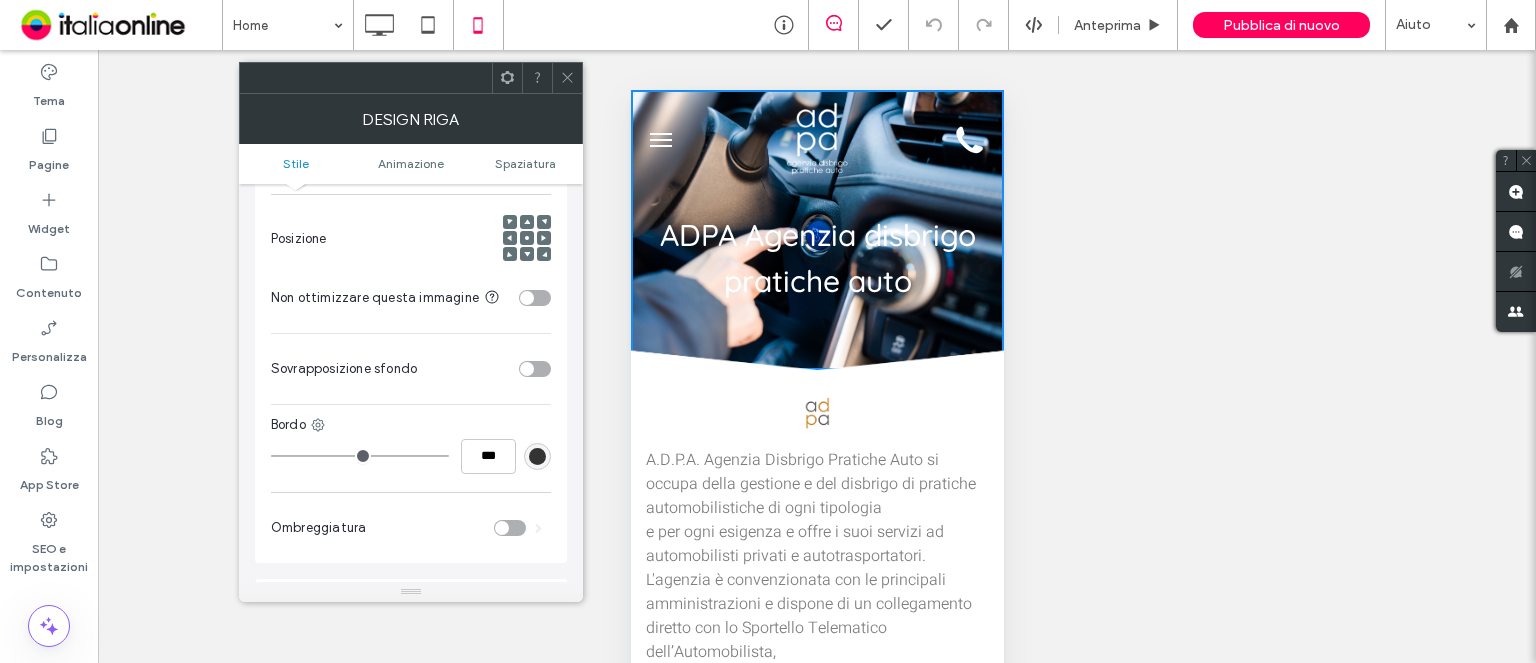 scroll, scrollTop: 600, scrollLeft: 0, axis: vertical 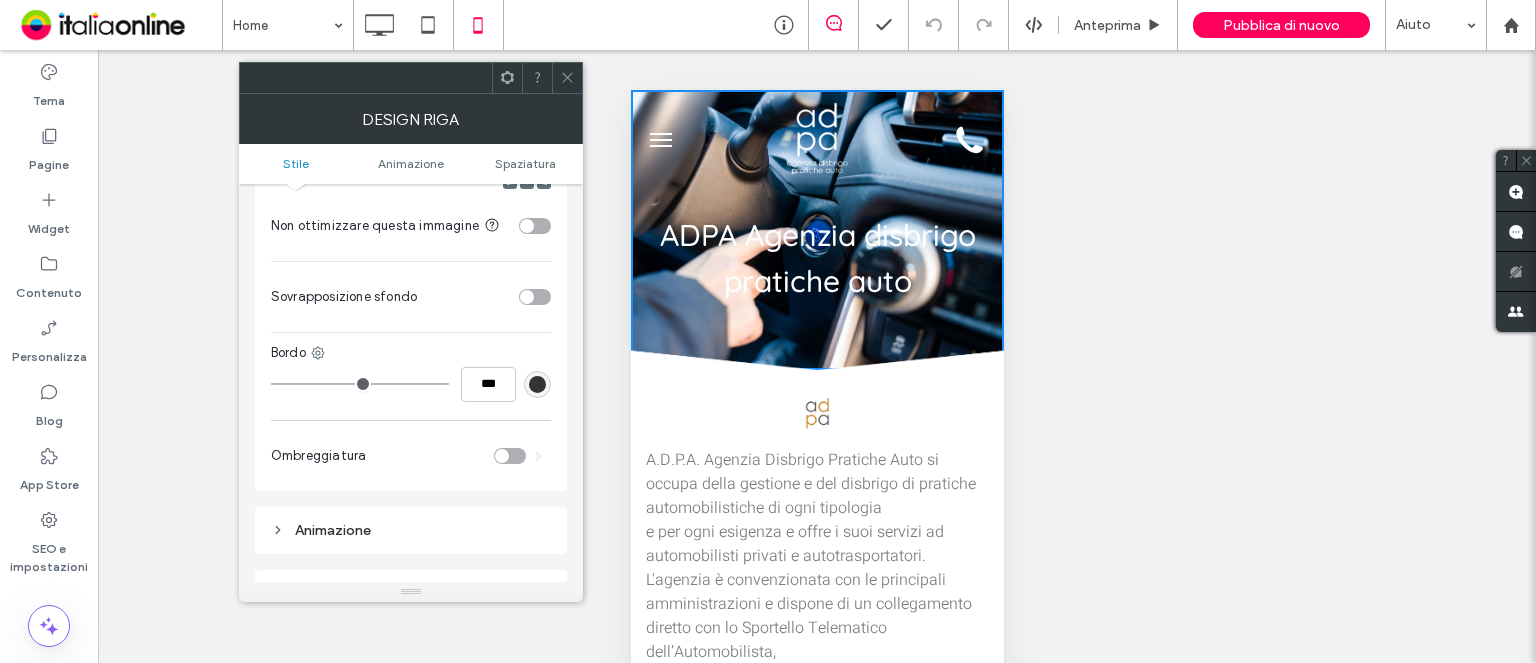 click at bounding box center (527, 297) 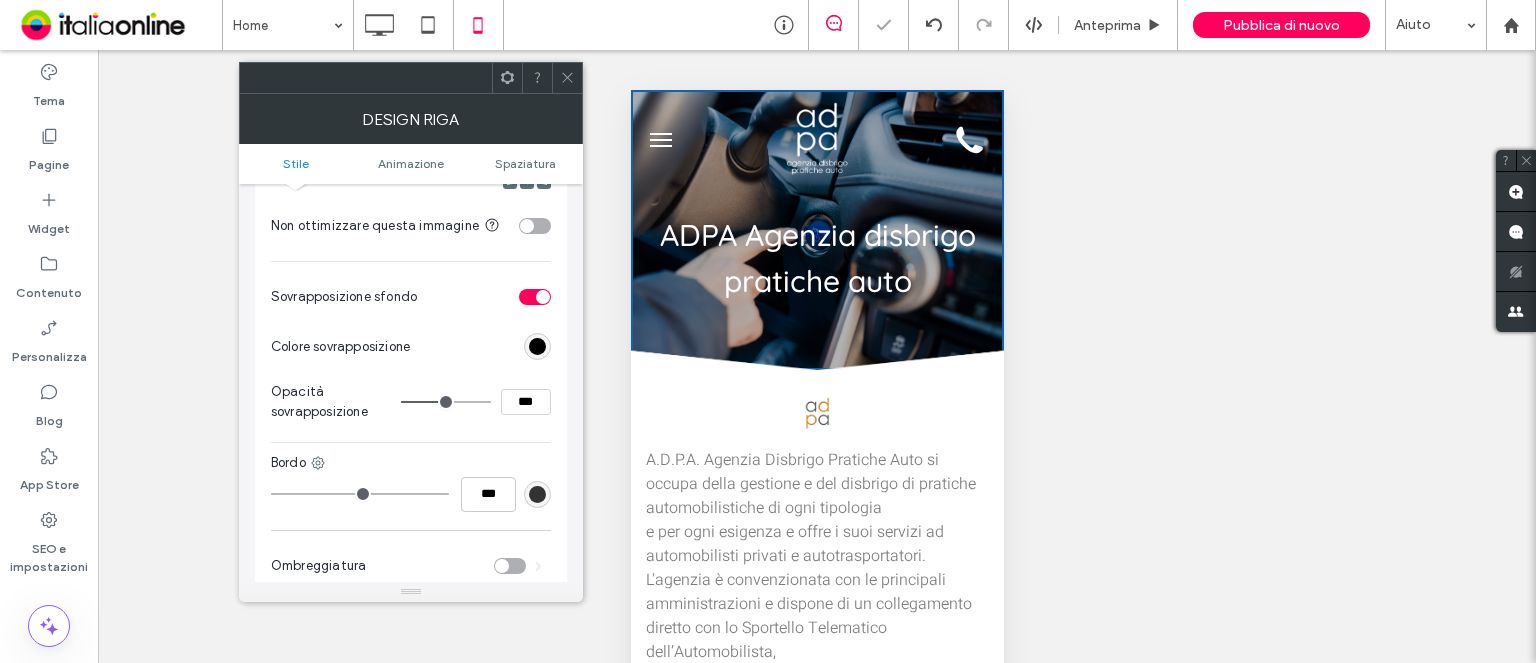 type on "**" 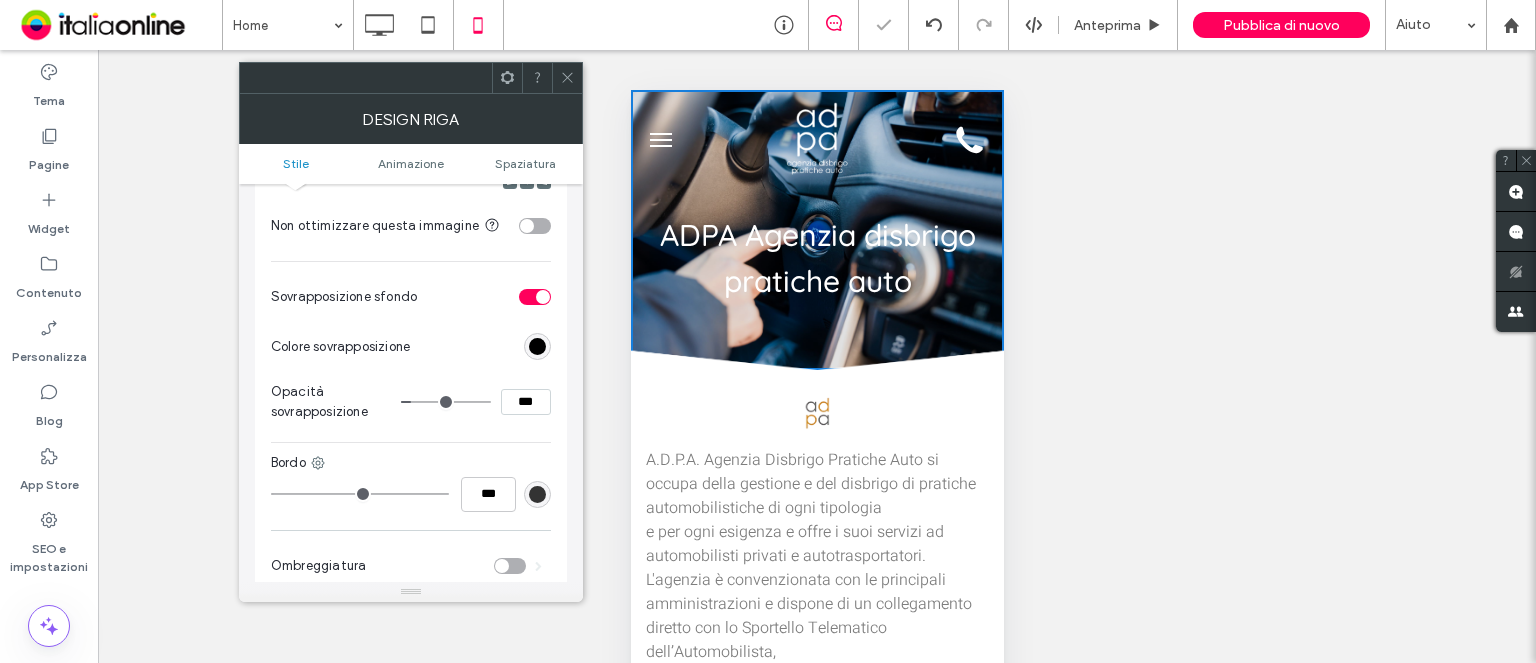 type on "**" 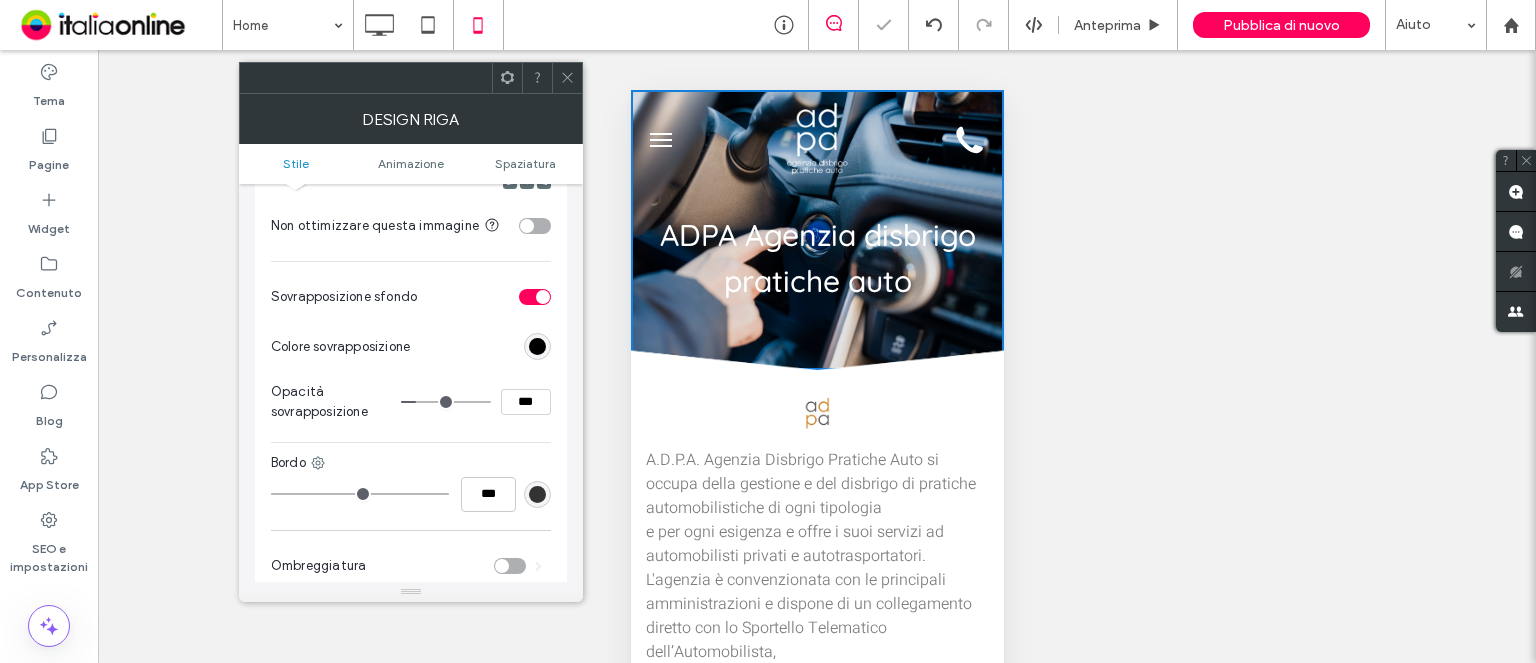 type on "**" 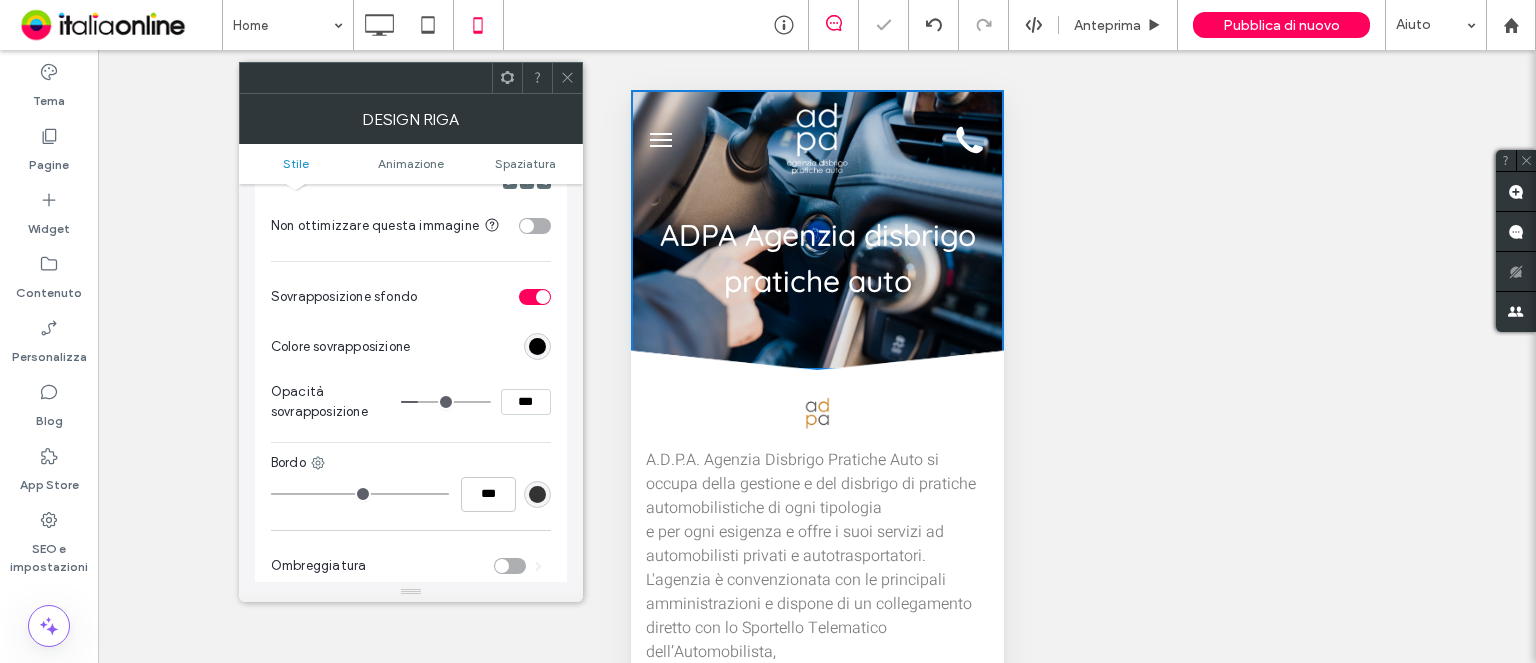 type on "**" 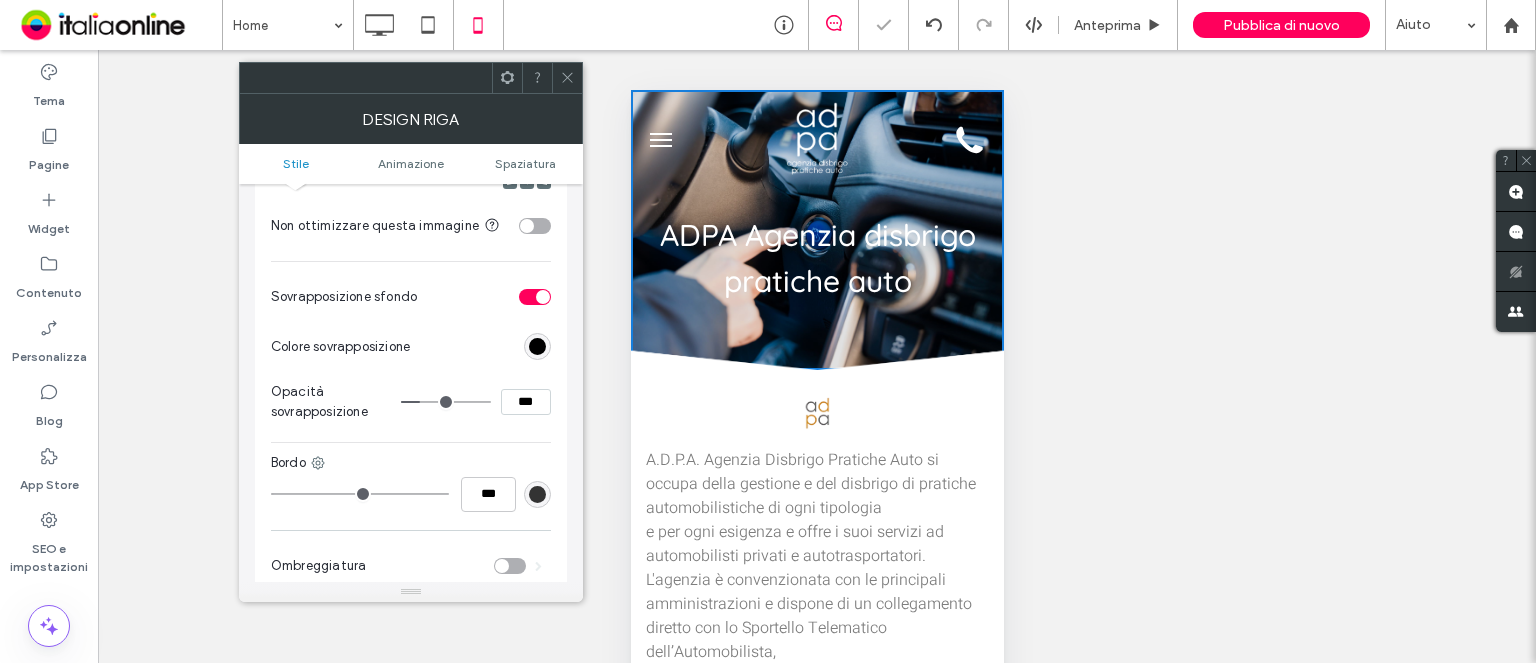 type on "**" 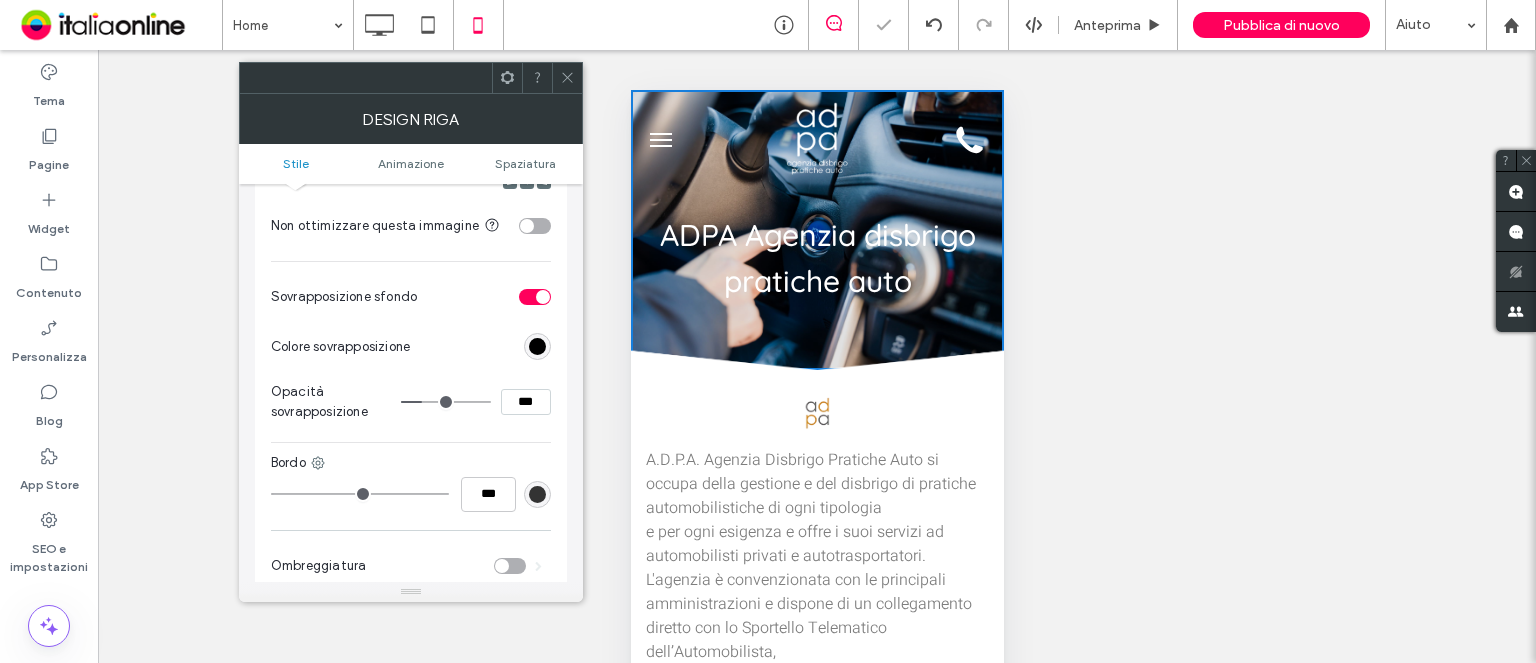 type on "**" 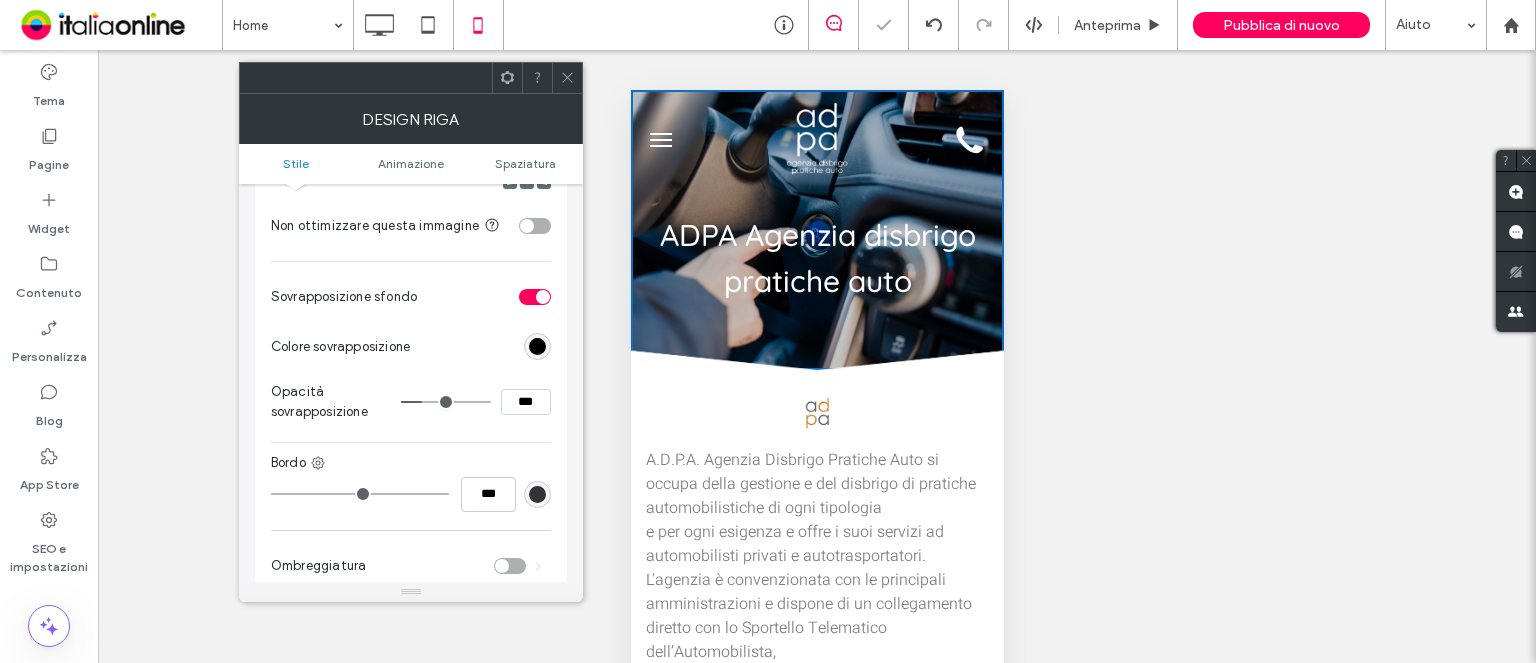 click at bounding box center (446, 402) 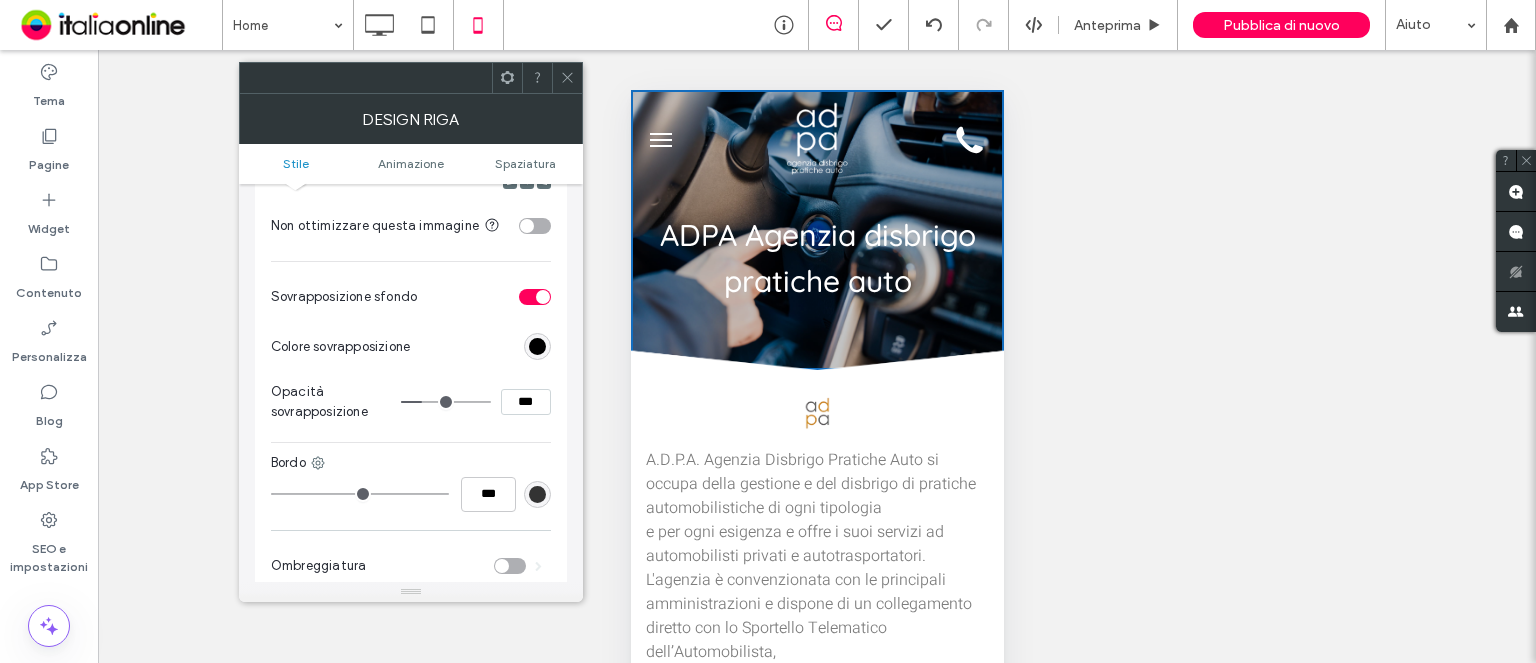 click on "***" at bounding box center [526, 402] 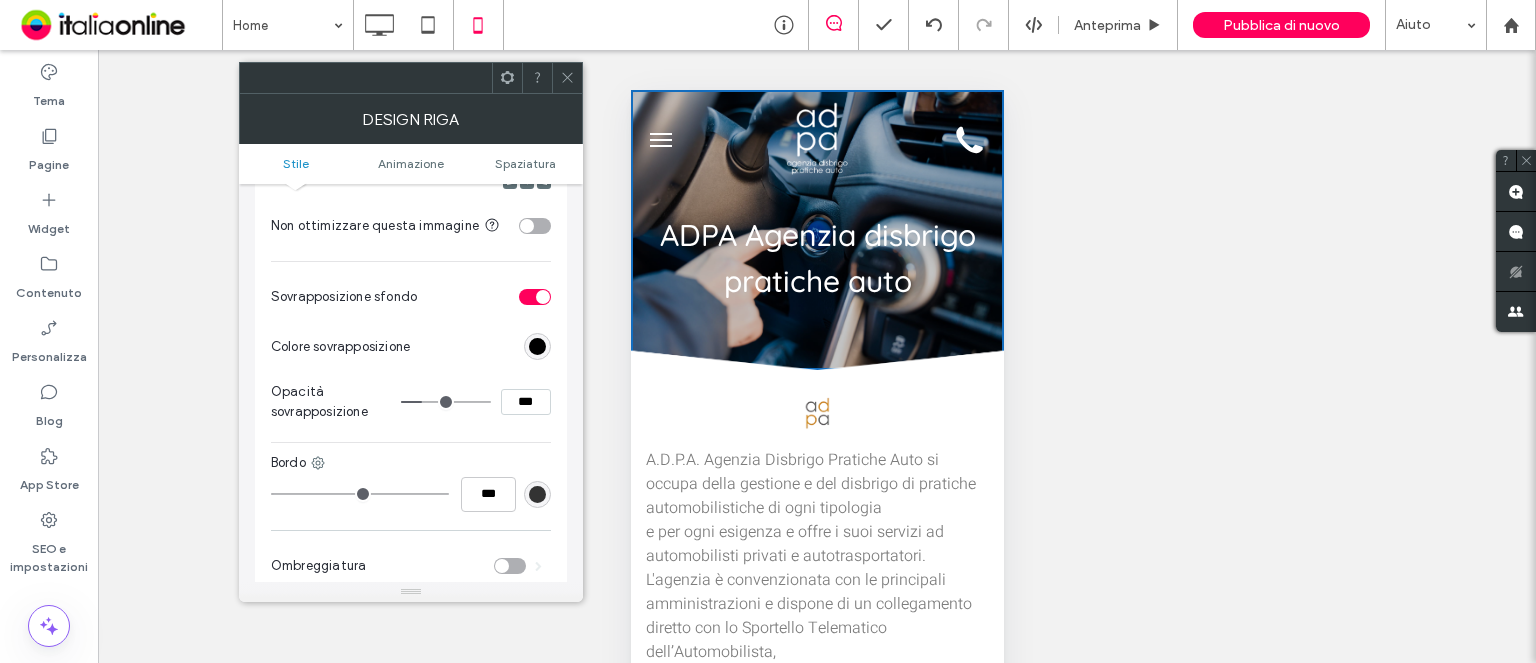 type on "***" 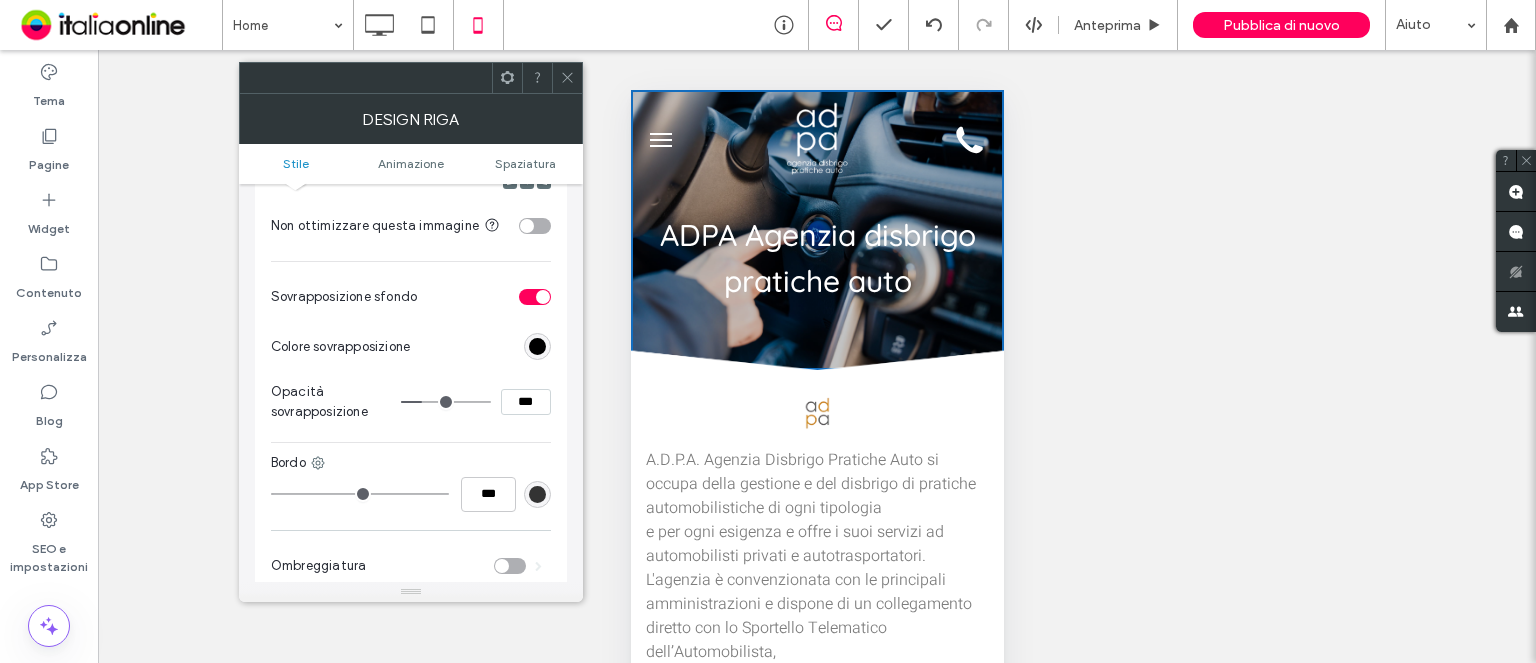 type on "**" 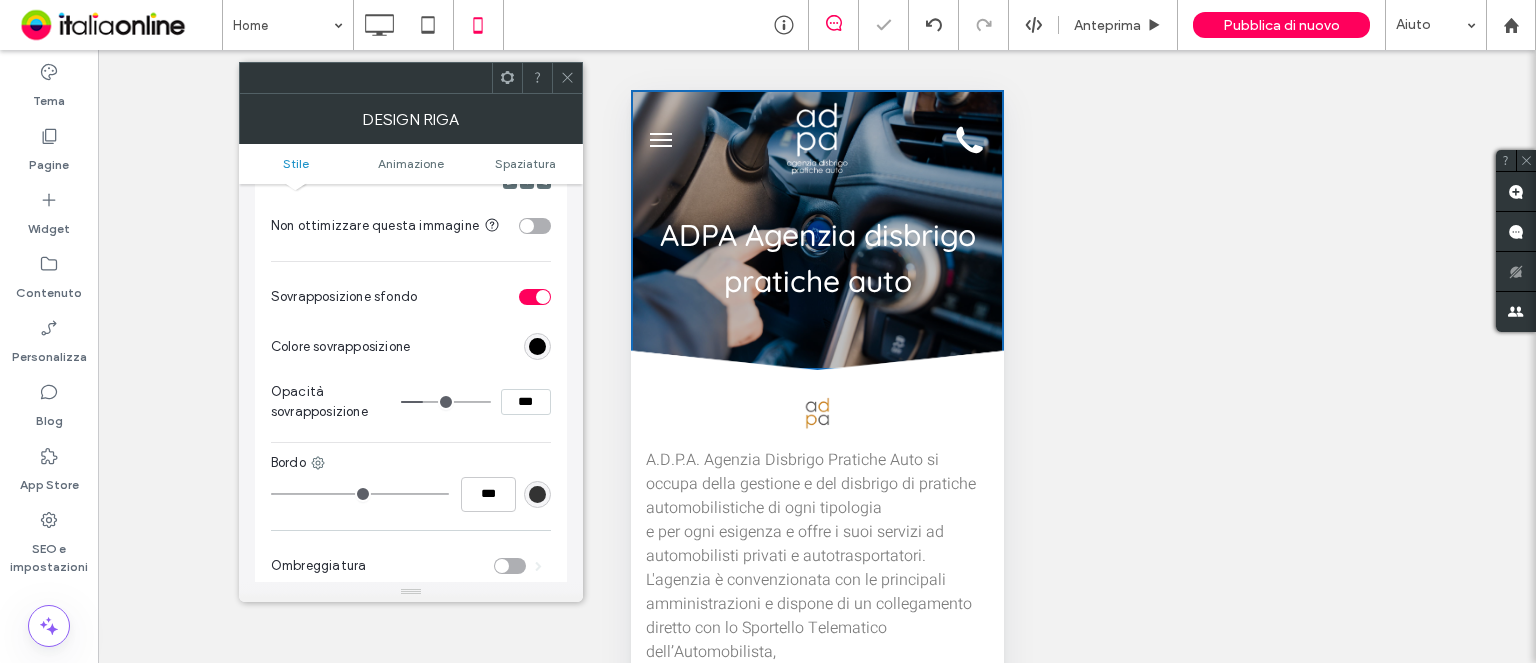 click on "Stile Sfondo Colore Immagine video Nome: GettyImages-2193664066.jpg Dimensione: 1920x1280 Sostituisci Modifica Elimina Crea presentazione di sfondi Copertina Immagine completa Affianca Nessuna ripetizione Posizione Non ottimizzare questa immagine Sovrapposizione sfondo Colore sovrapposizione Opacità sovrapposizione *** Bordo *** Ombreggiatura Animazione Spaziatura" at bounding box center [411, 383] 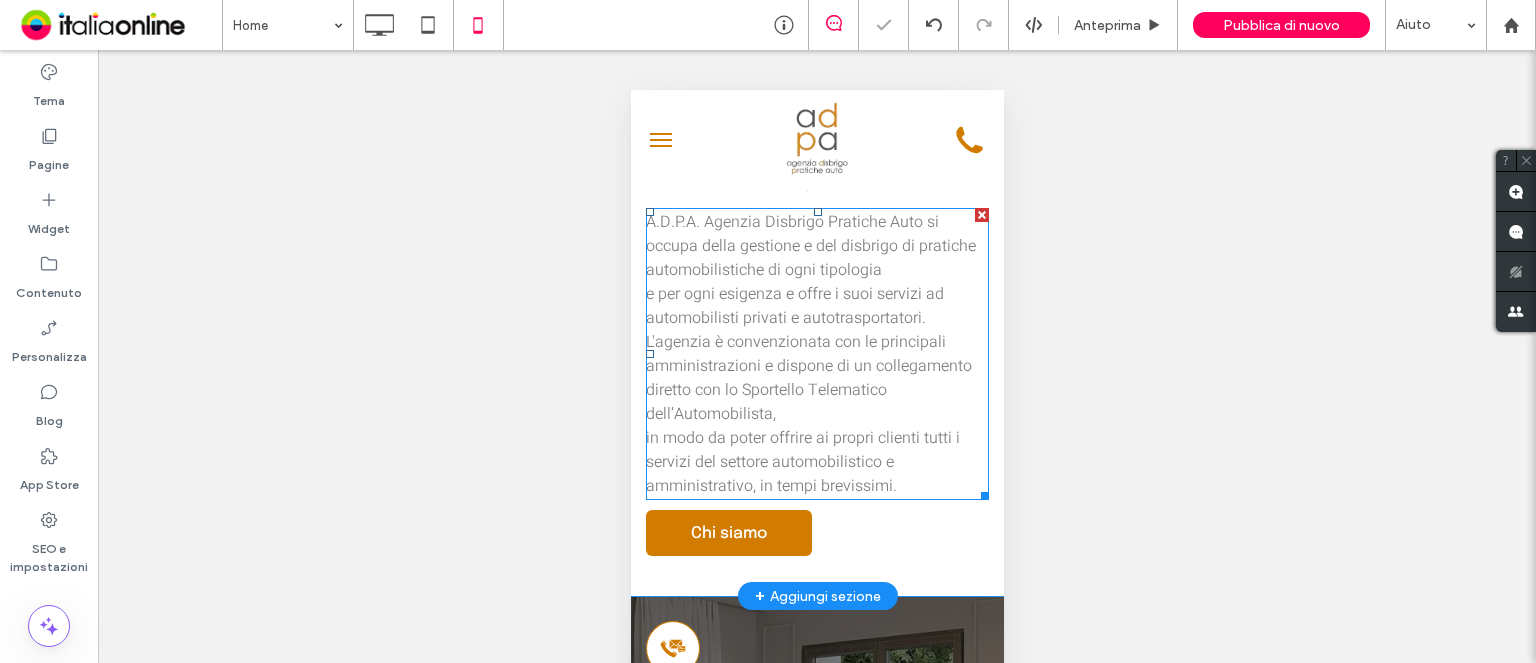 scroll, scrollTop: 400, scrollLeft: 0, axis: vertical 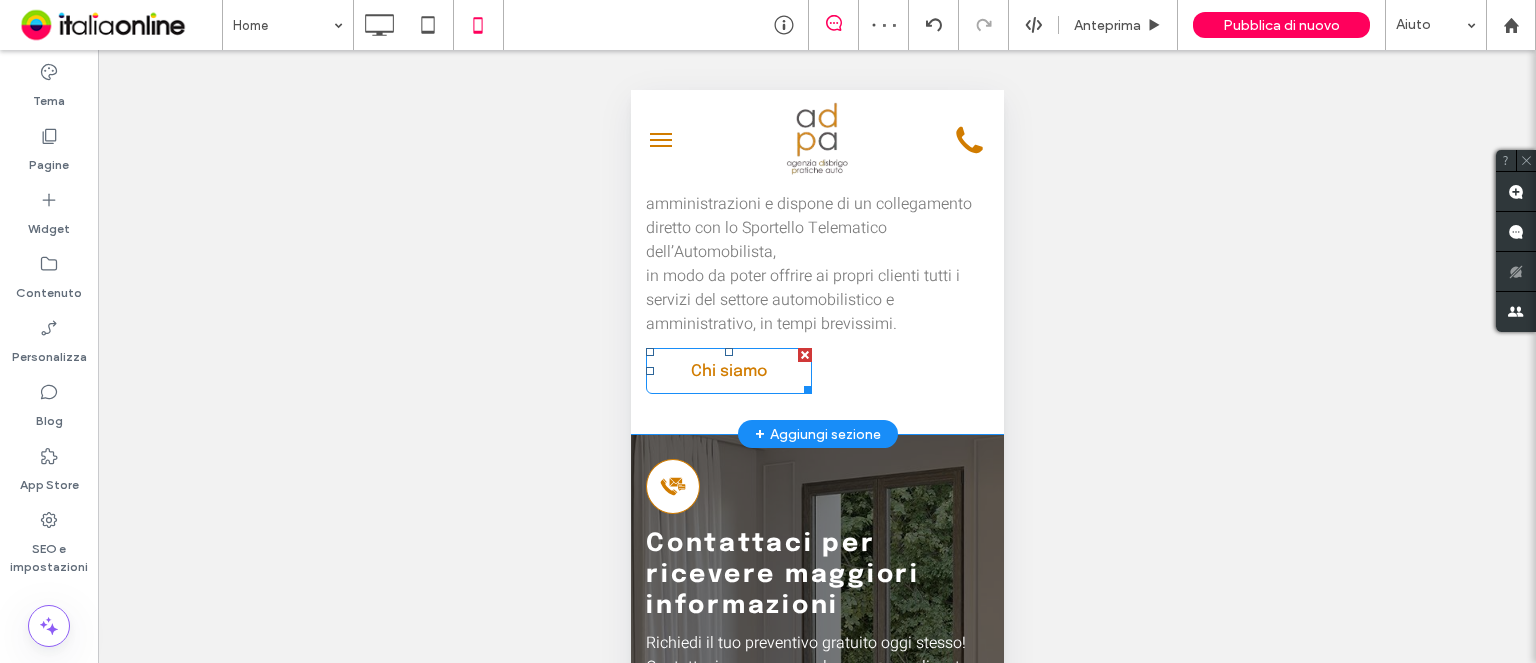 click on "Chi siamo" at bounding box center (728, 371) 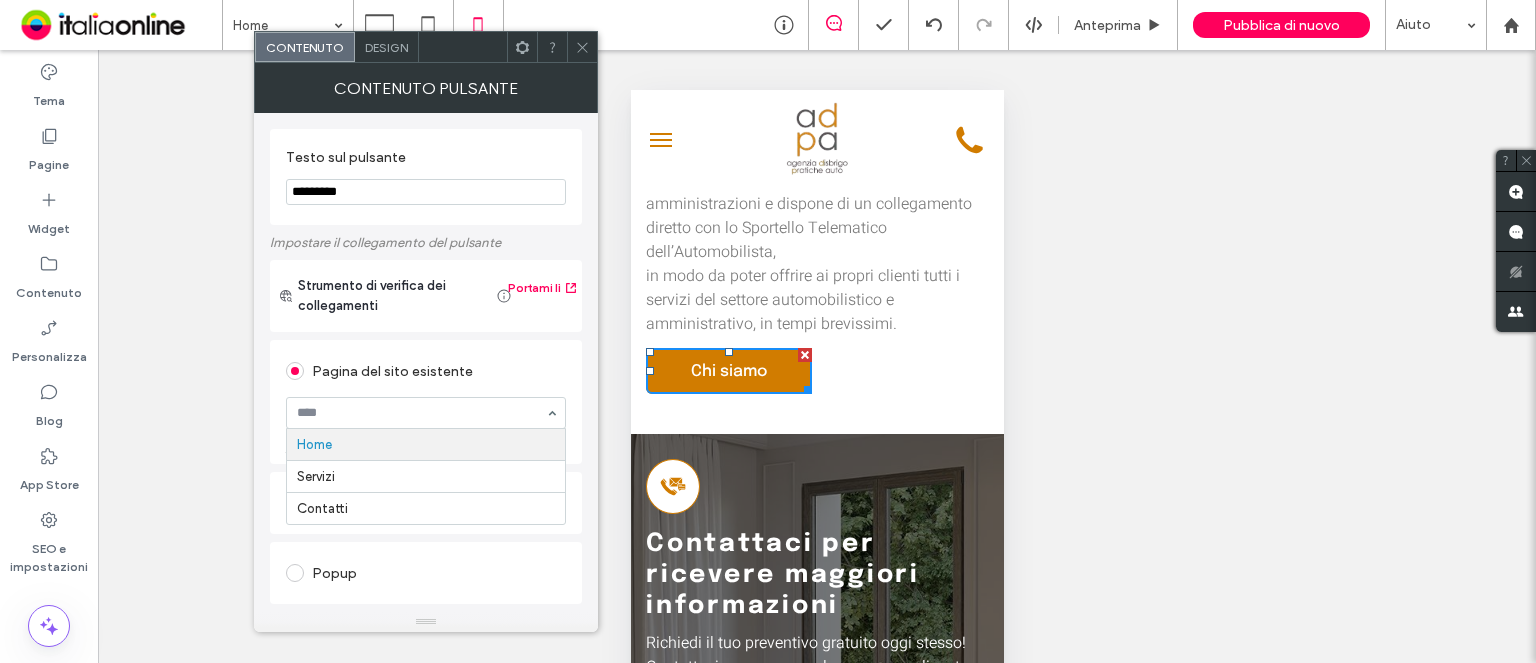 click on "Pagina del sito esistente" at bounding box center [426, 368] 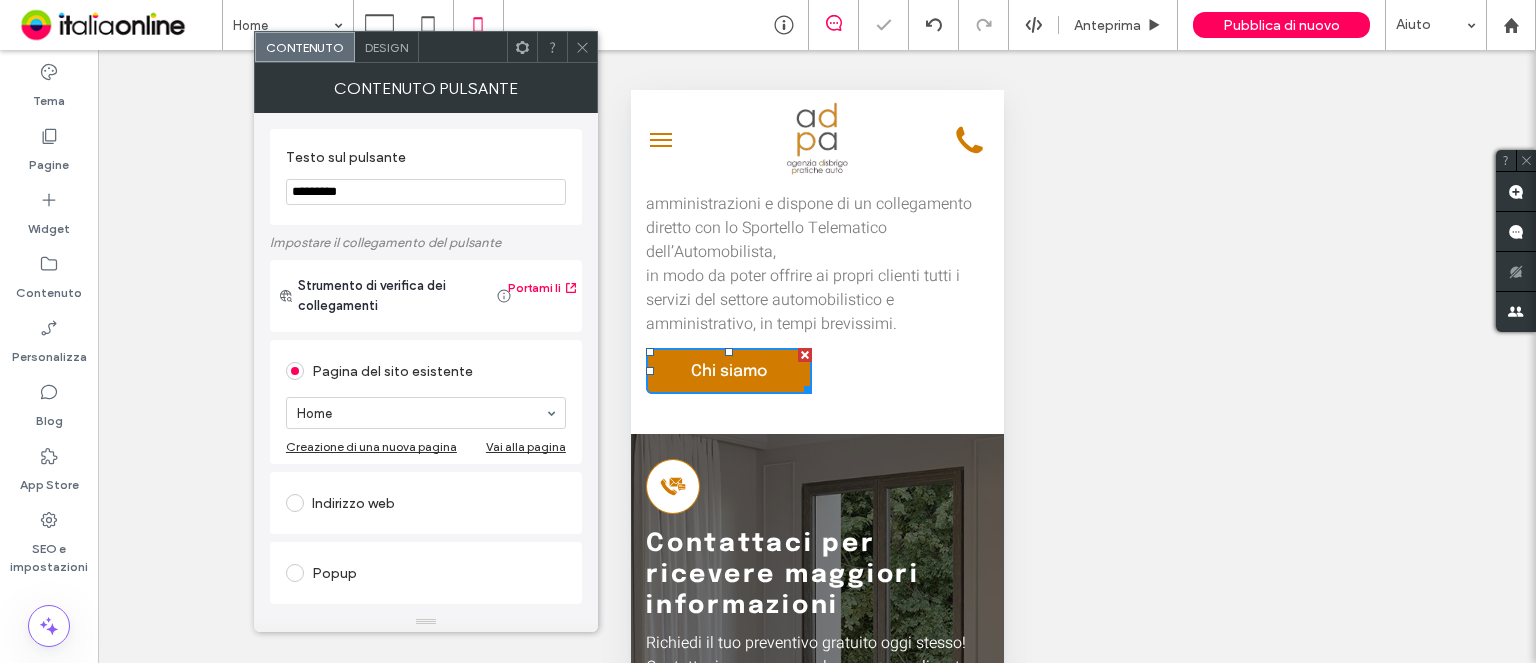 click 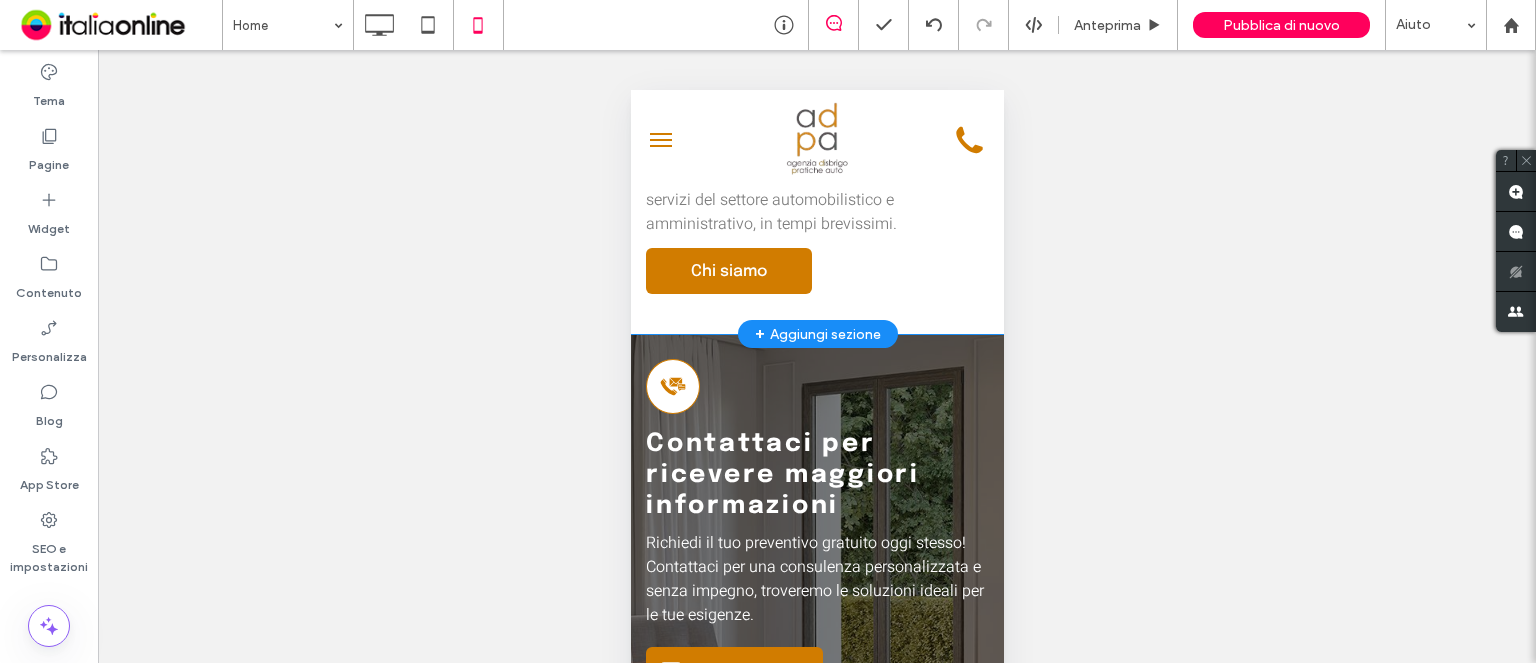 scroll, scrollTop: 600, scrollLeft: 0, axis: vertical 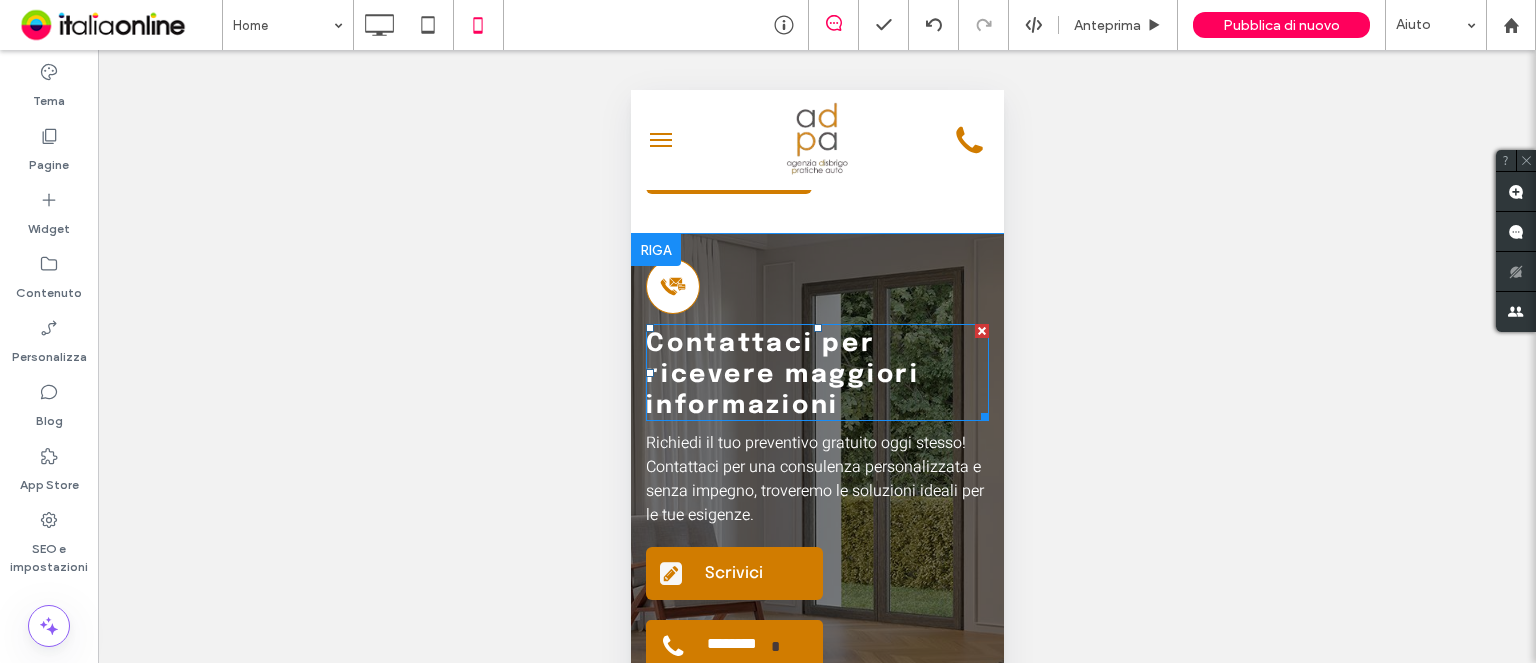 click on "ontattaci per ricevere maggiori informazioni" at bounding box center (782, 375) 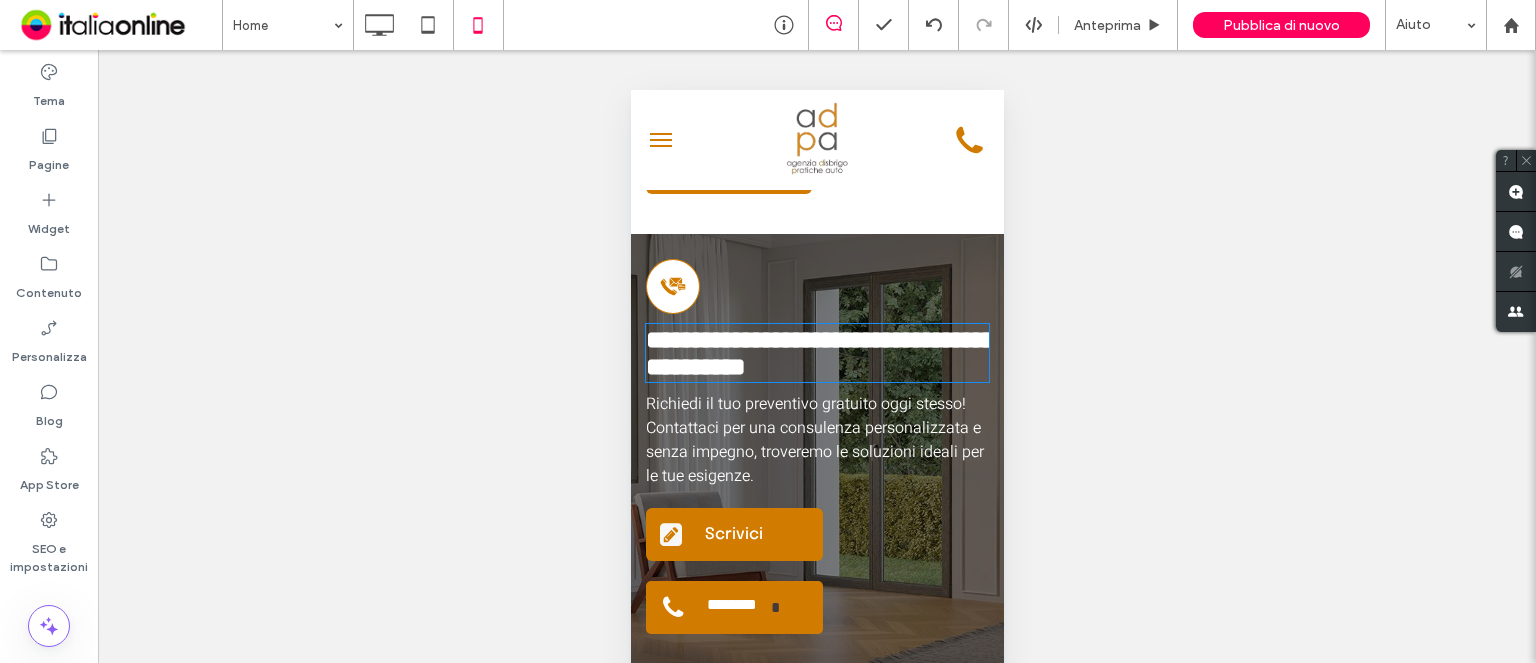 type on "*********" 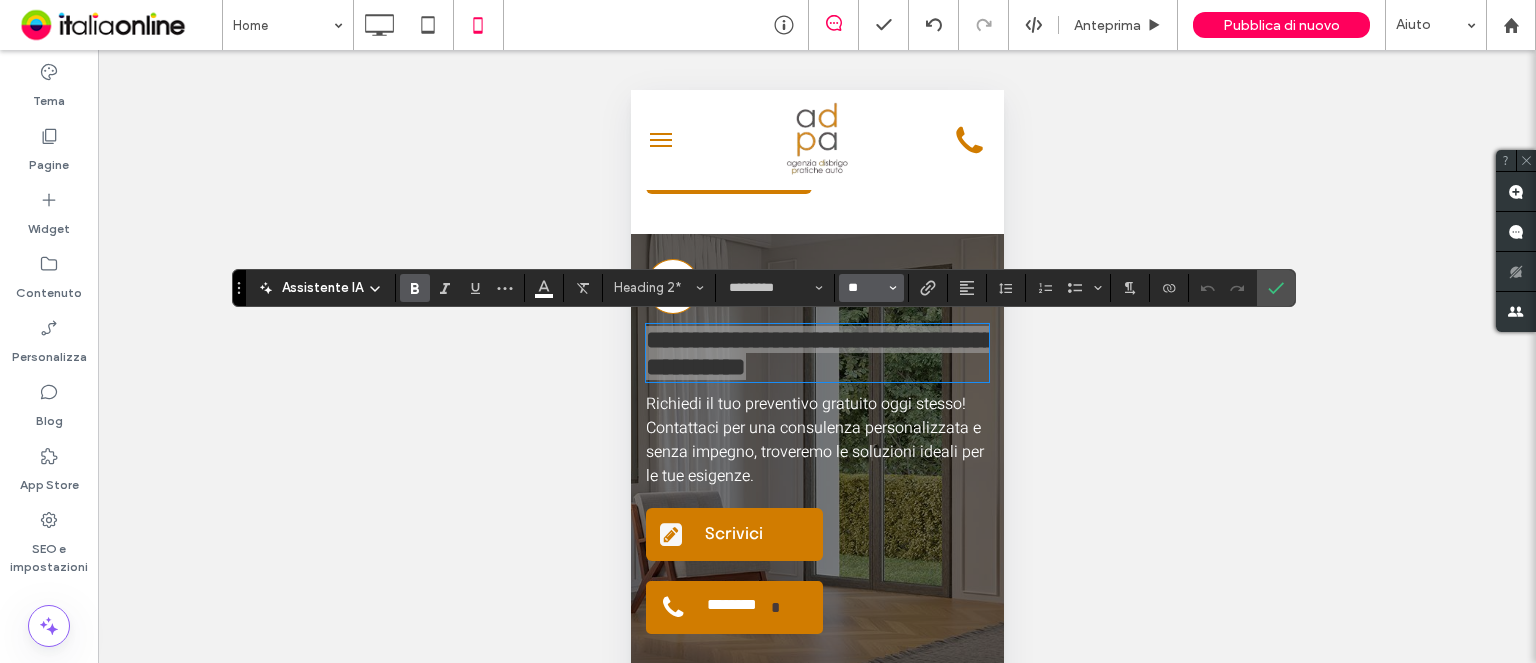 click on "**" at bounding box center [865, 288] 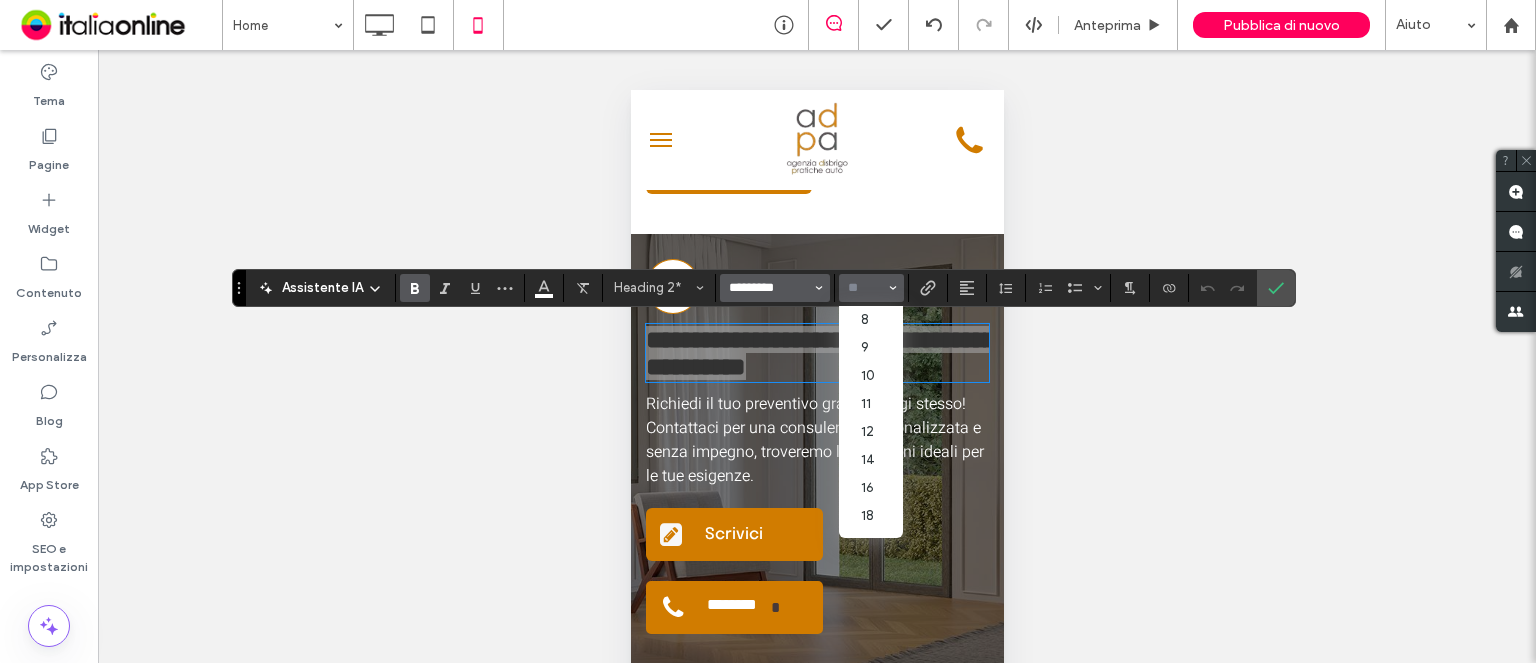 click on "*********" at bounding box center (769, 288) 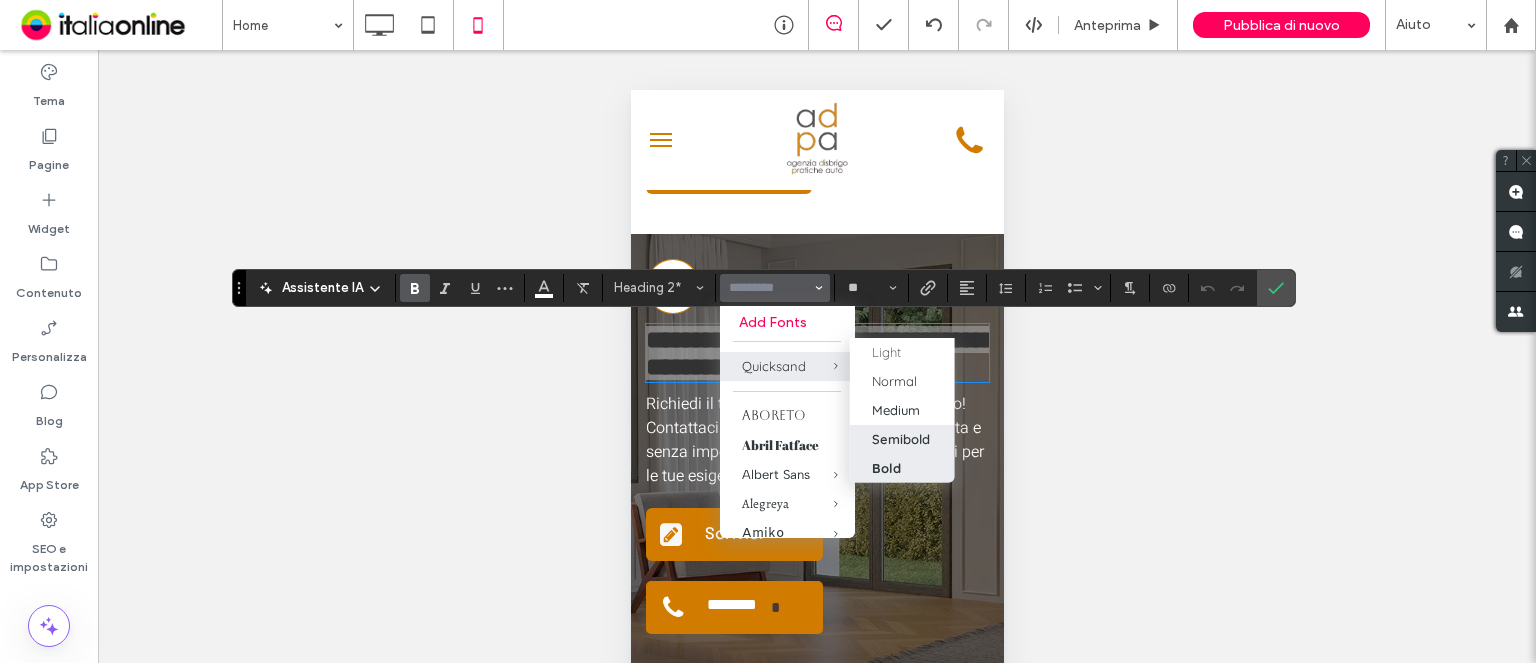 click on "Semibold" at bounding box center (900, 439) 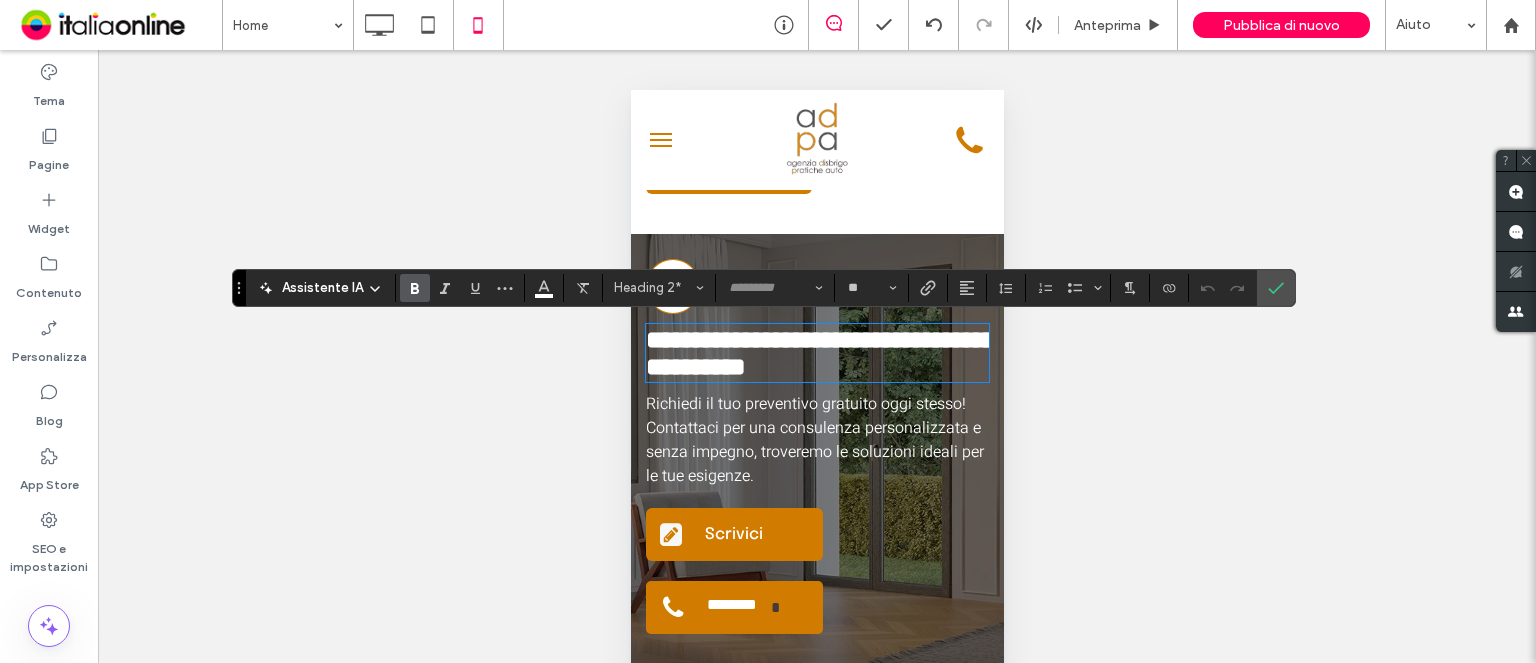 type on "*********" 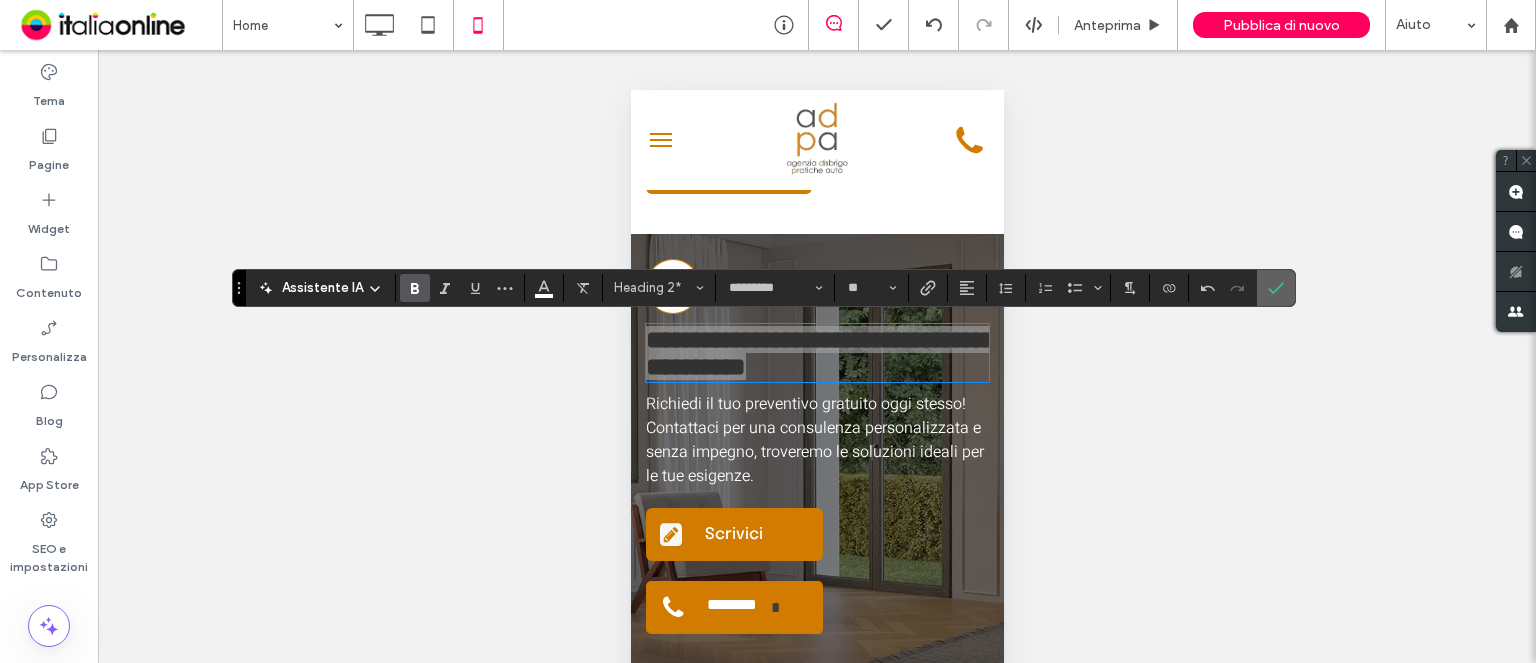 click 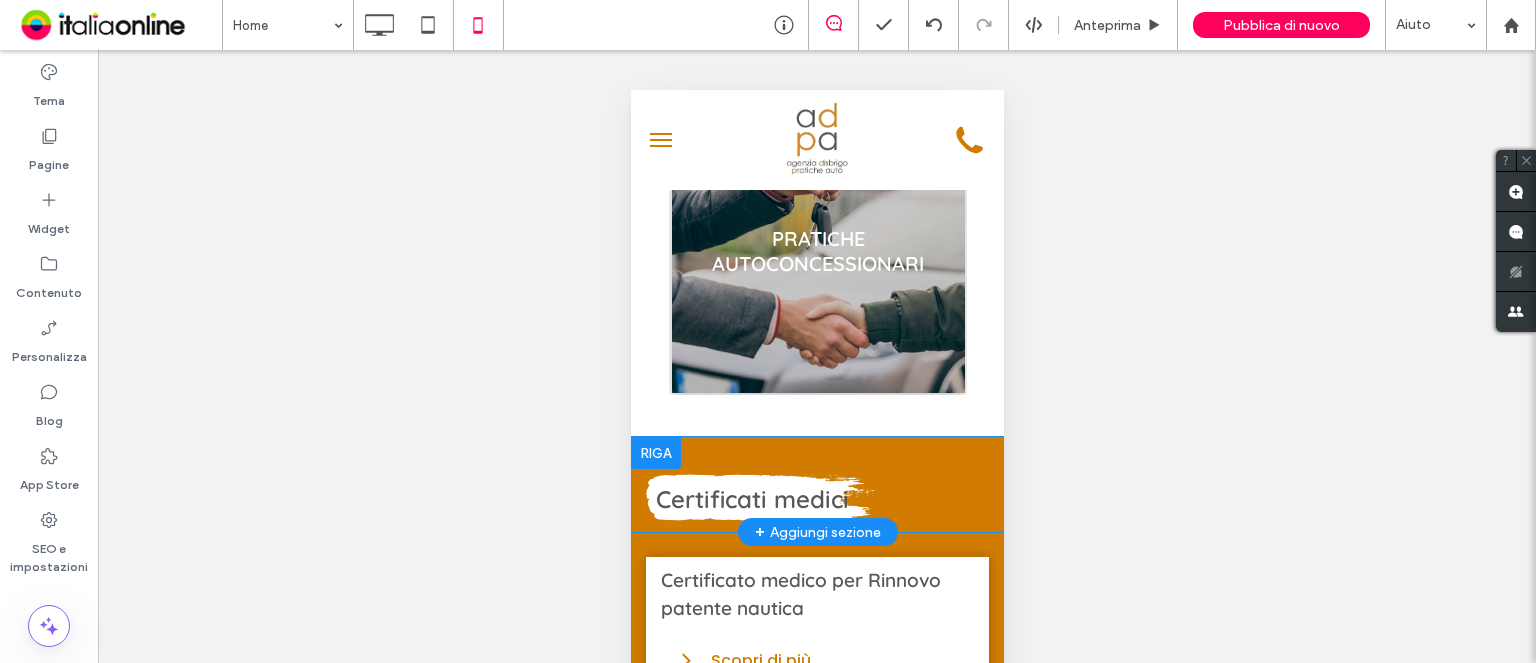 scroll, scrollTop: 1900, scrollLeft: 0, axis: vertical 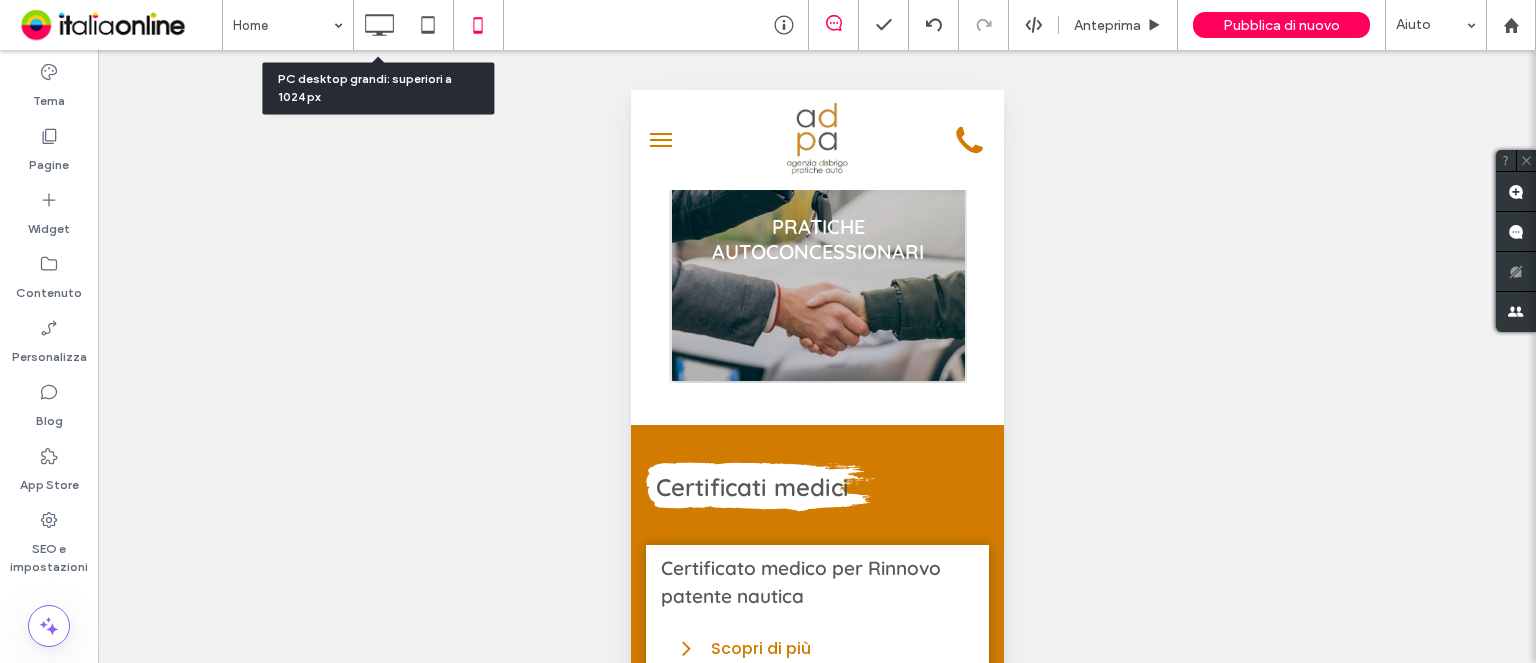 click 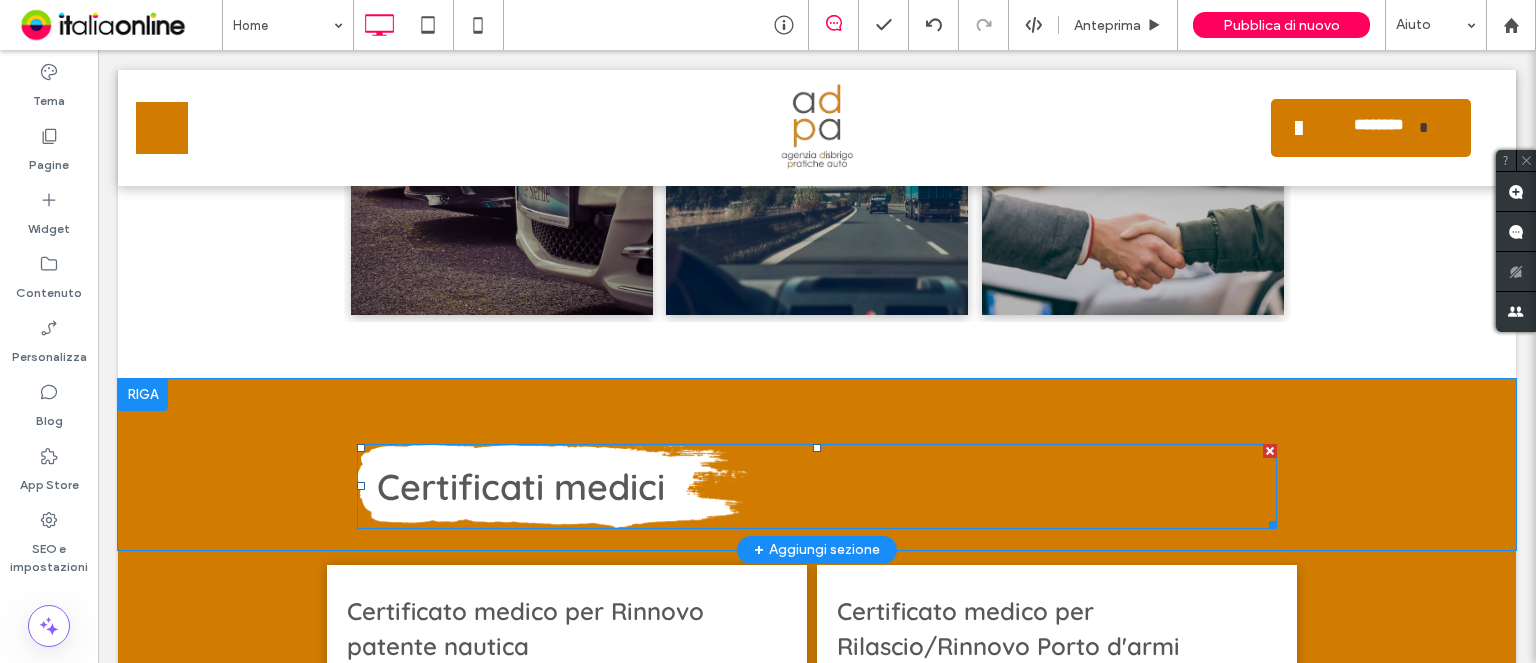 scroll, scrollTop: 1800, scrollLeft: 0, axis: vertical 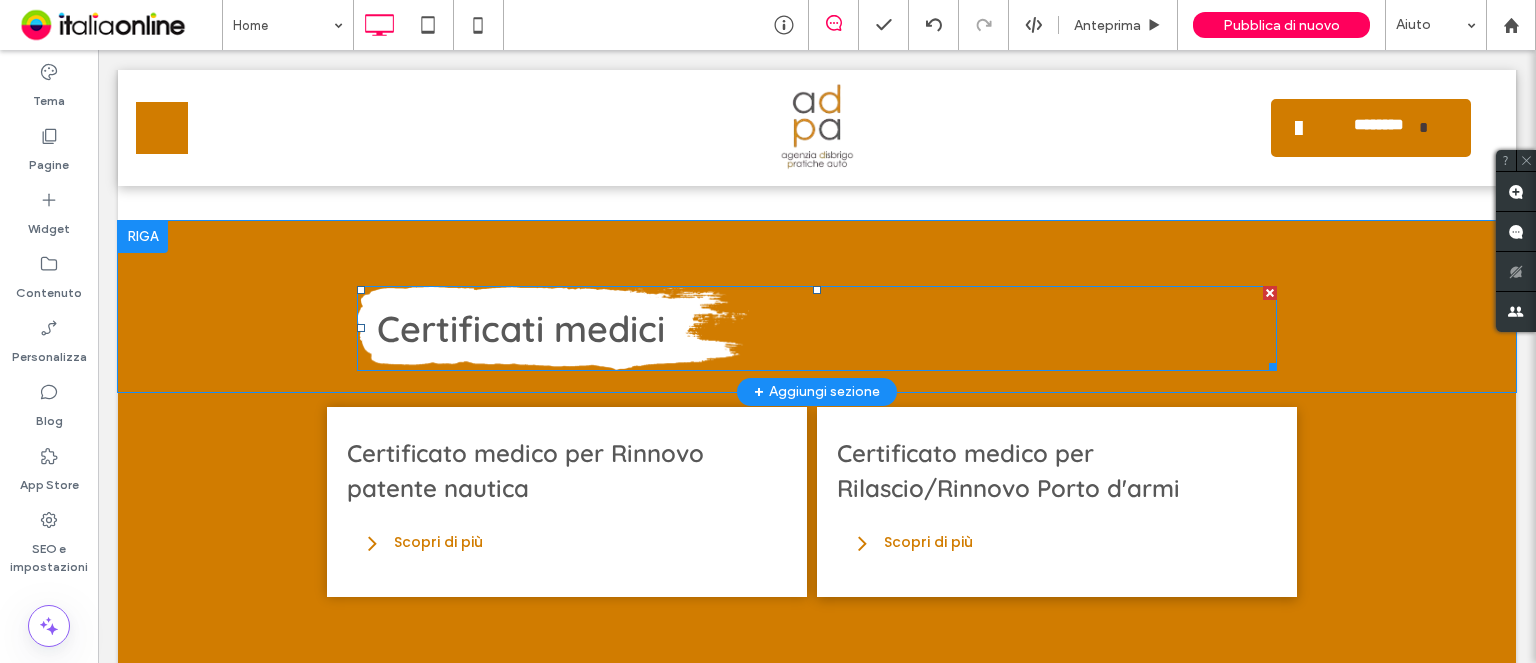 click on "Certificati medici" at bounding box center (521, 328) 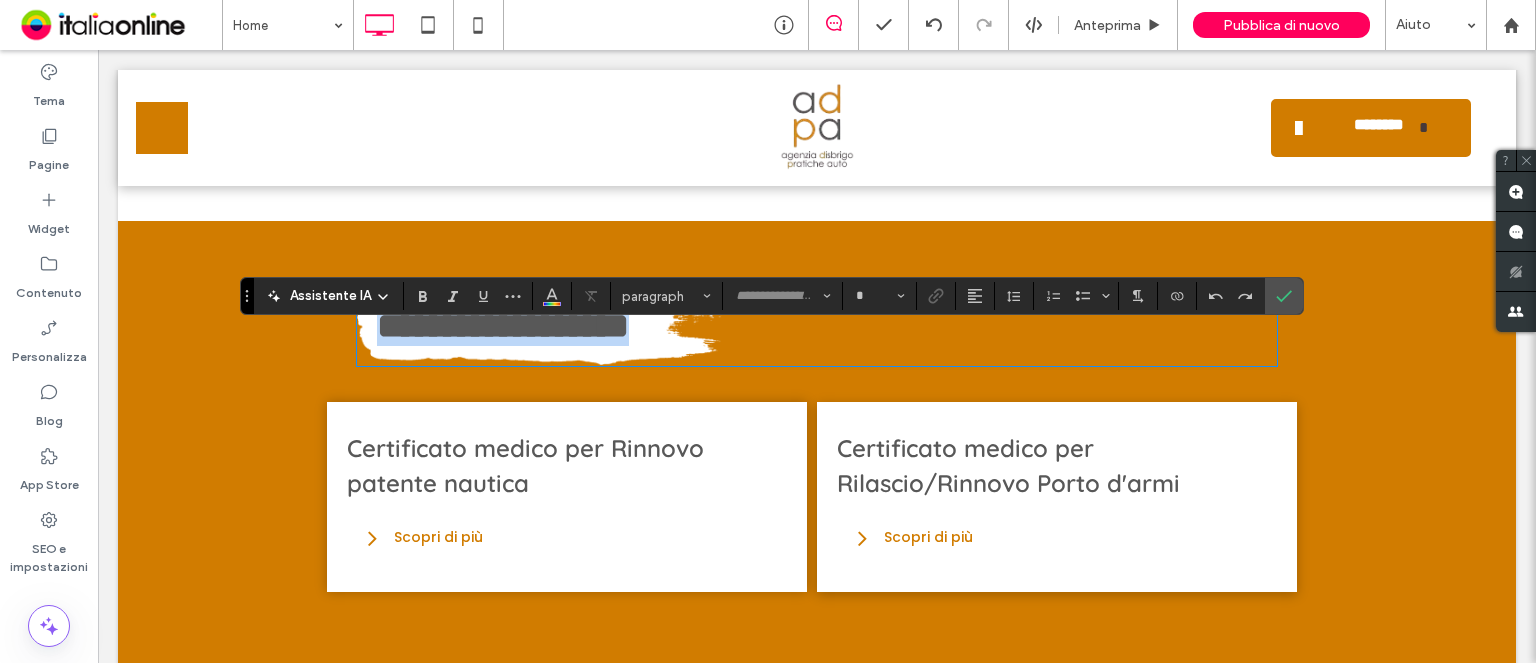 type on "*********" 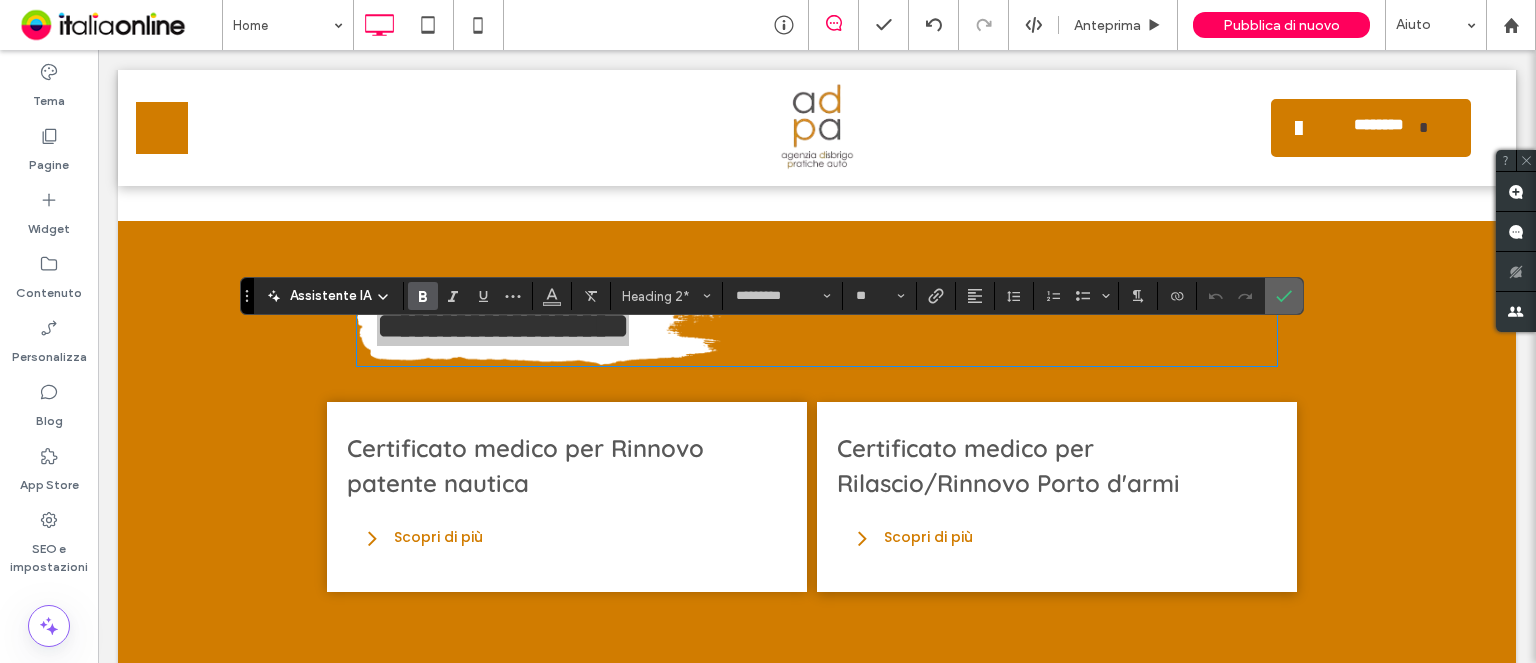 click at bounding box center [1284, 296] 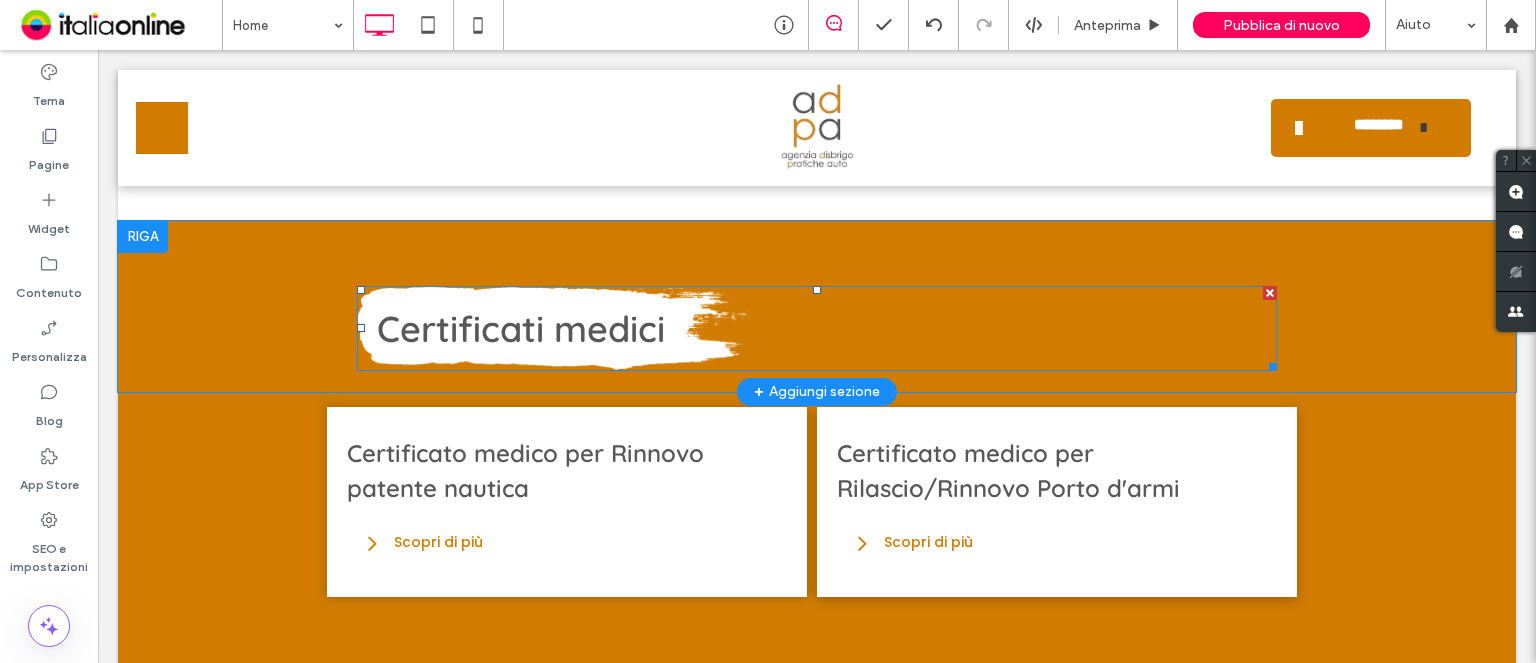 click on "Certificati medici" at bounding box center [817, 328] 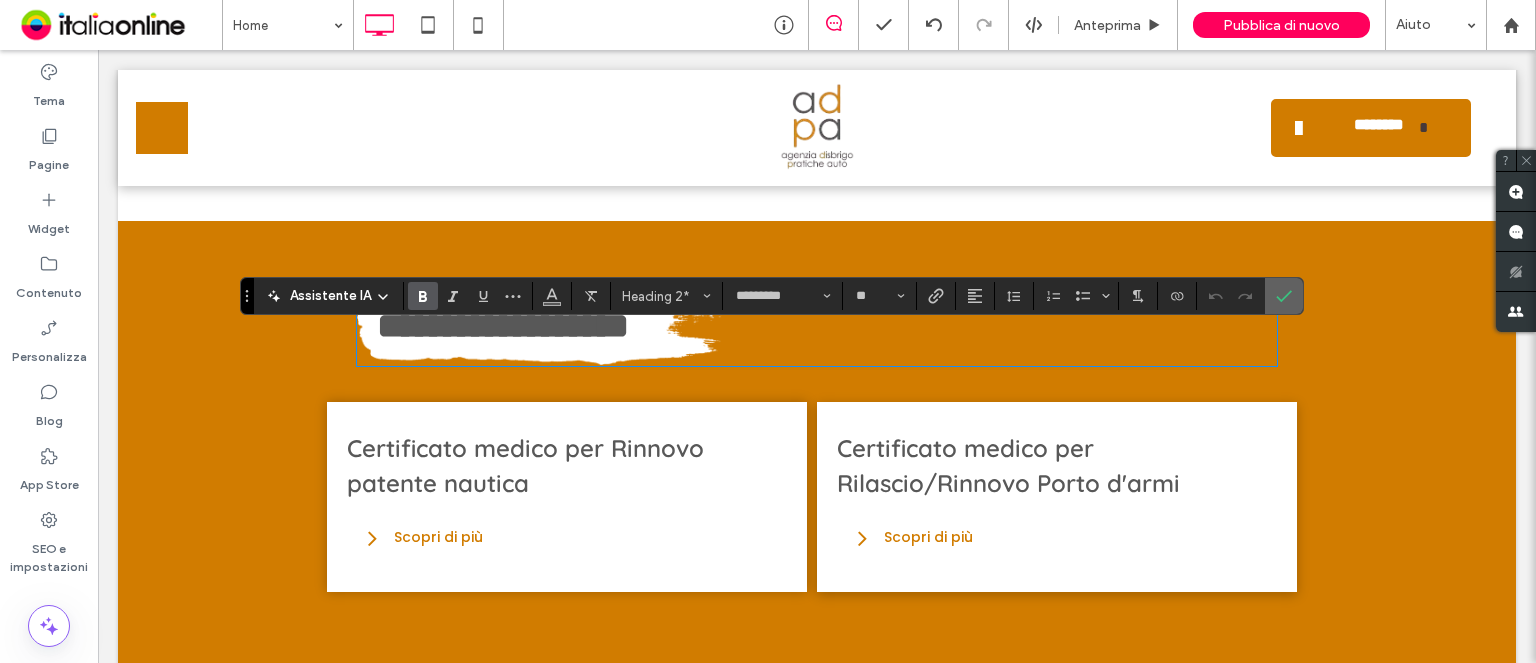click 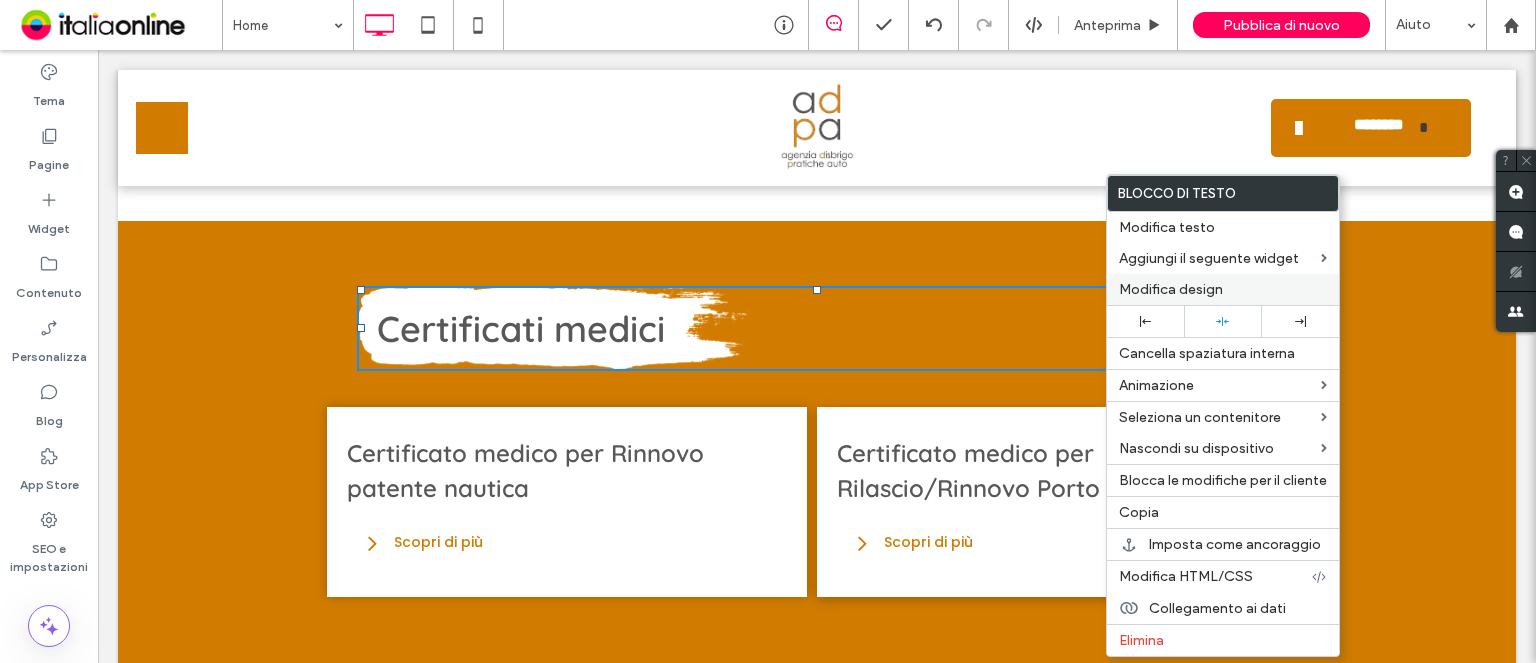 click on "Modifica design" at bounding box center [1171, 289] 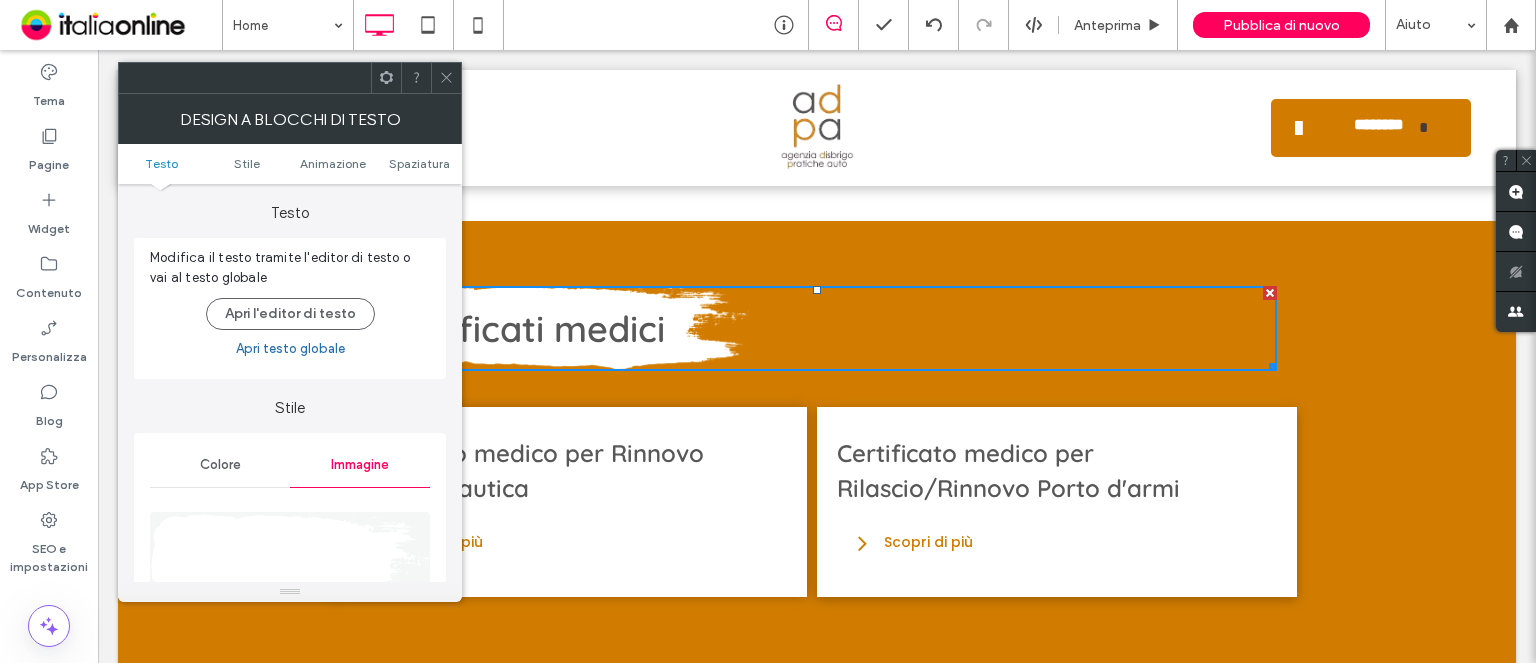 scroll, scrollTop: 300, scrollLeft: 0, axis: vertical 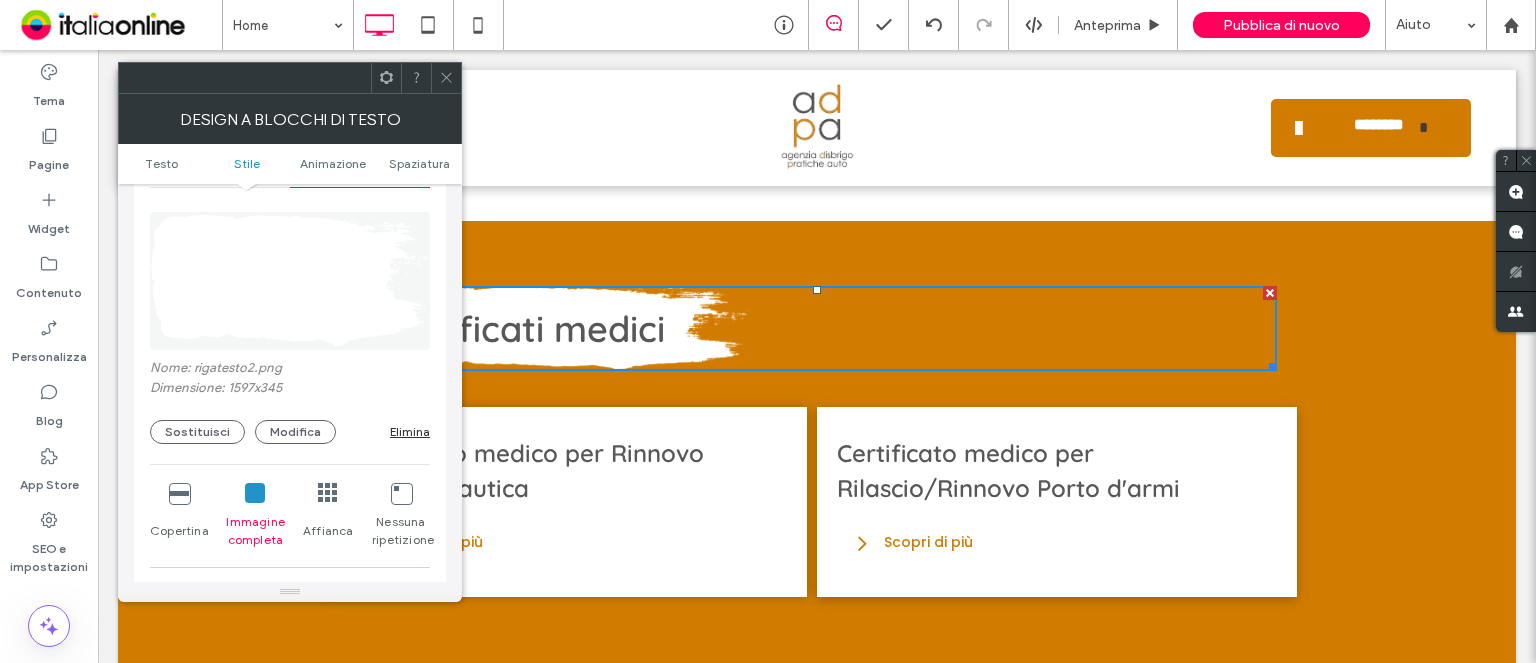 click on "Elimina" at bounding box center [410, 431] 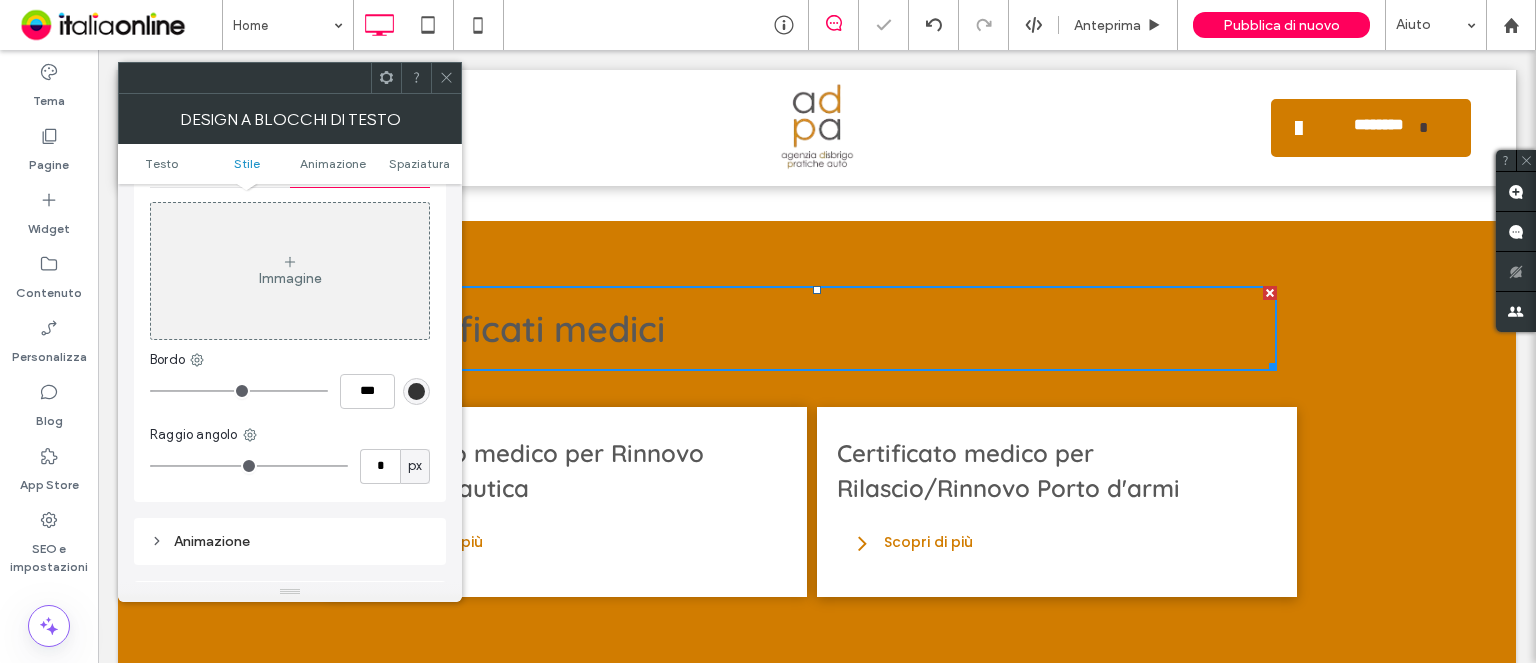 click 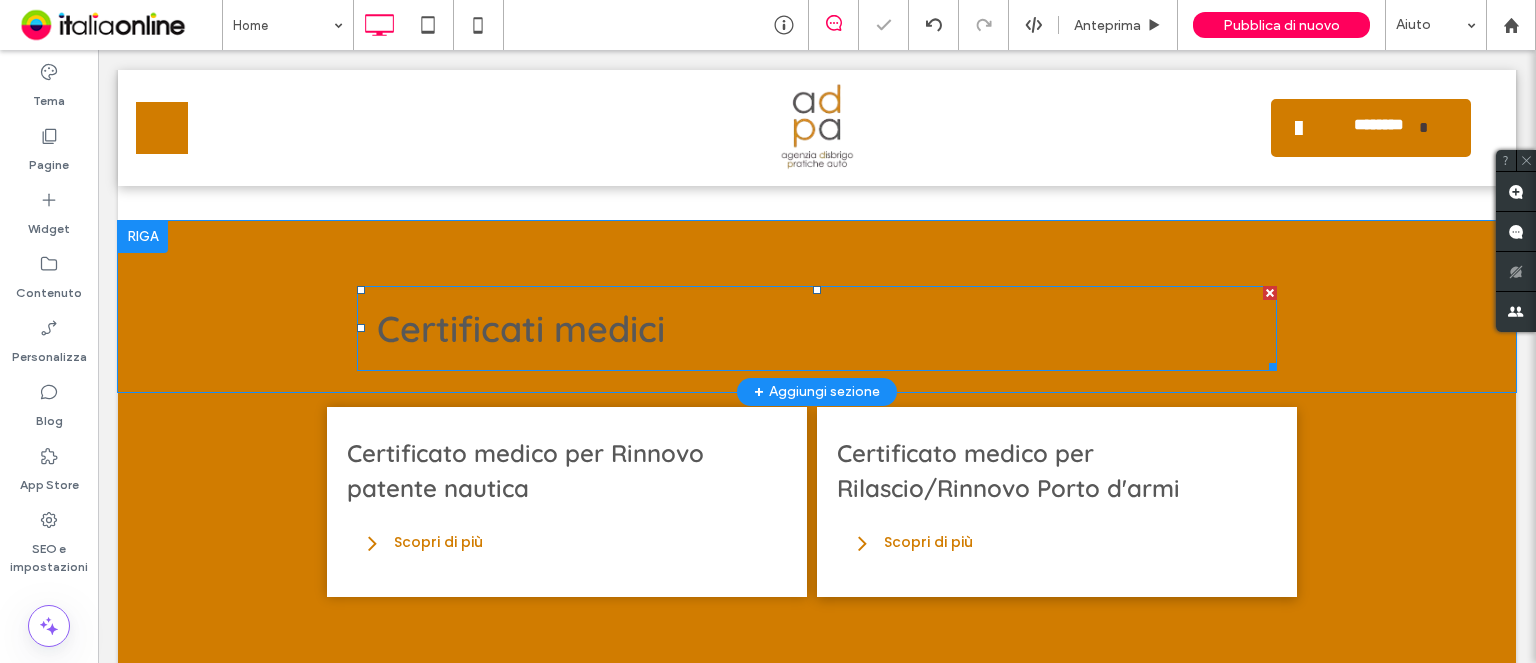 click on "Certificati medici" at bounding box center (521, 328) 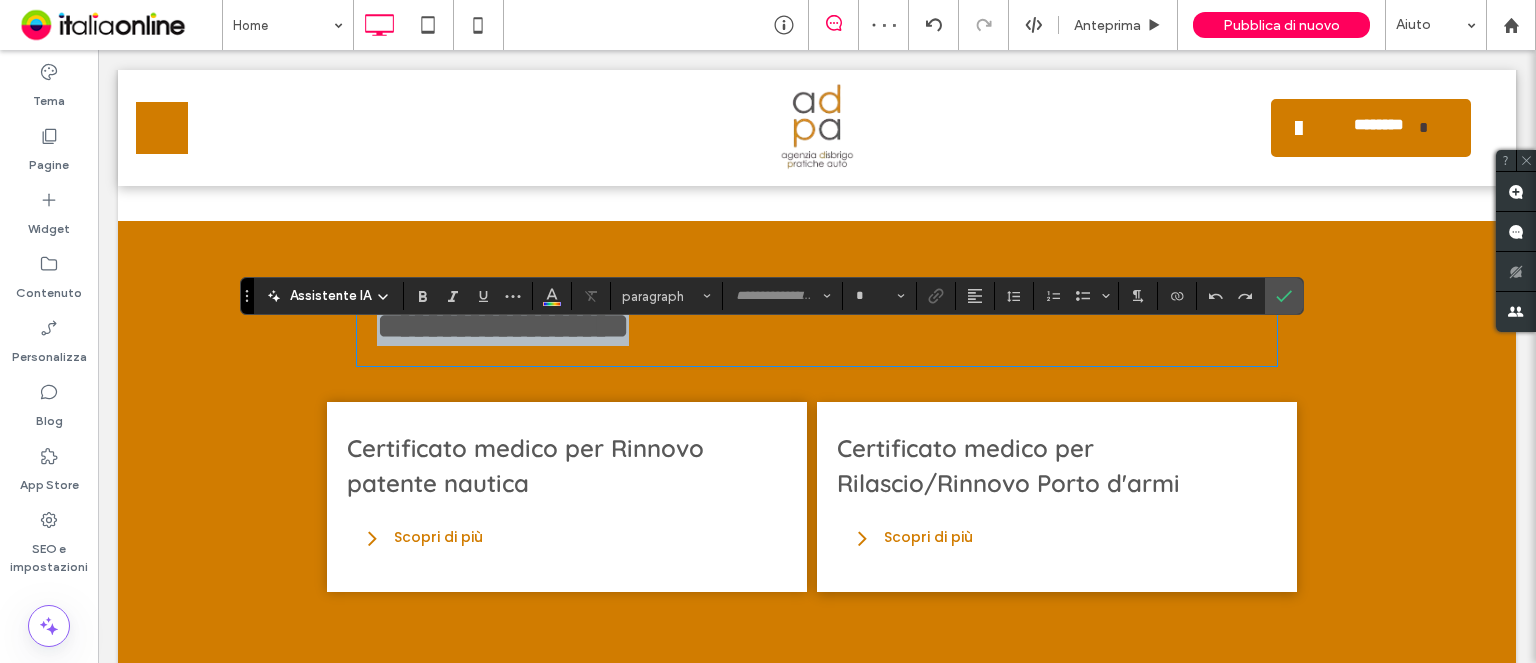 type on "*********" 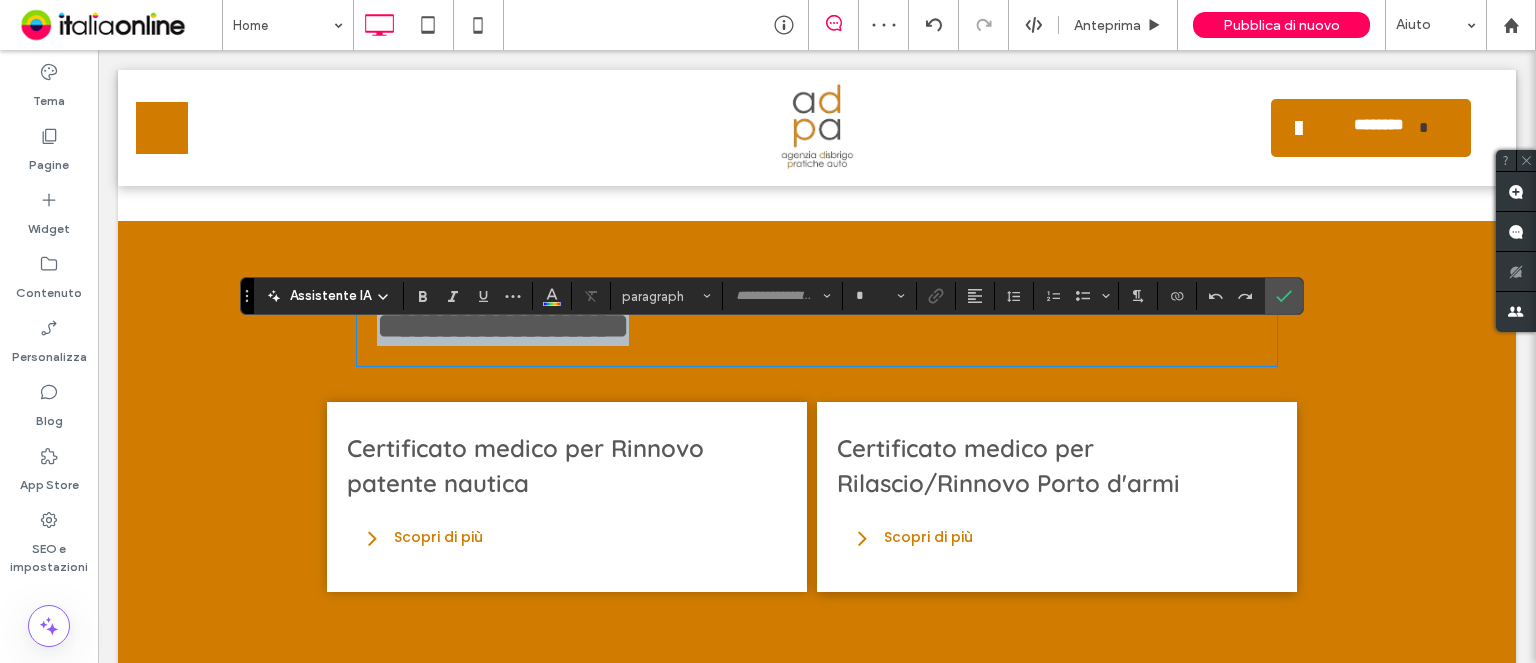 type on "**" 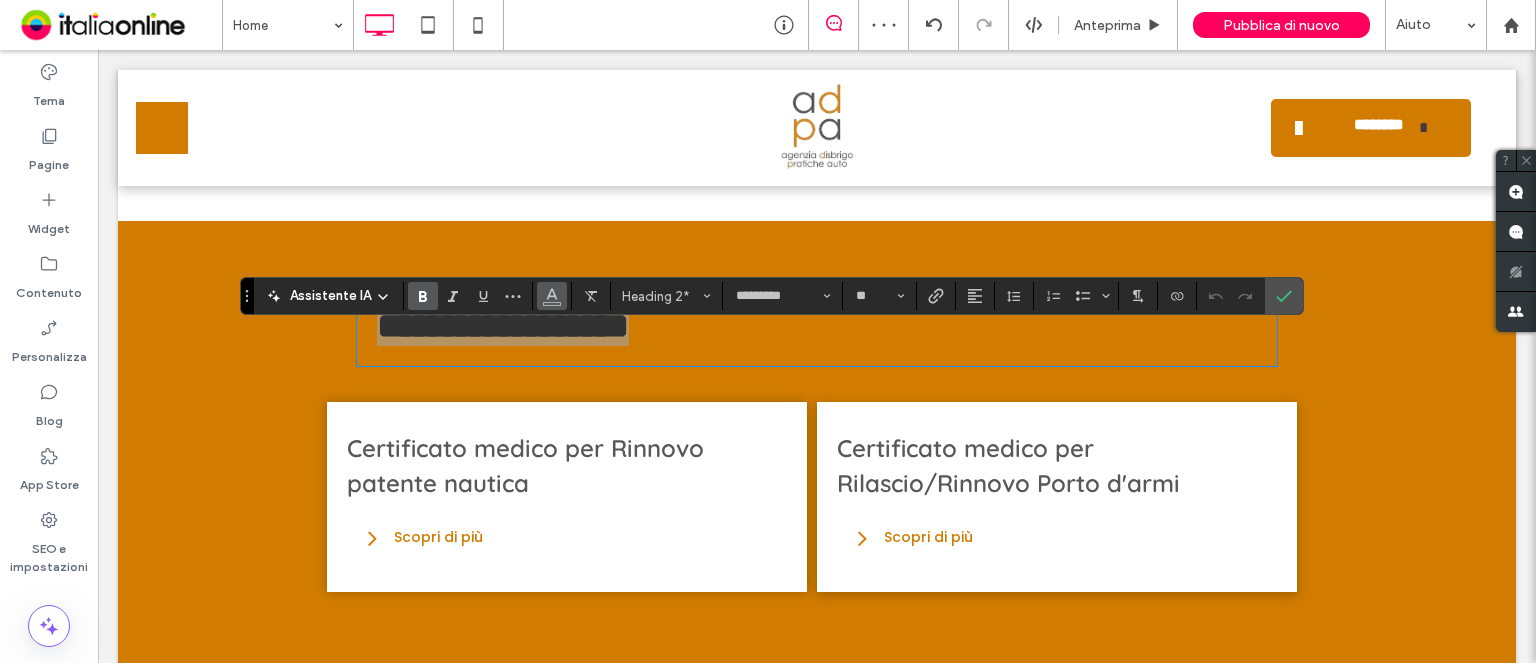 click 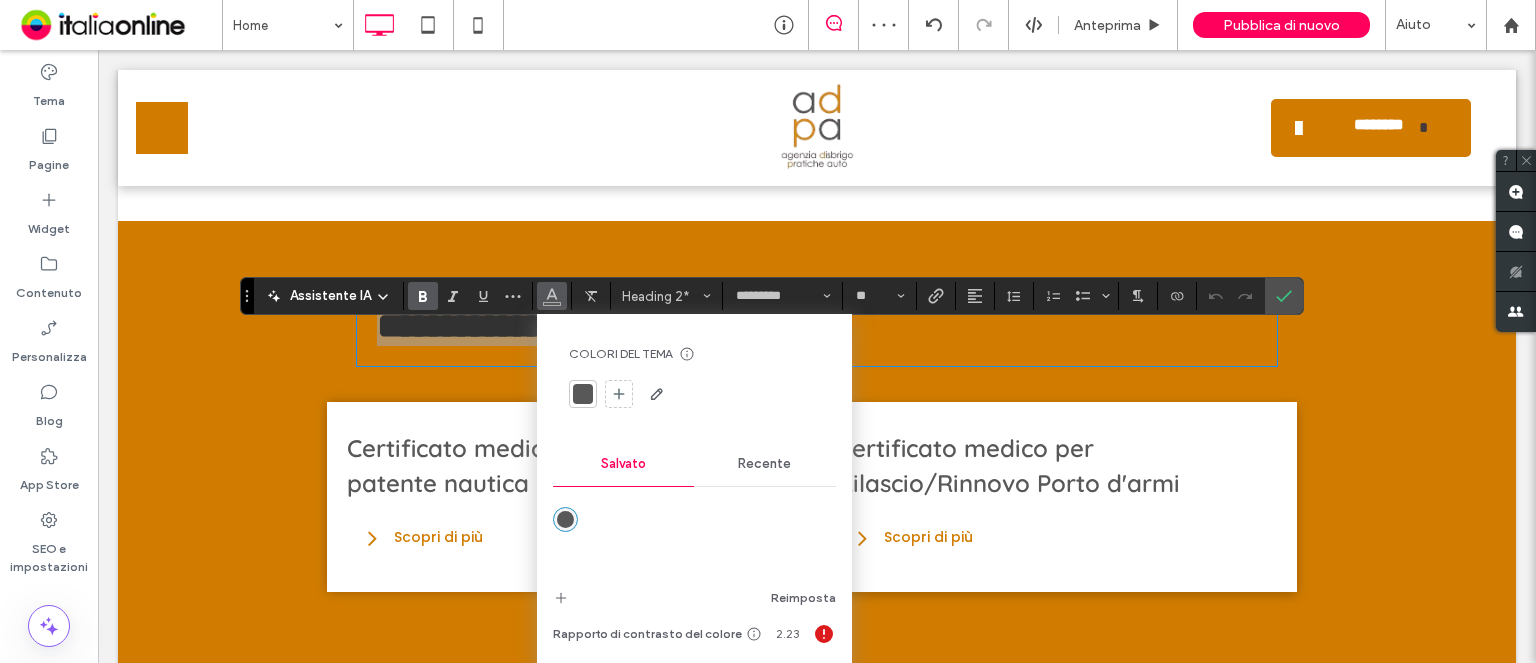 drag, startPoint x: 773, startPoint y: 466, endPoint x: 753, endPoint y: 470, distance: 20.396078 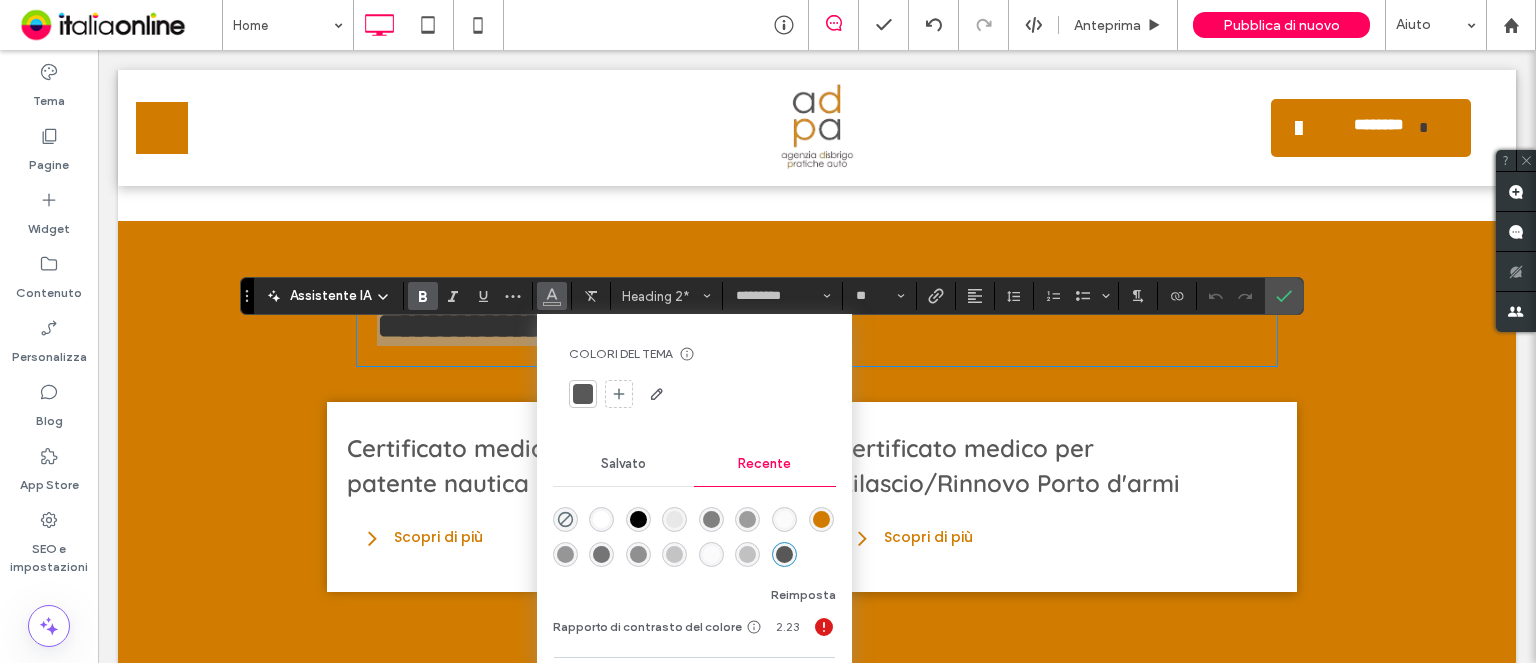 click at bounding box center [601, 519] 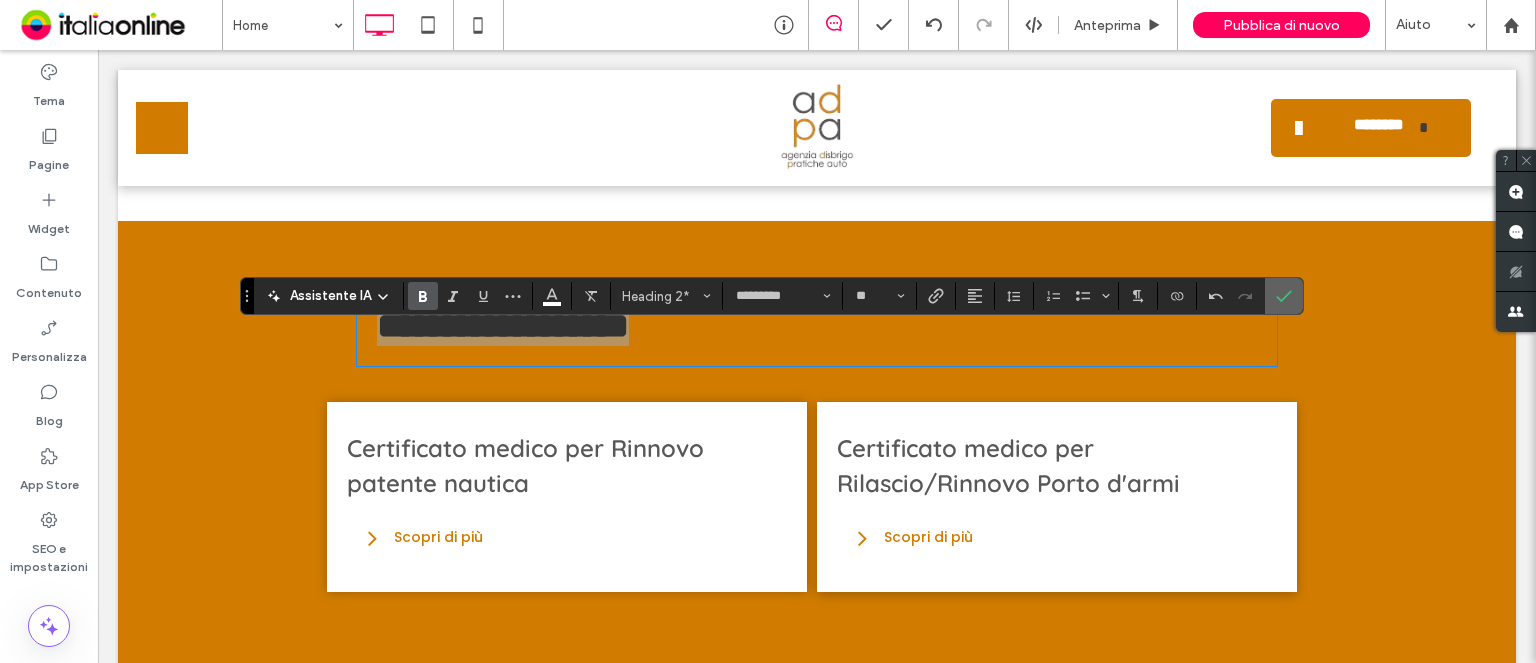 click at bounding box center (1284, 296) 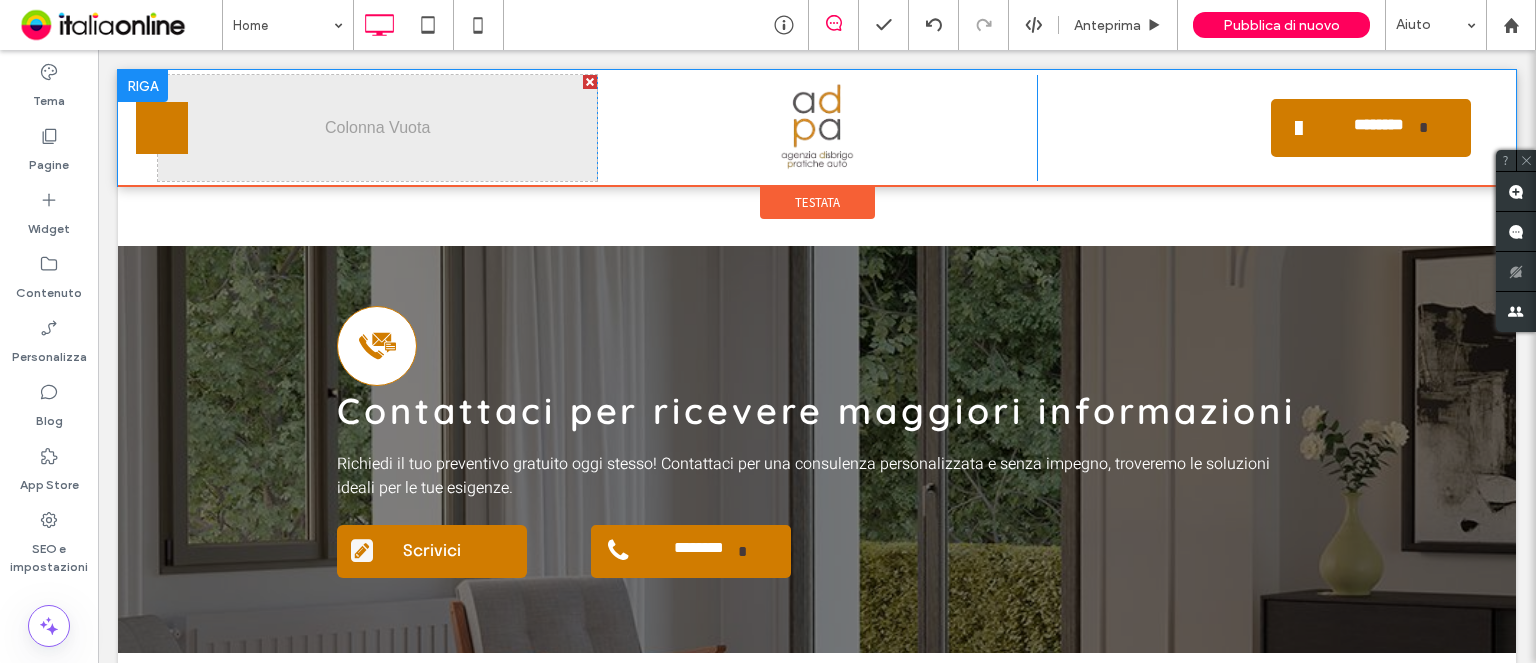 scroll, scrollTop: 825, scrollLeft: 0, axis: vertical 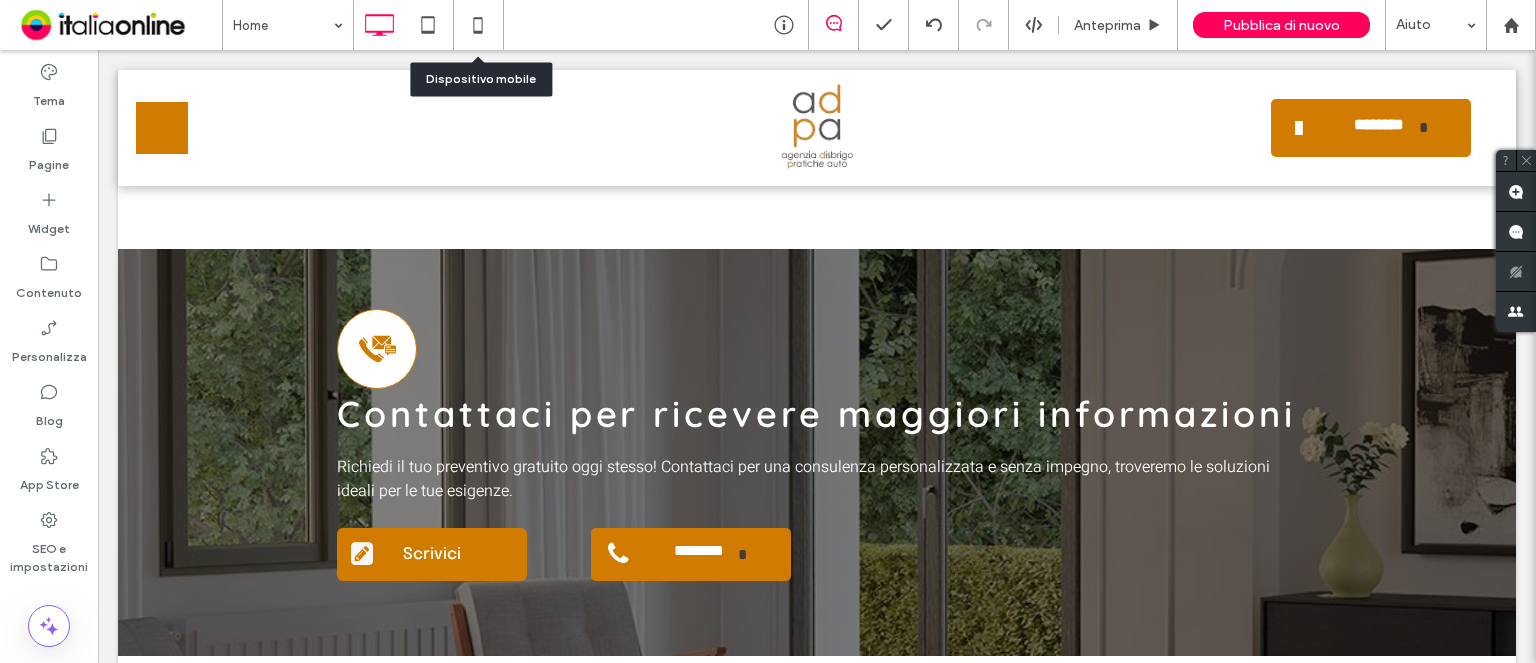 click 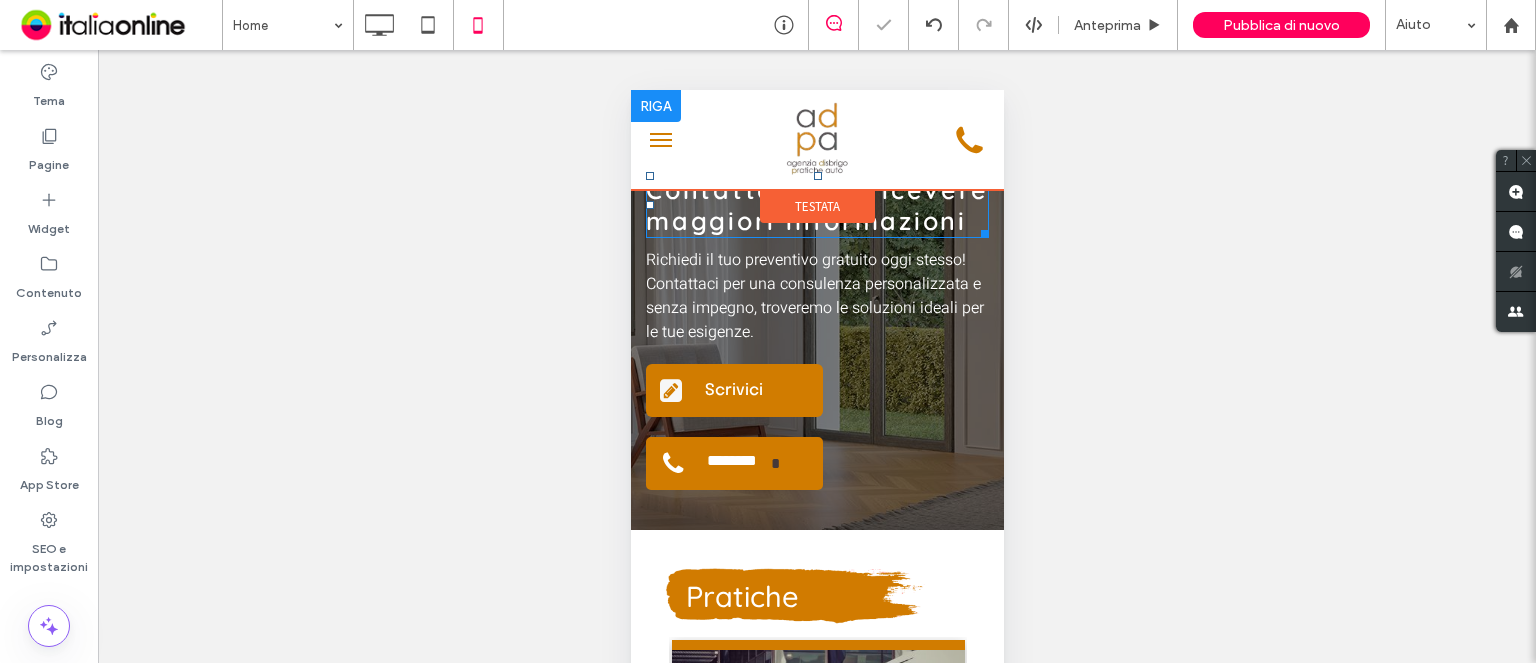 scroll, scrollTop: 800, scrollLeft: 0, axis: vertical 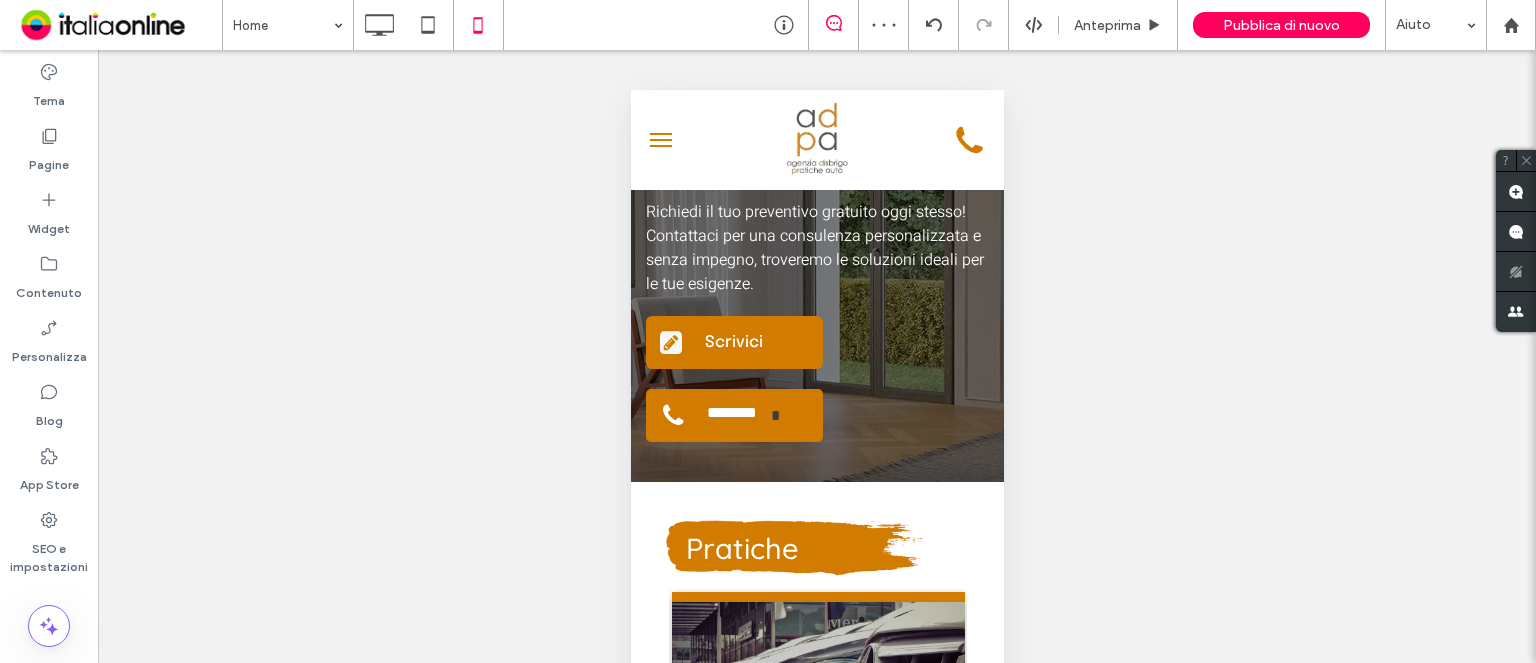 click at bounding box center [660, 134] 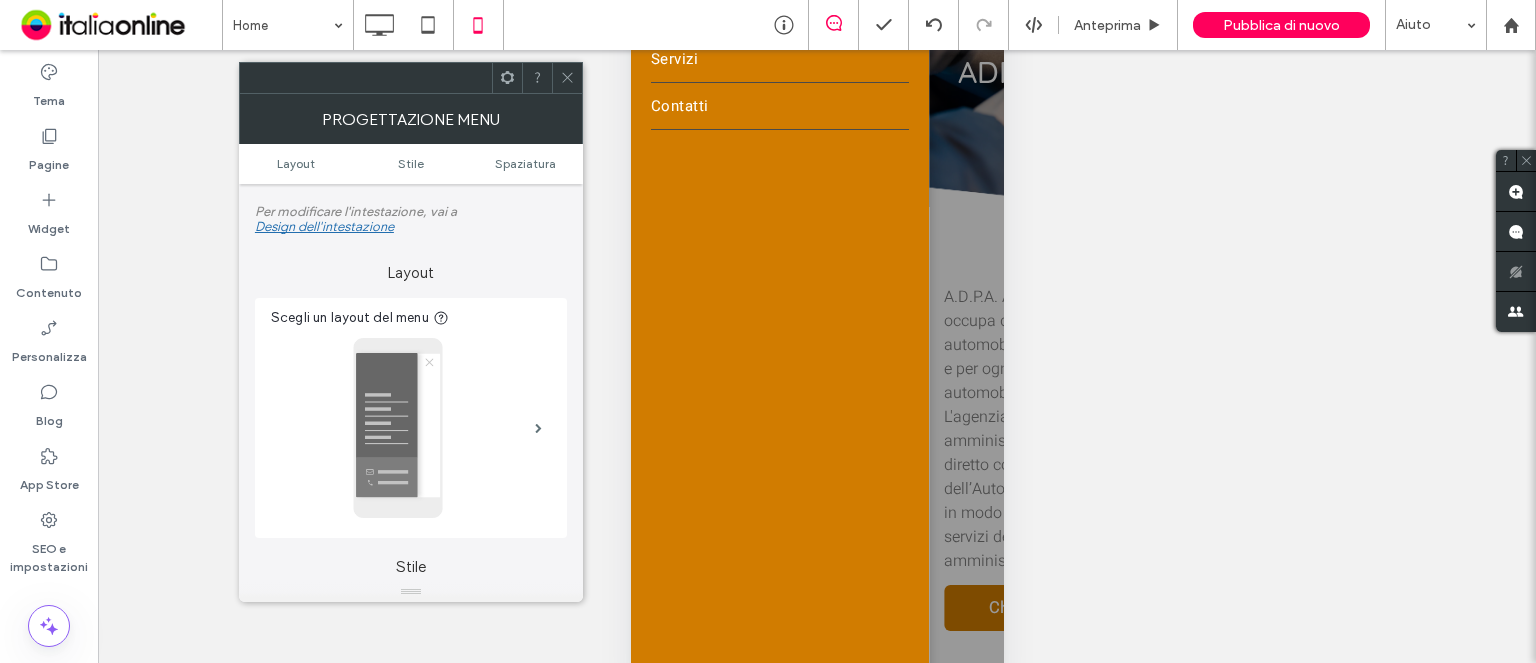 scroll, scrollTop: 0, scrollLeft: 0, axis: both 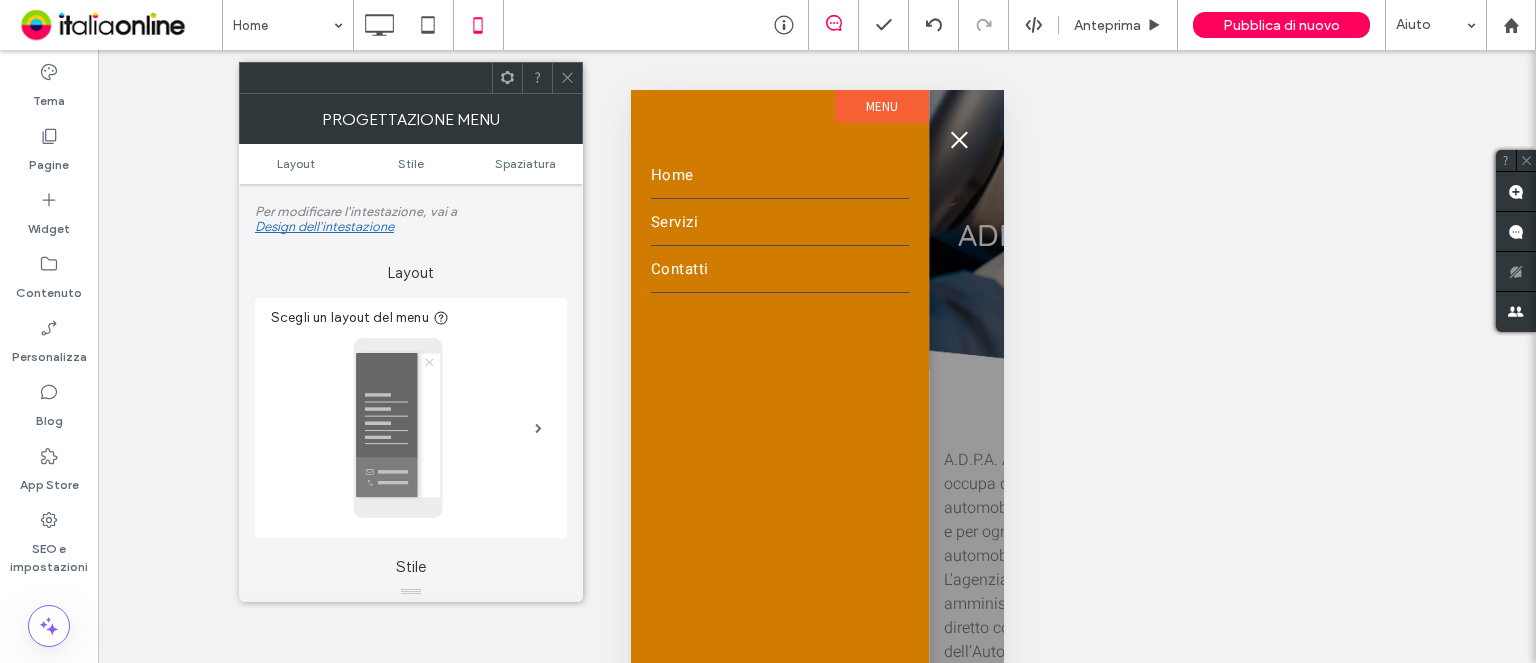 click at bounding box center [1114, 471] 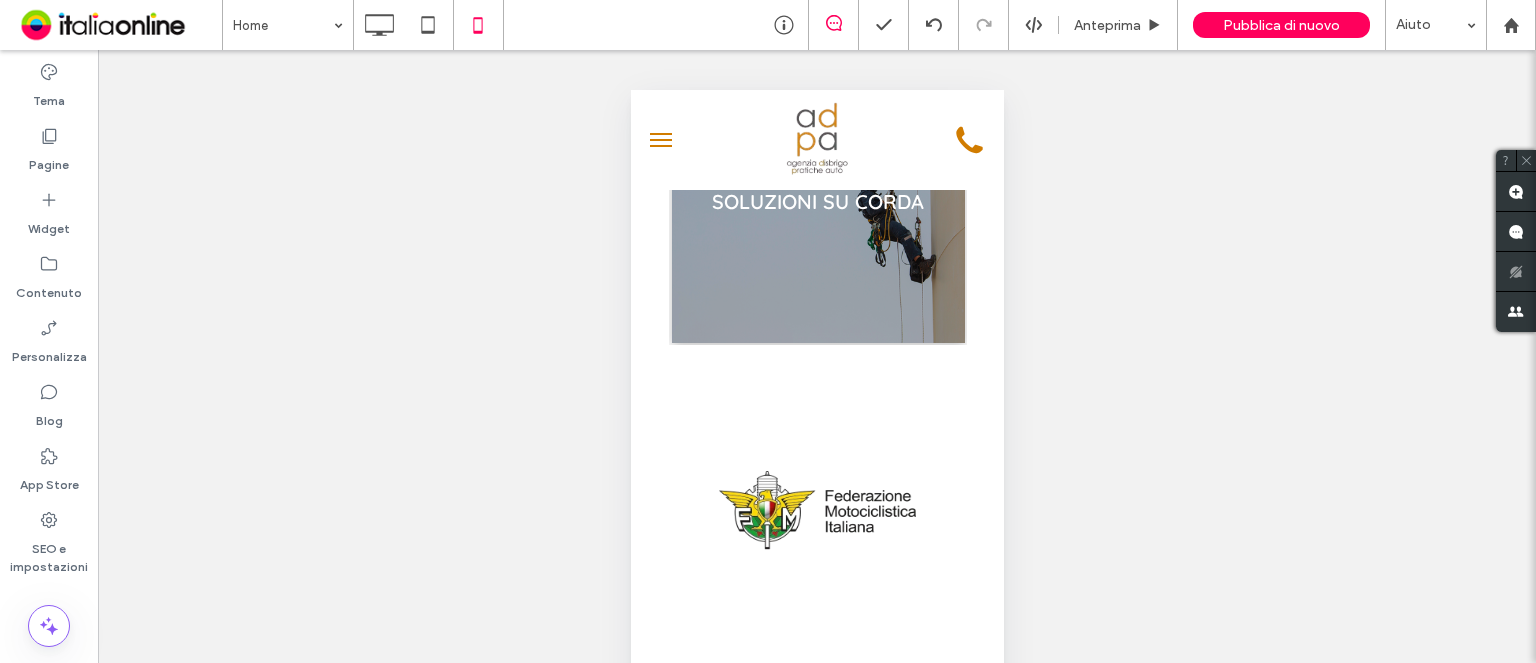 scroll, scrollTop: 3456, scrollLeft: 0, axis: vertical 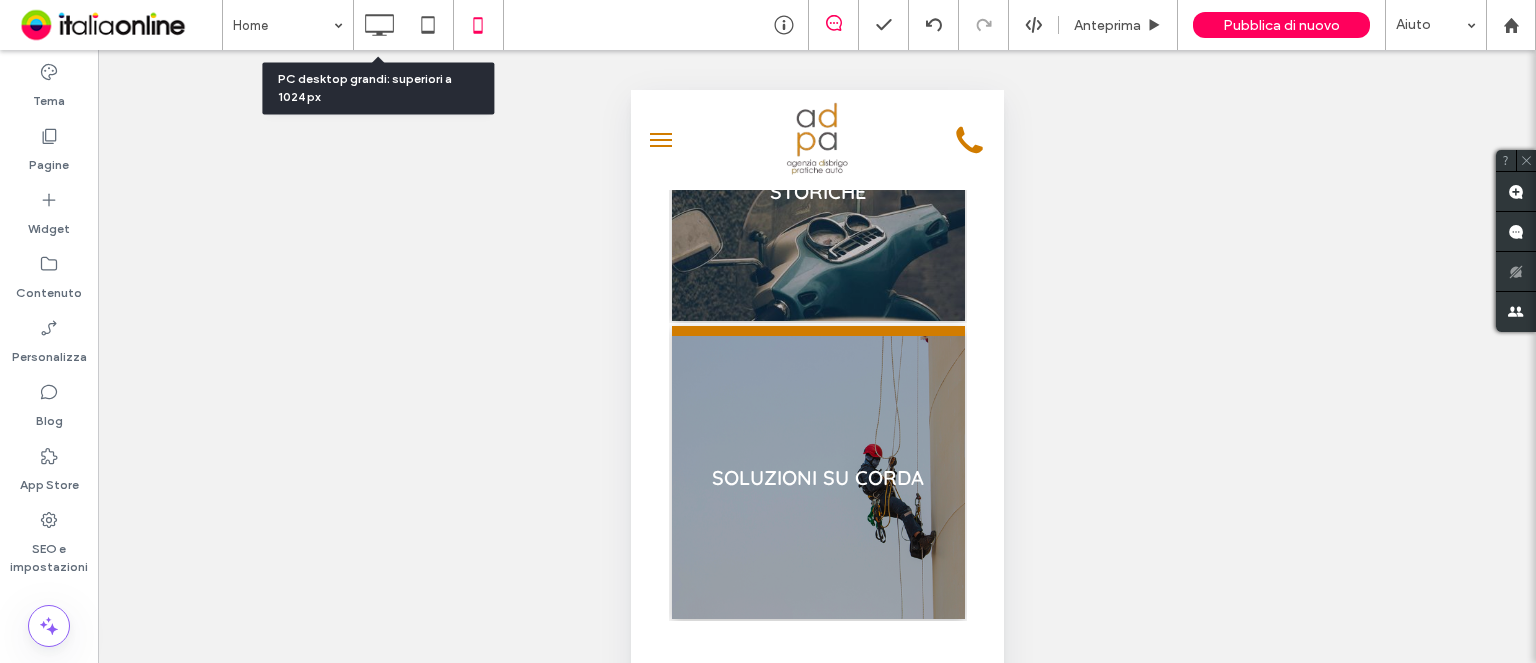 click 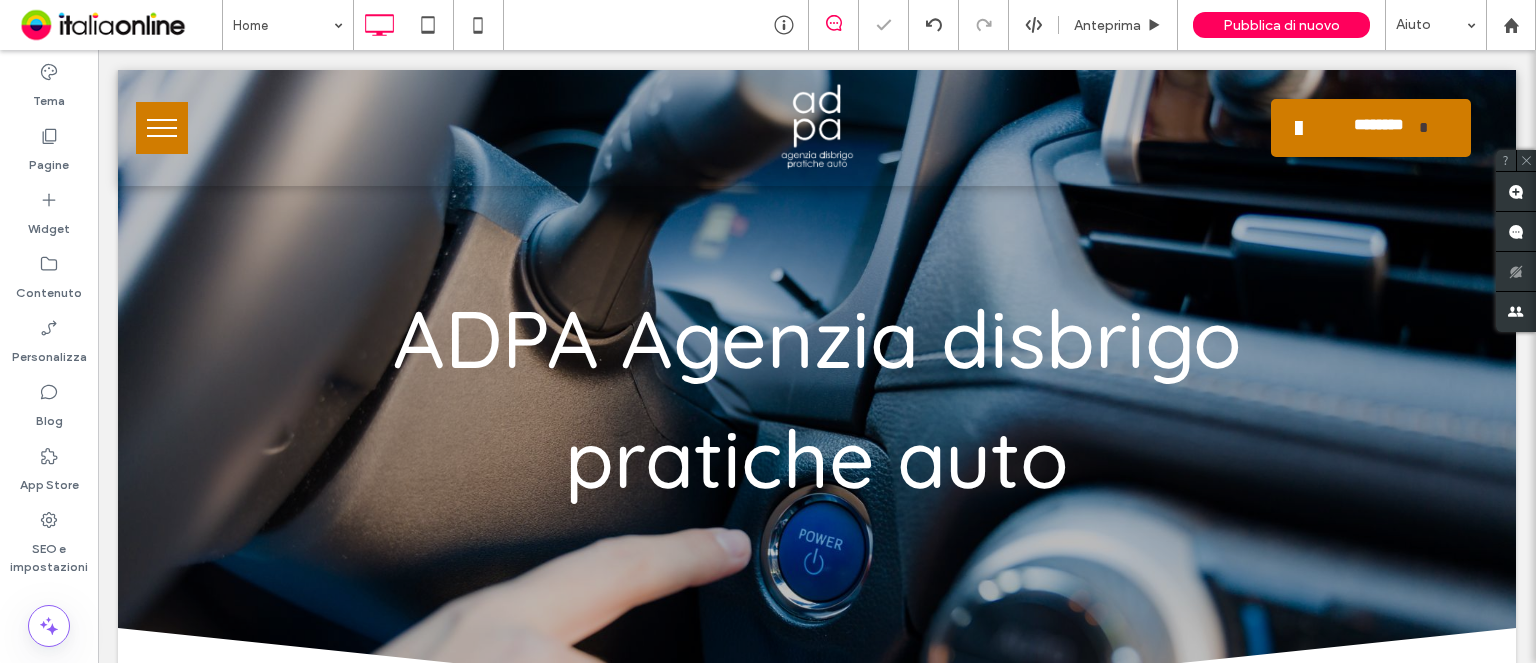 scroll, scrollTop: 0, scrollLeft: 0, axis: both 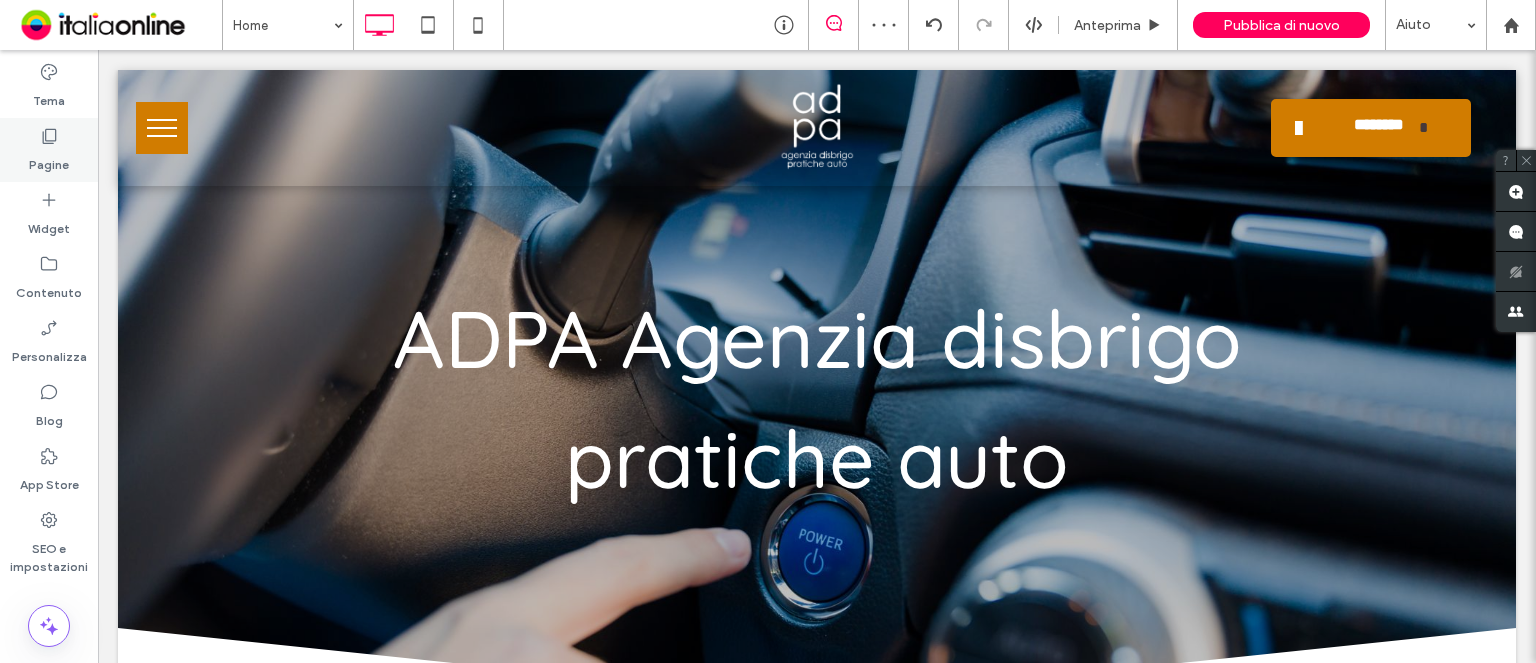 click on "Pagine" at bounding box center (49, 150) 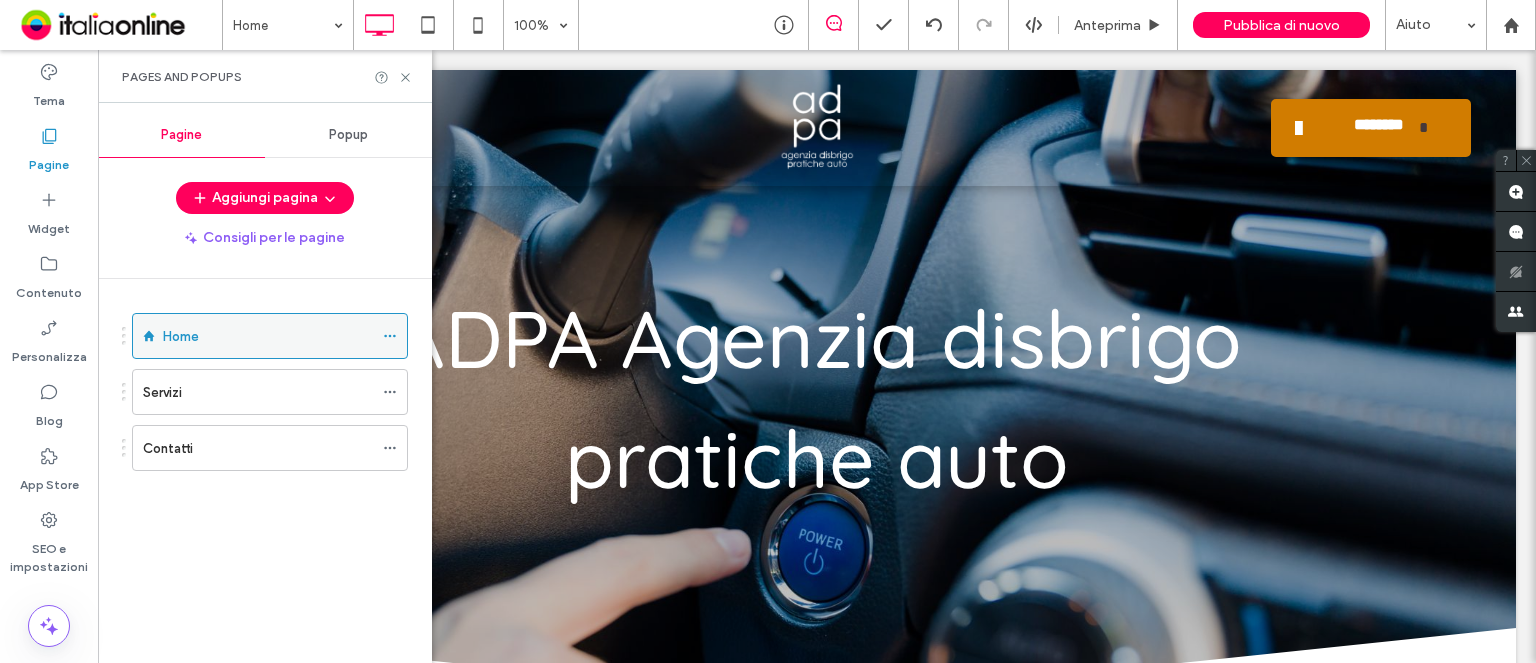 click 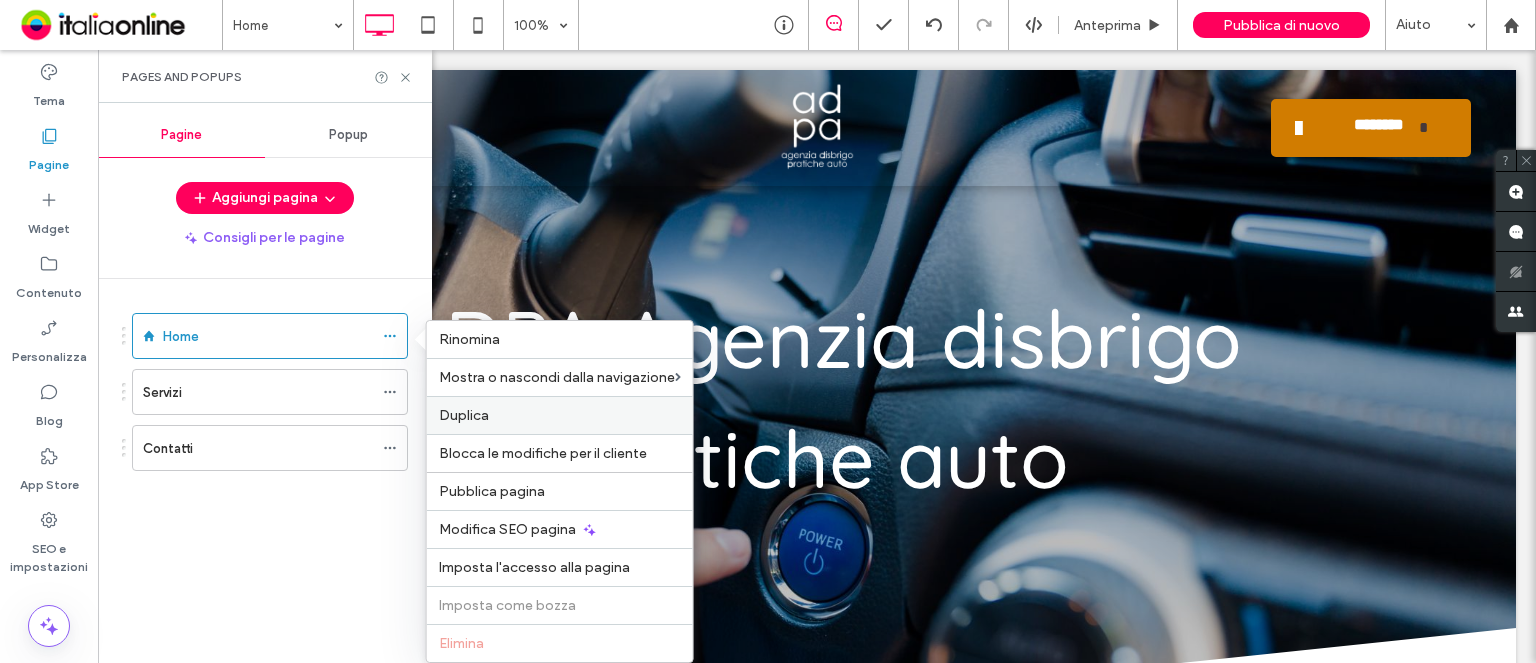click on "Duplica" at bounding box center (560, 415) 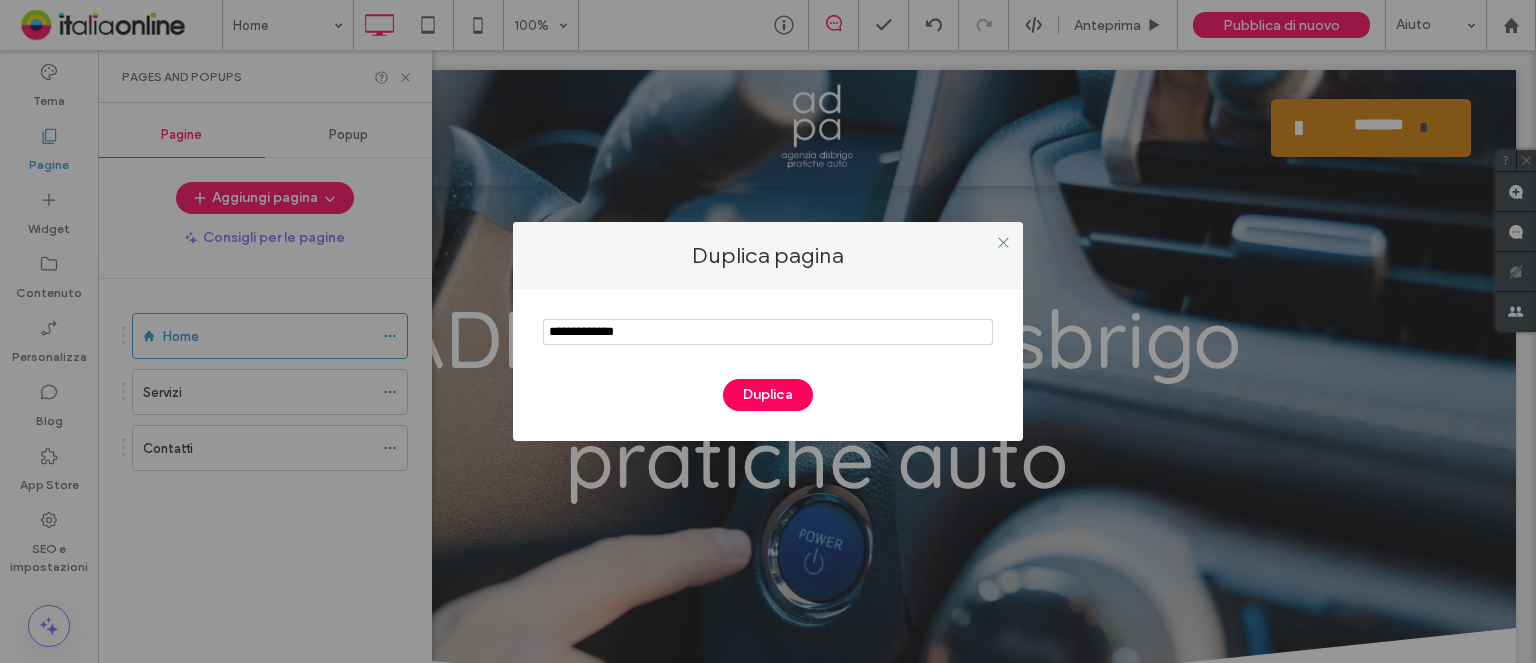 click on "Duplica pagina Duplica" at bounding box center (768, 331) 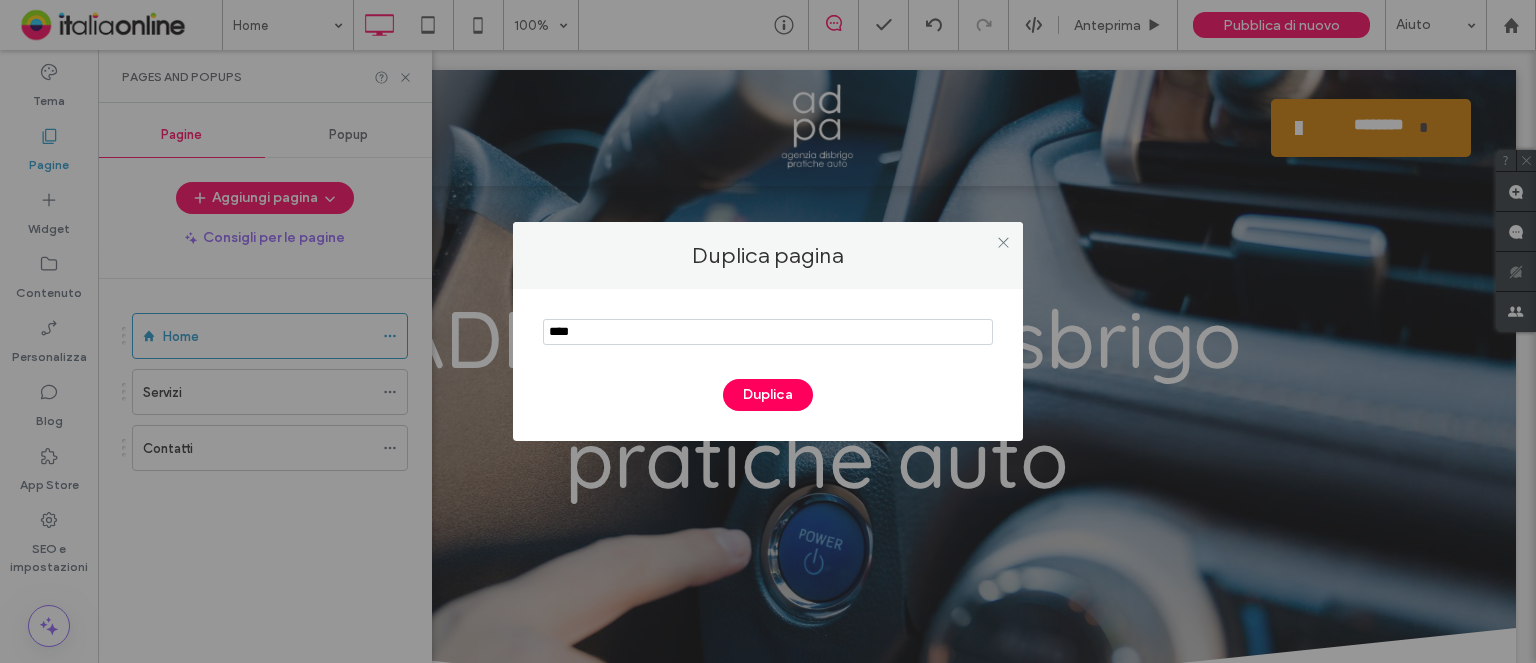 type on "****" 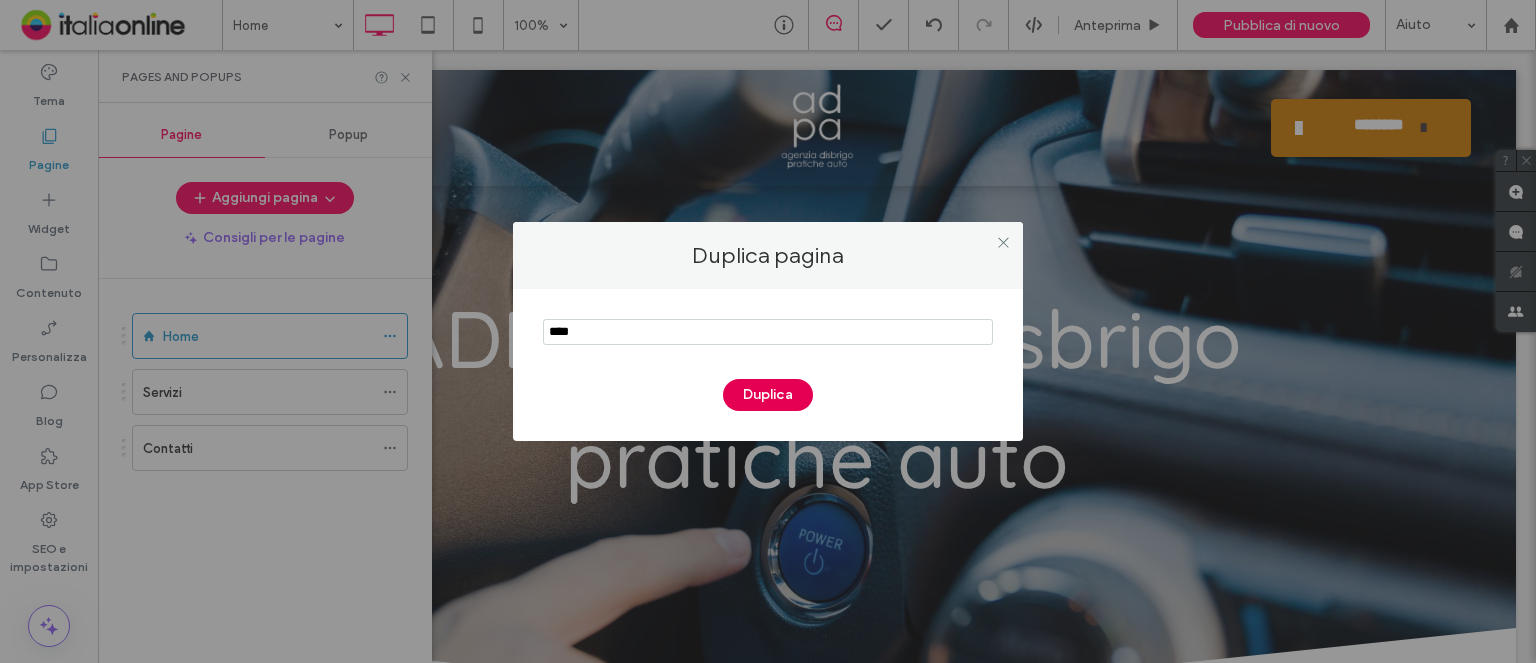 click on "Duplica" at bounding box center (768, 395) 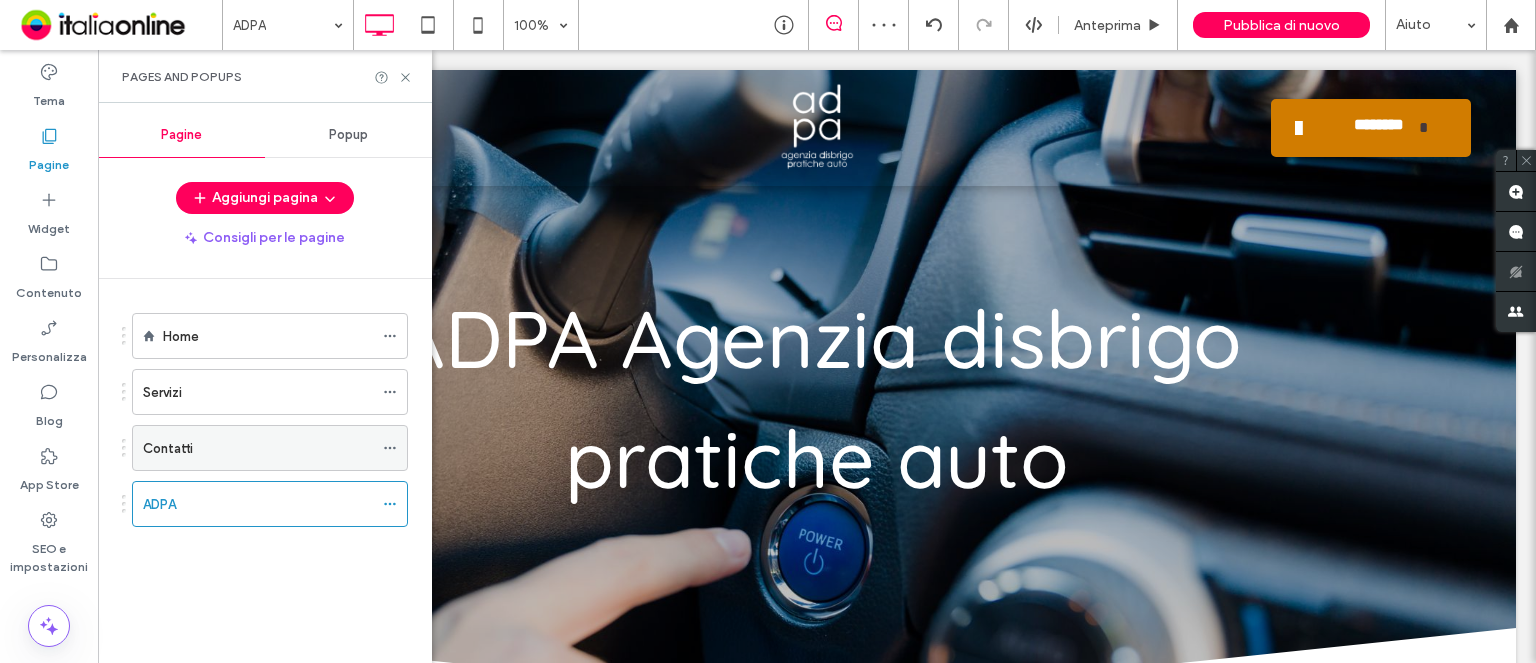 click 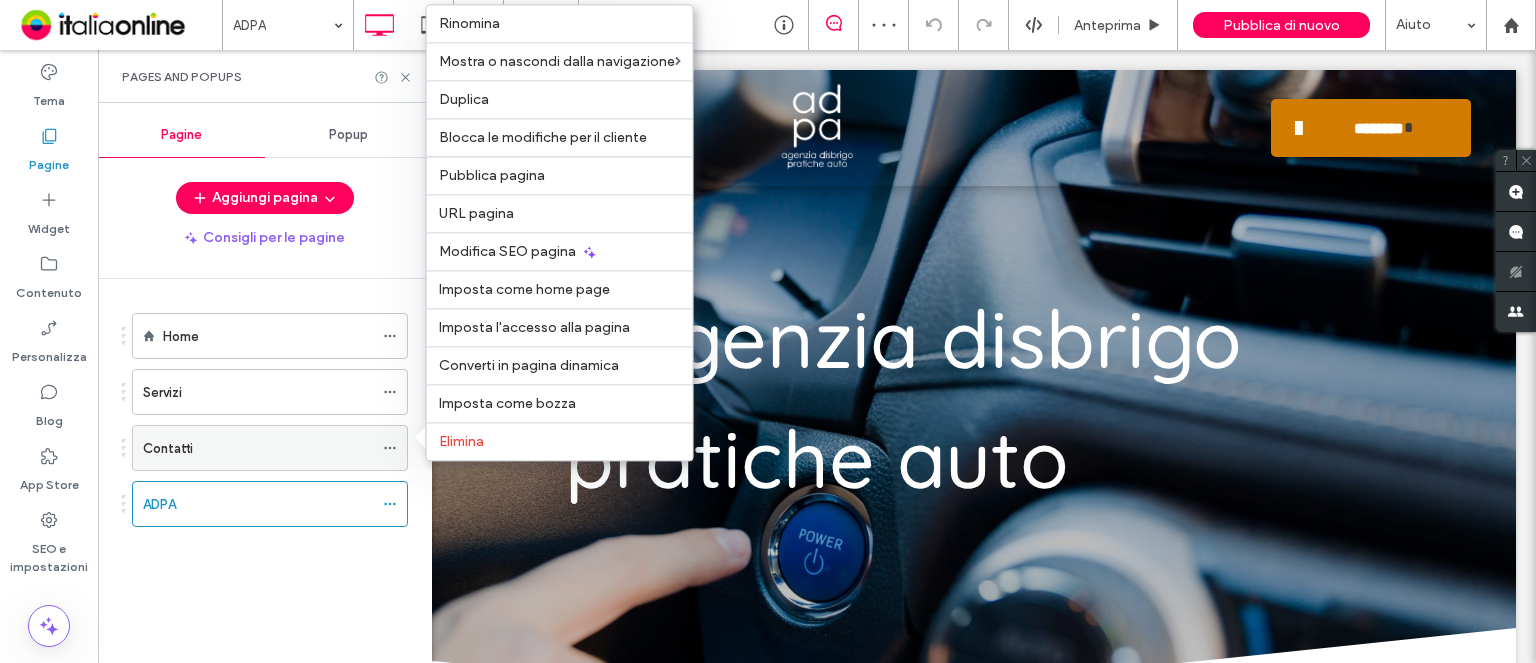 scroll, scrollTop: 0, scrollLeft: 0, axis: both 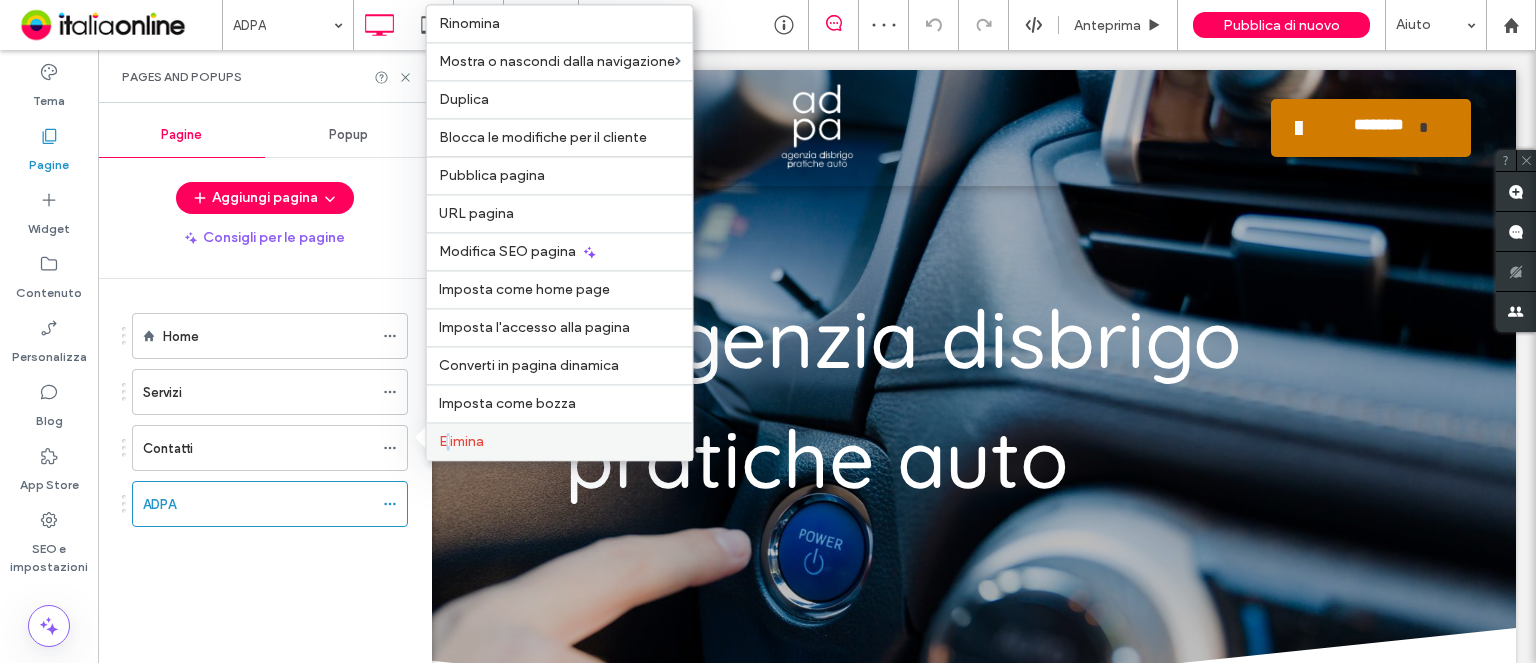 click on "Elimina" at bounding box center (461, 441) 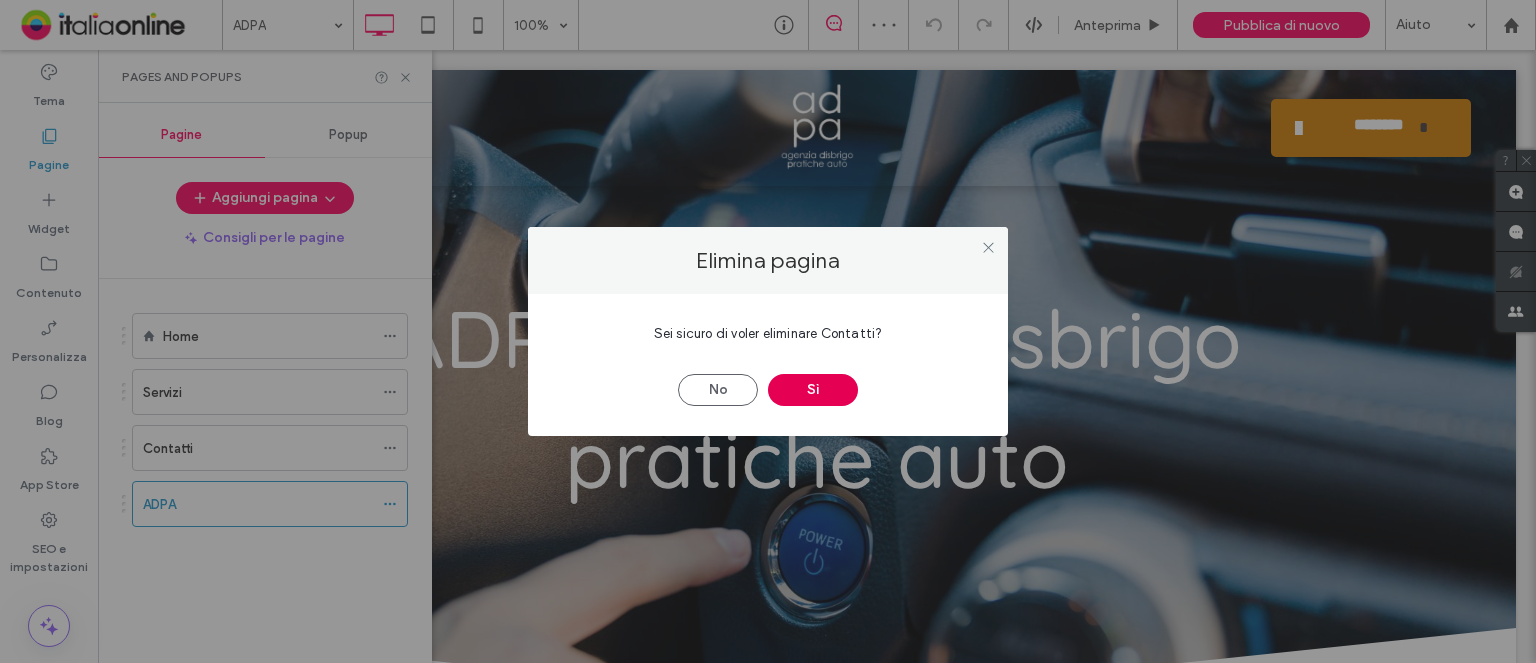 click on "Sì" at bounding box center [813, 390] 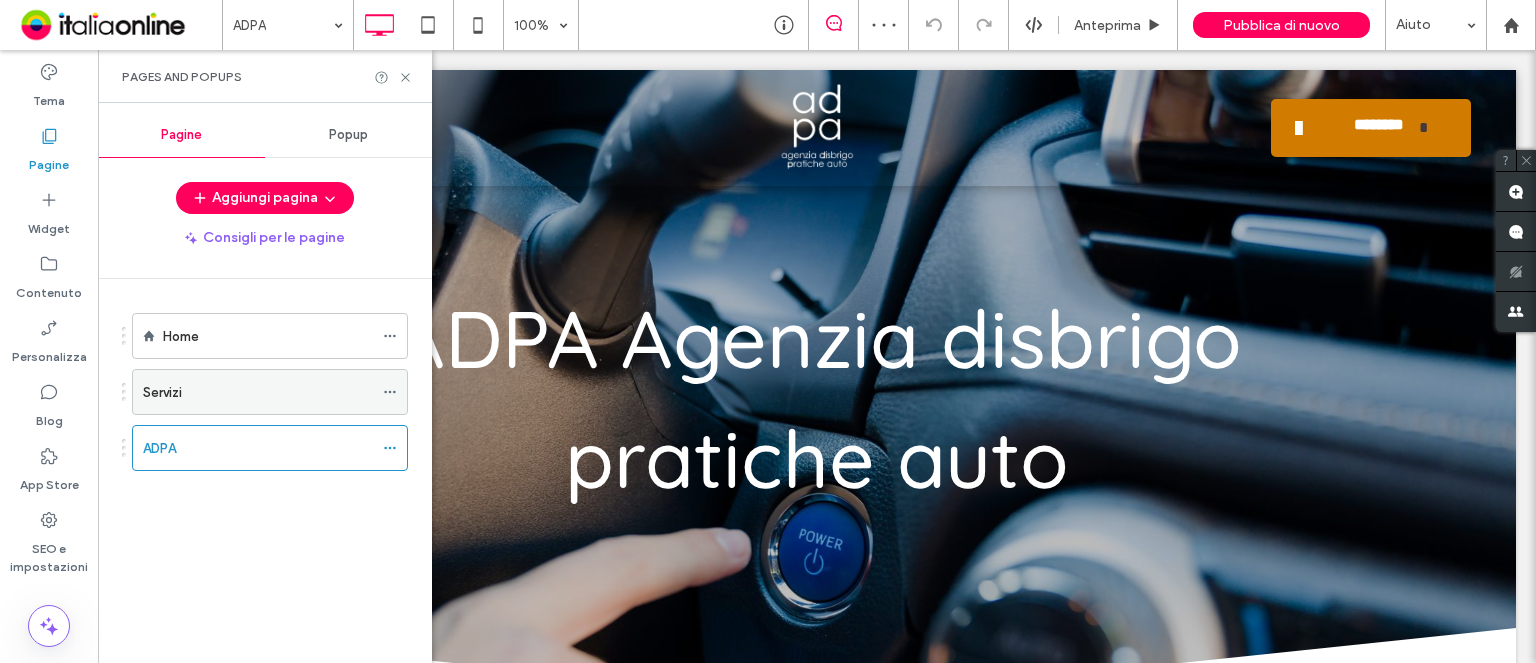 click 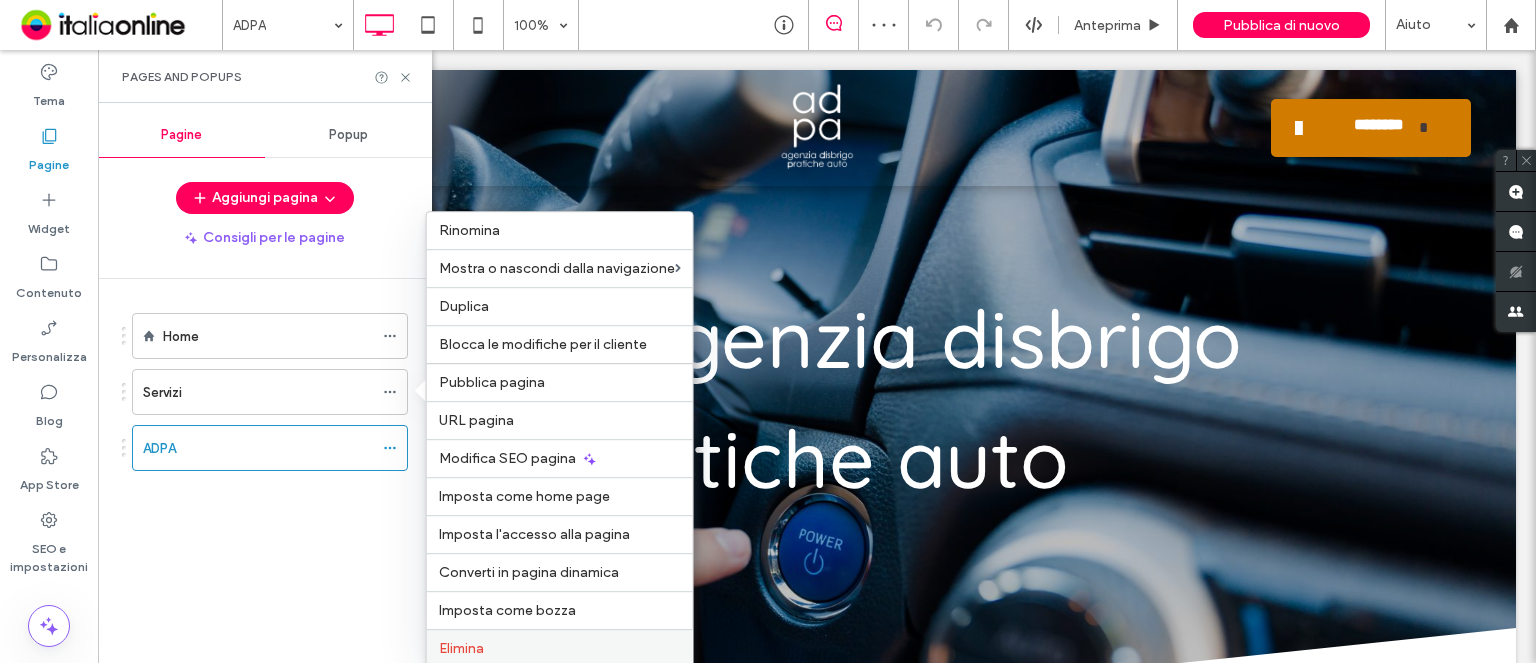 click on "Elimina" at bounding box center [560, 648] 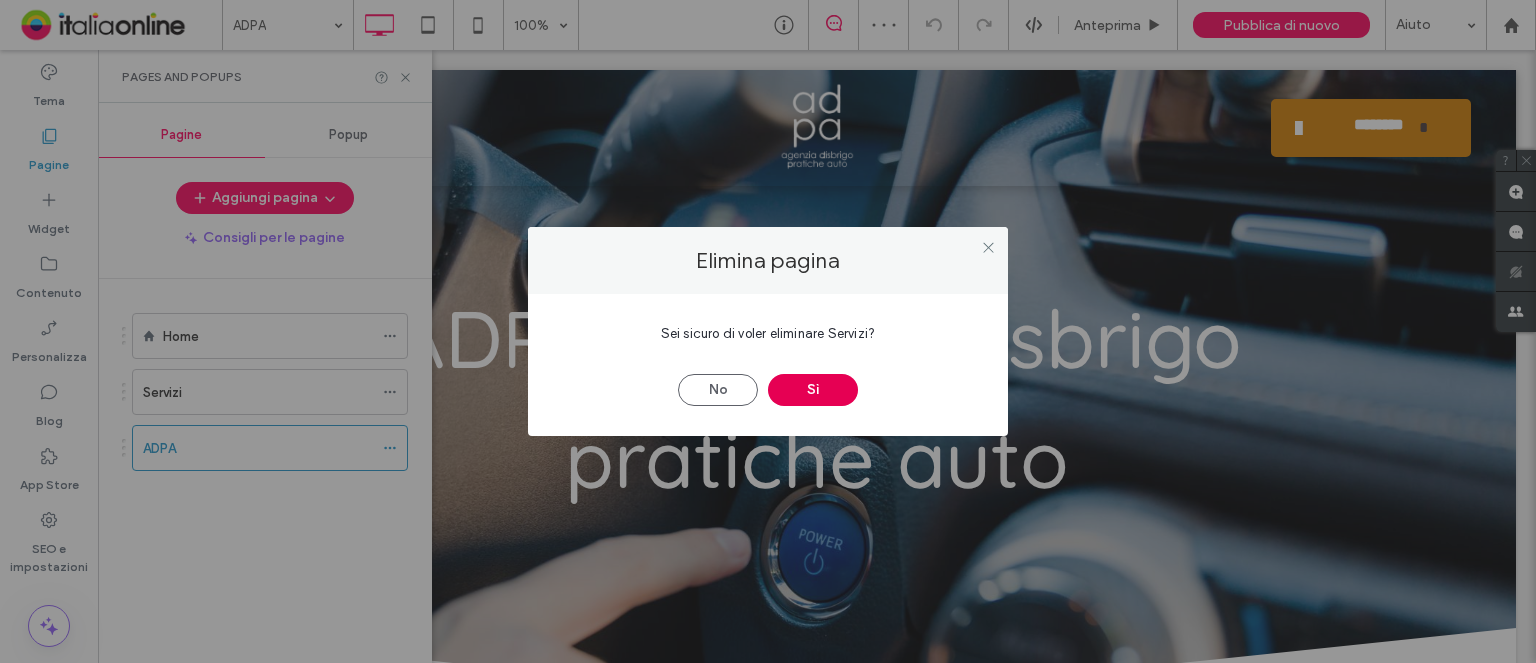 click on "Sì" at bounding box center (813, 390) 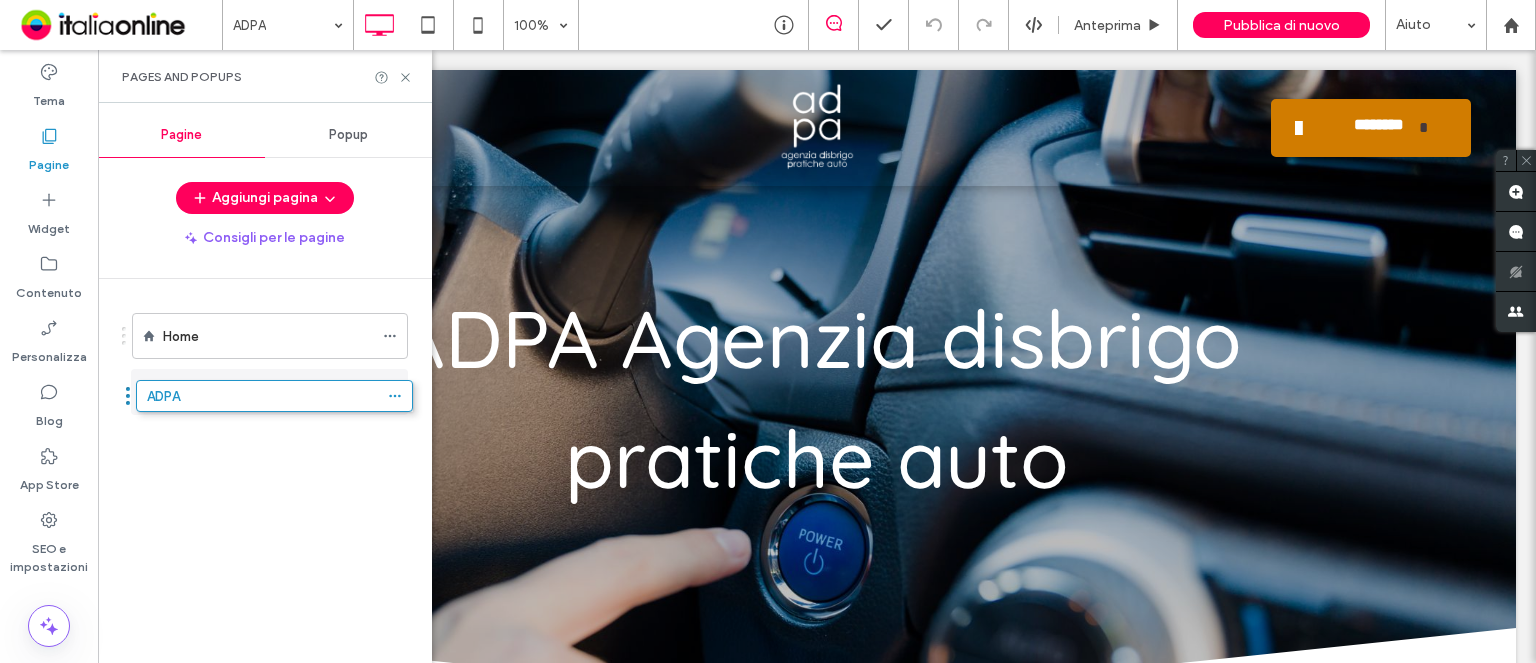 drag, startPoint x: 255, startPoint y: 382, endPoint x: 261, endPoint y: 392, distance: 11.661903 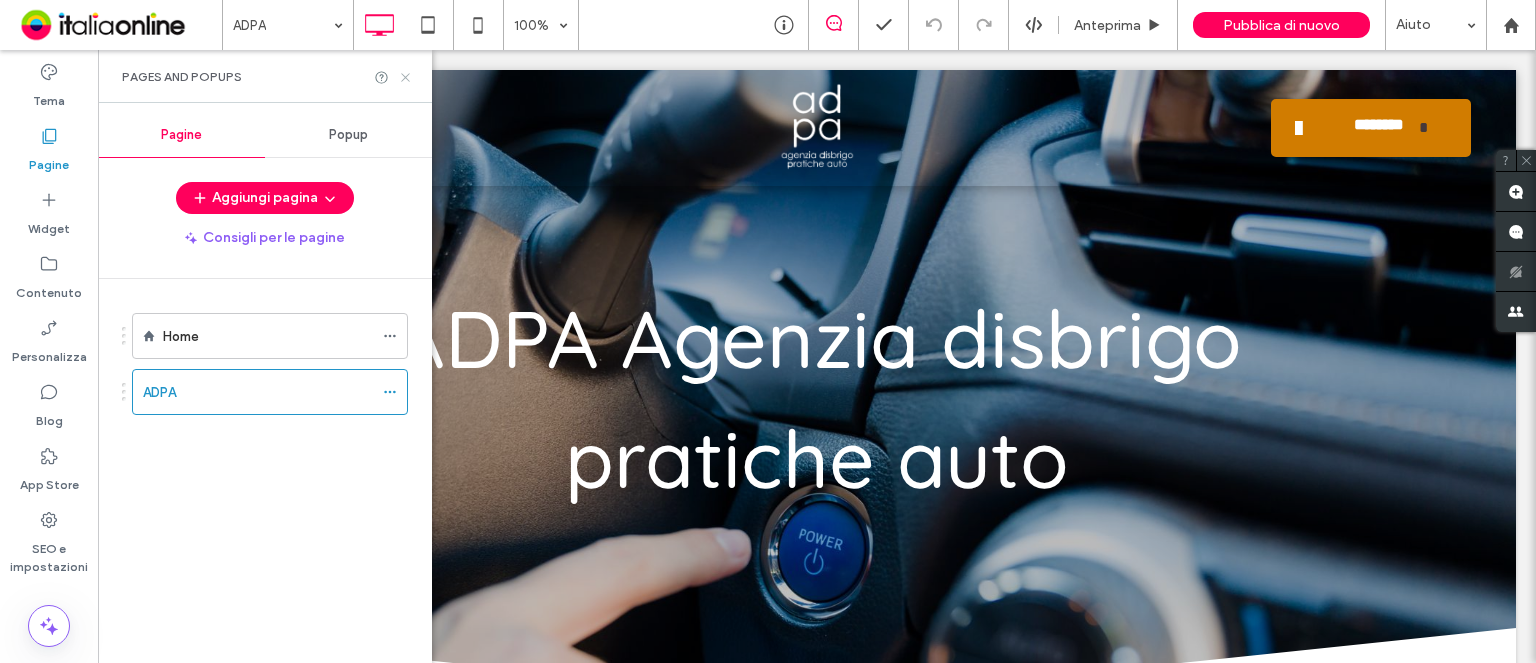click 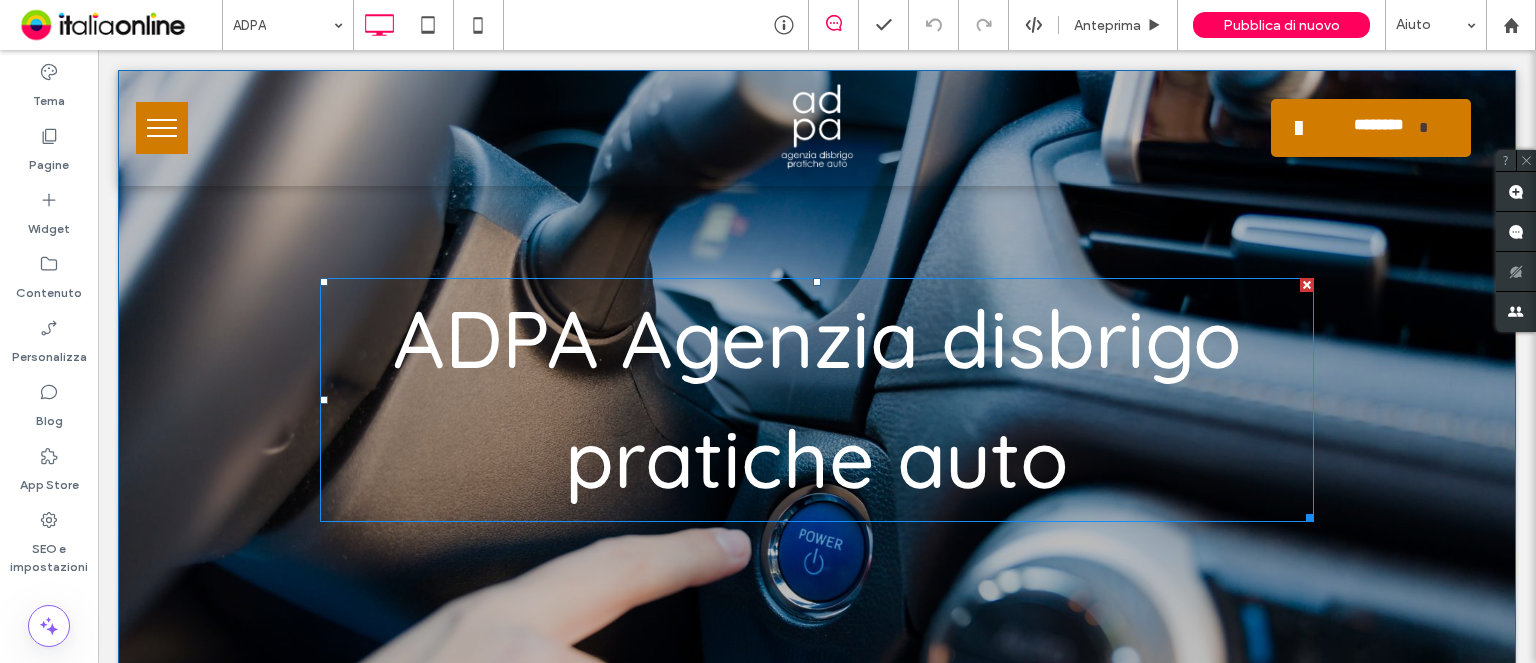 click on "ADPA Agenzia disbrigo pratiche auto" at bounding box center [817, 398] 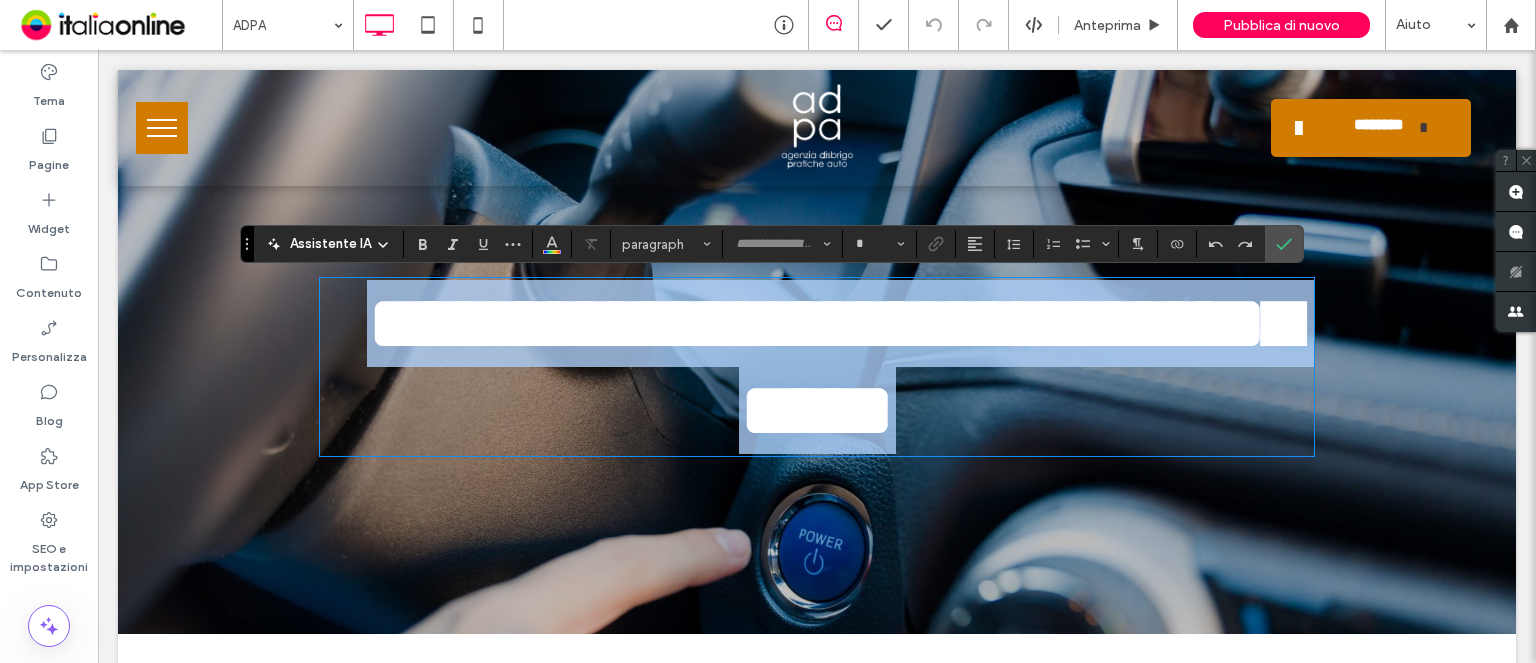 type on "*********" 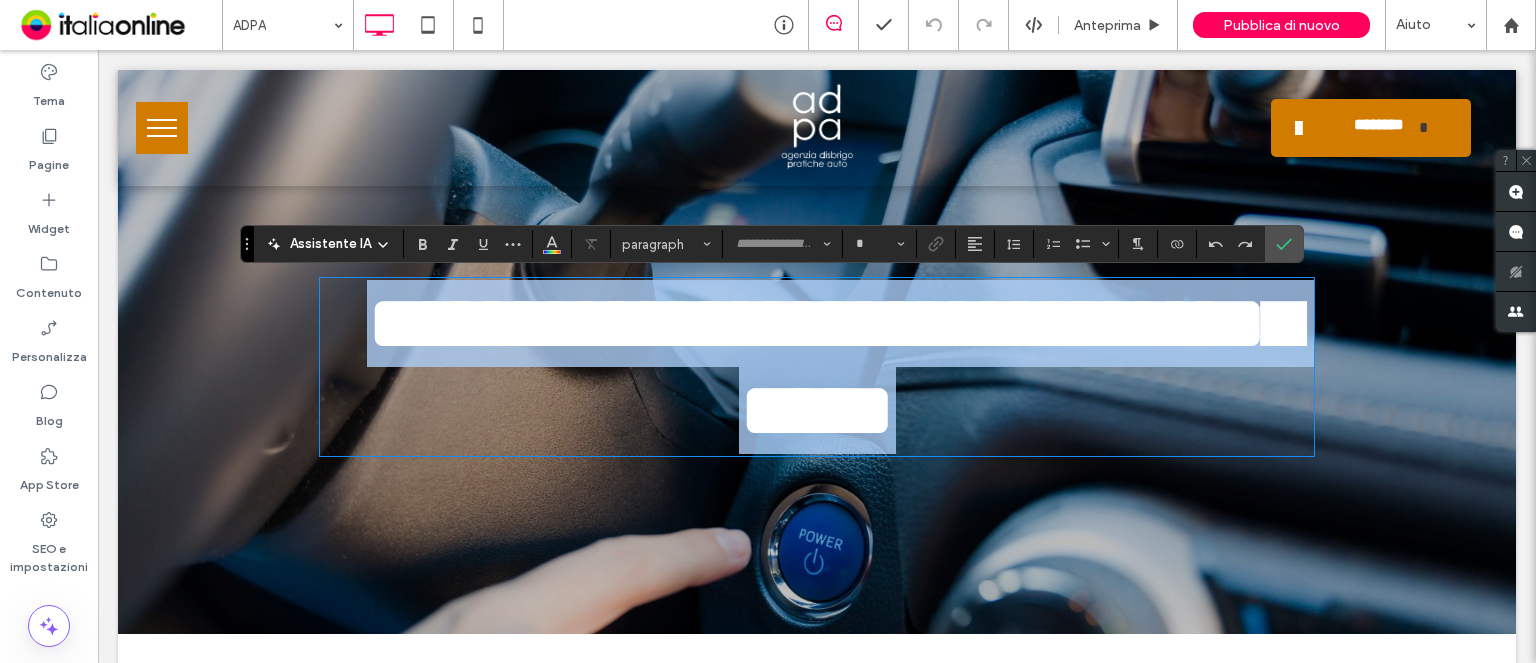 type on "**" 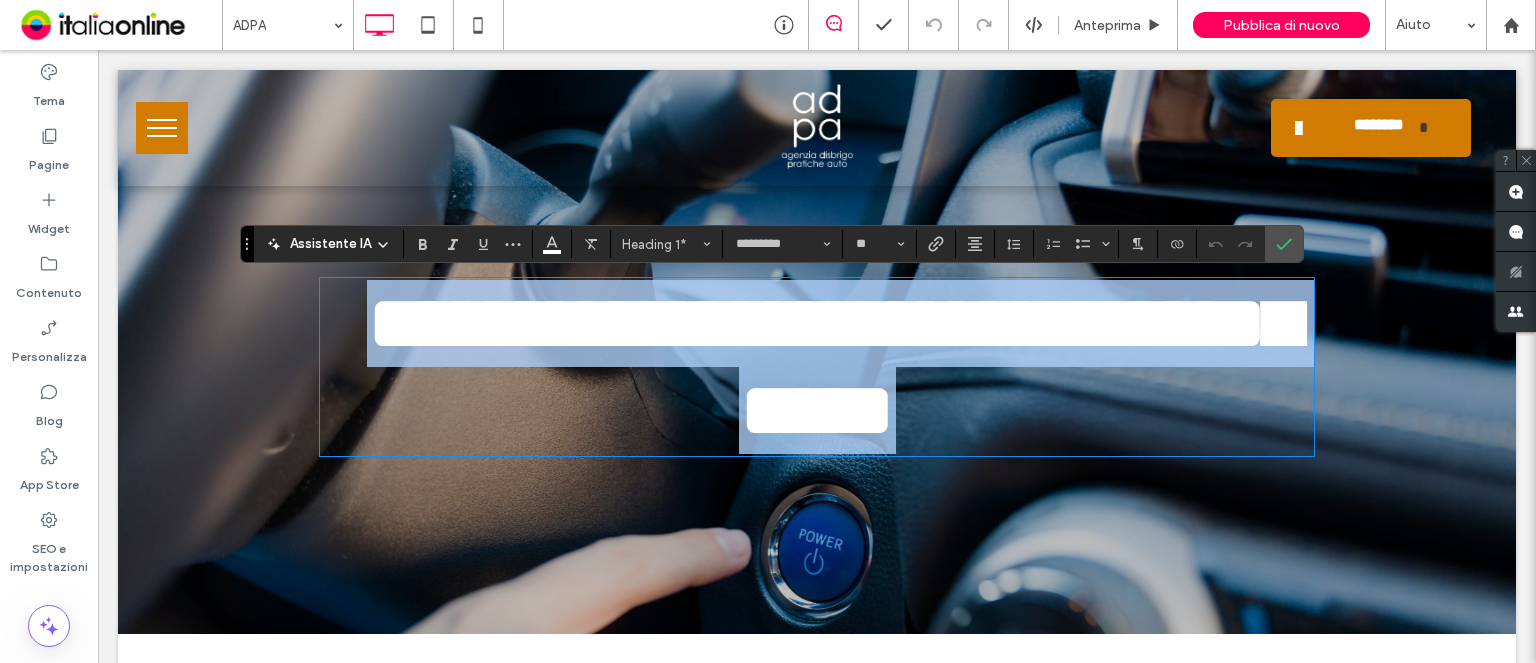 click on "**********" at bounding box center [833, 367] 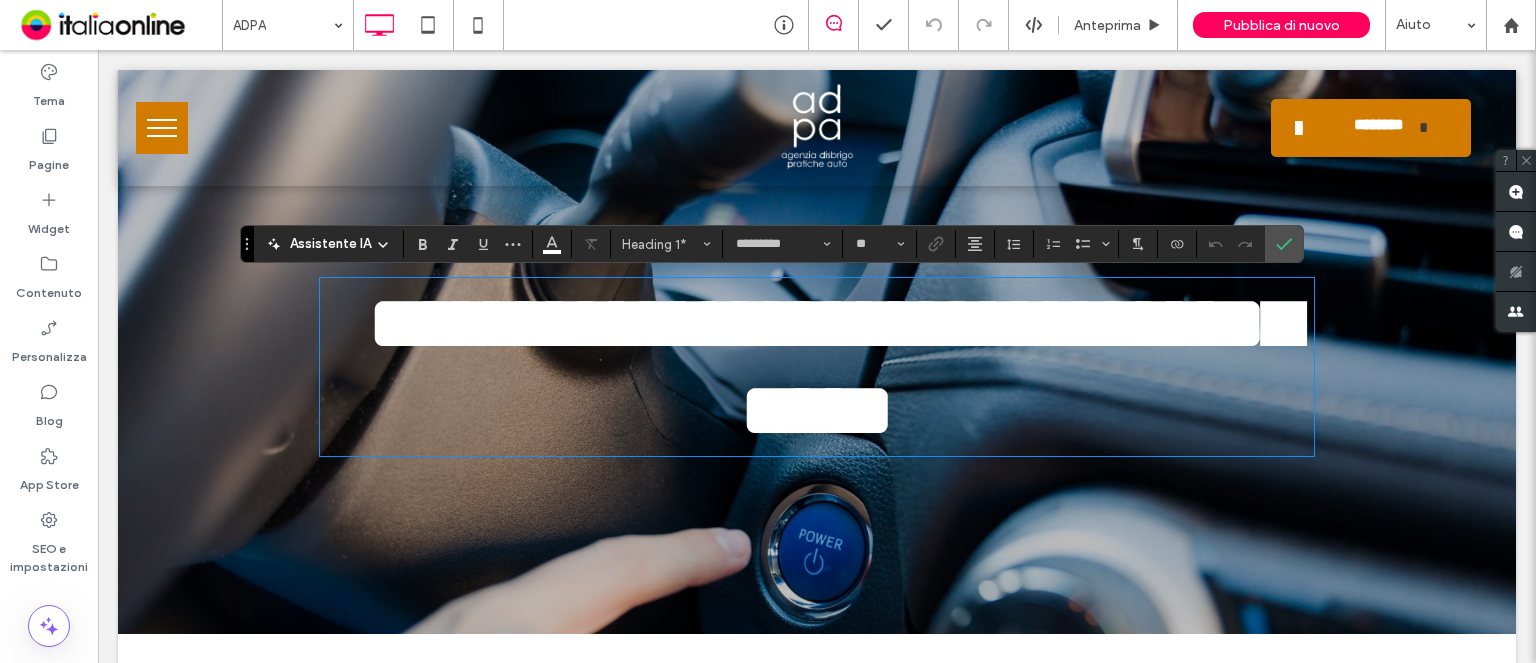 click on "**********" at bounding box center [816, 367] 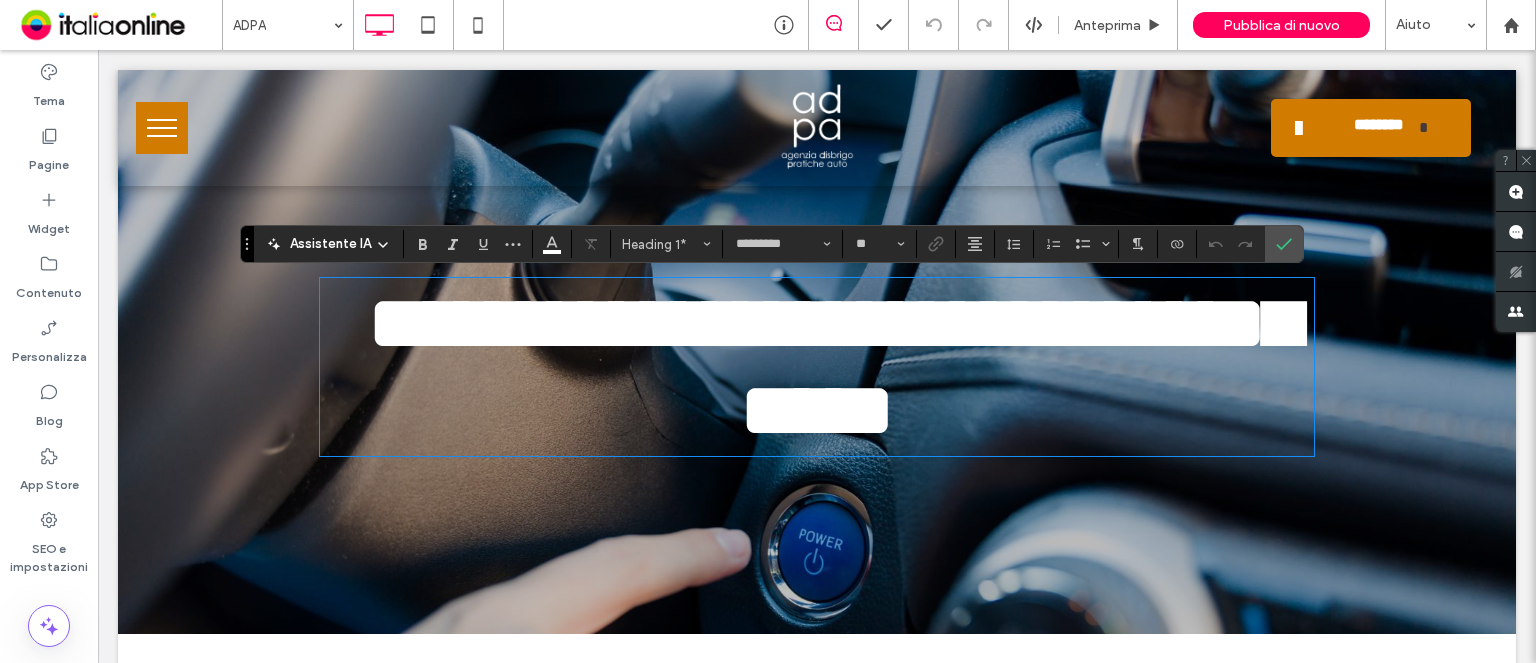 type 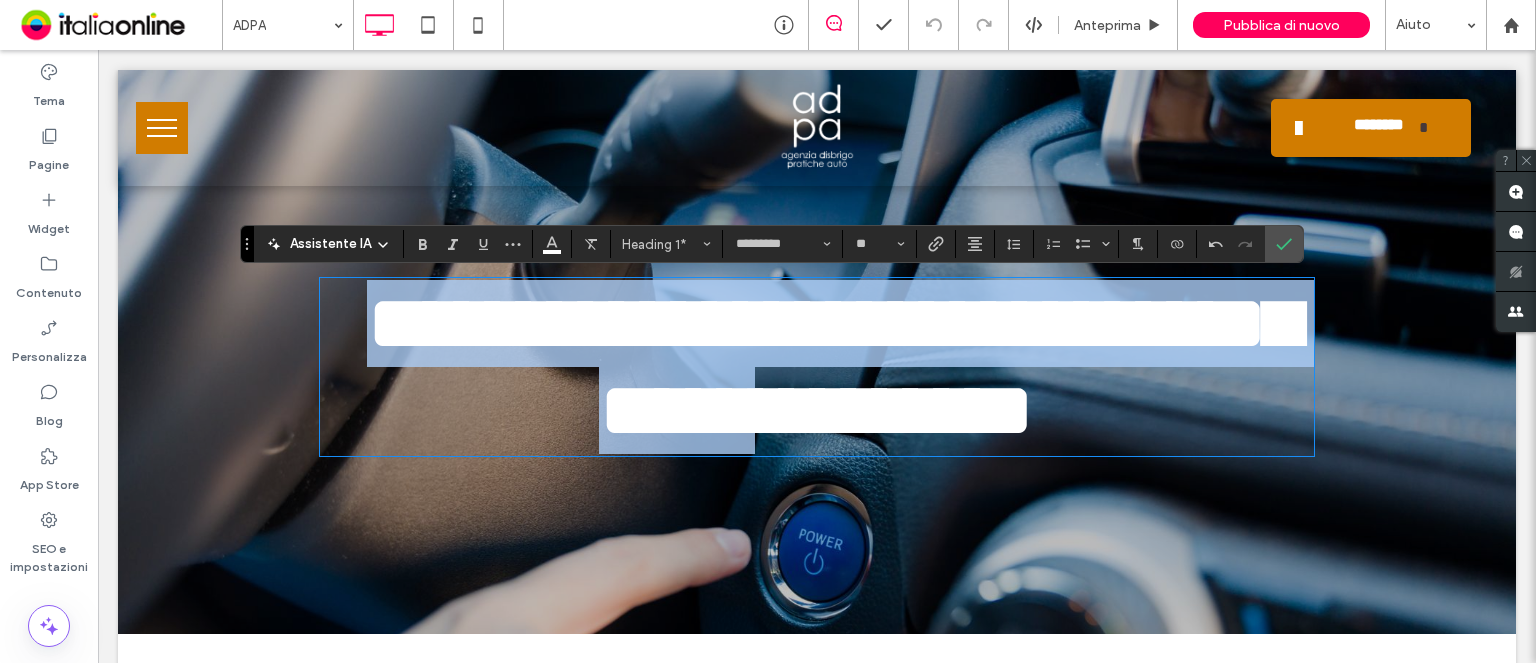 drag, startPoint x: 882, startPoint y: 460, endPoint x: 173, endPoint y: 336, distance: 719.7618 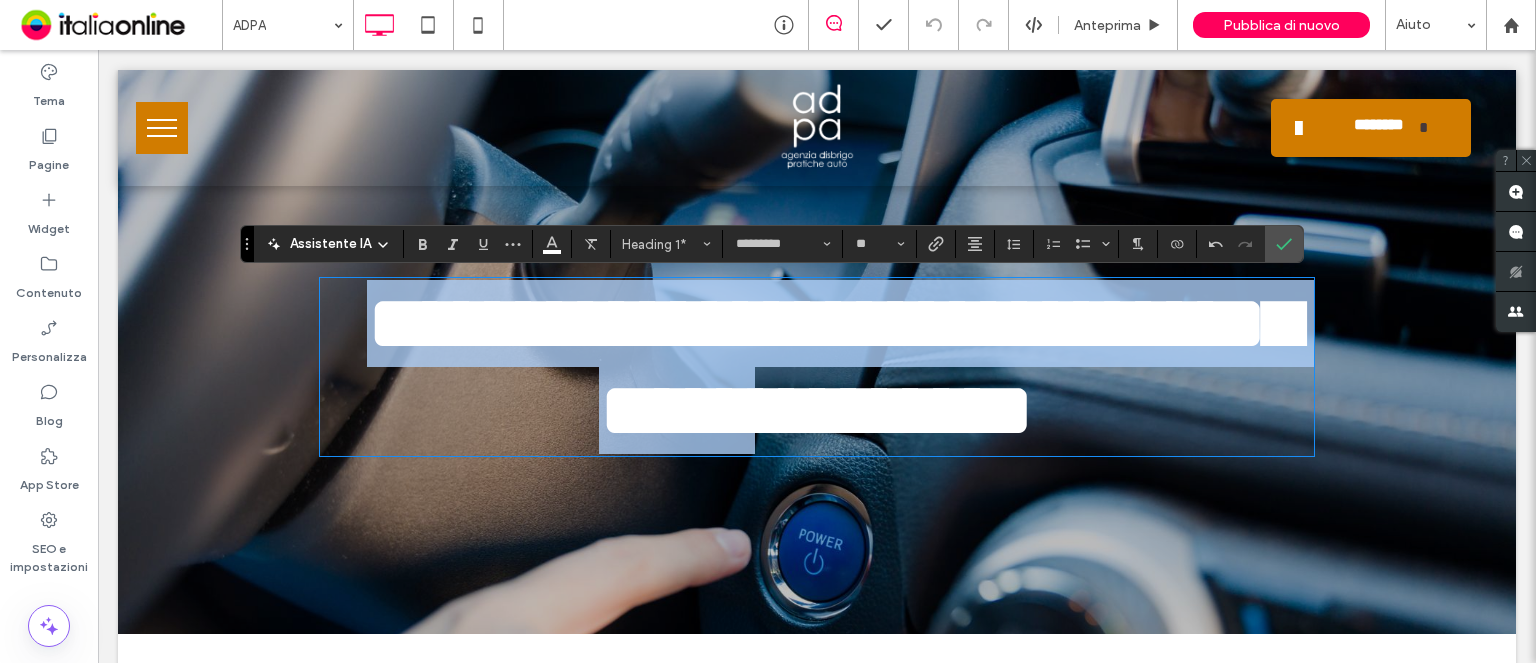 click on "**********" at bounding box center (817, 367) 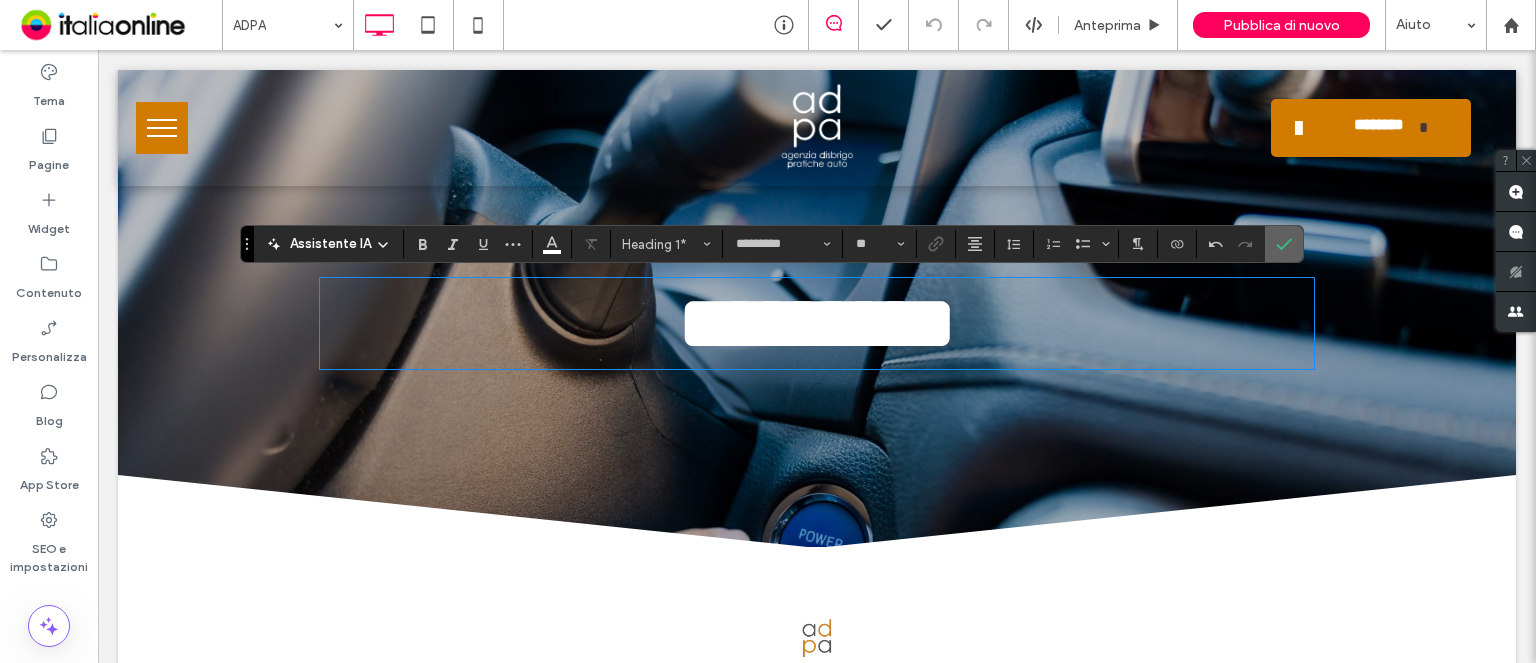 click at bounding box center (1284, 244) 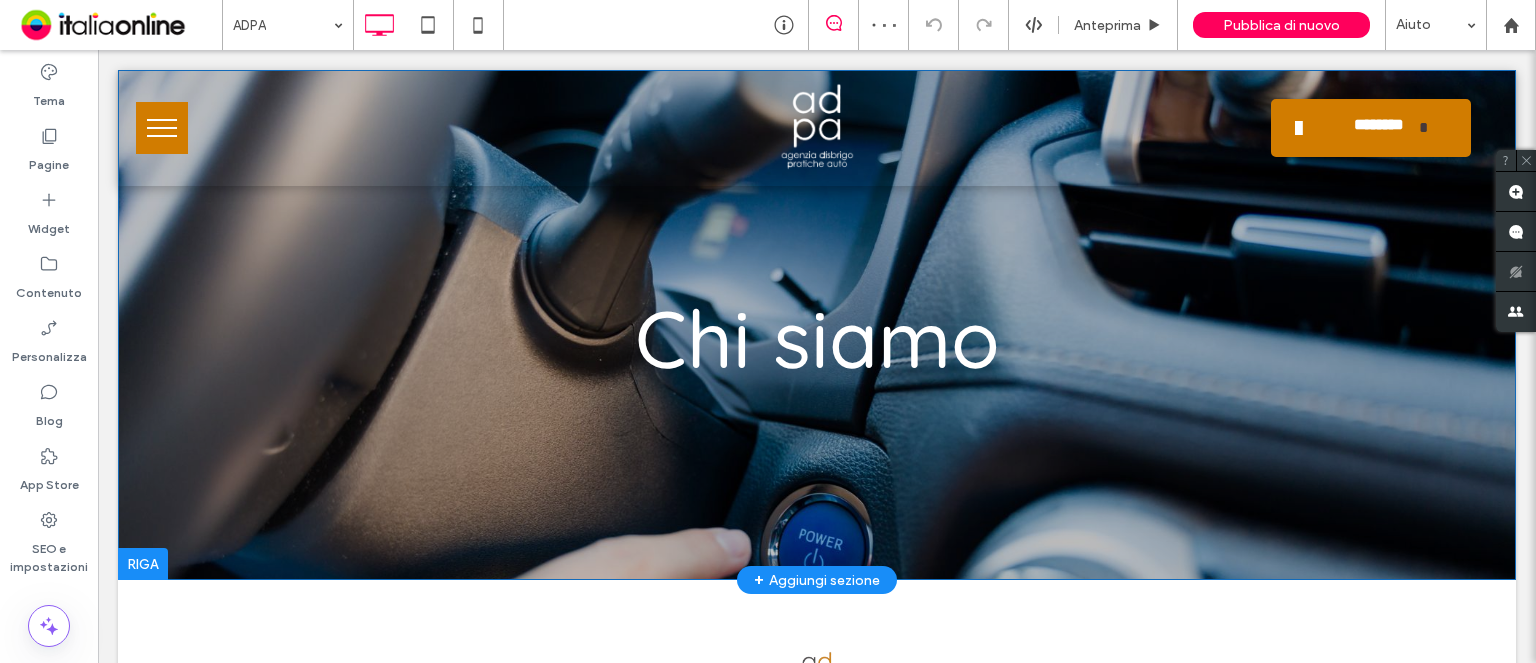 click at bounding box center (143, 564) 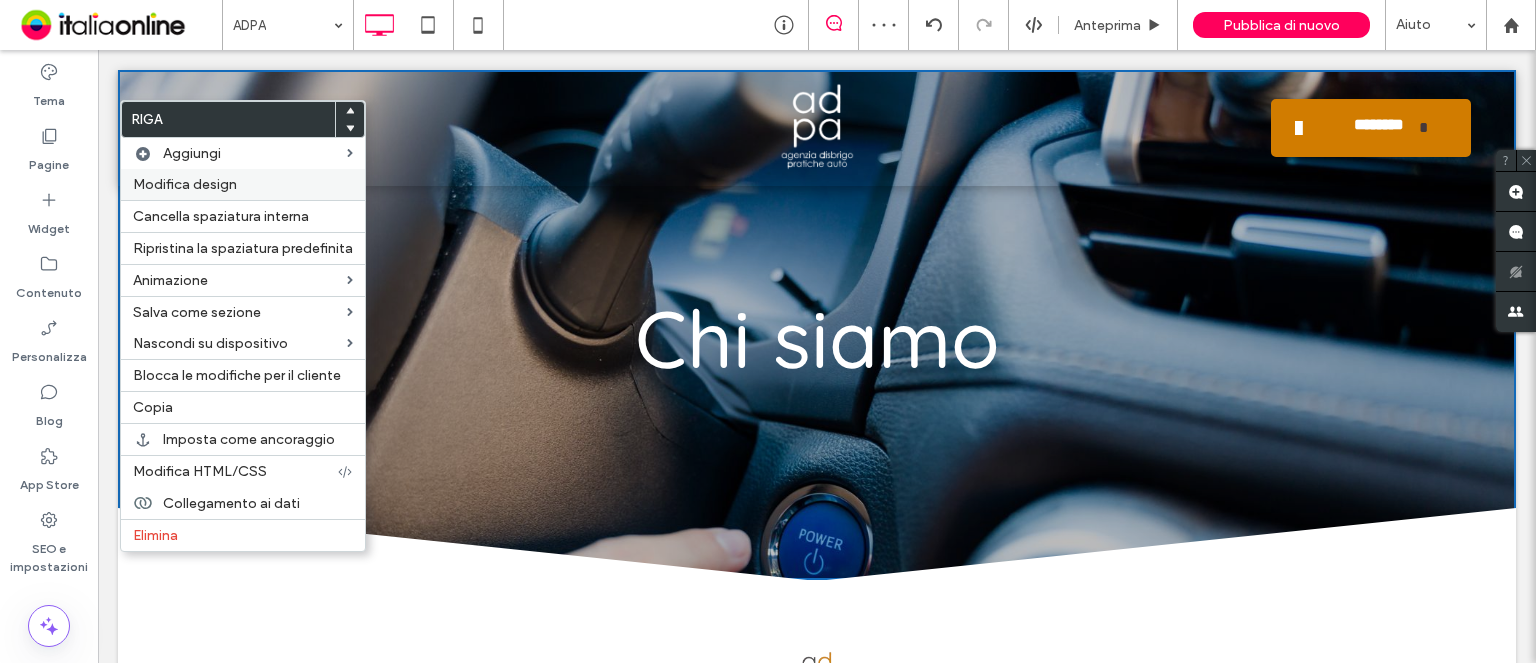 click on "Modifica design" at bounding box center [243, 184] 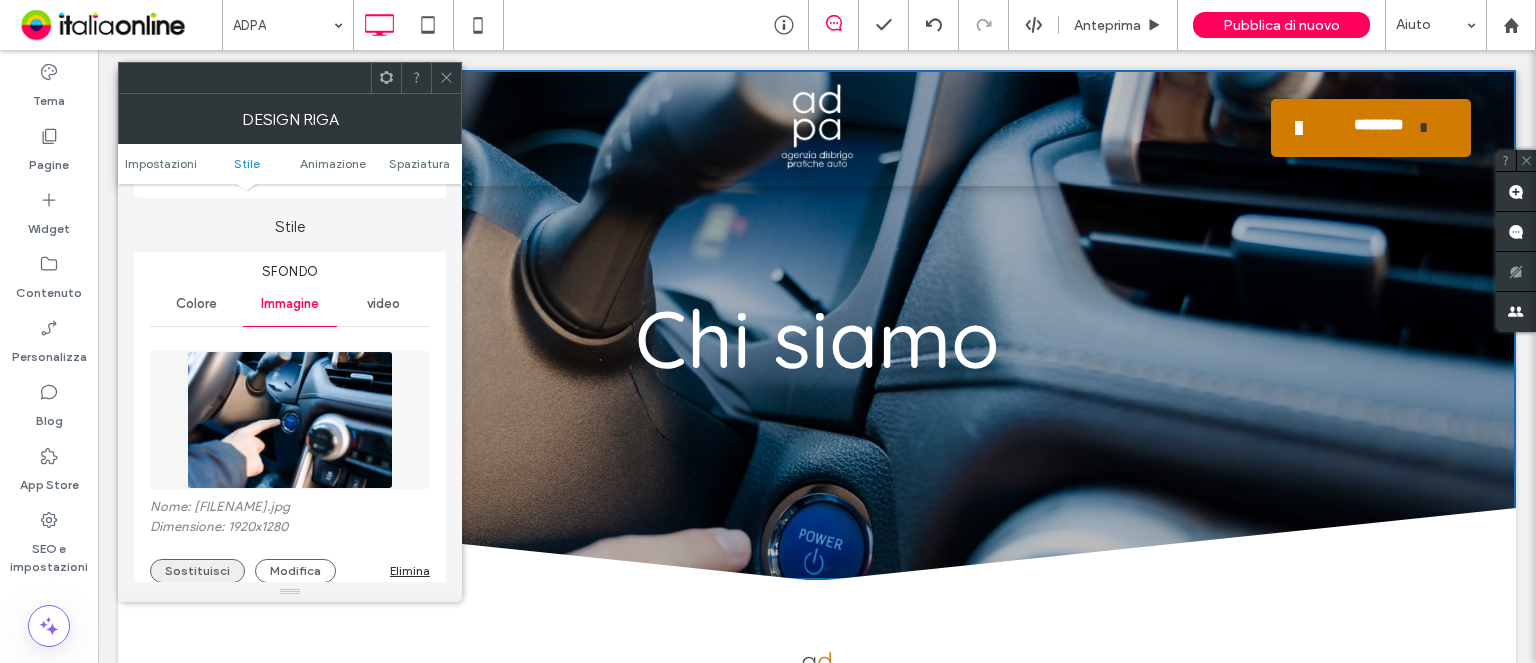 scroll, scrollTop: 200, scrollLeft: 0, axis: vertical 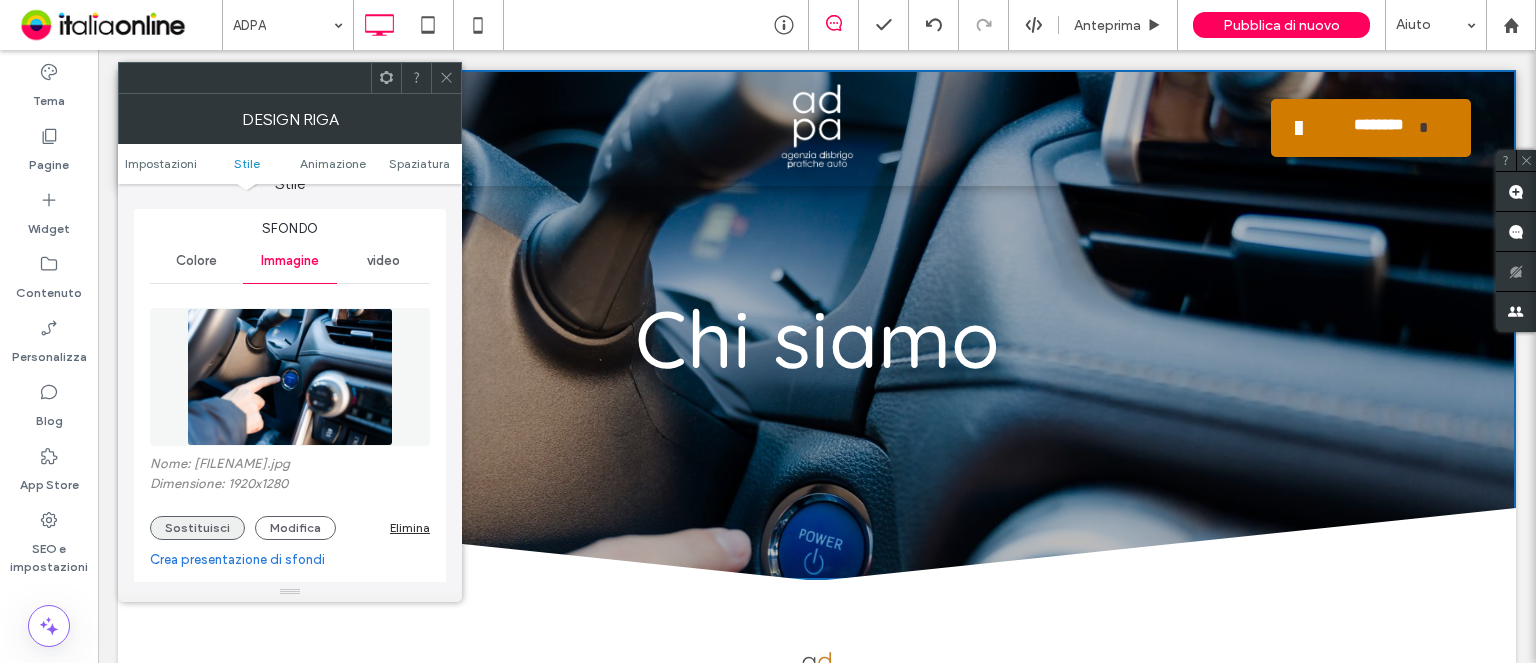 click on "Sostituisci" at bounding box center (197, 528) 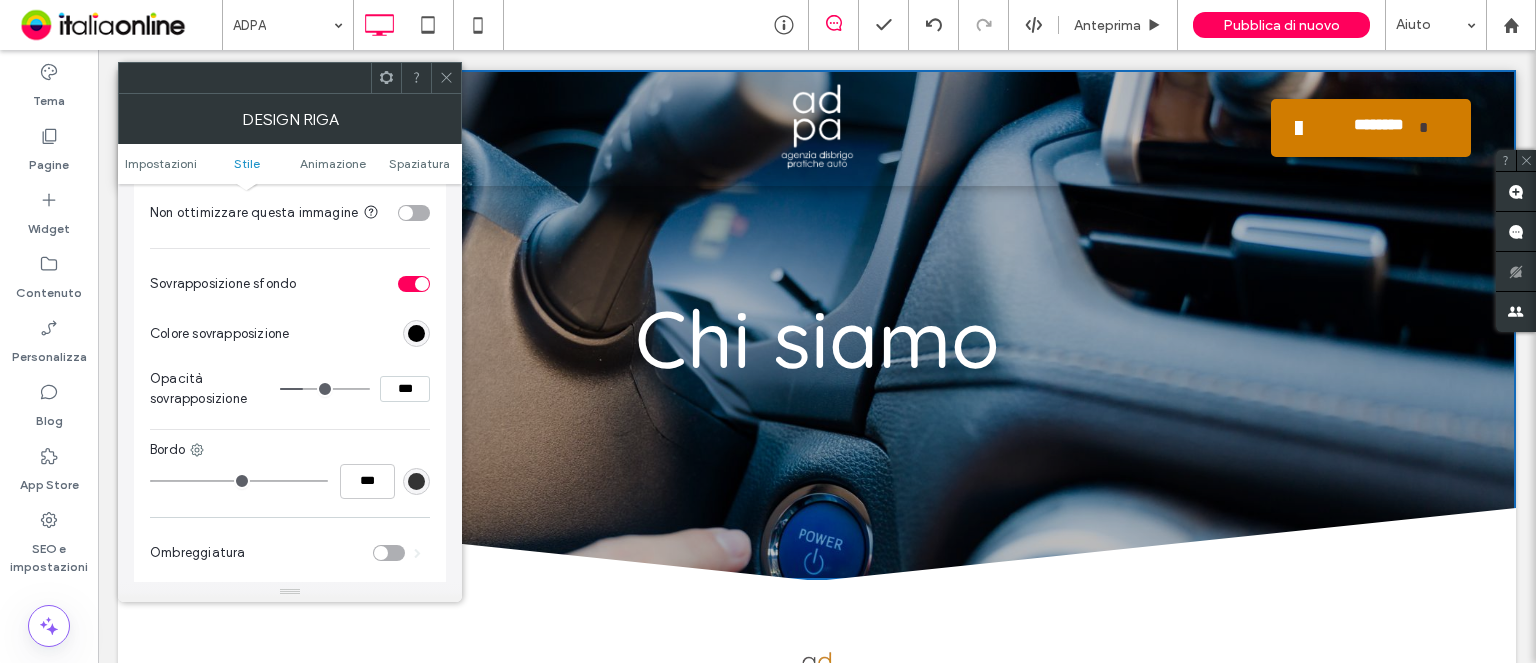 scroll, scrollTop: 800, scrollLeft: 0, axis: vertical 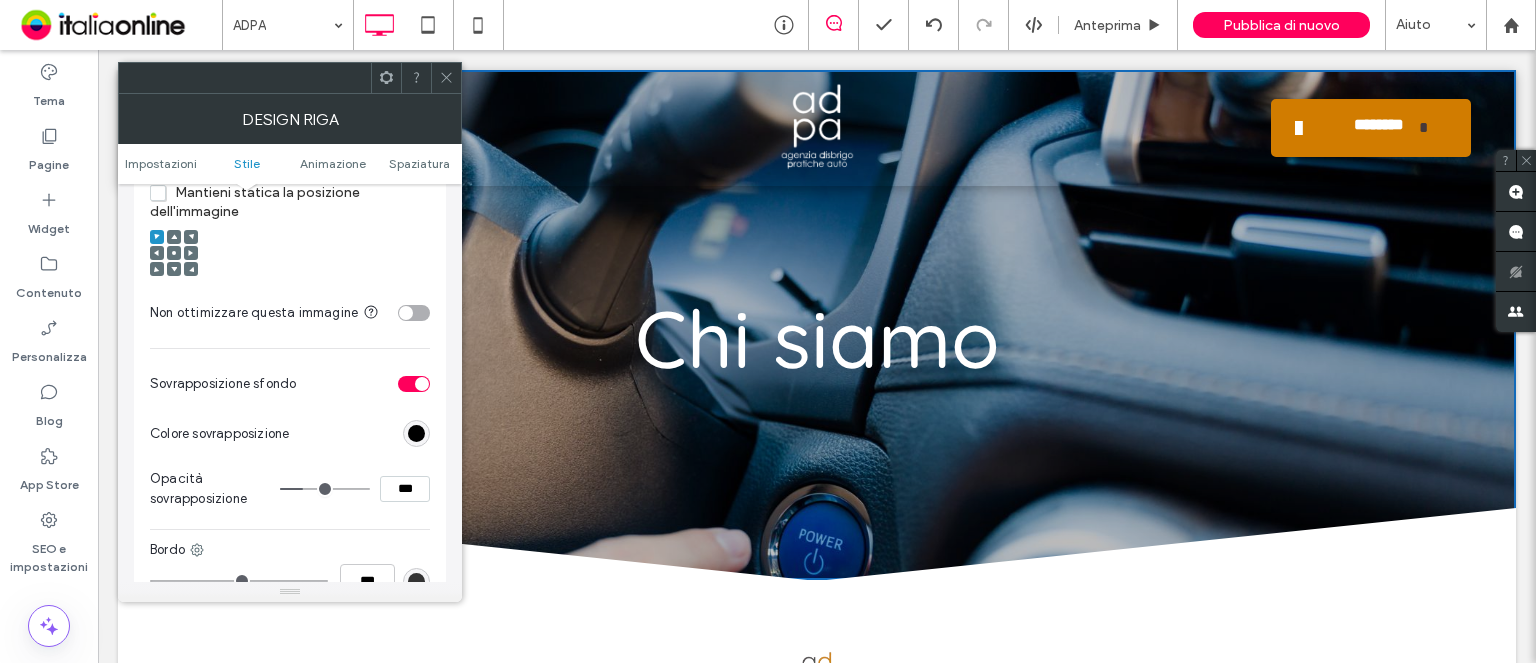 click at bounding box center (416, 433) 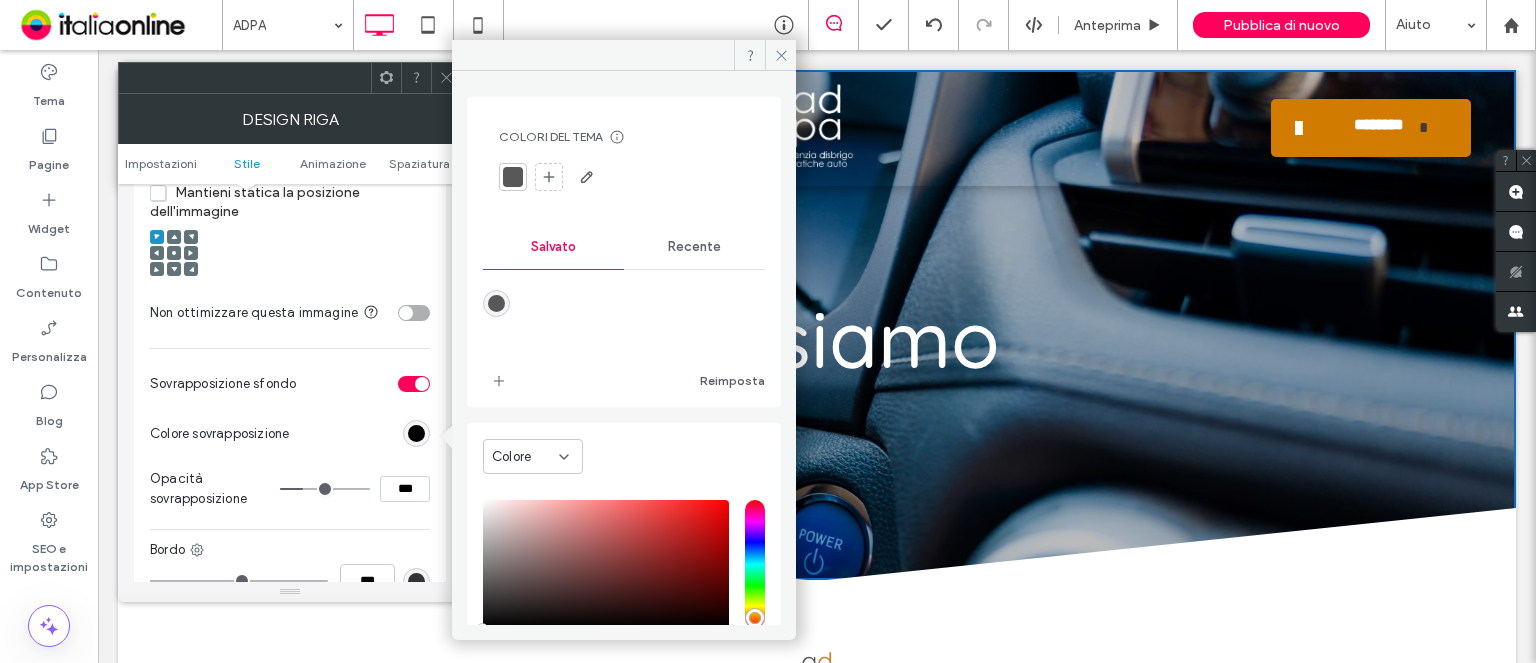 drag, startPoint x: 696, startPoint y: 244, endPoint x: 689, endPoint y: 254, distance: 12.206555 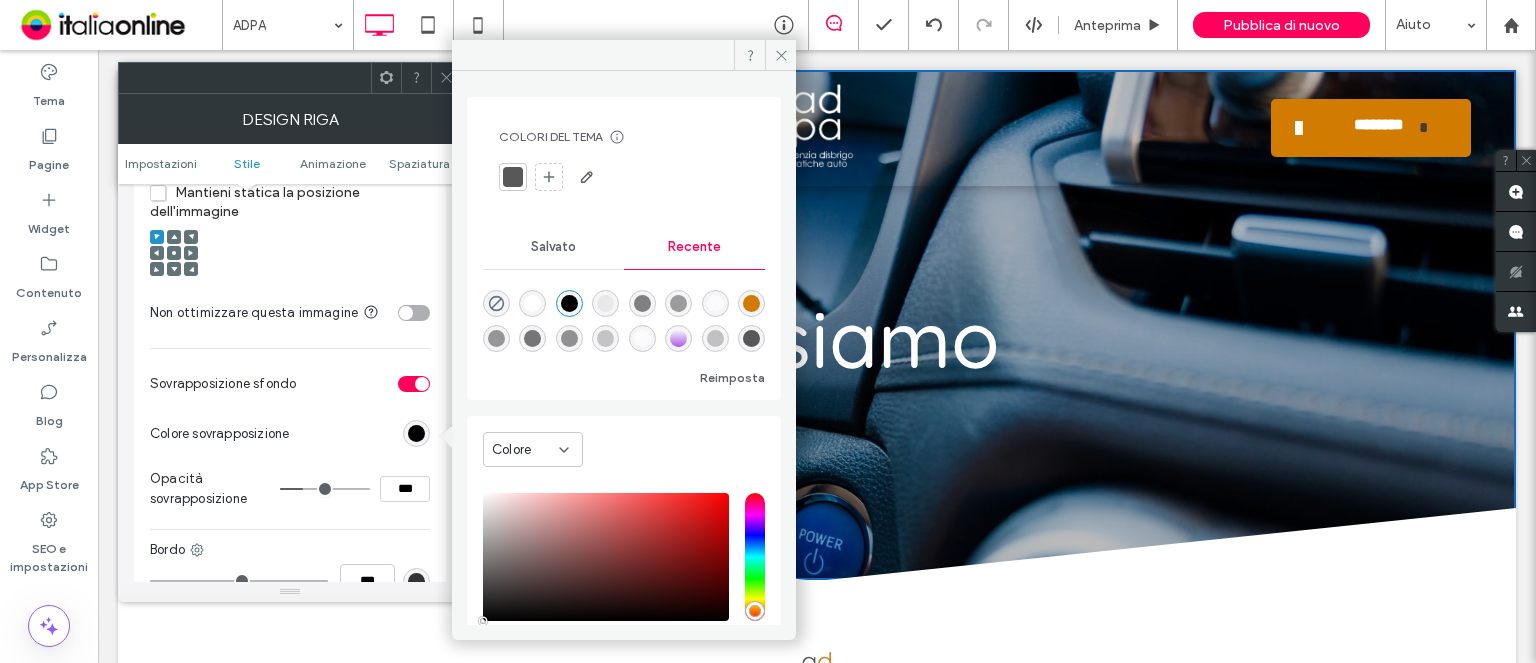 click at bounding box center [751, 303] 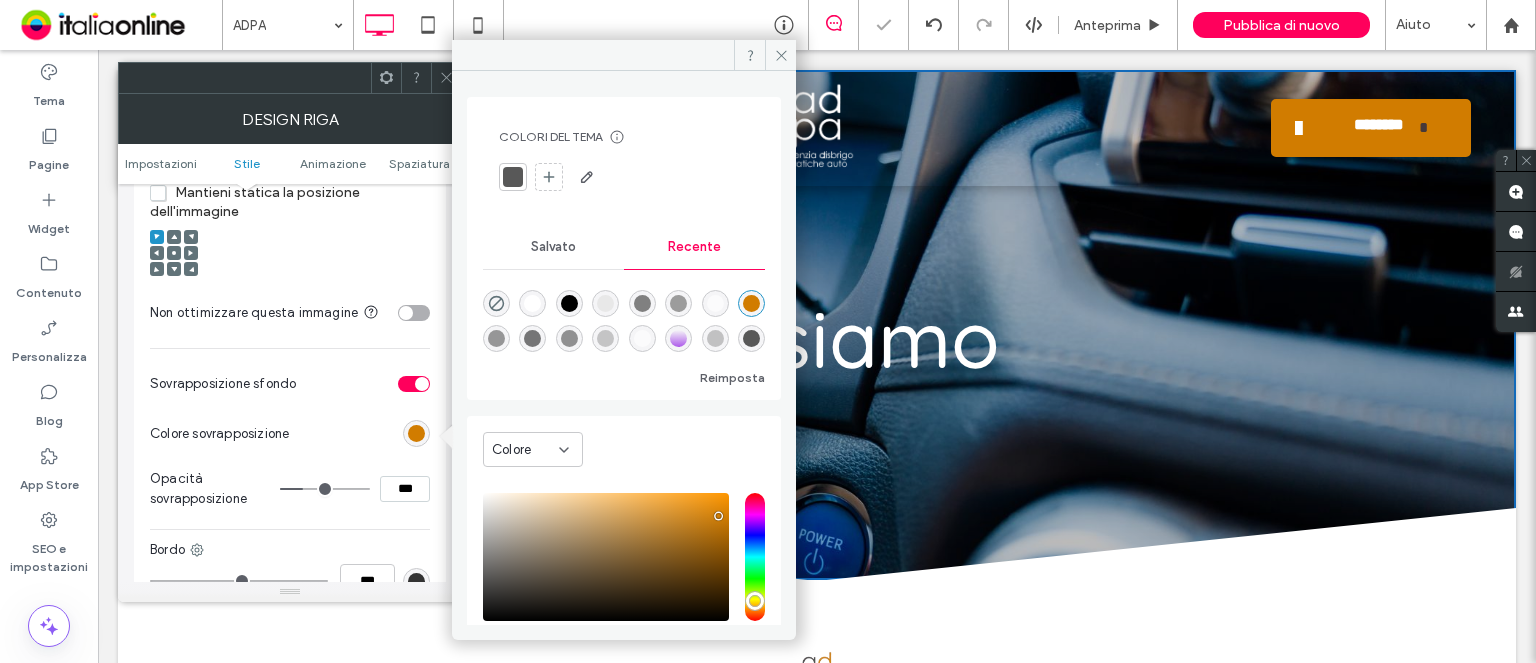 type on "*******" 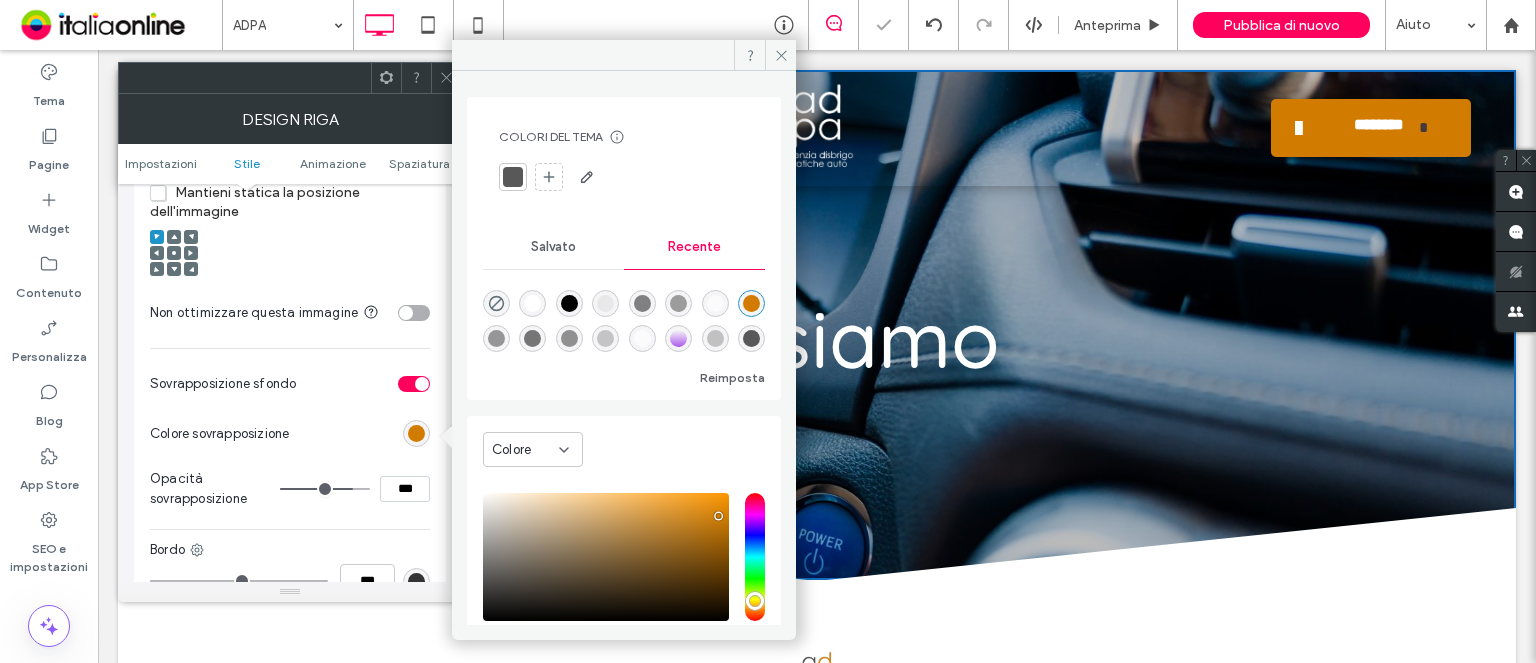 type on "**" 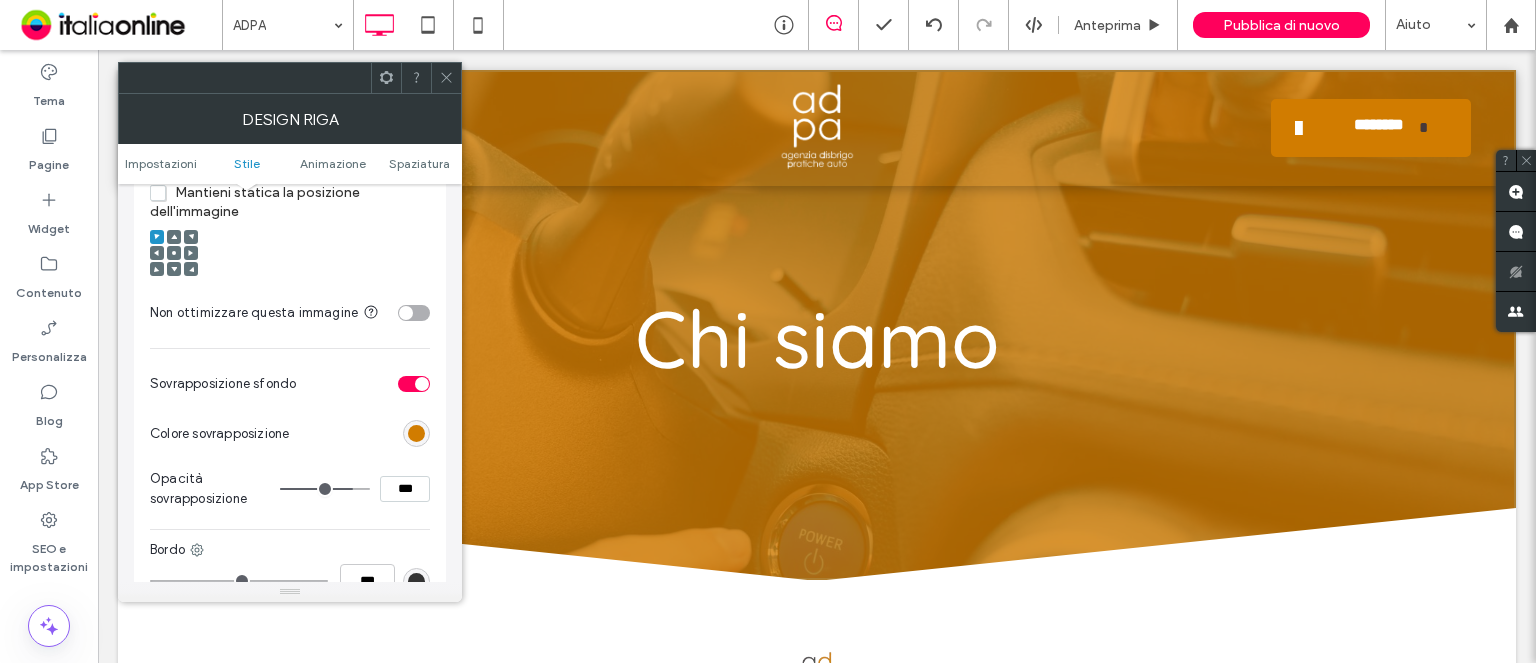 click at bounding box center [416, 433] 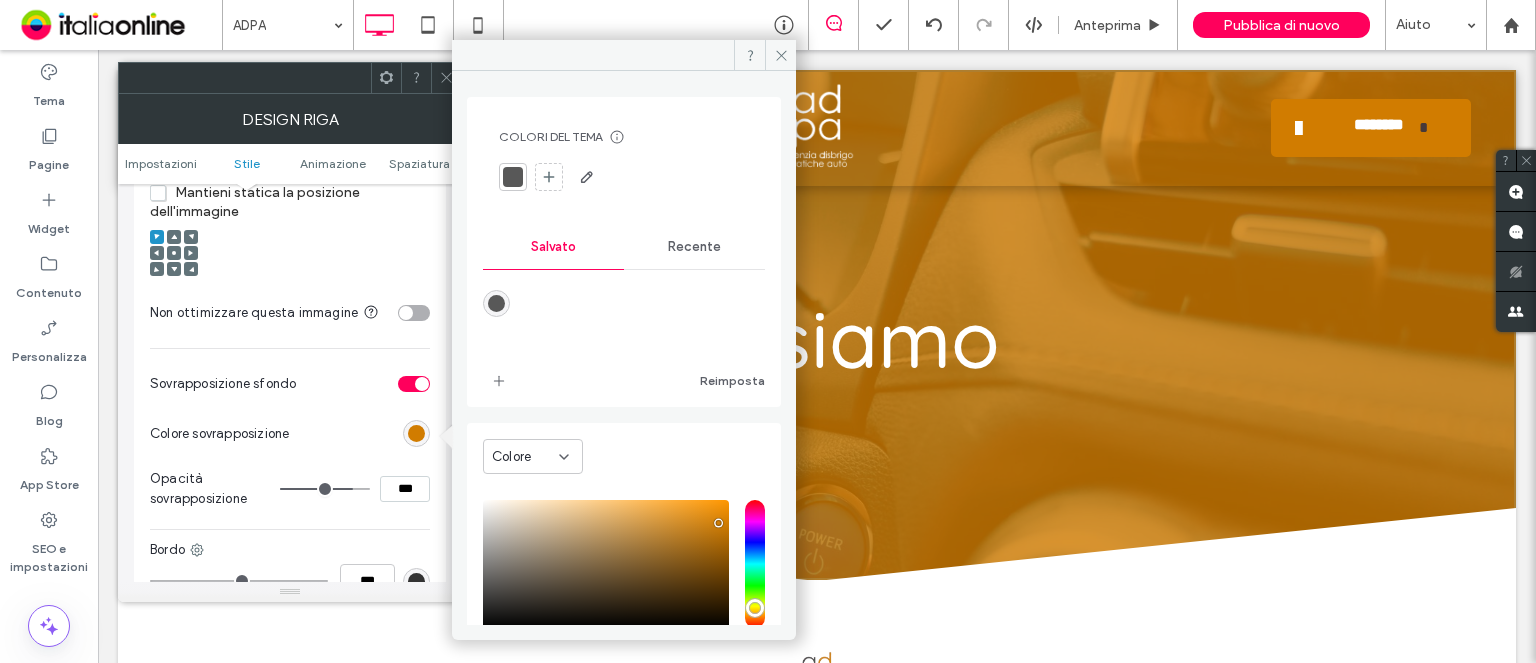 click on "Recente" at bounding box center (694, 247) 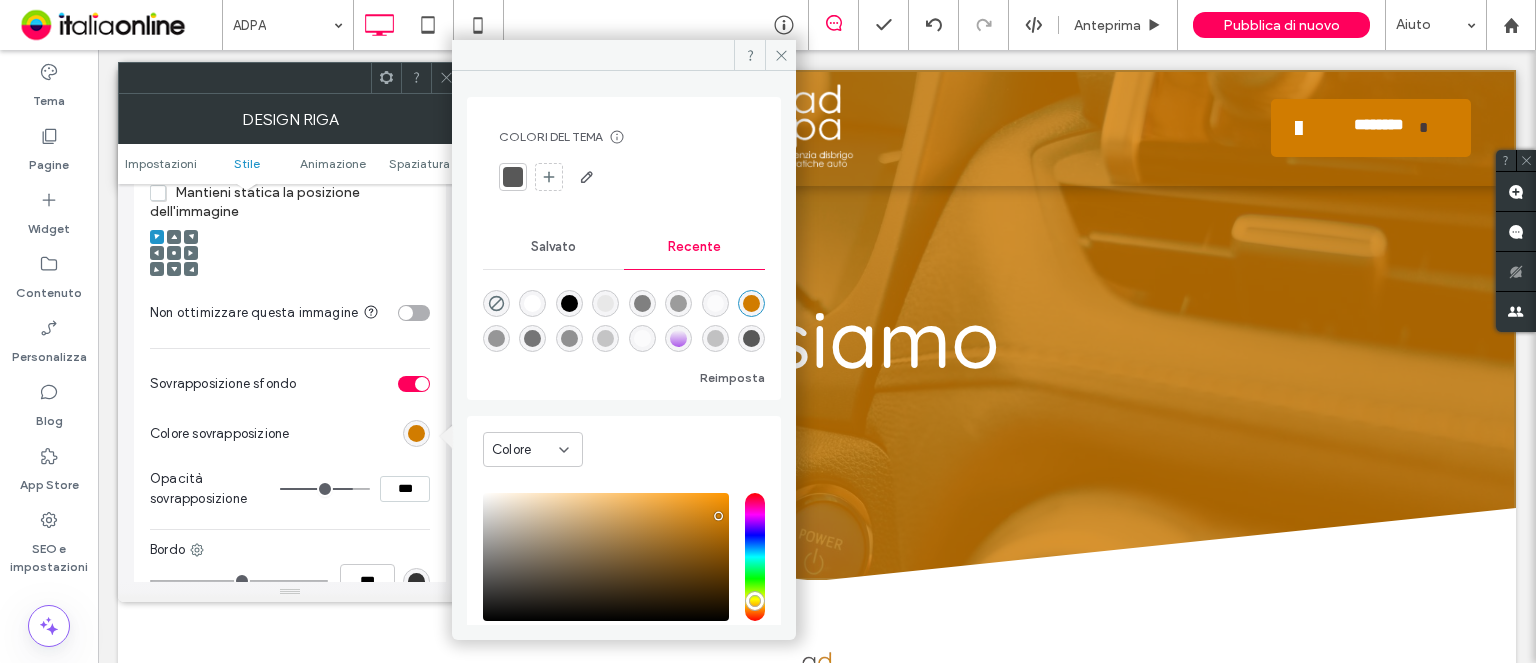click at bounding box center (569, 303) 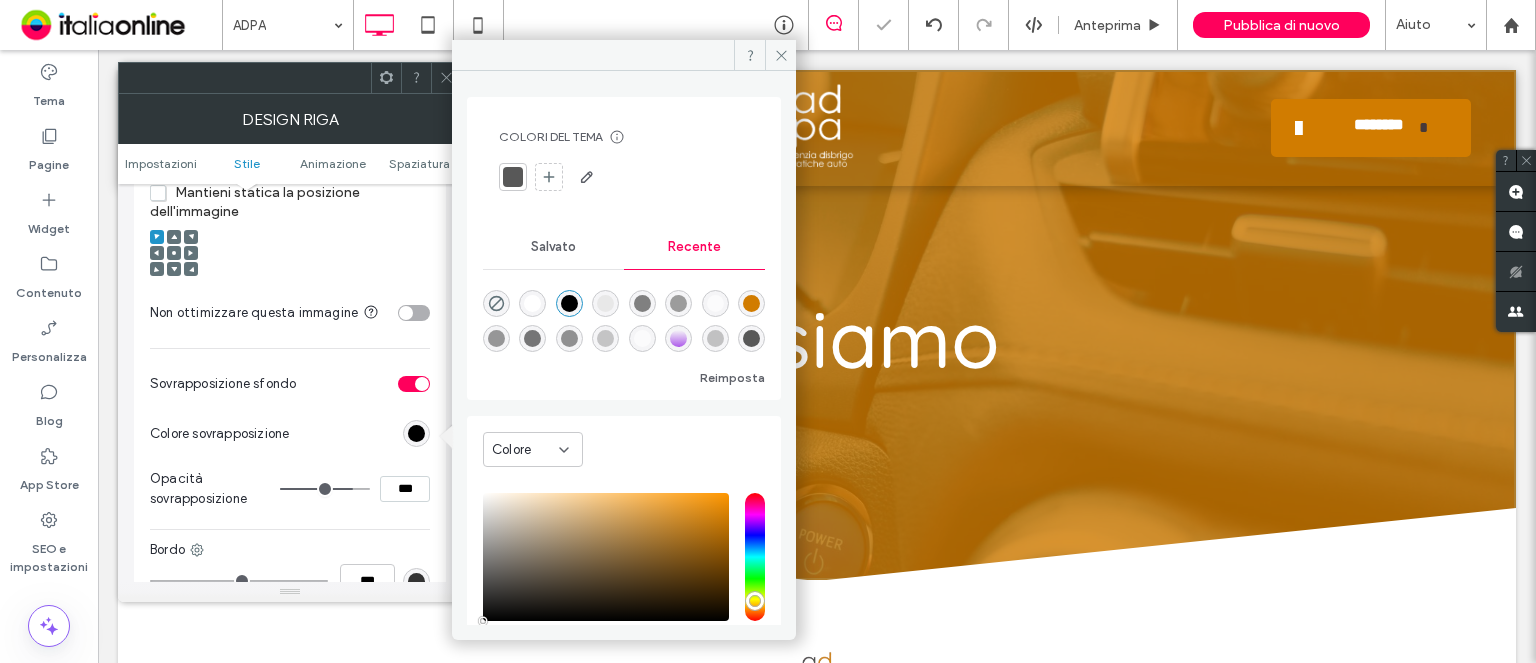 drag, startPoint x: 405, startPoint y: 489, endPoint x: 292, endPoint y: 488, distance: 113.004425 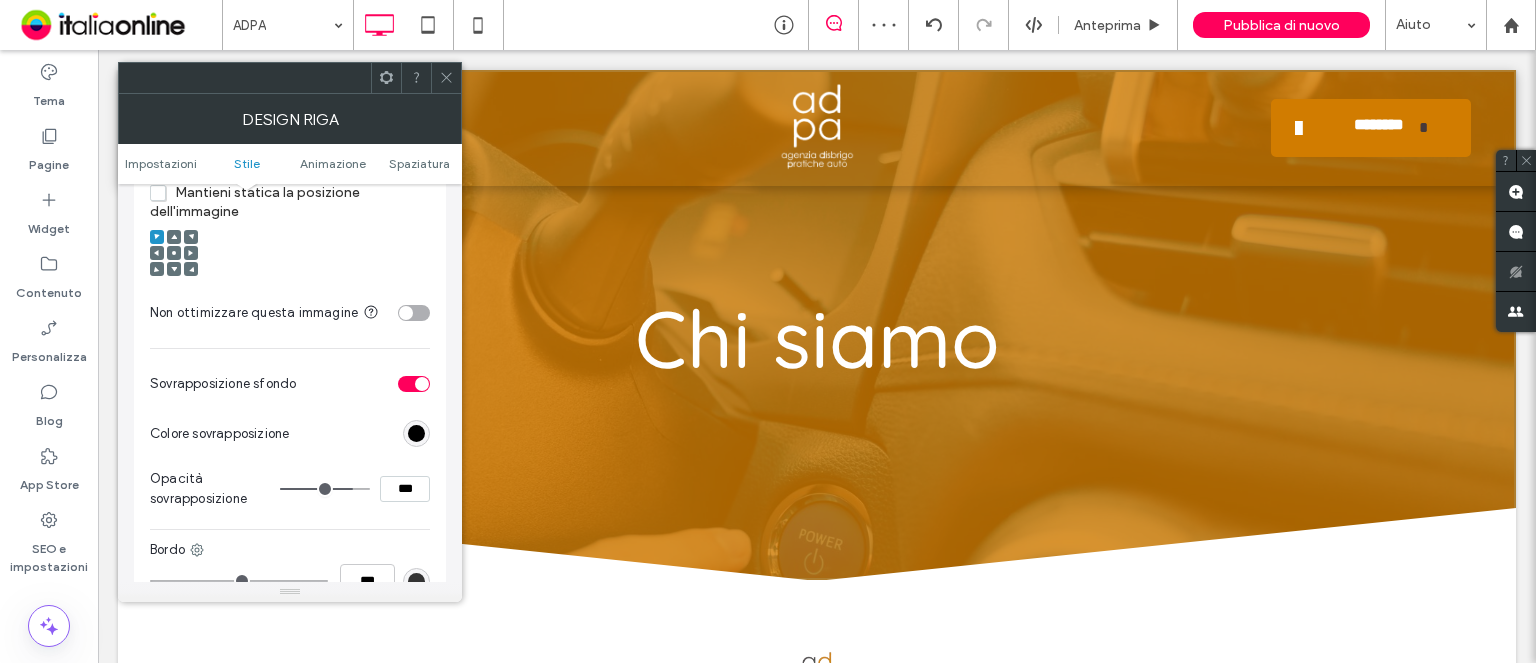 type on "***" 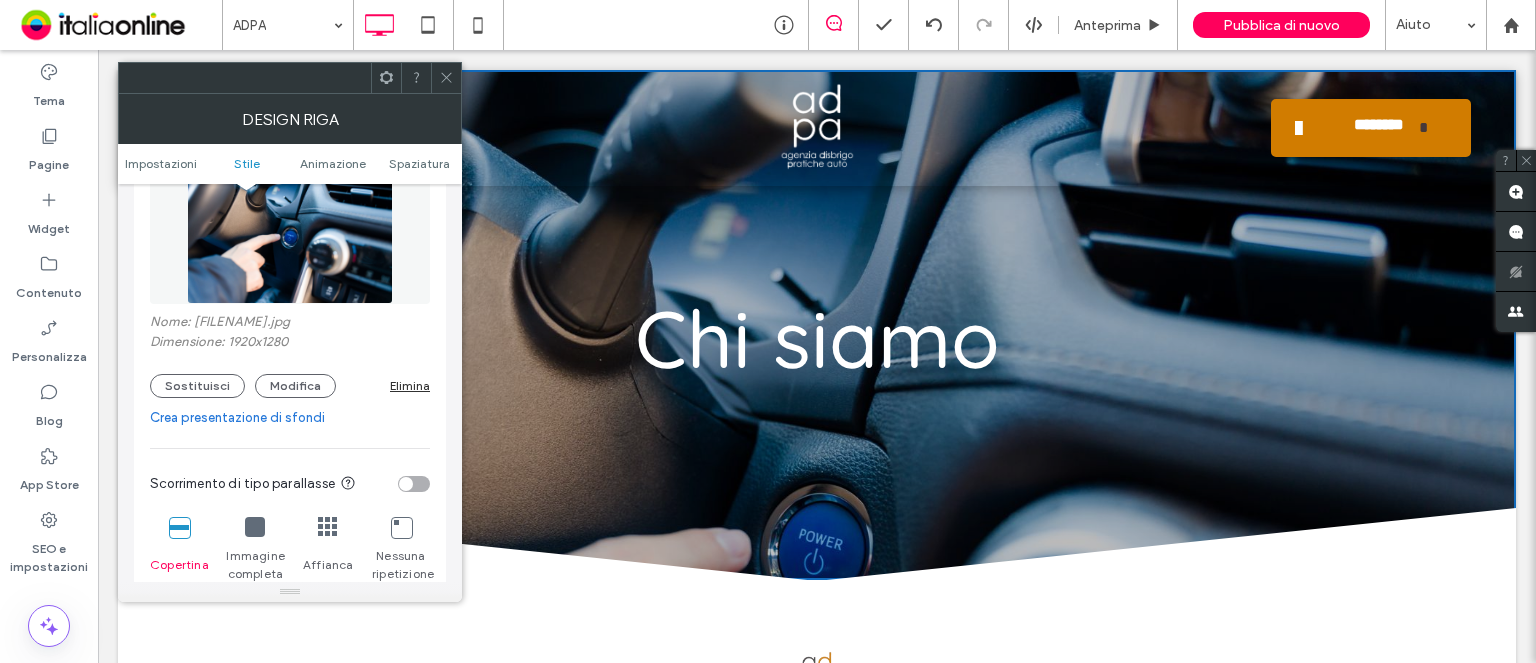 scroll, scrollTop: 300, scrollLeft: 0, axis: vertical 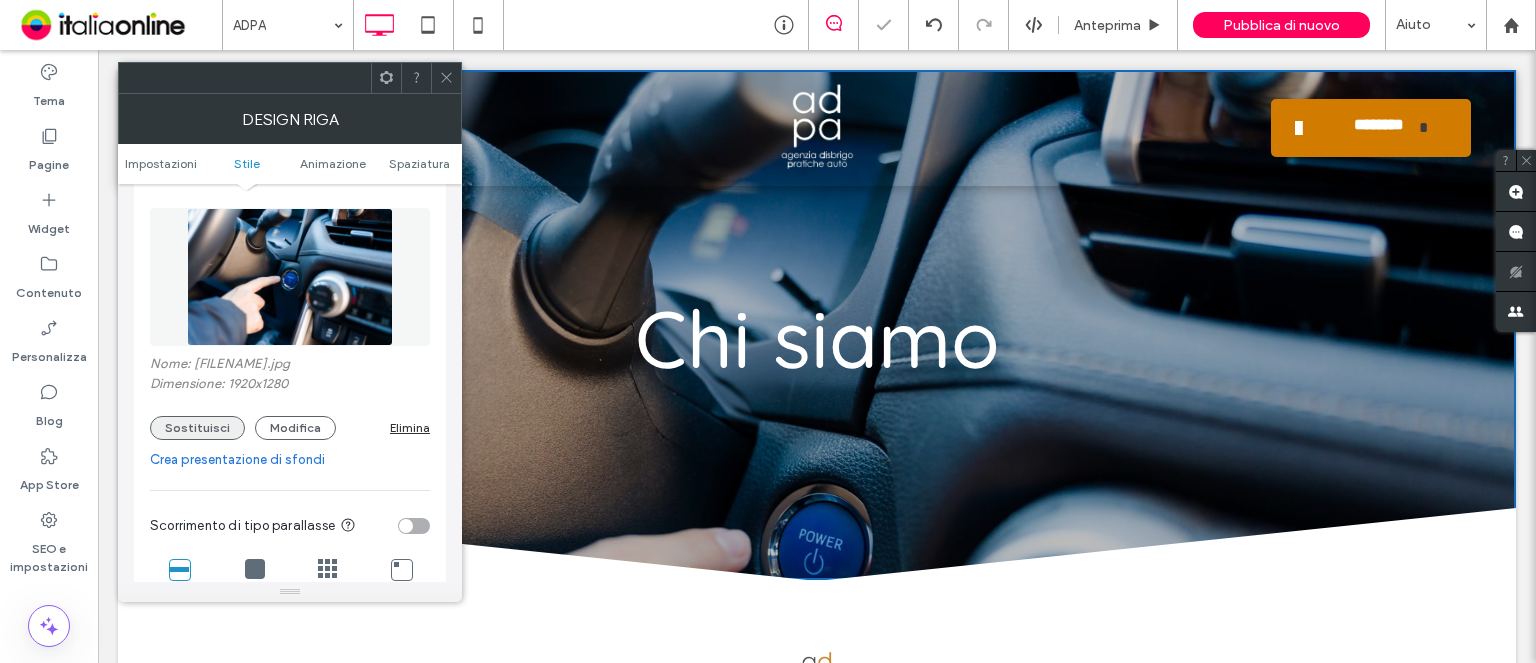 click on "Sostituisci" at bounding box center [197, 428] 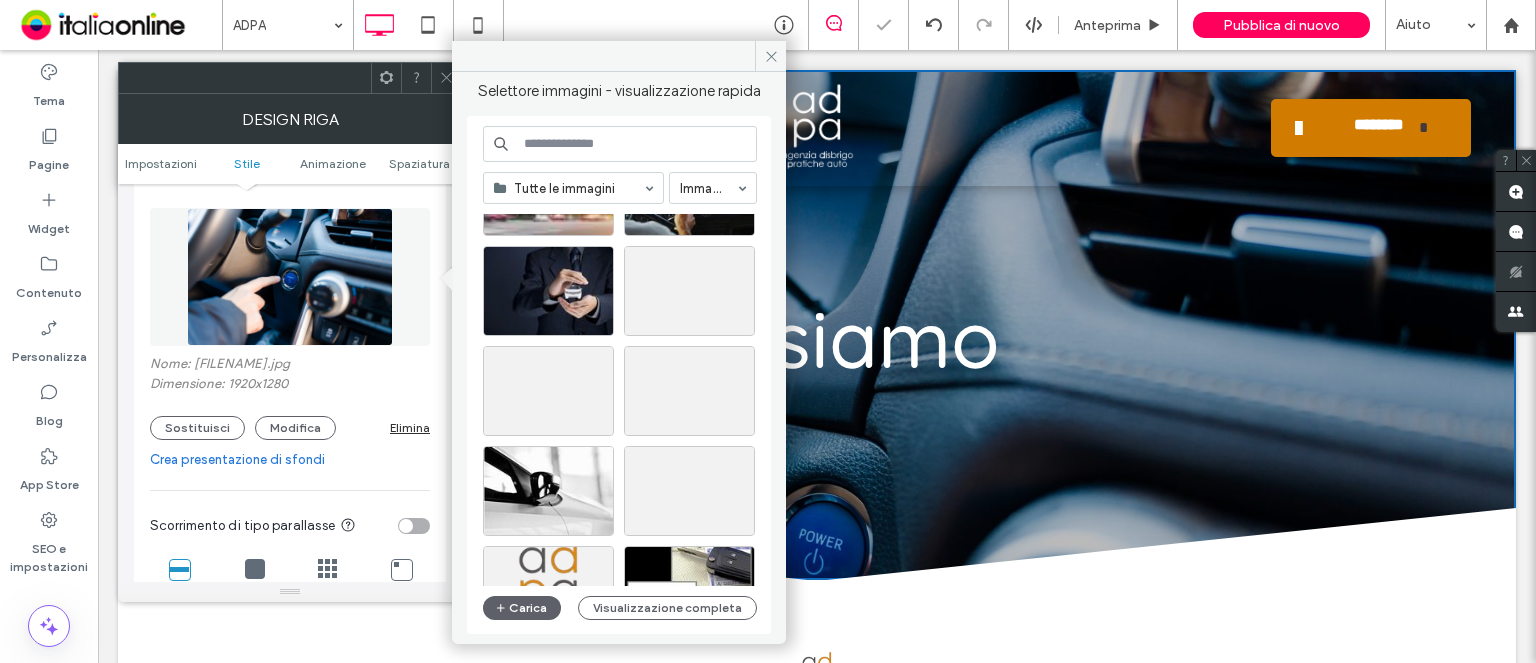 scroll, scrollTop: 700, scrollLeft: 0, axis: vertical 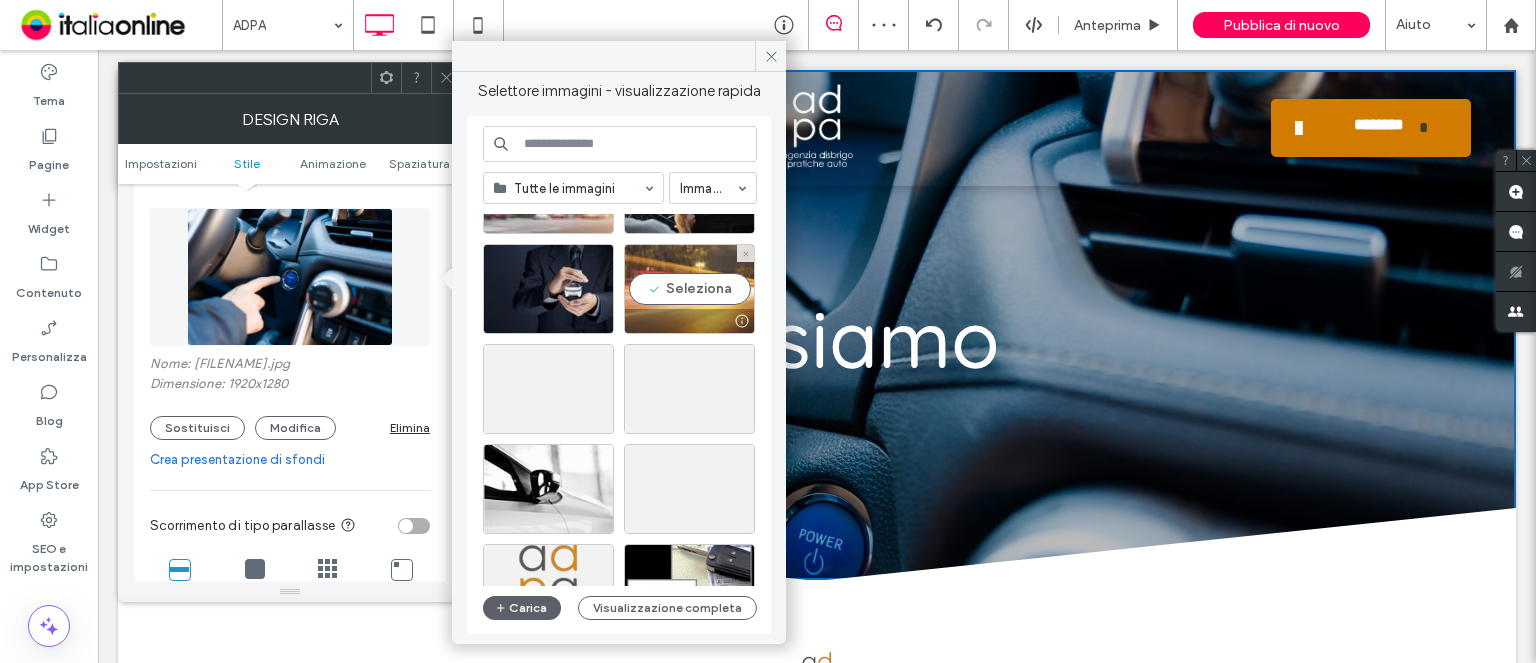 click on "Seleziona" at bounding box center (689, 289) 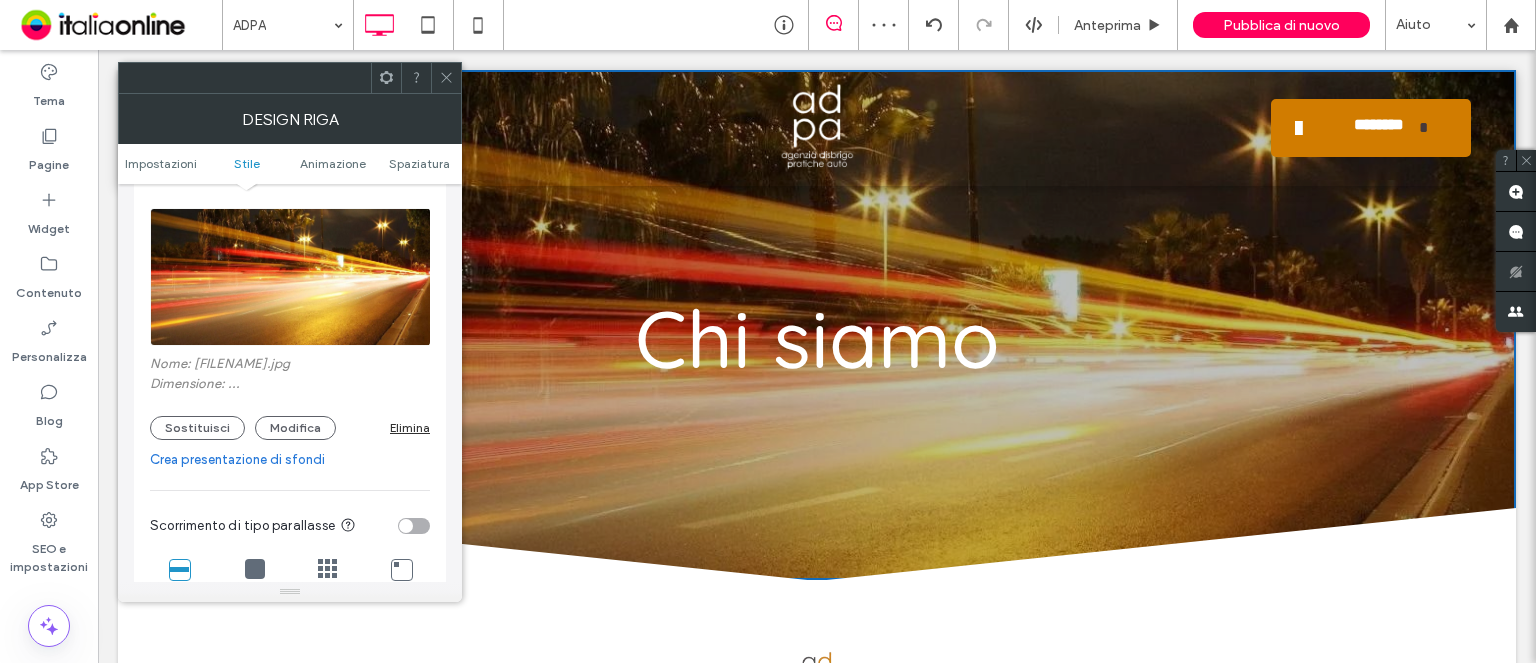 click at bounding box center (446, 78) 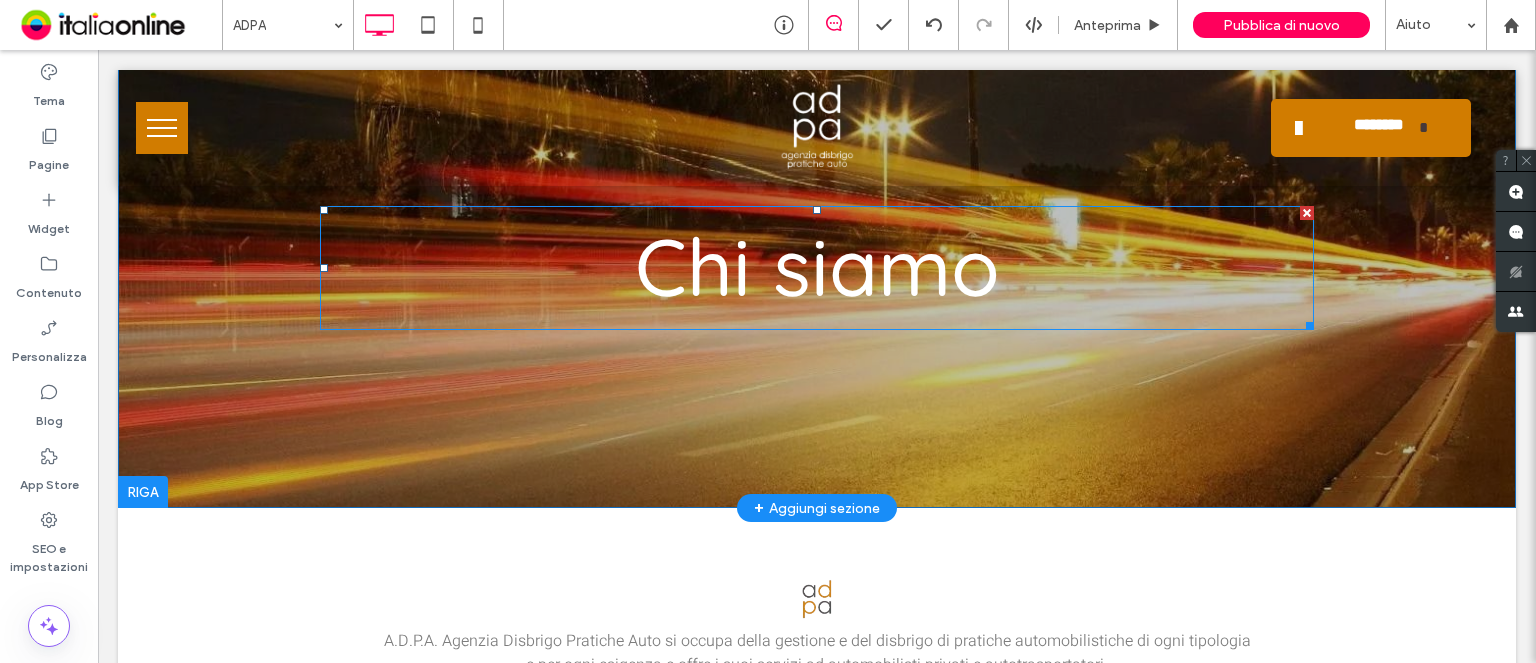 scroll, scrollTop: 300, scrollLeft: 0, axis: vertical 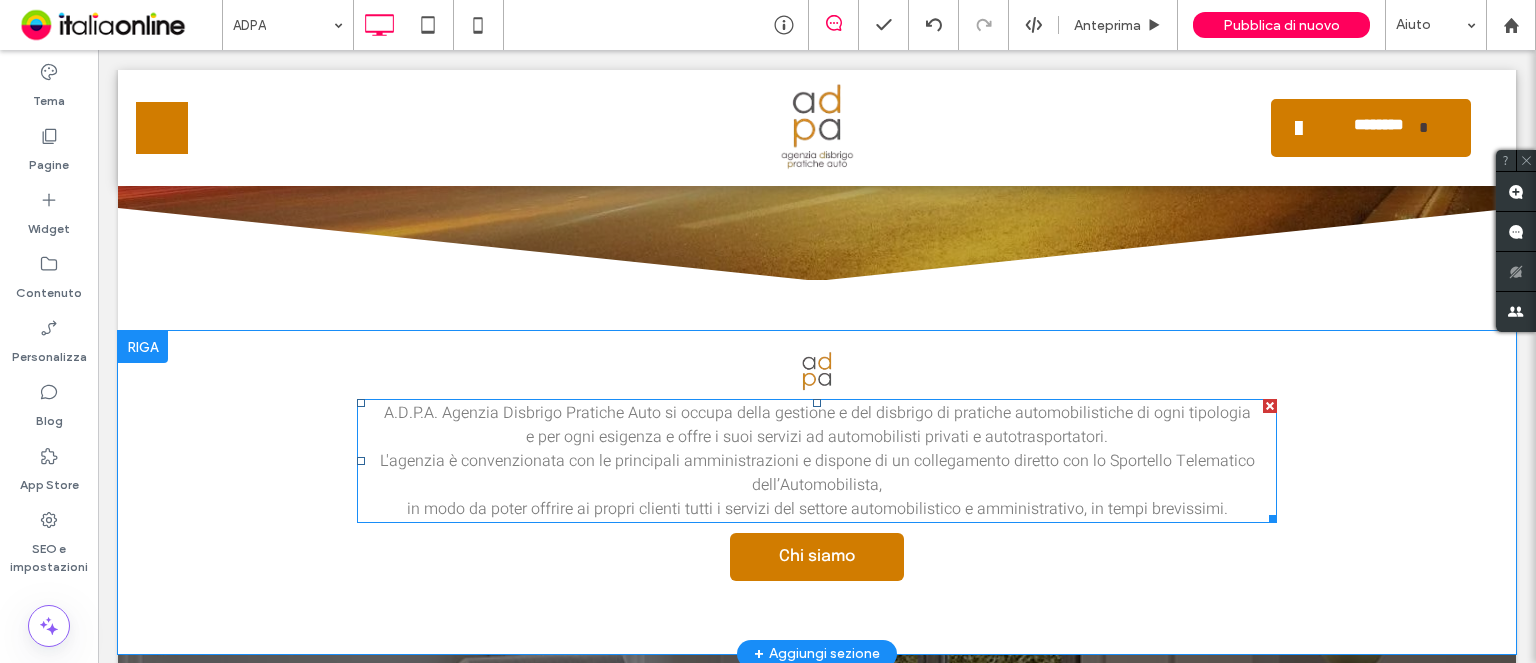 click on "L'agenzia è convenzionata con le principali amministrazioni e dispone di un collegamento diretto con lo Sportello Telematico dell’Automobilista," at bounding box center (817, 473) 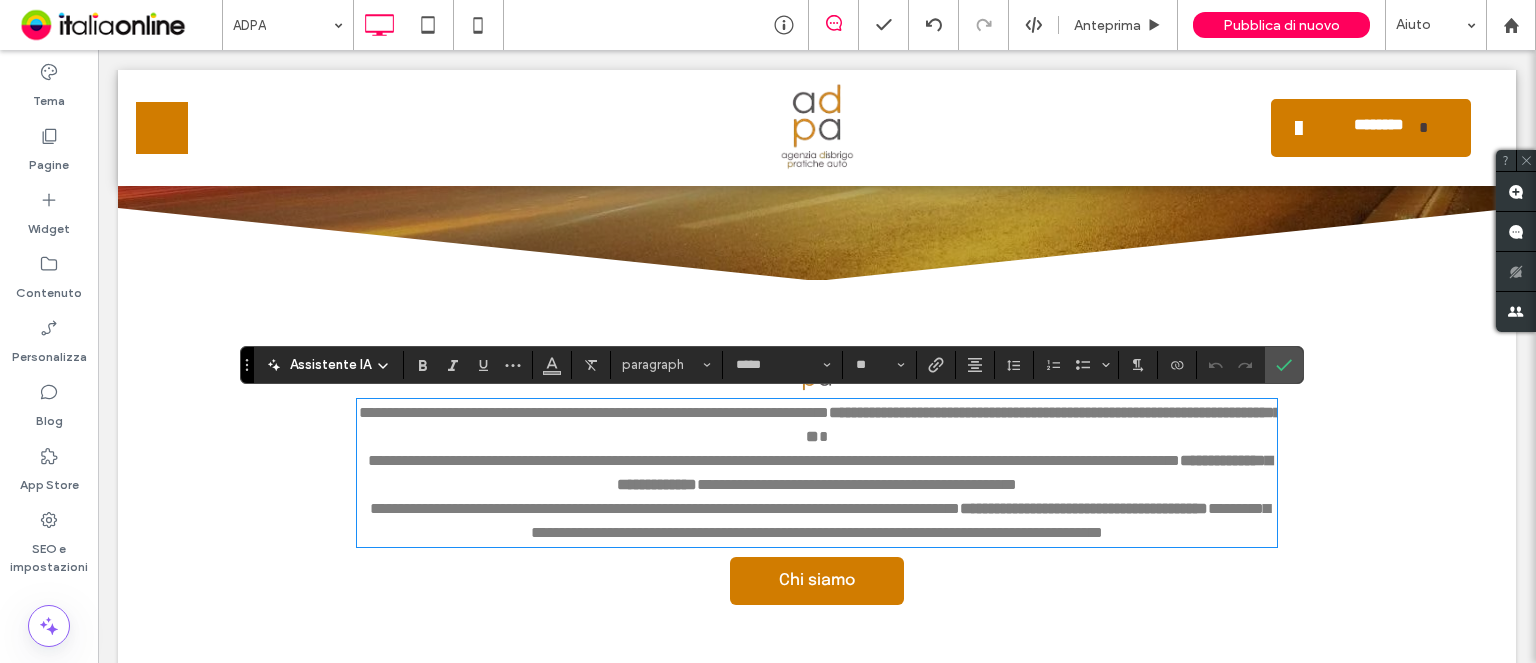 scroll, scrollTop: 0, scrollLeft: 0, axis: both 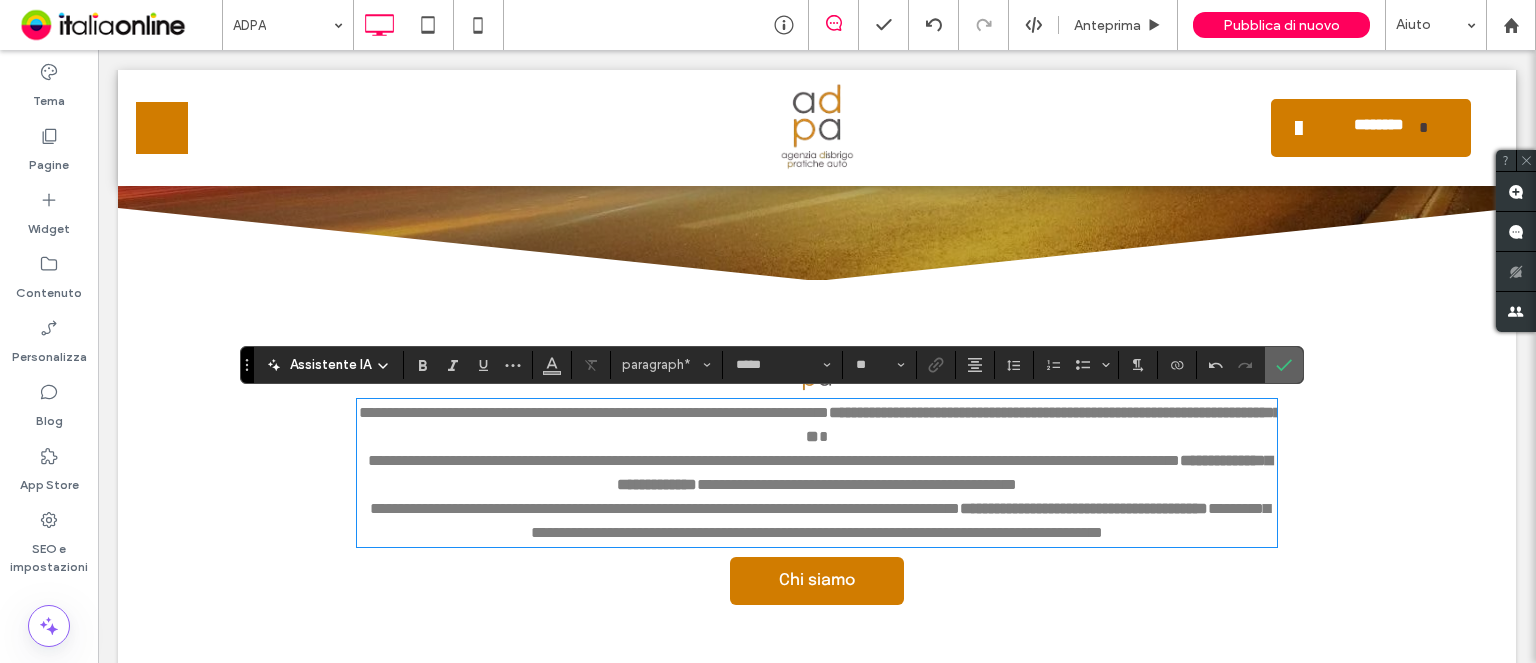 click 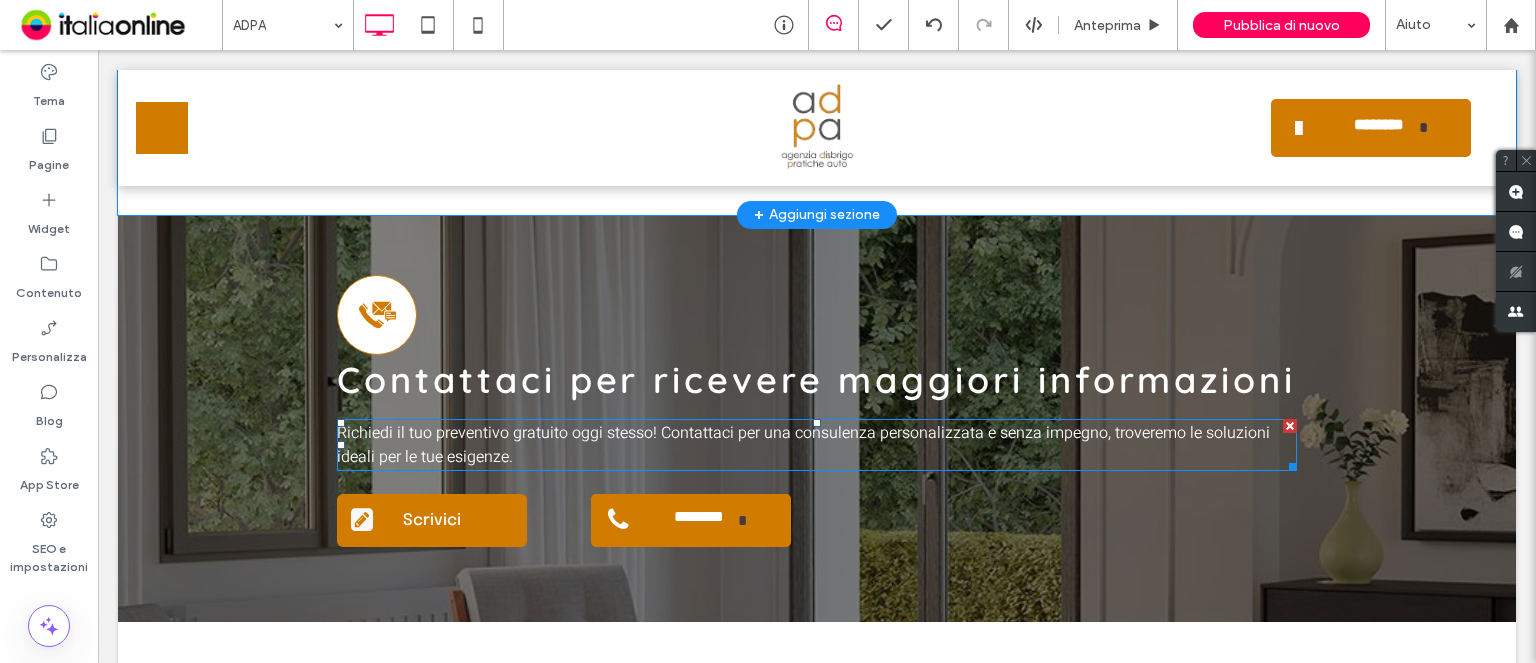 scroll, scrollTop: 700, scrollLeft: 0, axis: vertical 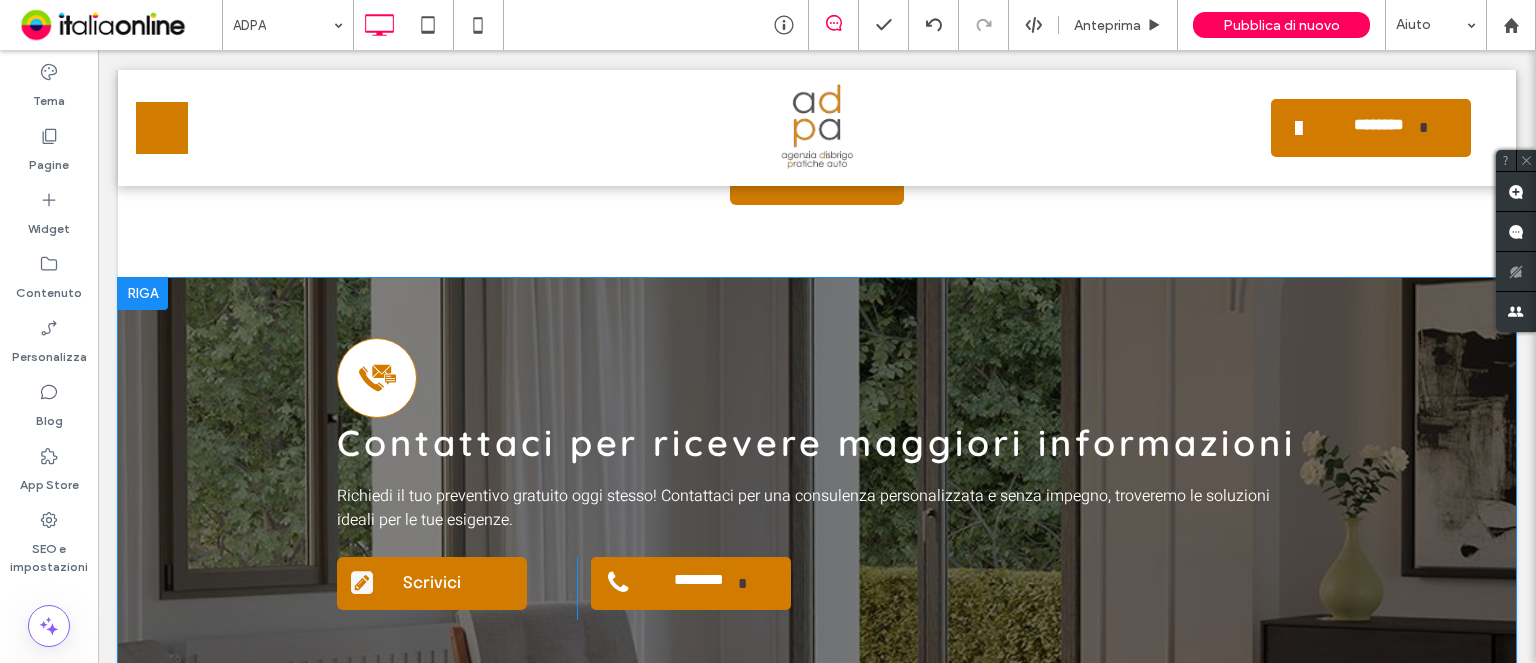 click at bounding box center (143, 294) 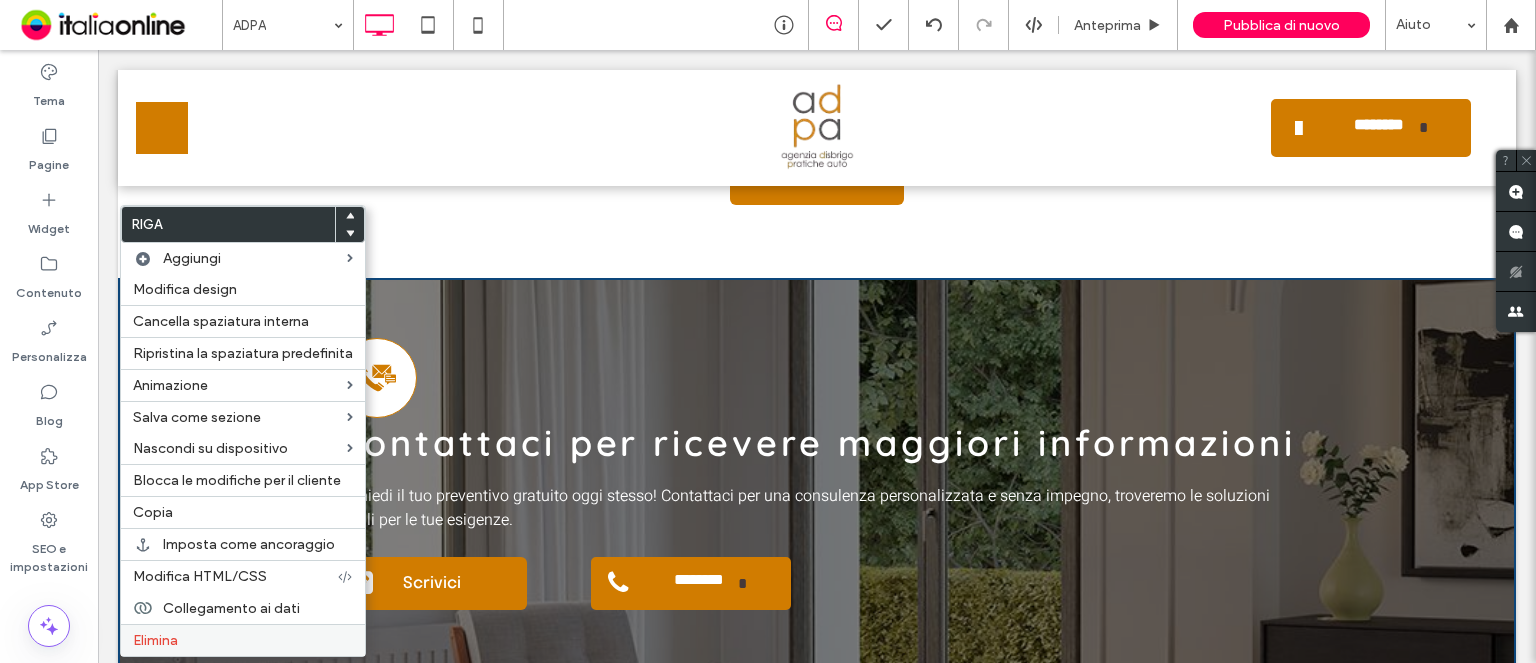 click on "Elimina" at bounding box center (243, 640) 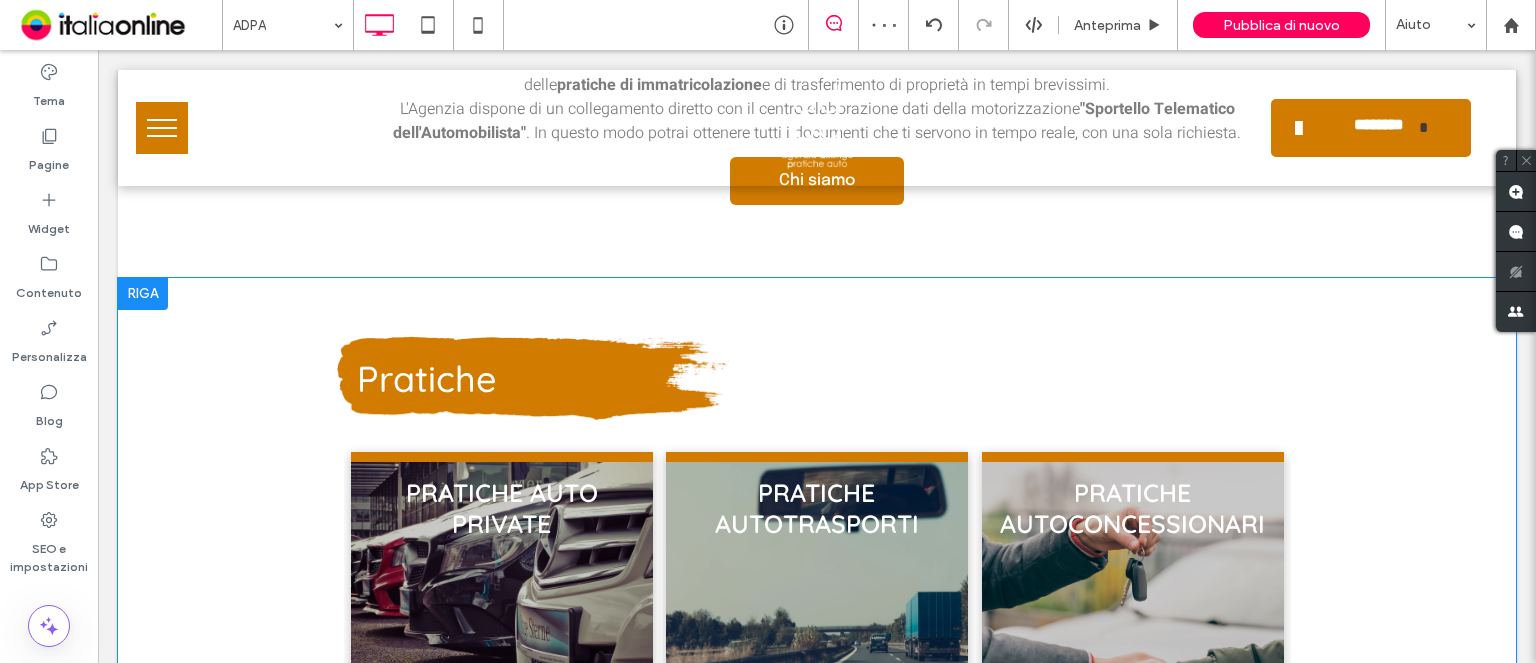 click at bounding box center (143, 294) 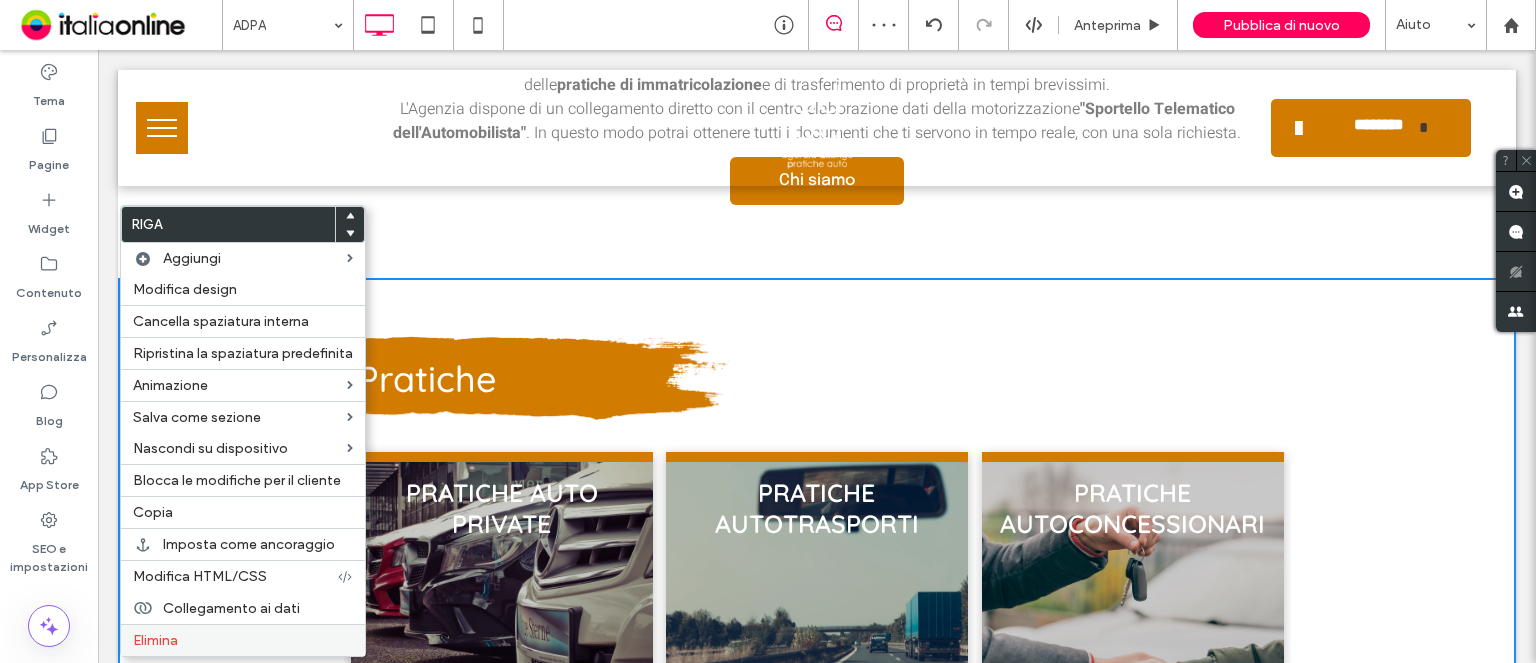 click on "Elimina" at bounding box center (243, 640) 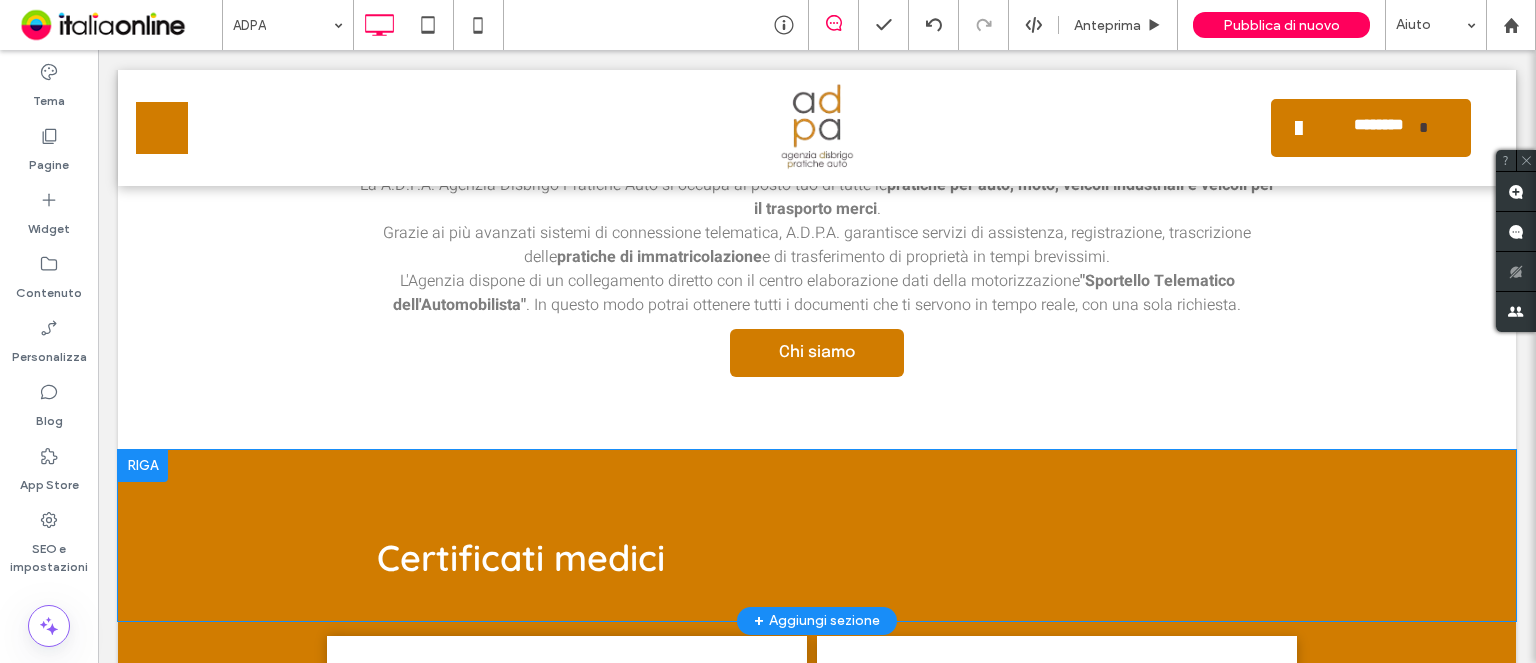 scroll, scrollTop: 300, scrollLeft: 0, axis: vertical 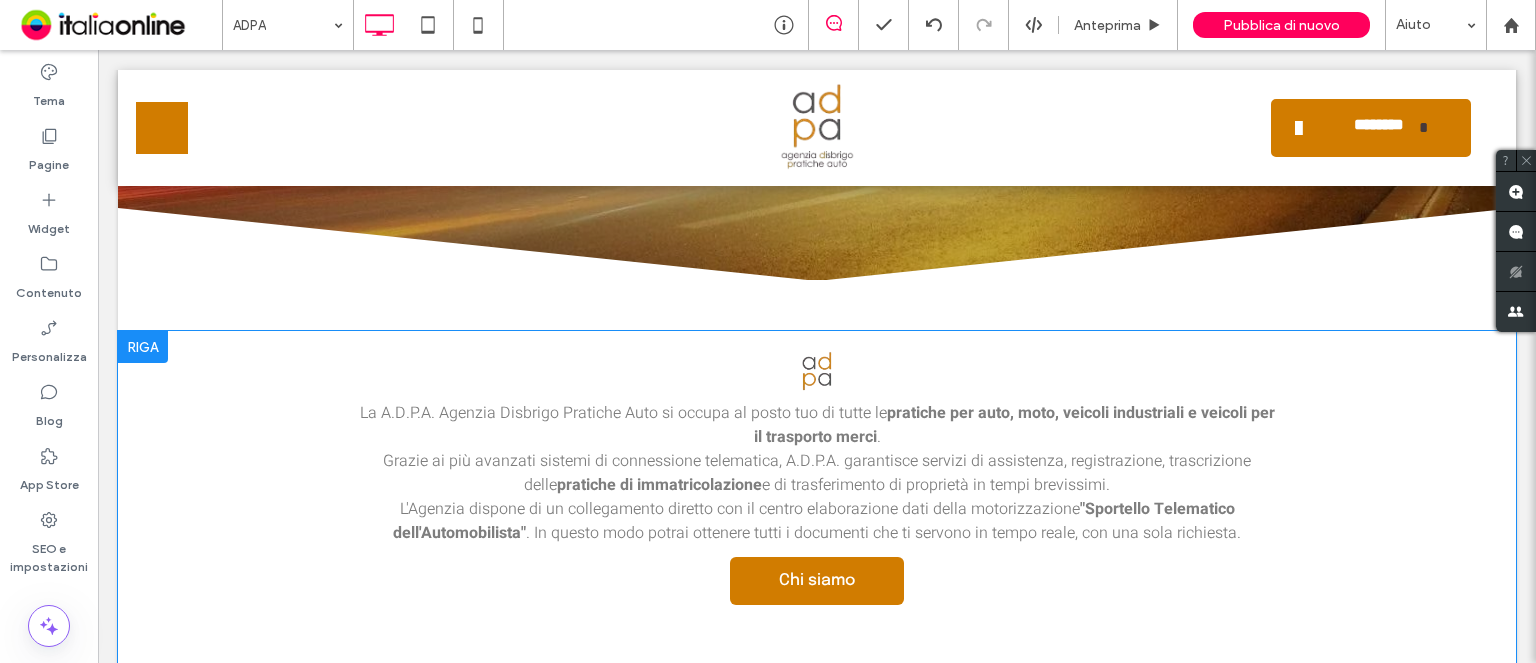 click at bounding box center (143, 347) 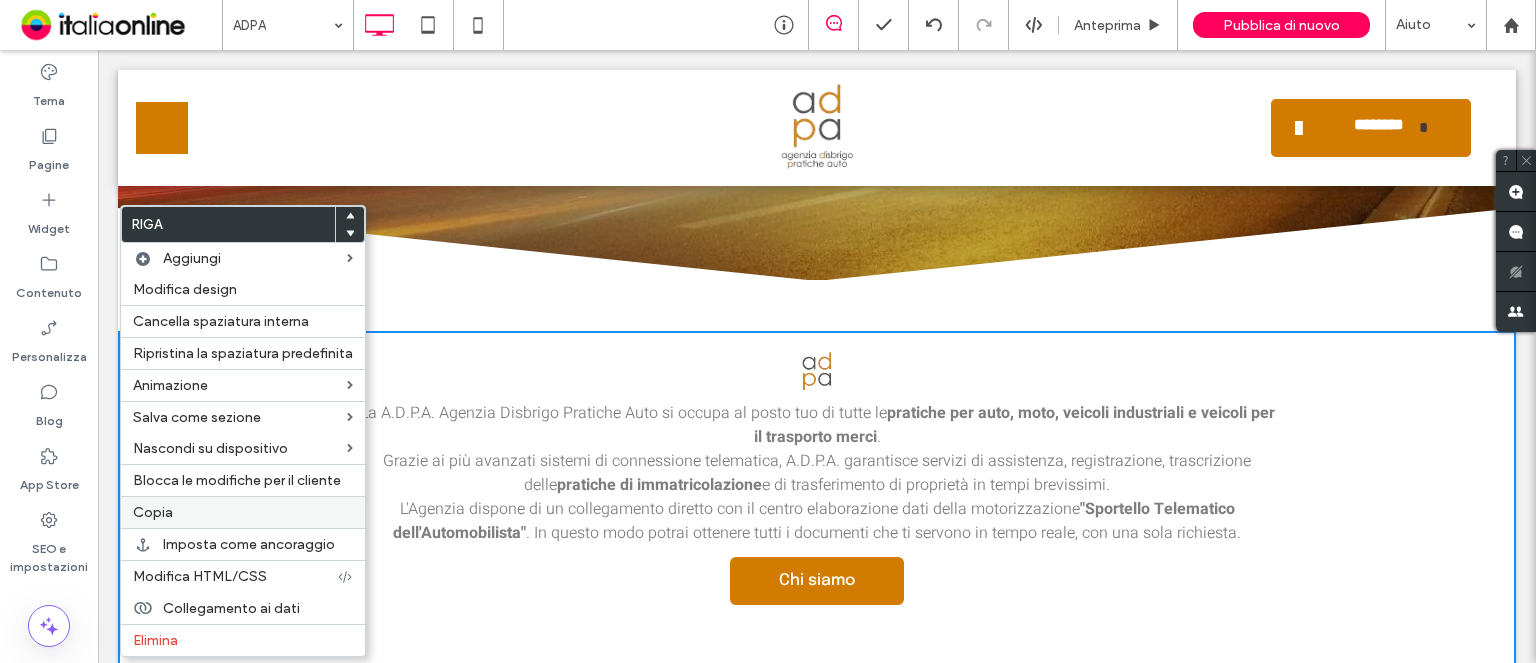 click on "Copia" at bounding box center (243, 512) 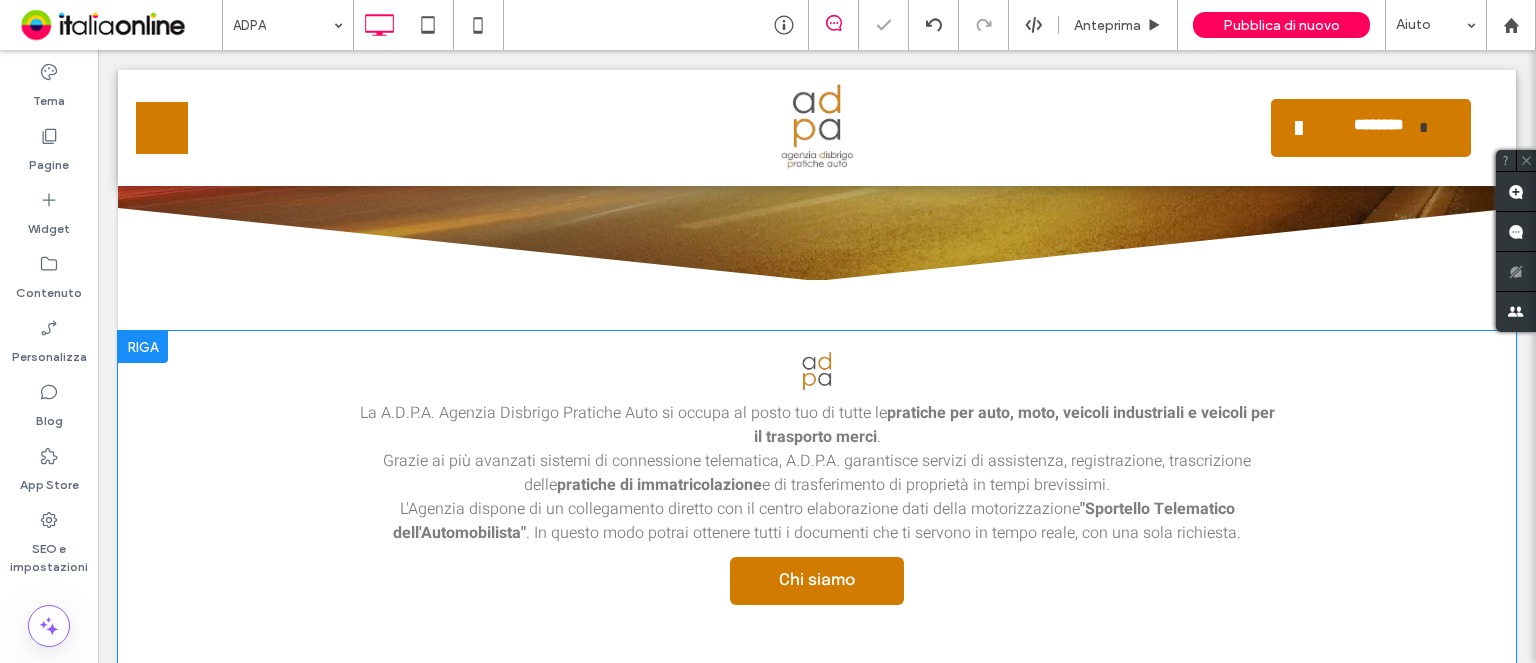 click at bounding box center (143, 347) 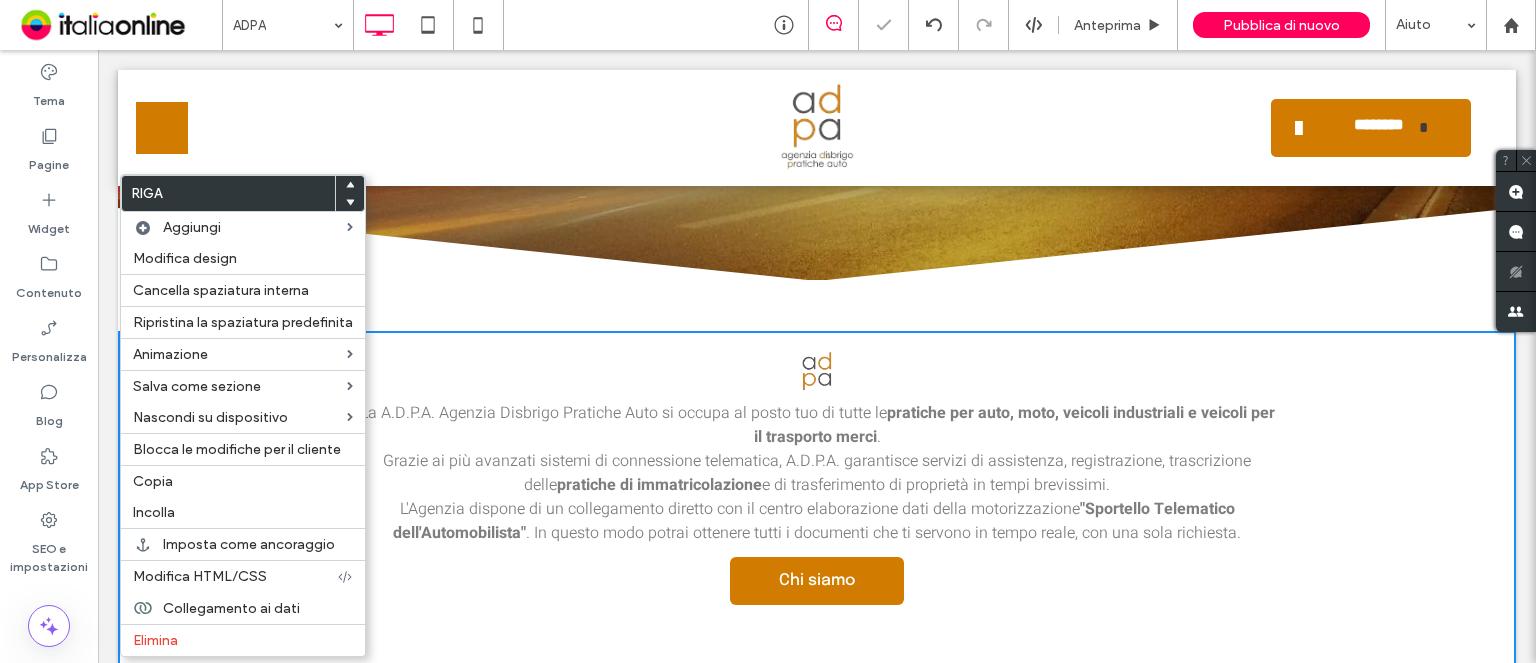 drag, startPoint x: 204, startPoint y: 505, endPoint x: 413, endPoint y: 462, distance: 213.3776 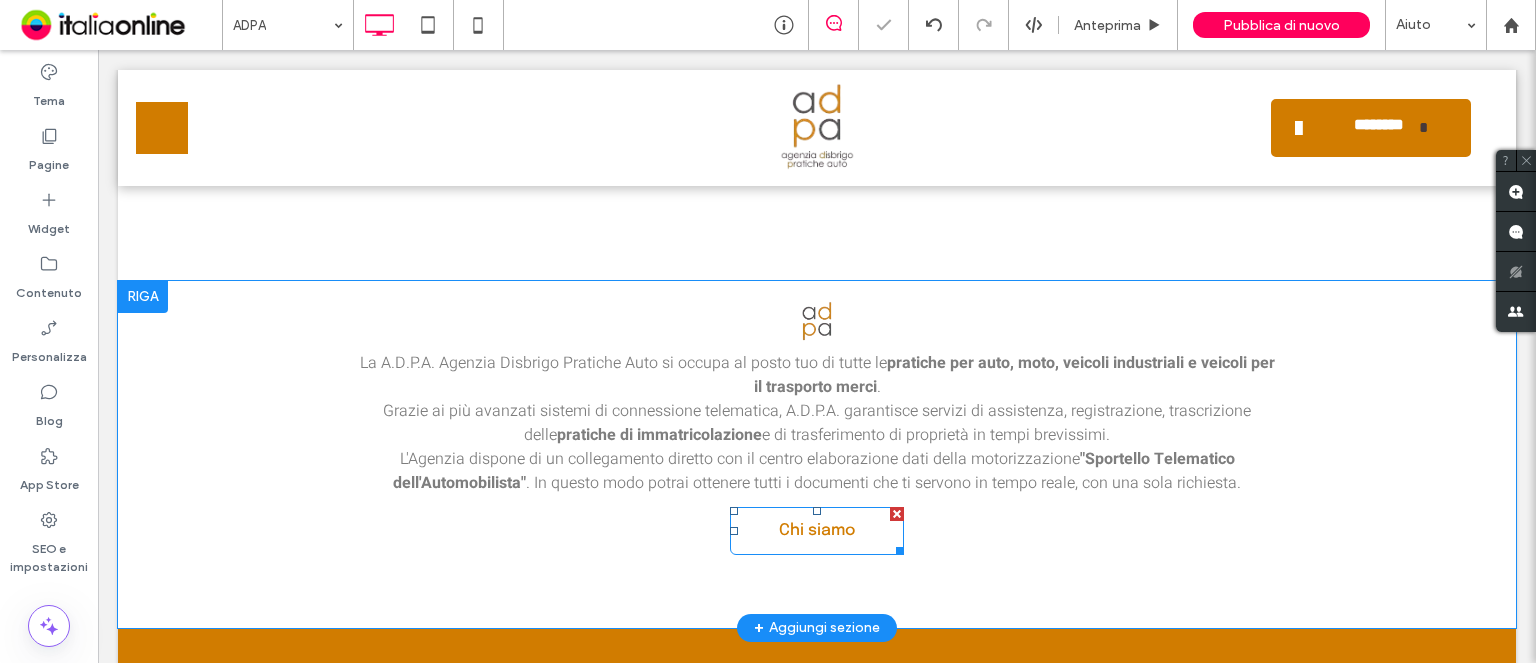 scroll, scrollTop: 700, scrollLeft: 0, axis: vertical 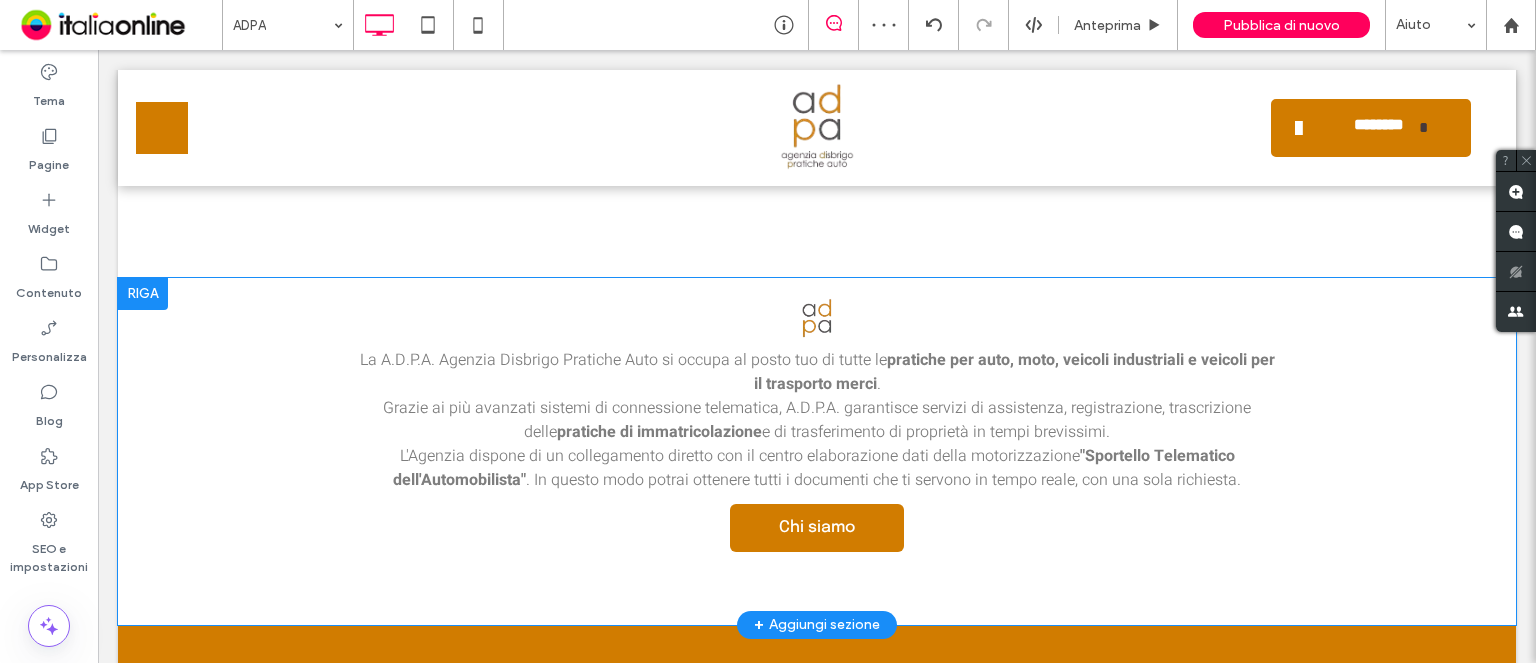 click at bounding box center (143, 294) 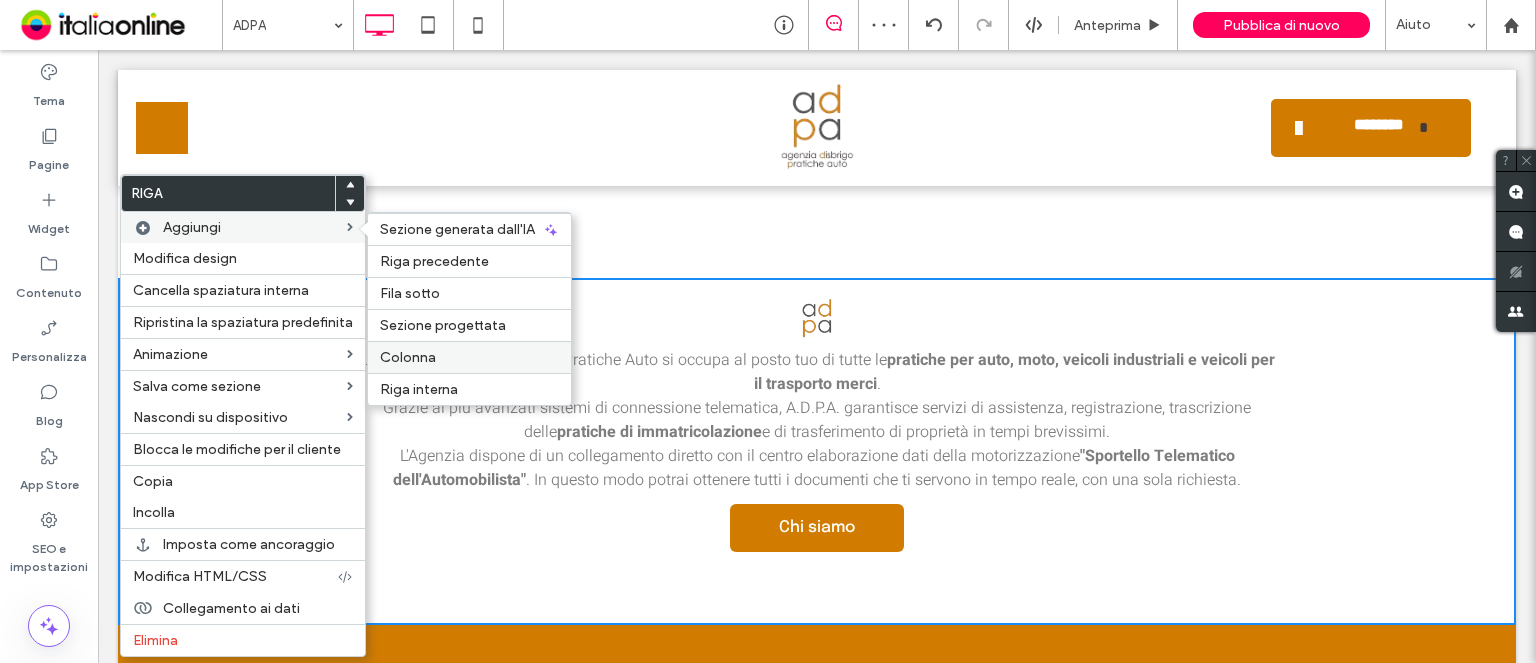 drag, startPoint x: 327, startPoint y: 304, endPoint x: 424, endPoint y: 354, distance: 109.128365 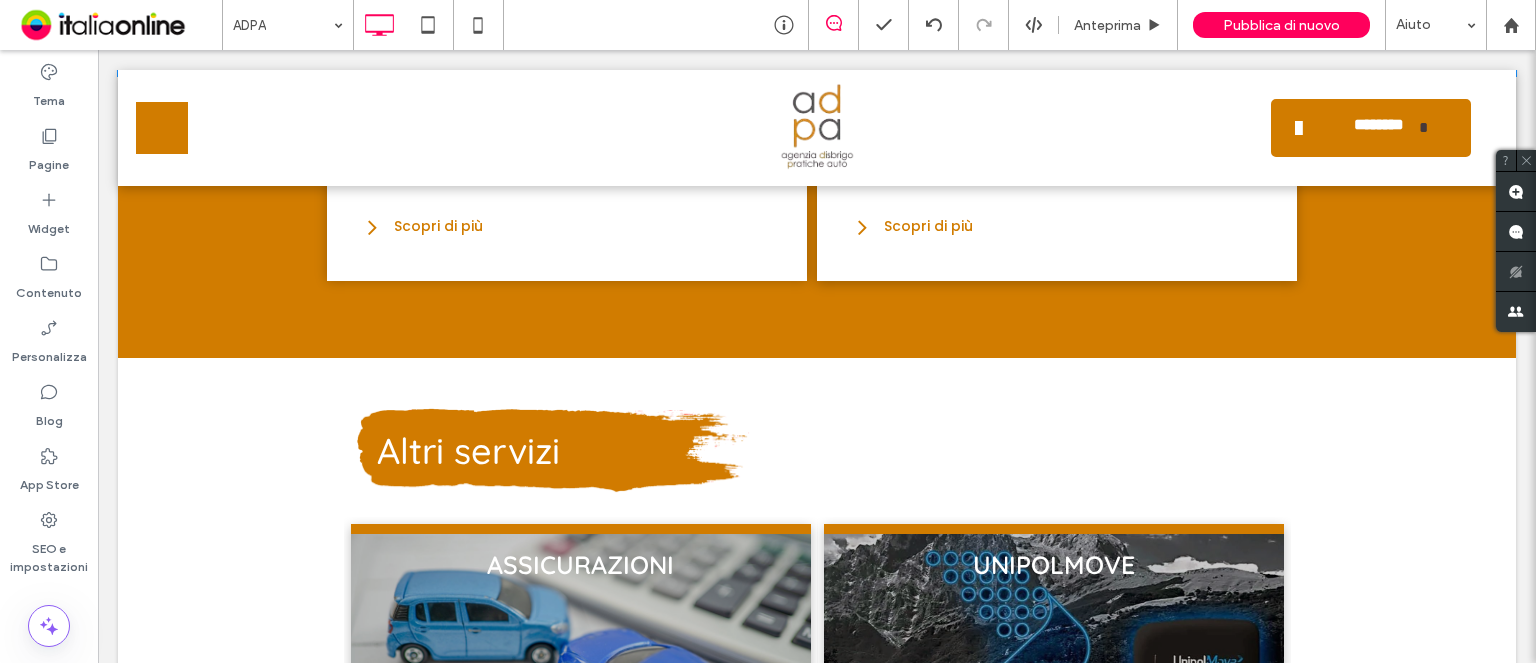 scroll, scrollTop: 1600, scrollLeft: 0, axis: vertical 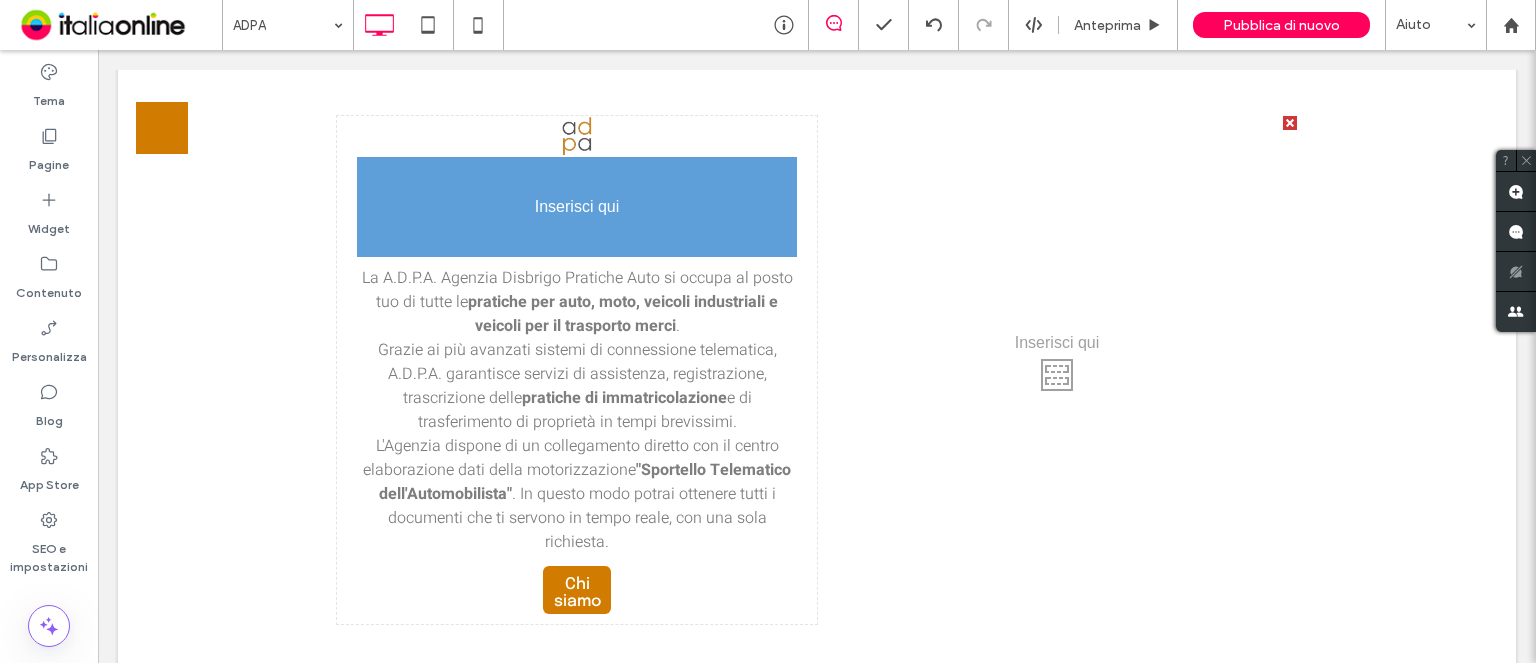 drag, startPoint x: 659, startPoint y: 389, endPoint x: 632, endPoint y: 219, distance: 172.13077 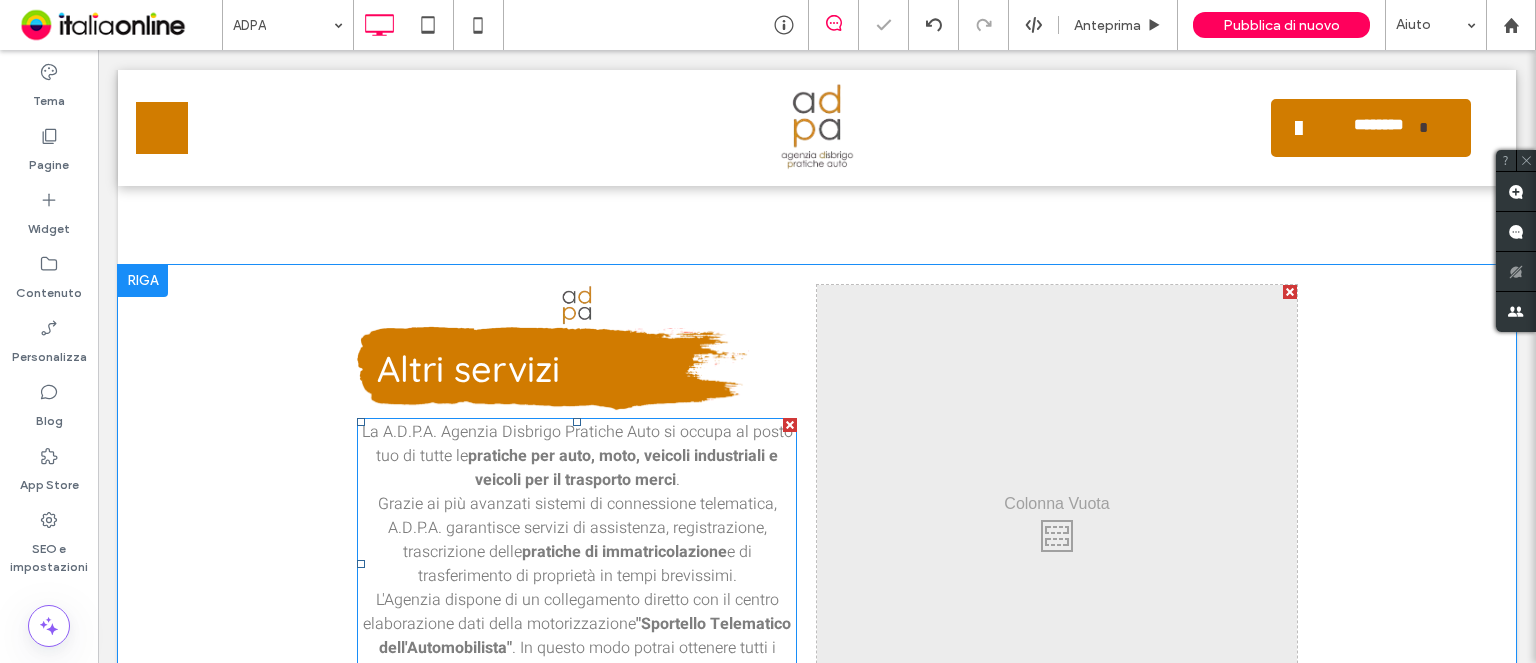 scroll, scrollTop: 698, scrollLeft: 0, axis: vertical 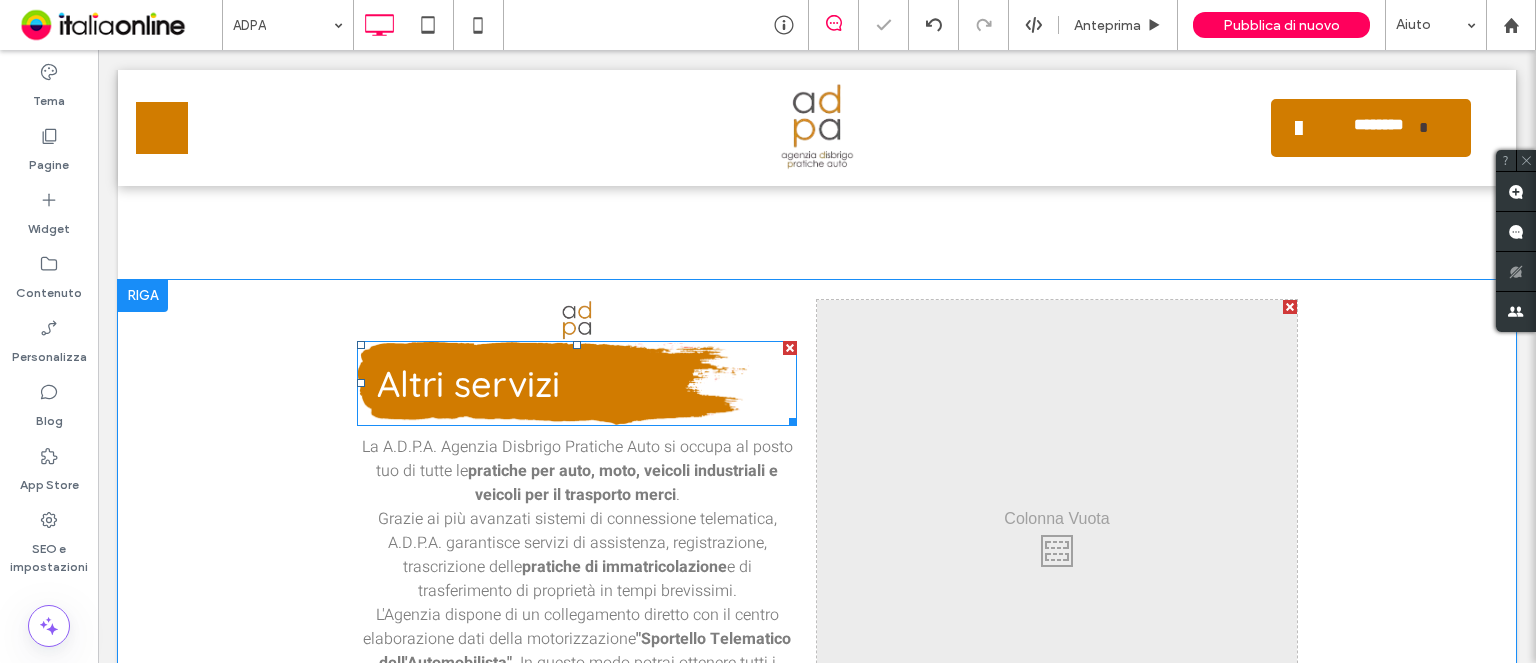 click on "Altri servizi" at bounding box center [587, 383] 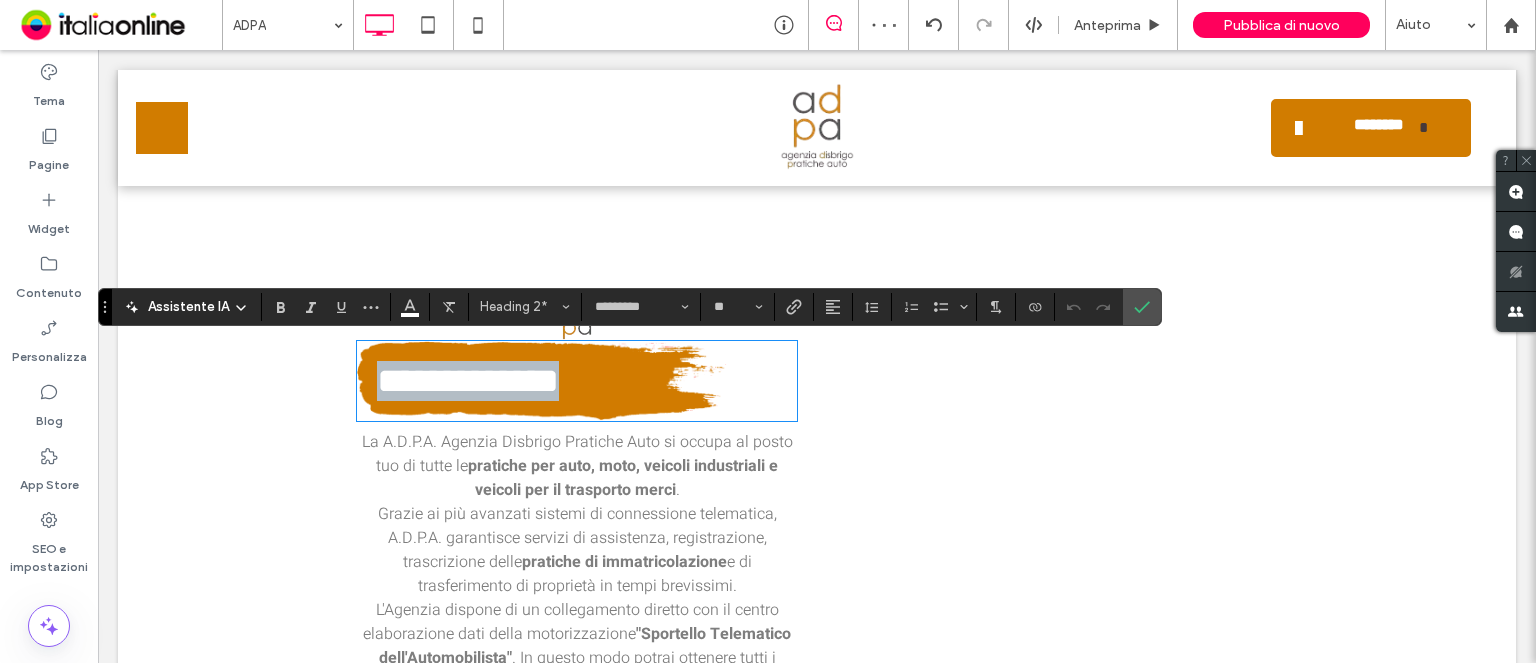 type 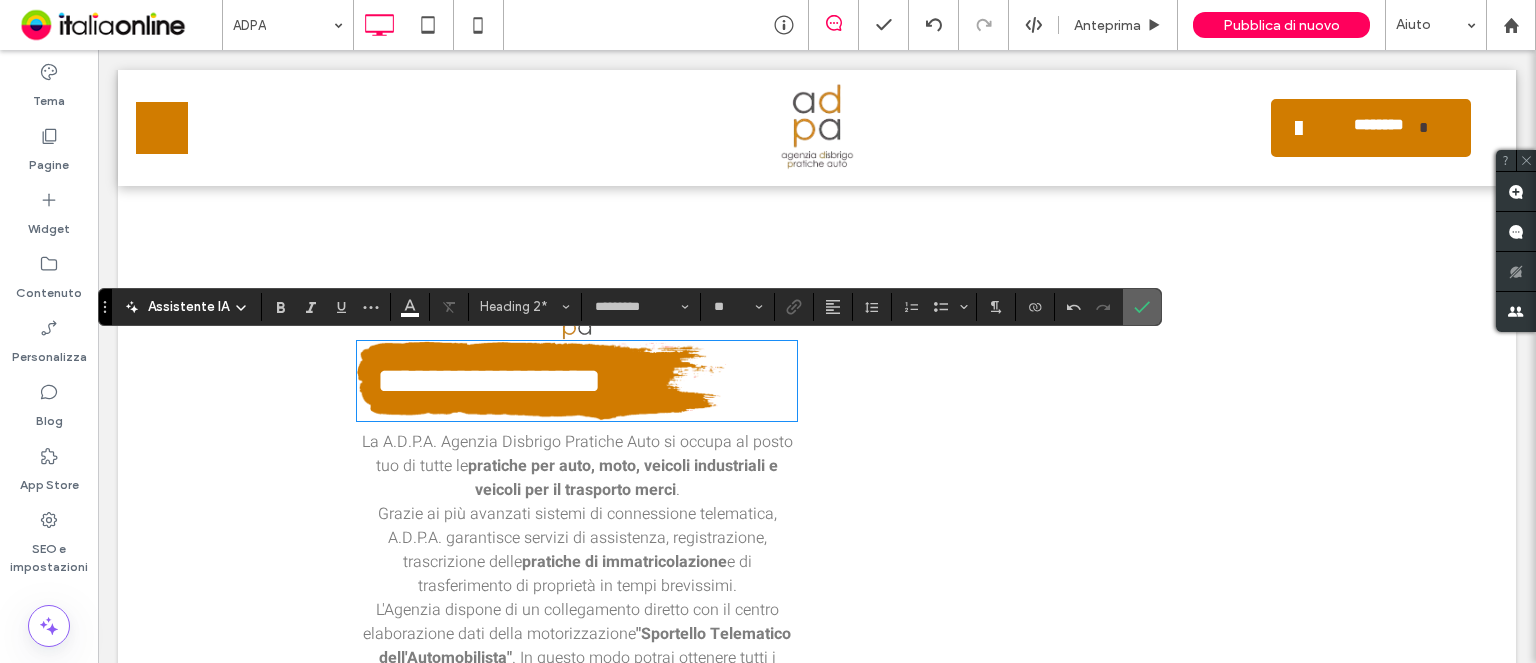 click at bounding box center (1142, 307) 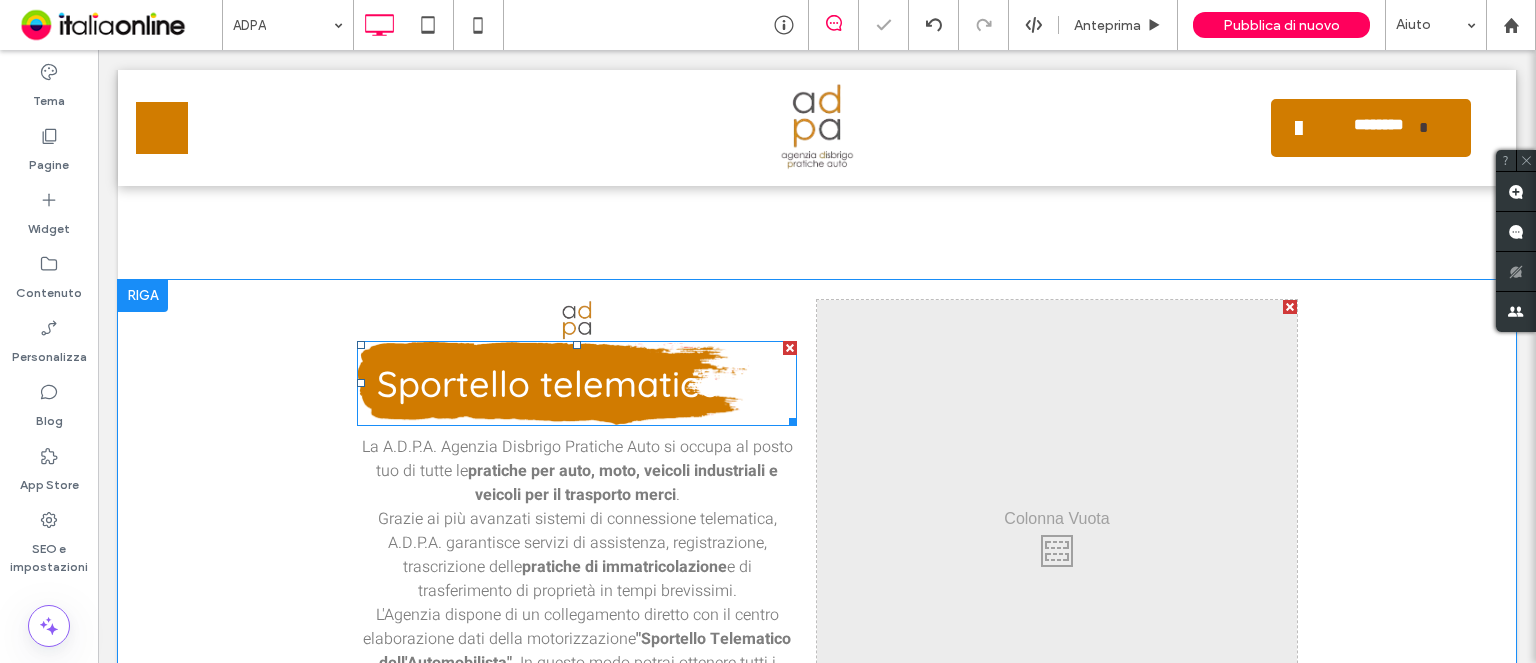 click at bounding box center [790, 348] 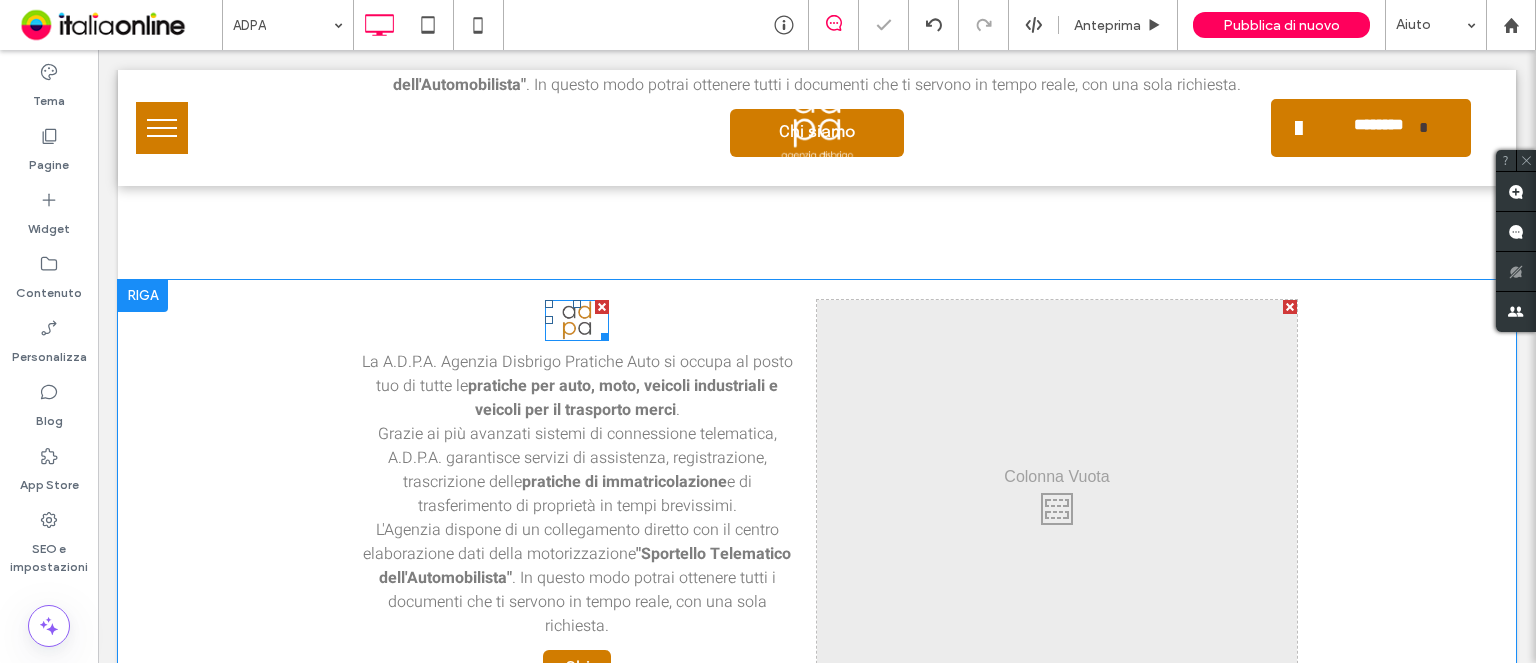 drag, startPoint x: 590, startPoint y: 303, endPoint x: 708, endPoint y: 353, distance: 128.15616 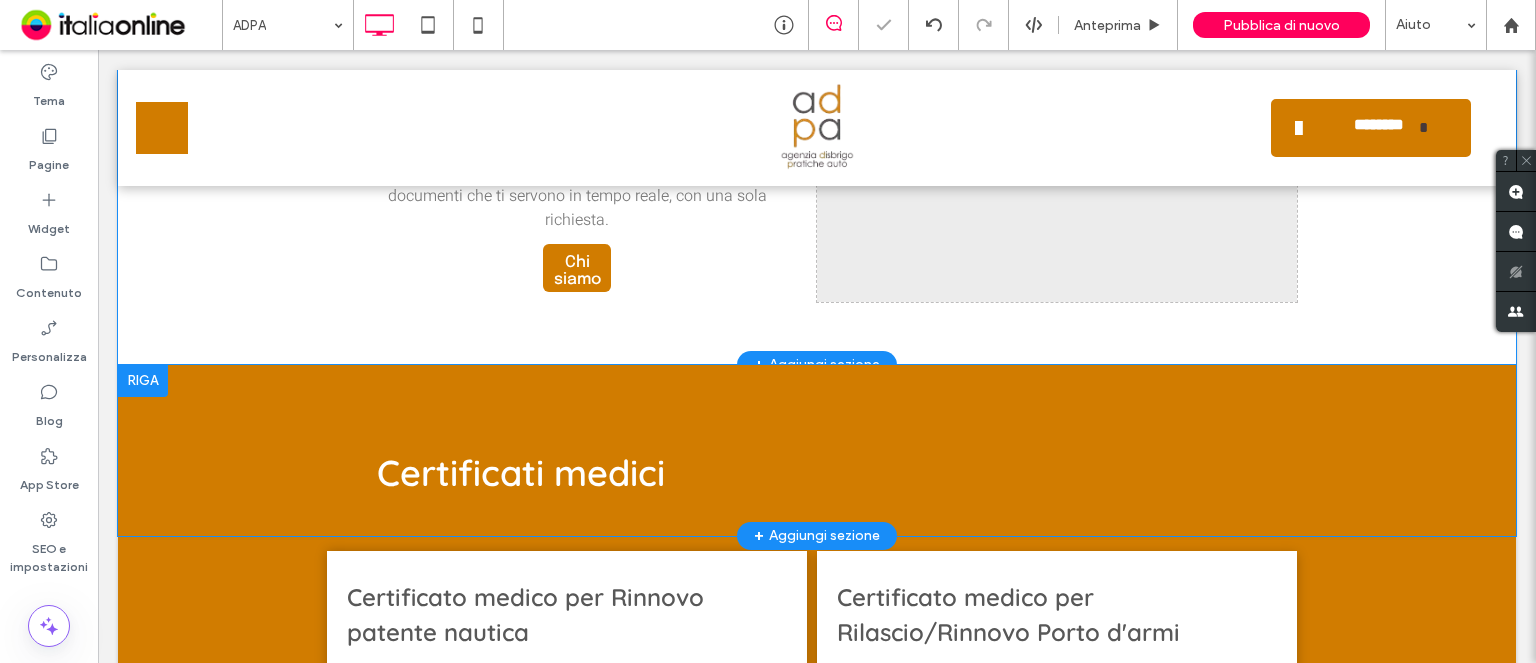 scroll, scrollTop: 1098, scrollLeft: 0, axis: vertical 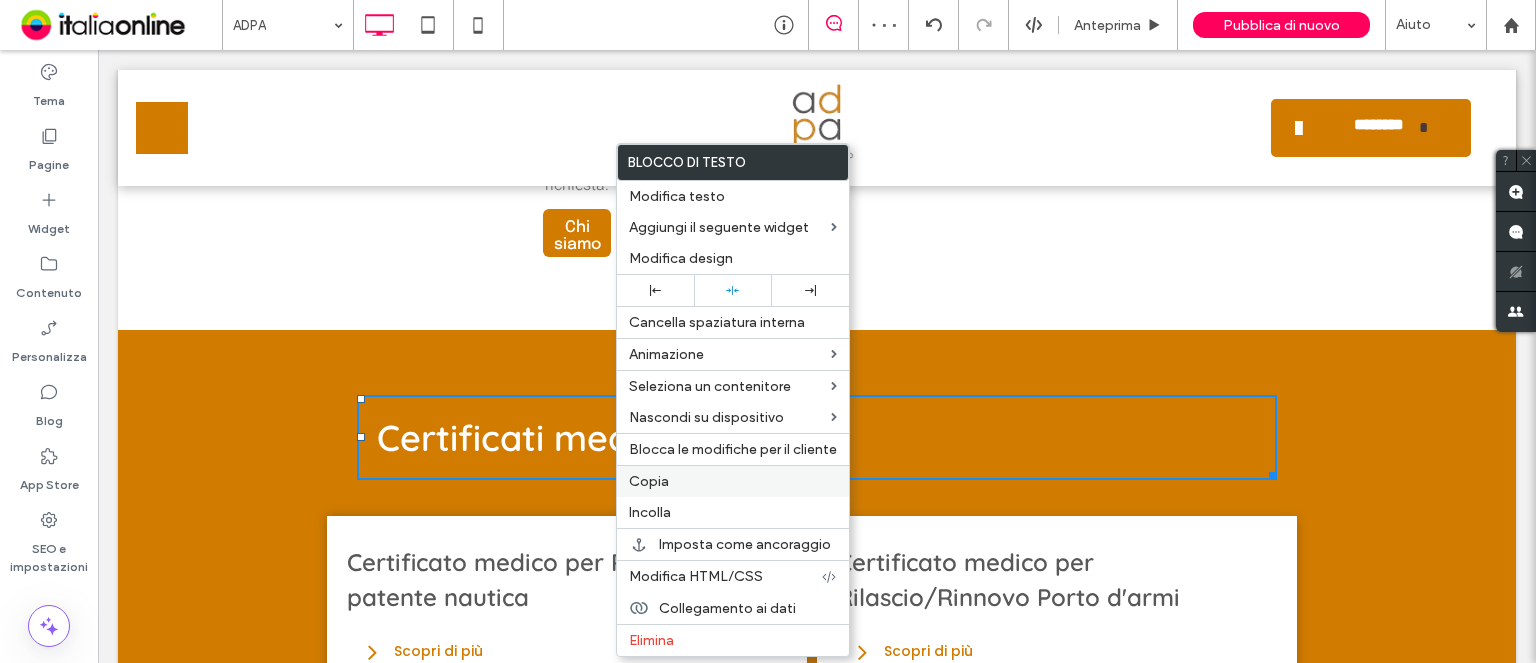 click on "Copia" at bounding box center (733, 481) 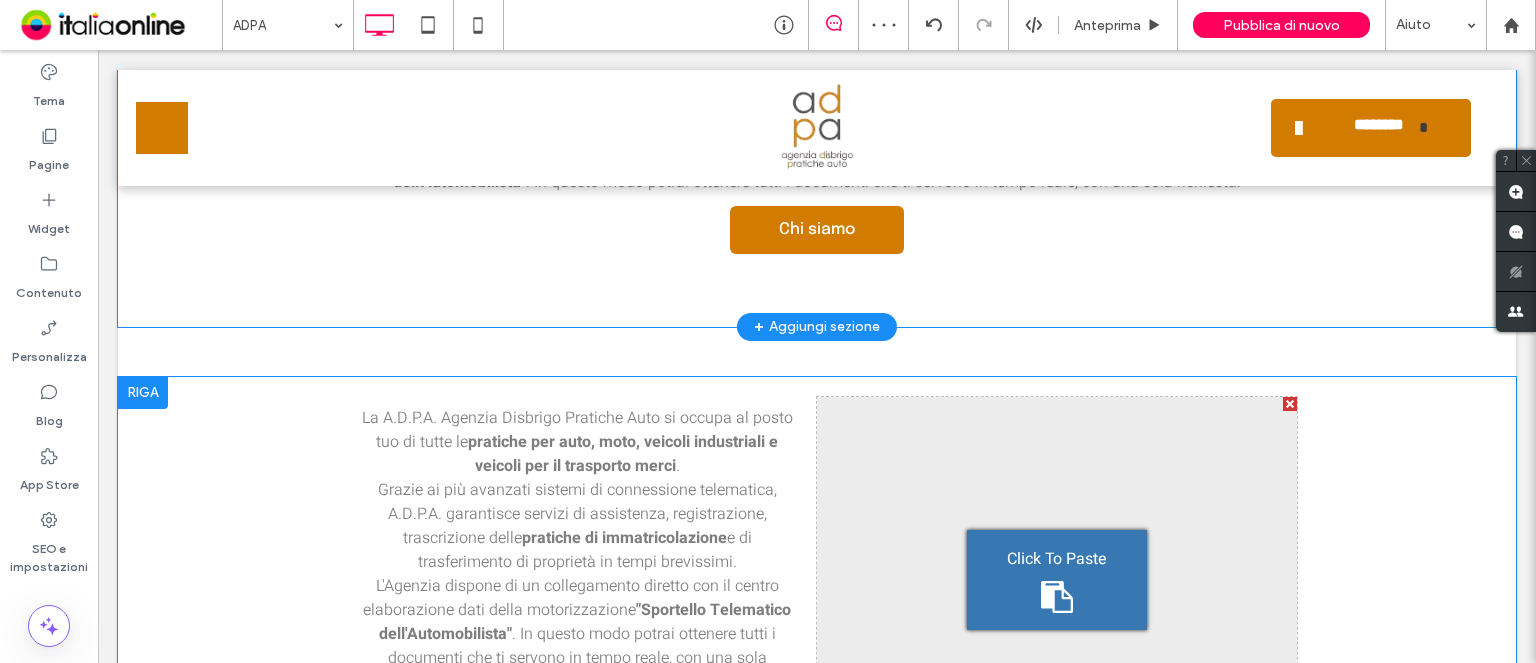 scroll, scrollTop: 598, scrollLeft: 0, axis: vertical 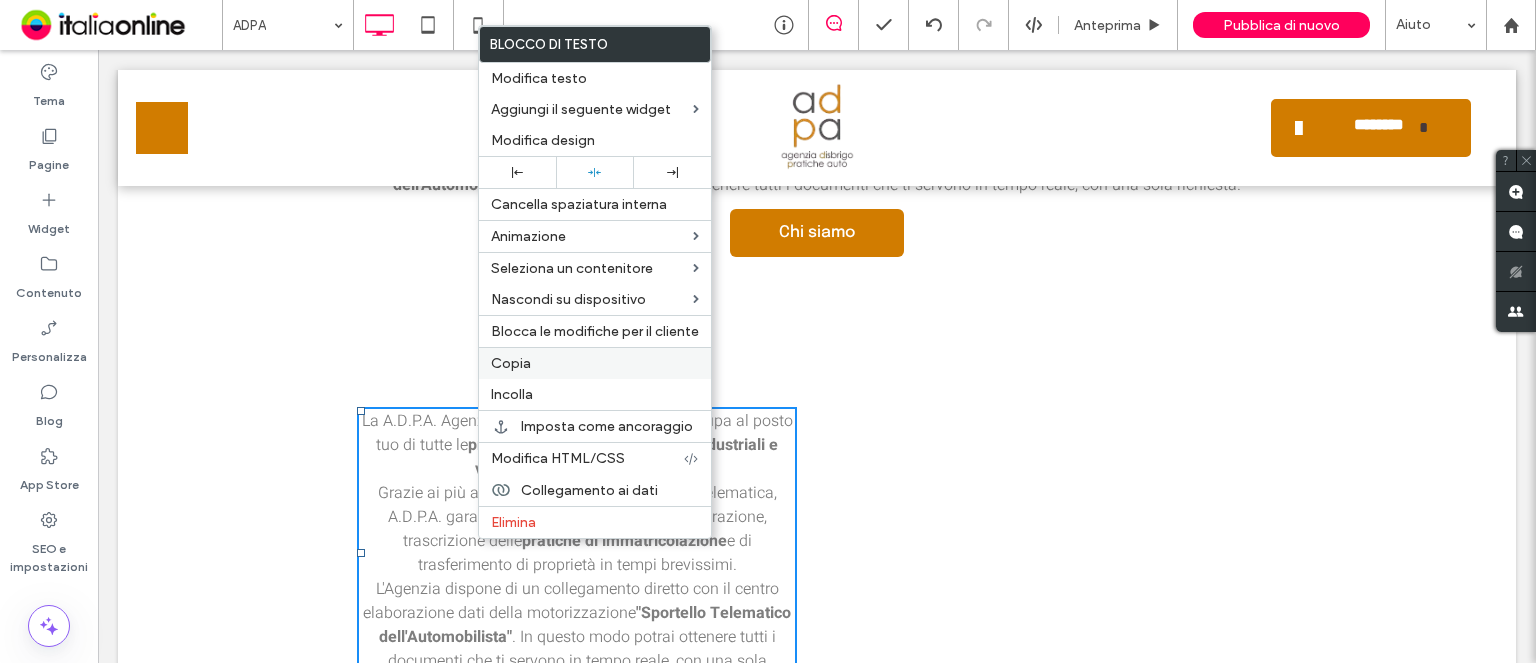 click on "Copia" at bounding box center (595, 363) 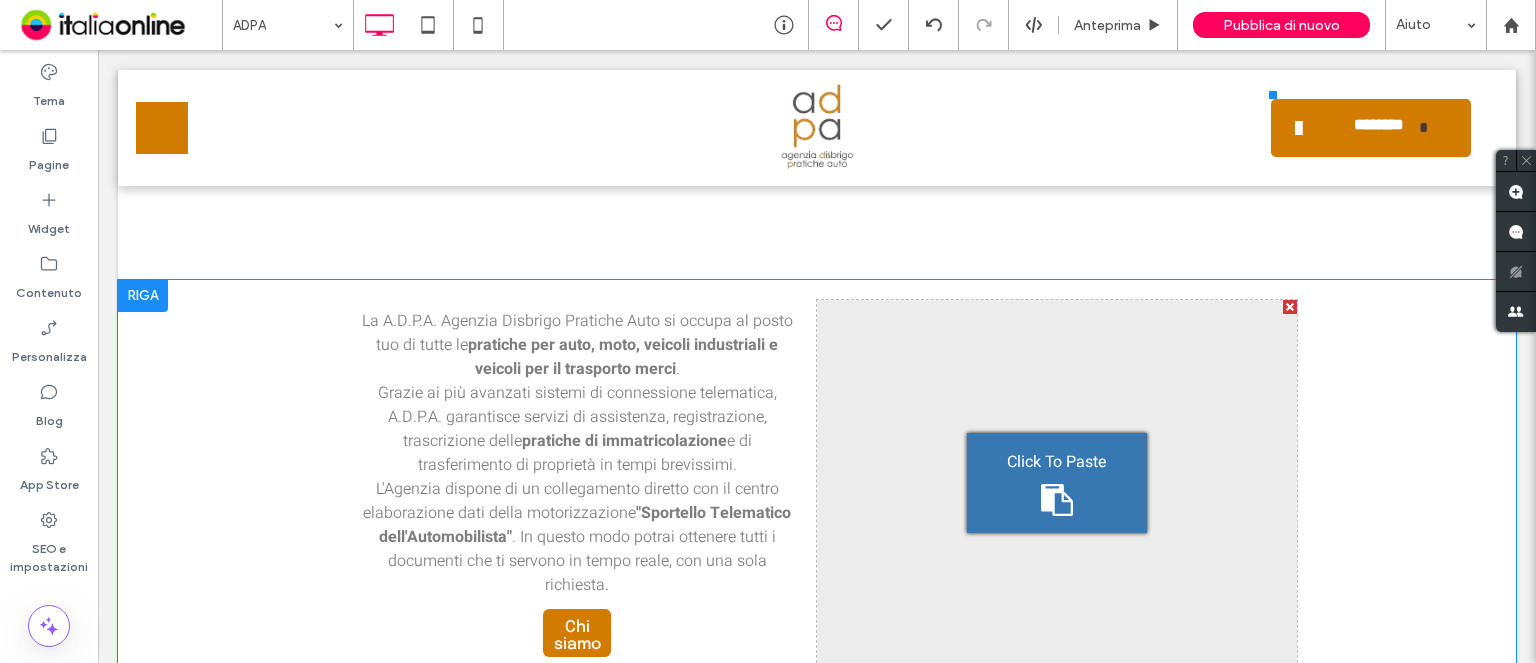 scroll, scrollTop: 1098, scrollLeft: 0, axis: vertical 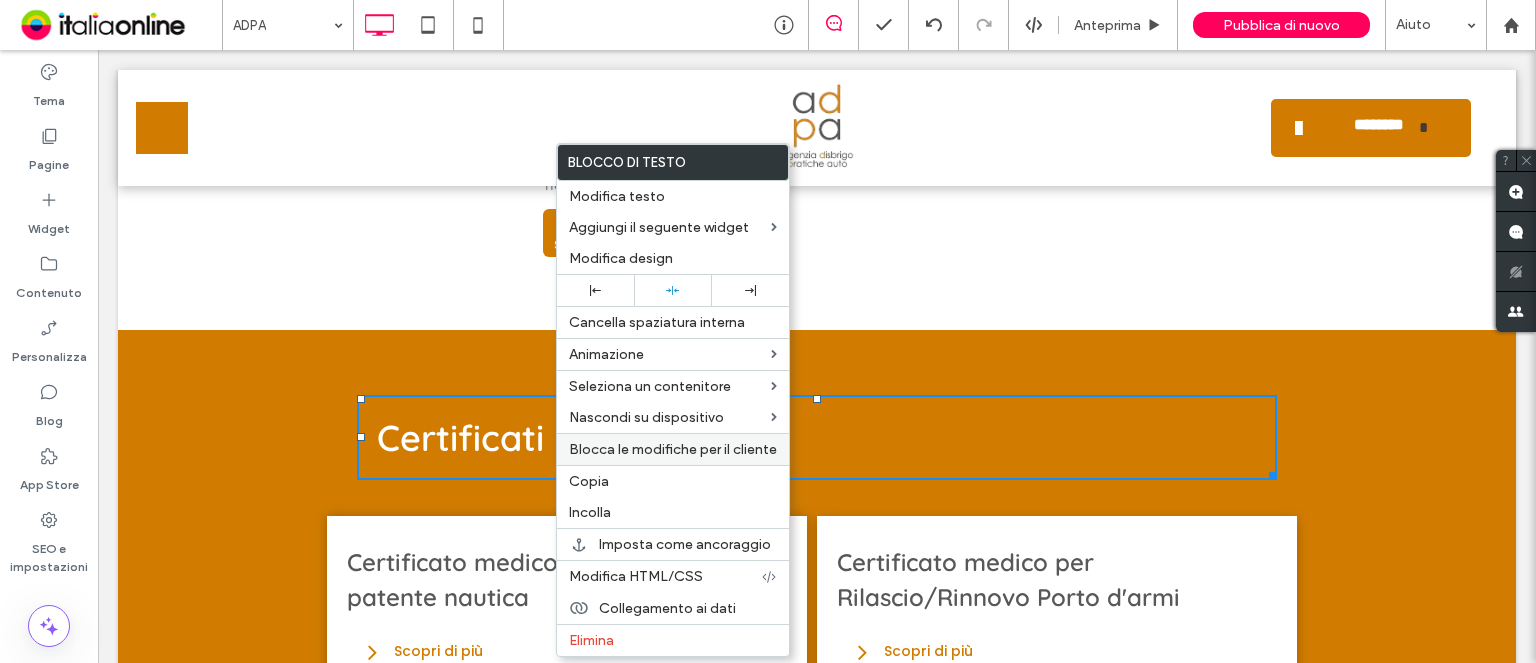 click on "Copia" at bounding box center (673, 481) 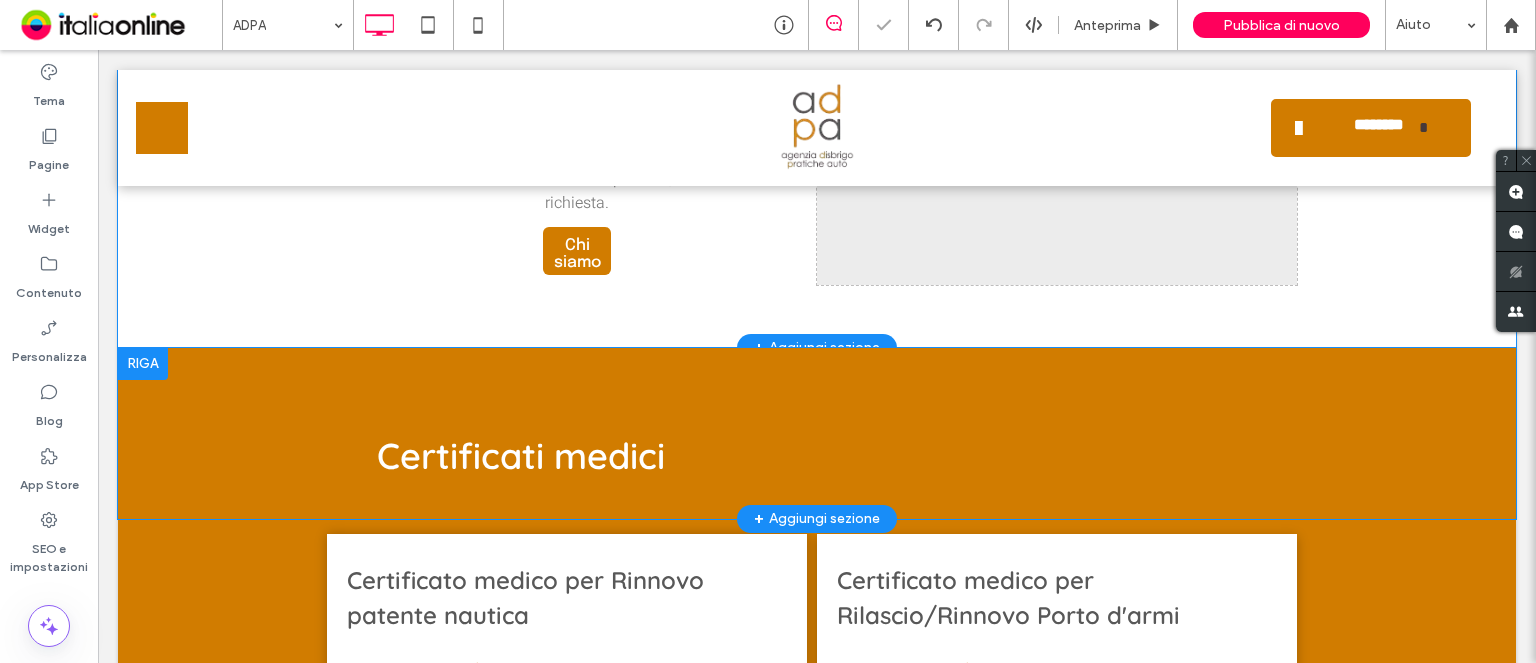 scroll, scrollTop: 798, scrollLeft: 0, axis: vertical 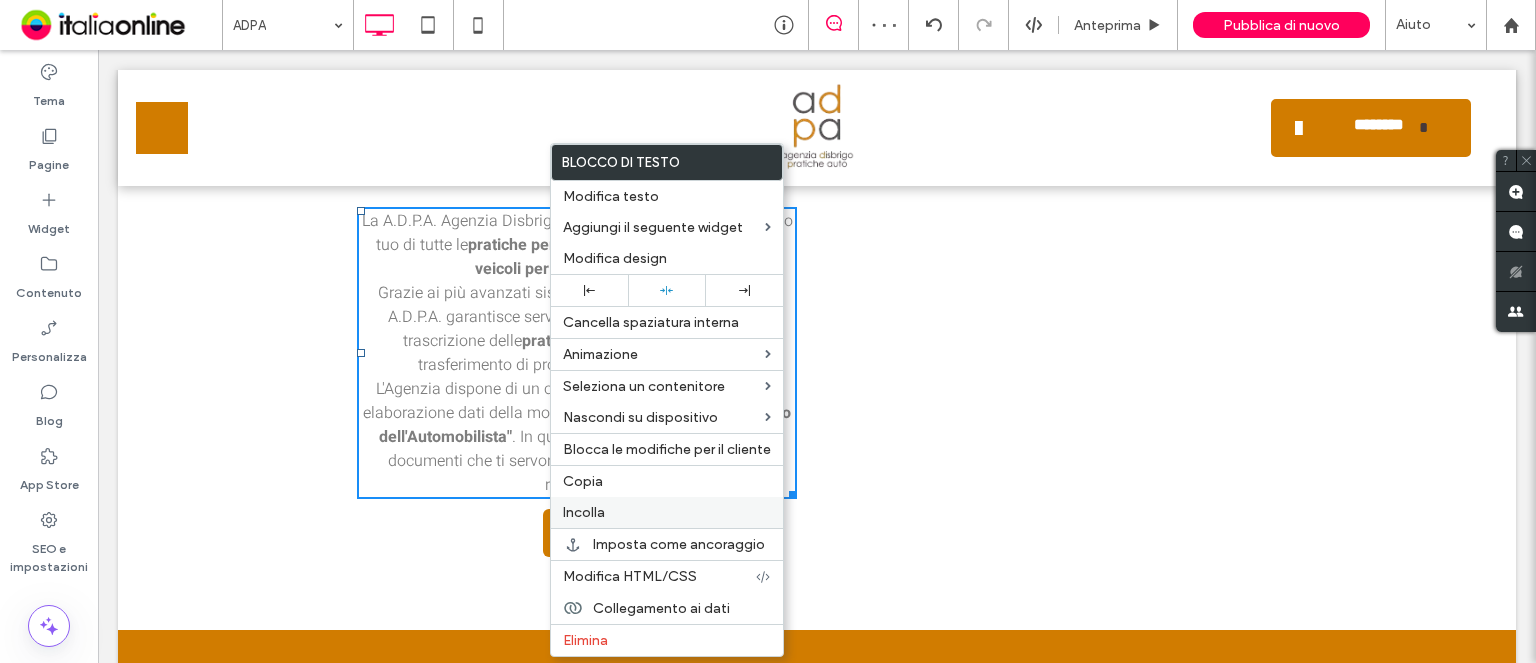 click on "Incolla" at bounding box center [667, 512] 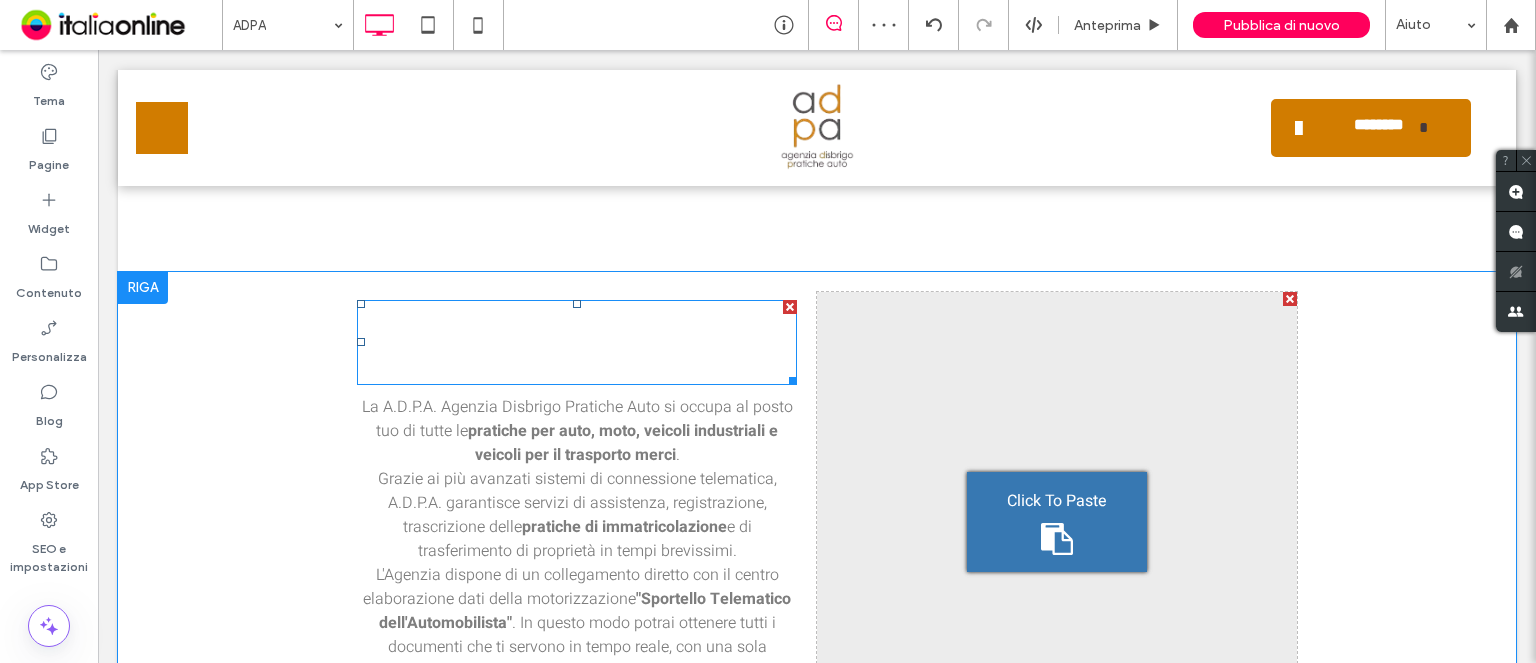 scroll, scrollTop: 598, scrollLeft: 0, axis: vertical 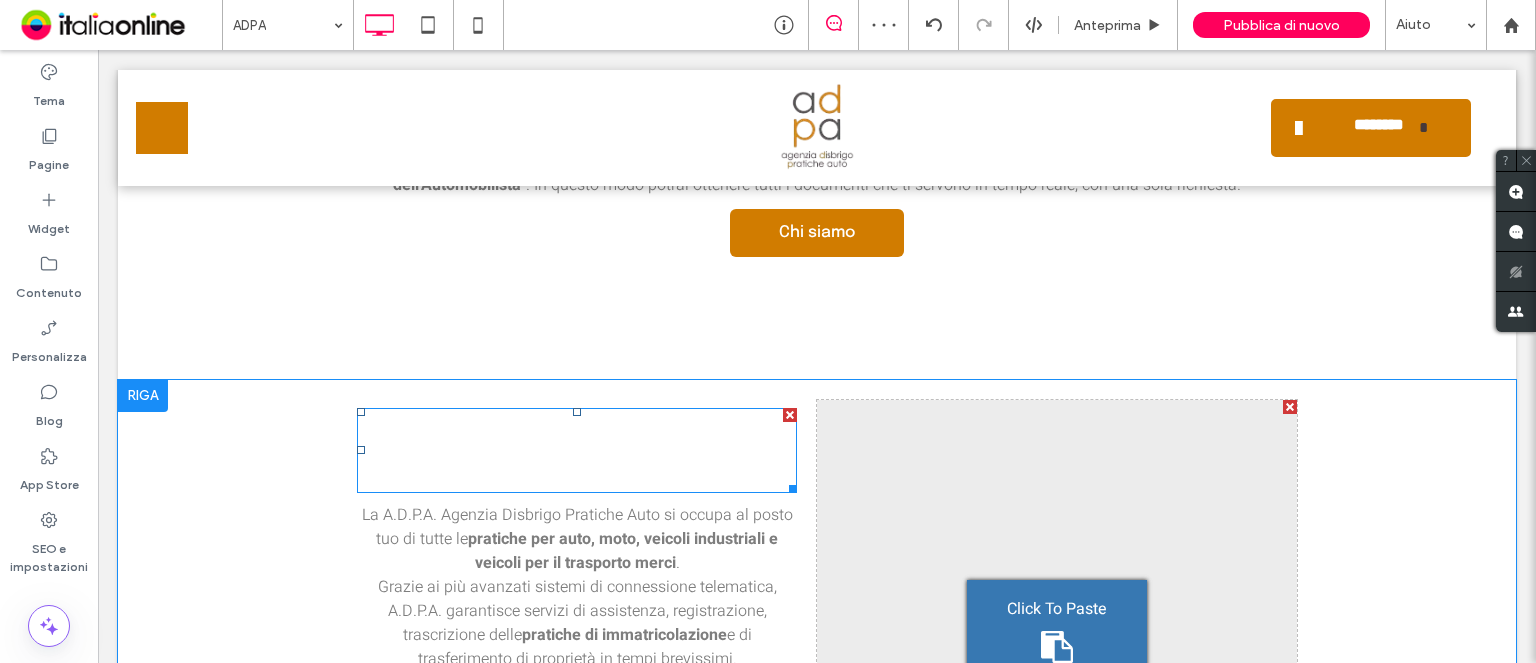 click on "Certificati medici" at bounding box center (521, 450) 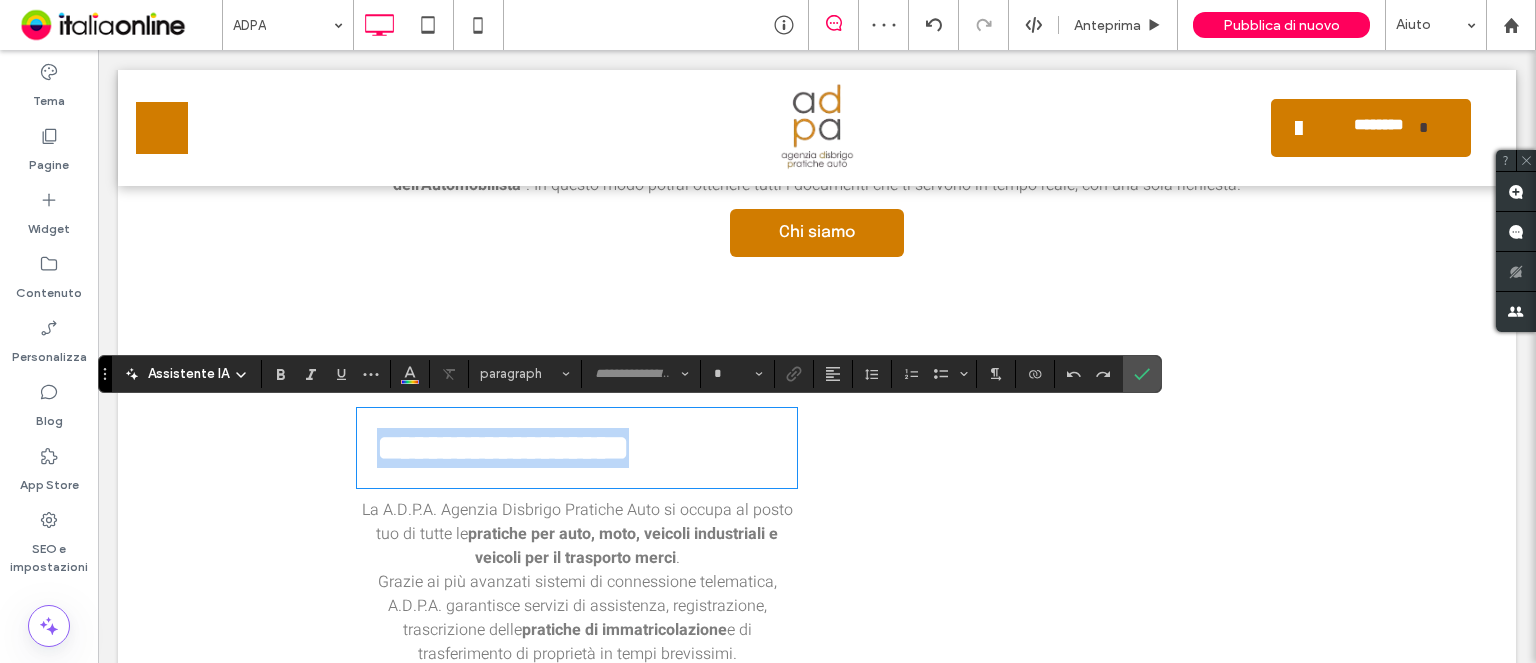 type on "*********" 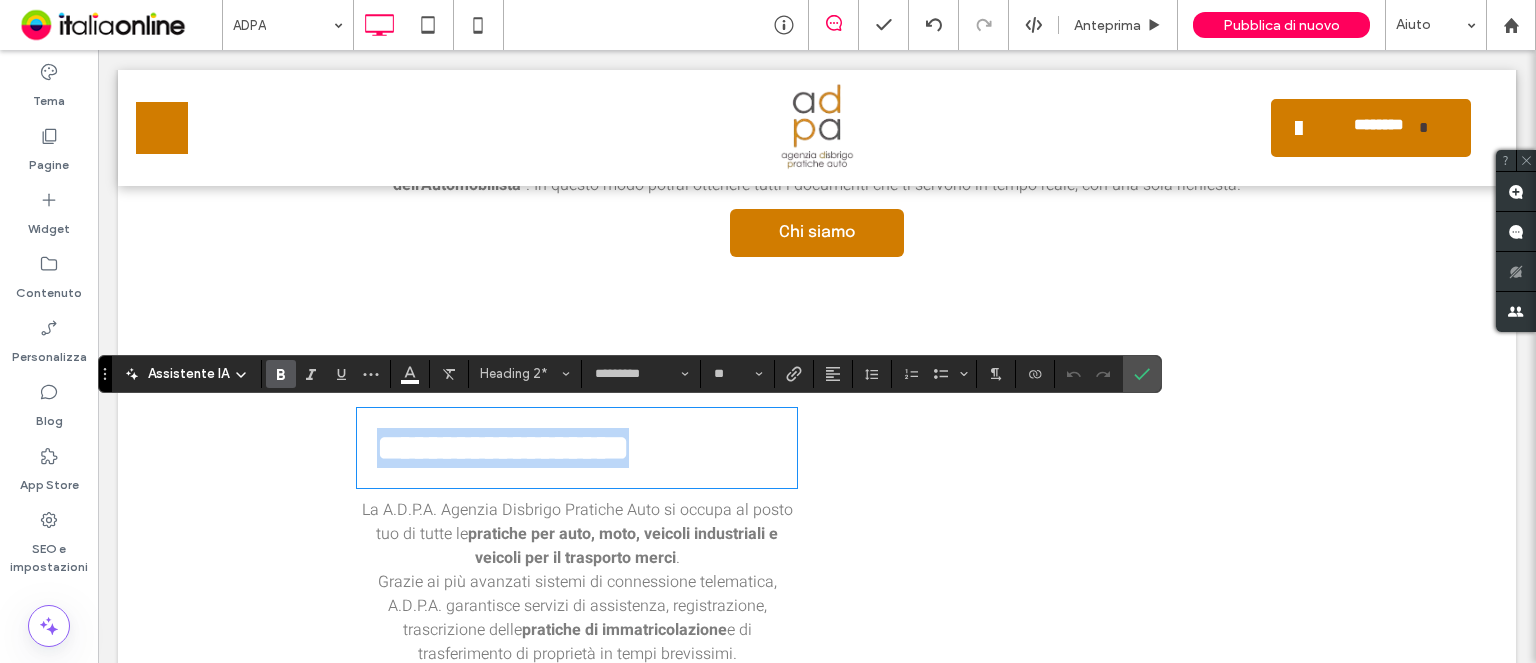 type 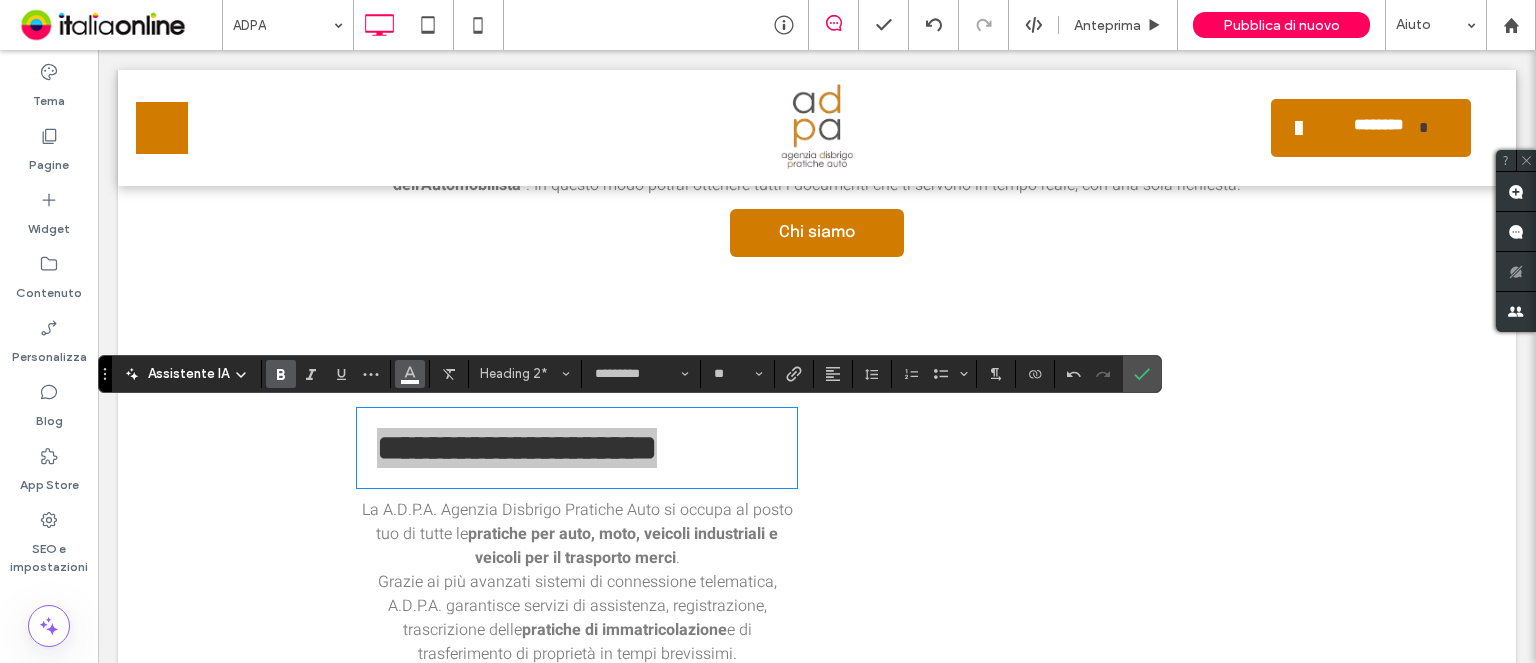 click at bounding box center [410, 372] 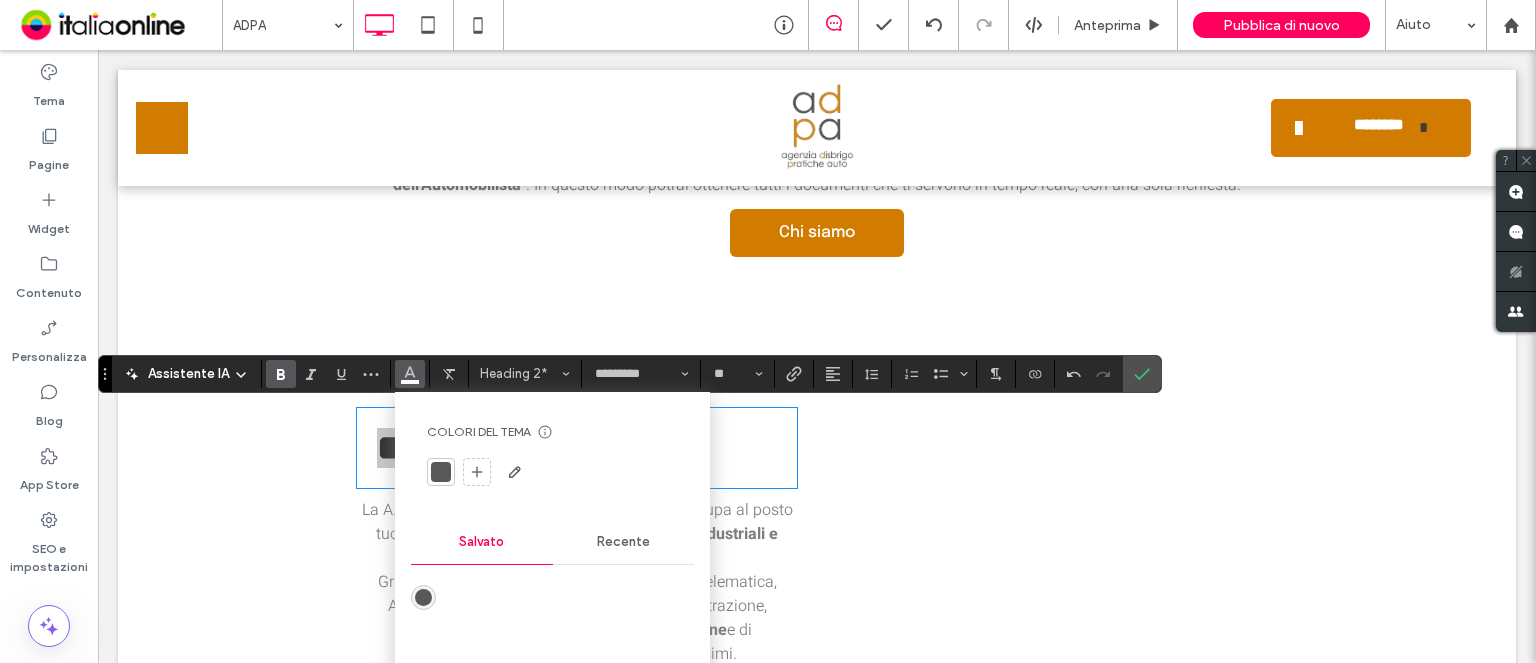 click on "Reimposta" at bounding box center [552, 628] 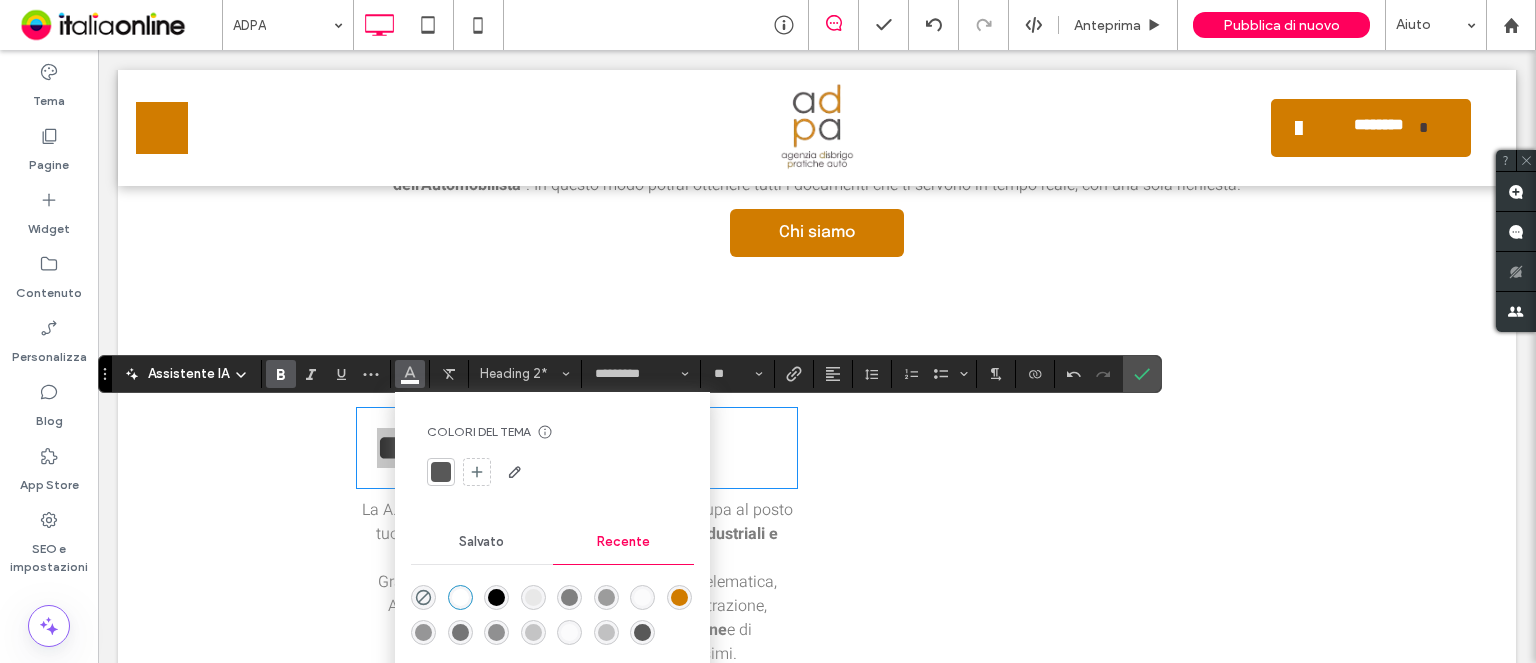 click at bounding box center [679, 597] 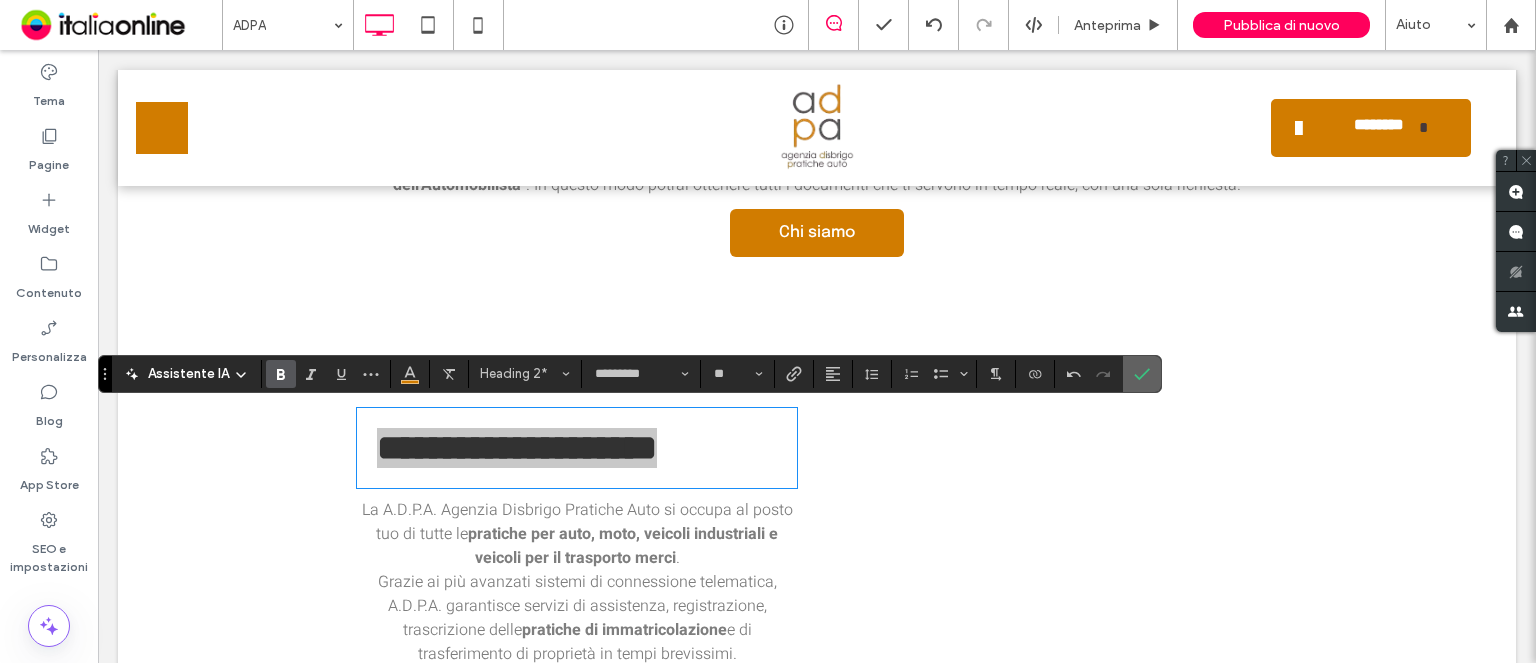 click 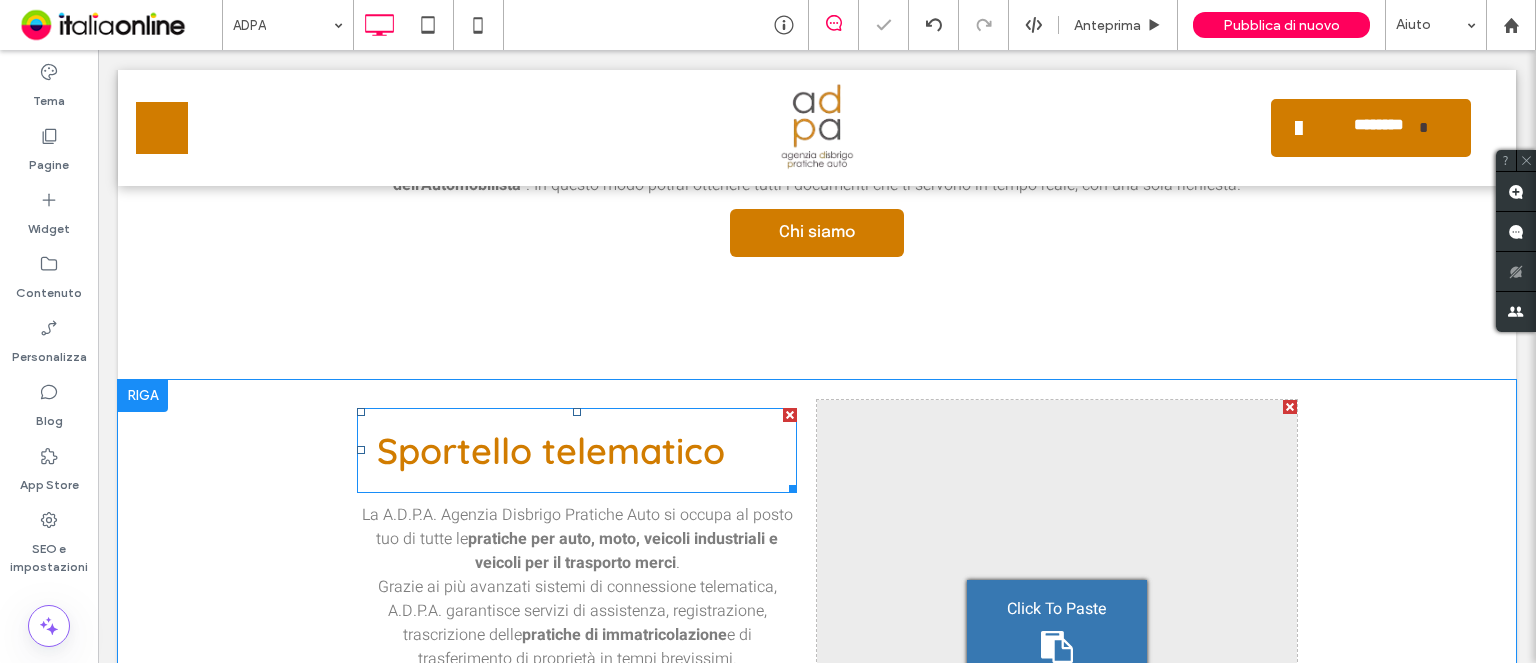 scroll, scrollTop: 798, scrollLeft: 0, axis: vertical 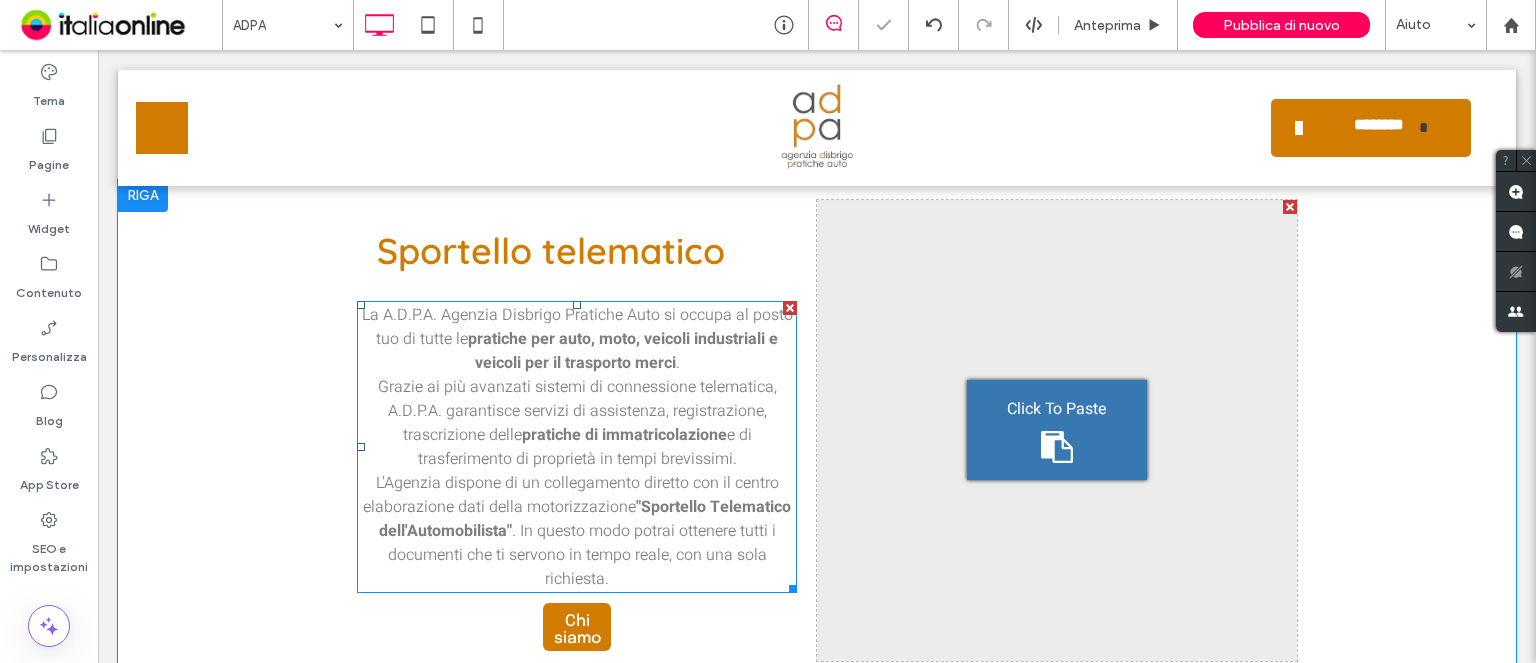 click on "pratiche di immatricolazione" at bounding box center [624, 435] 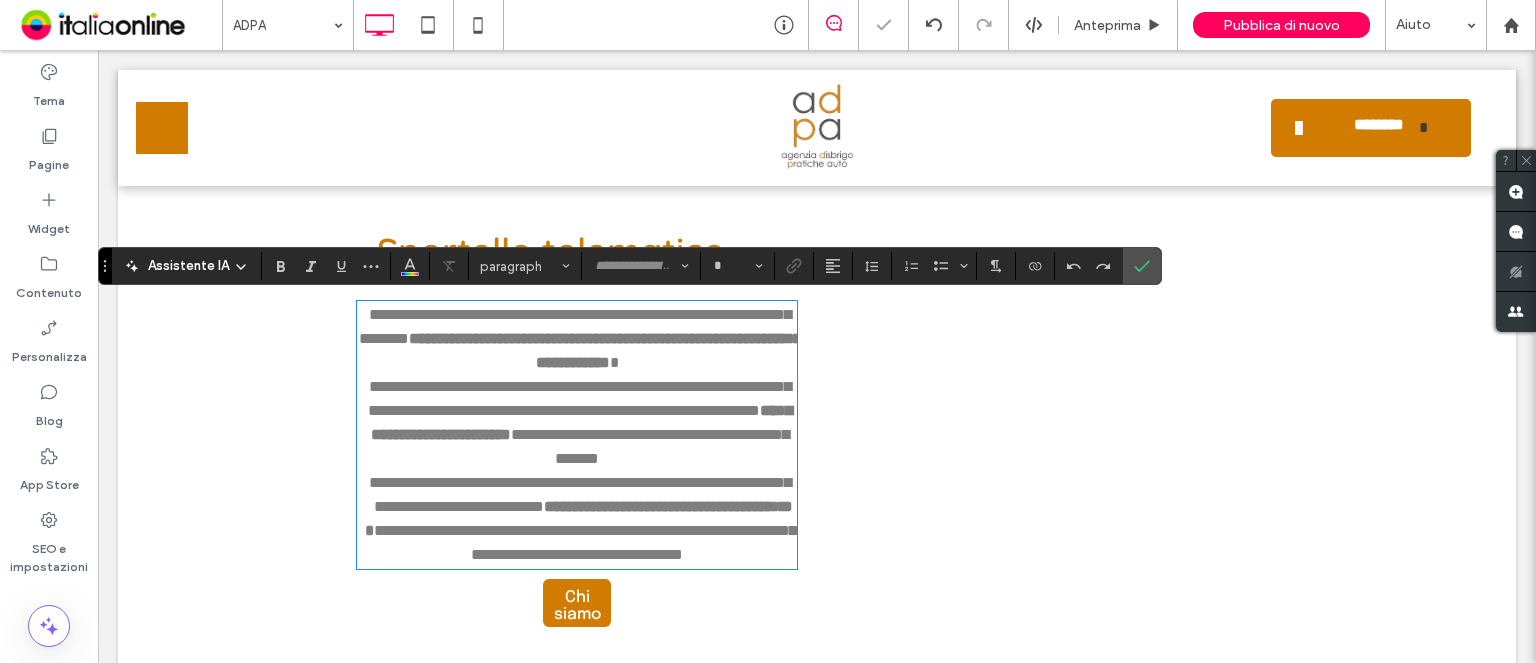 type on "*****" 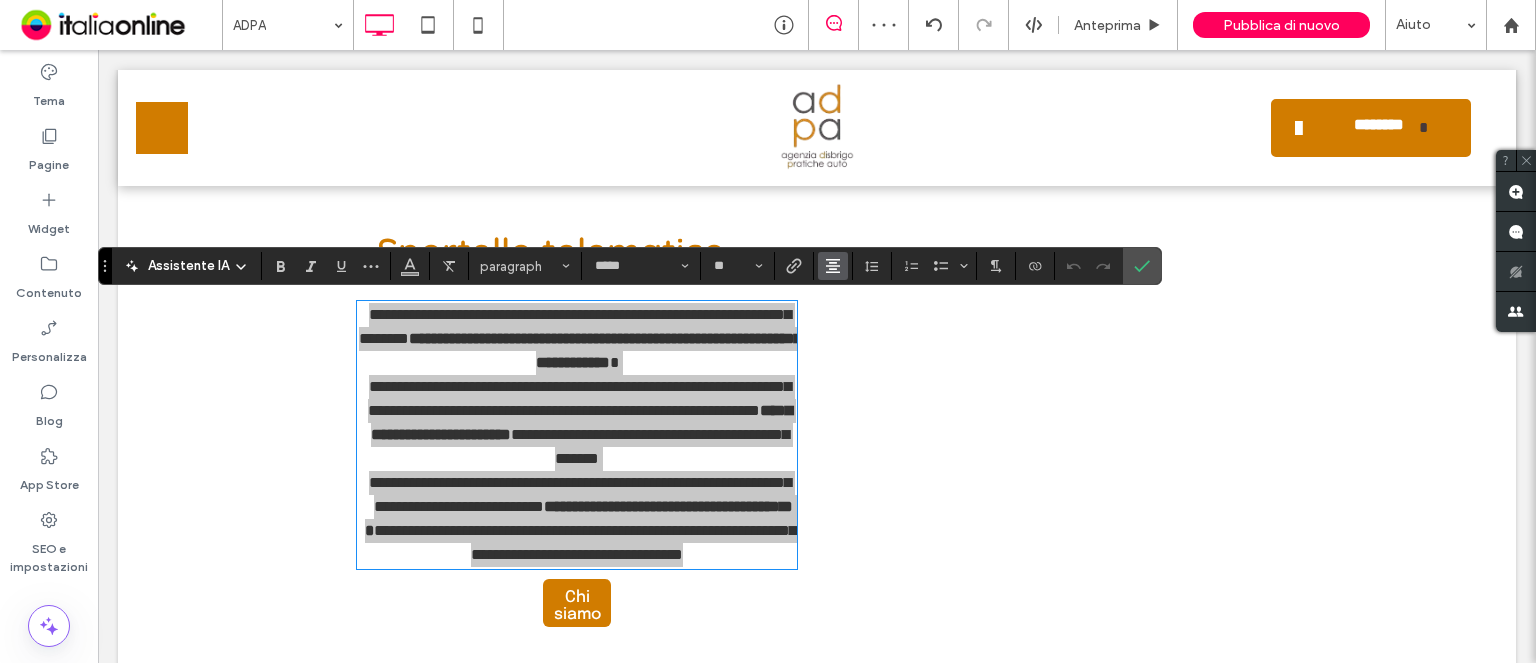 click 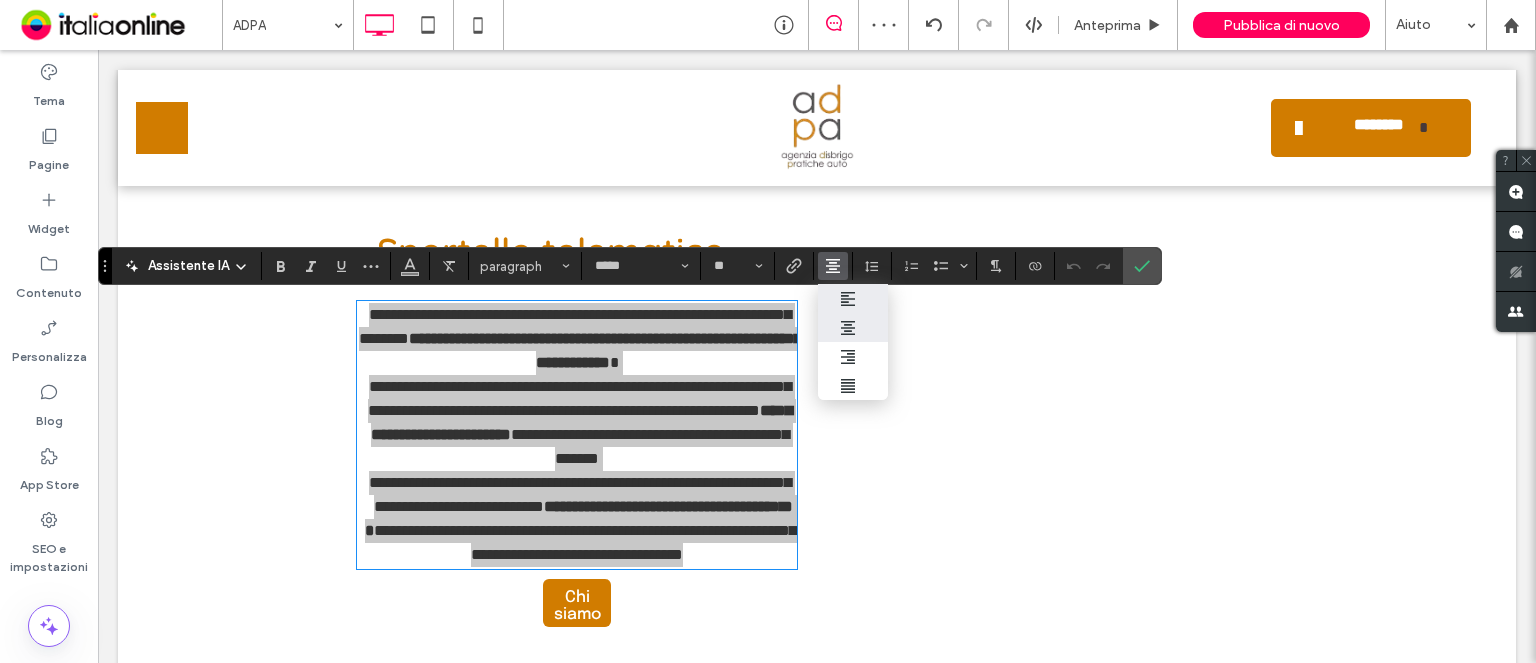 click at bounding box center (829, 298) 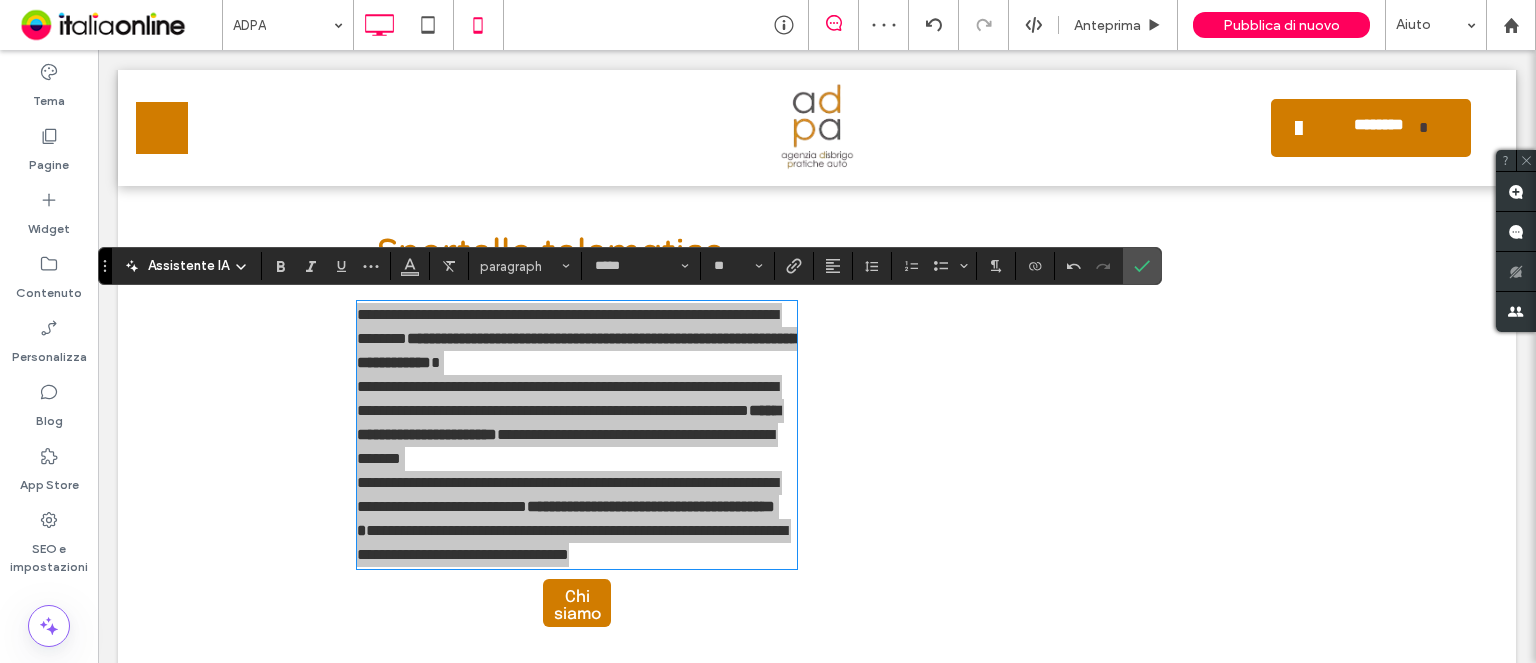 drag, startPoint x: 1132, startPoint y: 273, endPoint x: 477, endPoint y: 36, distance: 696.55865 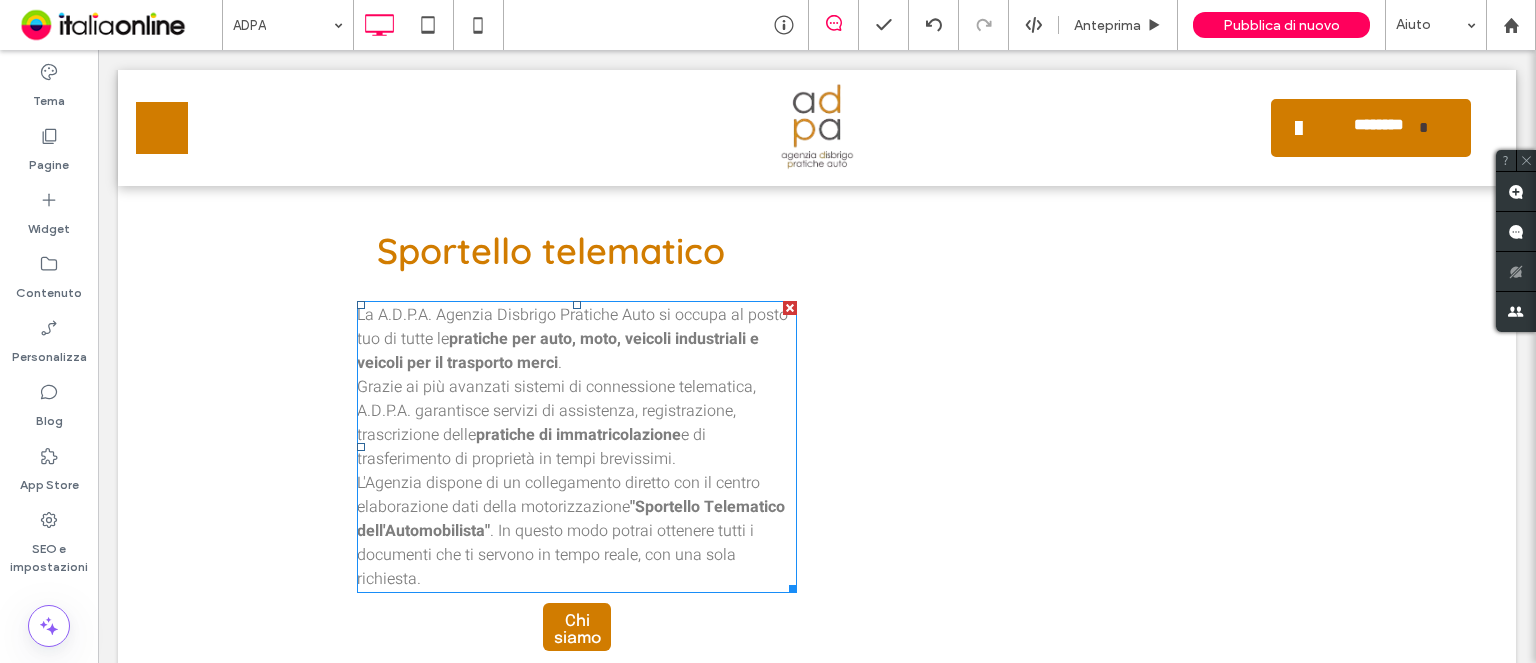 click on ". In questo modo potrai ottenere tutti i documenti che ti servono in tempo reale, con una sola richiesta." at bounding box center (555, 555) 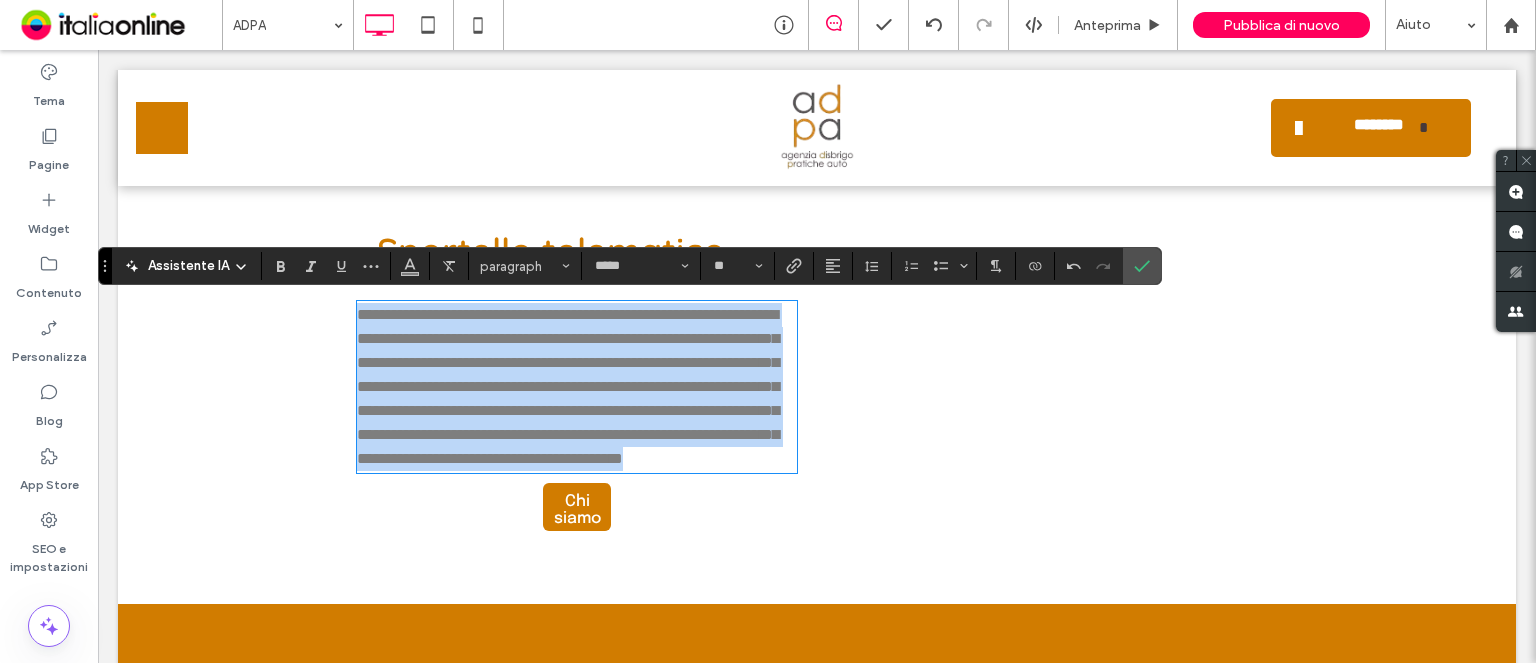 scroll, scrollTop: 0, scrollLeft: 0, axis: both 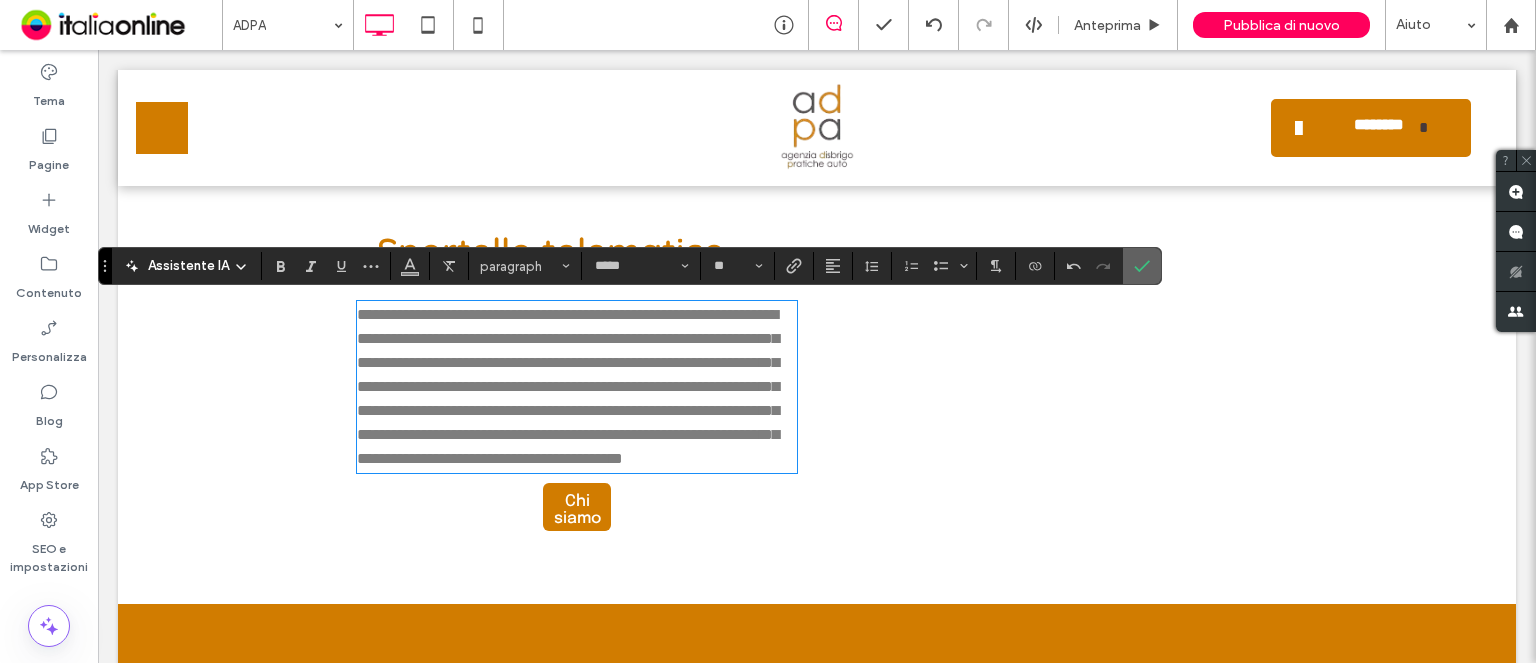 click 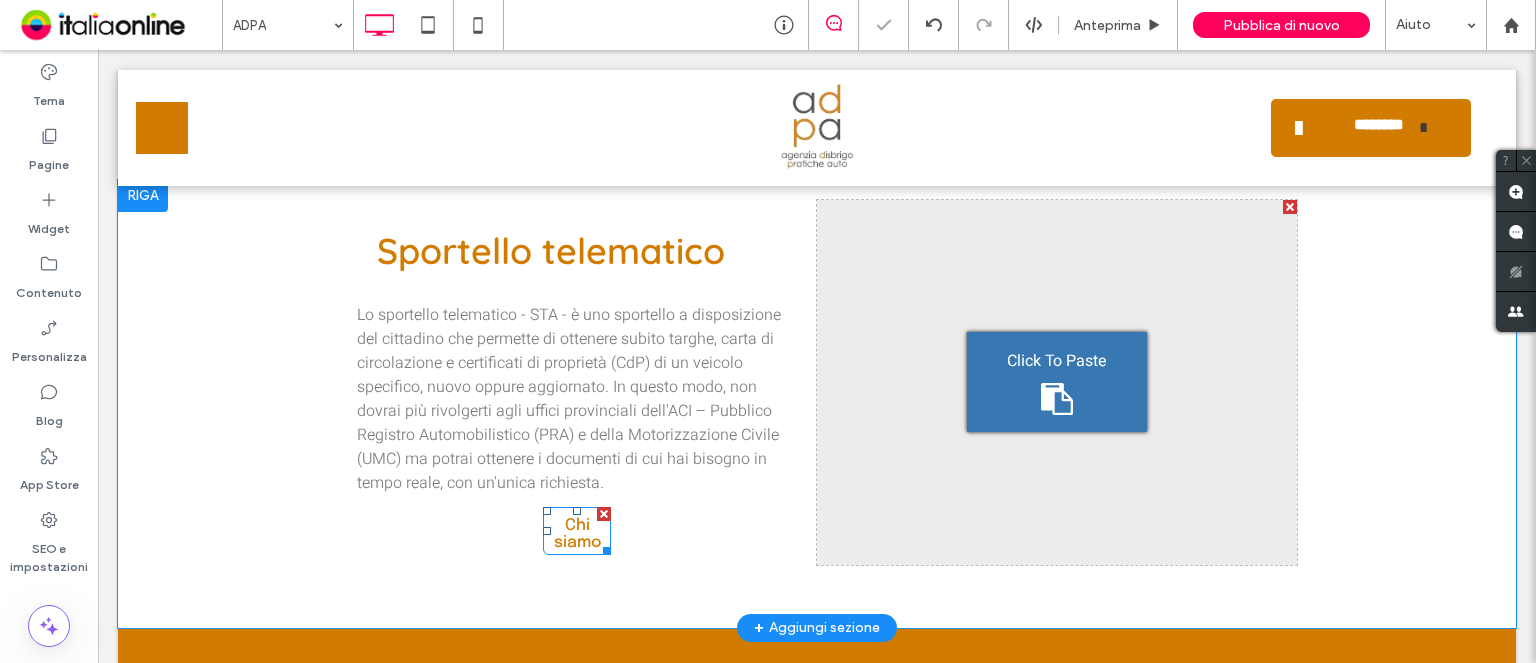click at bounding box center (604, 514) 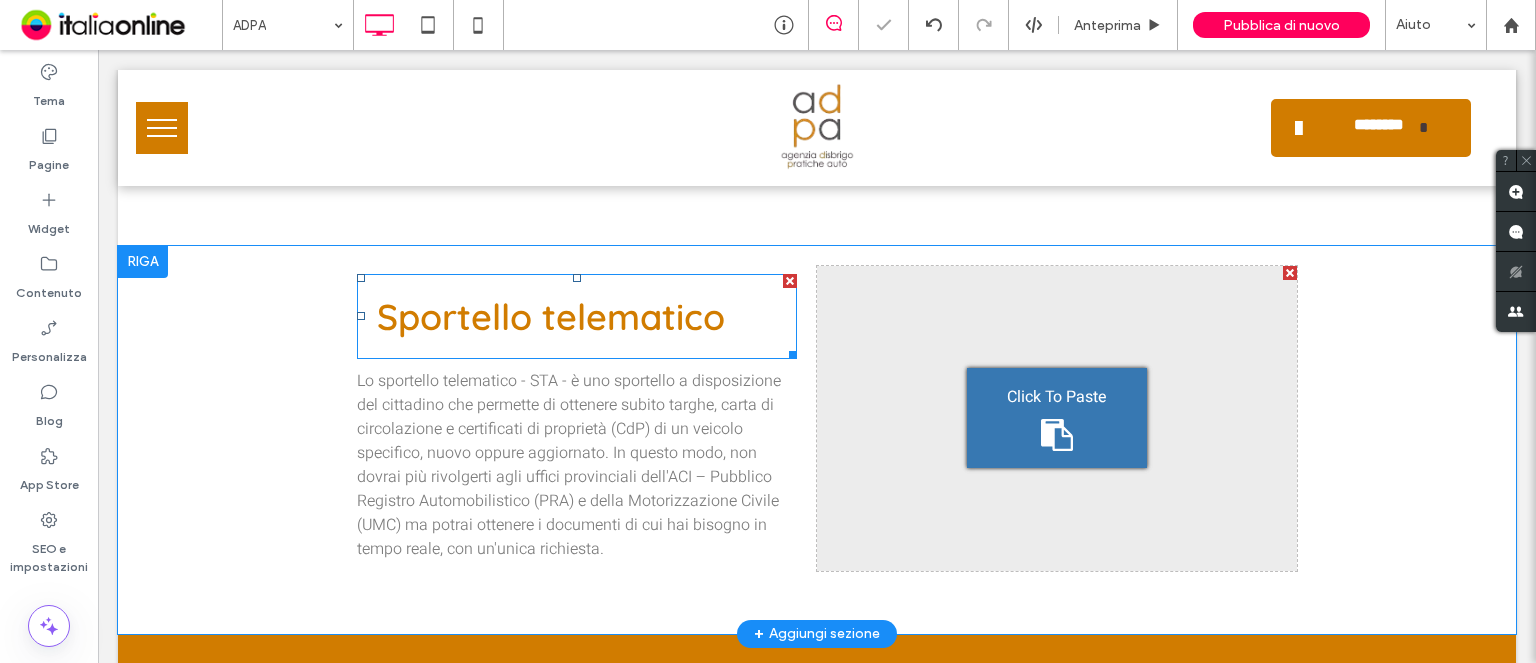 scroll, scrollTop: 698, scrollLeft: 0, axis: vertical 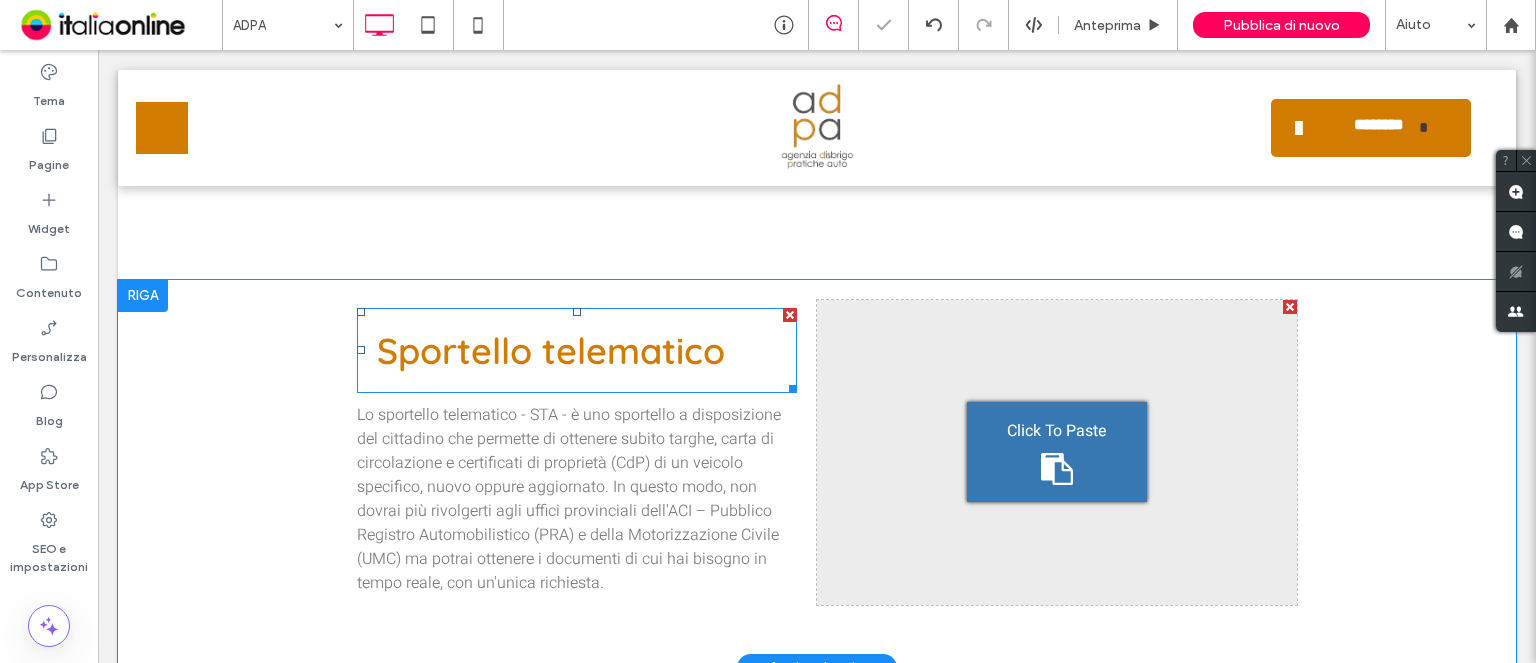 click on "Sportello telematico" at bounding box center (551, 350) 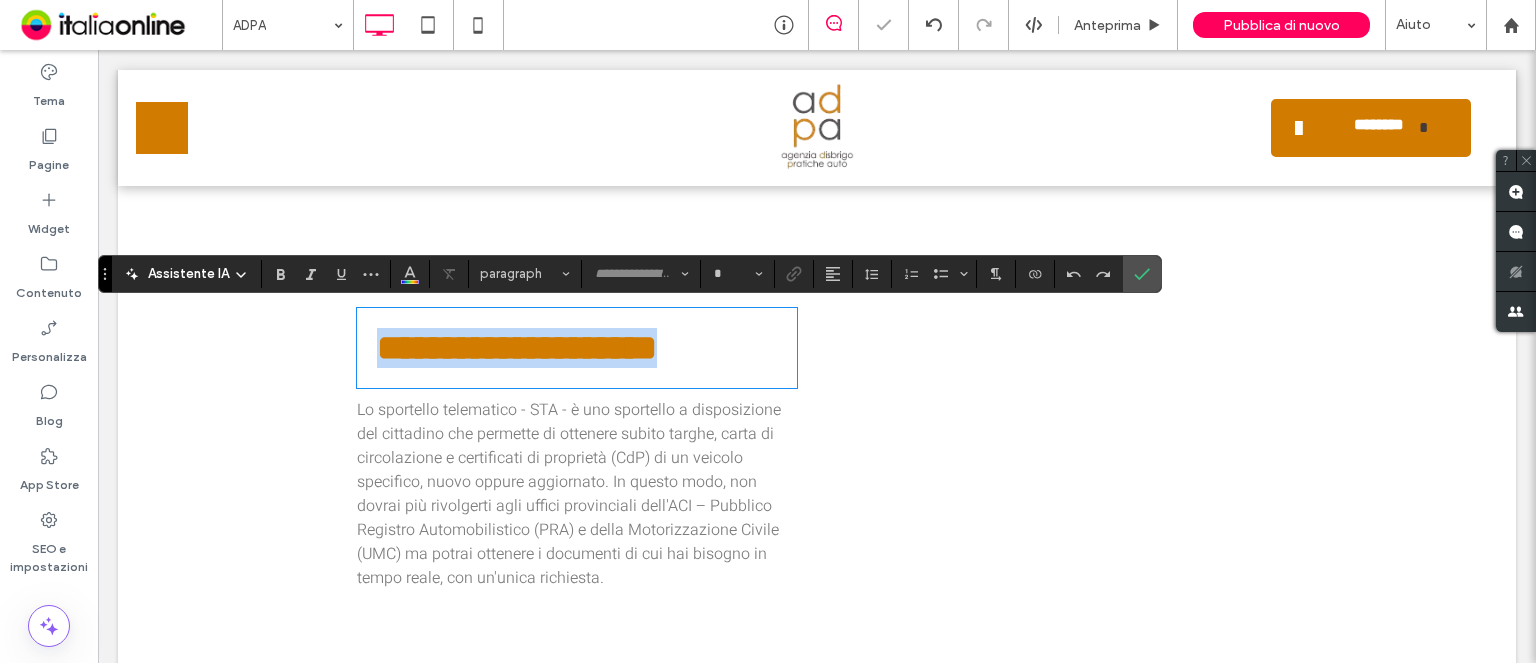 type on "*********" 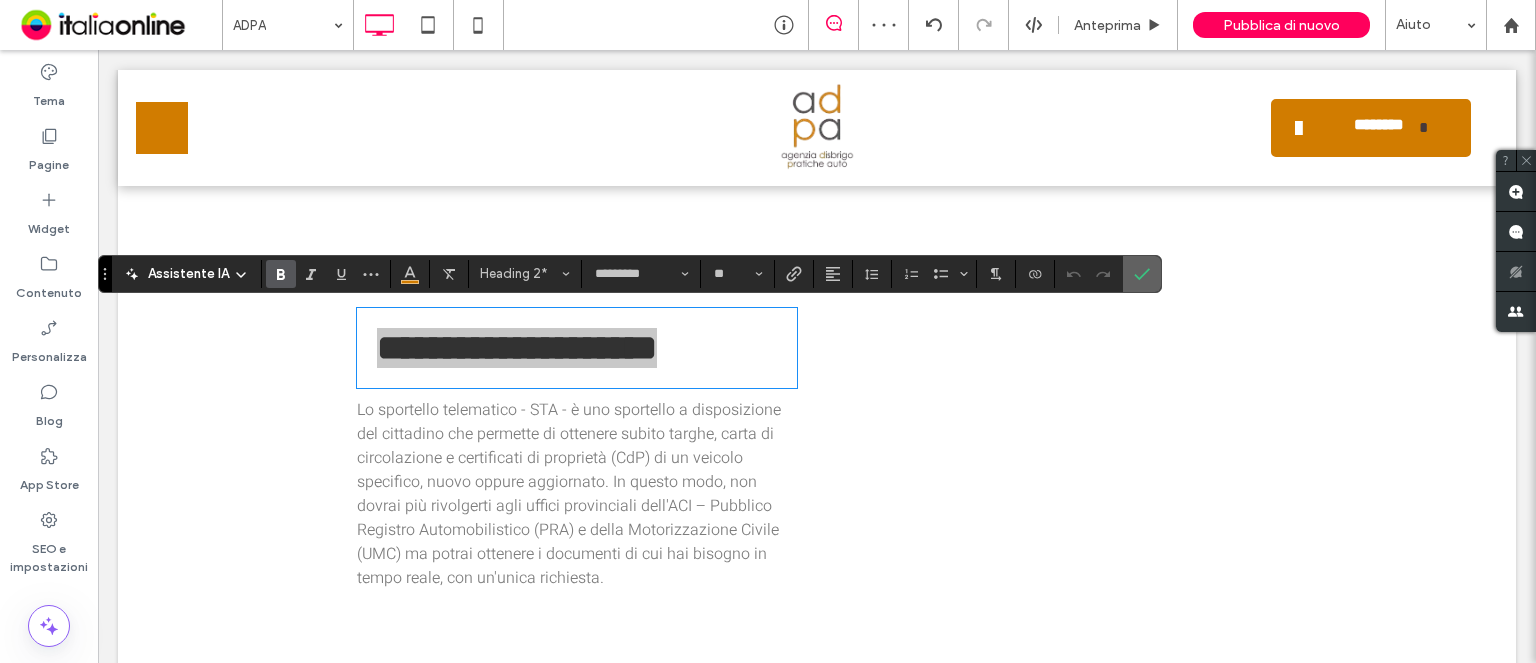 click at bounding box center (1138, 274) 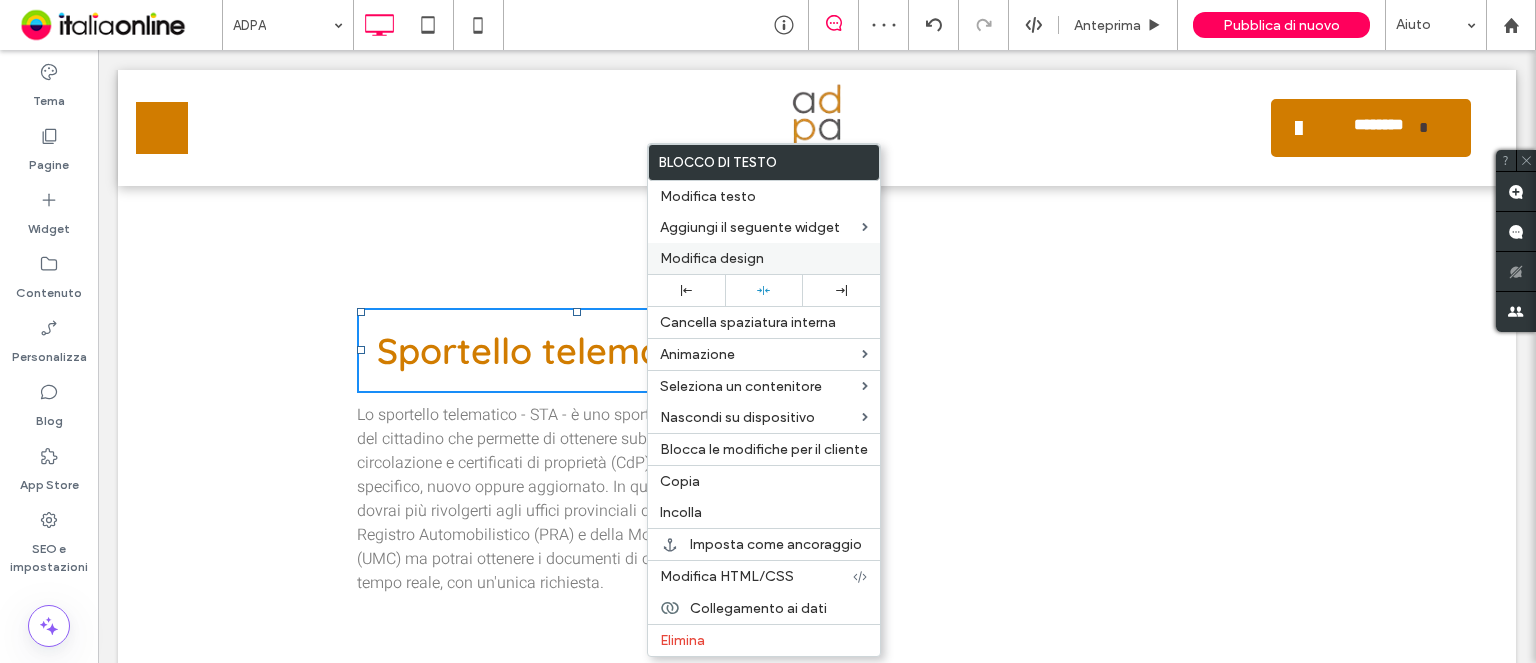 click on "Modifica design" at bounding box center (764, 258) 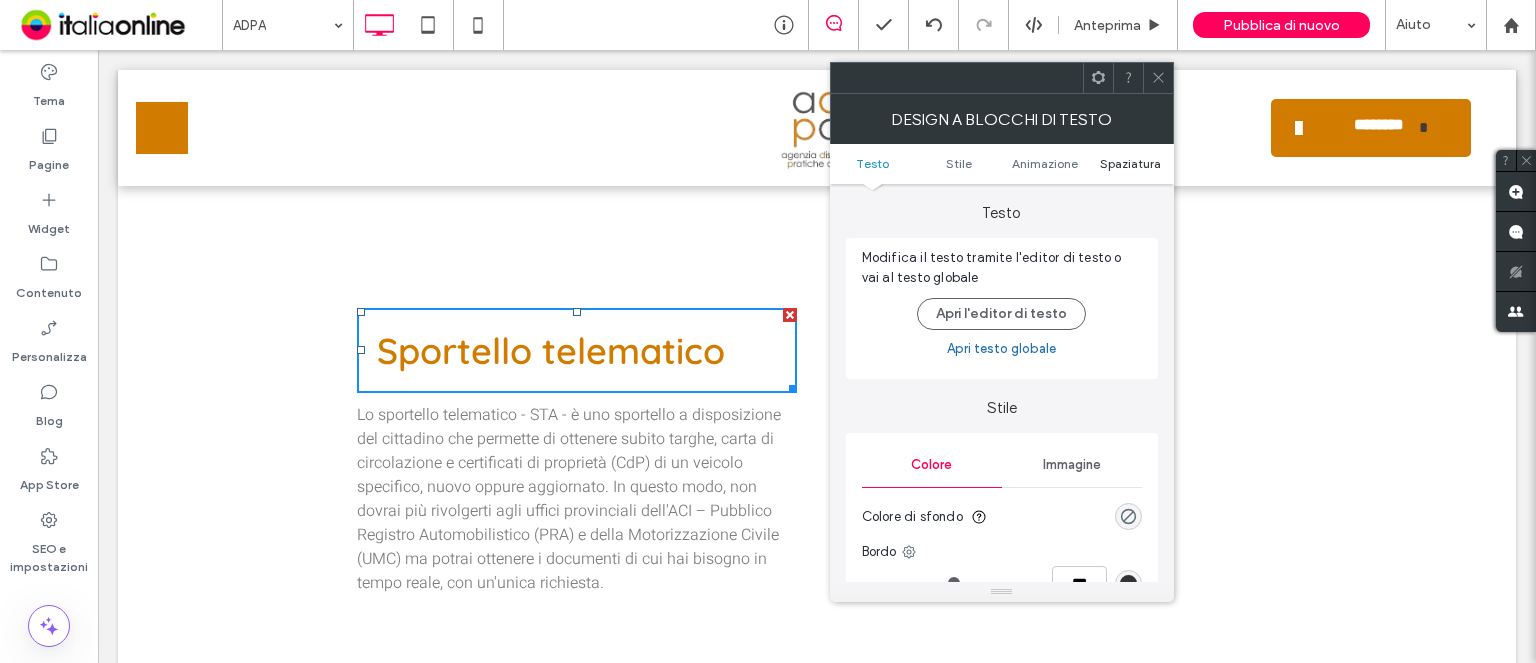 click on "Spaziatura" at bounding box center (1130, 163) 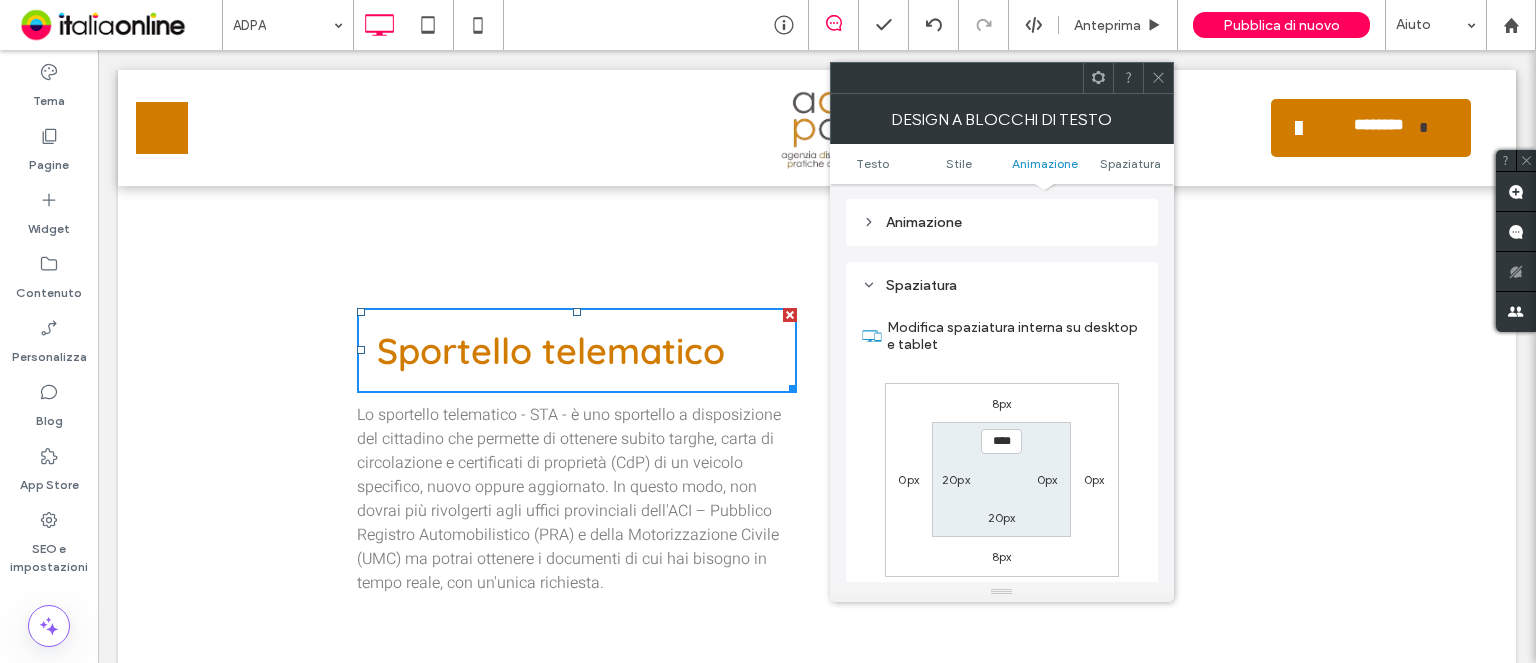 scroll, scrollTop: 572, scrollLeft: 0, axis: vertical 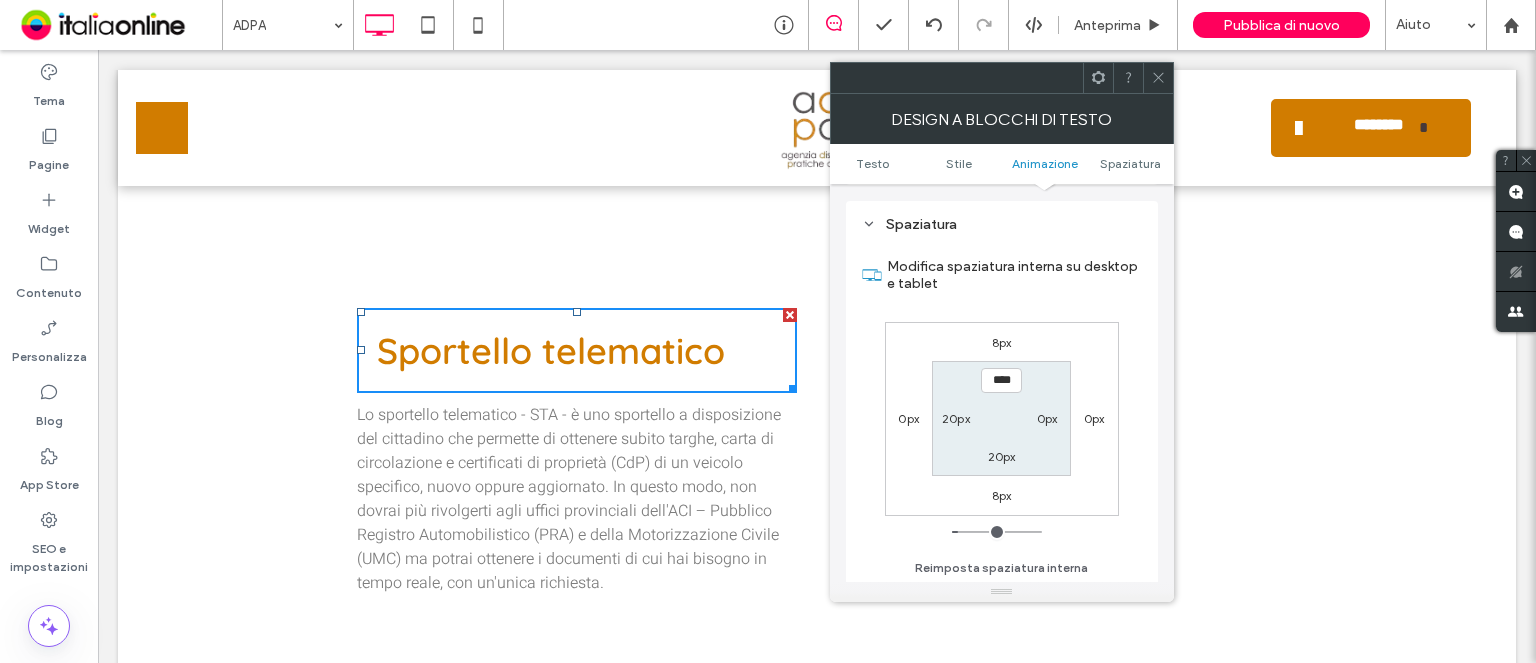 drag, startPoint x: 953, startPoint y: 426, endPoint x: 964, endPoint y: 426, distance: 11 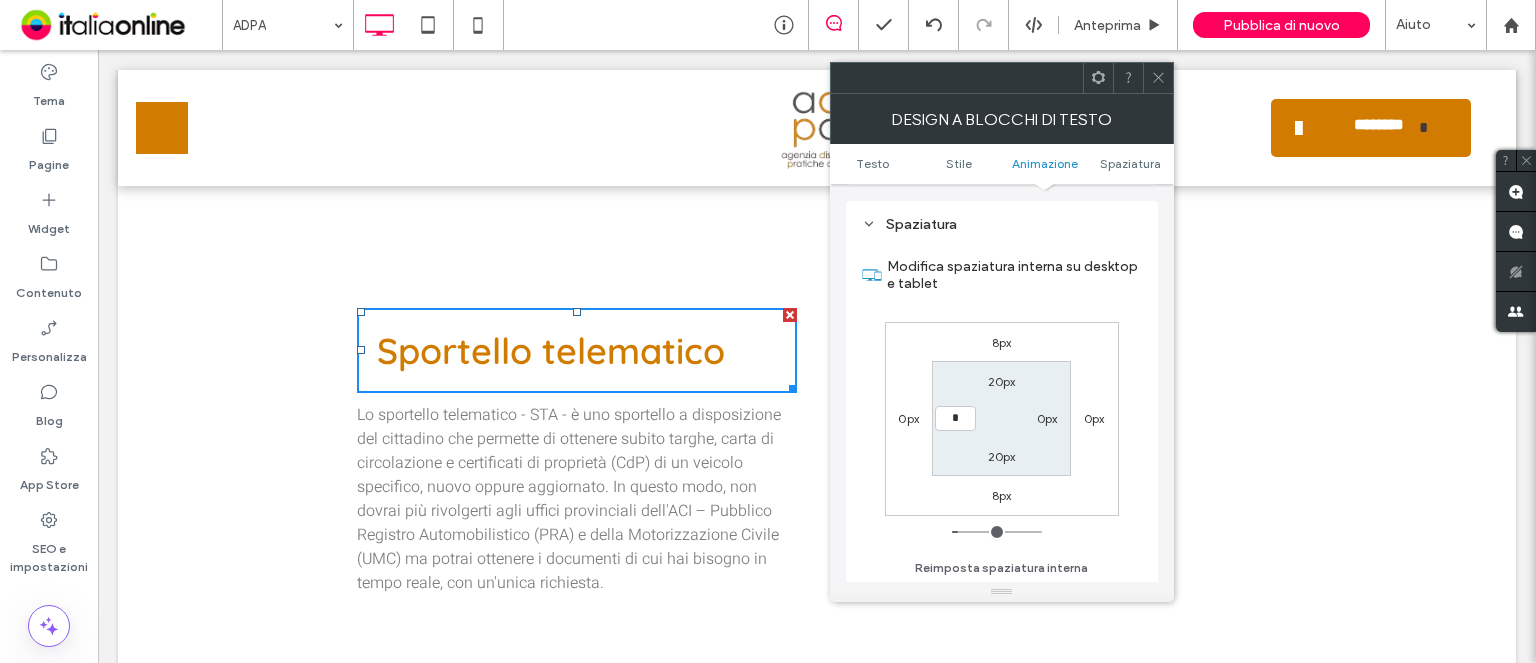 type on "*" 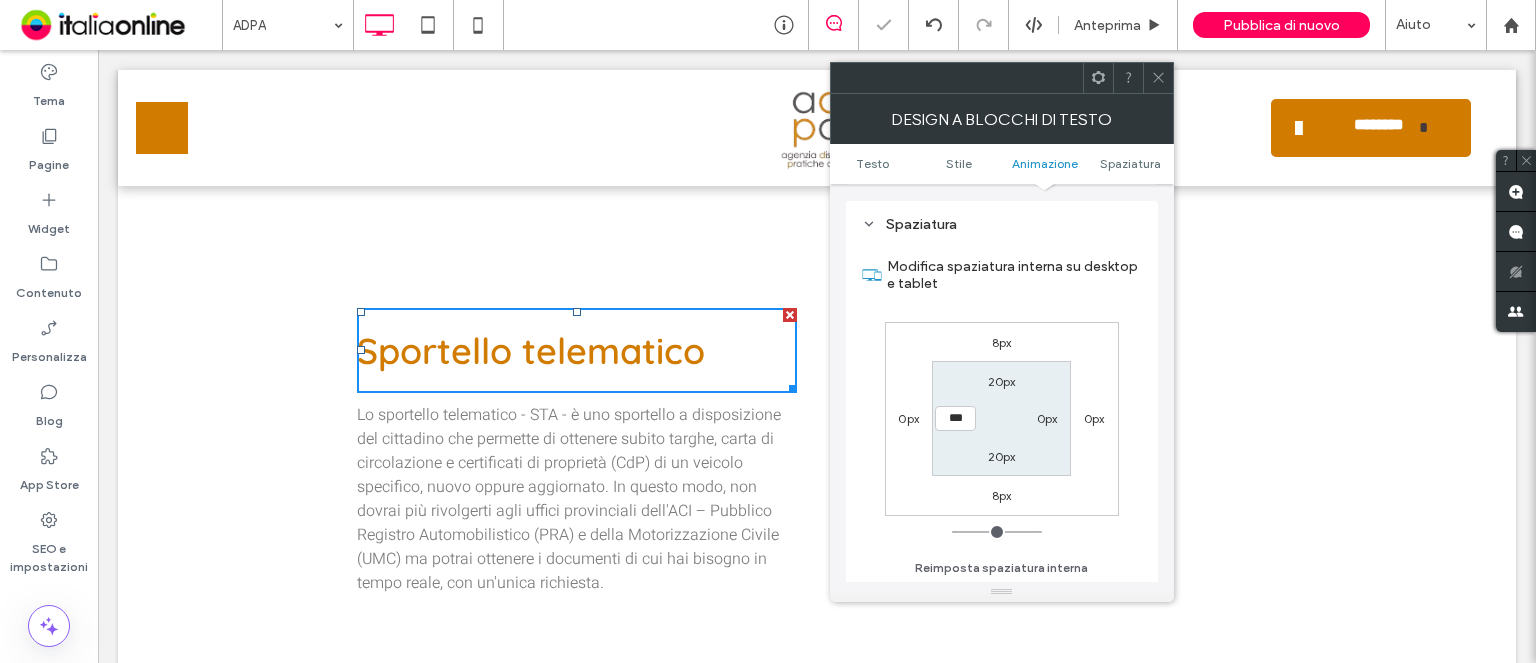 click 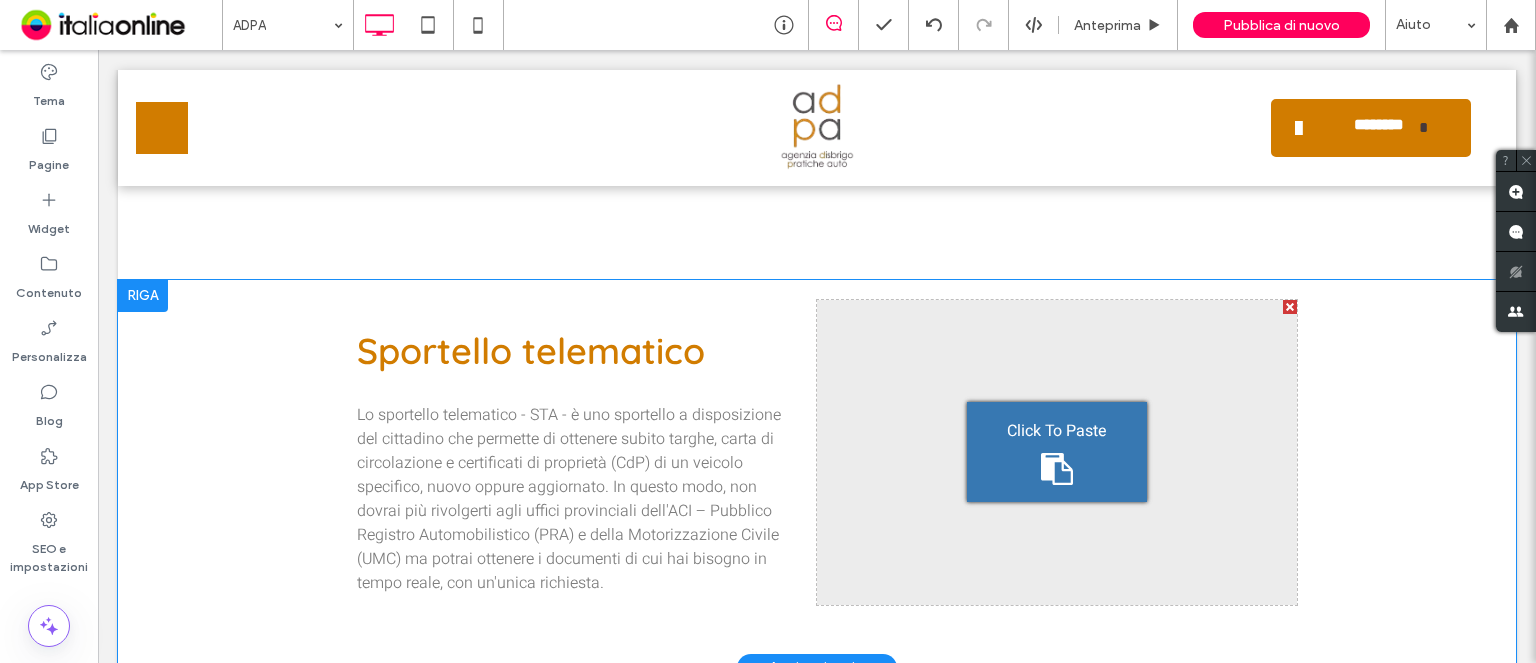 drag, startPoint x: 876, startPoint y: 450, endPoint x: 816, endPoint y: 431, distance: 62.936478 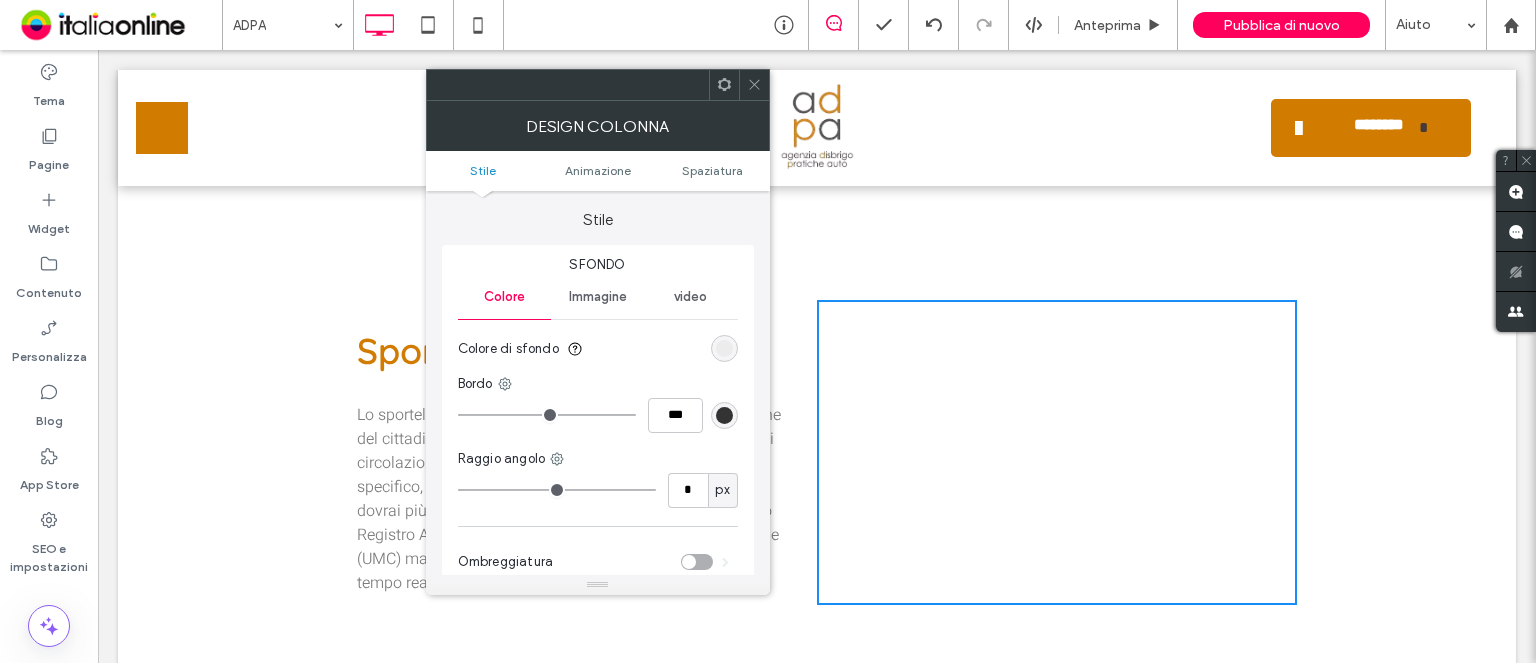 click on "Immagine" at bounding box center [597, 297] 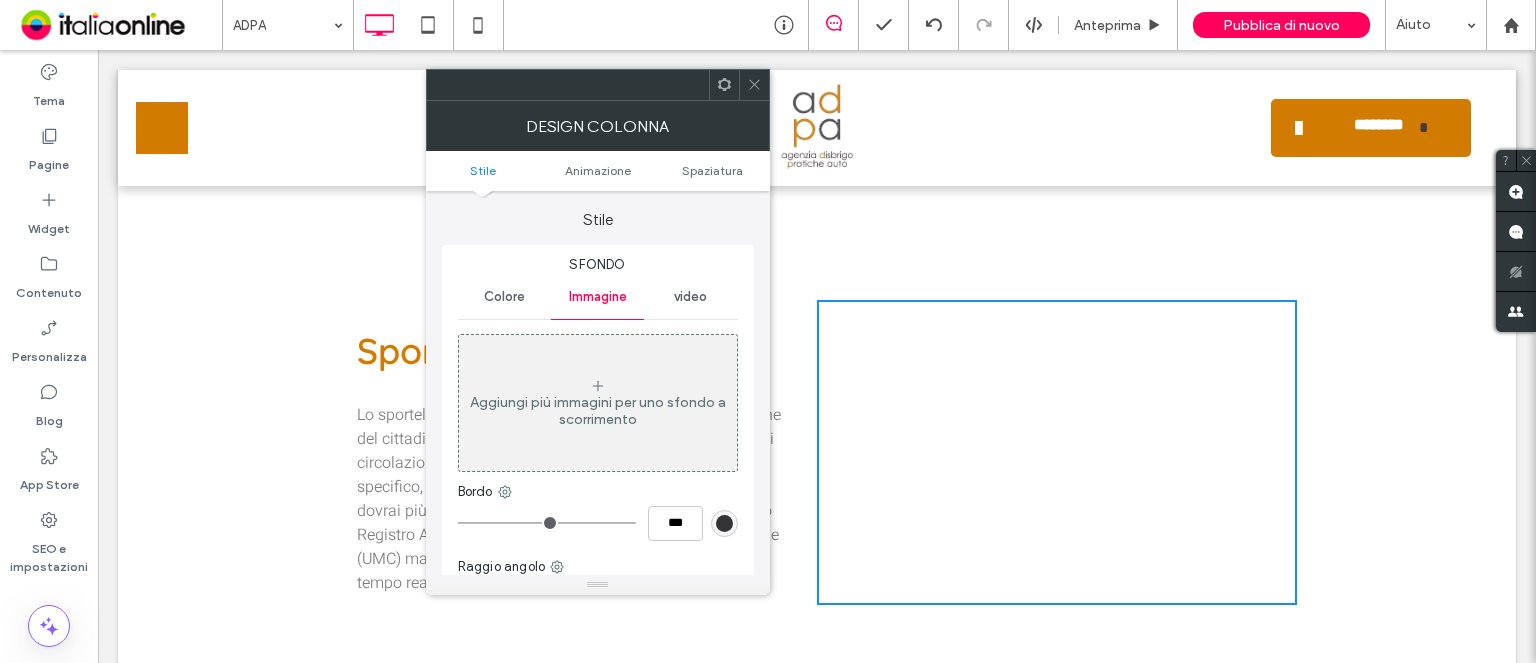 click on "Aggiungi più immagini per uno sfondo a scorrimento" at bounding box center [598, 411] 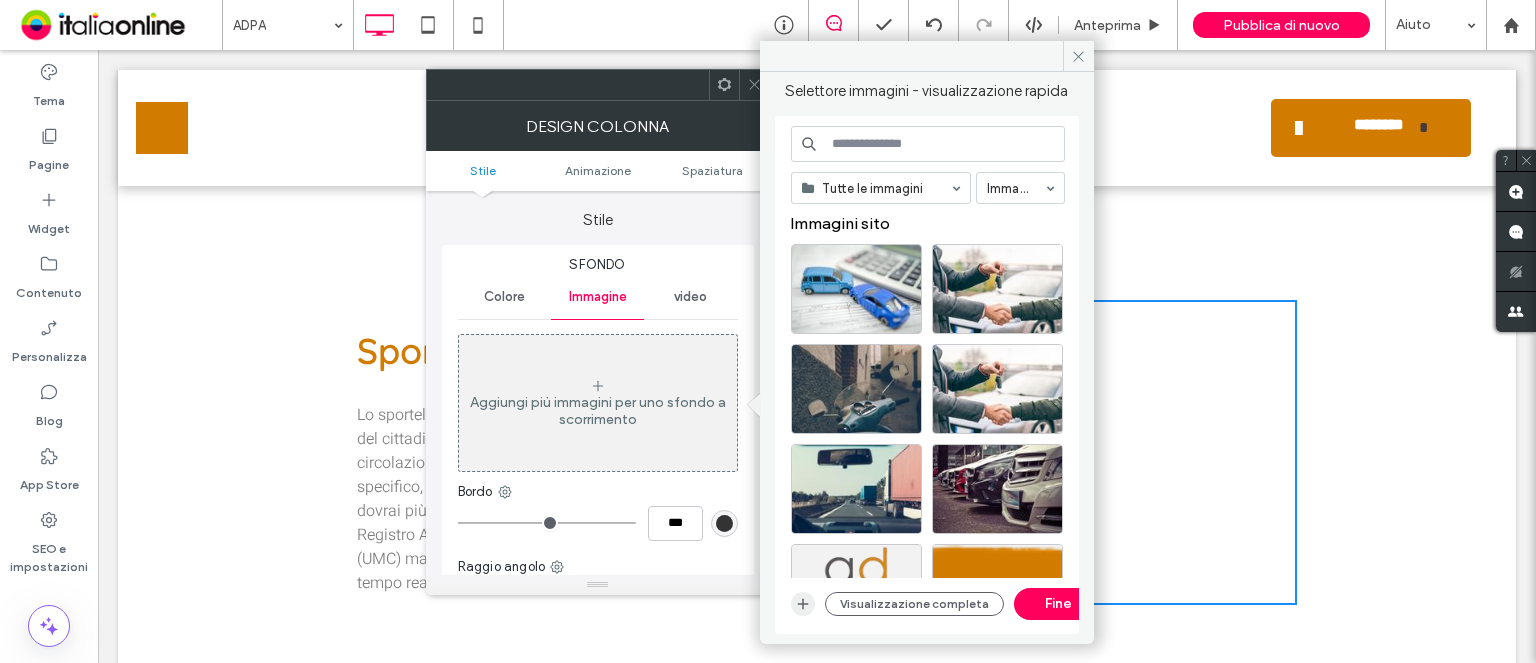 click 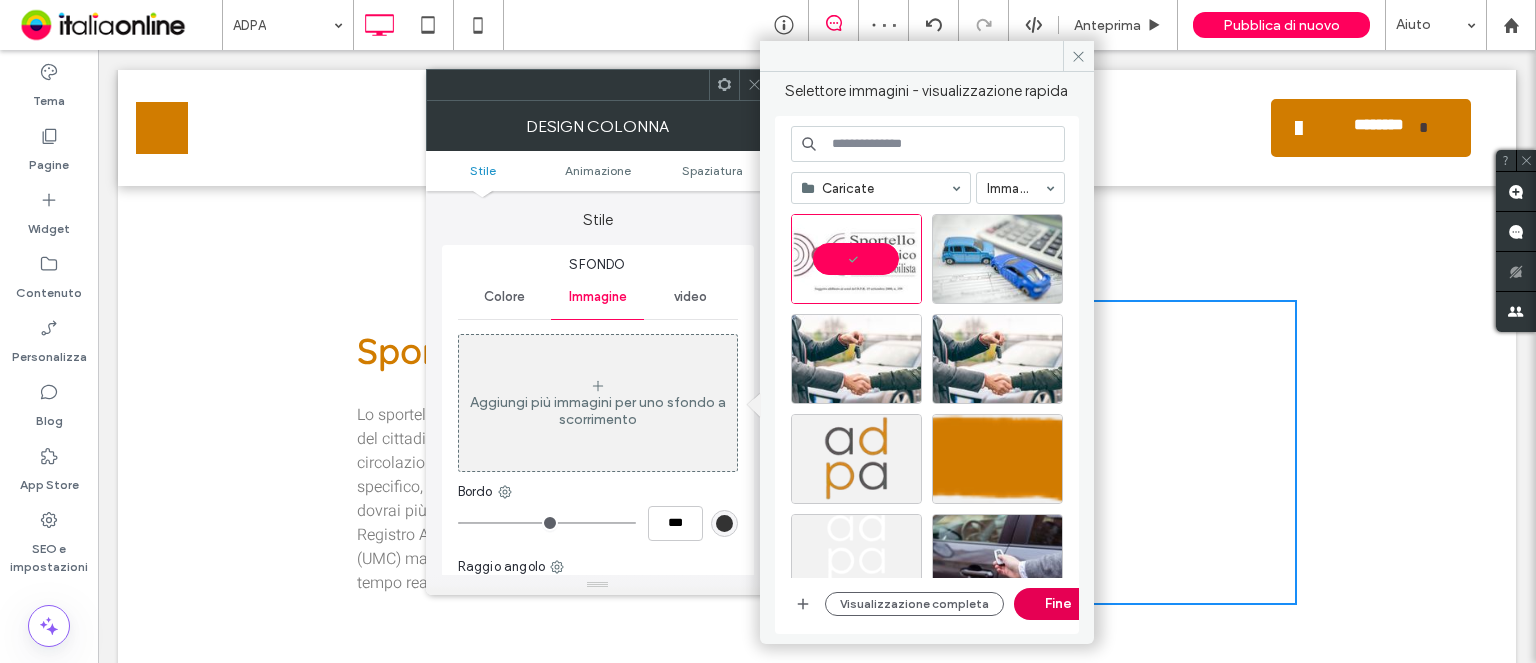 drag, startPoint x: 1035, startPoint y: 596, endPoint x: 934, endPoint y: 545, distance: 113.14592 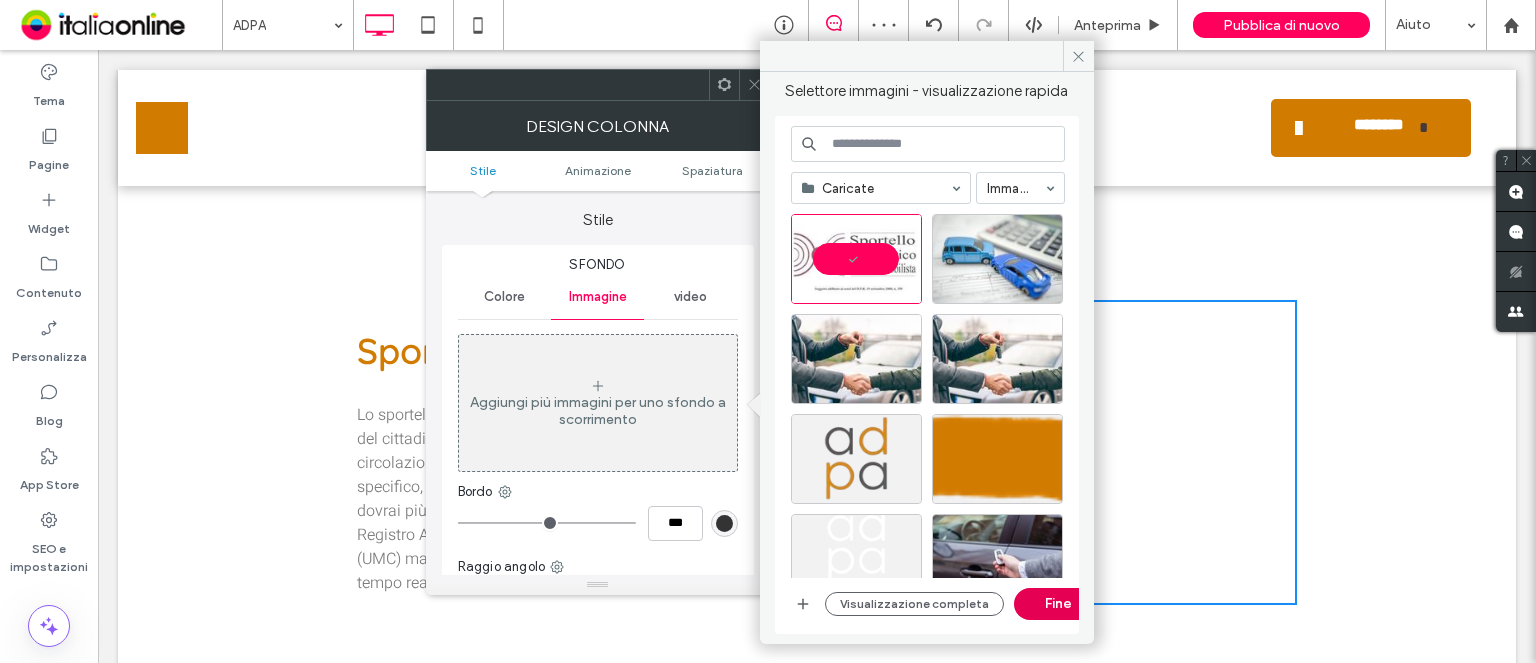 click on "Fine" at bounding box center (1059, 604) 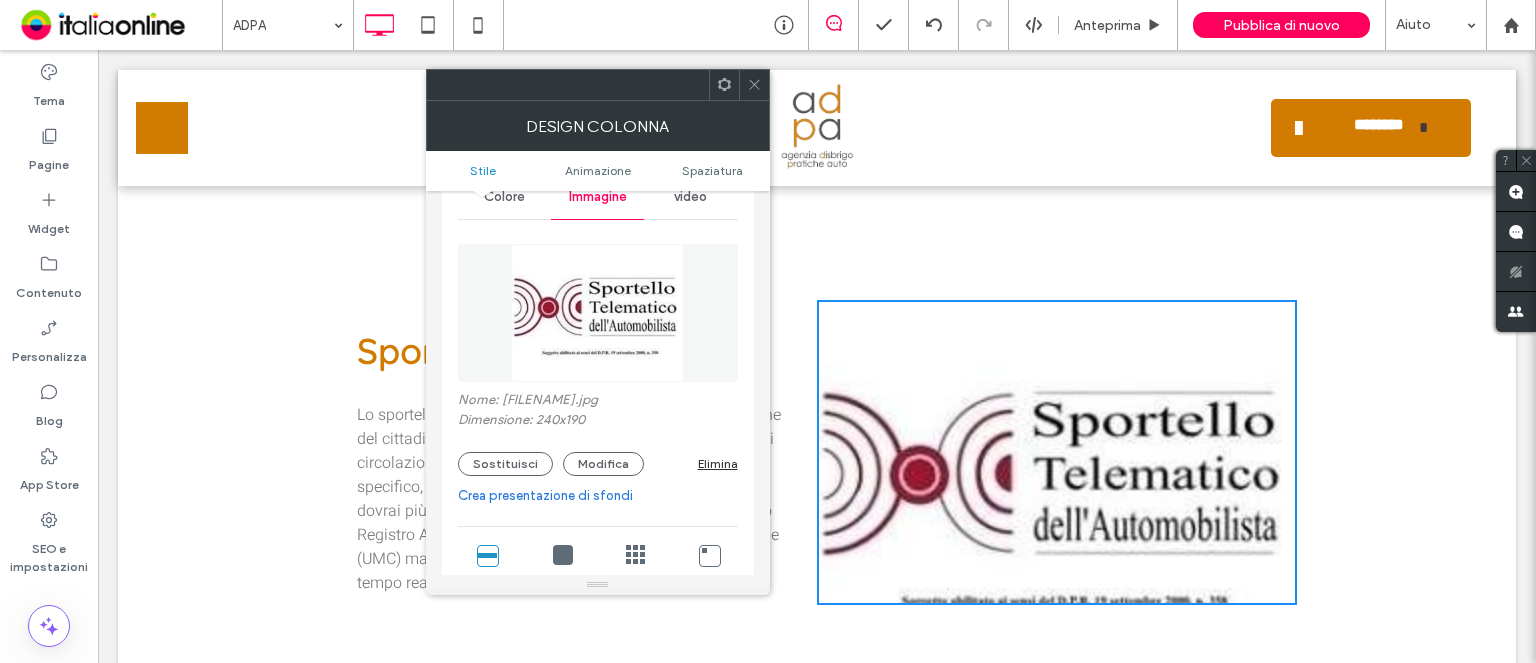 scroll, scrollTop: 200, scrollLeft: 0, axis: vertical 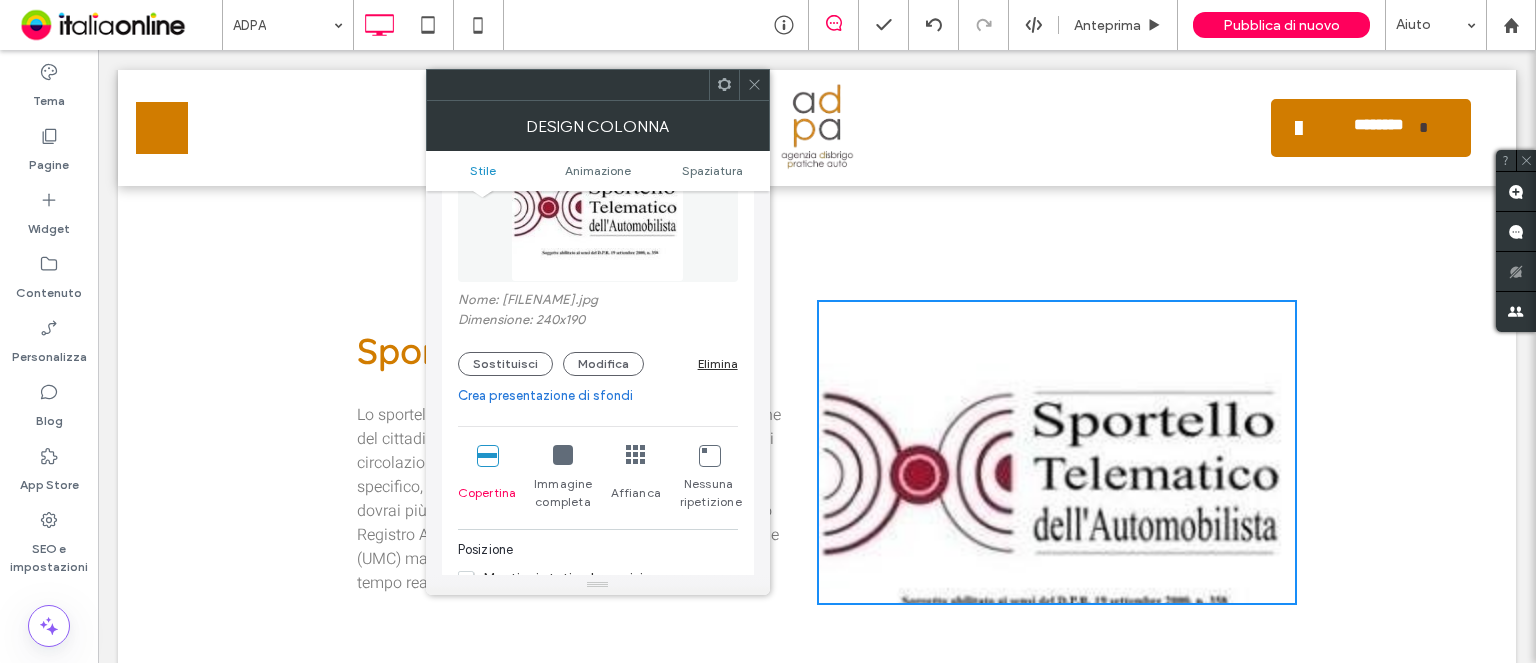 click at bounding box center (563, 455) 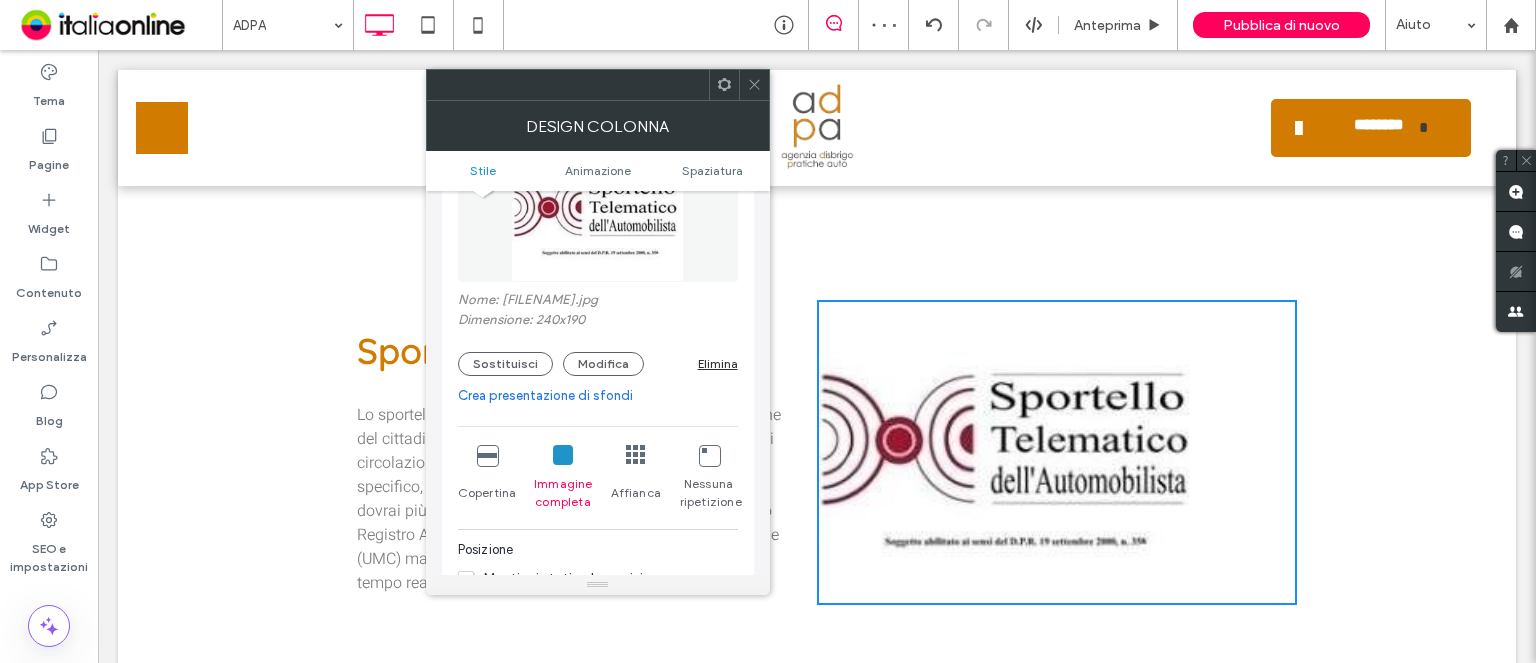 click 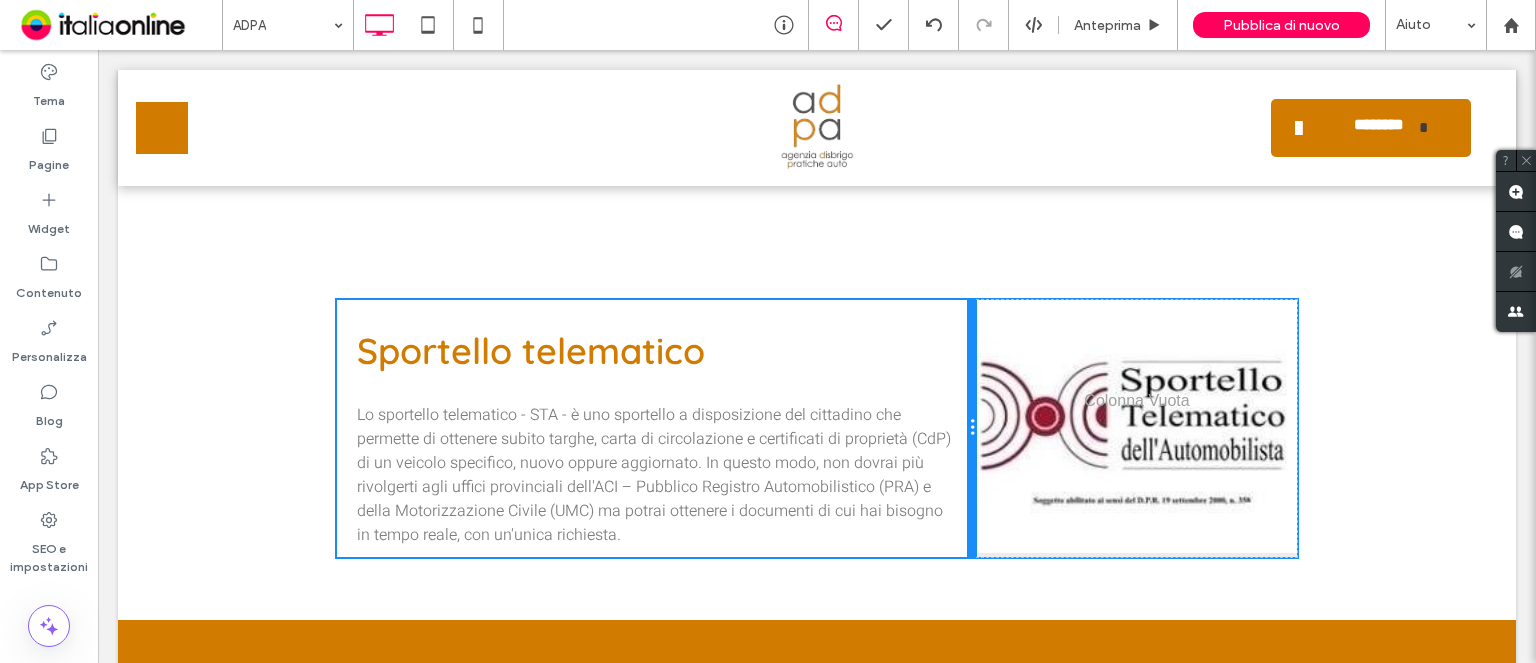drag, startPoint x: 808, startPoint y: 338, endPoint x: 985, endPoint y: 343, distance: 177.0706 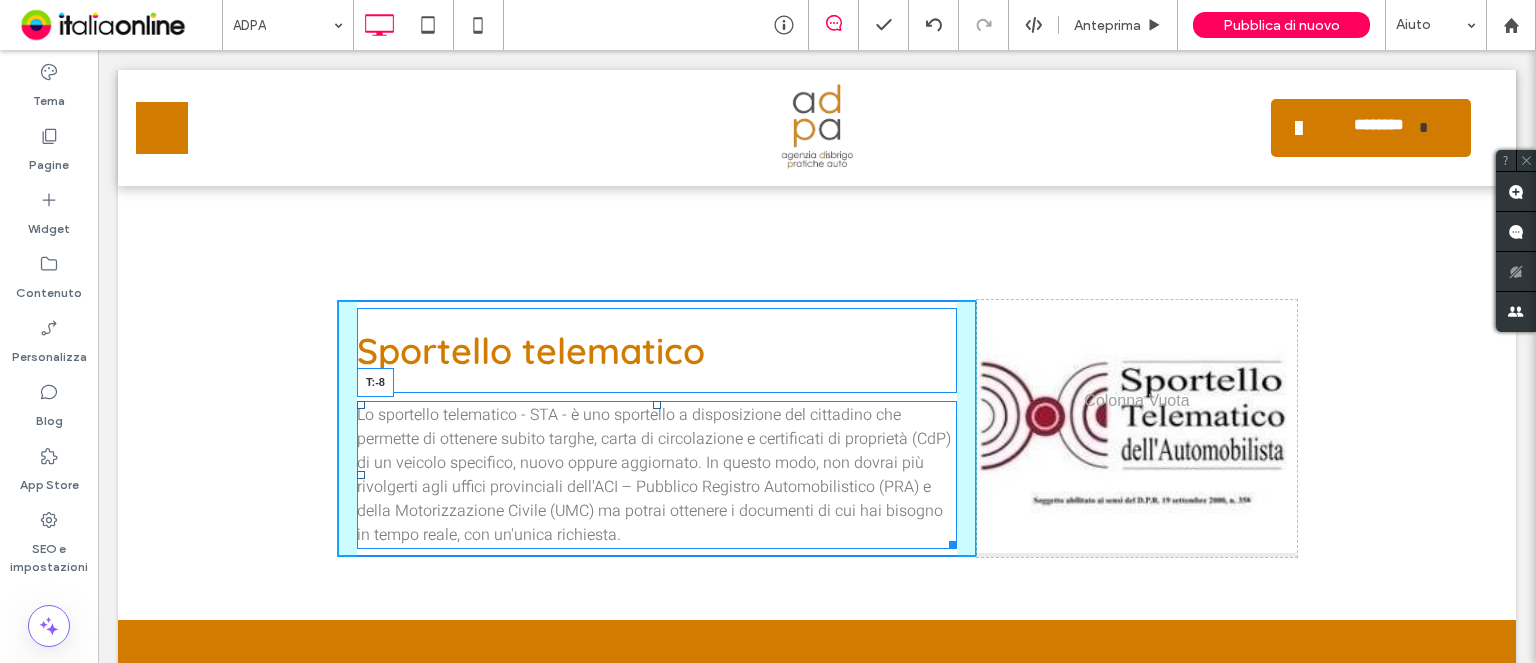 drag, startPoint x: 650, startPoint y: 402, endPoint x: 650, endPoint y: 329, distance: 73 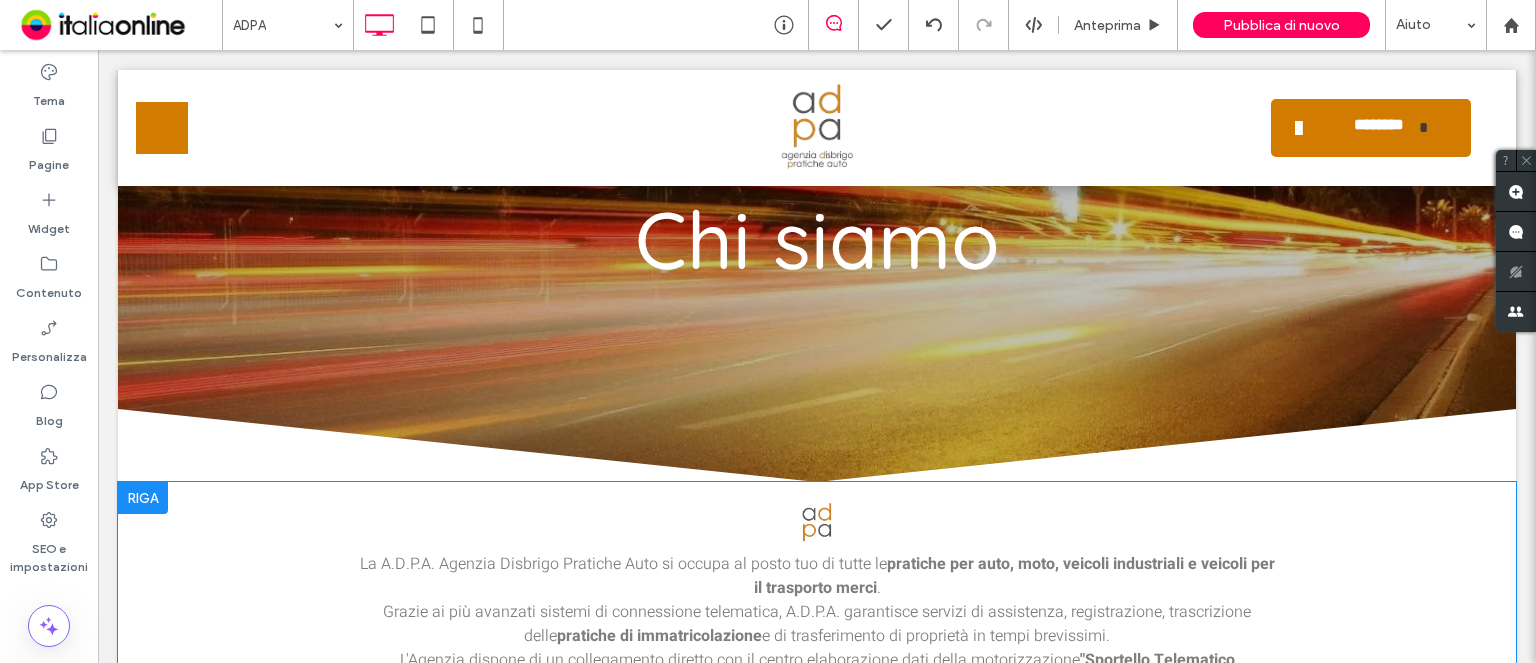 scroll, scrollTop: 98, scrollLeft: 0, axis: vertical 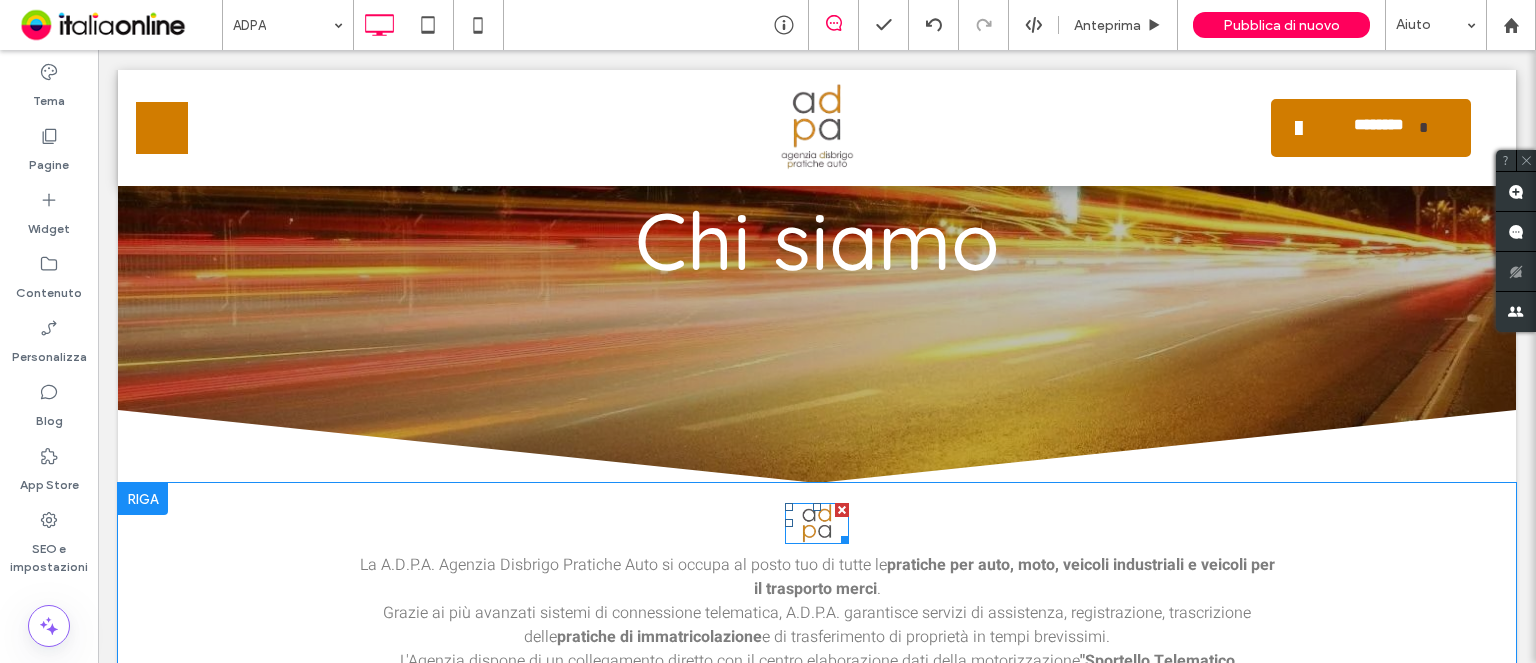 click on "La A.D.P.A. Agenzia Disbrigo Pratiche Auto si occupa al posto tuo di tutte le  pratiche per auto, moto, veicoli industriali e veicoli per il trasporto merci . Grazie ai più avanzati sistemi di connessione telematica, A.D.P.A. garantisce servizi di assistenza, registrazione, trascrizione delle  pratiche di immatricolazione  e di trasferimento di proprietà in tempi brevissimi. L'Agenzia dispone di un collegamento diretto con il centro elaborazione dati della motorizzazione  "Sportello Telematico dell'Automobilista" . In questo modo potrai ottenere tutti i documenti che ti servono in tempo reale, con una sola richiesta.
Chi siamo
Click To Paste     Click To Paste
Riga + Aggiungi sezione" at bounding box center (817, 656) 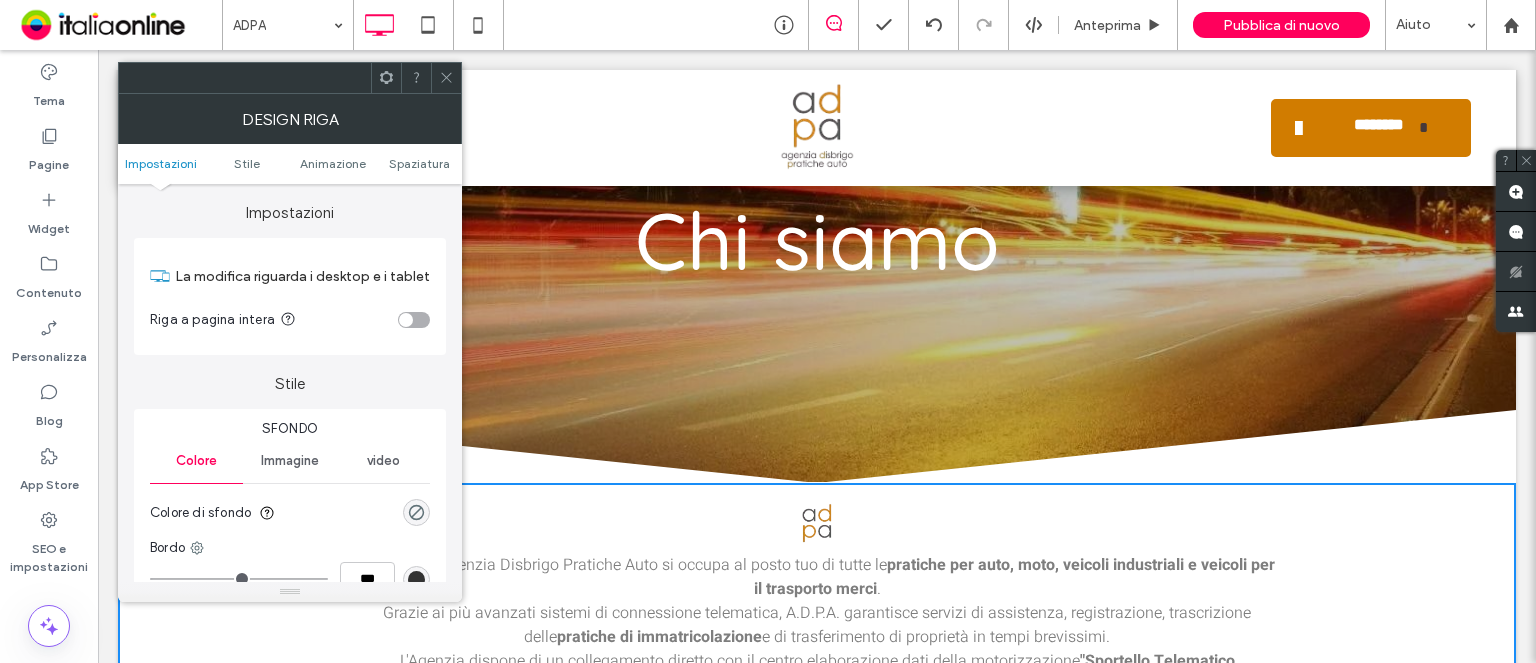 drag, startPoint x: 431, startPoint y: 75, endPoint x: 454, endPoint y: 103, distance: 36.23534 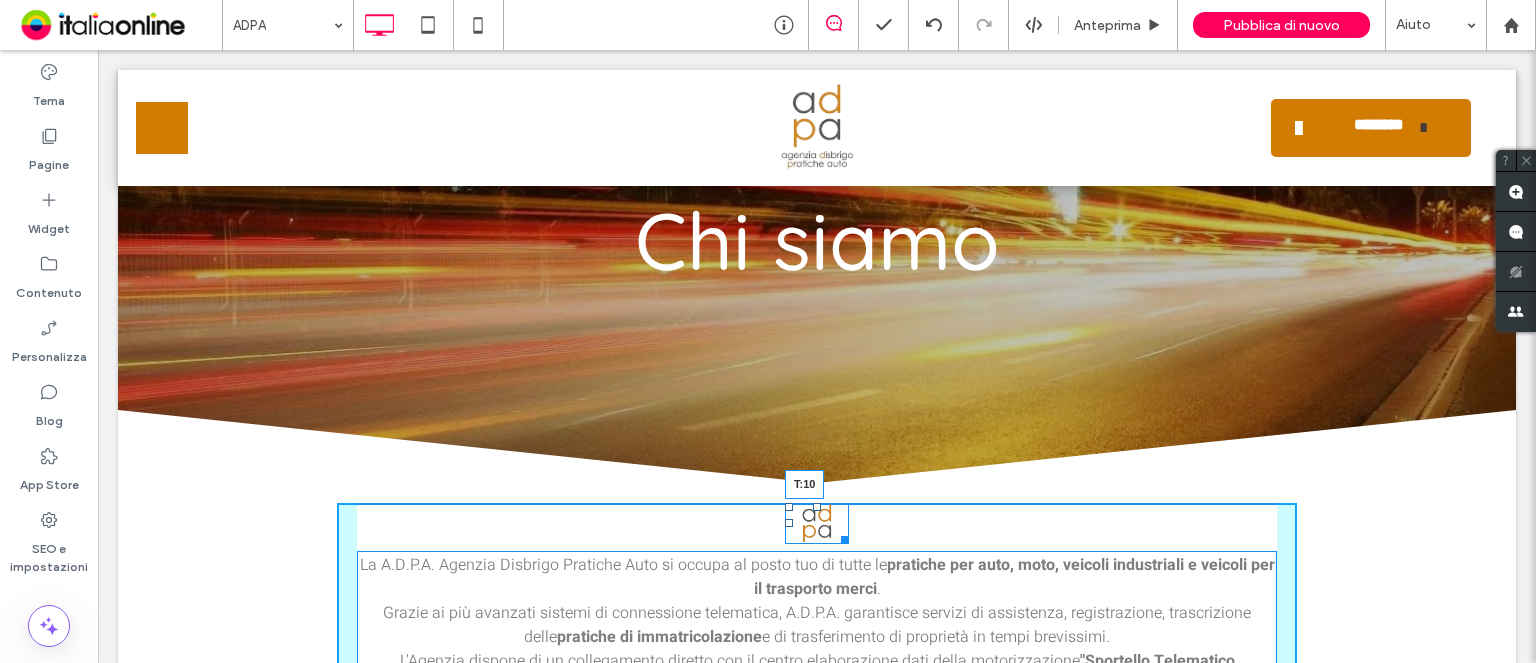 drag, startPoint x: 808, startPoint y: 503, endPoint x: 808, endPoint y: 514, distance: 11 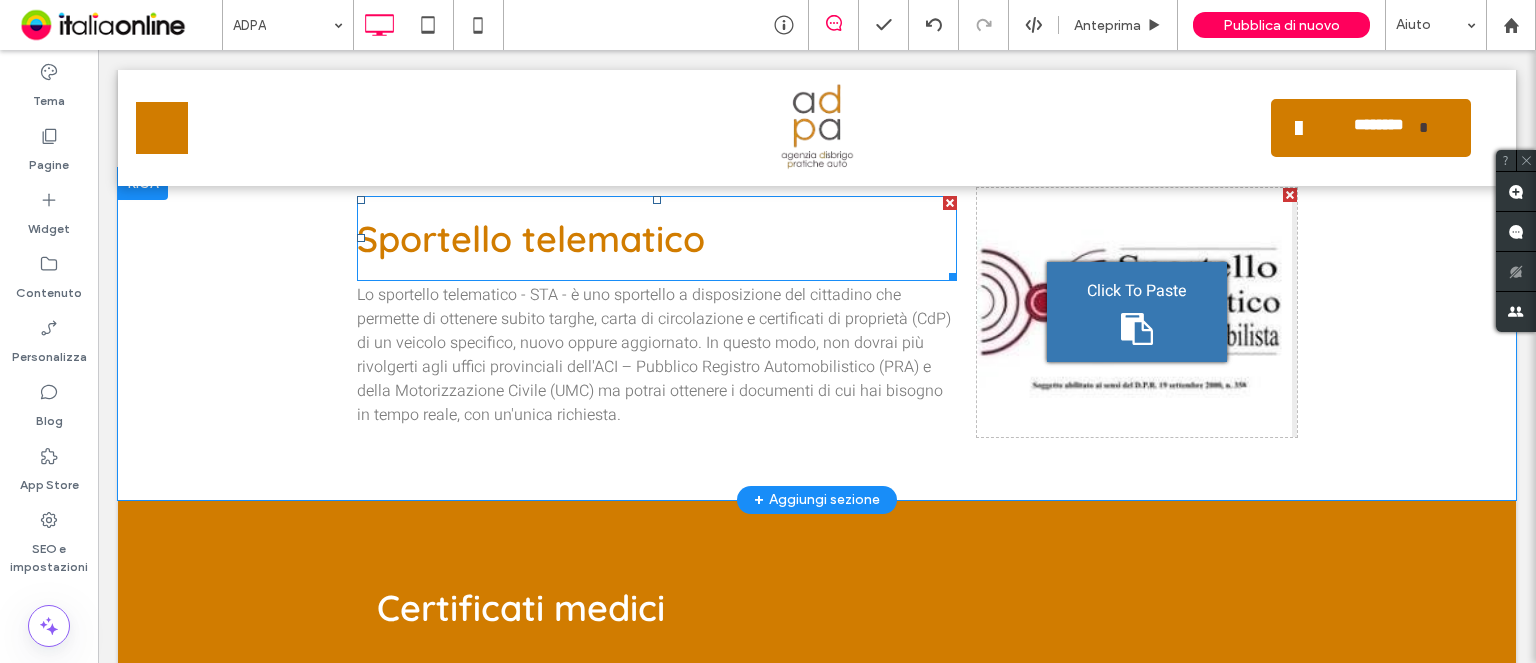 scroll, scrollTop: 998, scrollLeft: 0, axis: vertical 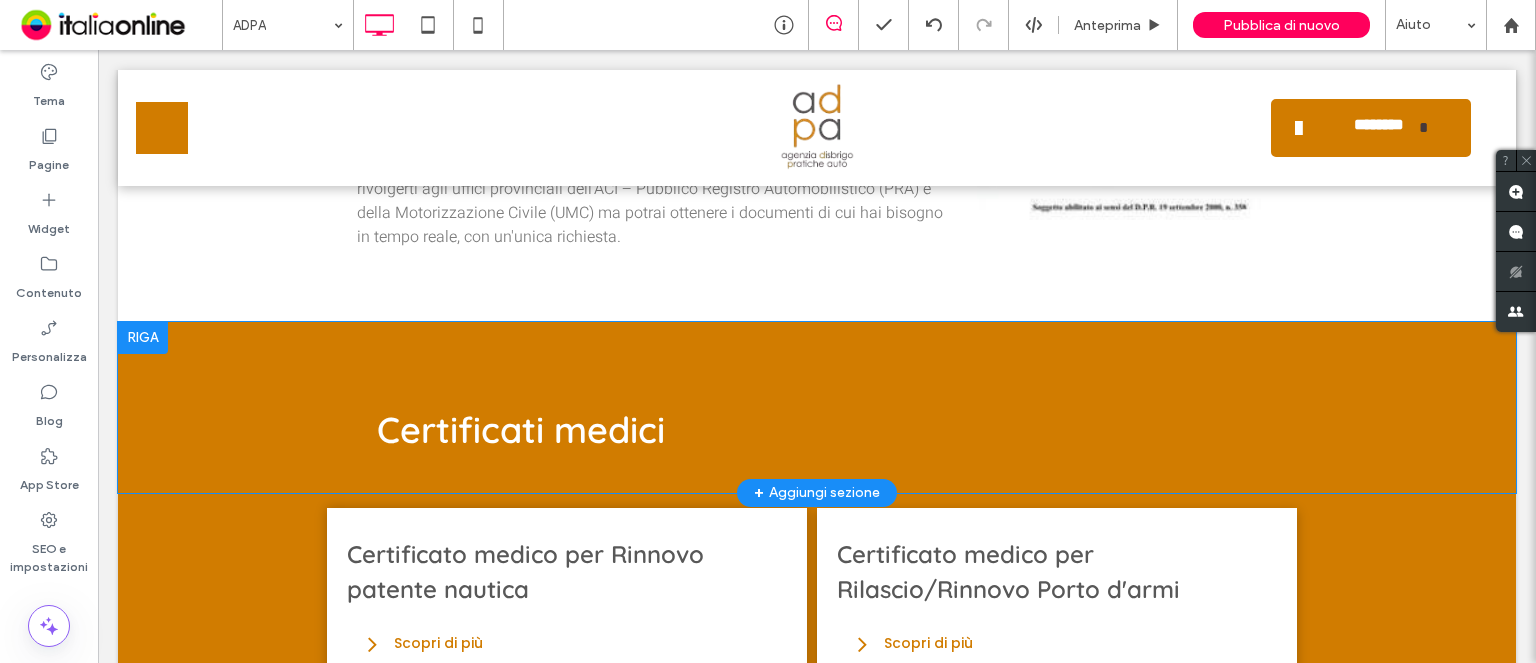 click at bounding box center (143, 338) 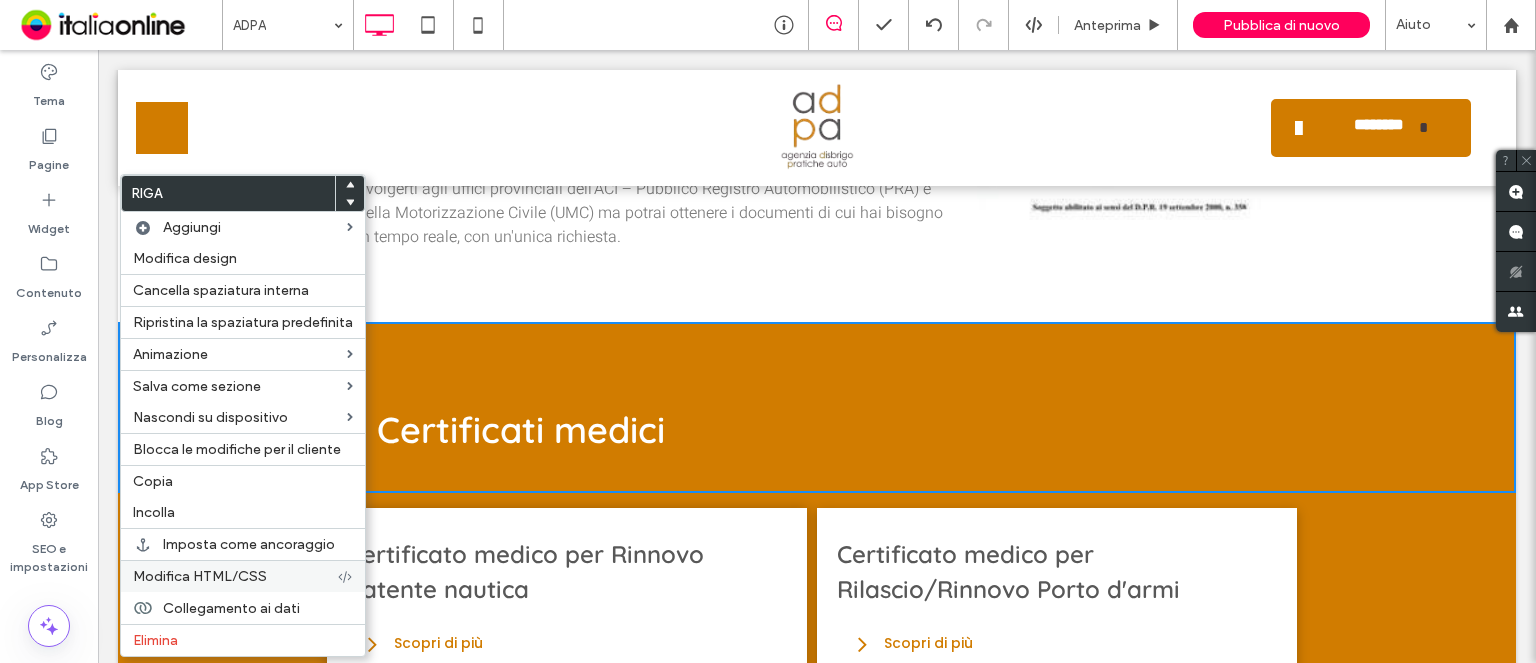 drag, startPoint x: 242, startPoint y: 628, endPoint x: 256, endPoint y: 567, distance: 62.58594 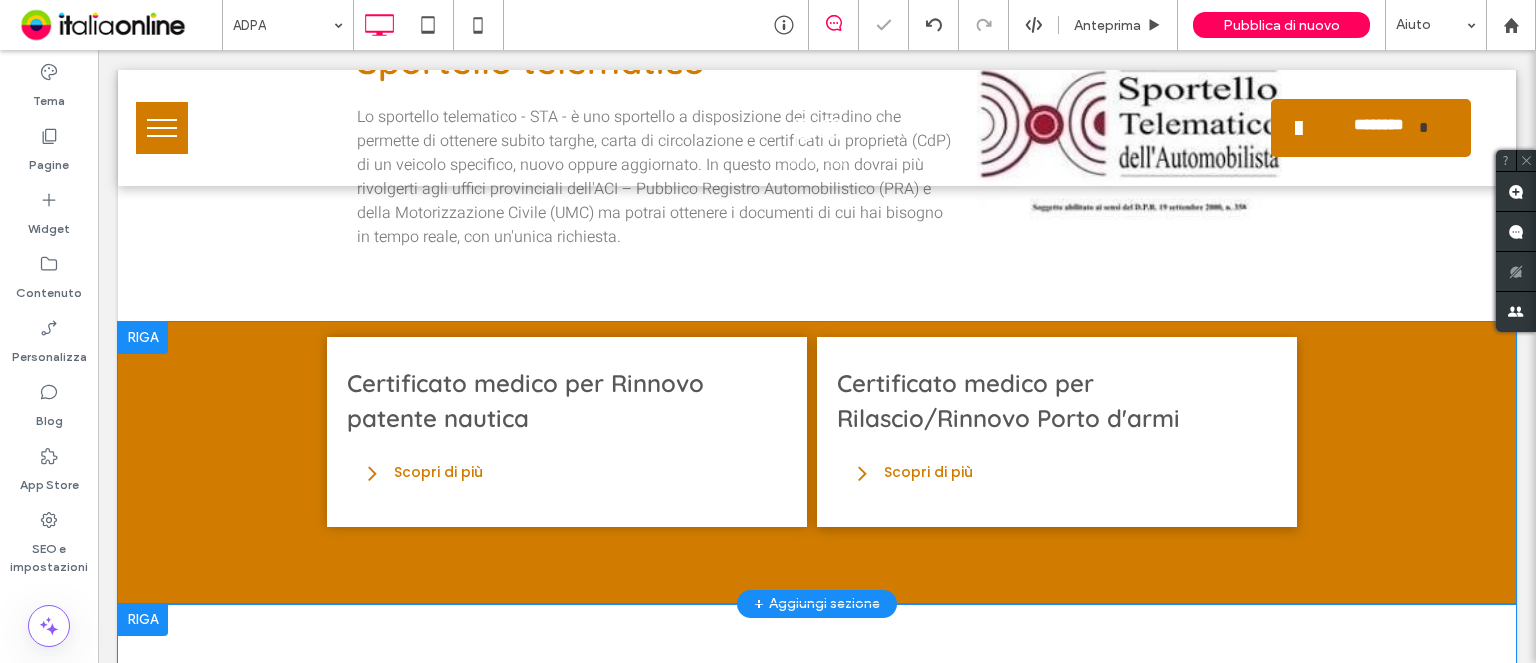 click at bounding box center [143, 338] 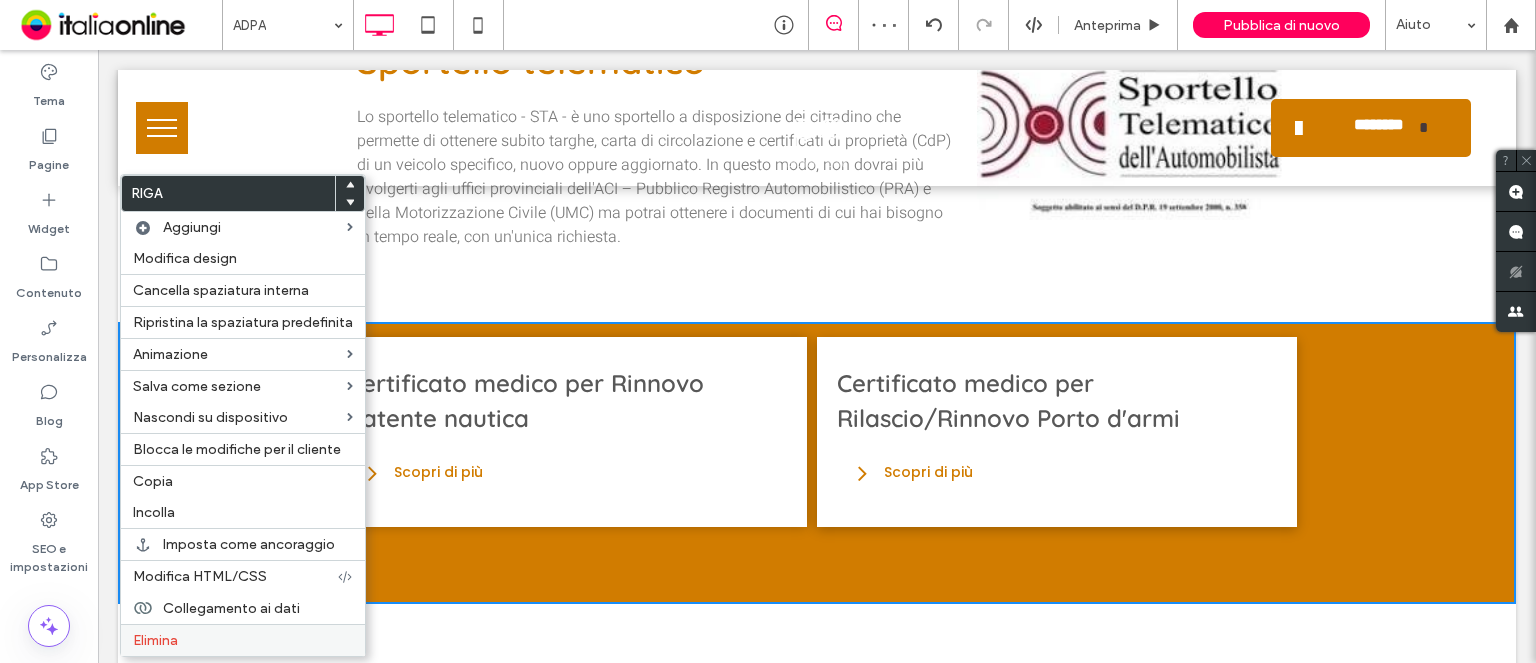 click on "Elimina" at bounding box center (243, 640) 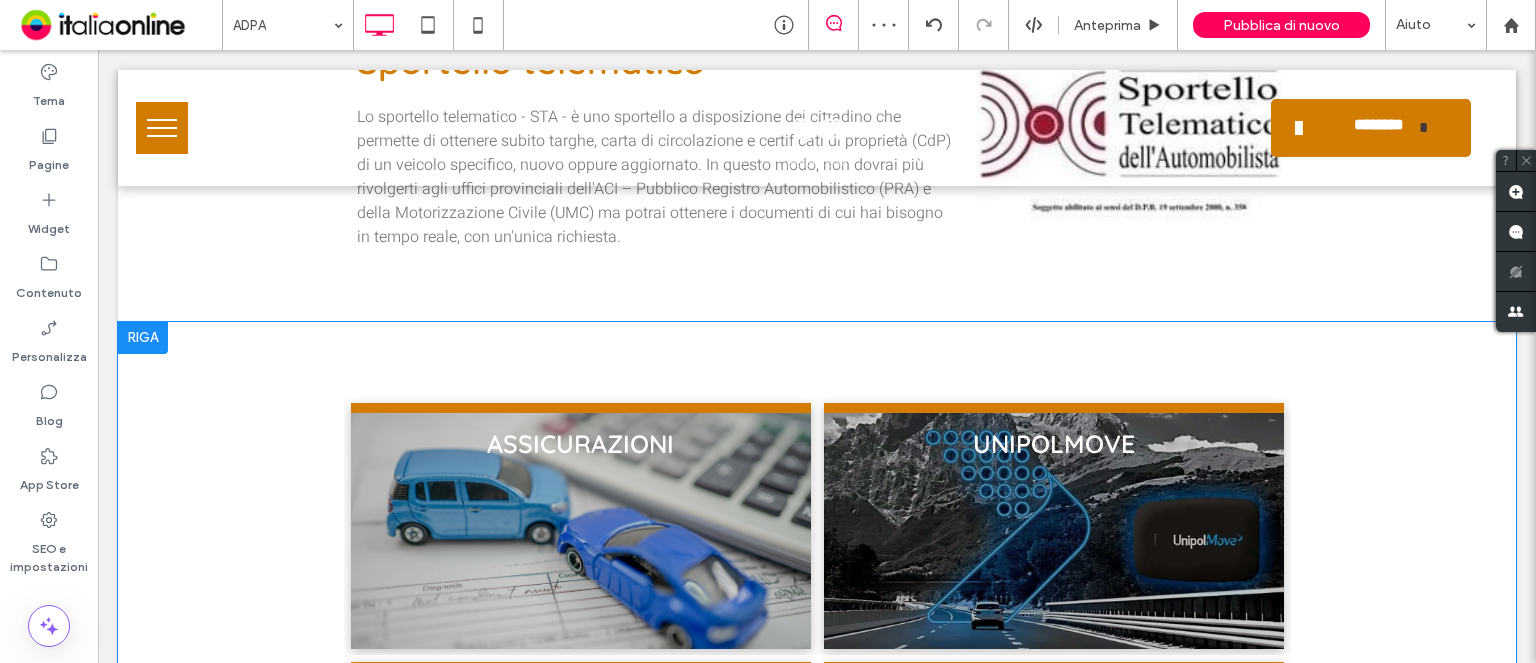 click at bounding box center [143, 338] 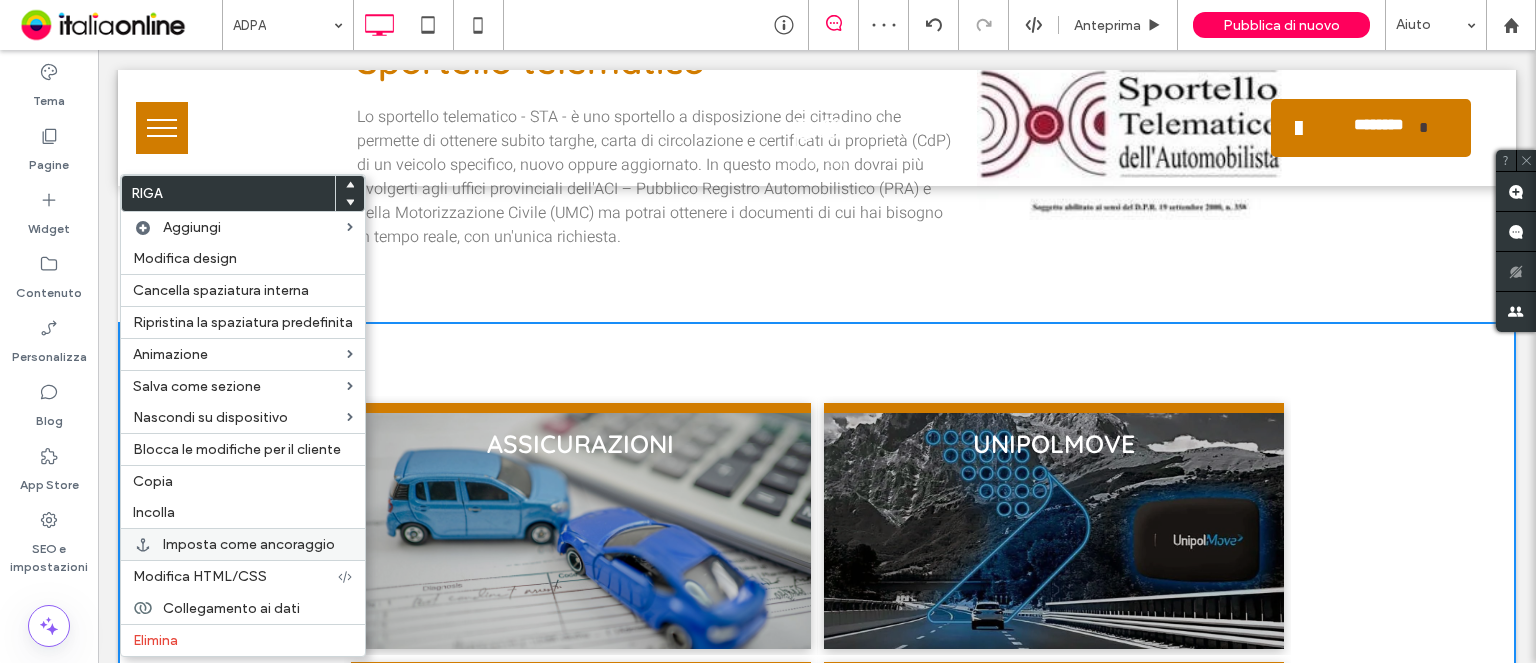 drag, startPoint x: 208, startPoint y: 639, endPoint x: 211, endPoint y: 543, distance: 96.04687 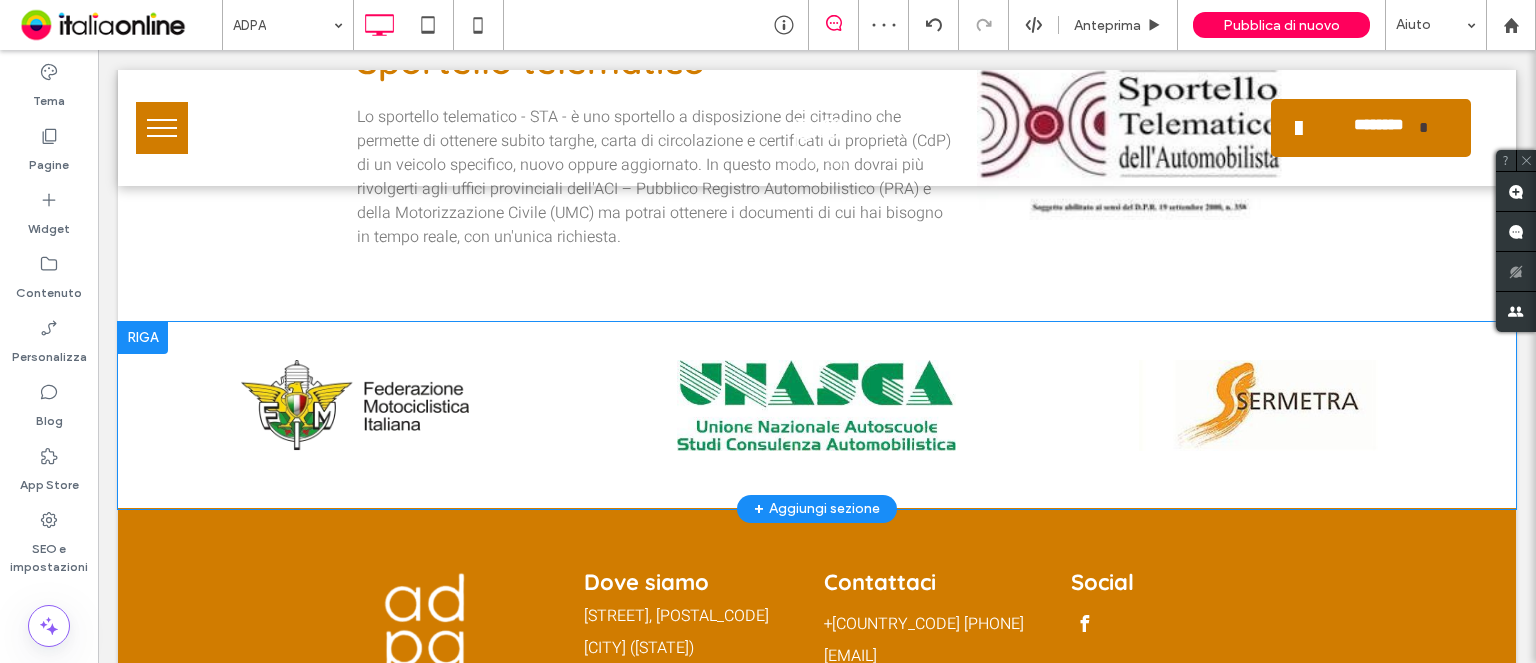 click at bounding box center [143, 338] 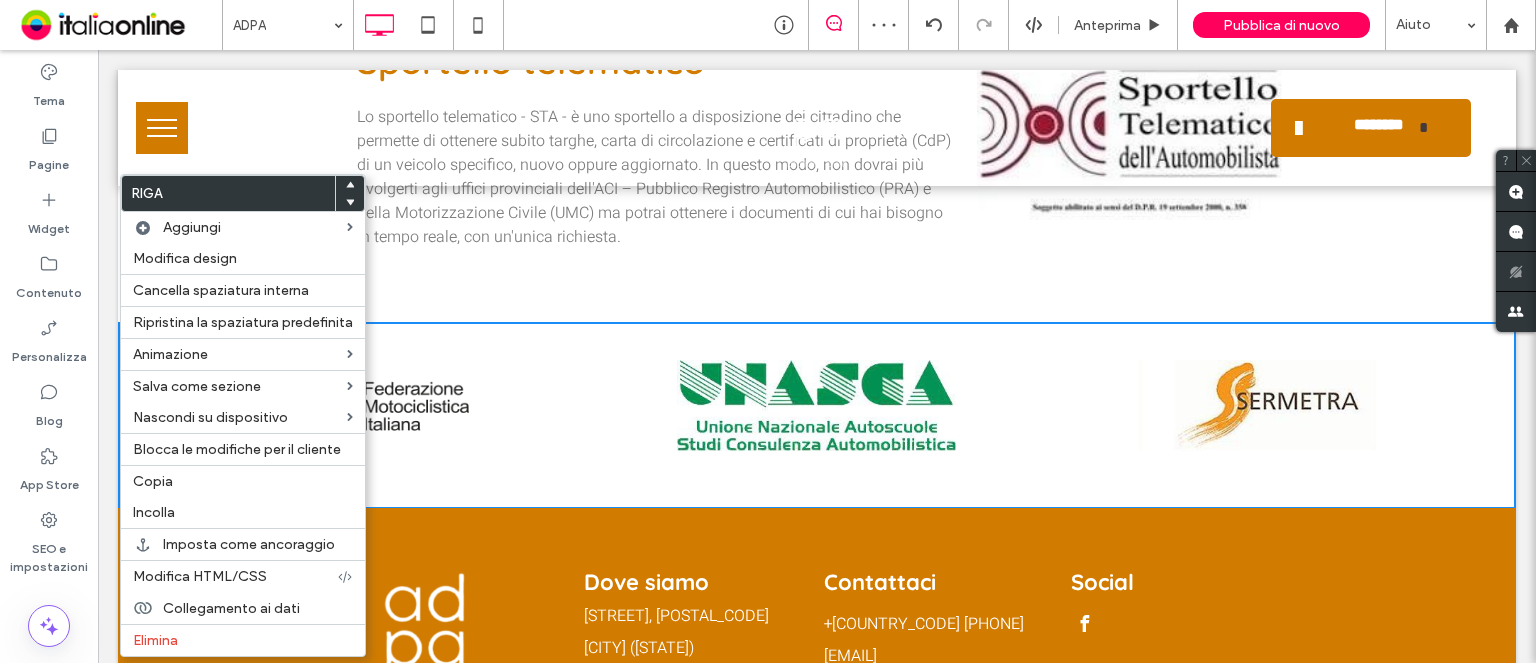 drag, startPoint x: 254, startPoint y: 636, endPoint x: 451, endPoint y: 562, distance: 210.44002 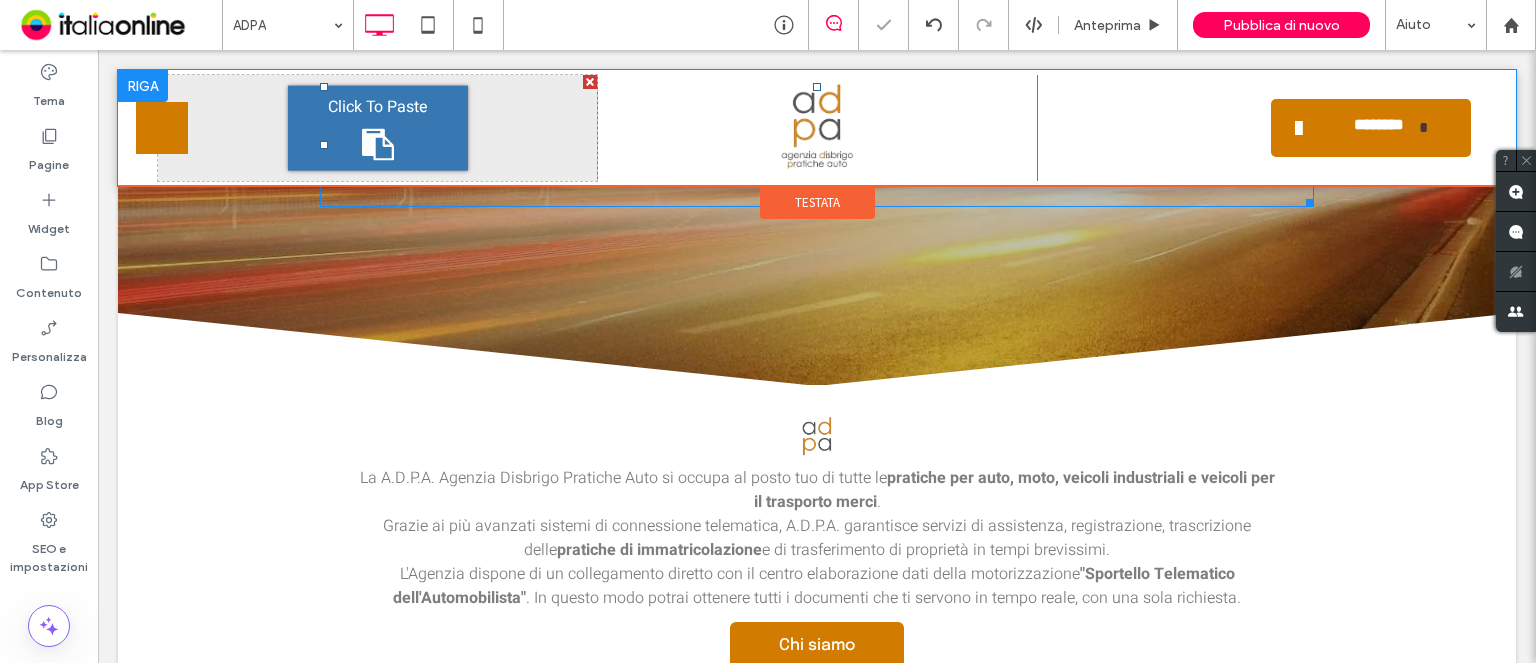 scroll, scrollTop: 98, scrollLeft: 0, axis: vertical 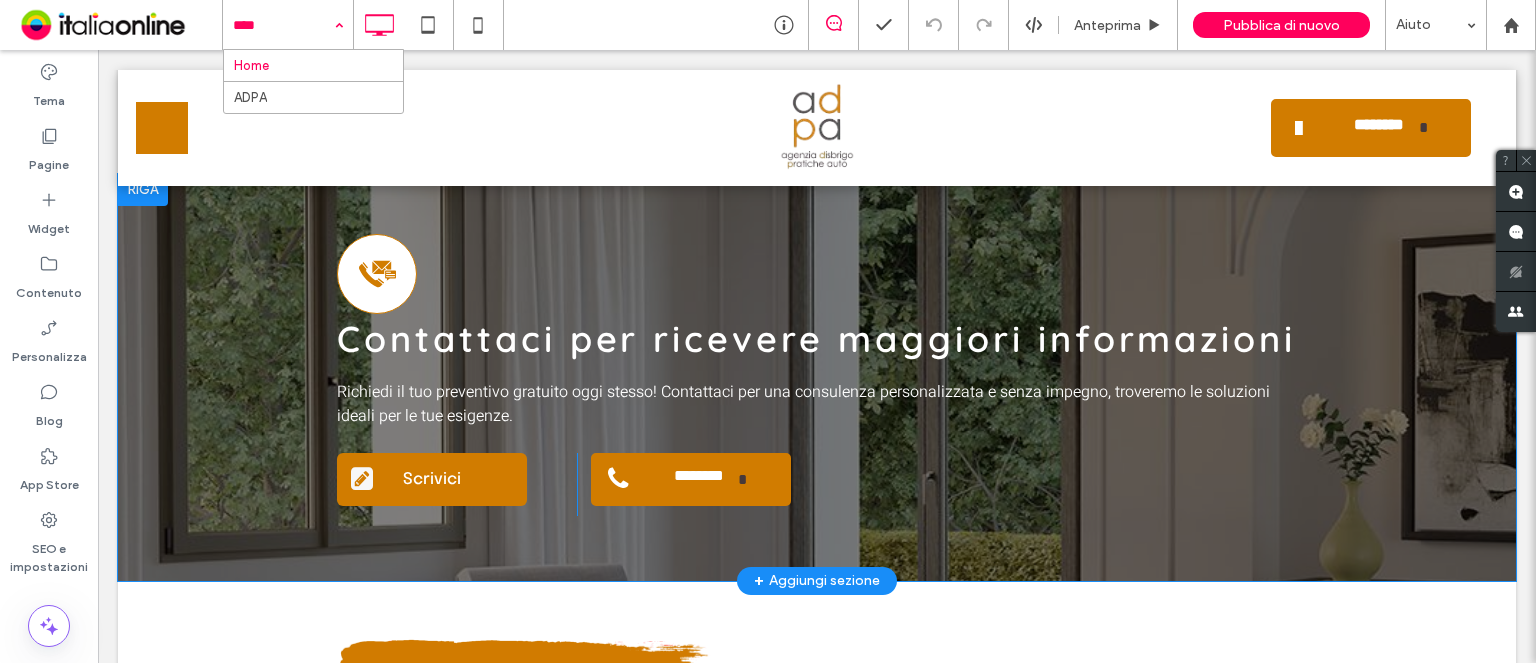 click on "**********" at bounding box center (817, 377) 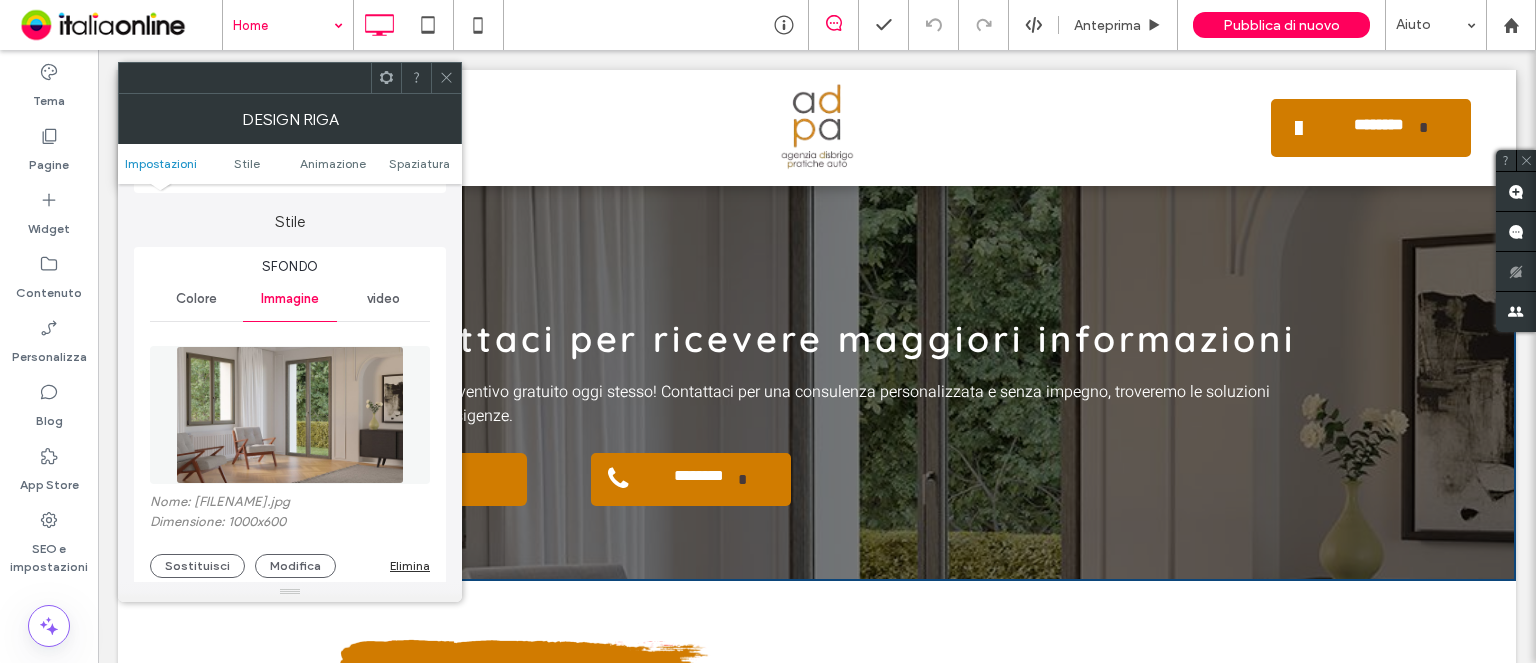 scroll, scrollTop: 300, scrollLeft: 0, axis: vertical 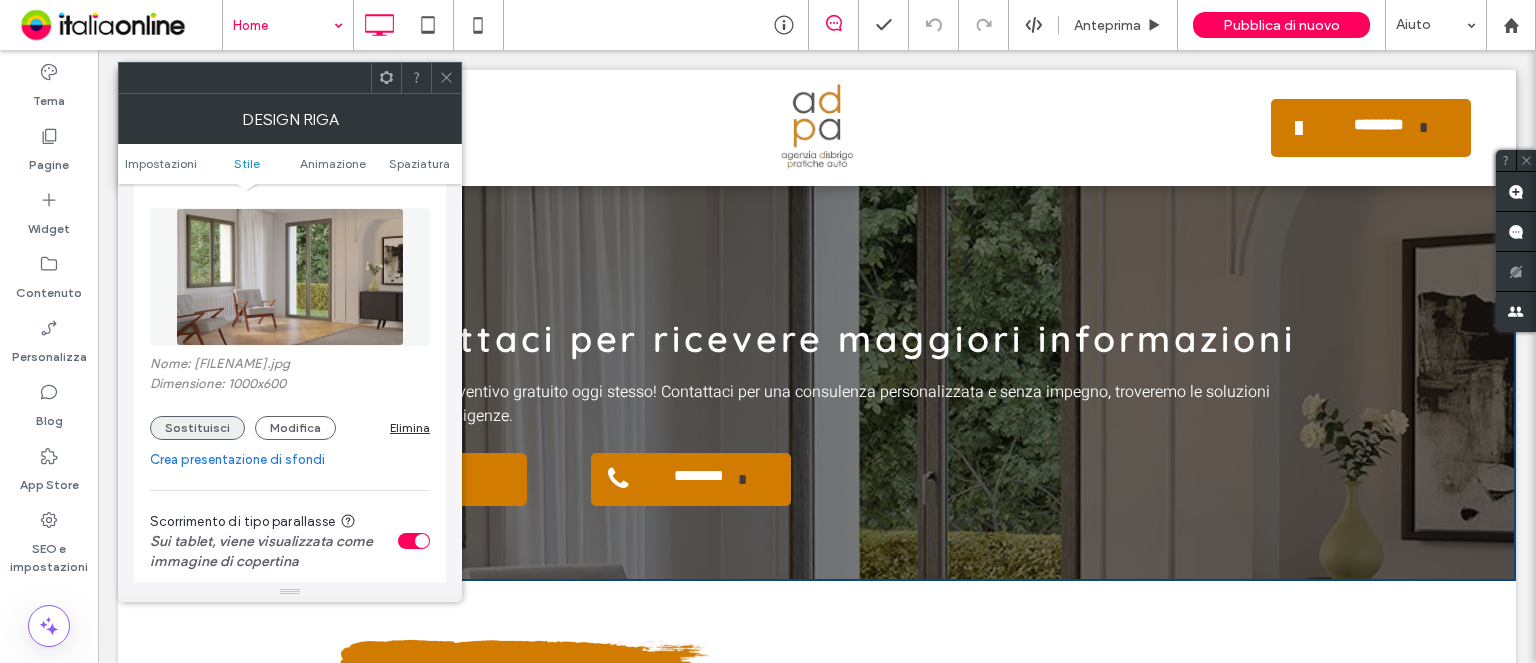 drag, startPoint x: 188, startPoint y: 476, endPoint x: 193, endPoint y: 456, distance: 20.615528 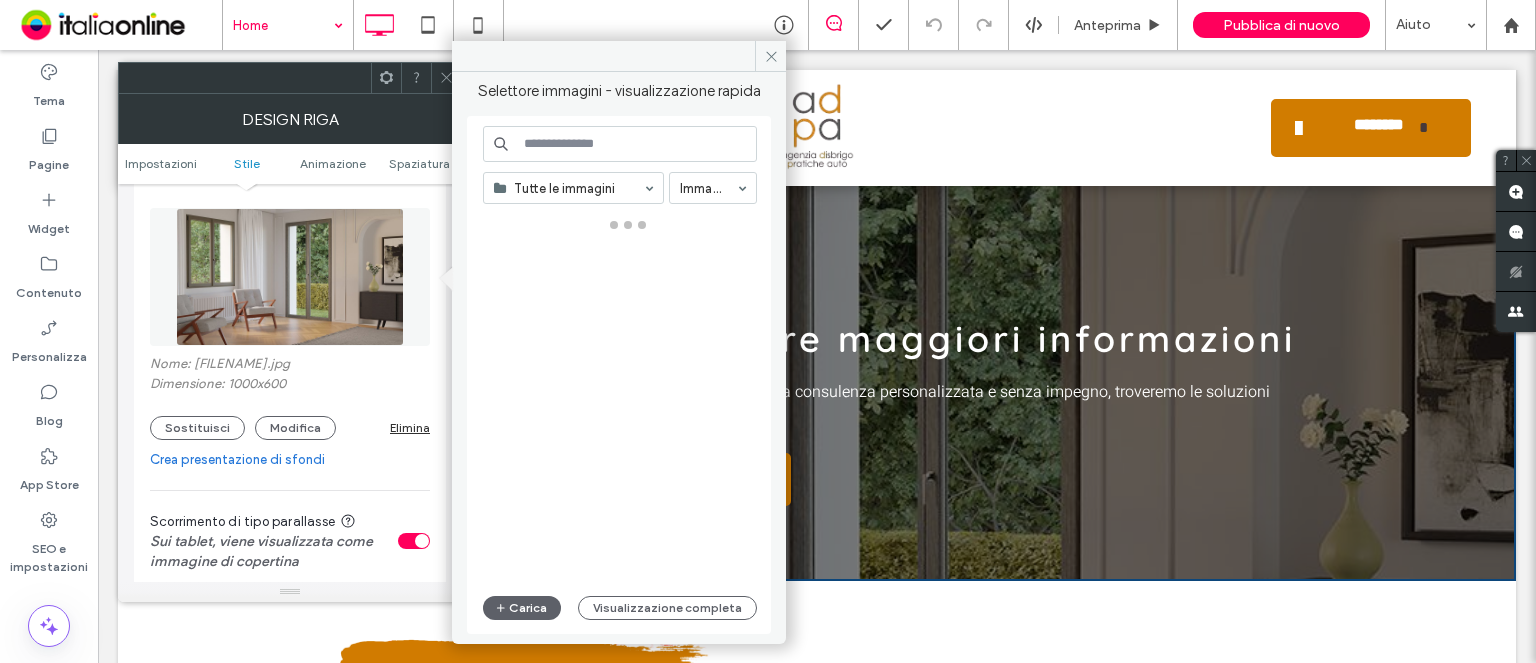 click at bounding box center (620, 144) 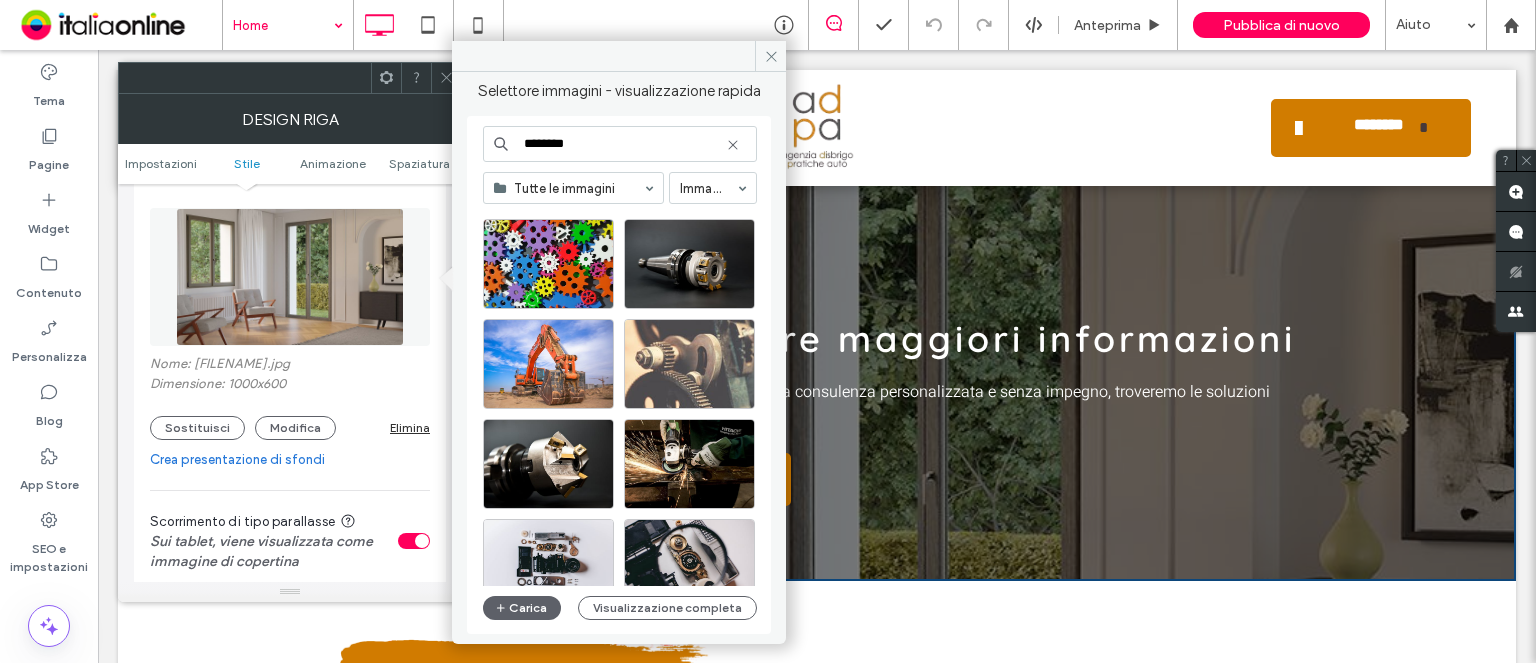 scroll, scrollTop: 500, scrollLeft: 0, axis: vertical 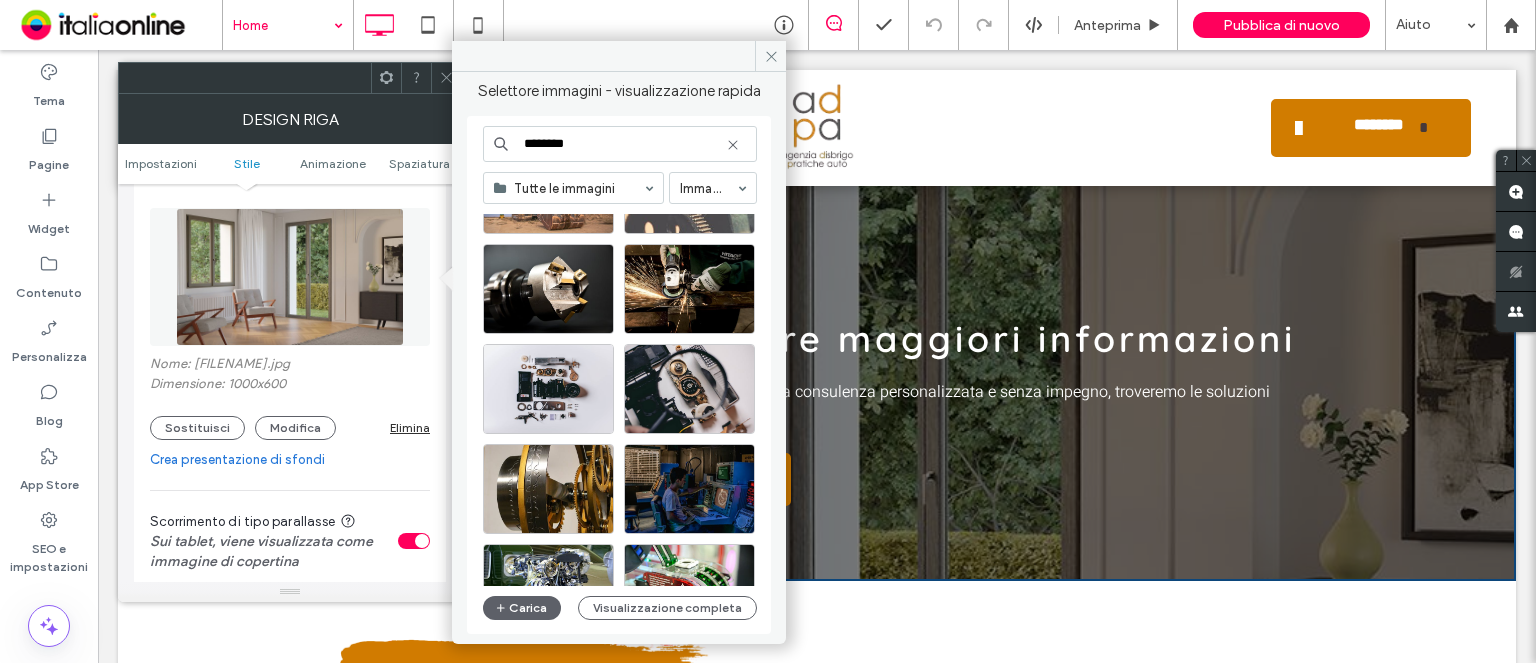 drag, startPoint x: 602, startPoint y: 136, endPoint x: 428, endPoint y: 147, distance: 174.34735 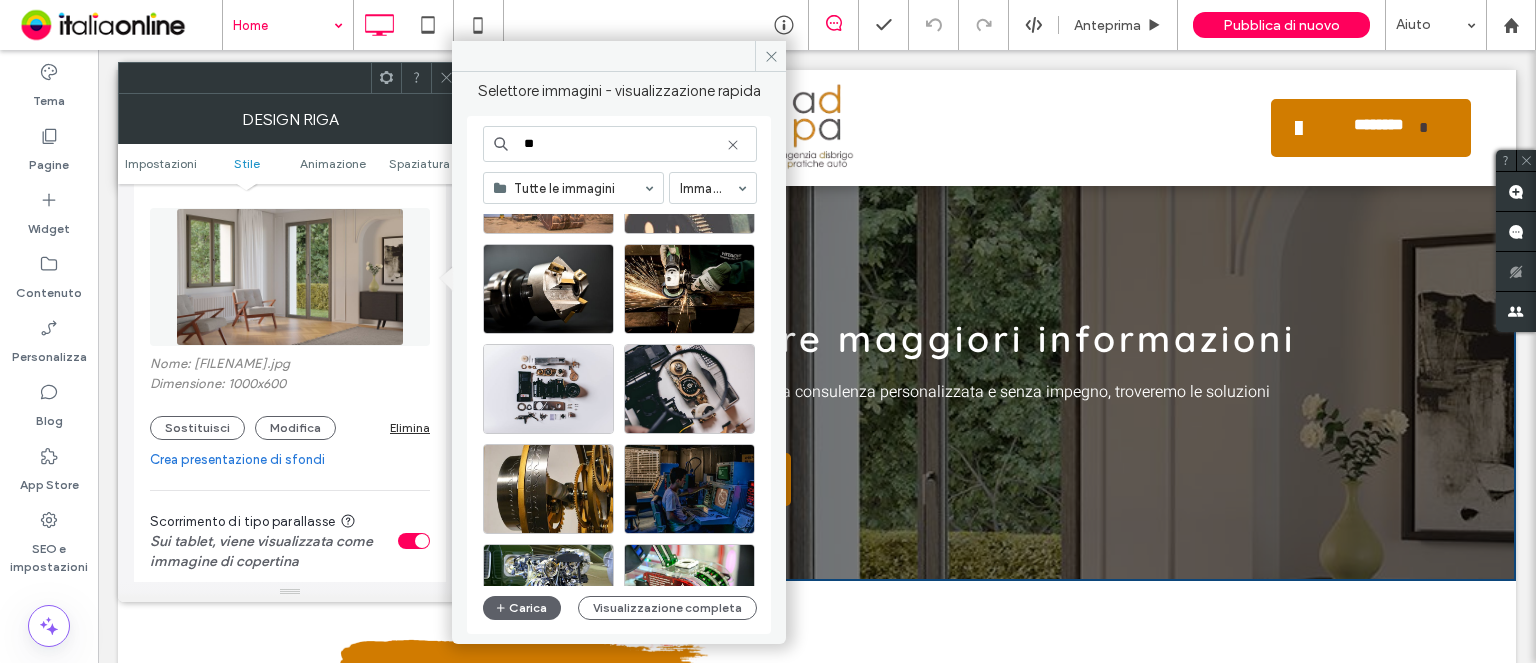 type on "***" 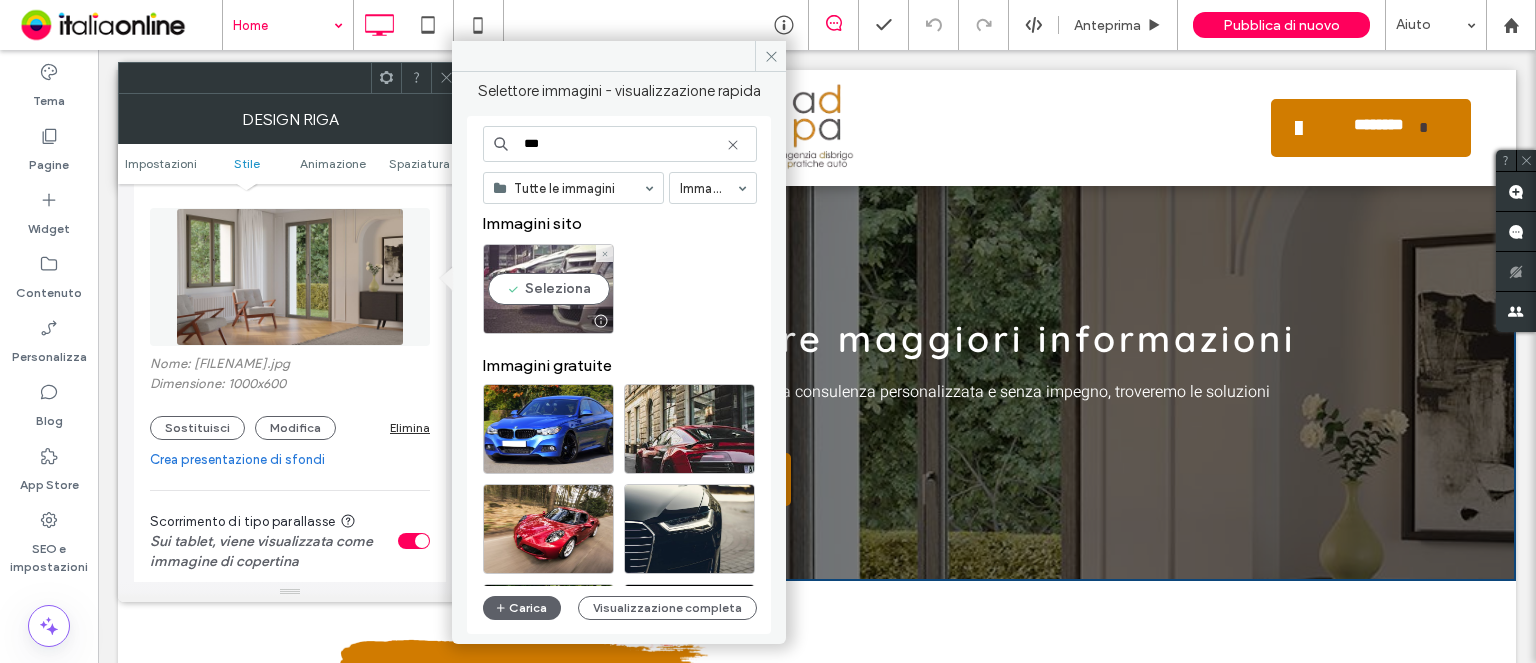click on "Seleziona" at bounding box center [548, 289] 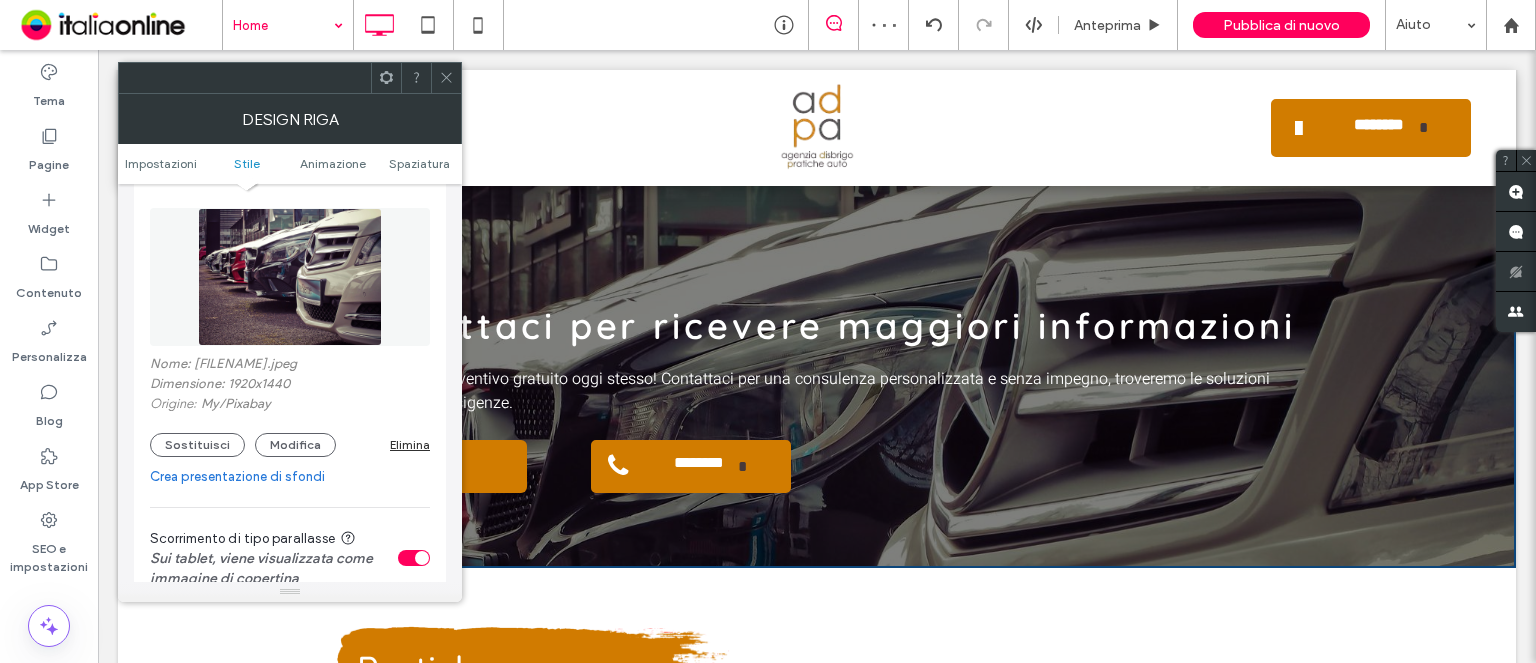 scroll, scrollTop: 800, scrollLeft: 0, axis: vertical 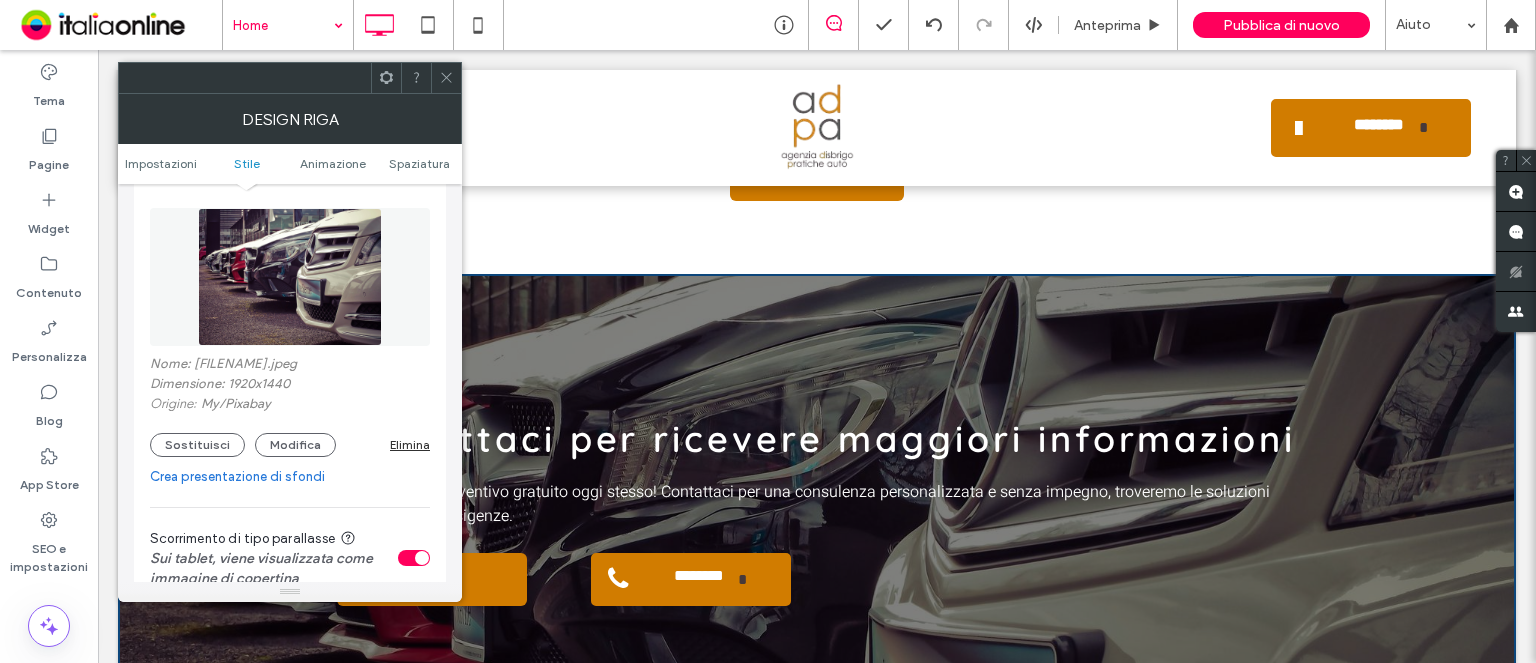 click 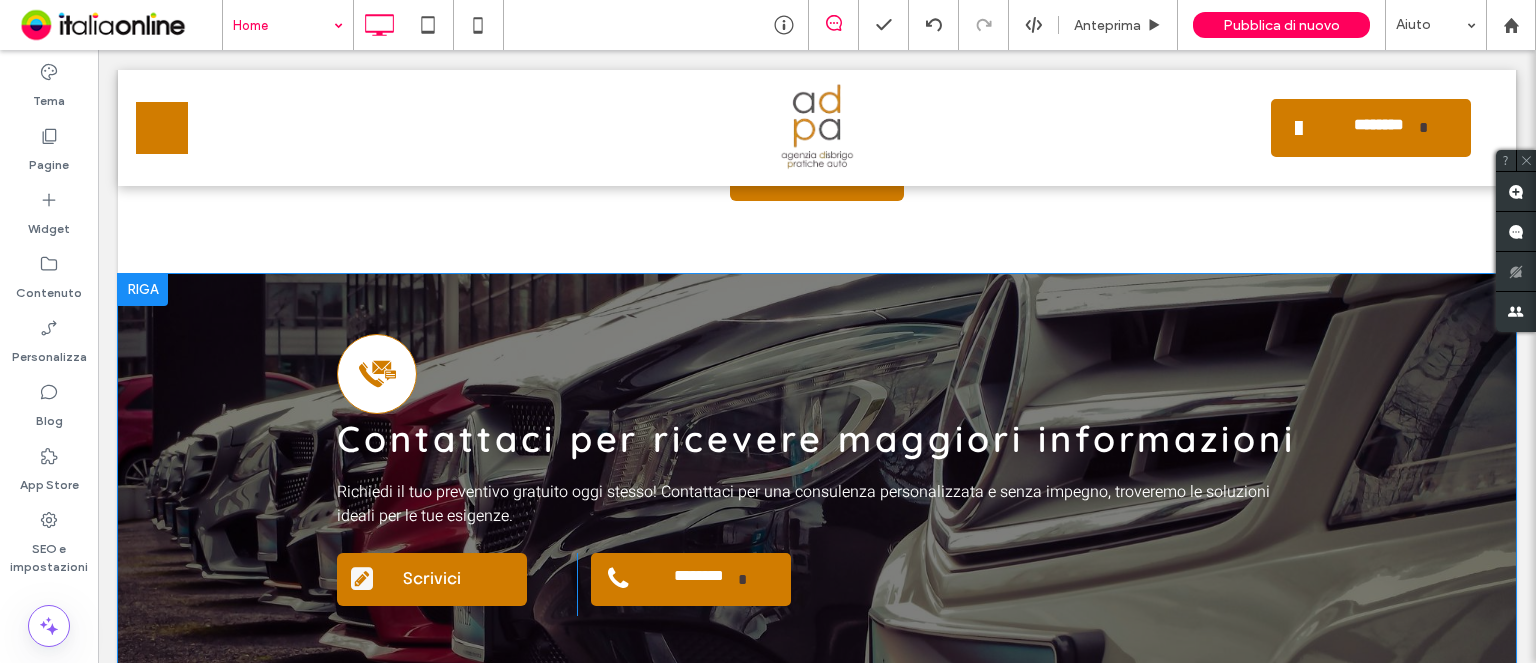 scroll, scrollTop: 900, scrollLeft: 0, axis: vertical 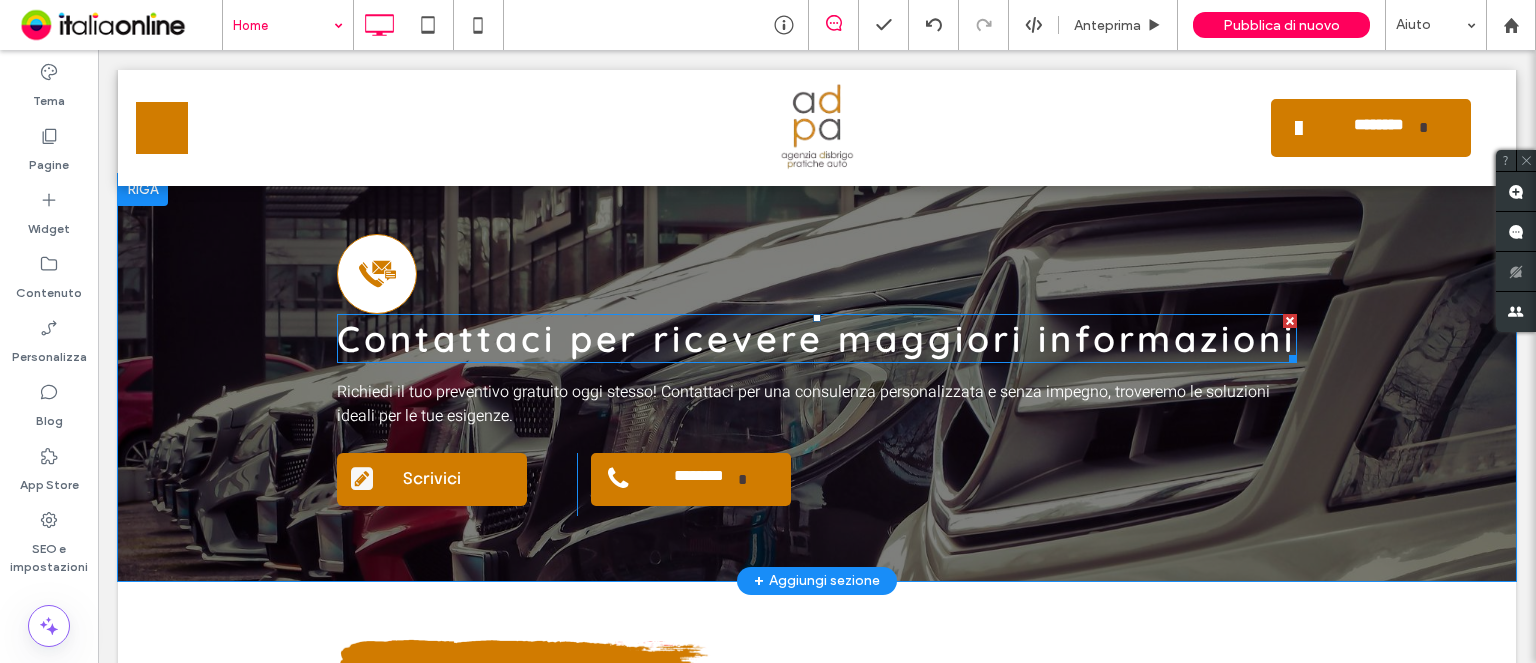 click on "Contattaci per ricevere maggiori informazioni" at bounding box center (816, 338) 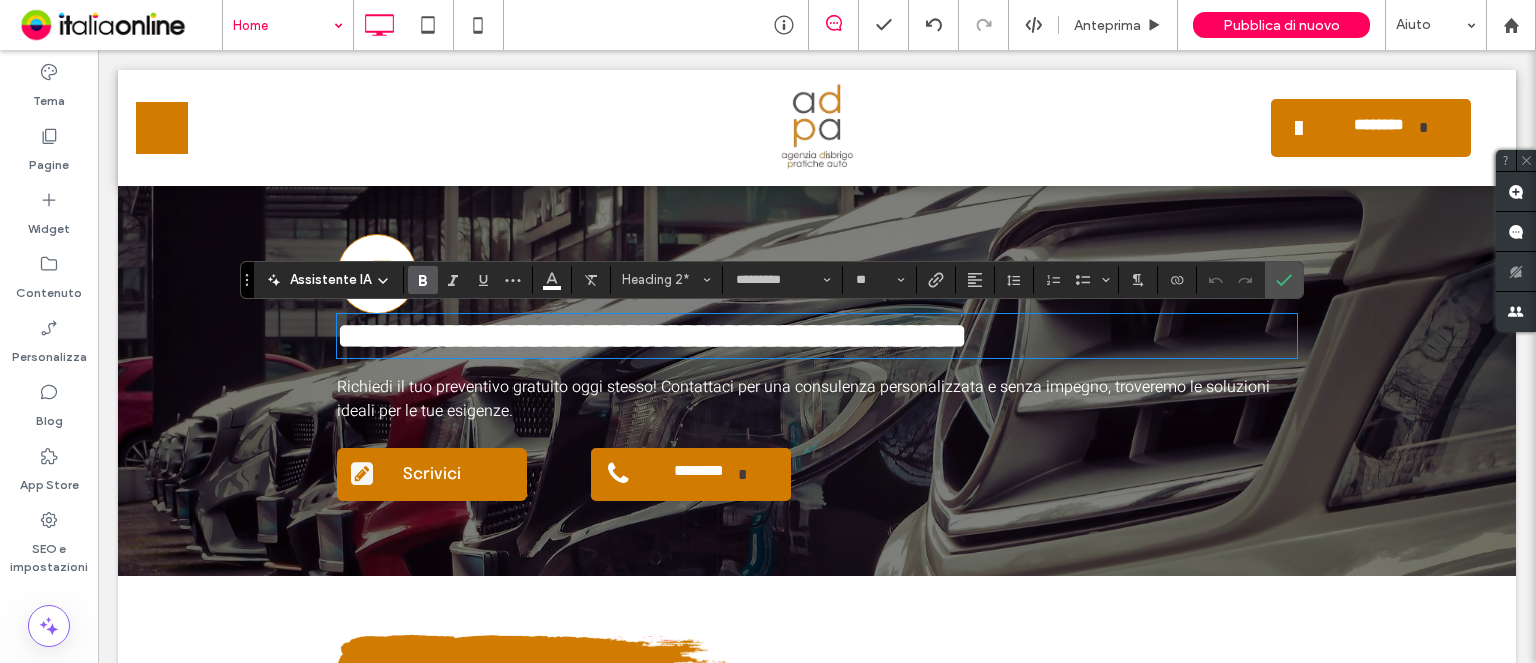 type on "*****" 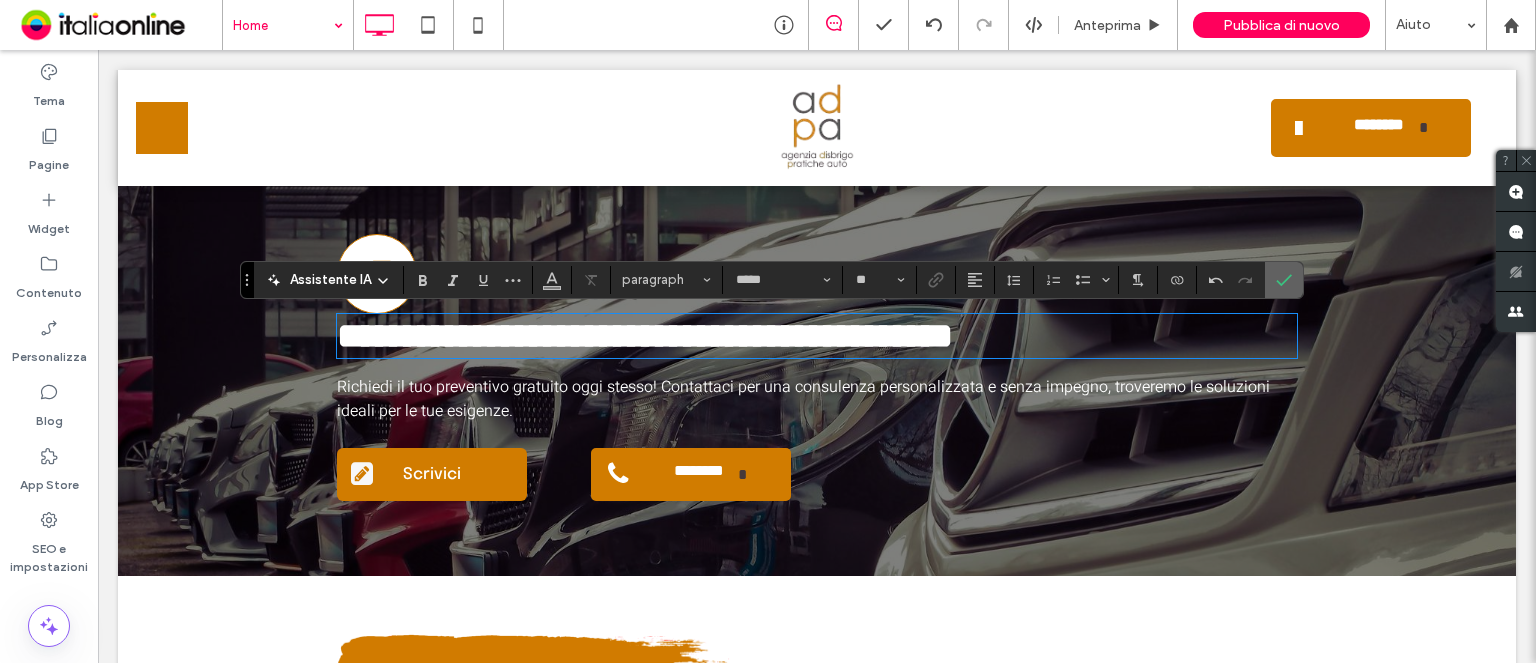 click 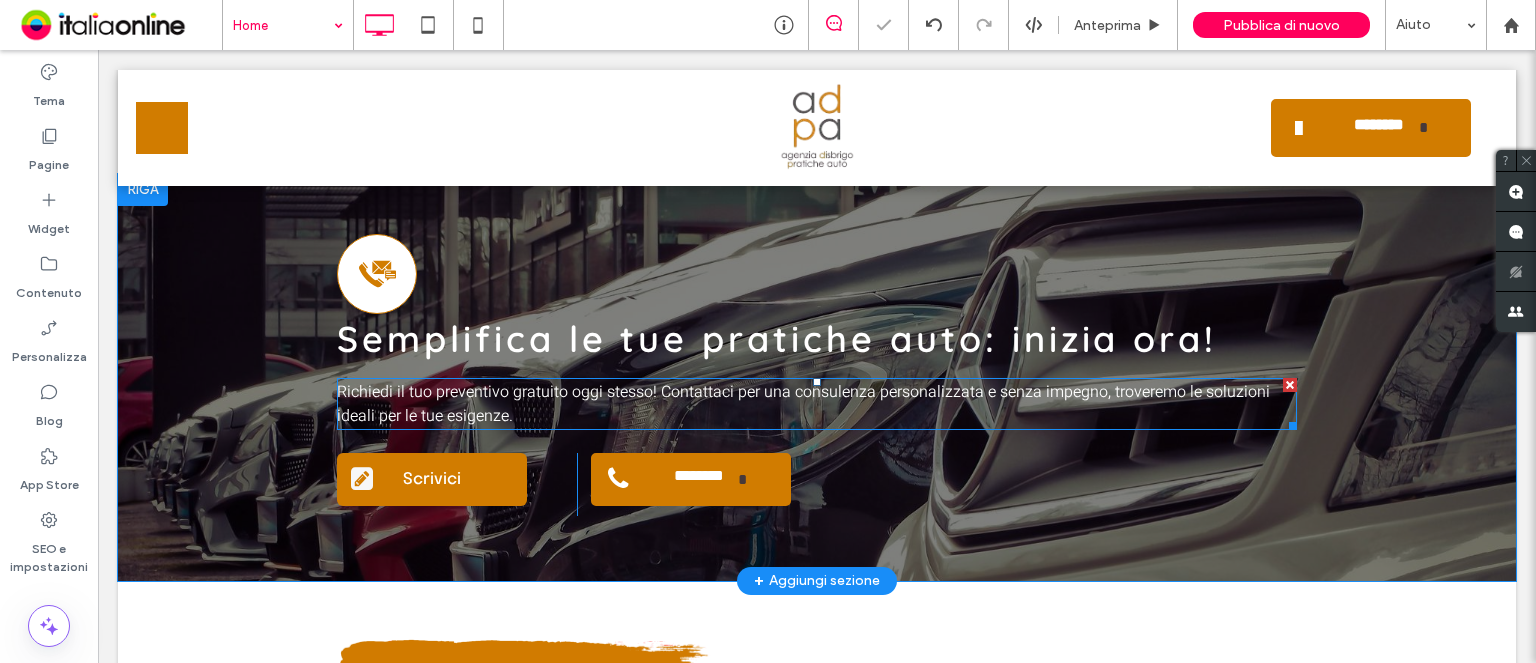 click at bounding box center (1290, 385) 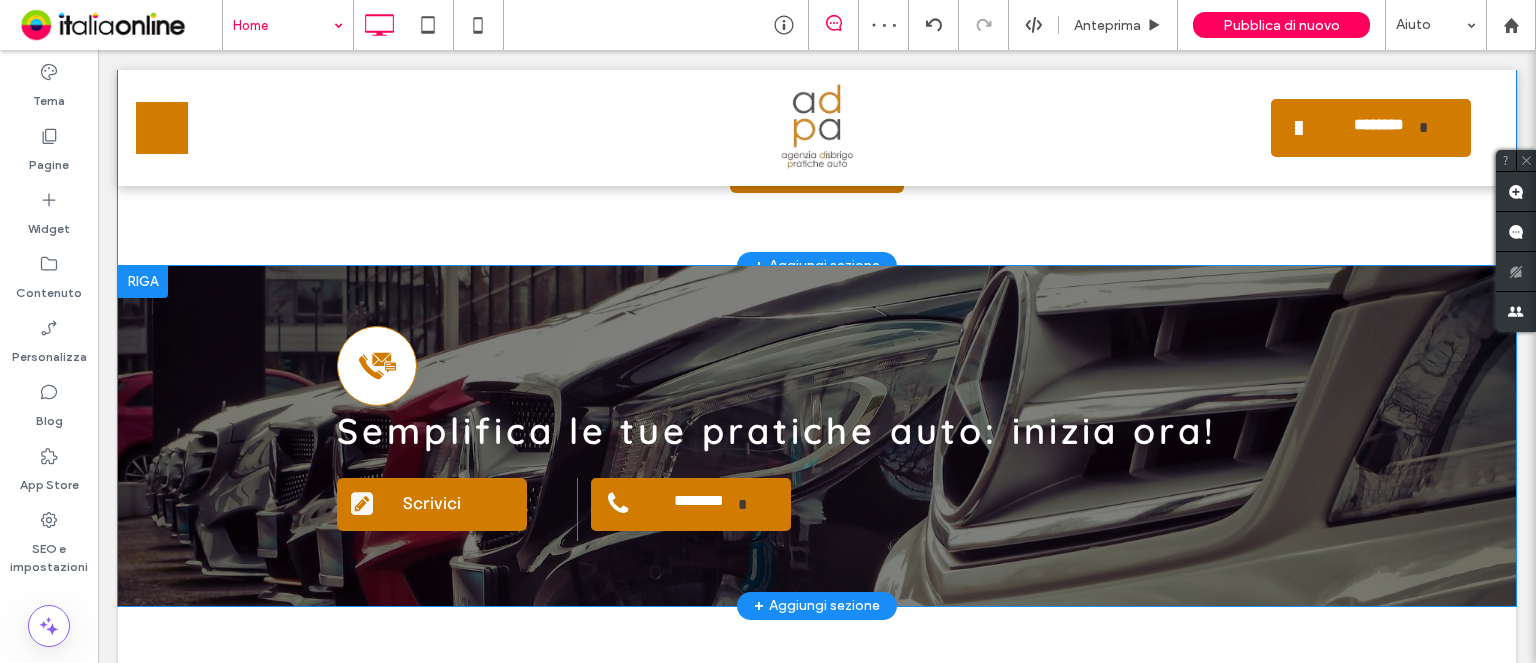 scroll, scrollTop: 800, scrollLeft: 0, axis: vertical 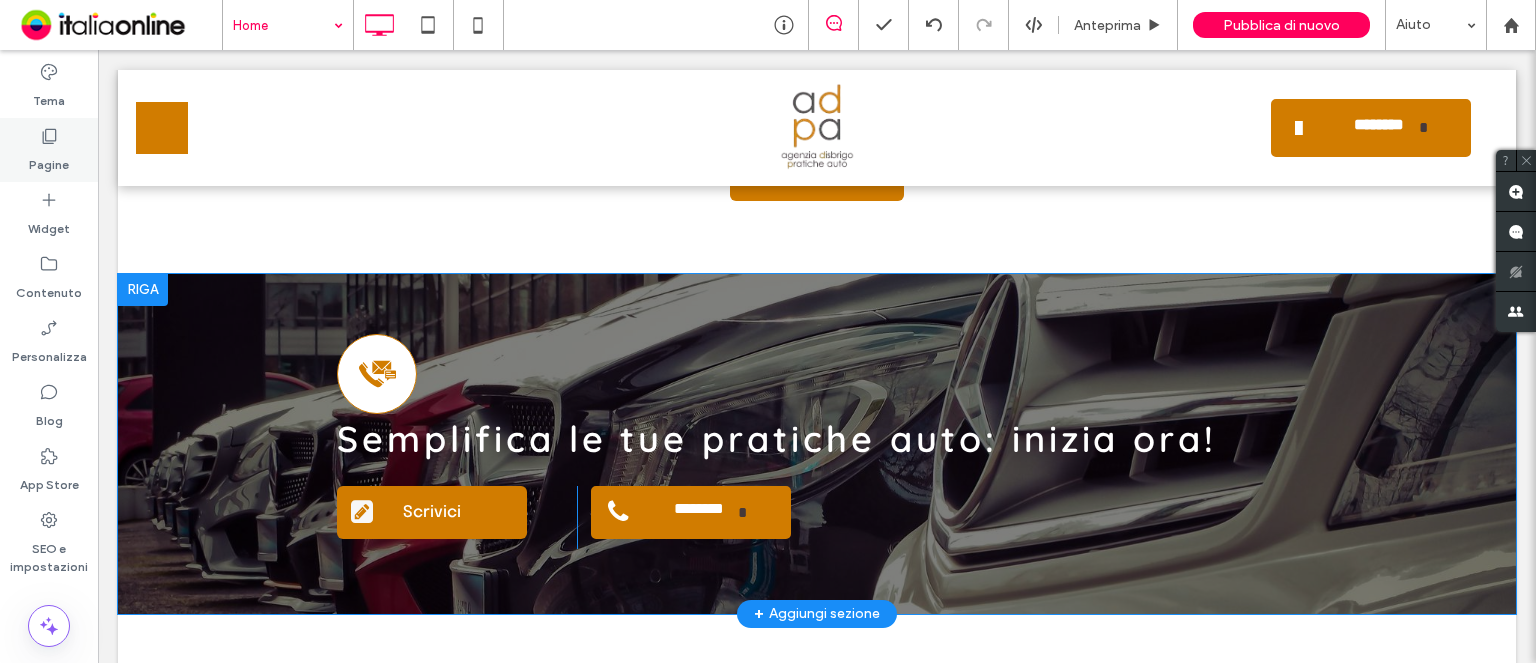 drag, startPoint x: 31, startPoint y: 139, endPoint x: 82, endPoint y: 195, distance: 75.74299 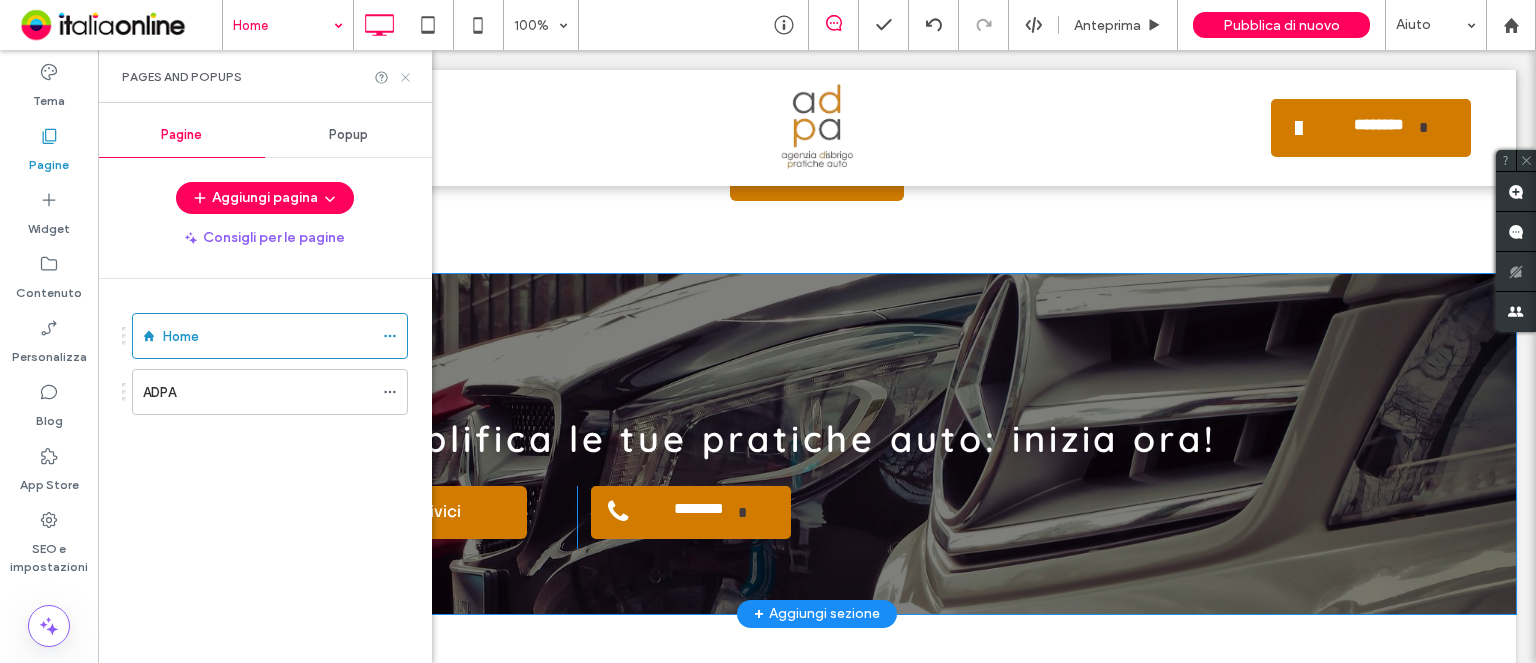 click 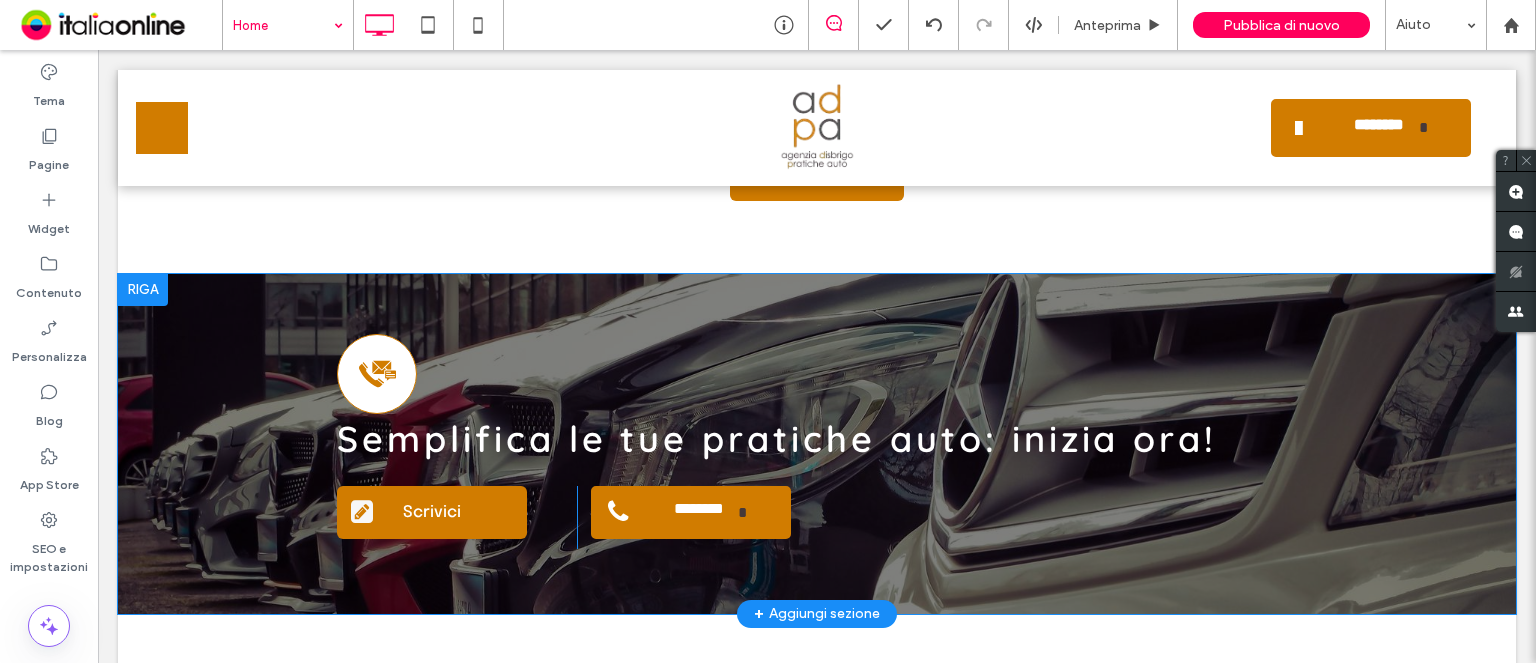 click at bounding box center [143, 290] 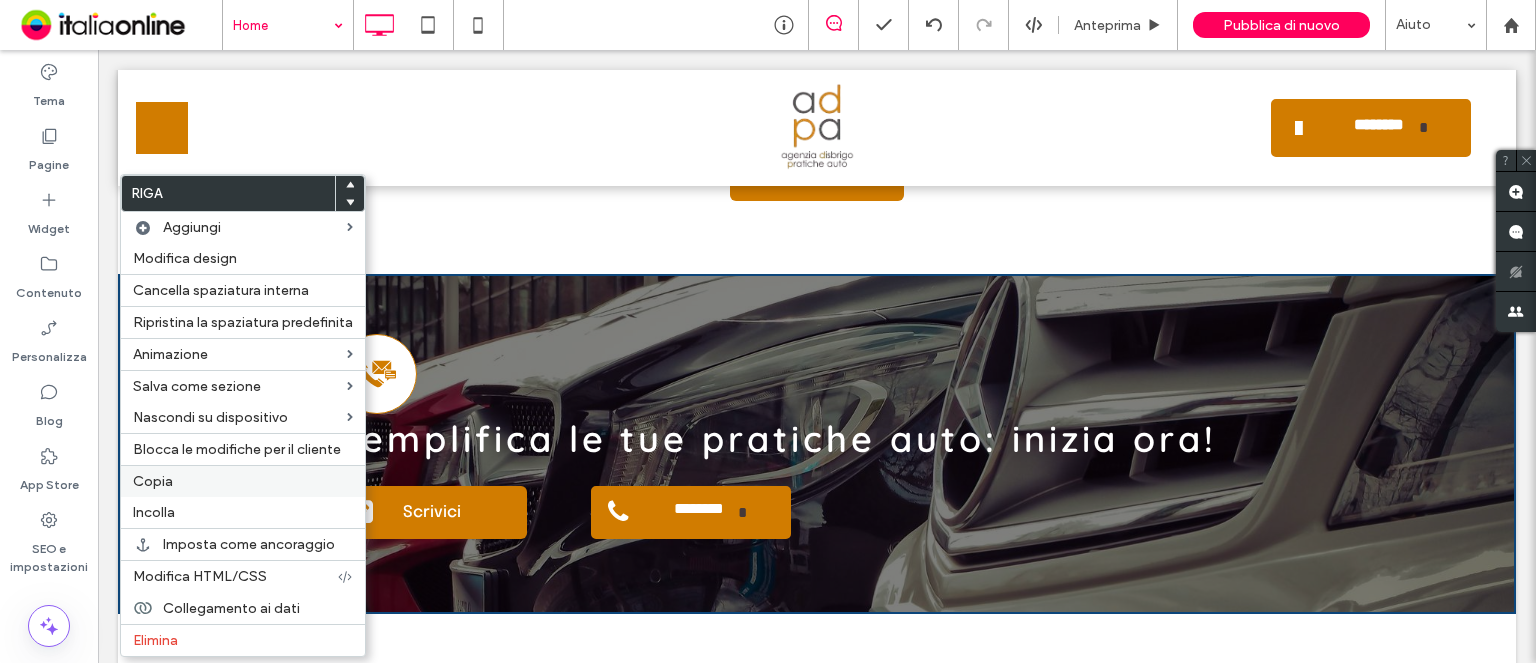 click on "Copia" at bounding box center [153, 481] 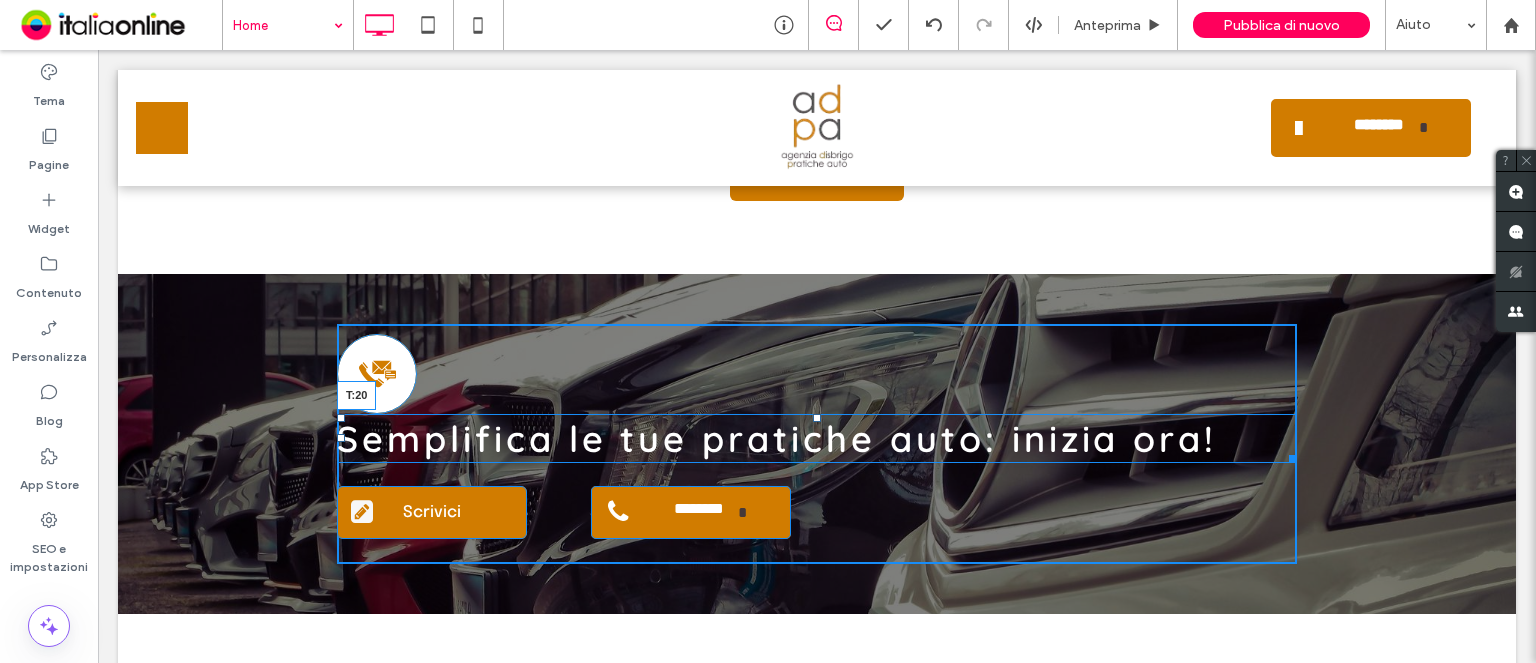 drag, startPoint x: 810, startPoint y: 419, endPoint x: 937, endPoint y: 467, distance: 135.76819 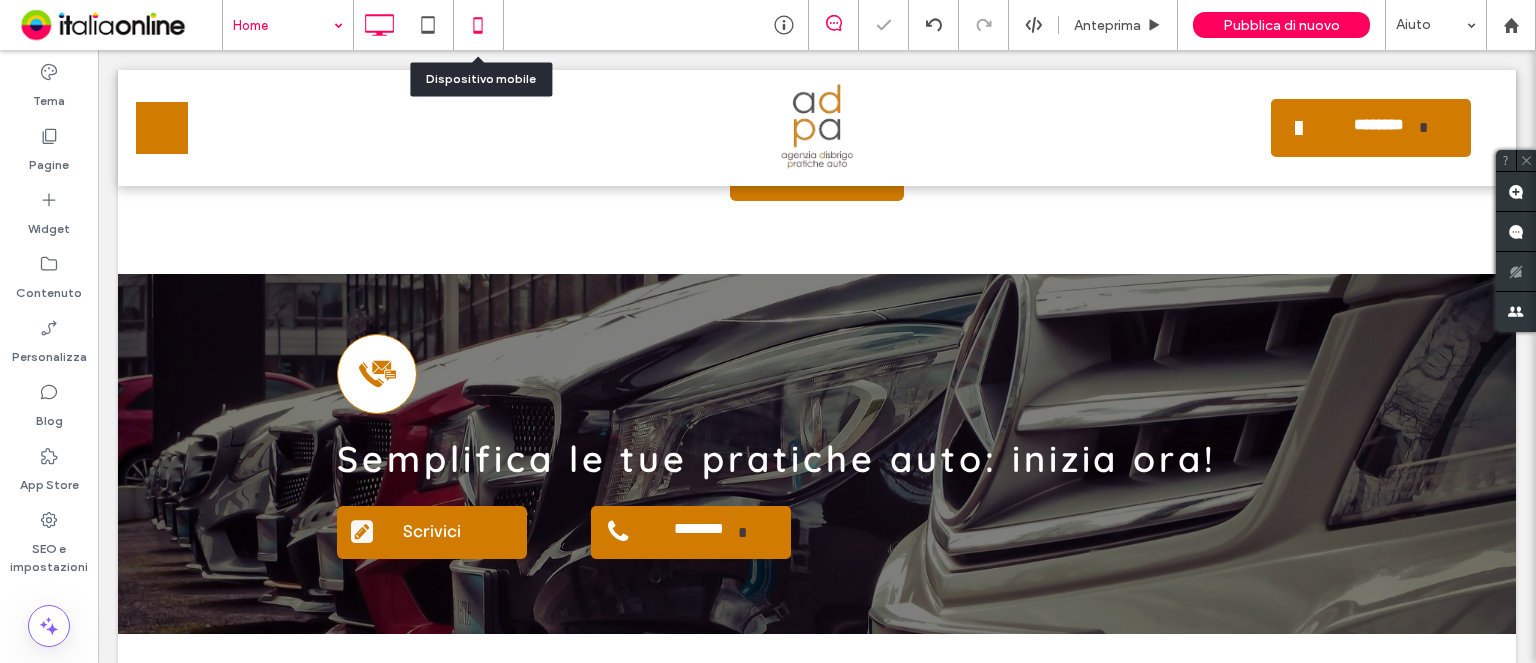 click 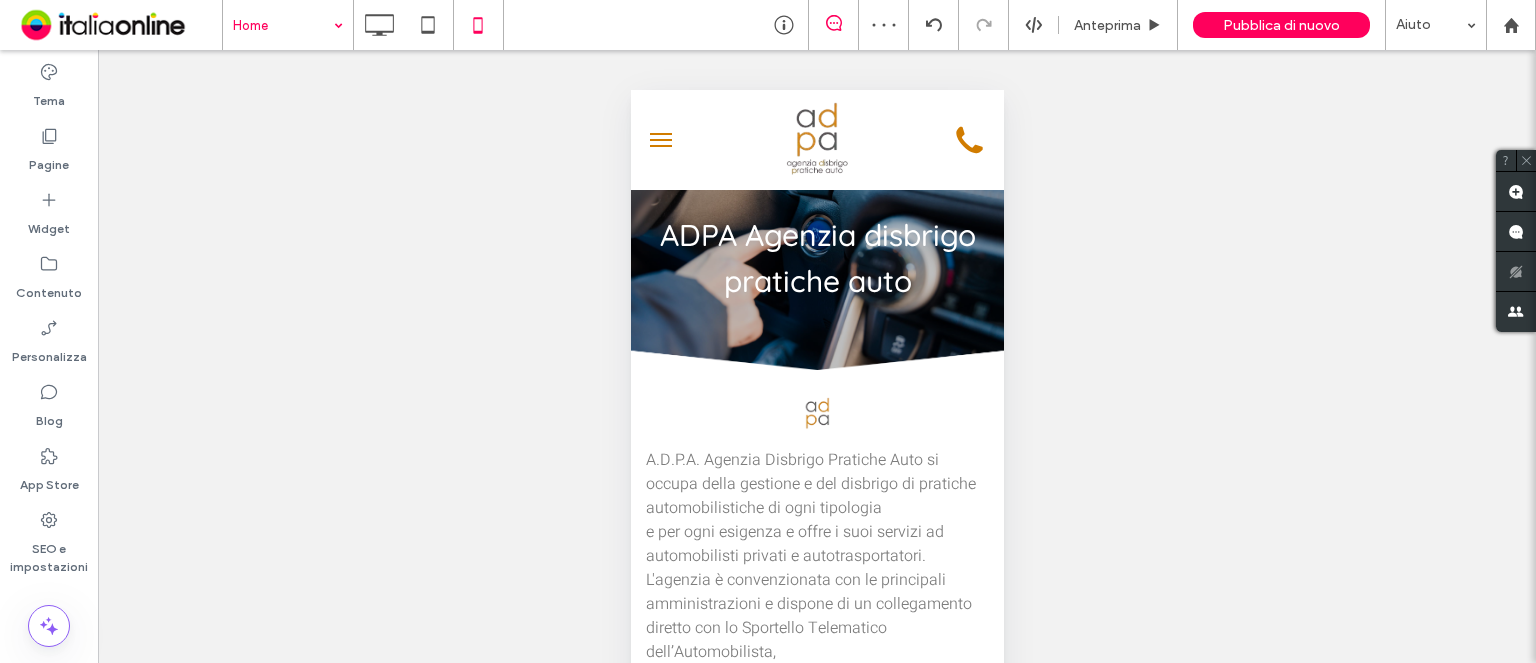 scroll, scrollTop: 600, scrollLeft: 0, axis: vertical 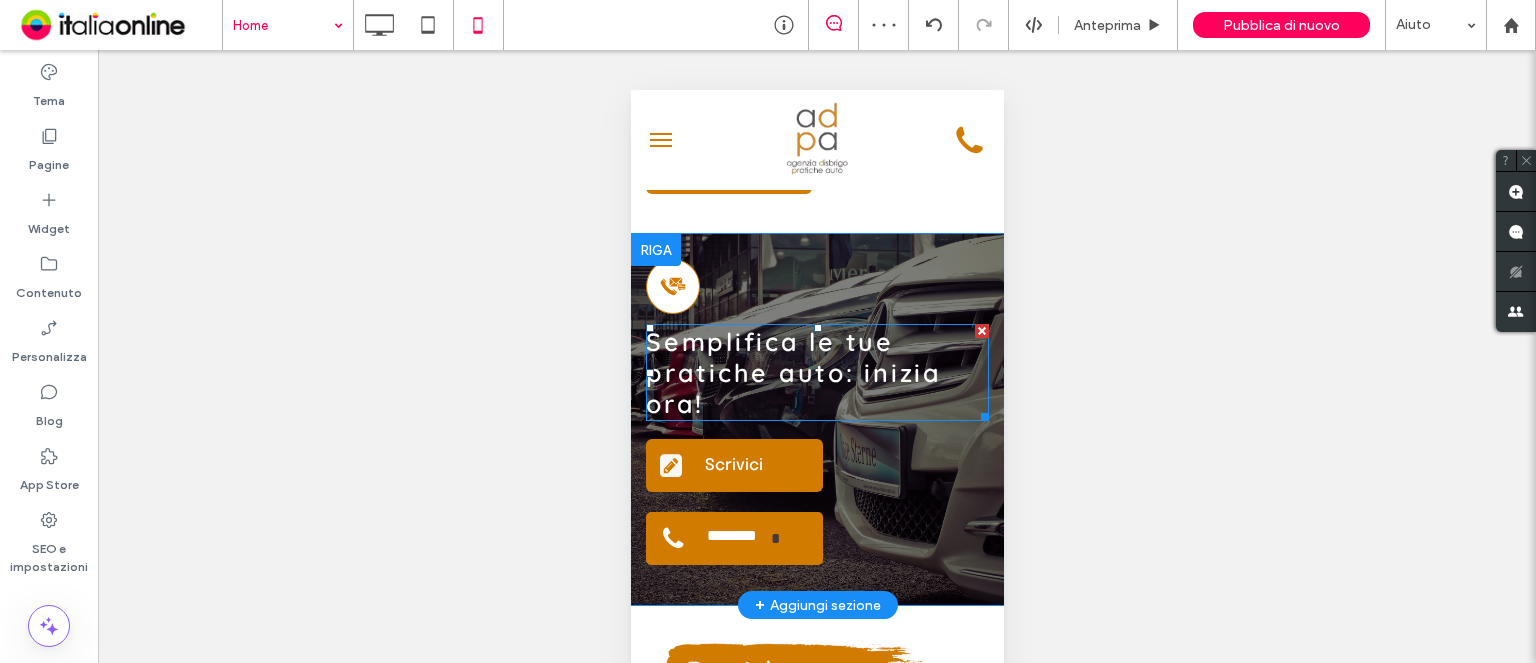 click on "Semplifica le tue pratiche auto: inizia ora!" at bounding box center [793, 372] 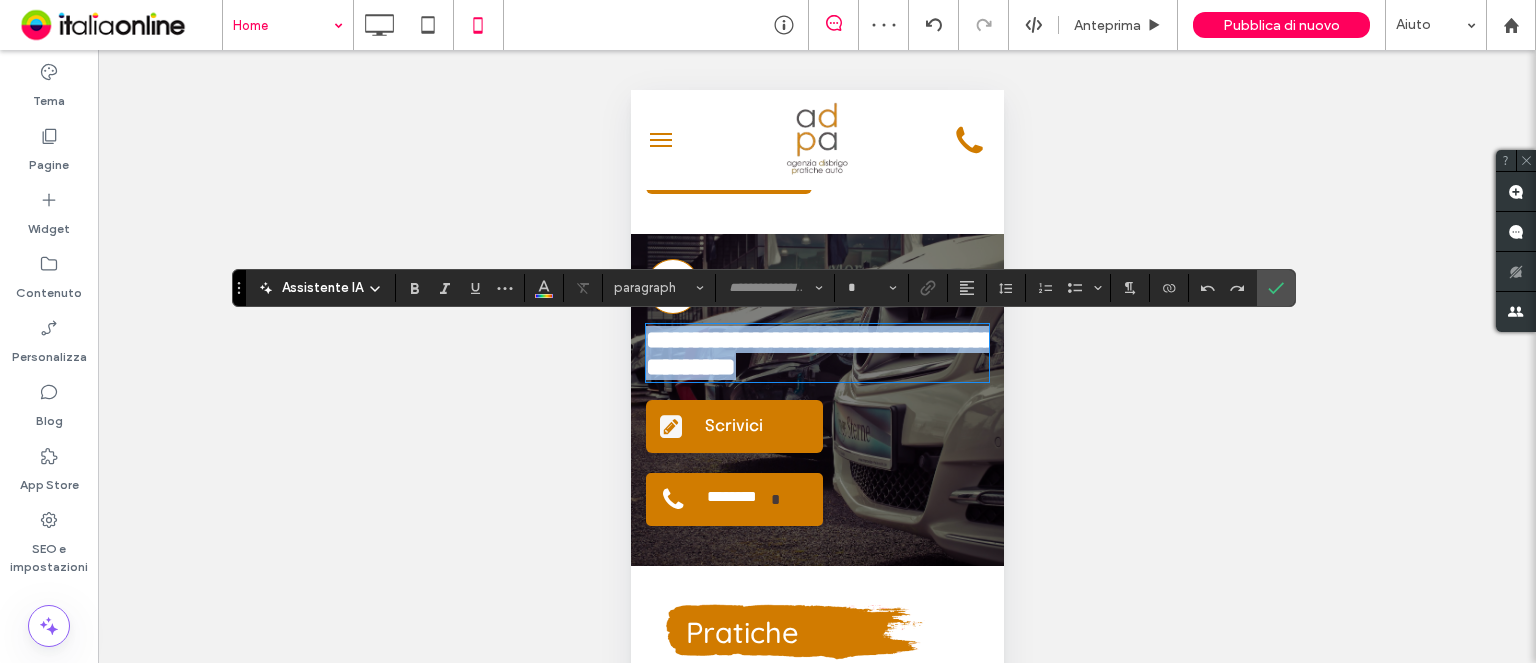 type on "*********" 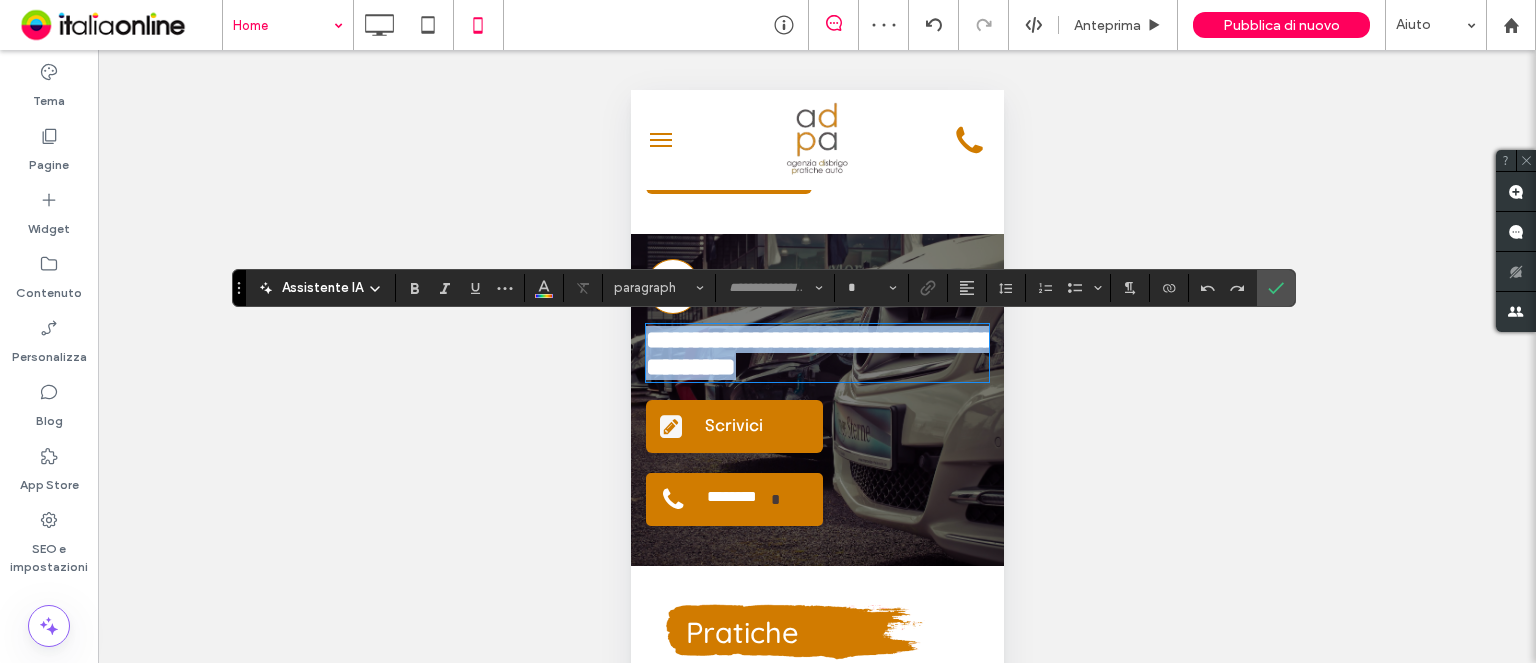 type on "**" 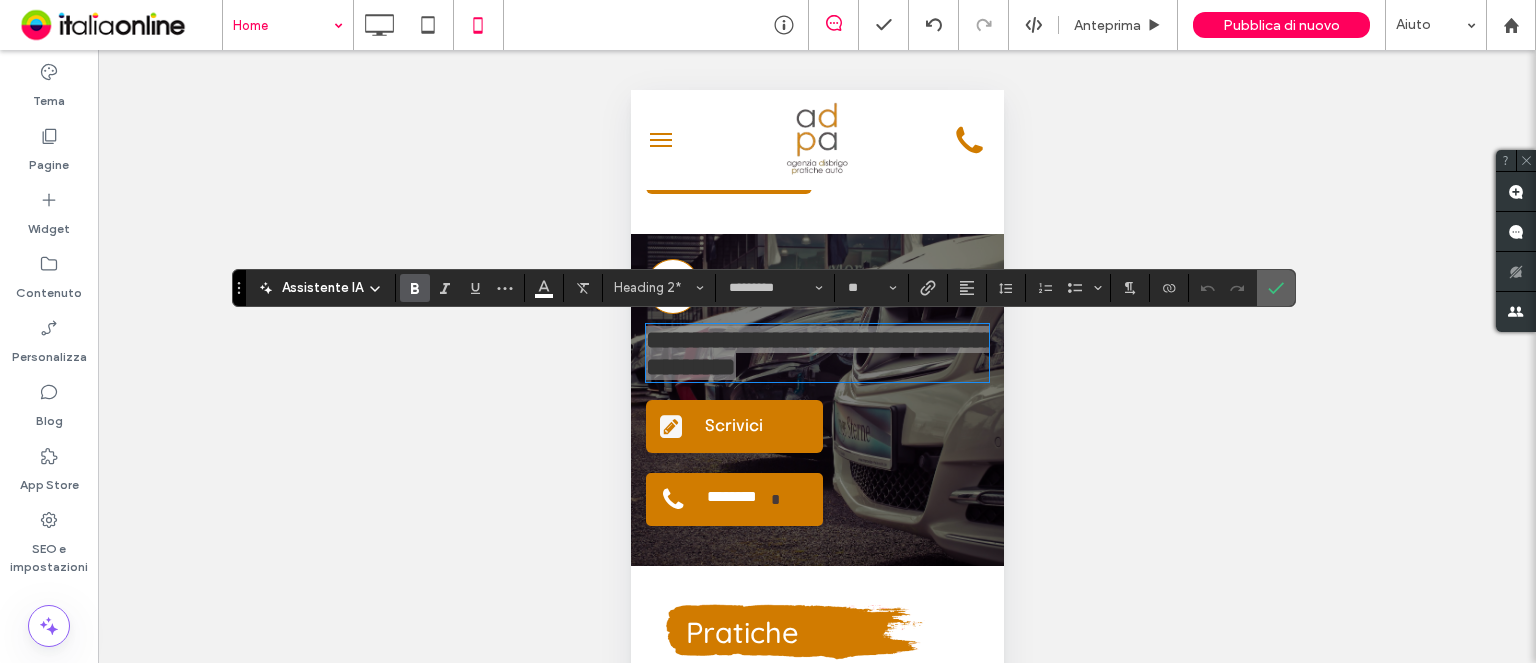 click 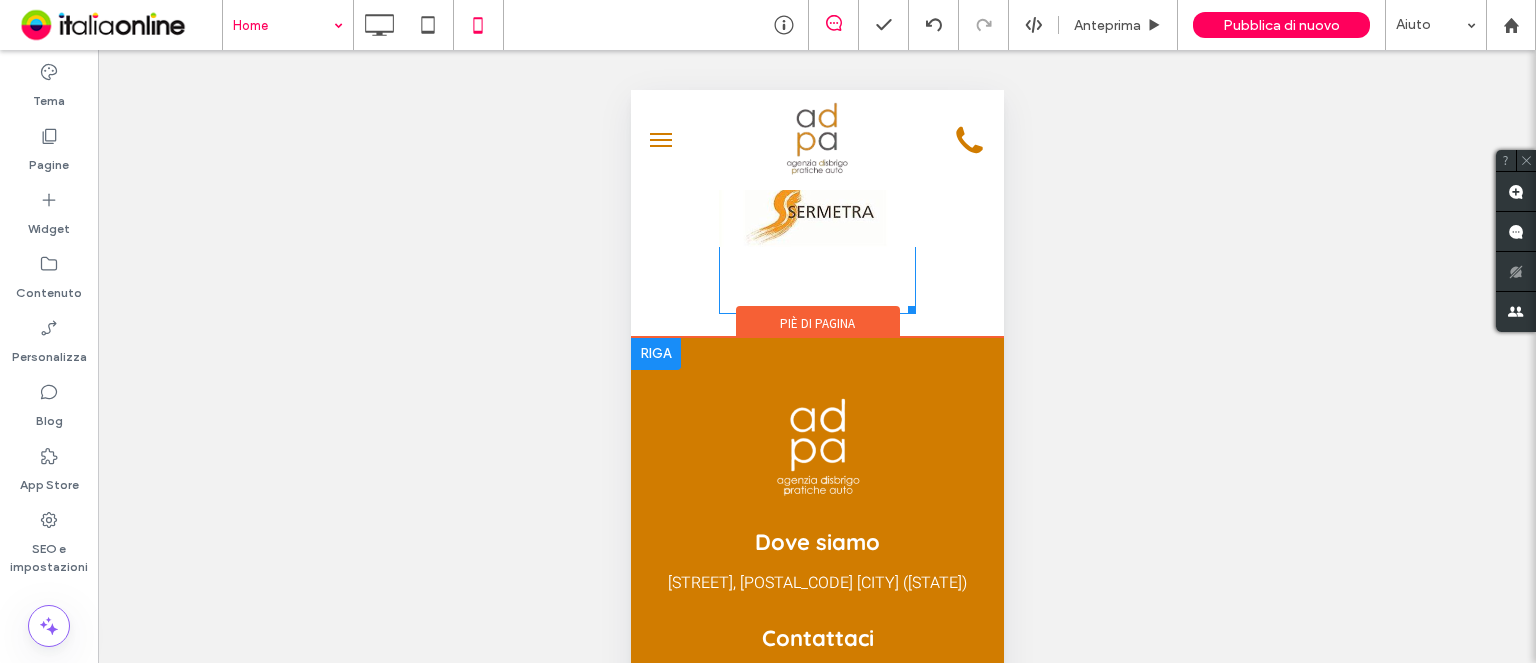 scroll, scrollTop: 4348, scrollLeft: 0, axis: vertical 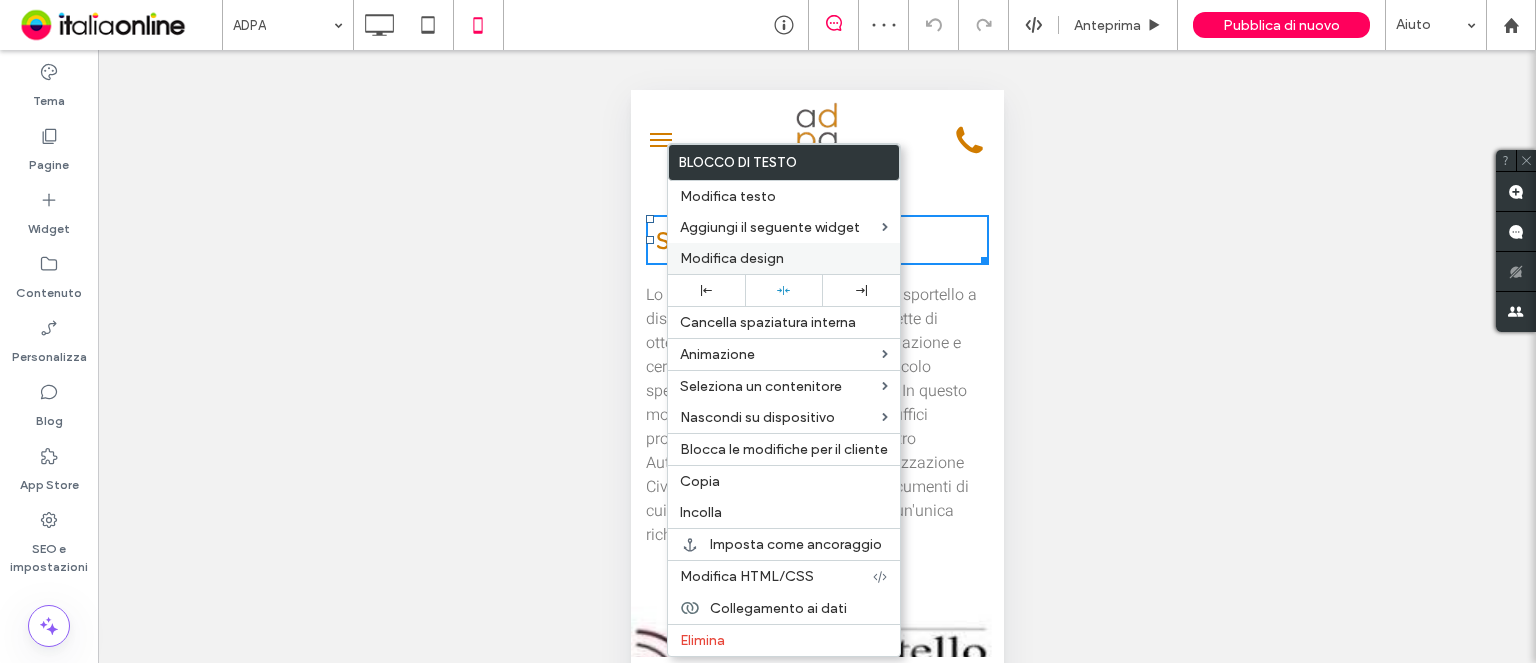 click on "Modifica design" at bounding box center [732, 258] 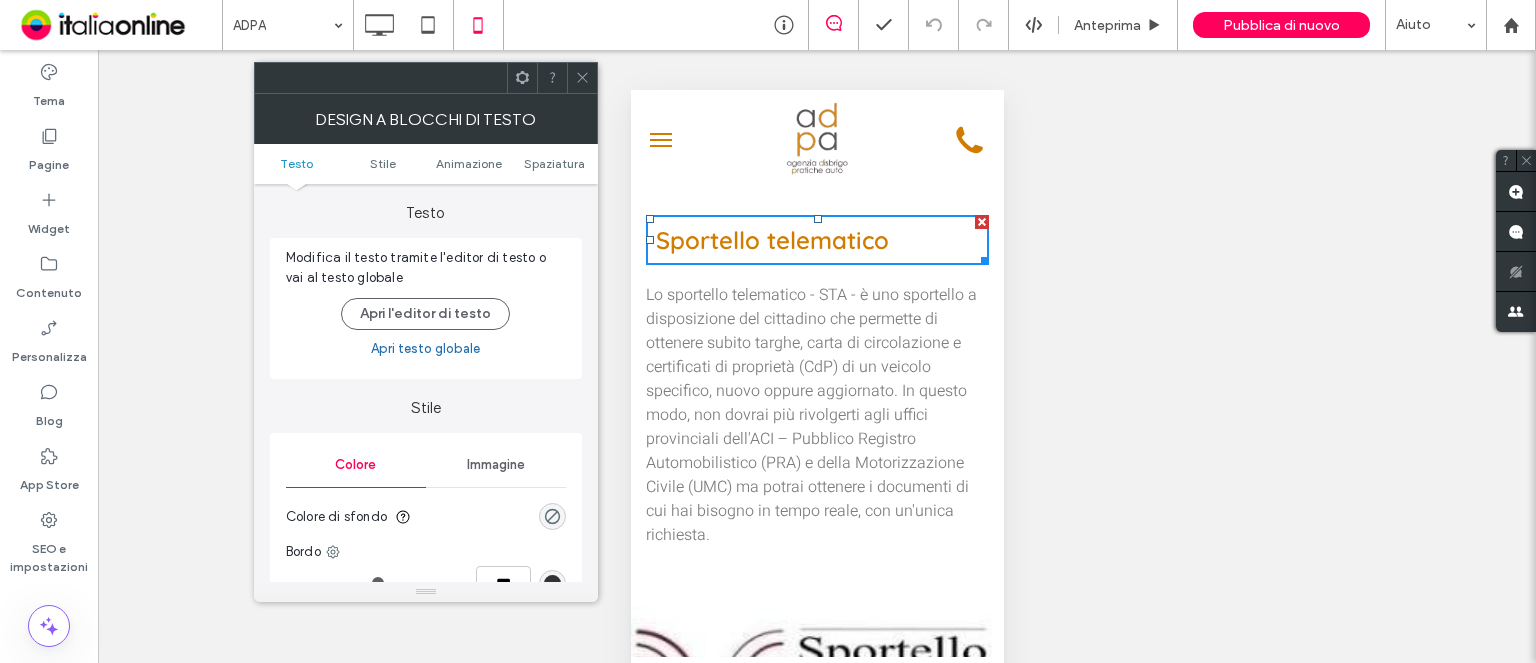 click on "Testo Stile Animazione Spaziatura" at bounding box center (426, 164) 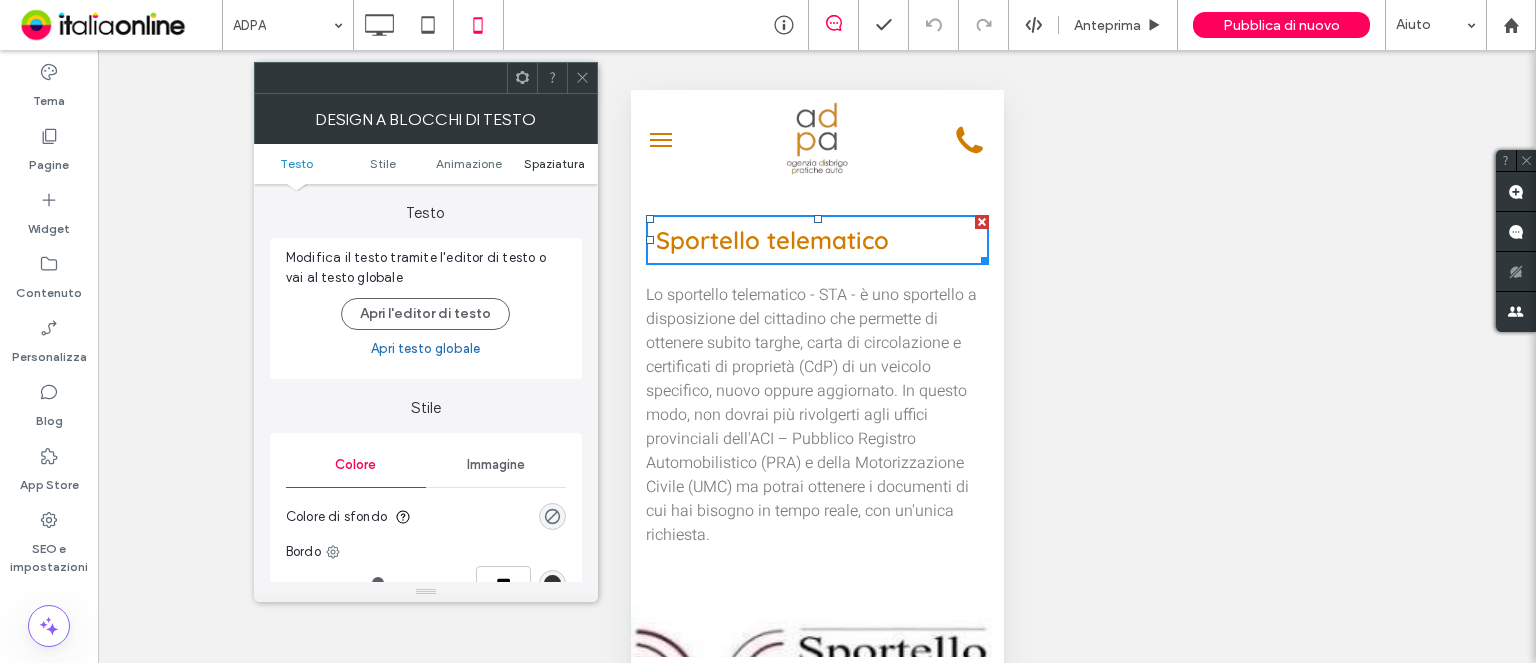 click on "Spaziatura" at bounding box center (554, 163) 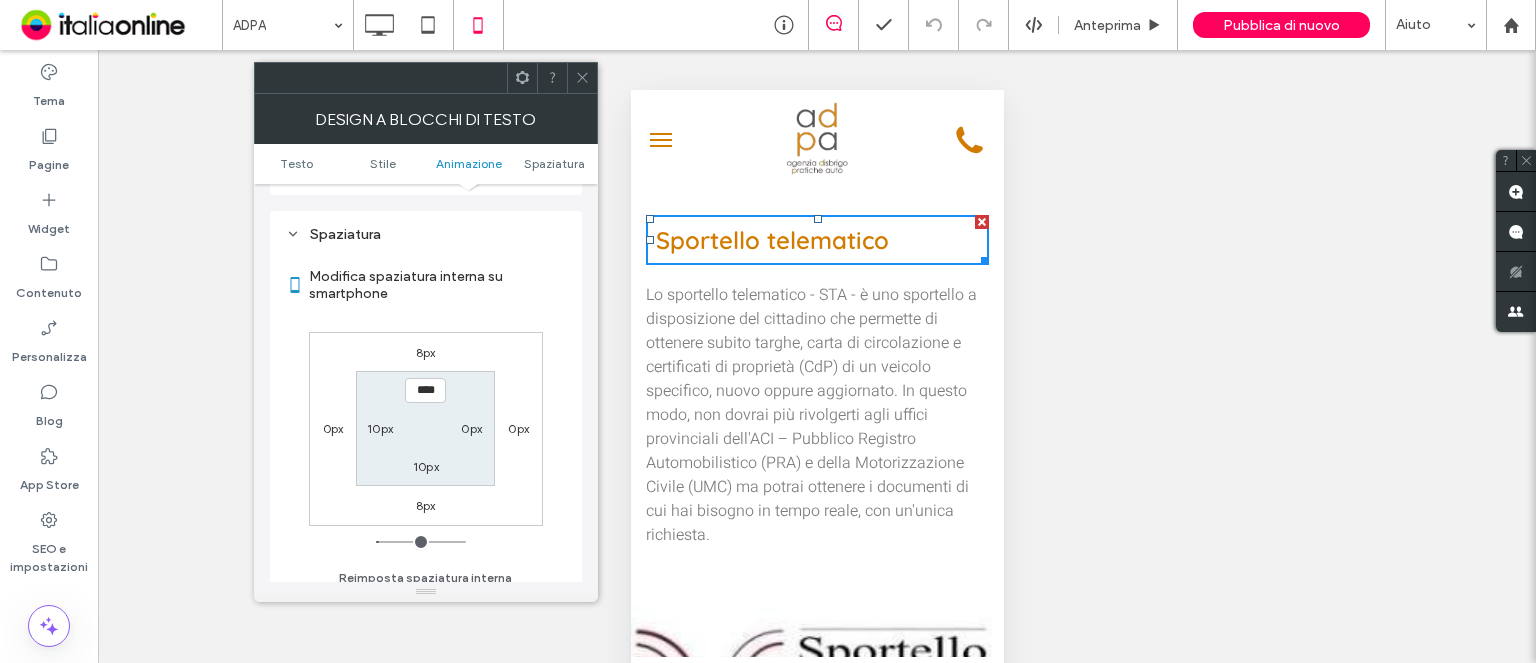 scroll, scrollTop: 572, scrollLeft: 0, axis: vertical 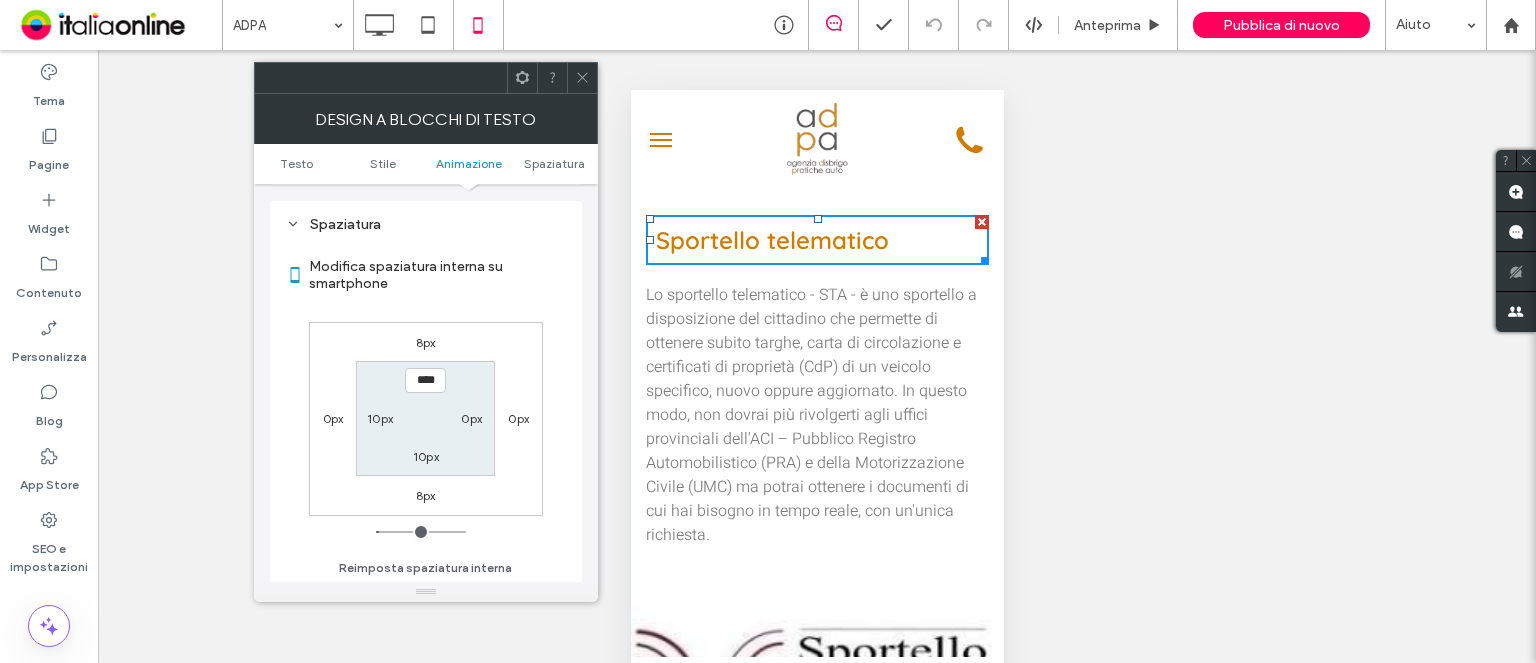 click on "10px" at bounding box center [380, 418] 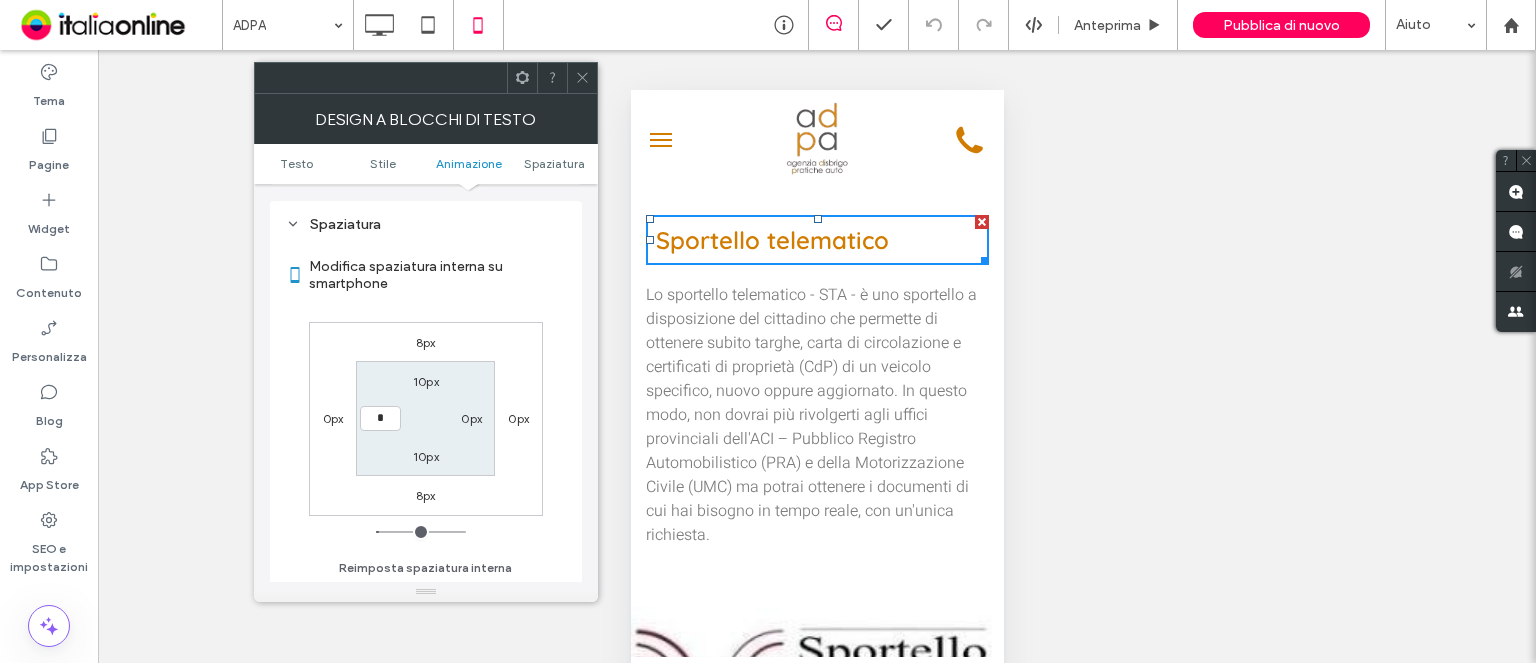 type on "*" 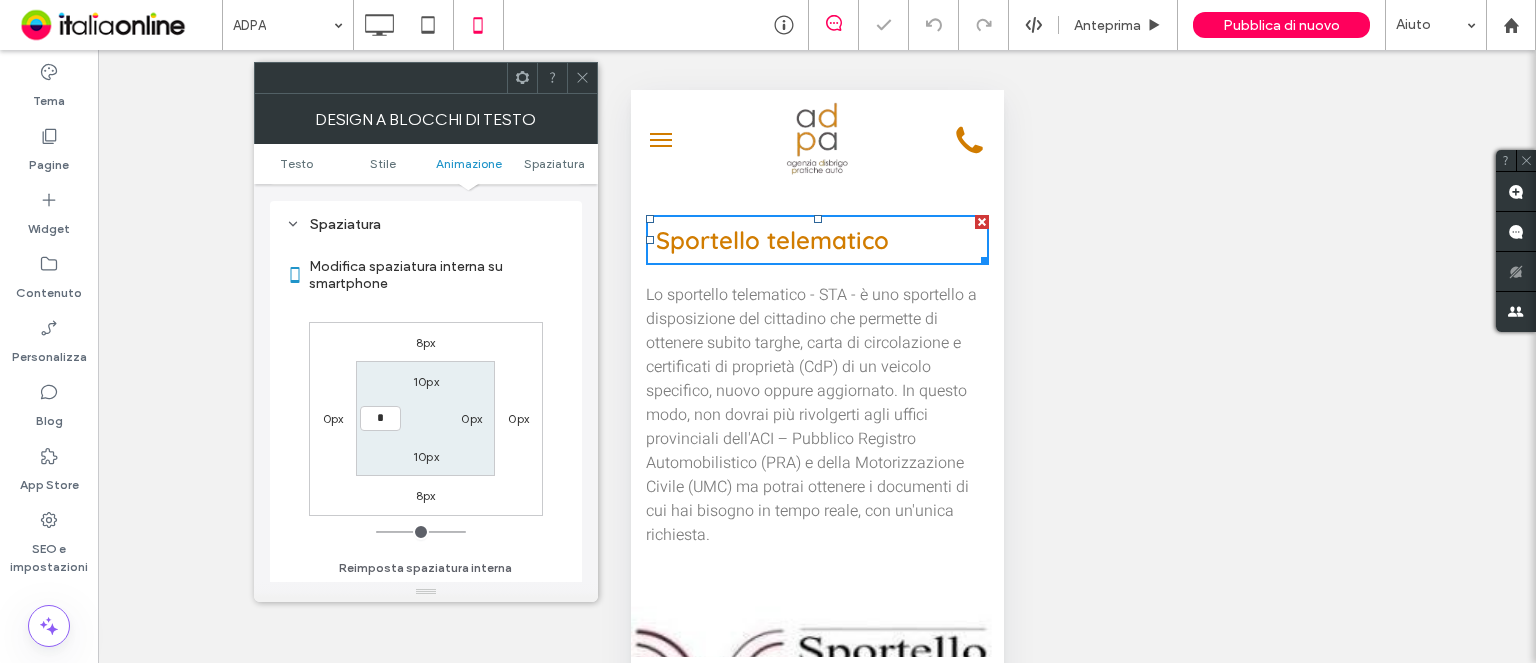 type on "*" 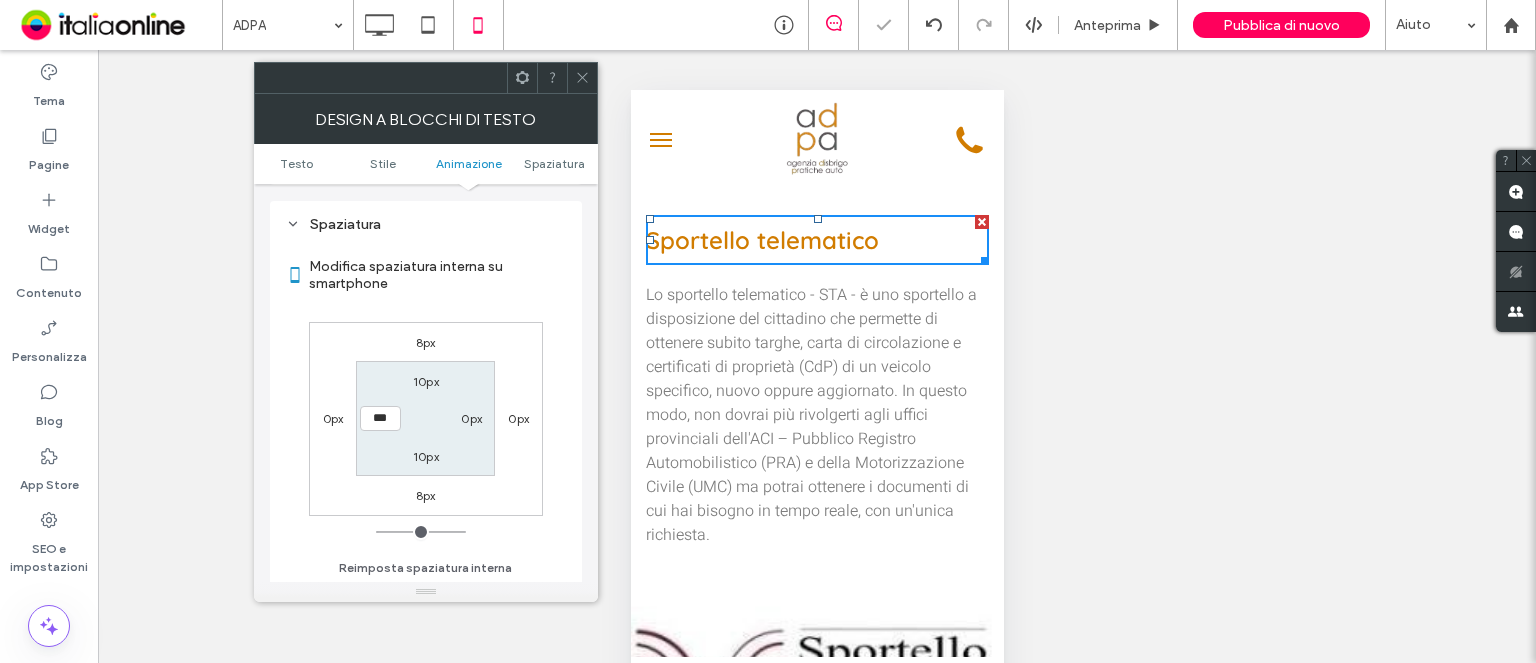 click at bounding box center [582, 78] 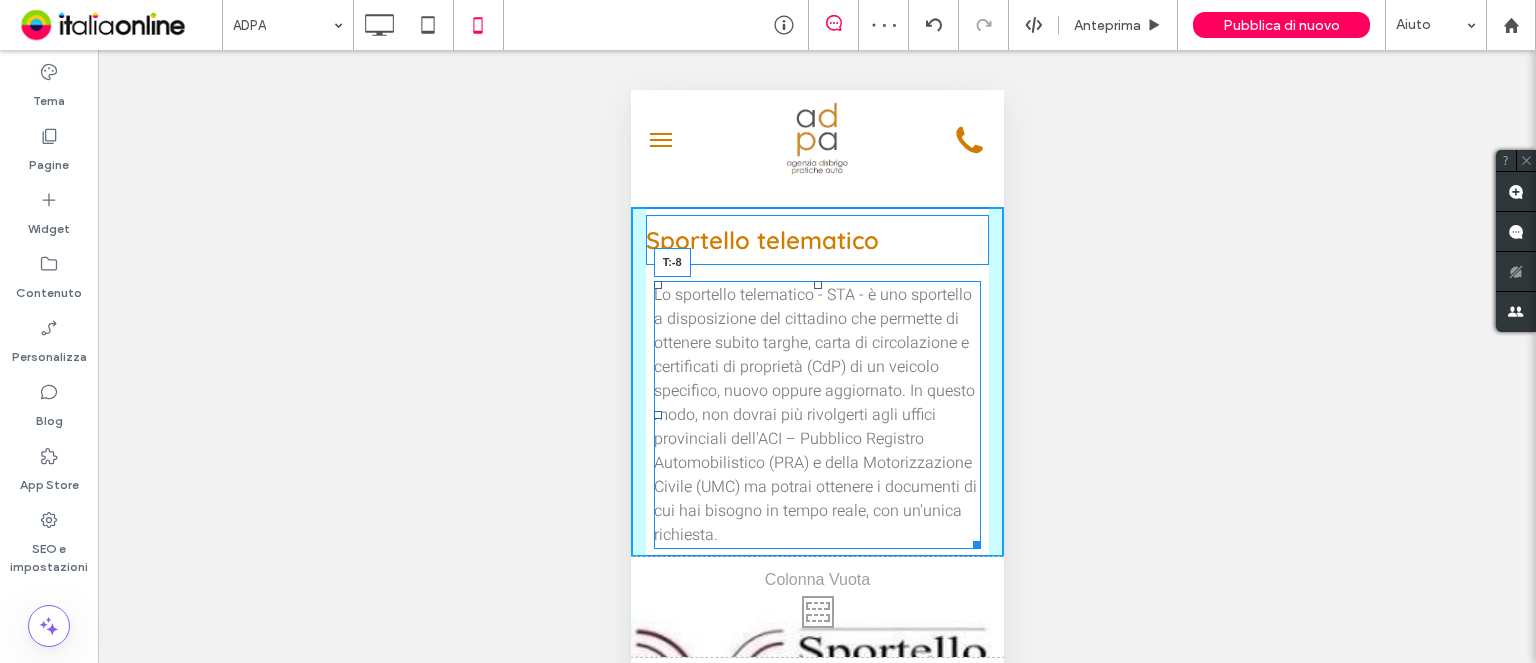 drag, startPoint x: 808, startPoint y: 286, endPoint x: 810, endPoint y: 255, distance: 31.06445 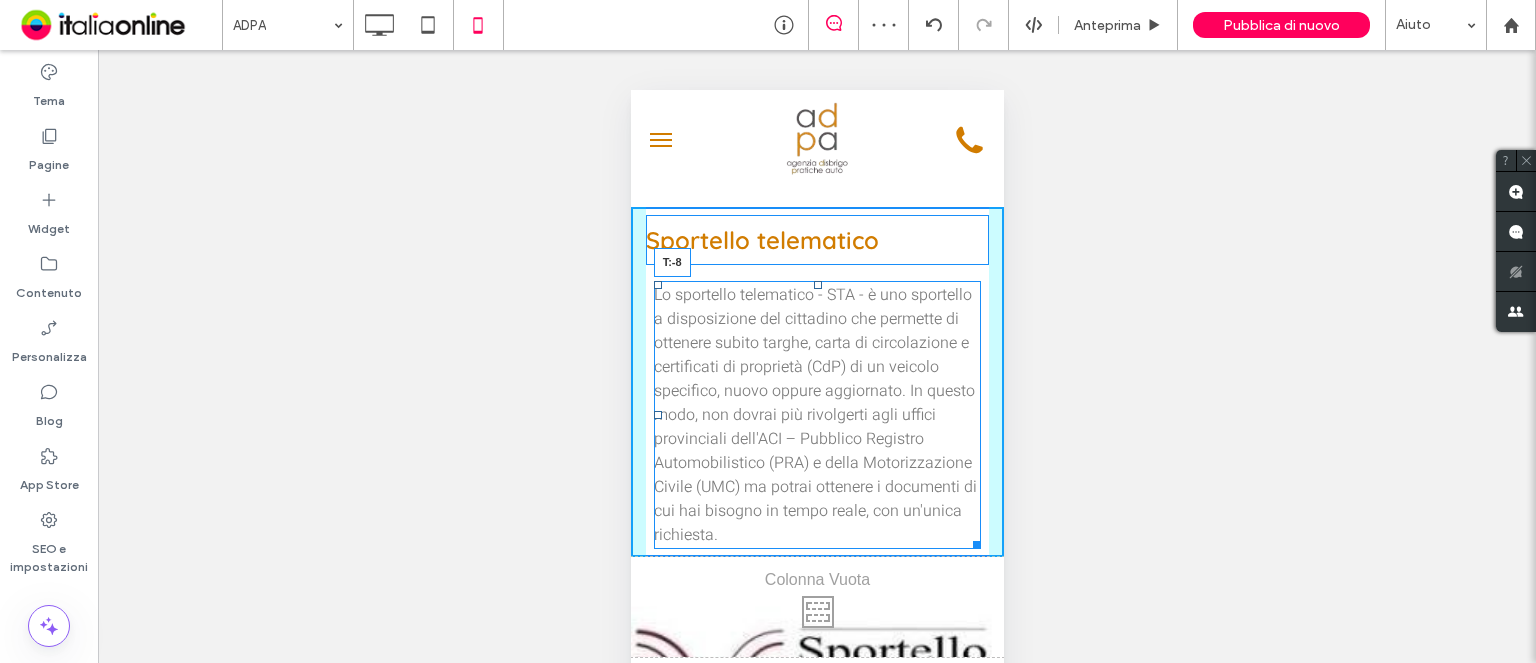 click on "Sportello telematico
Lo sportello telematico - STA - è uno sportello a disposizione del cittadino che permette di ottenere subito targhe, carta di circolazione e certificati di proprietà (CdP) di un veicolo specifico, nuovo oppure aggiornato. In questo modo, non dovrai più rivolgerti agli uffici provinciali dell'ACI – Pubblico Registro Automobilistico (PRA) e della Motorizzazione Civile (UMC) ma potrai ottenere i documenti di cui hai bisogno in tempo reale, con un'unica richiesta. T:-8
Click To Paste" at bounding box center [816, 382] 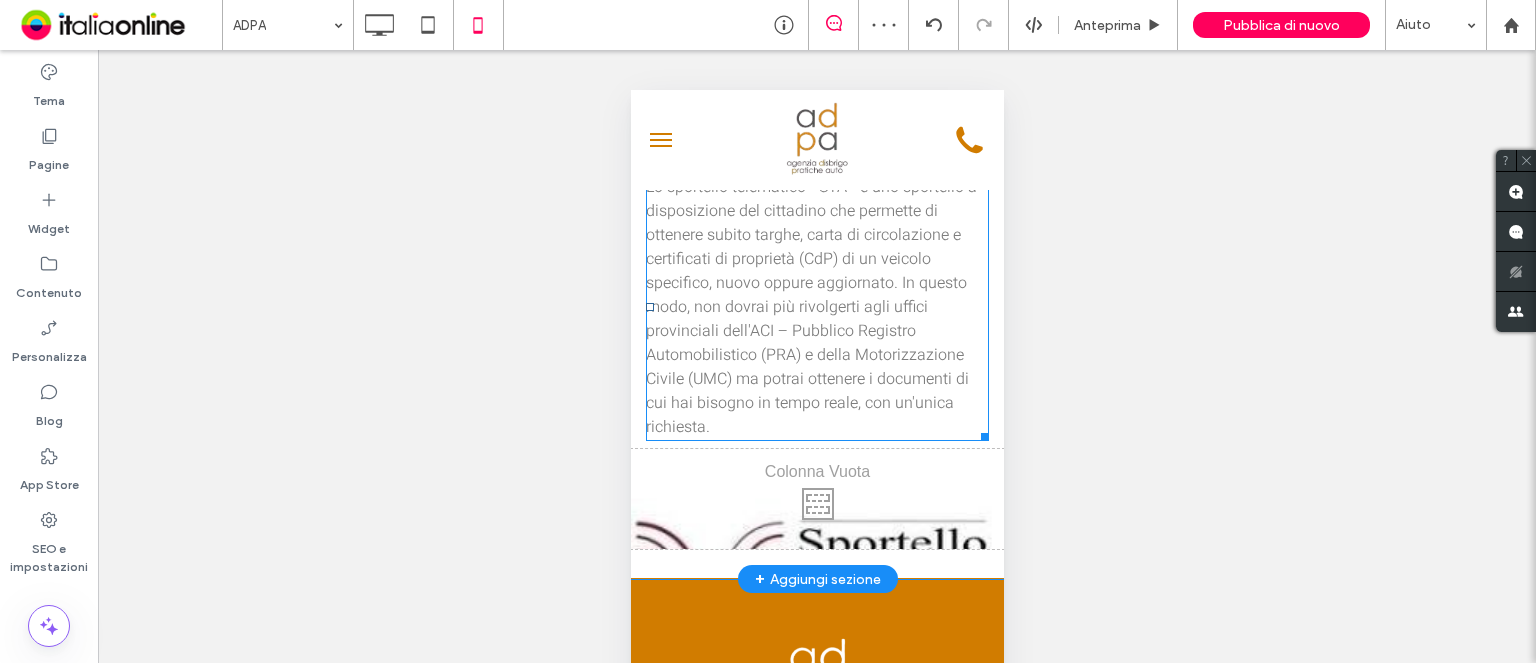 scroll, scrollTop: 900, scrollLeft: 0, axis: vertical 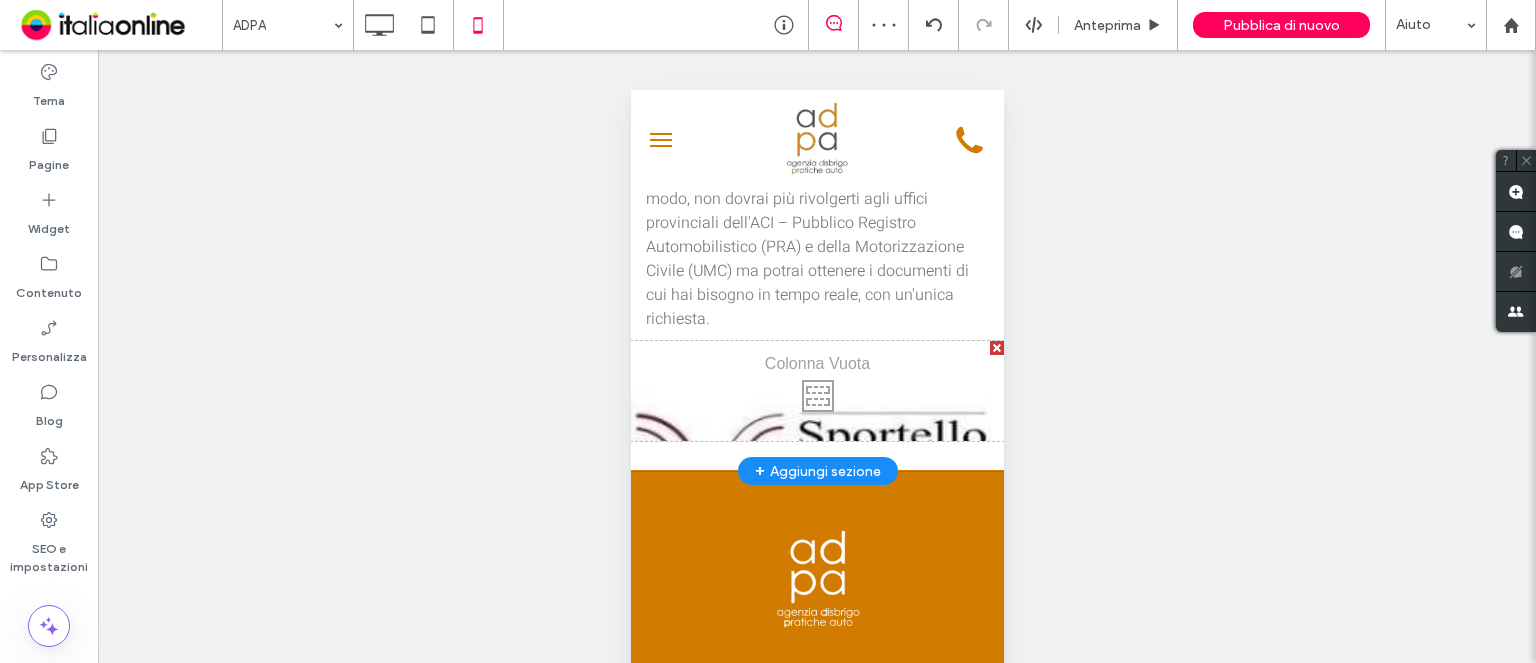 click on "Click To Paste" at bounding box center (816, 391) 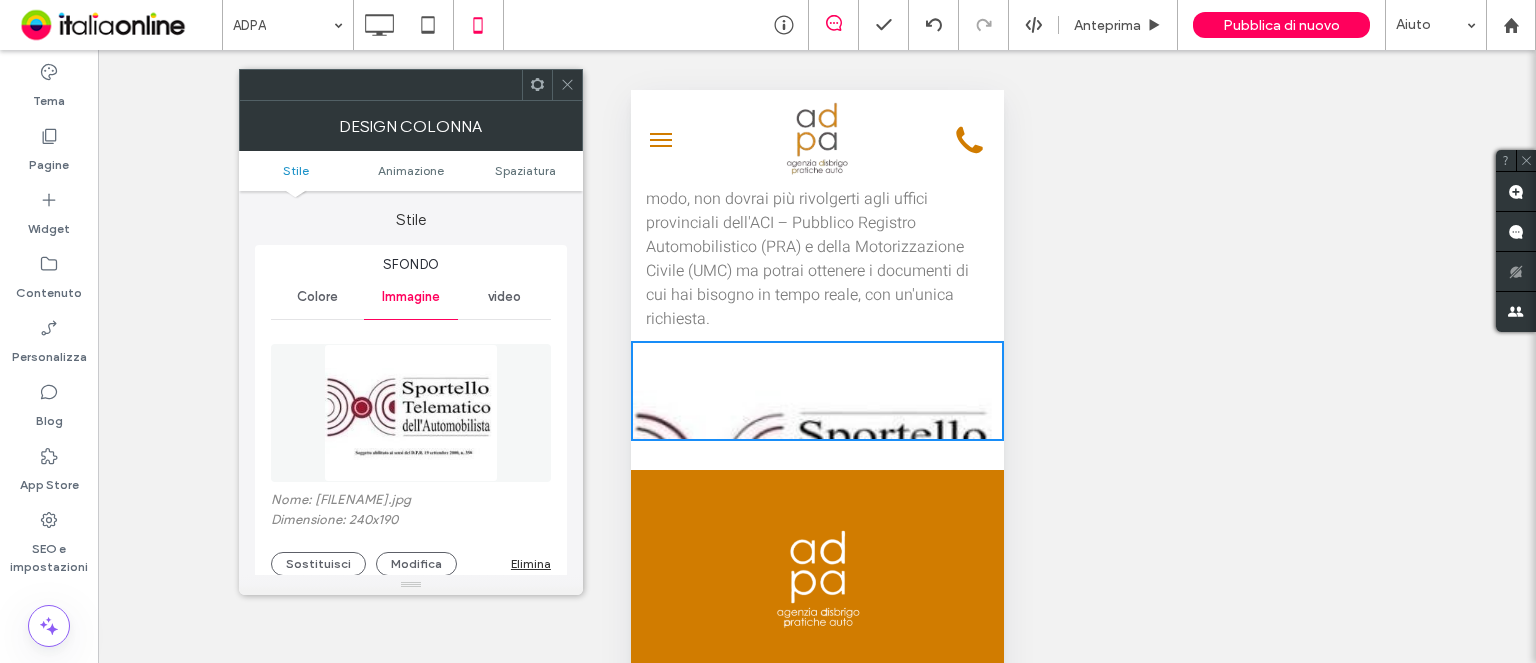 drag, startPoint x: 52, startPoint y: 201, endPoint x: 382, endPoint y: 300, distance: 344.53012 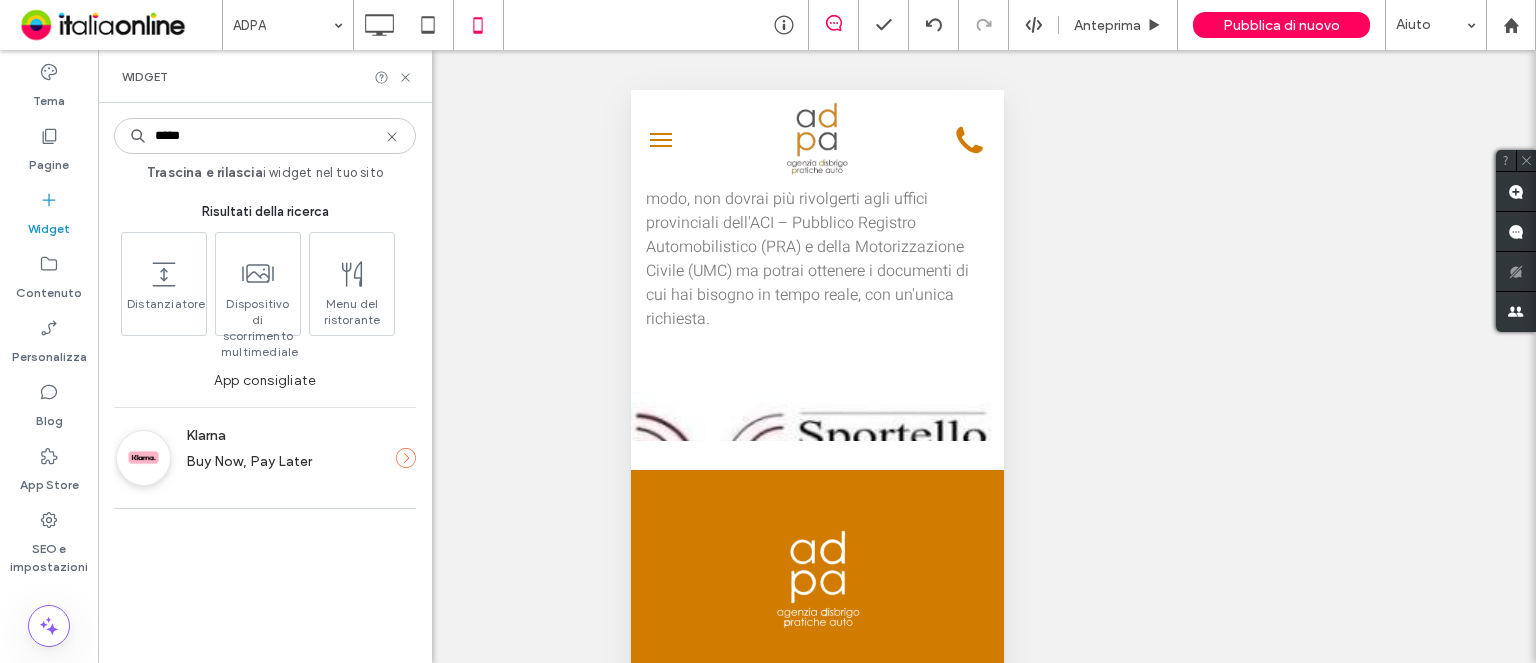scroll, scrollTop: 0, scrollLeft: 0, axis: both 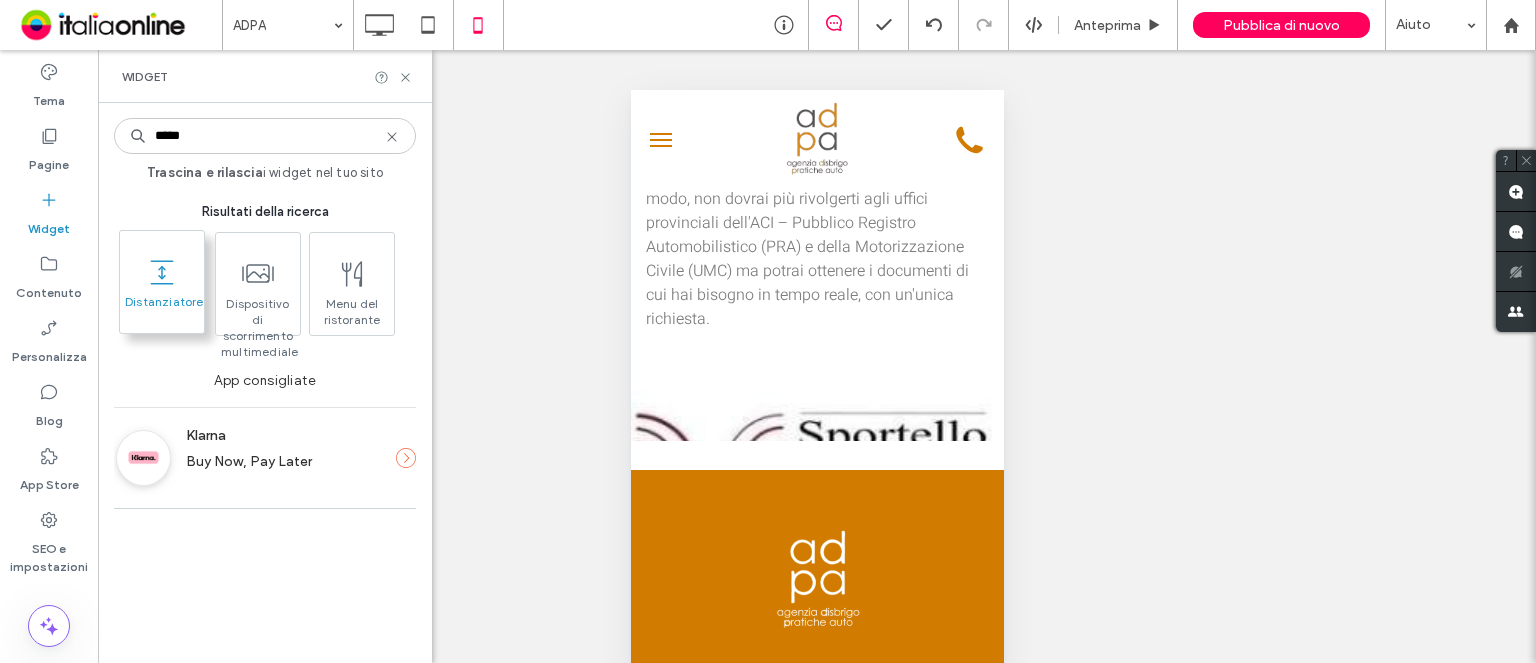 type on "*****" 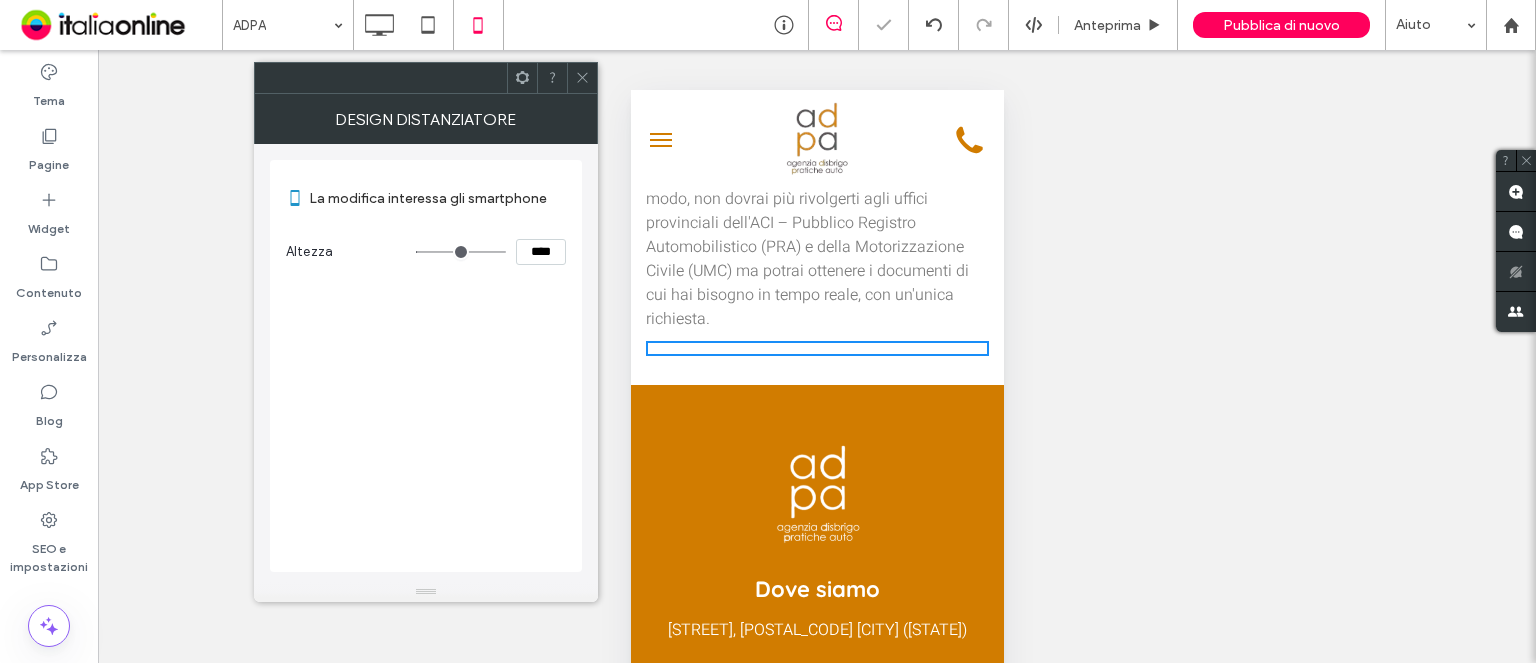 type on "*" 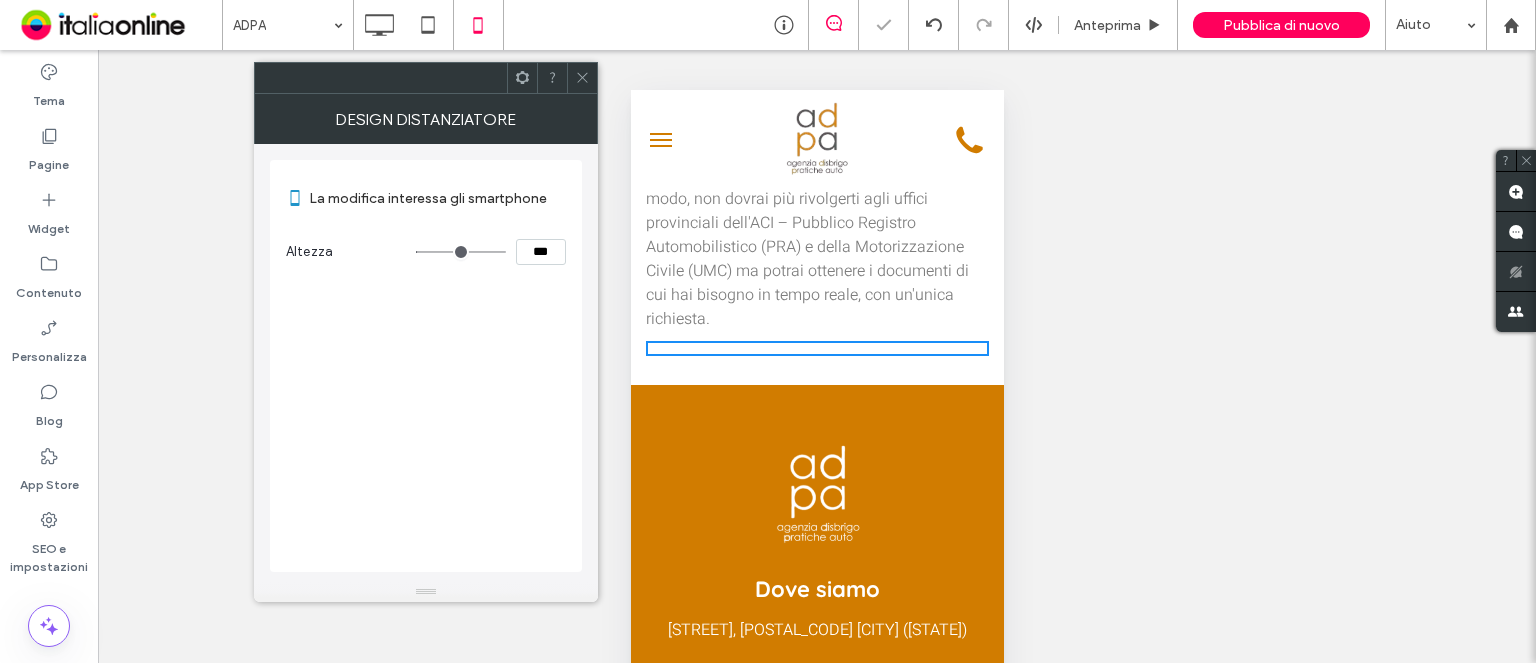 type on "**" 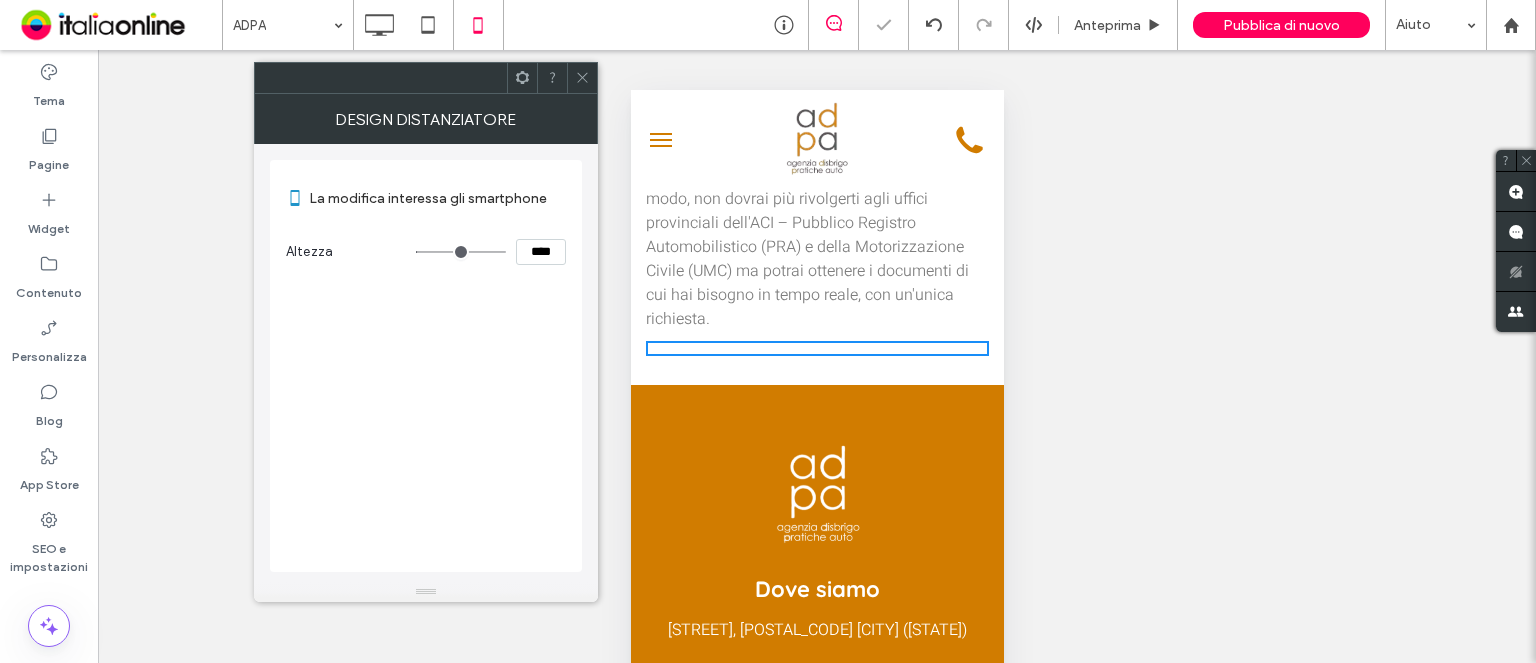 type on "**" 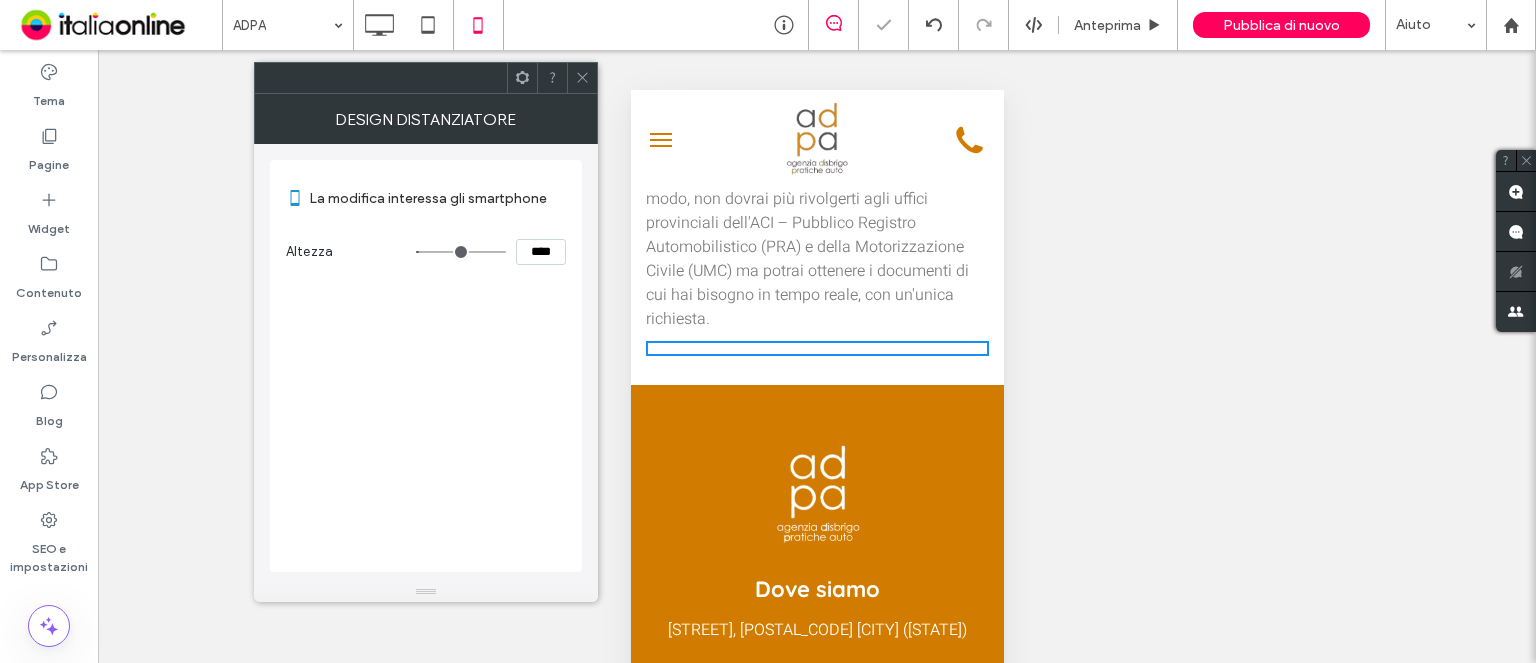 type on "**" 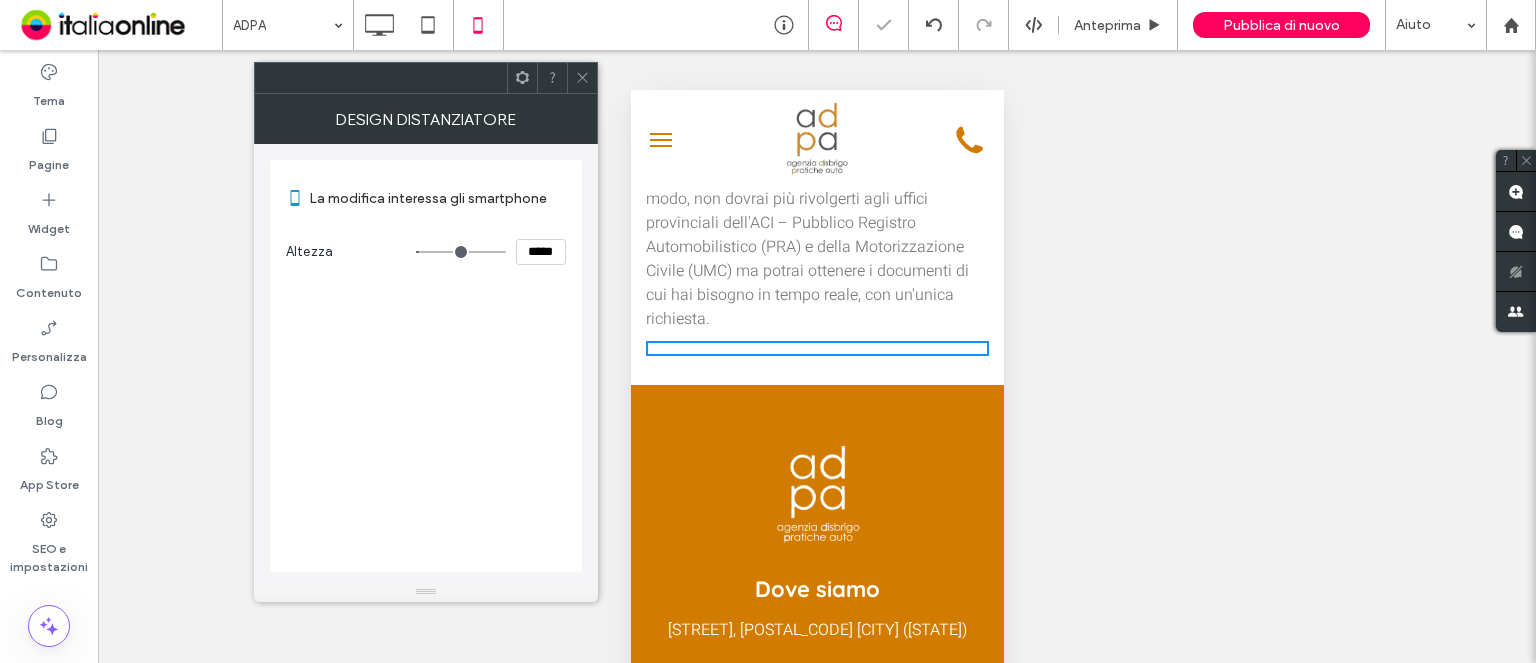 type on "***" 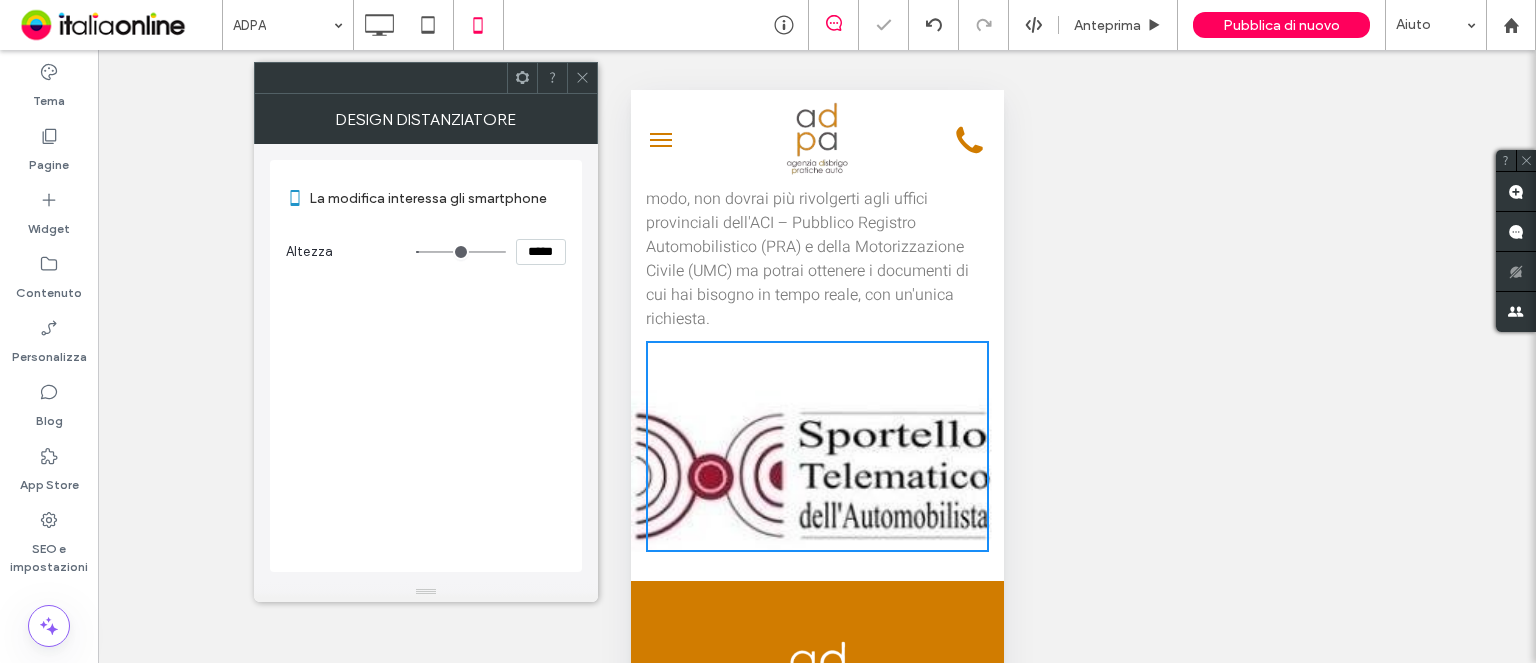 type on "***" 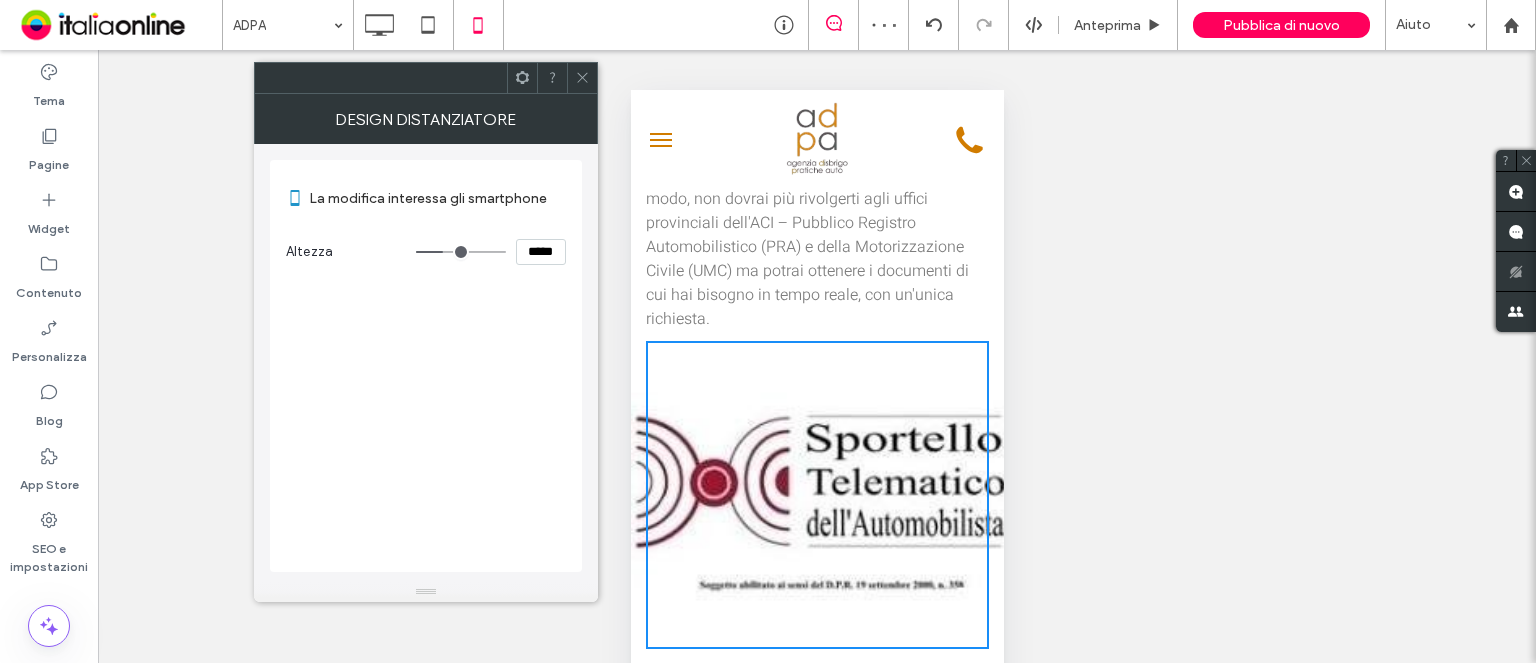 type on "***" 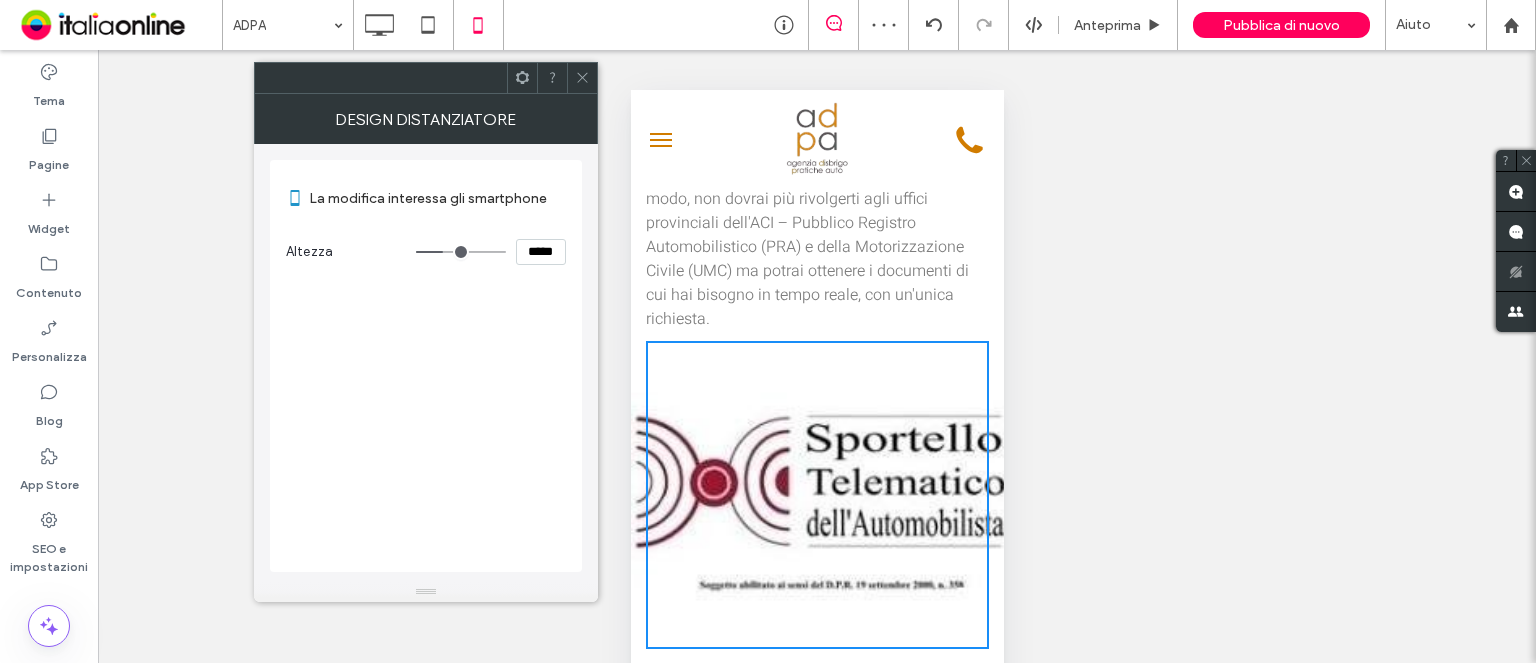 type on "*****" 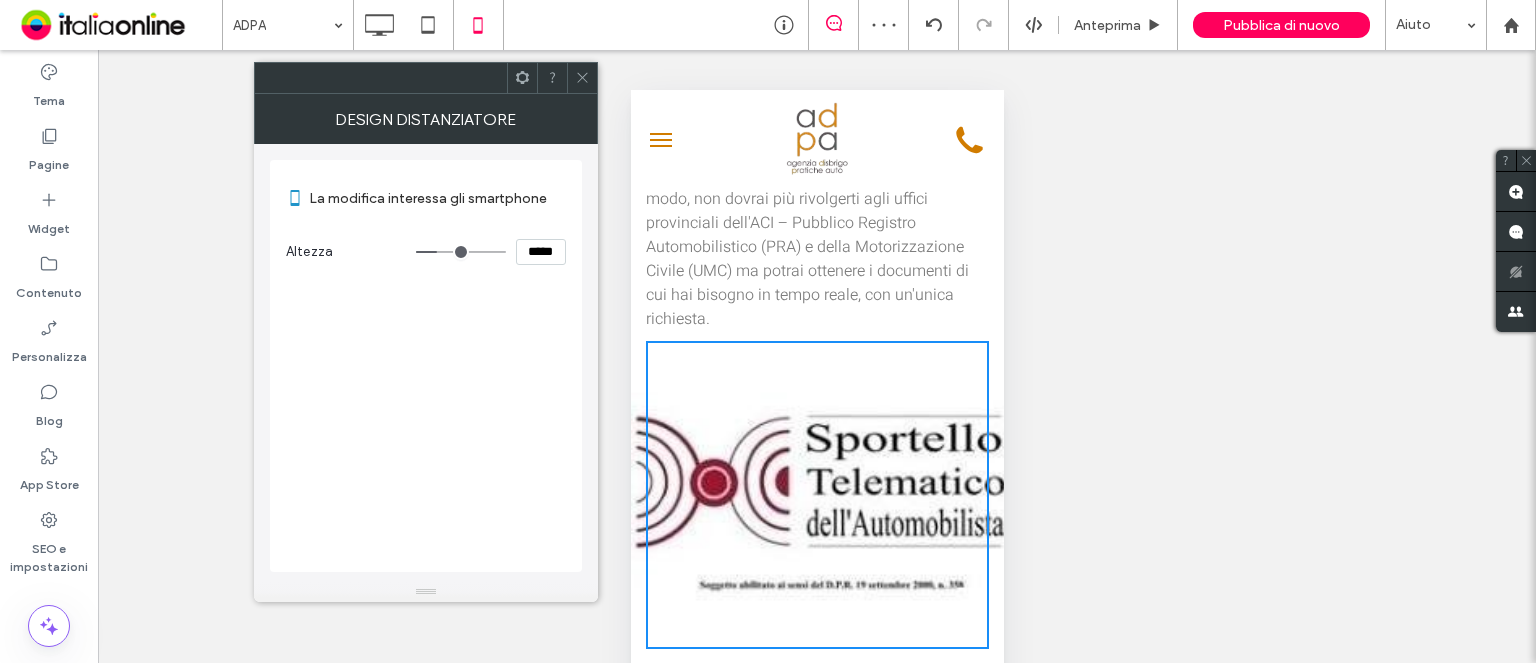type on "***" 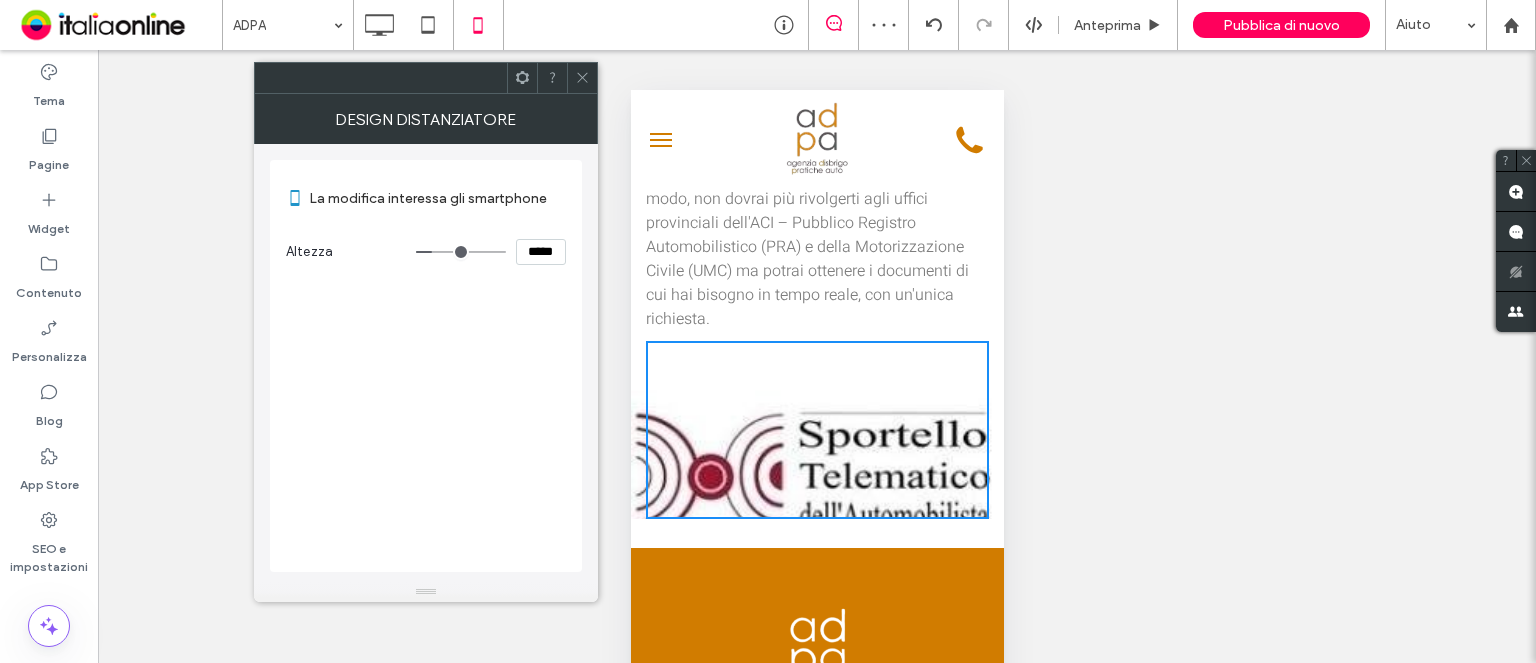 type on "***" 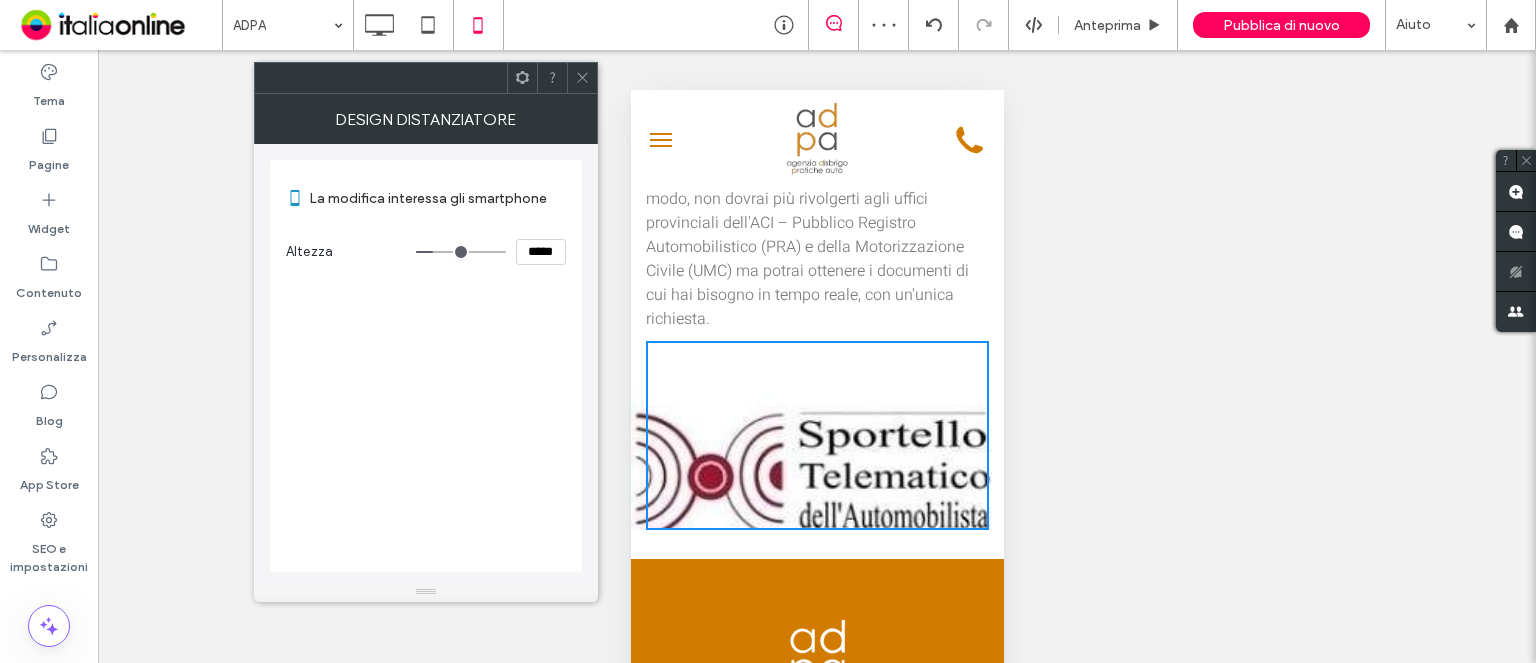 type on "***" 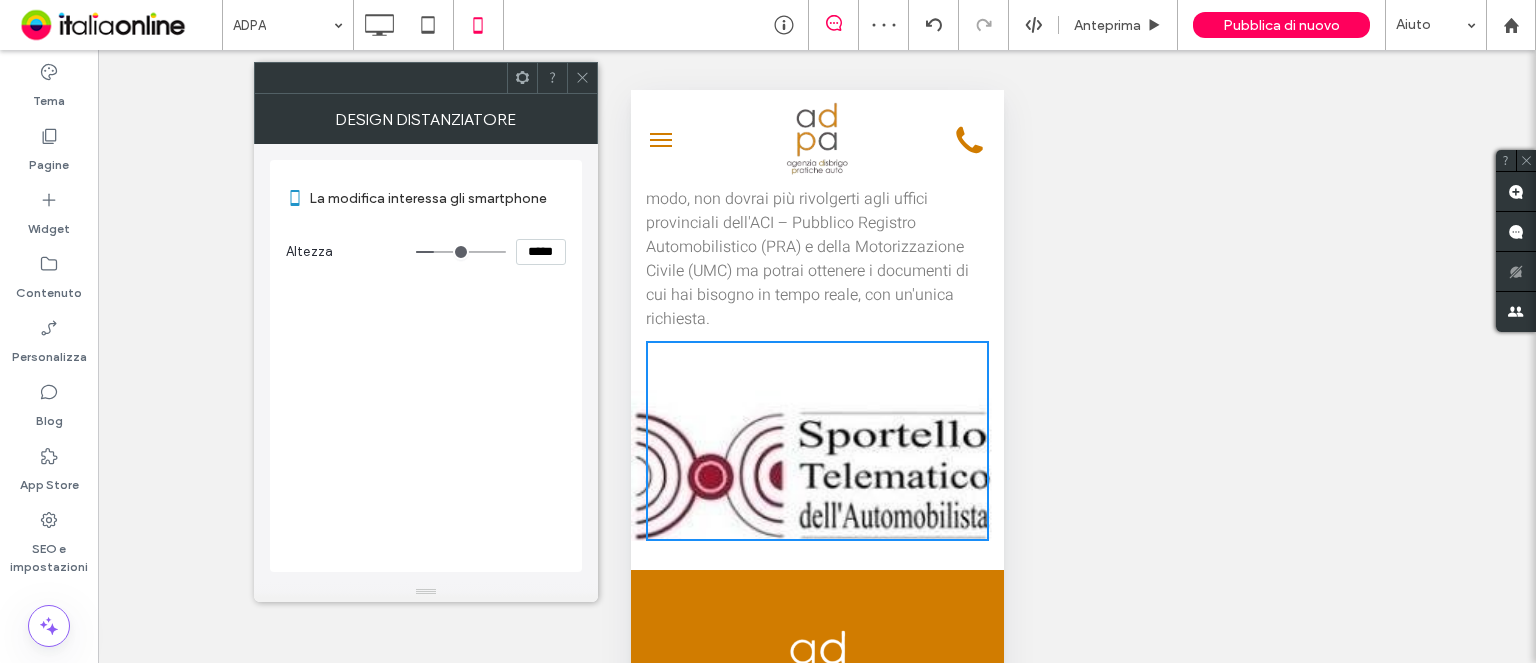 type on "***" 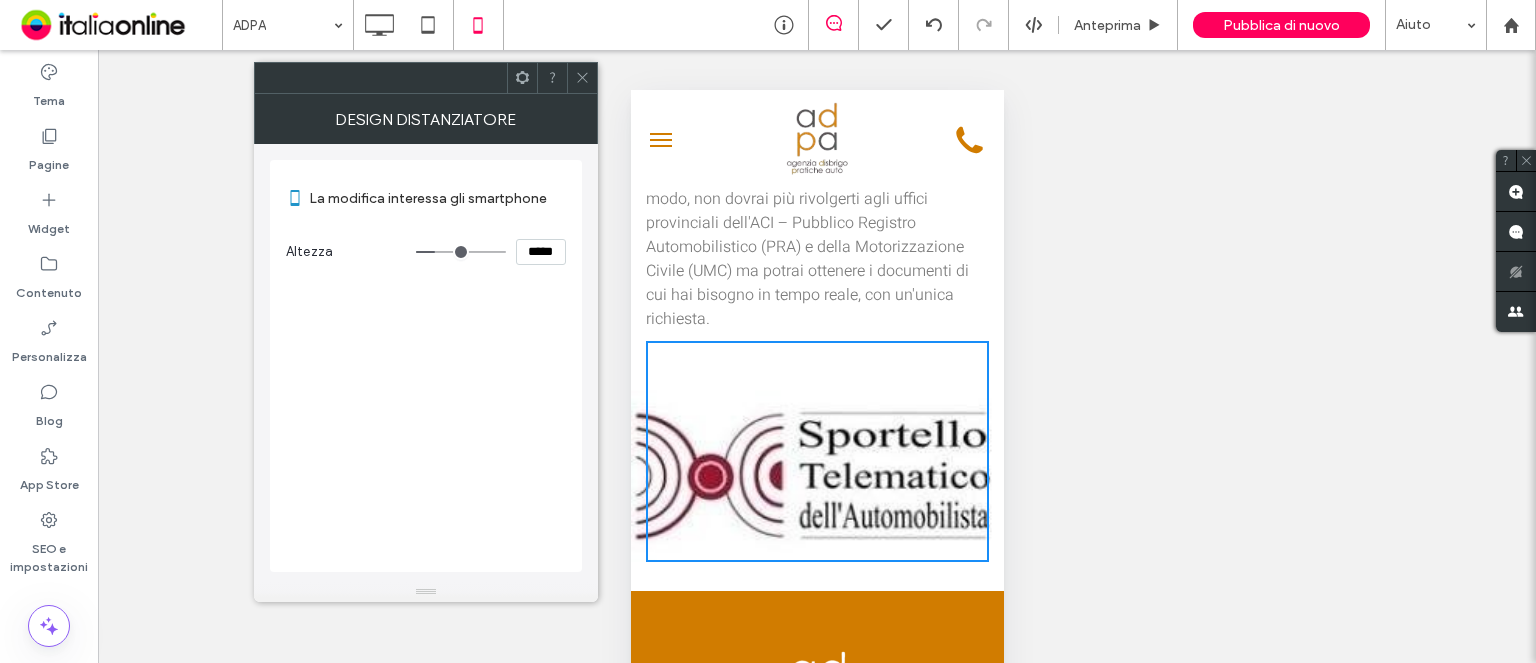 drag, startPoint x: 423, startPoint y: 248, endPoint x: 451, endPoint y: 206, distance: 50.47772 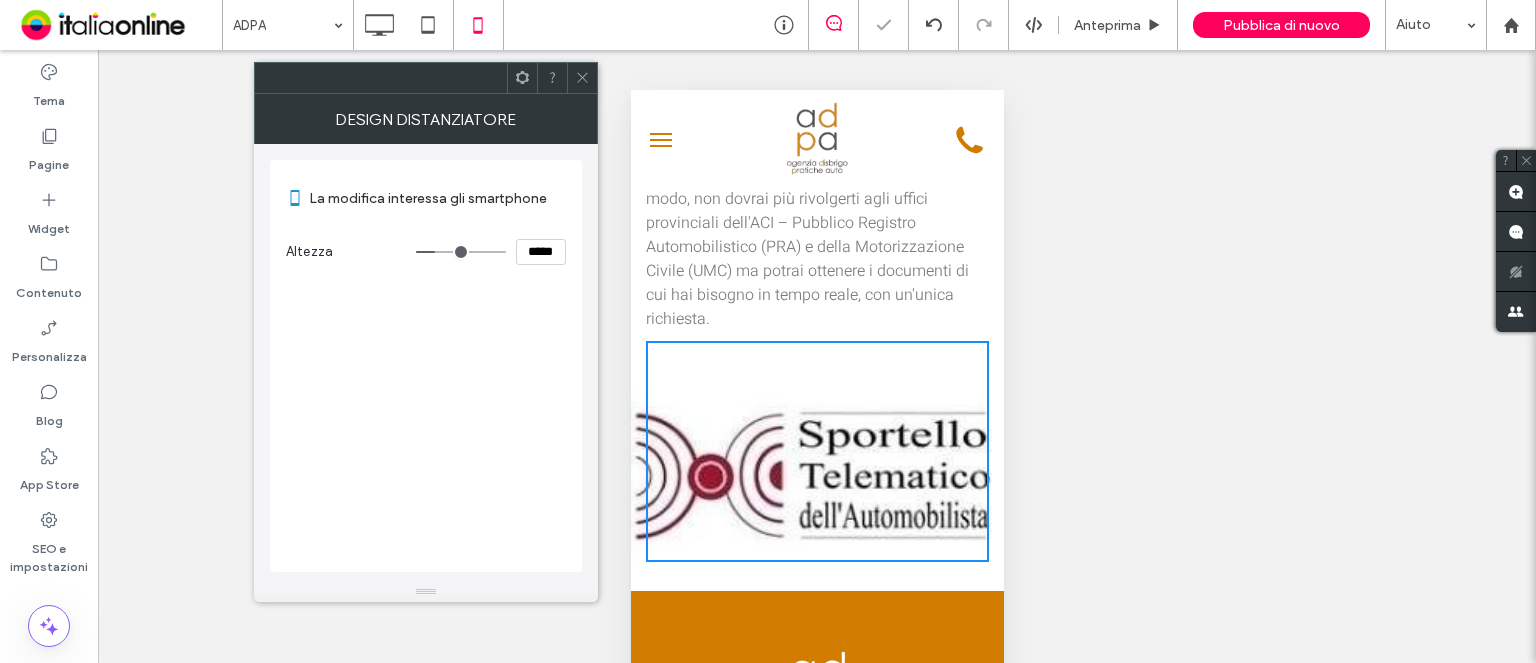 click 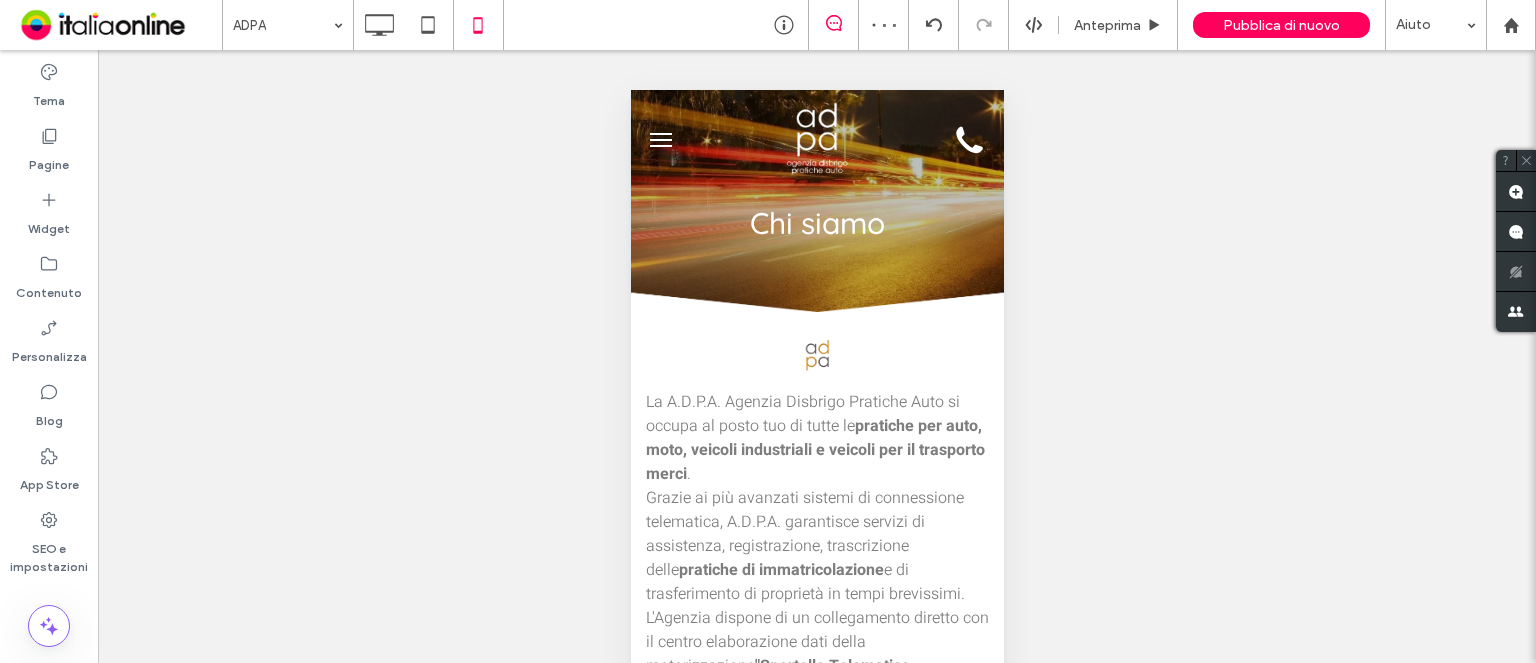 scroll, scrollTop: 0, scrollLeft: 0, axis: both 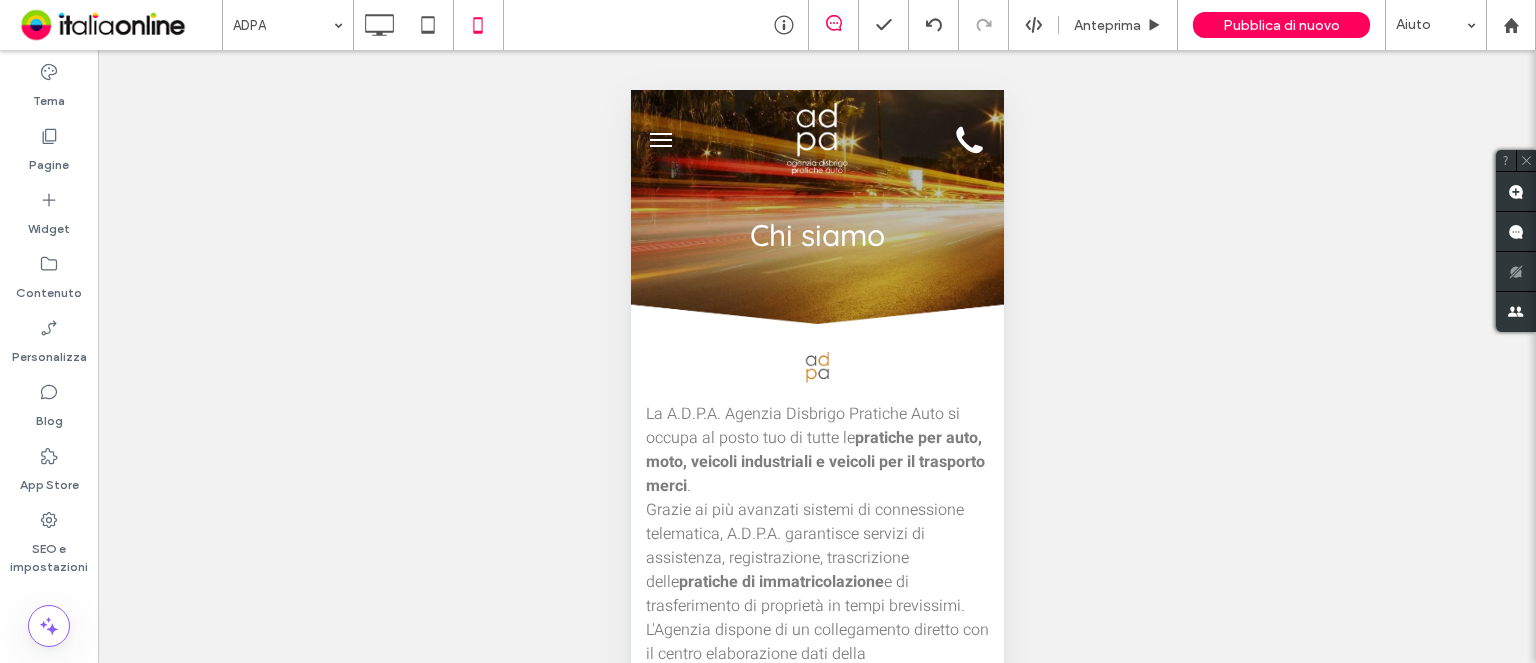 drag, startPoint x: 59, startPoint y: 147, endPoint x: 261, endPoint y: 204, distance: 209.88806 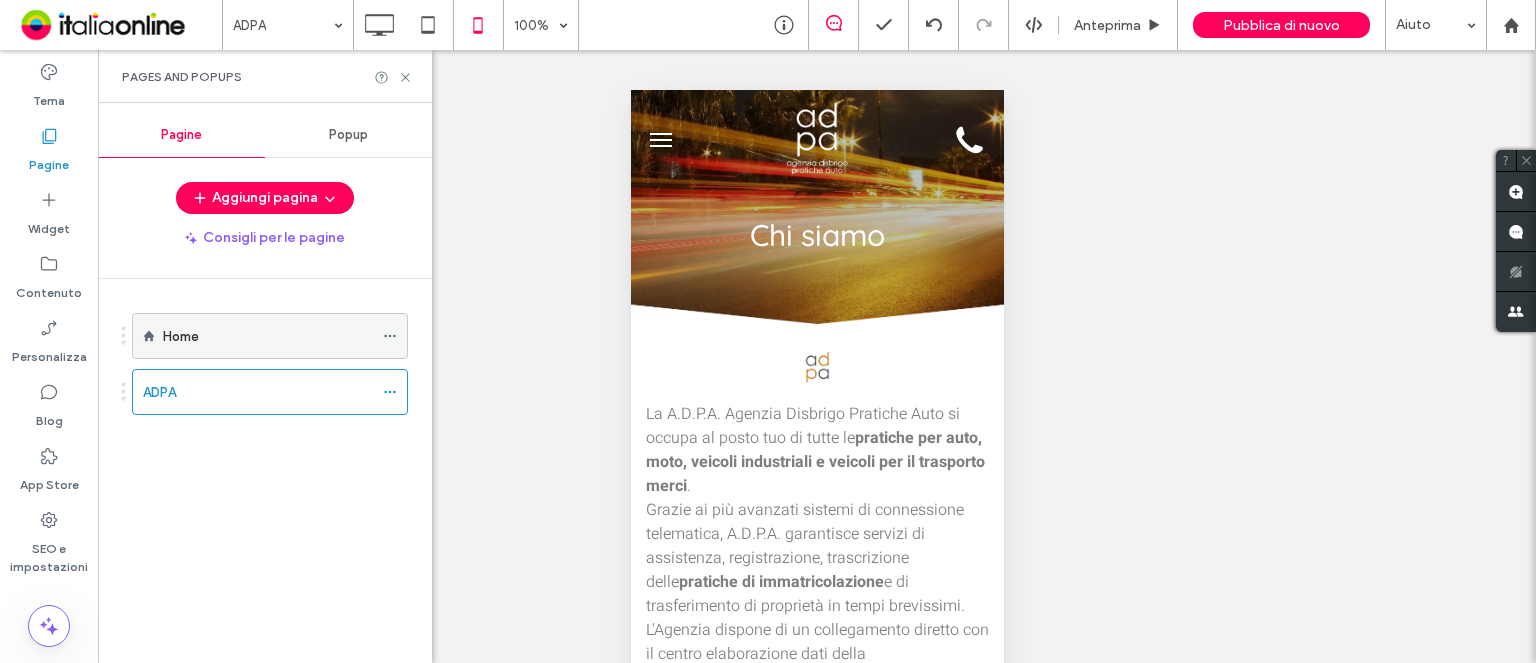 click 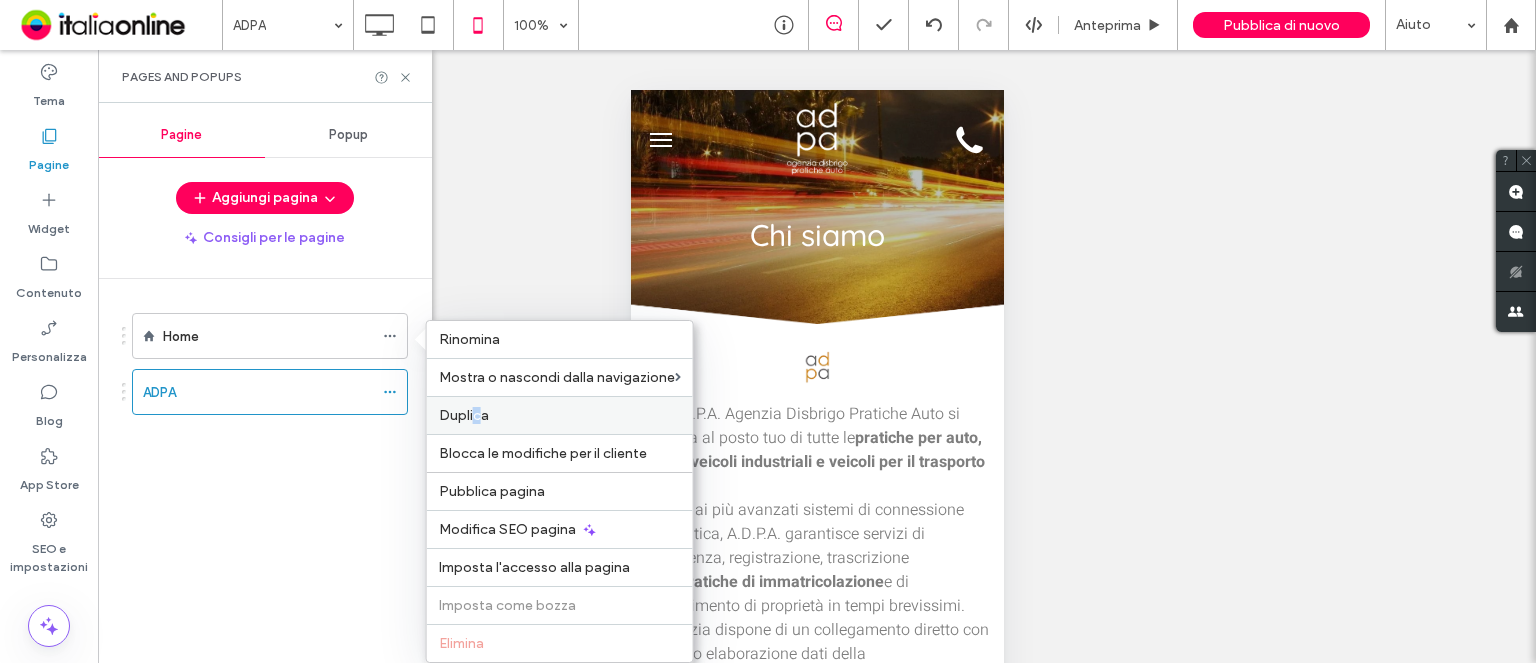 click on "Duplica" at bounding box center [464, 415] 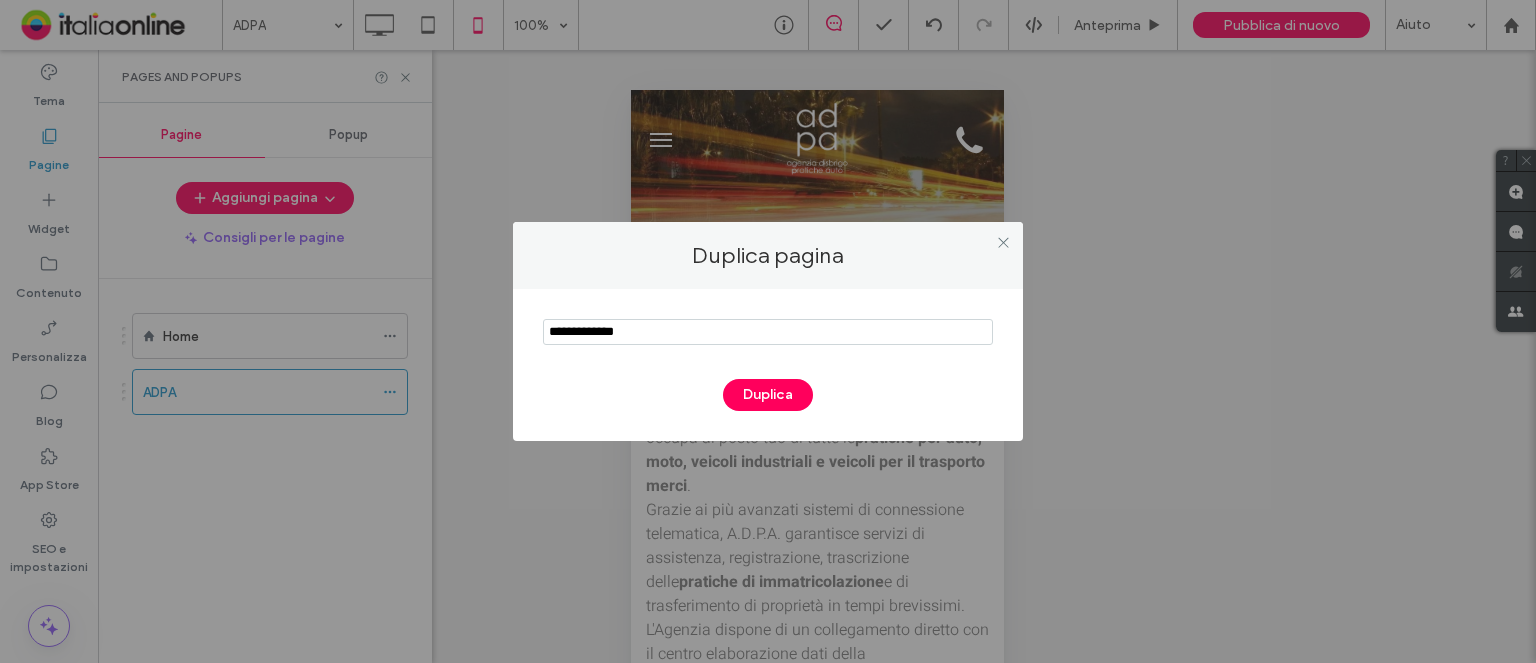 drag, startPoint x: 686, startPoint y: 335, endPoint x: 288, endPoint y: 299, distance: 399.62482 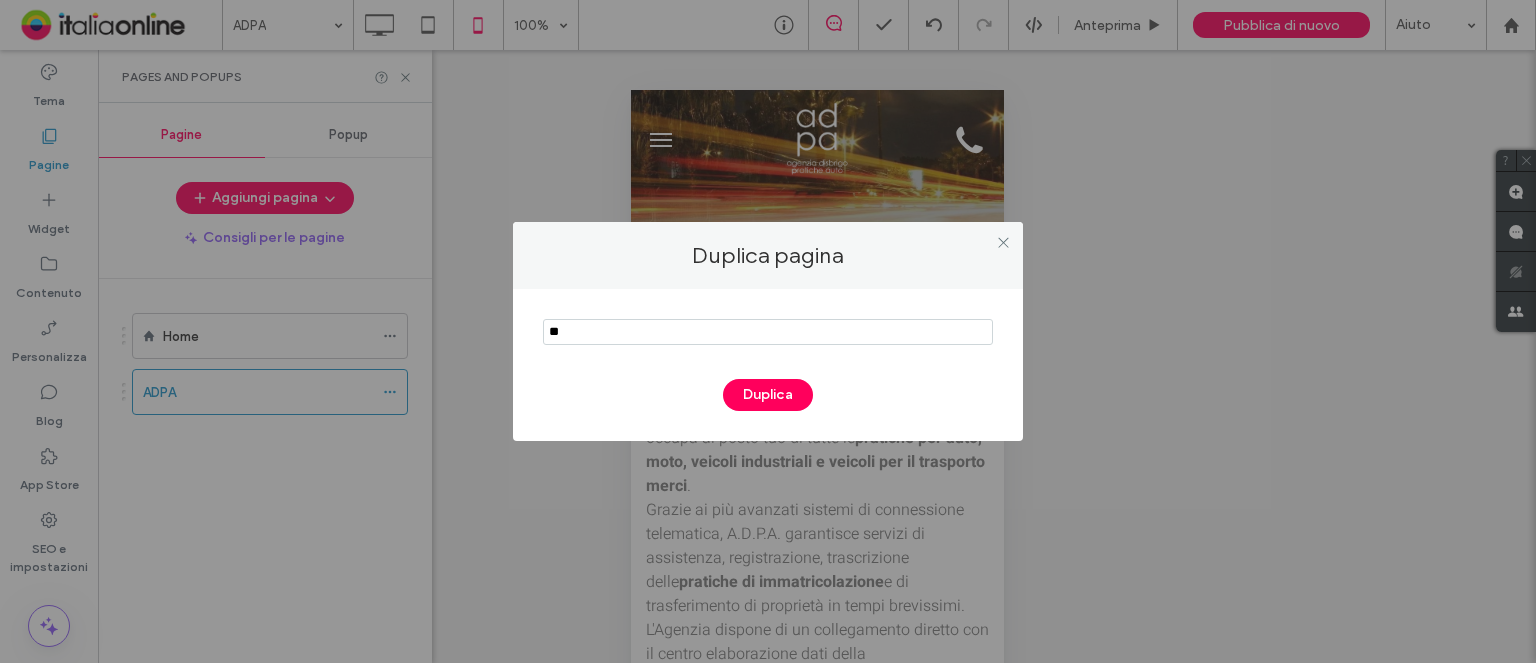 type on "*" 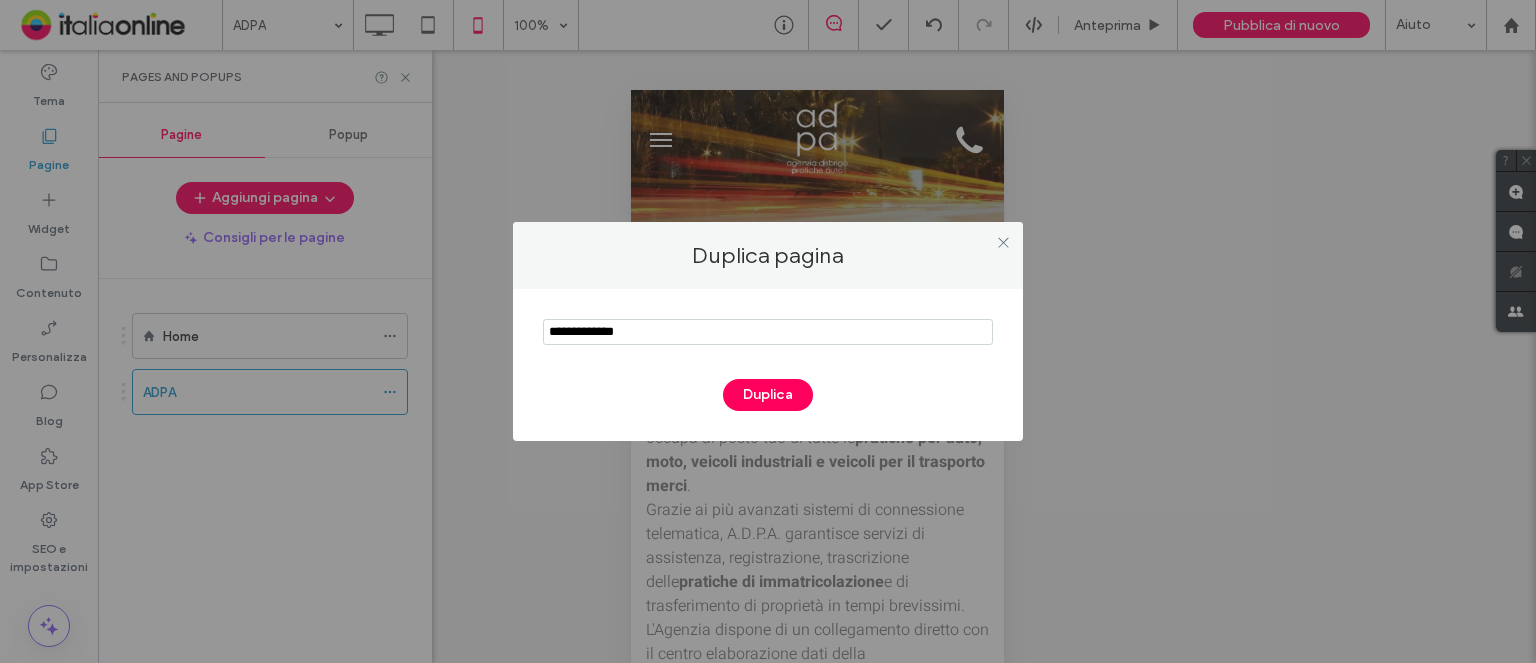 type on "**********" 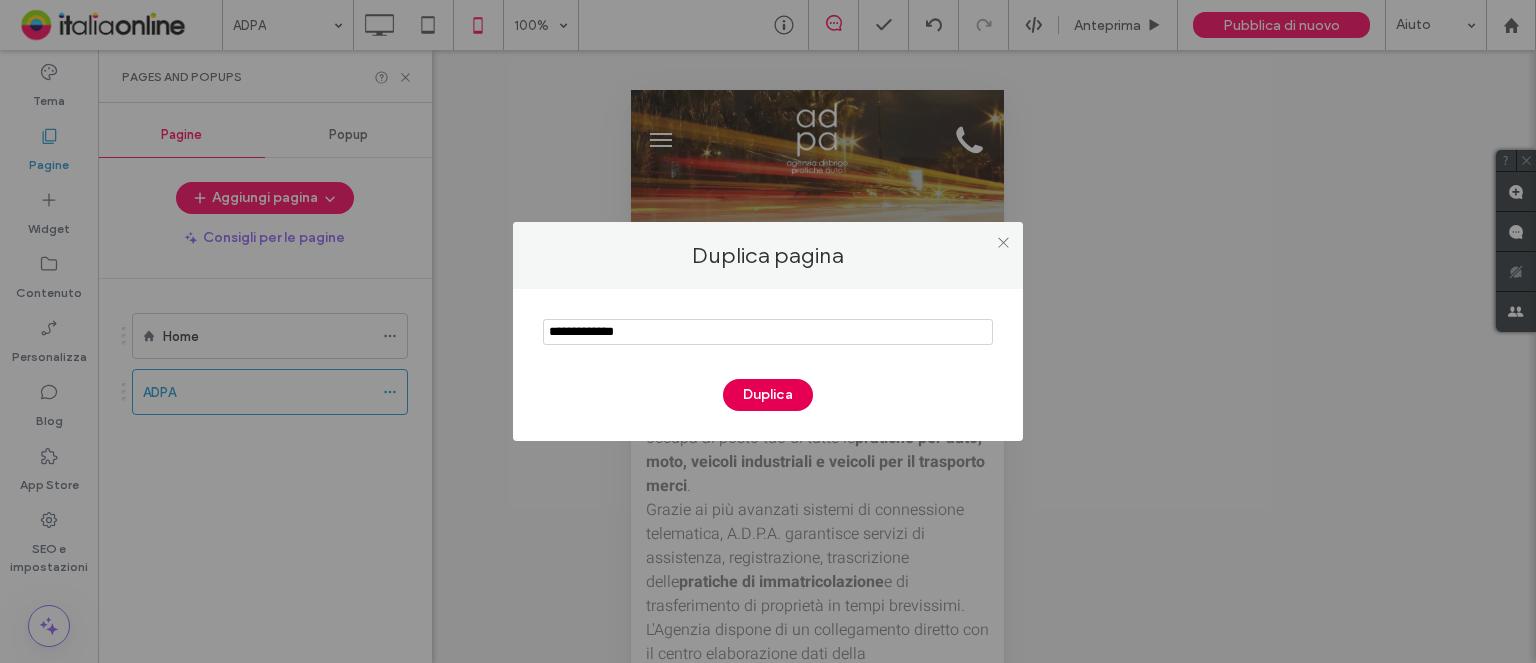 click on "Duplica" at bounding box center [768, 395] 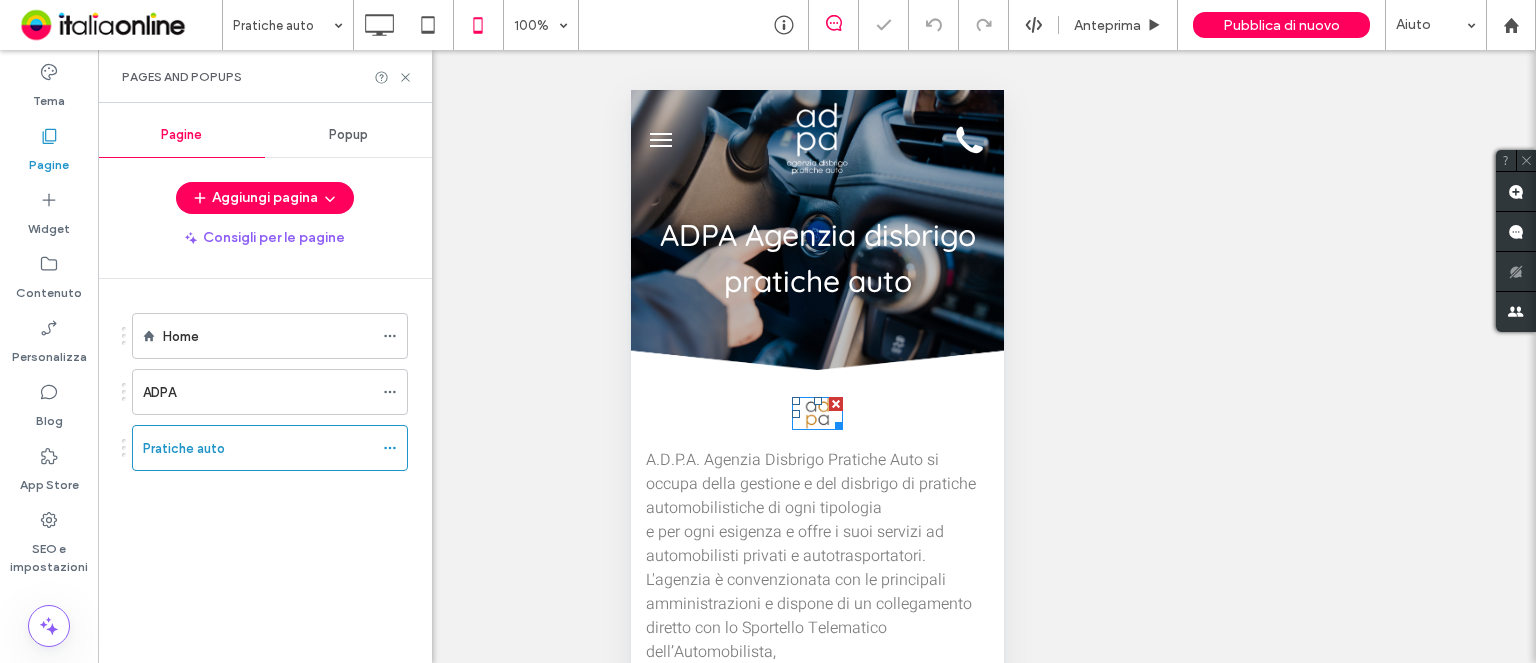 scroll, scrollTop: 0, scrollLeft: 0, axis: both 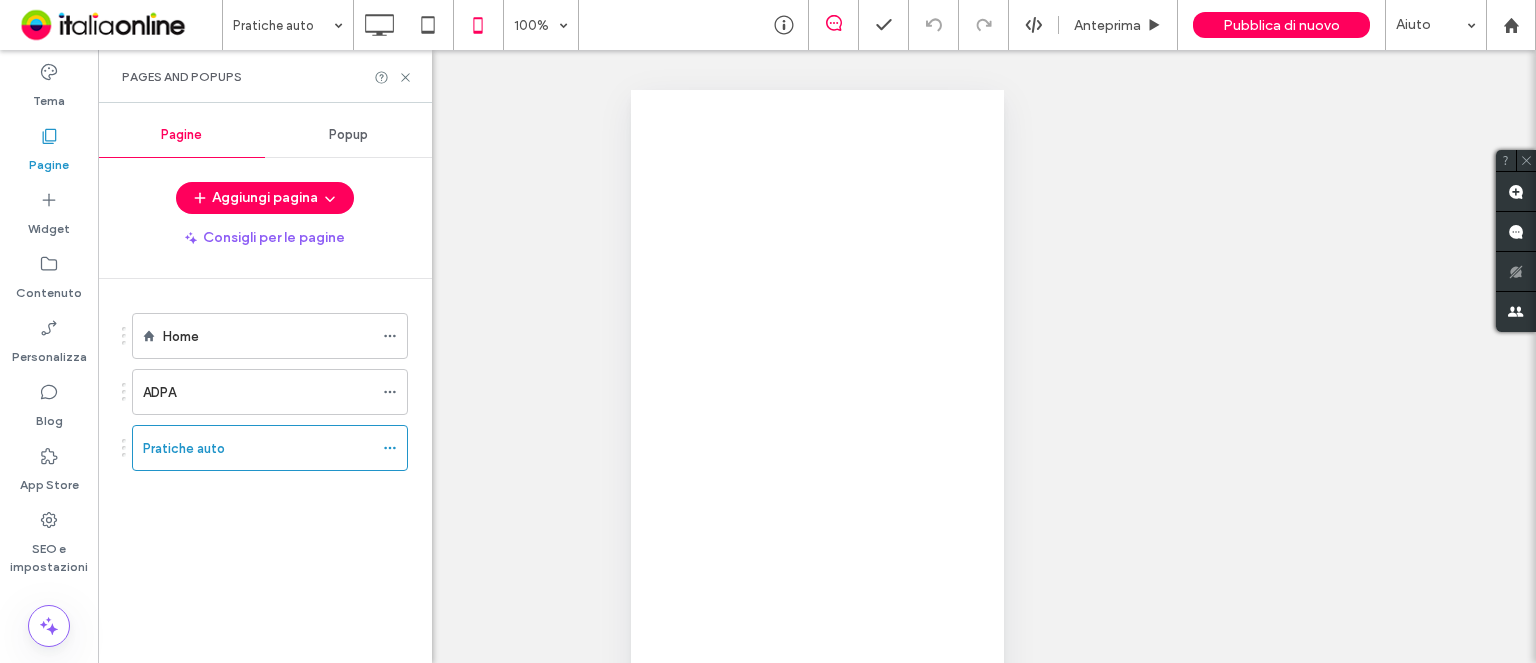 drag, startPoint x: 247, startPoint y: 448, endPoint x: 331, endPoint y: 281, distance: 186.93582 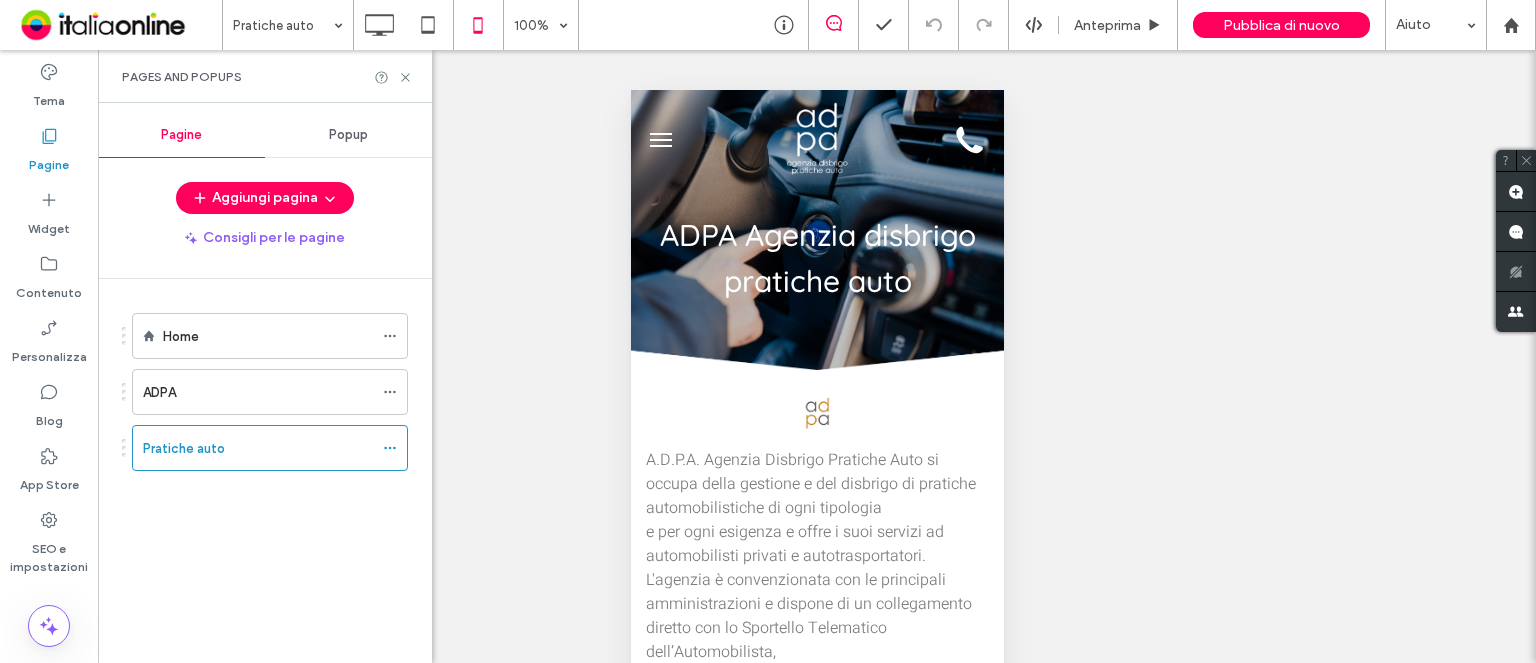 scroll, scrollTop: 0, scrollLeft: 0, axis: both 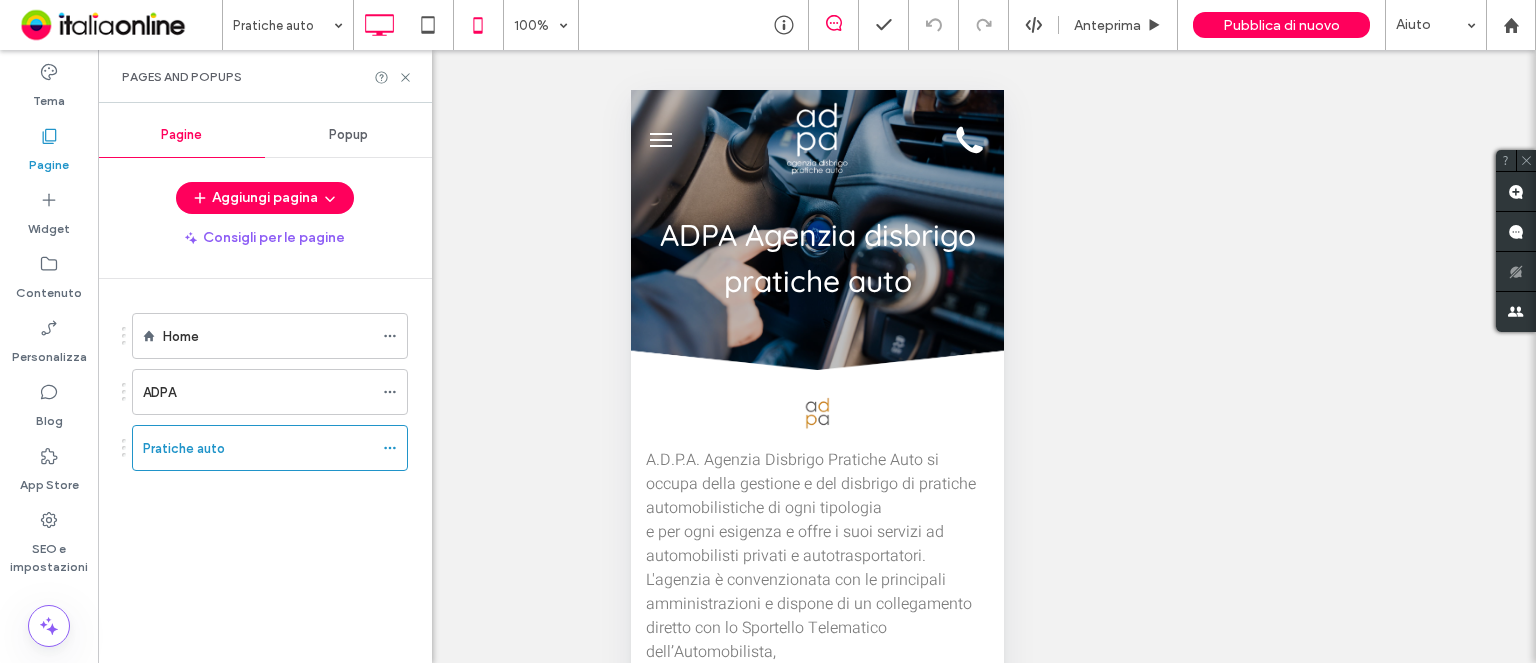 click 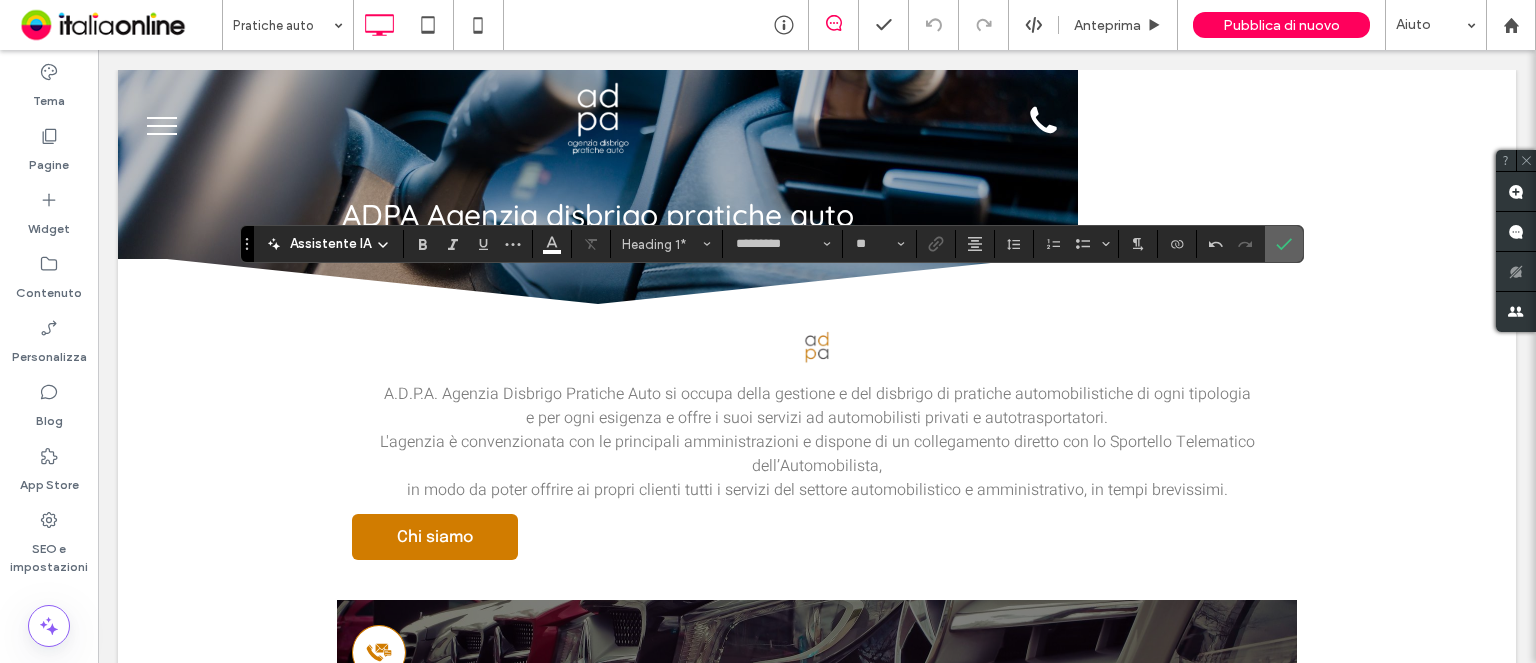 click at bounding box center (1280, 244) 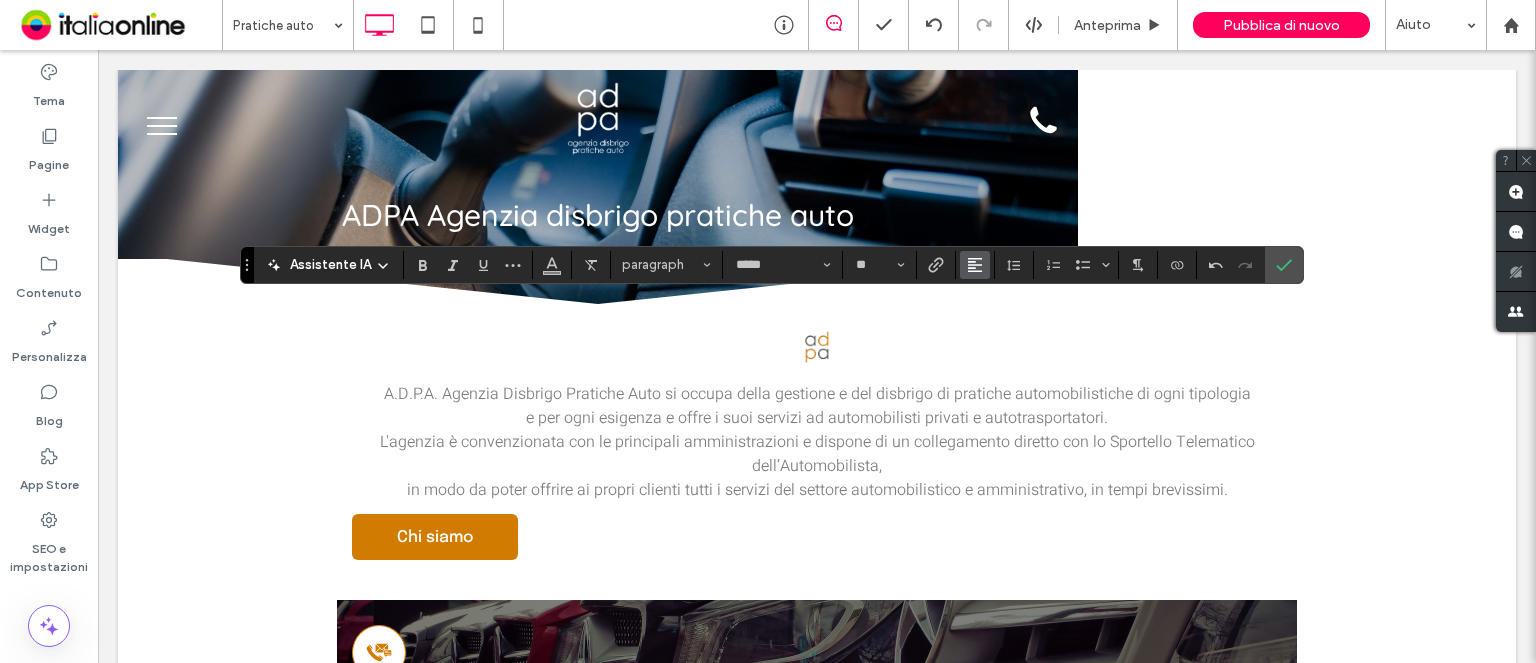 click at bounding box center [975, 265] 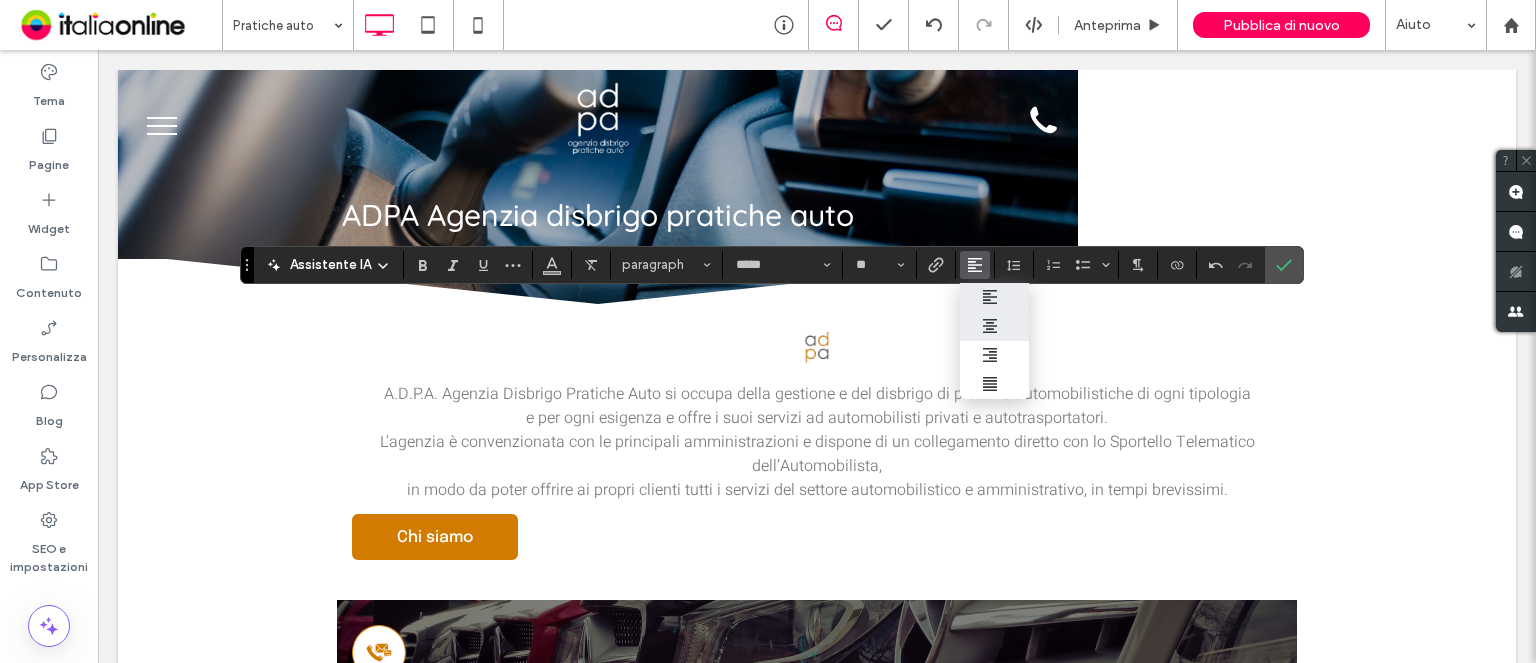 click 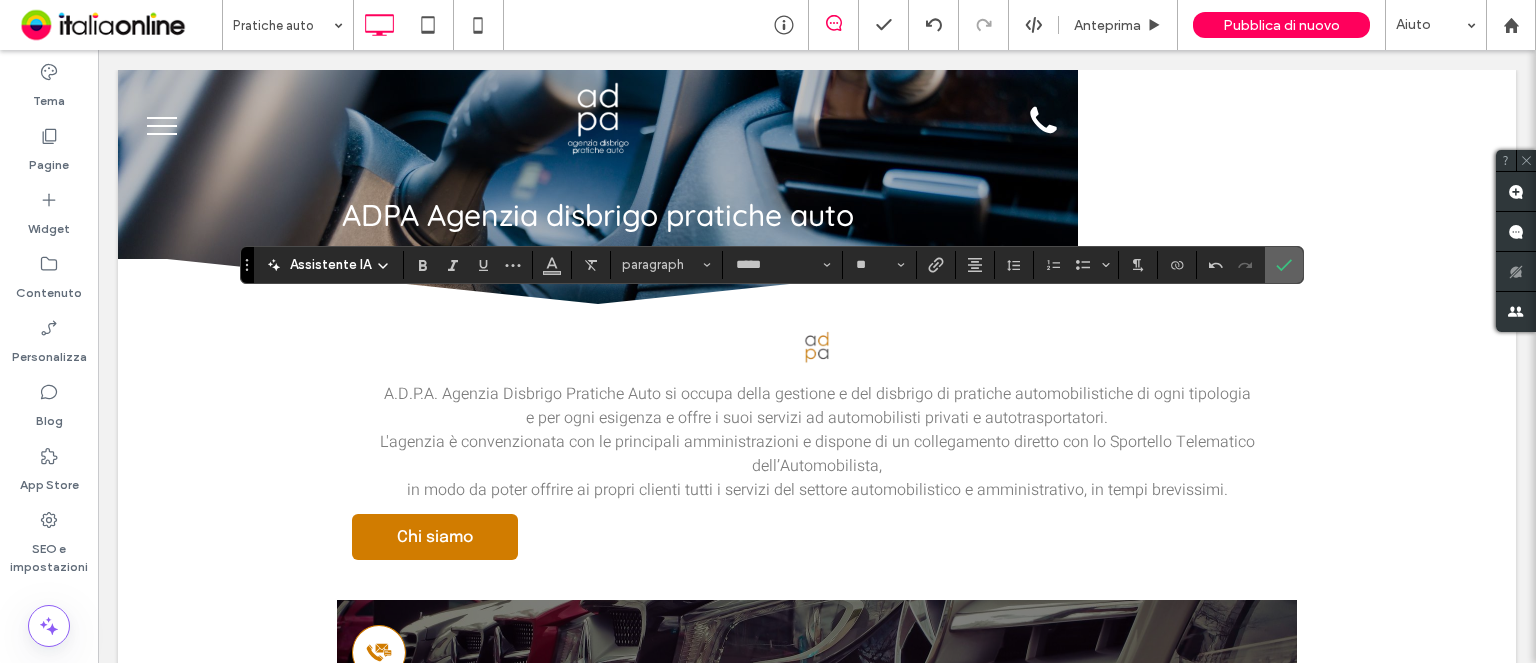 click 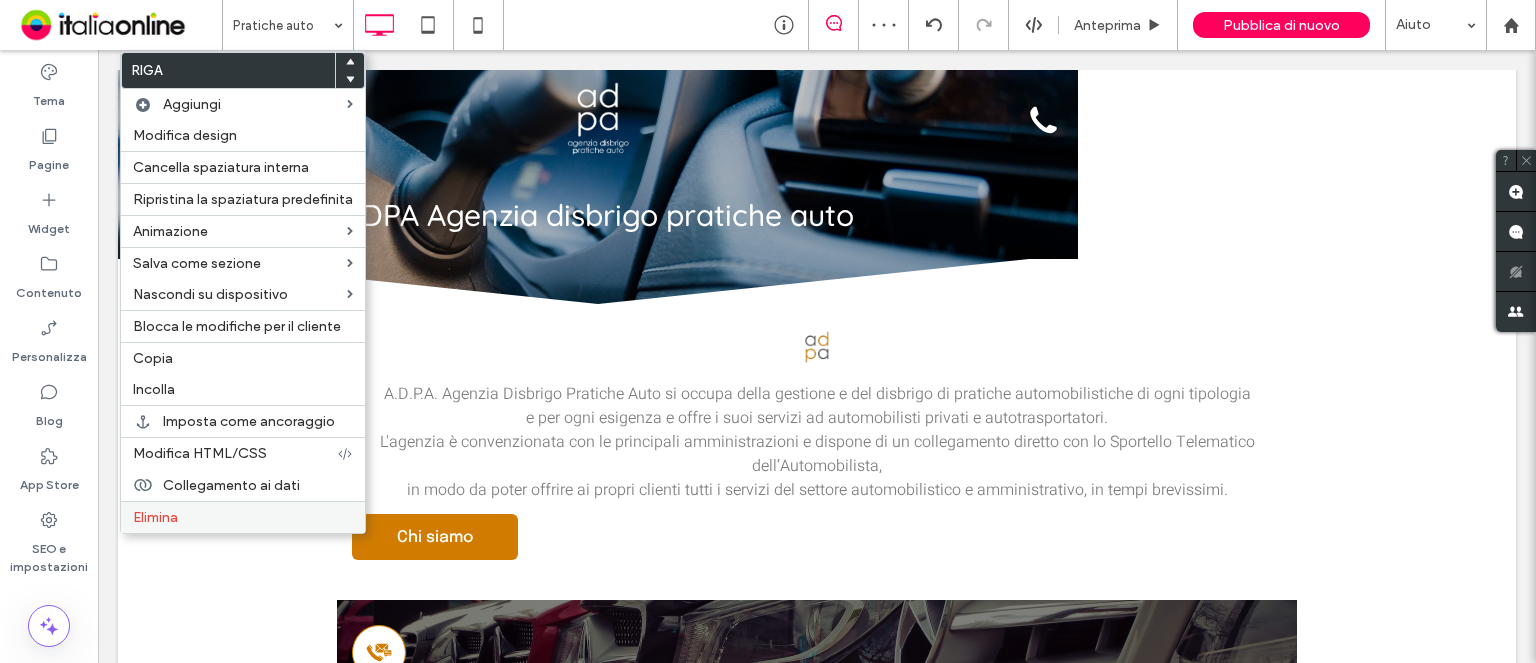 click on "Elimina" at bounding box center [155, 517] 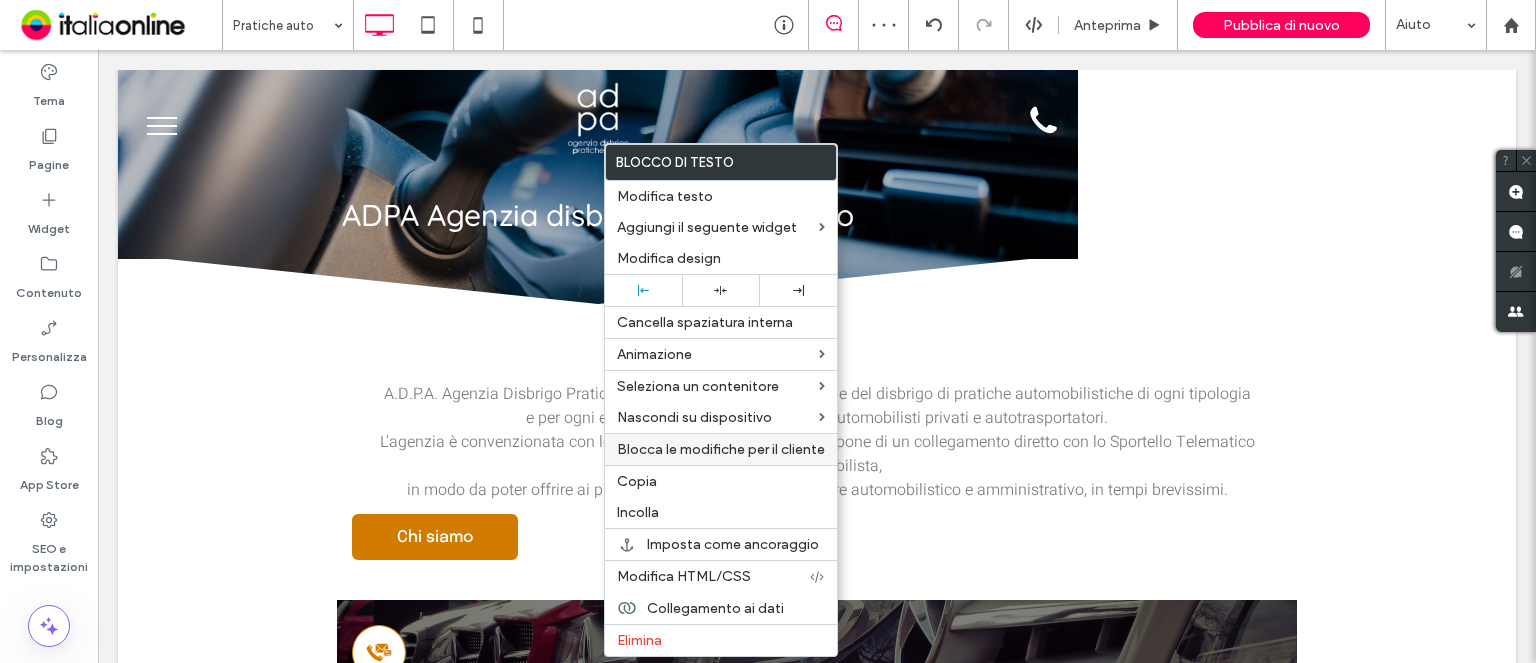 drag, startPoint x: 719, startPoint y: 635, endPoint x: 653, endPoint y: 447, distance: 199.24858 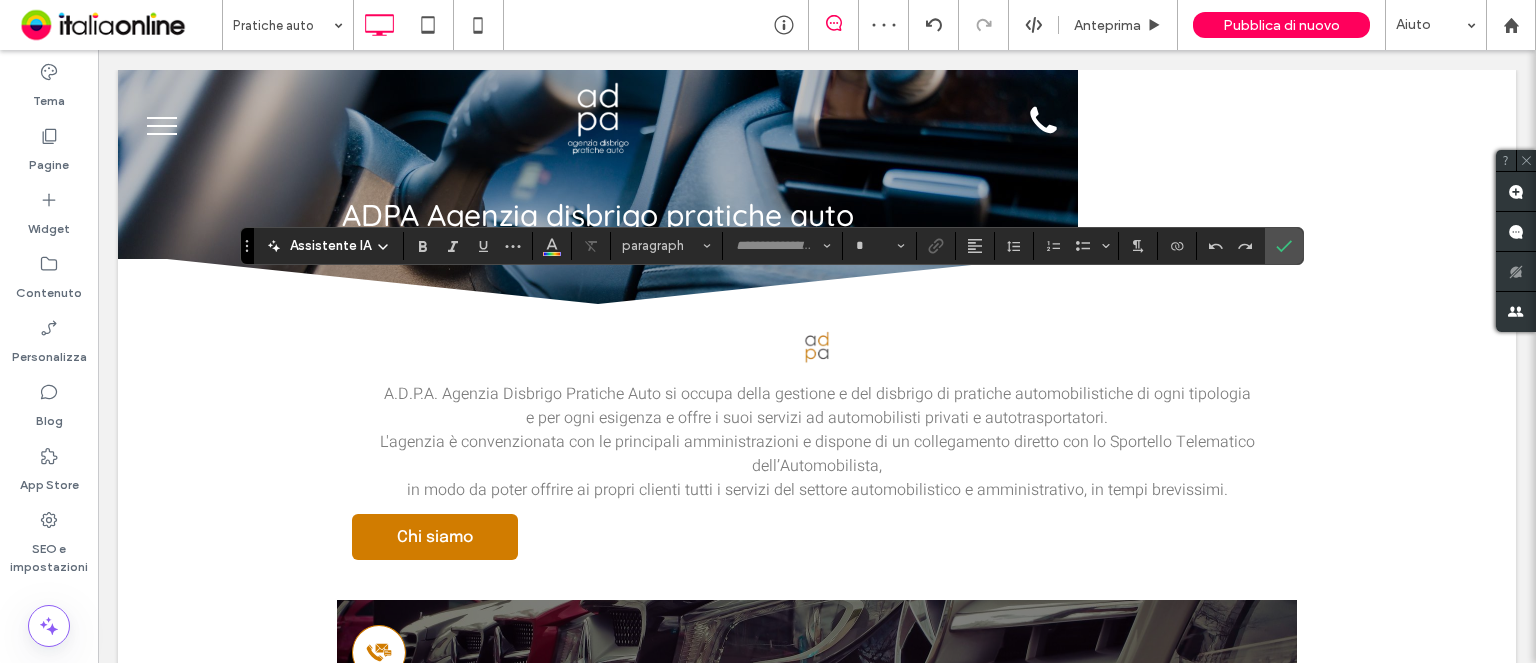 type on "*********" 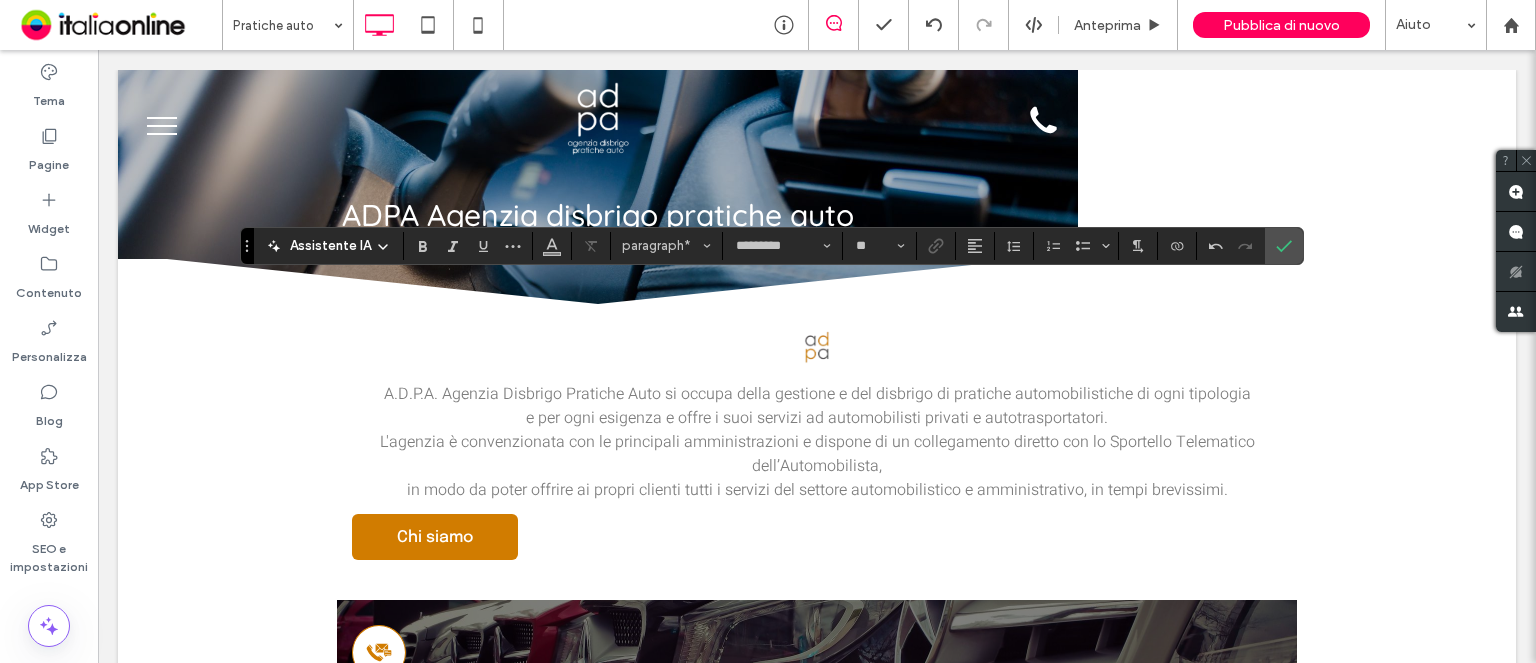 type on "*****" 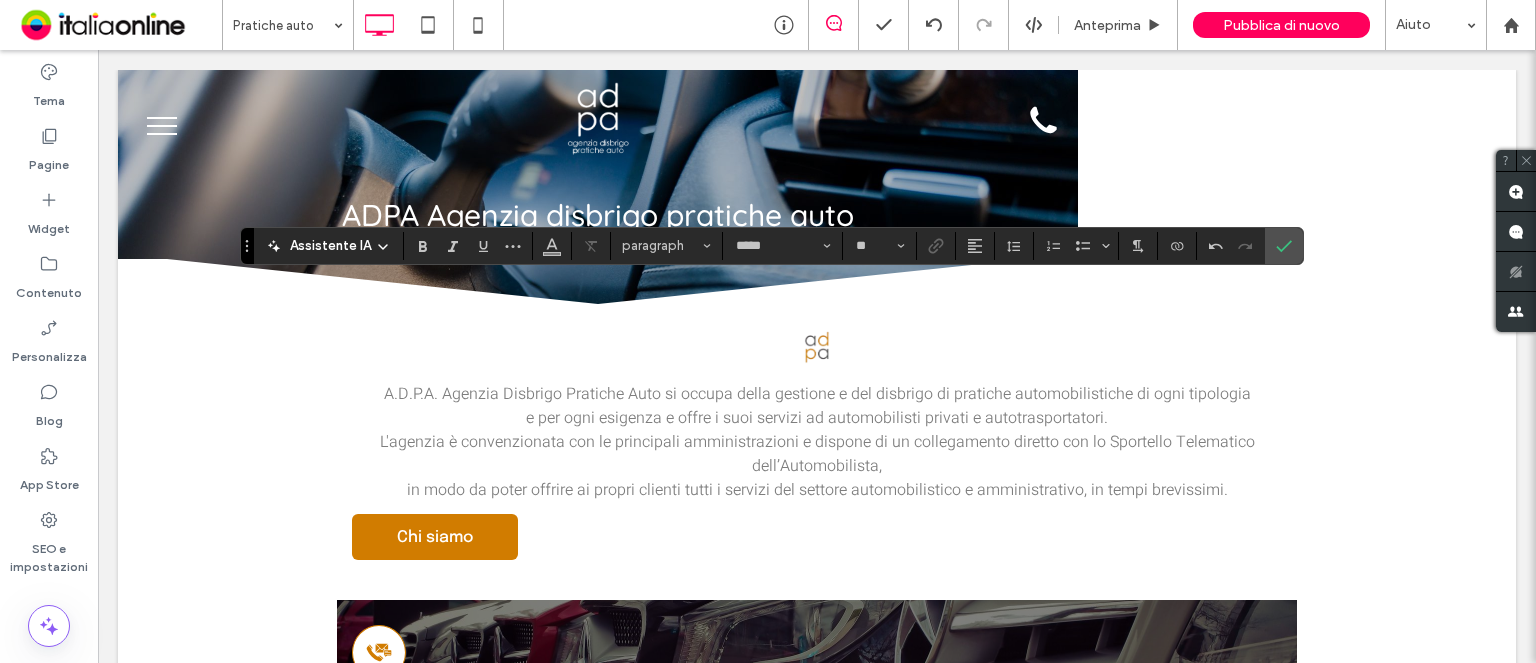 type on "*********" 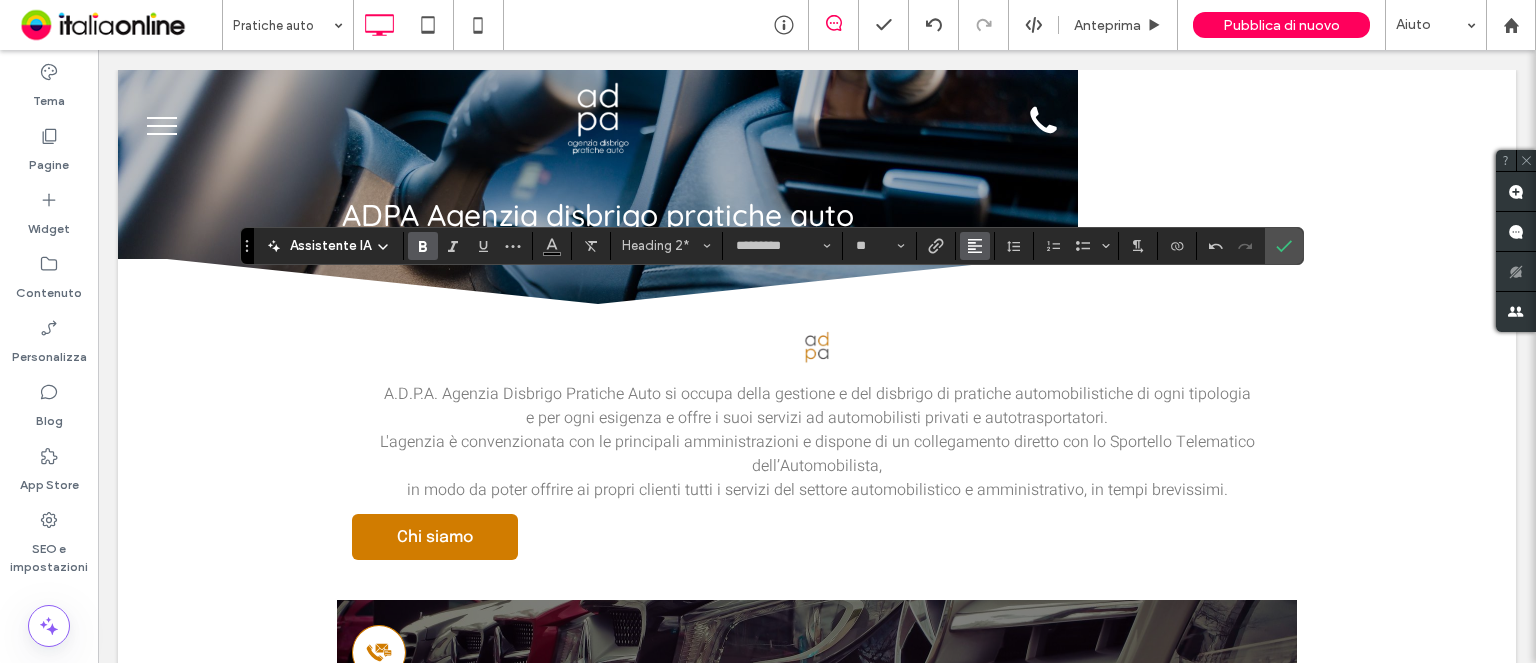 click 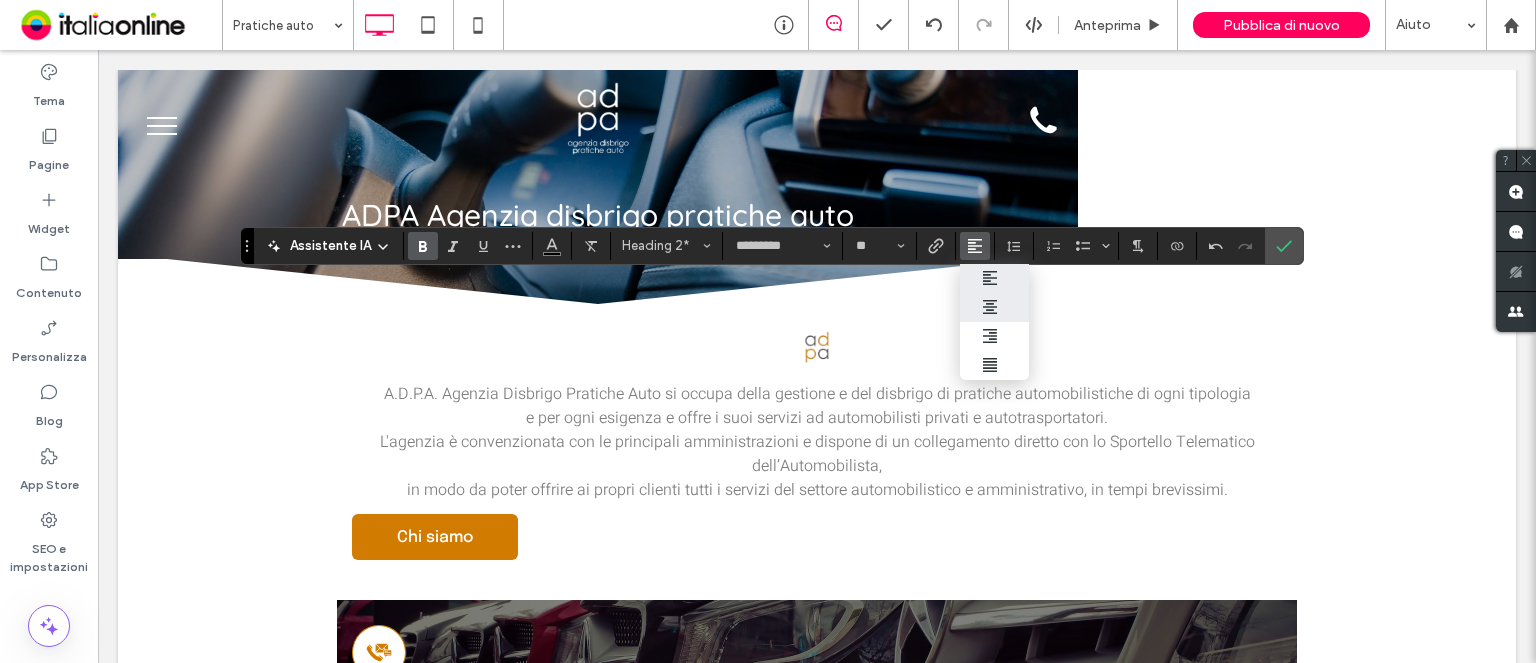 click at bounding box center [995, 307] 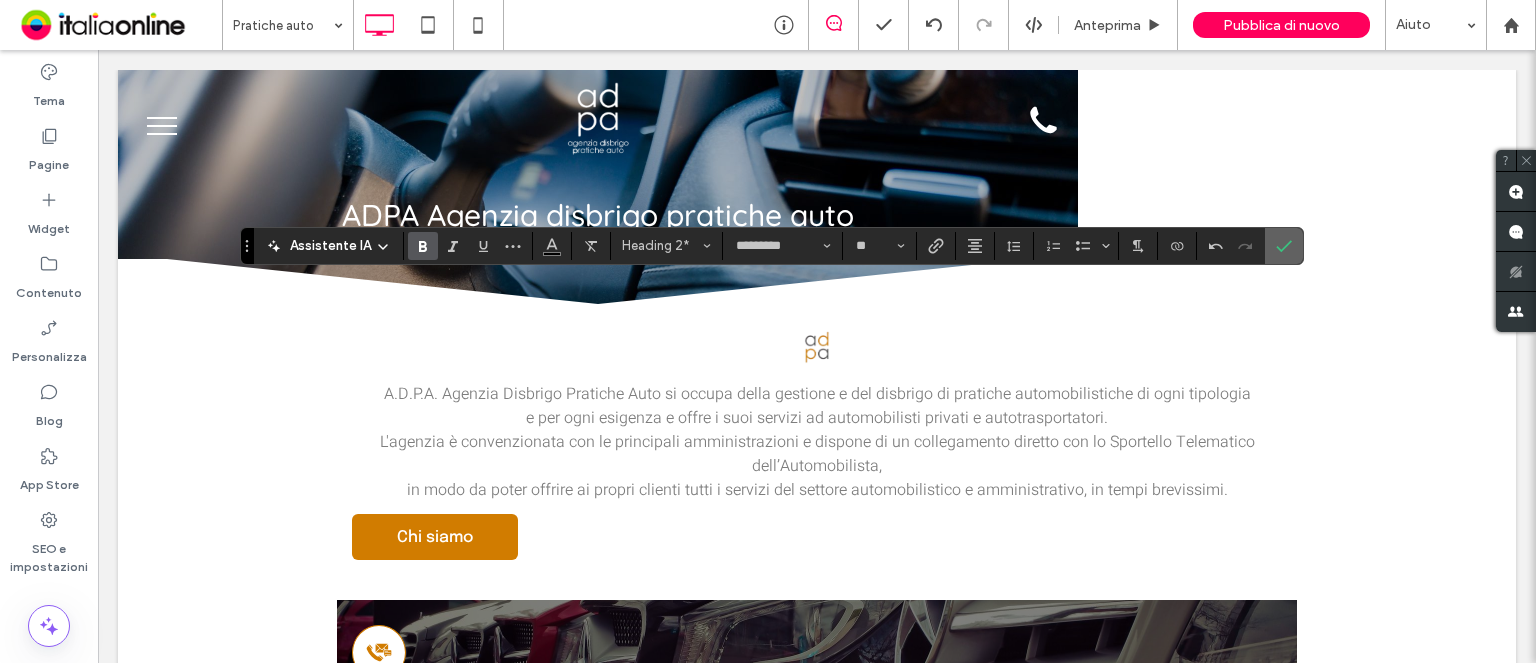 click 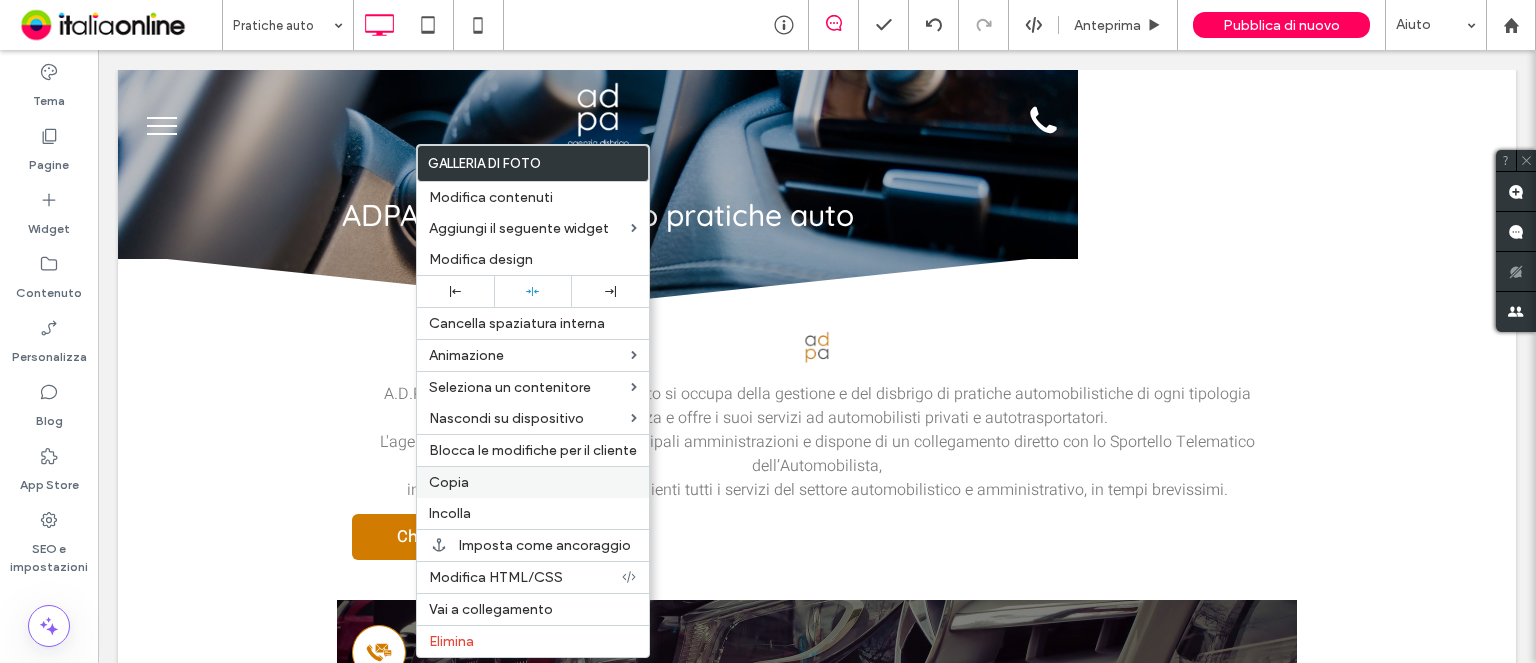 drag, startPoint x: 522, startPoint y: 635, endPoint x: 623, endPoint y: 493, distance: 174.25555 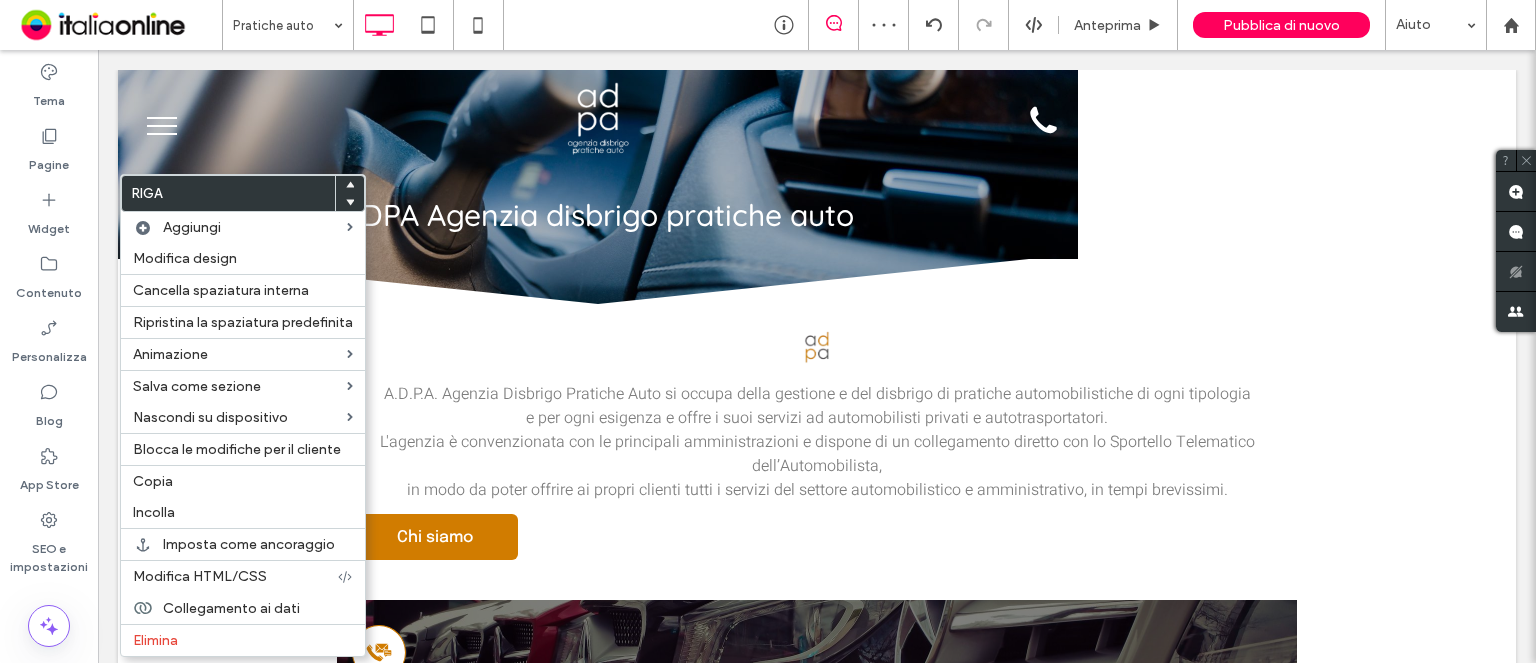 drag, startPoint x: 269, startPoint y: 625, endPoint x: 564, endPoint y: 471, distance: 332.7777 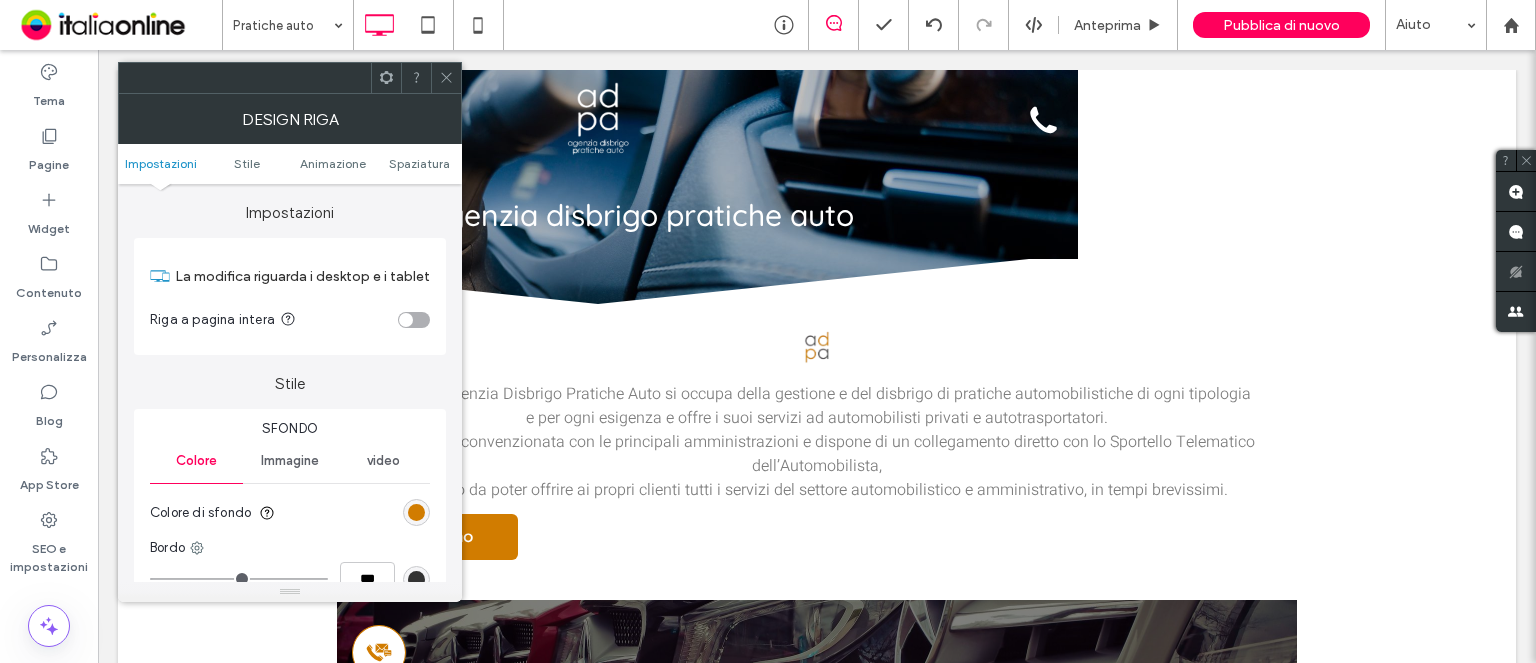 click 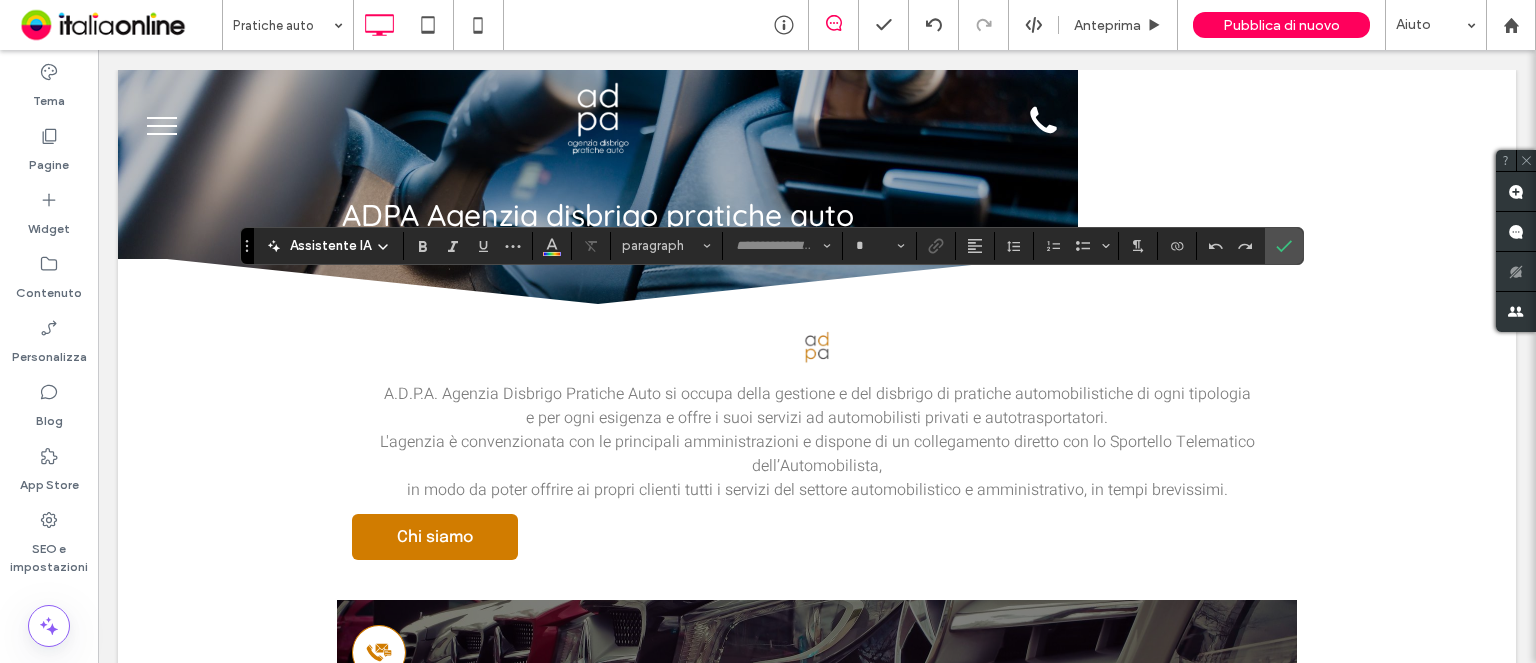 type on "*********" 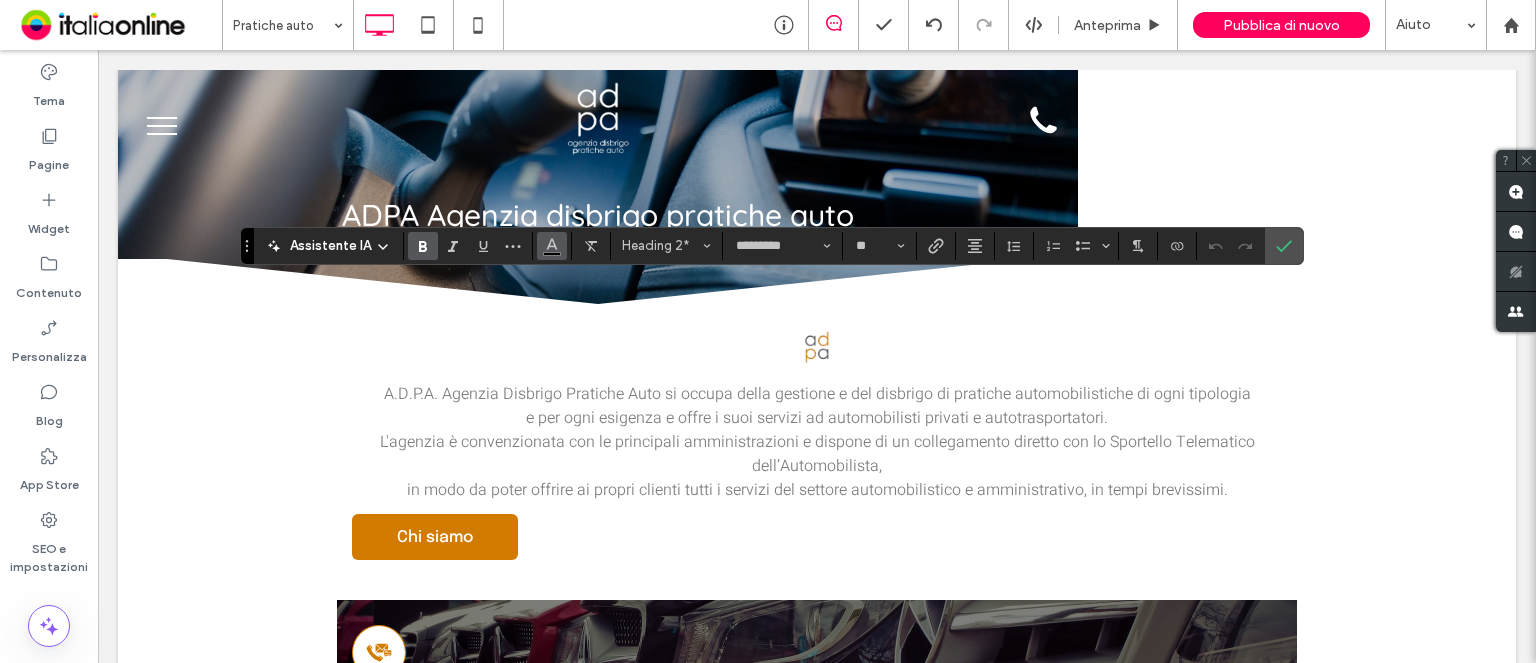 click 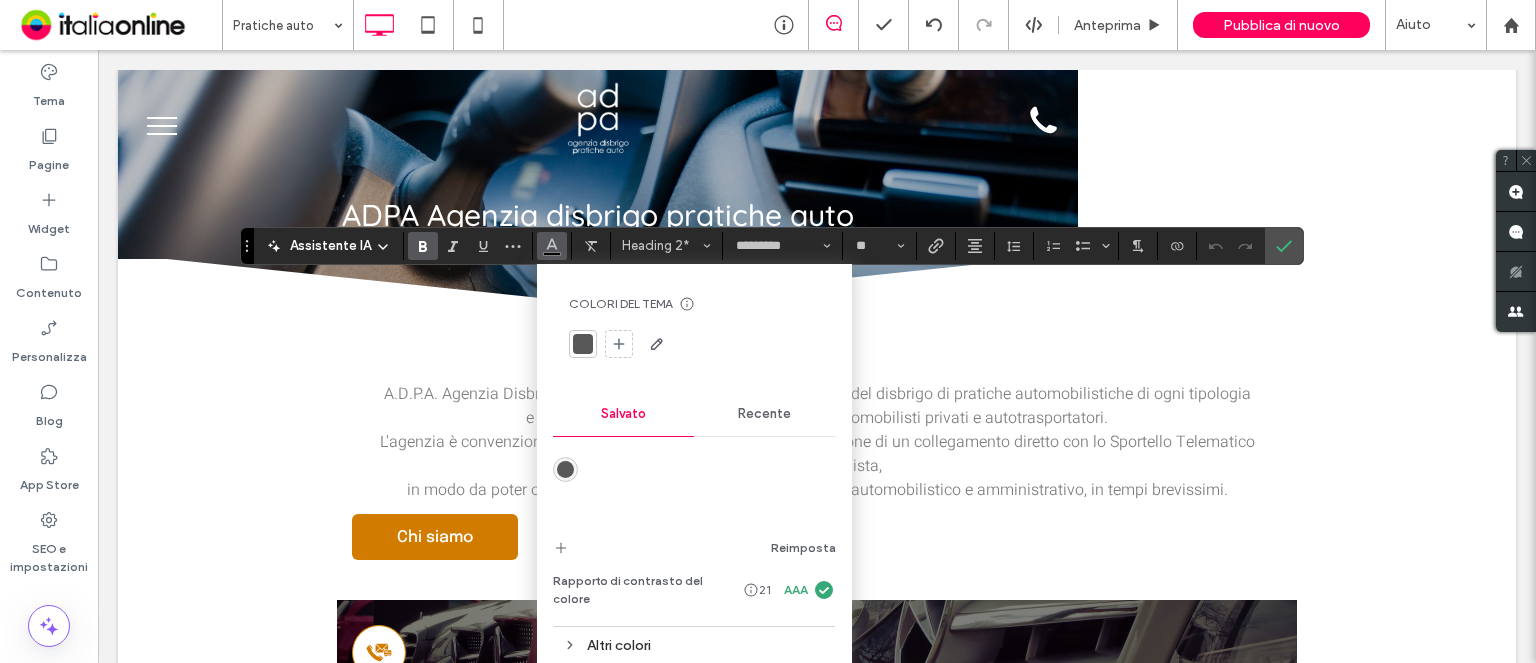 click at bounding box center (565, 469) 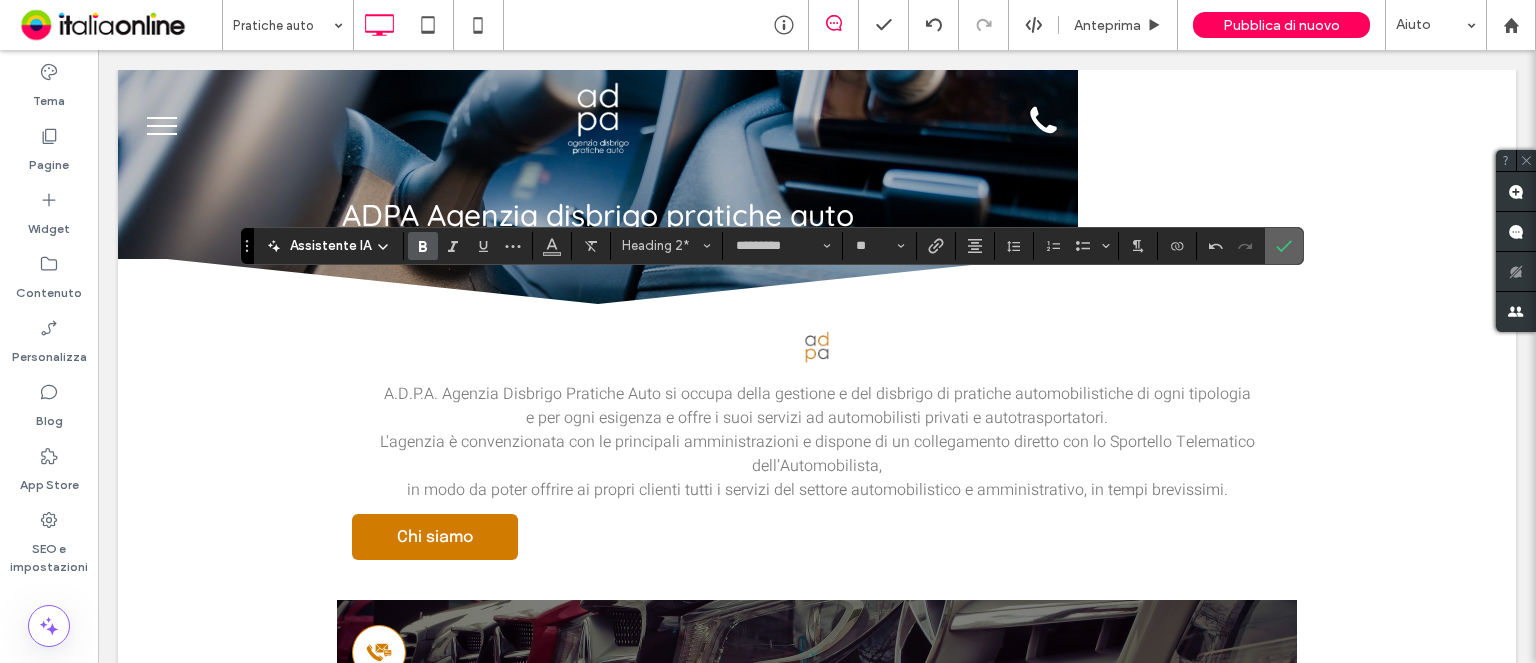 click at bounding box center (1284, 246) 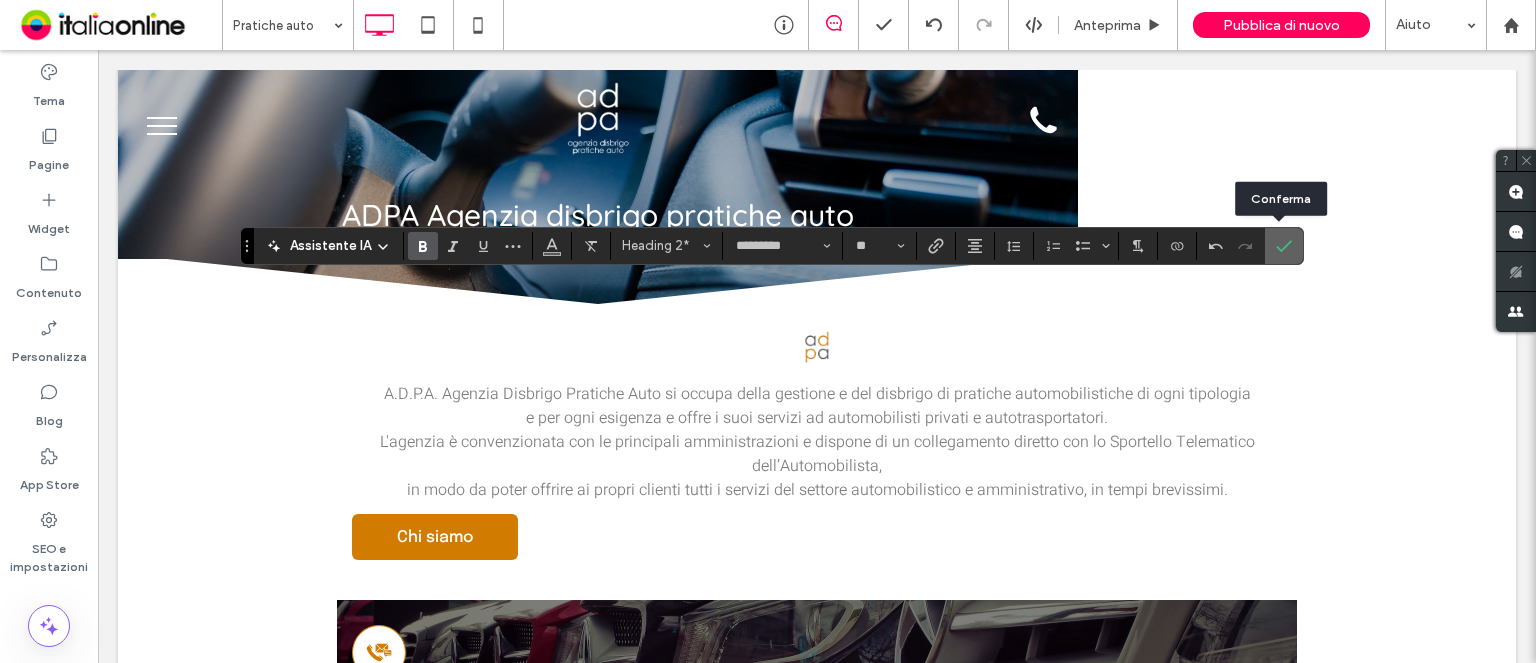 click 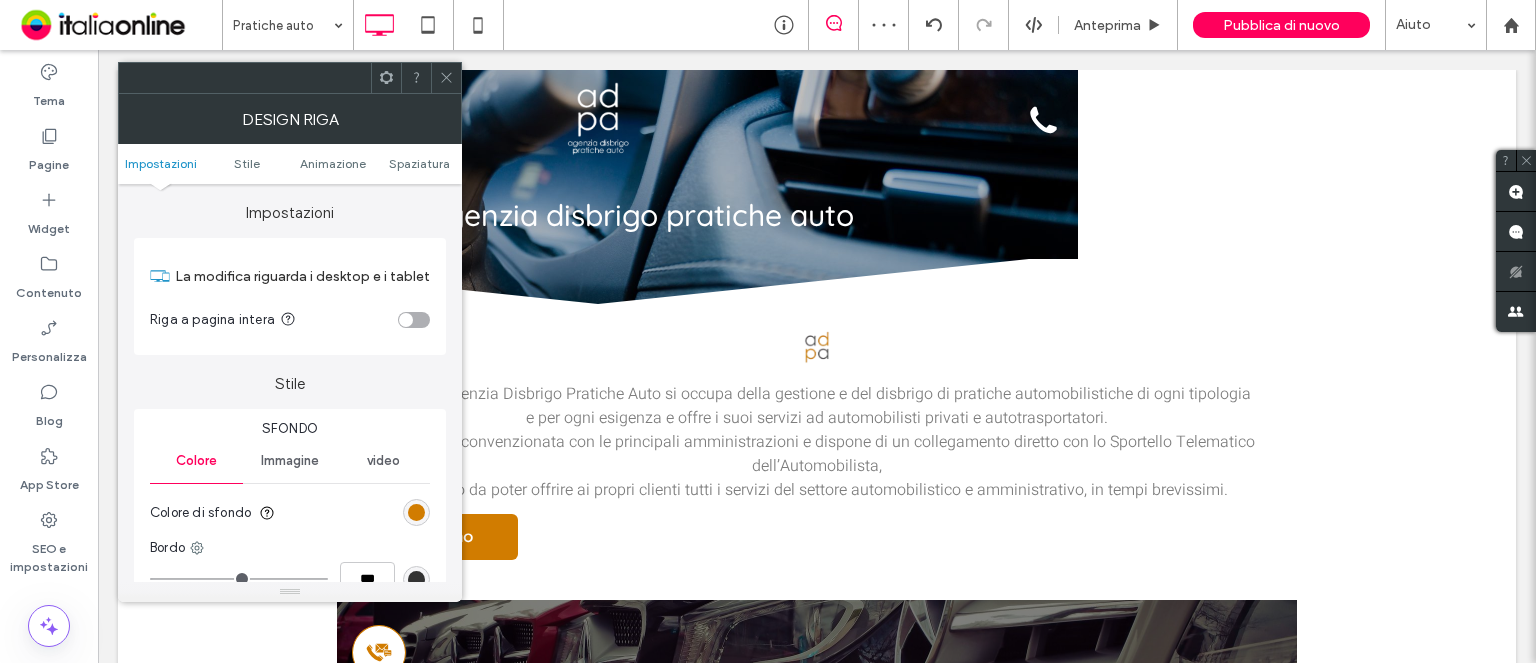 click at bounding box center (416, 512) 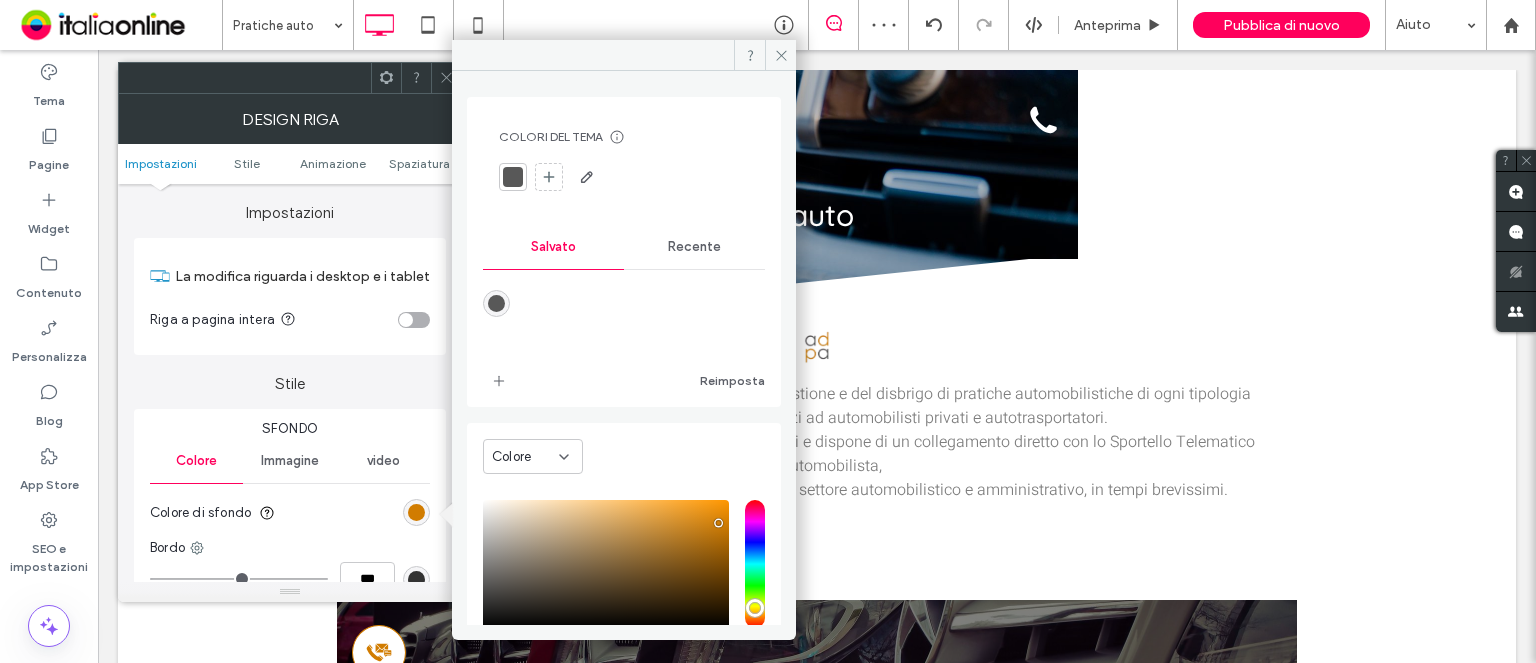 drag, startPoint x: 717, startPoint y: 260, endPoint x: 686, endPoint y: 261, distance: 31.016125 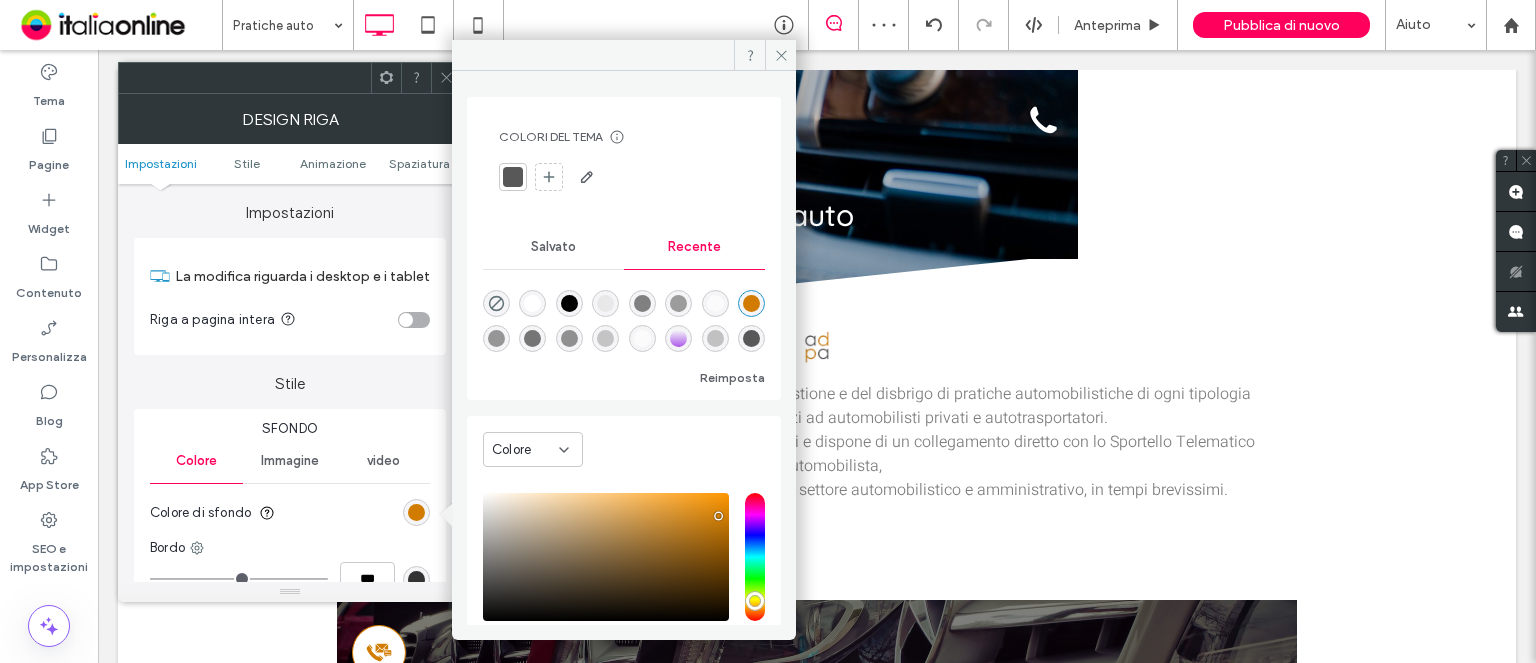click at bounding box center (532, 303) 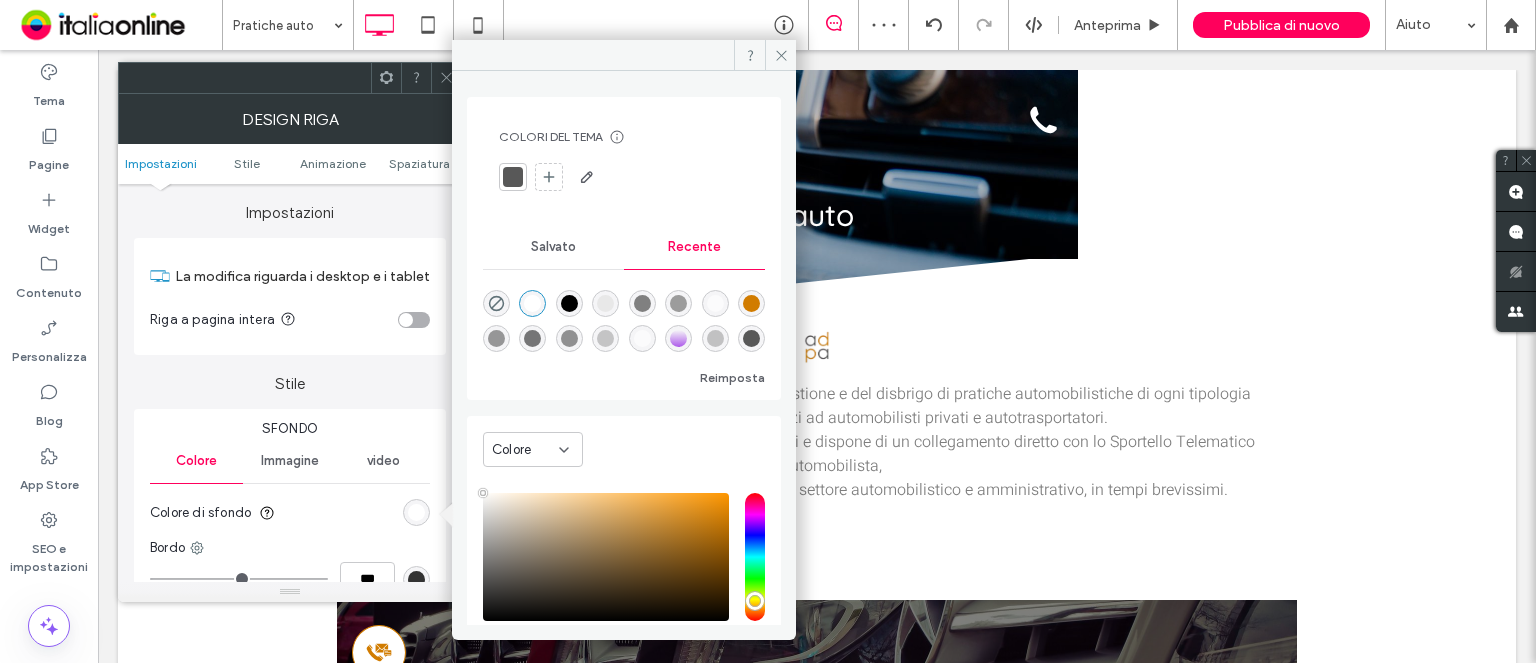 click 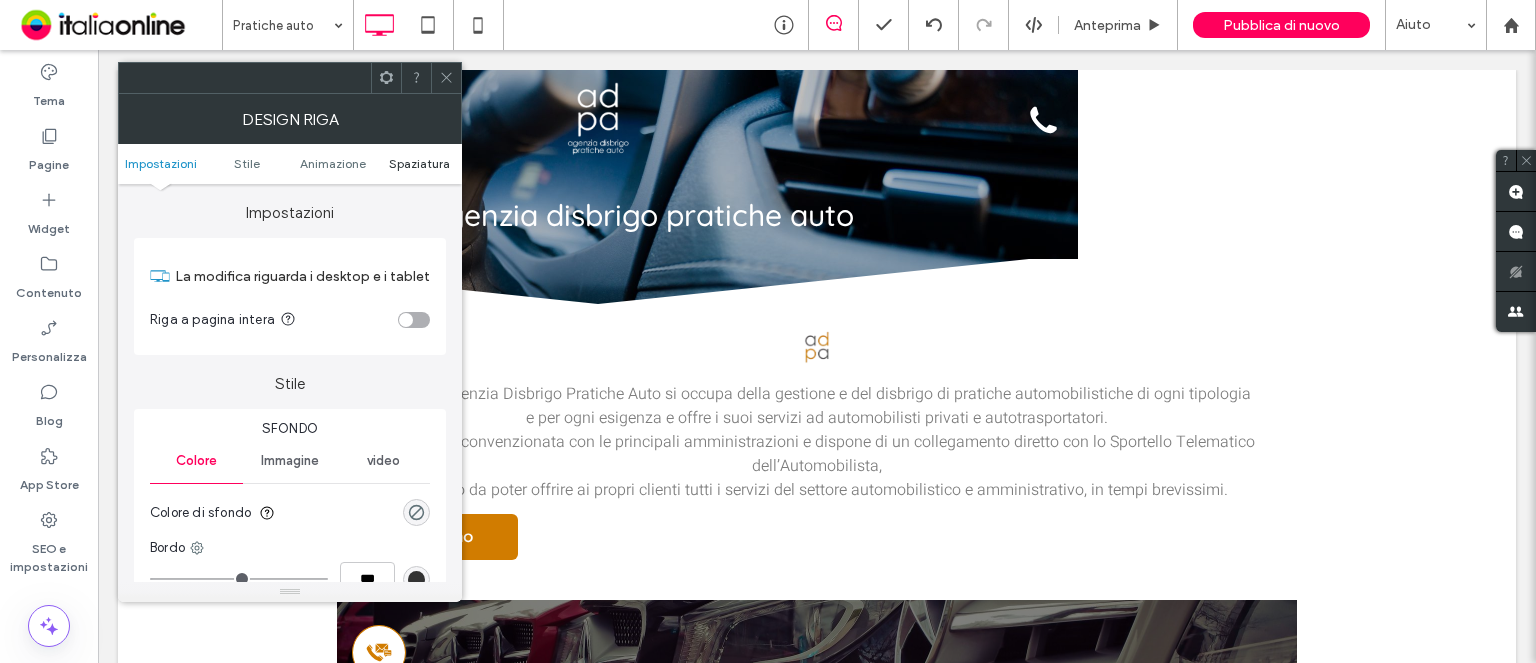 click on "Spaziatura" at bounding box center [419, 163] 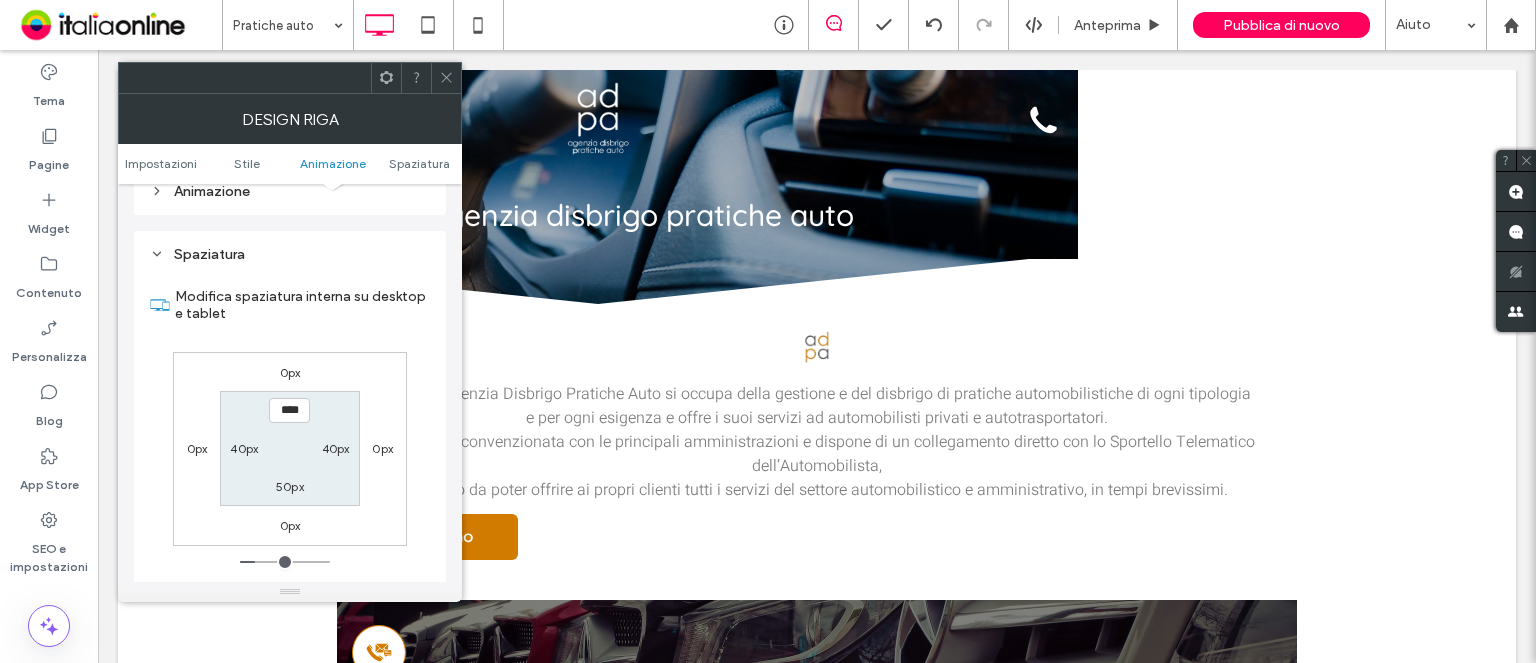 scroll, scrollTop: 564, scrollLeft: 0, axis: vertical 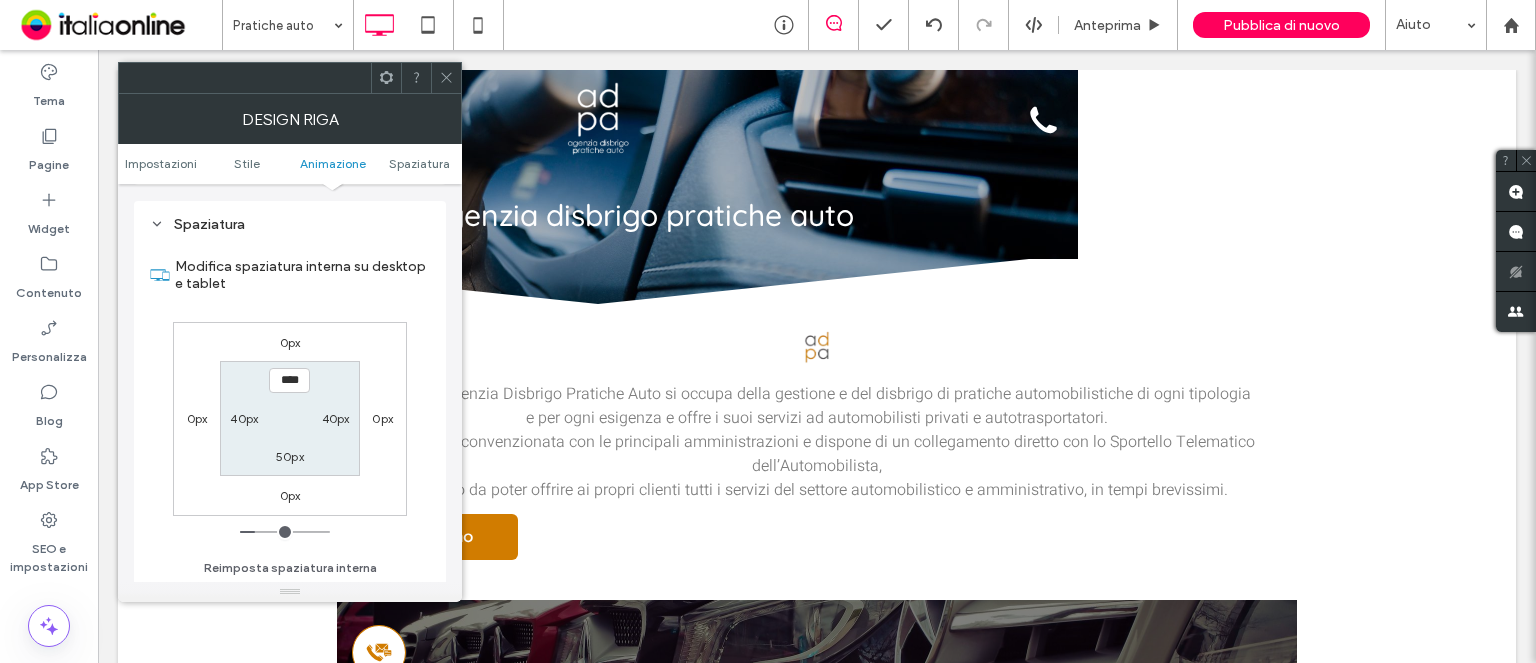 click on "50px" at bounding box center (290, 456) 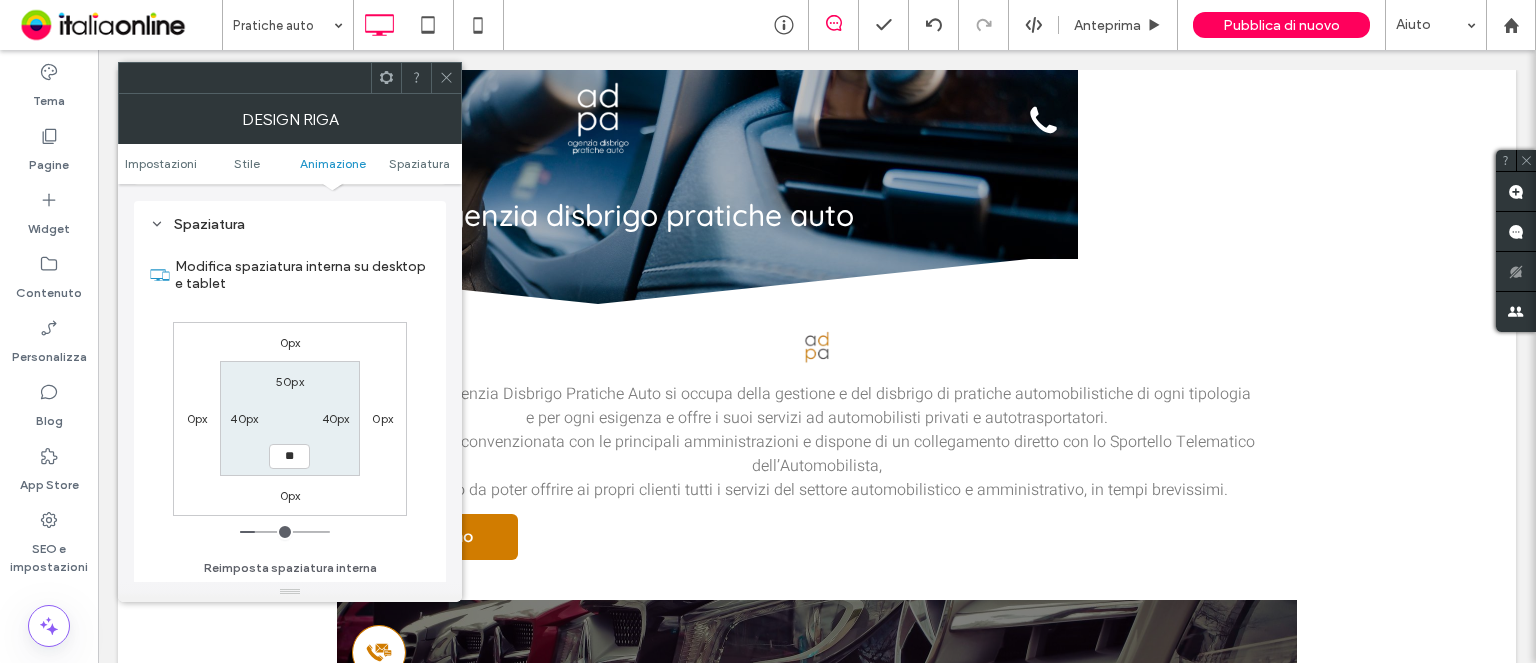 type on "**" 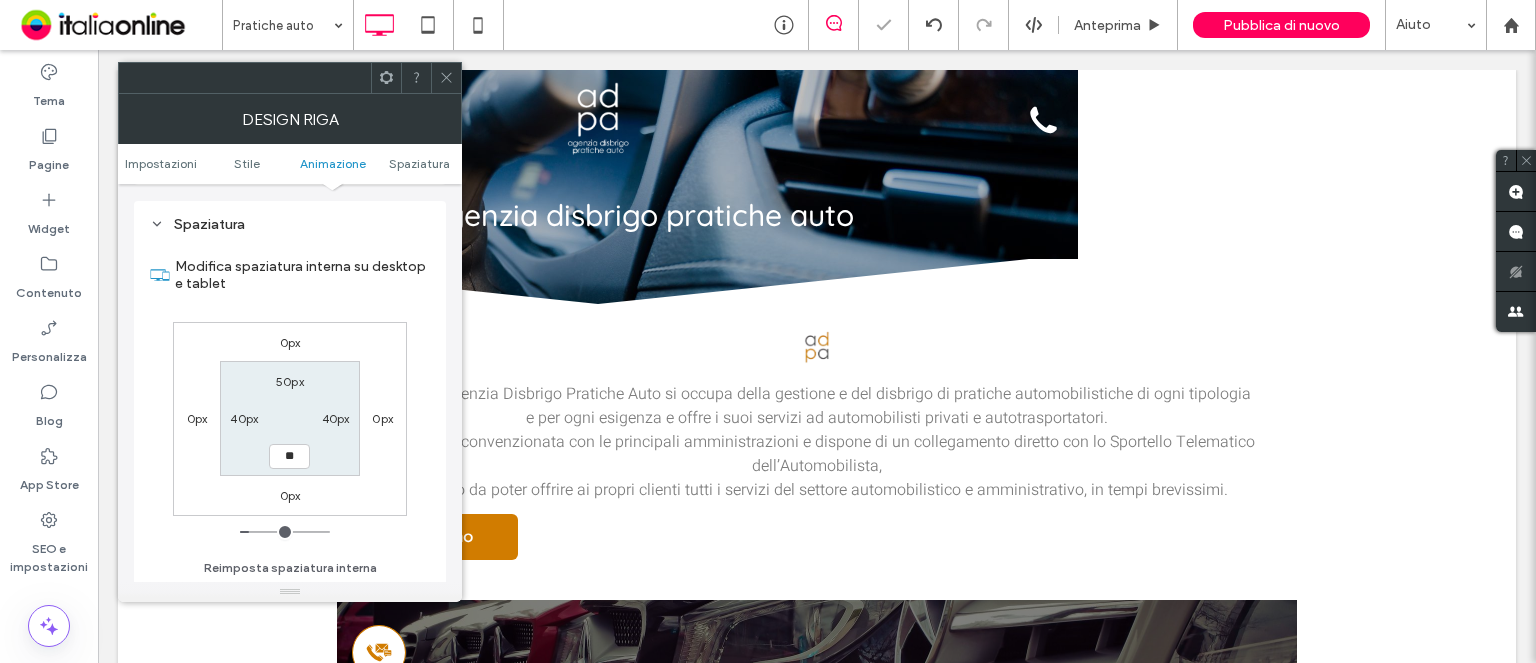 type on "*" 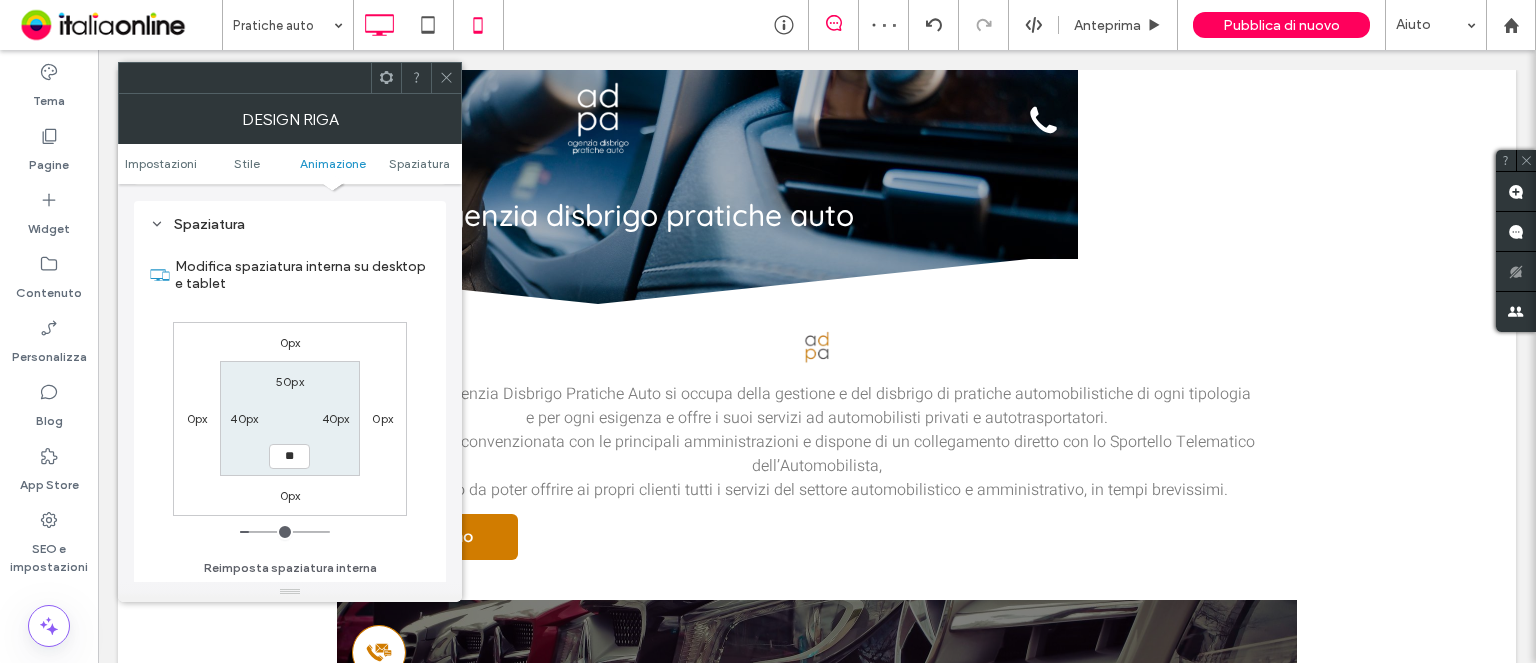 type on "**" 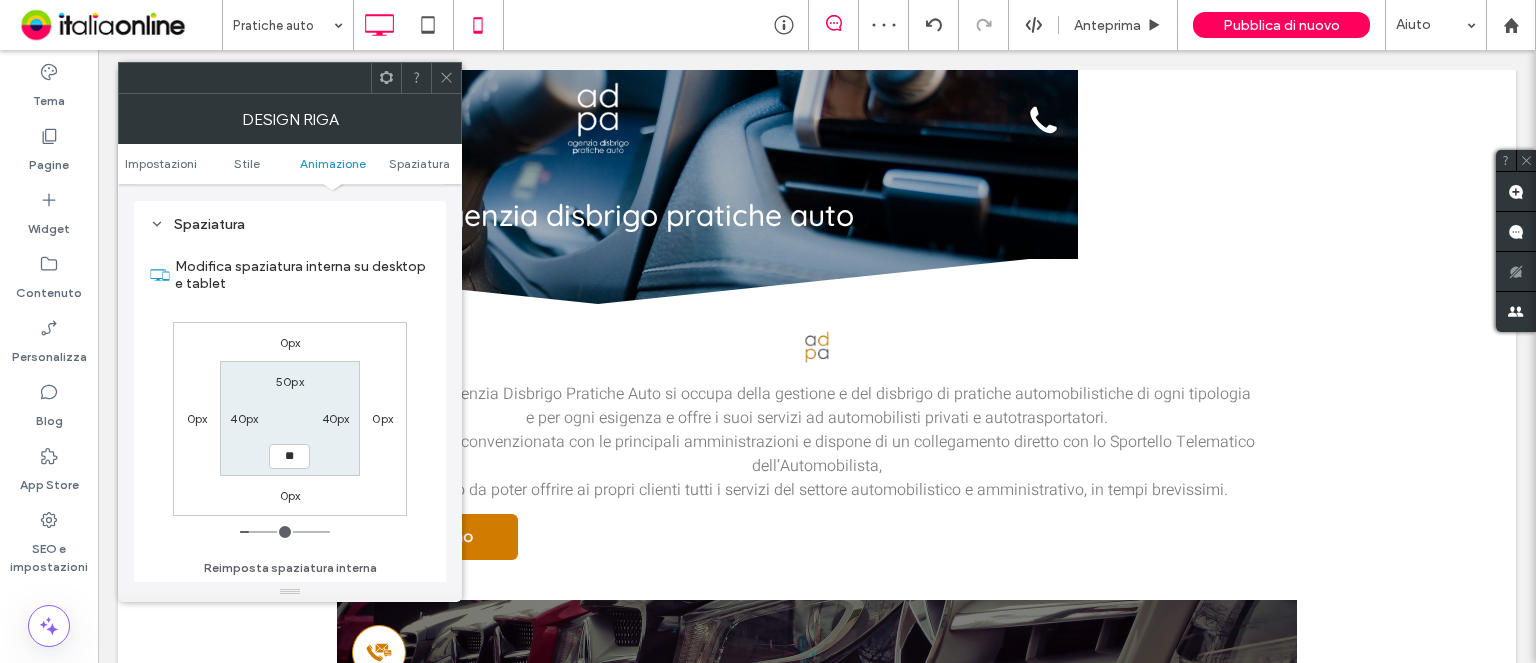 type on "**" 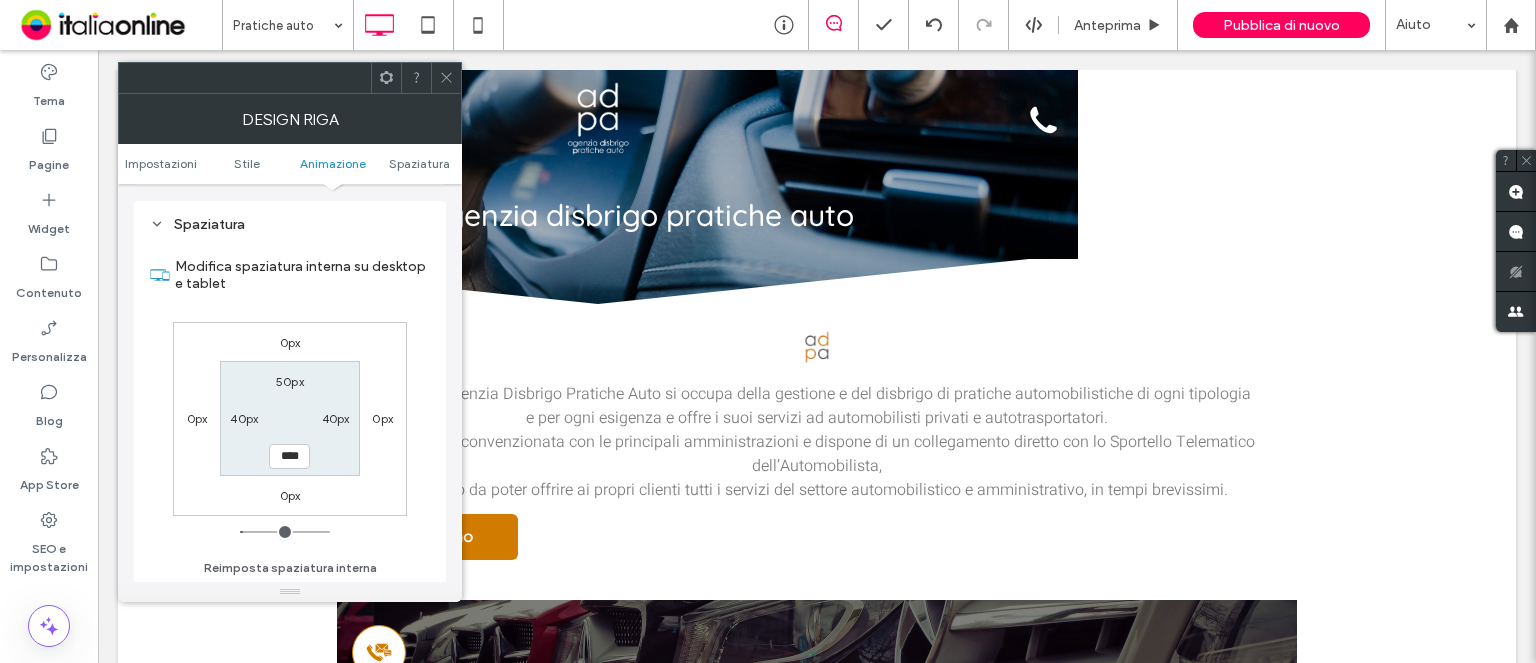 click 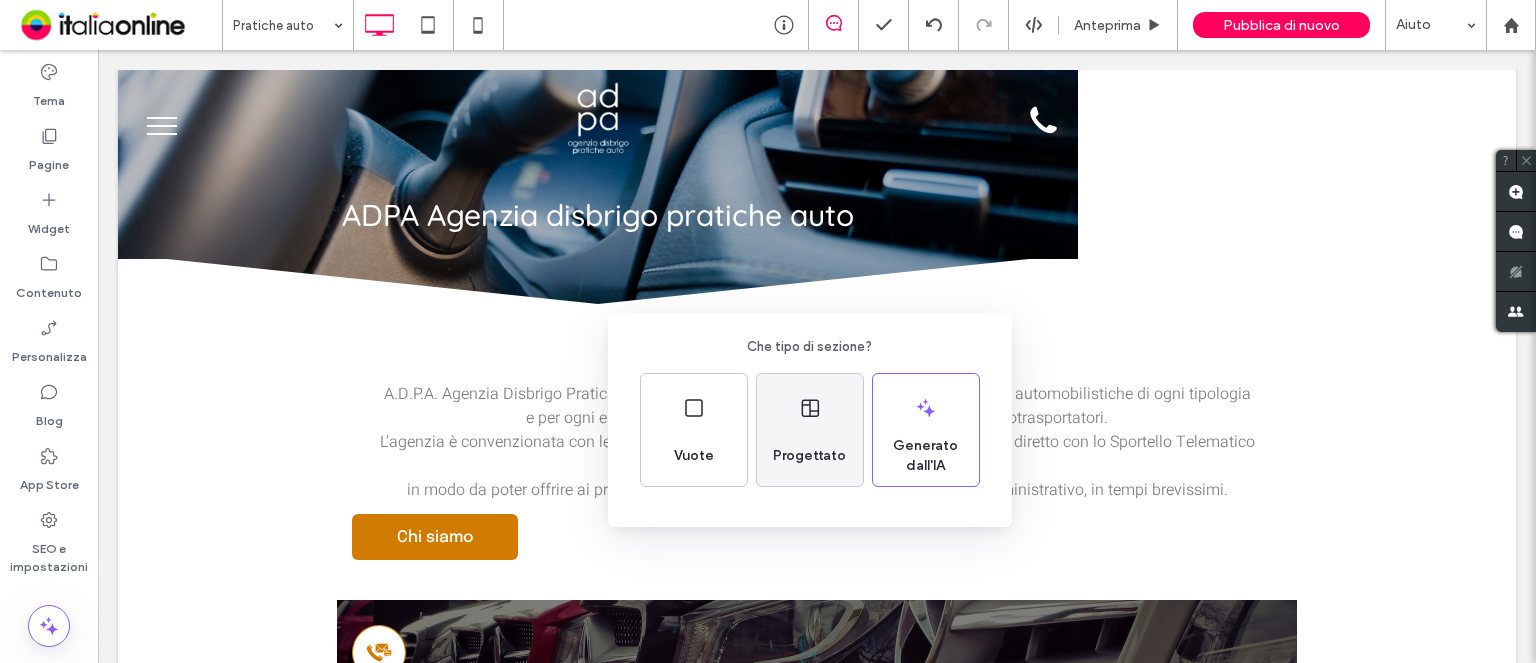 click on "Progettato" at bounding box center (809, 456) 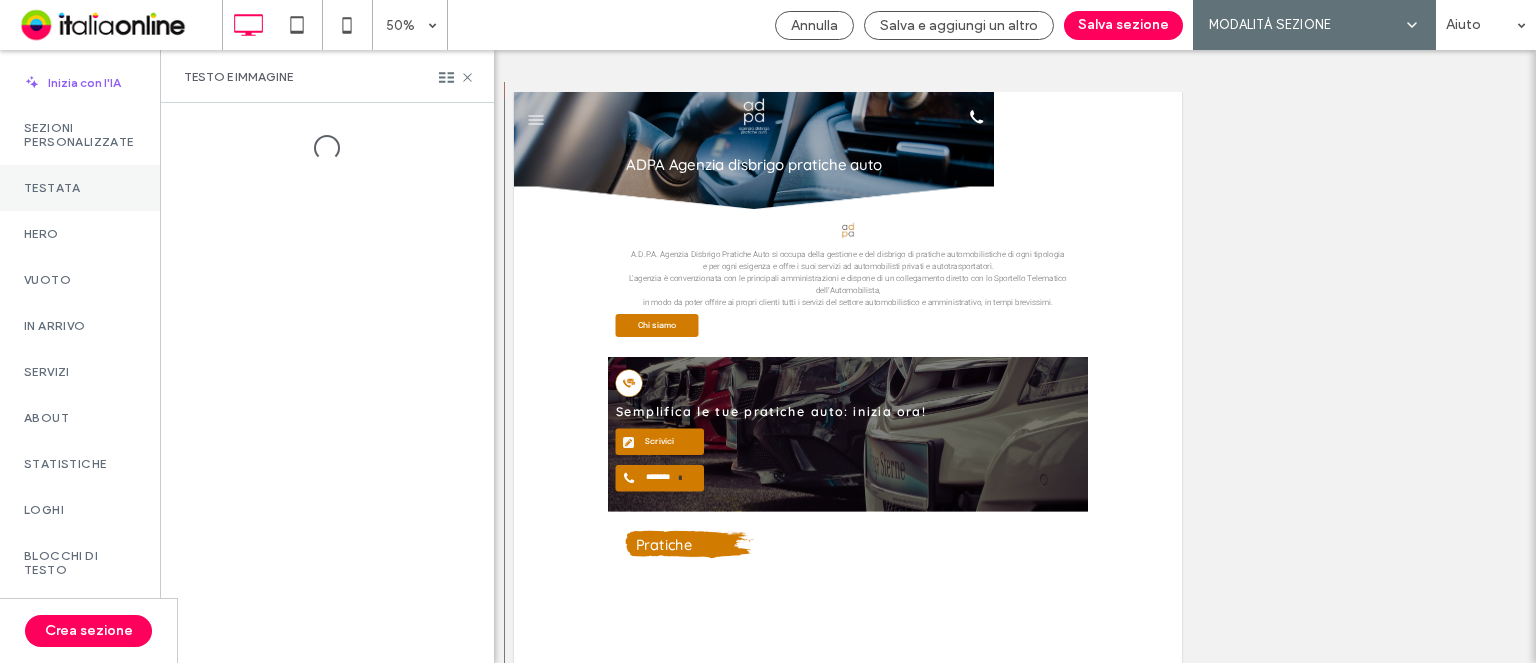 click on "Testata" at bounding box center [80, 188] 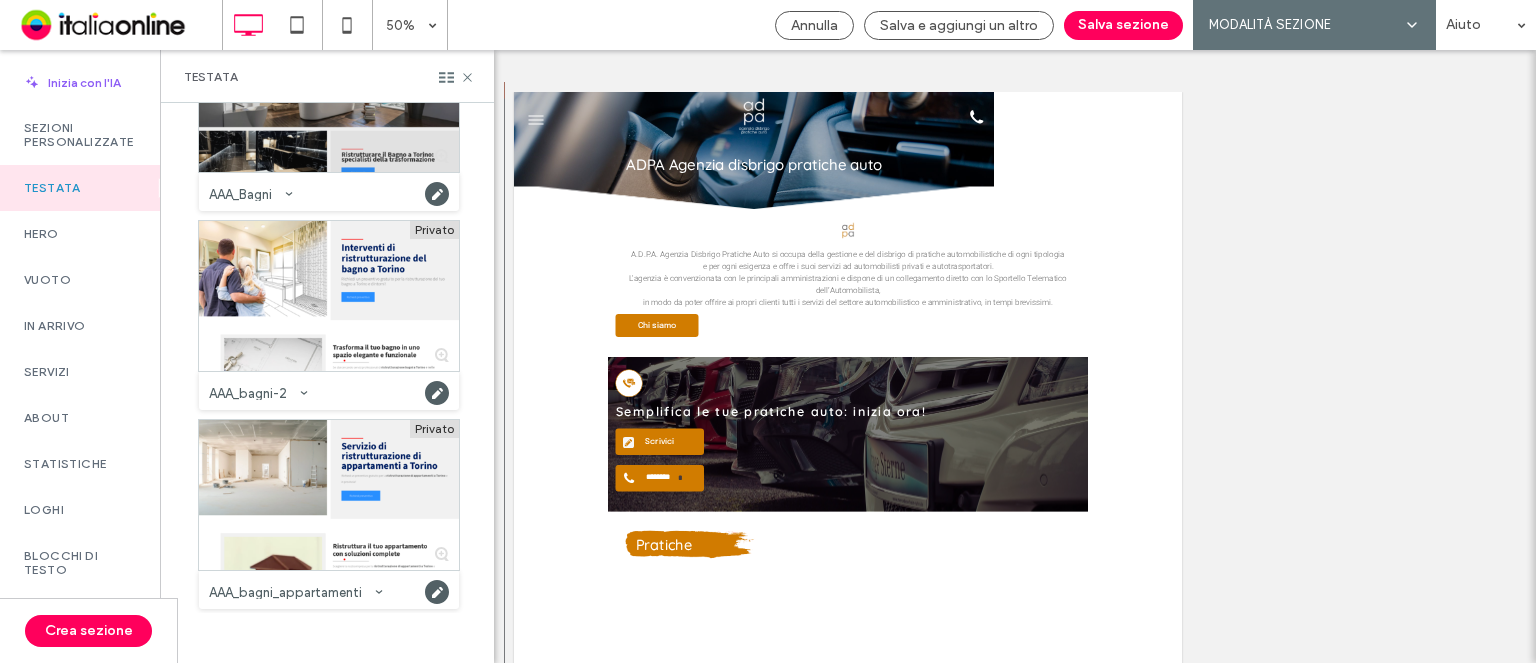 scroll, scrollTop: 400, scrollLeft: 0, axis: vertical 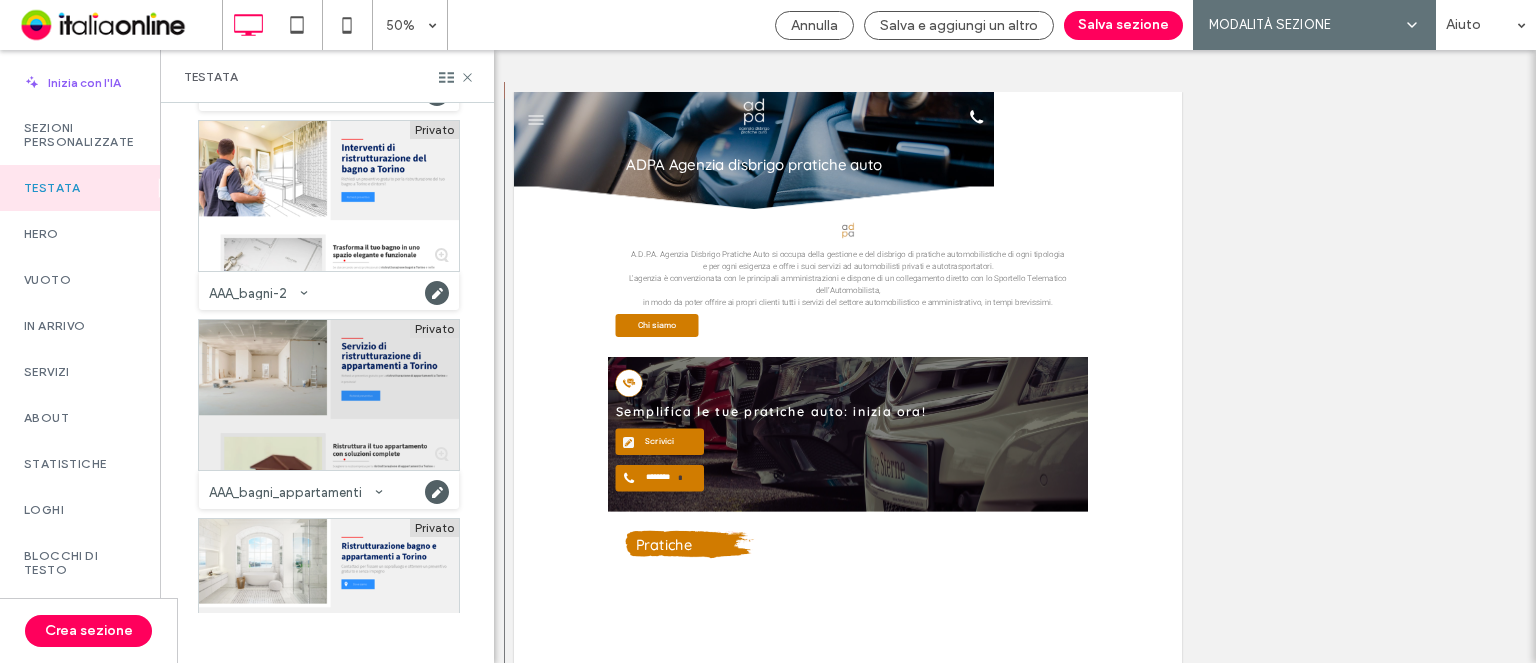 drag, startPoint x: 67, startPoint y: 384, endPoint x: 332, endPoint y: 339, distance: 268.7936 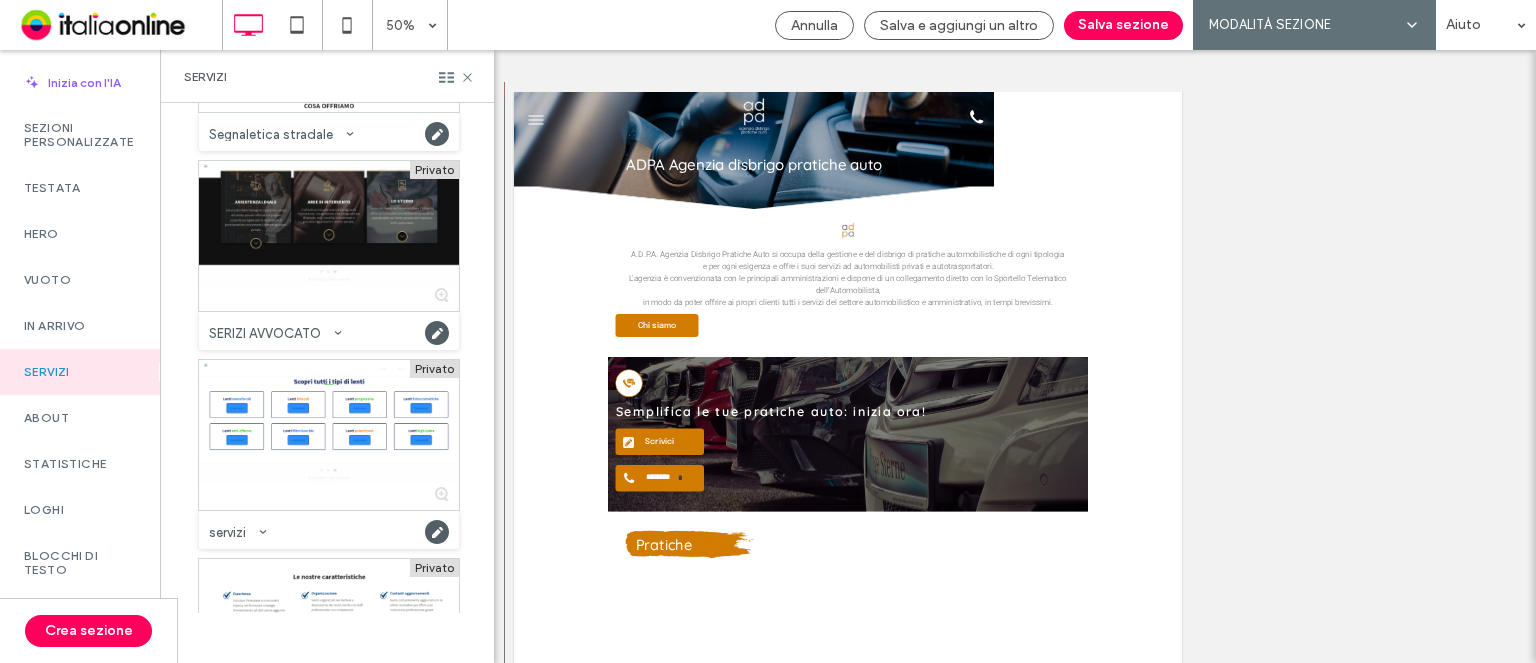 scroll, scrollTop: 16200, scrollLeft: 0, axis: vertical 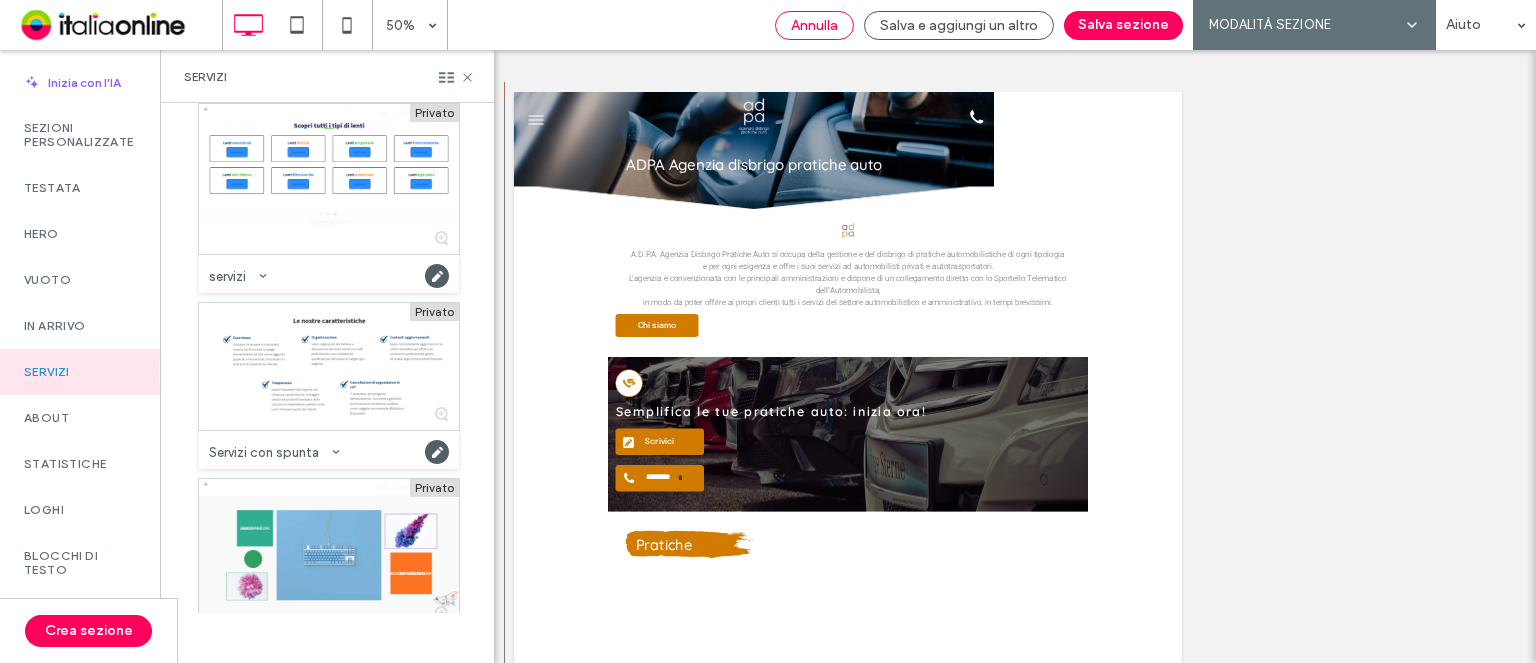 click on "Annulla" at bounding box center [814, 25] 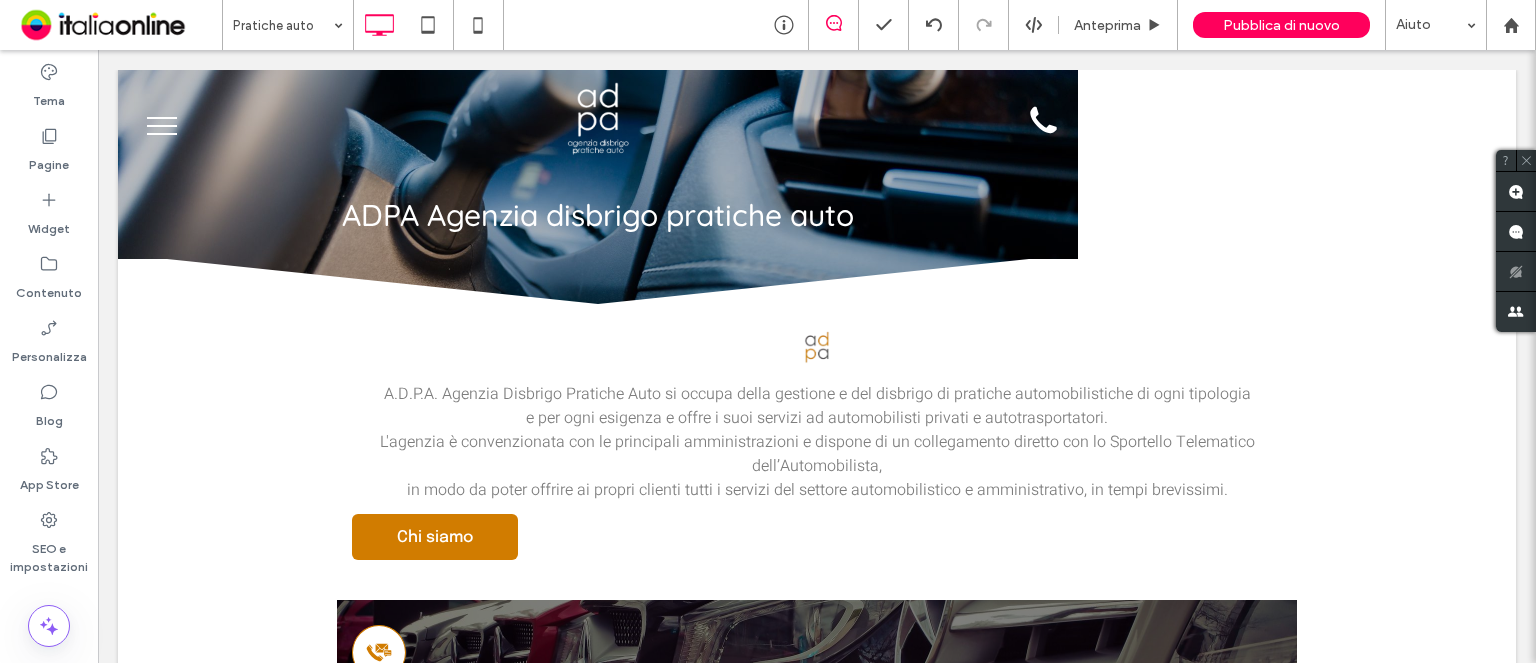 type on "*********" 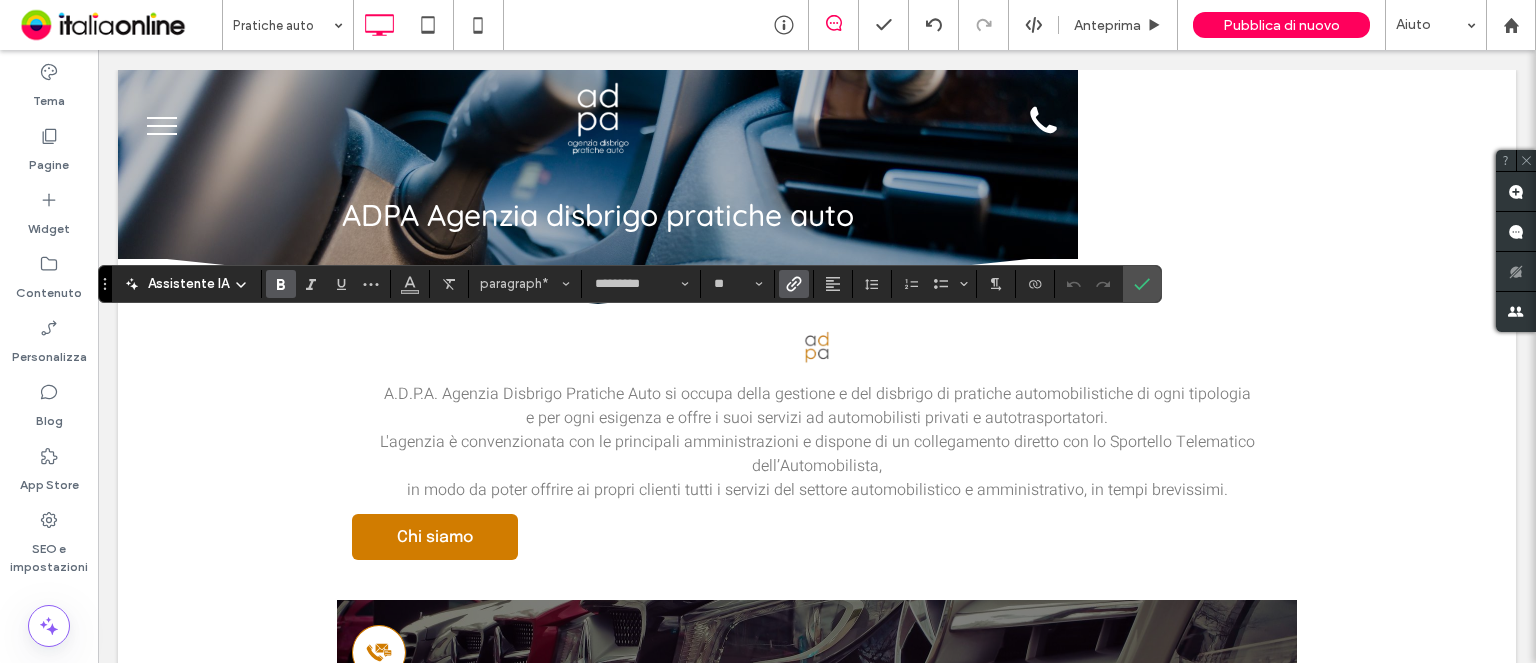 type on "*****" 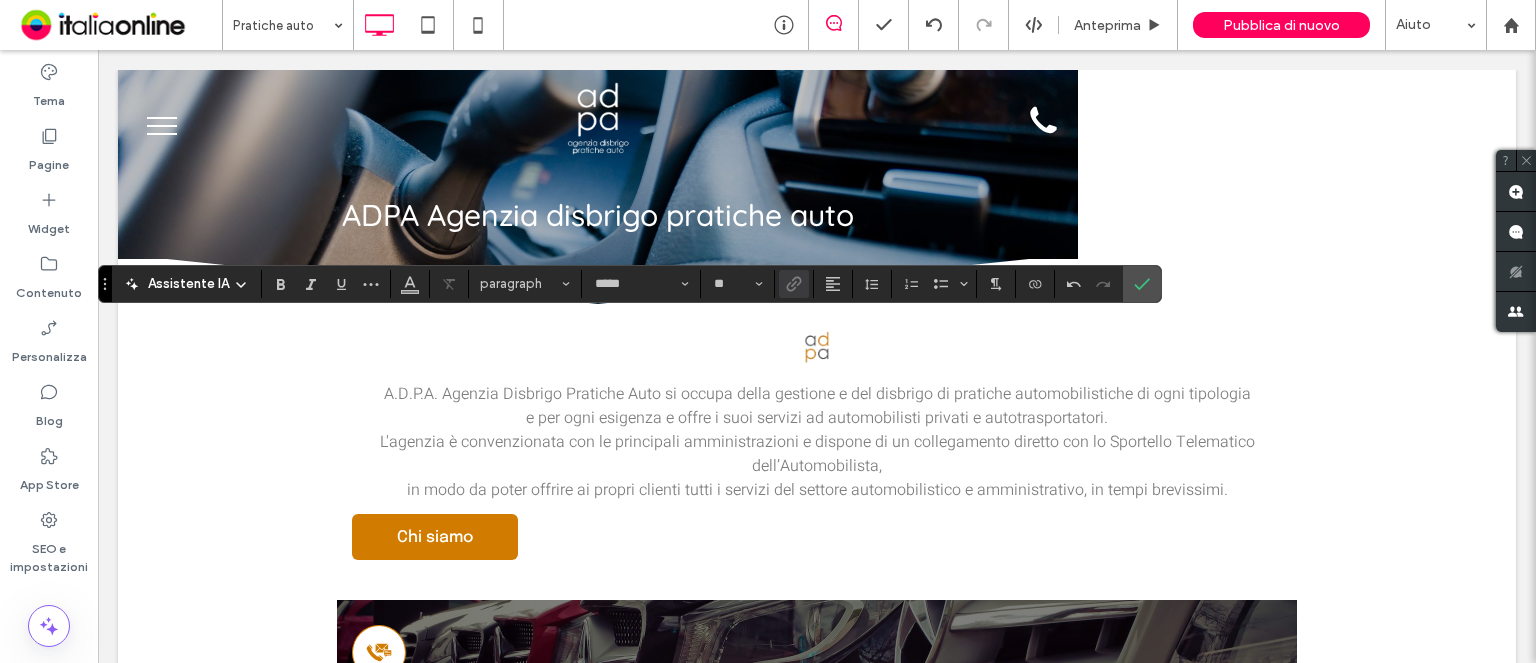 type on "*********" 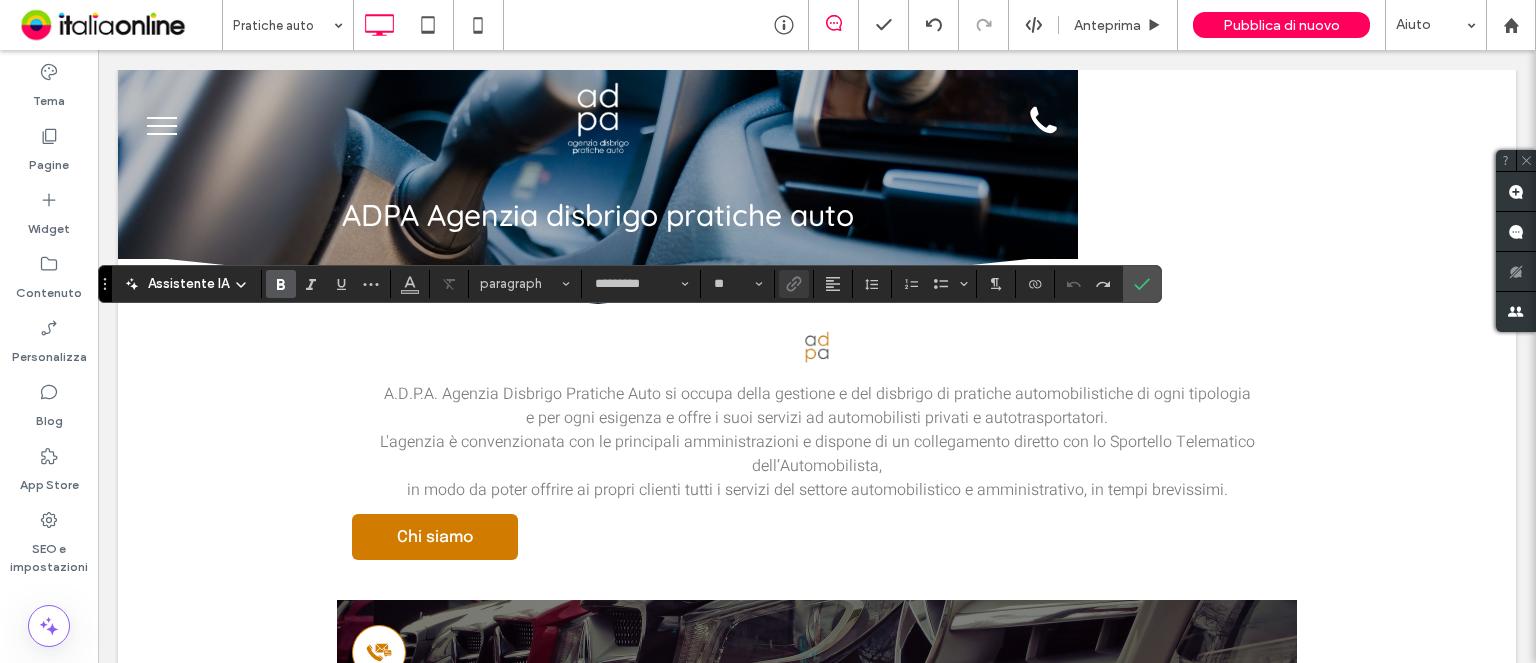 type on "*****" 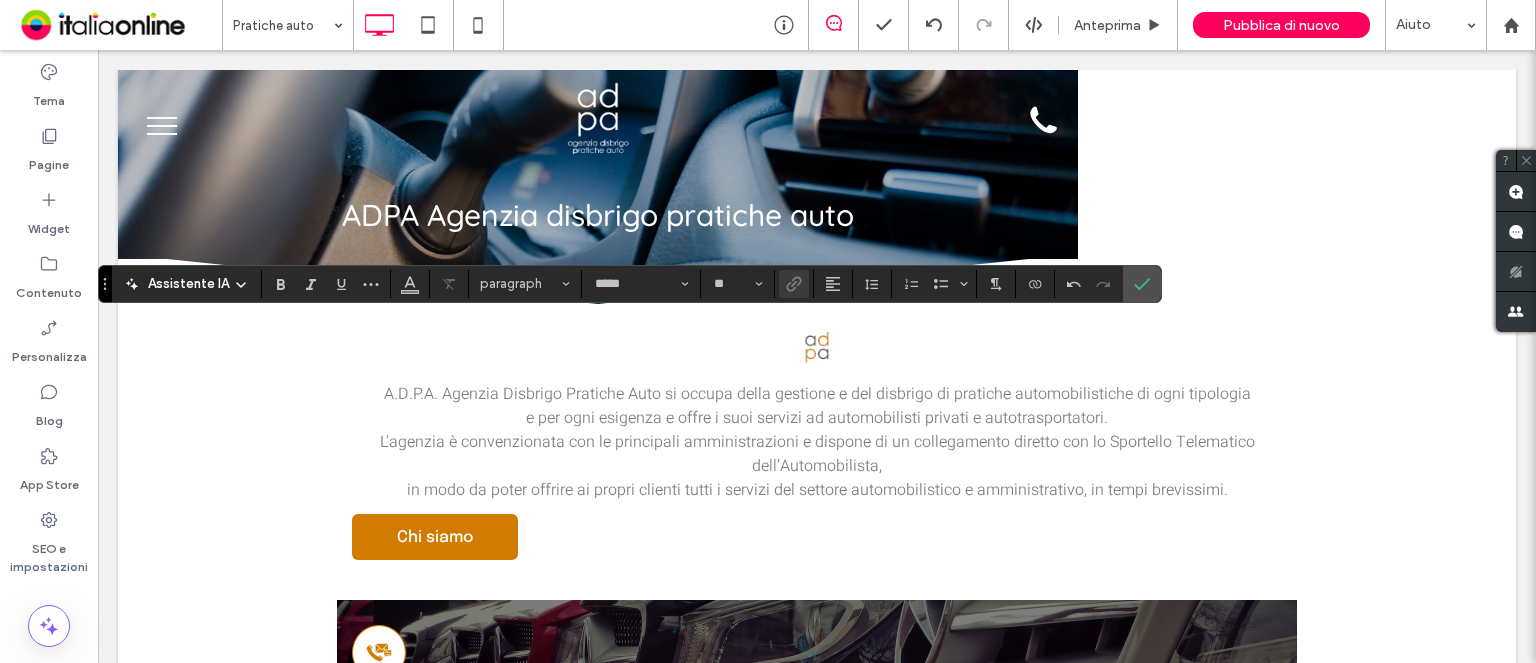 type on "*********" 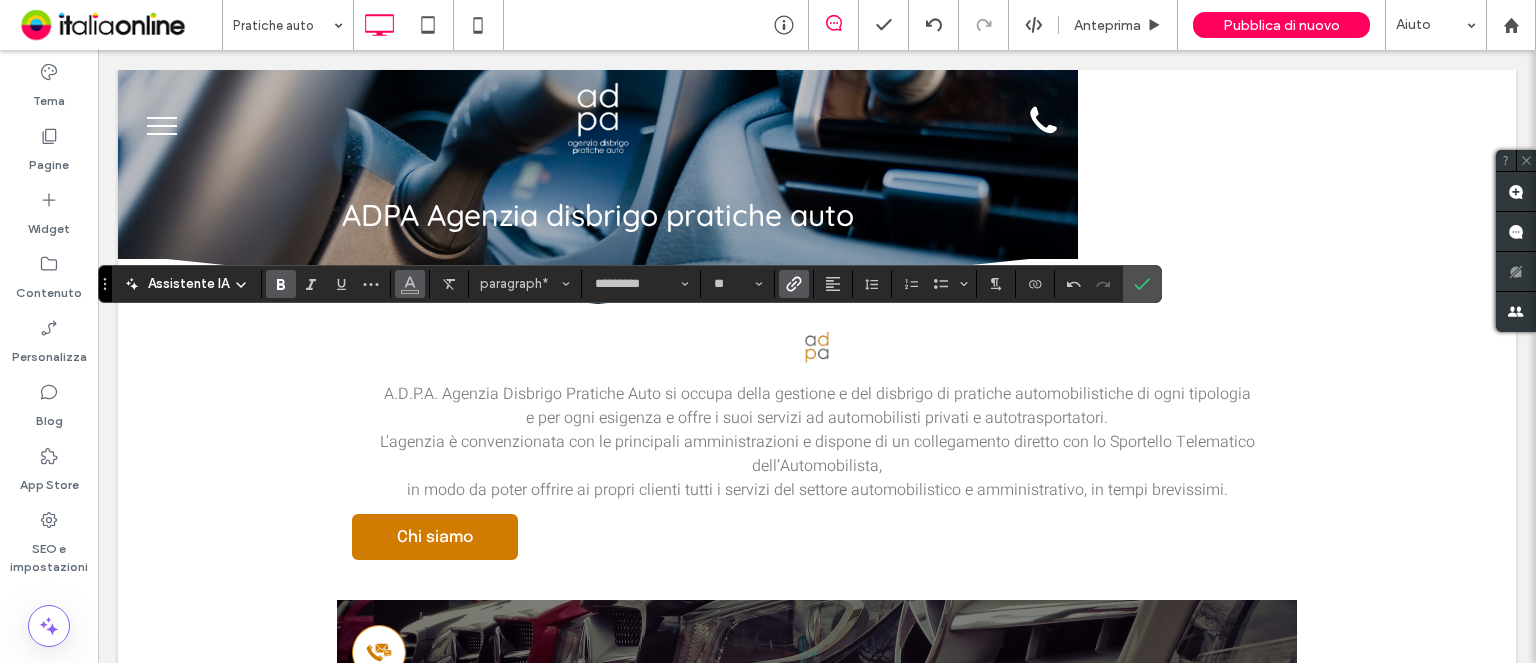 click at bounding box center (410, 284) 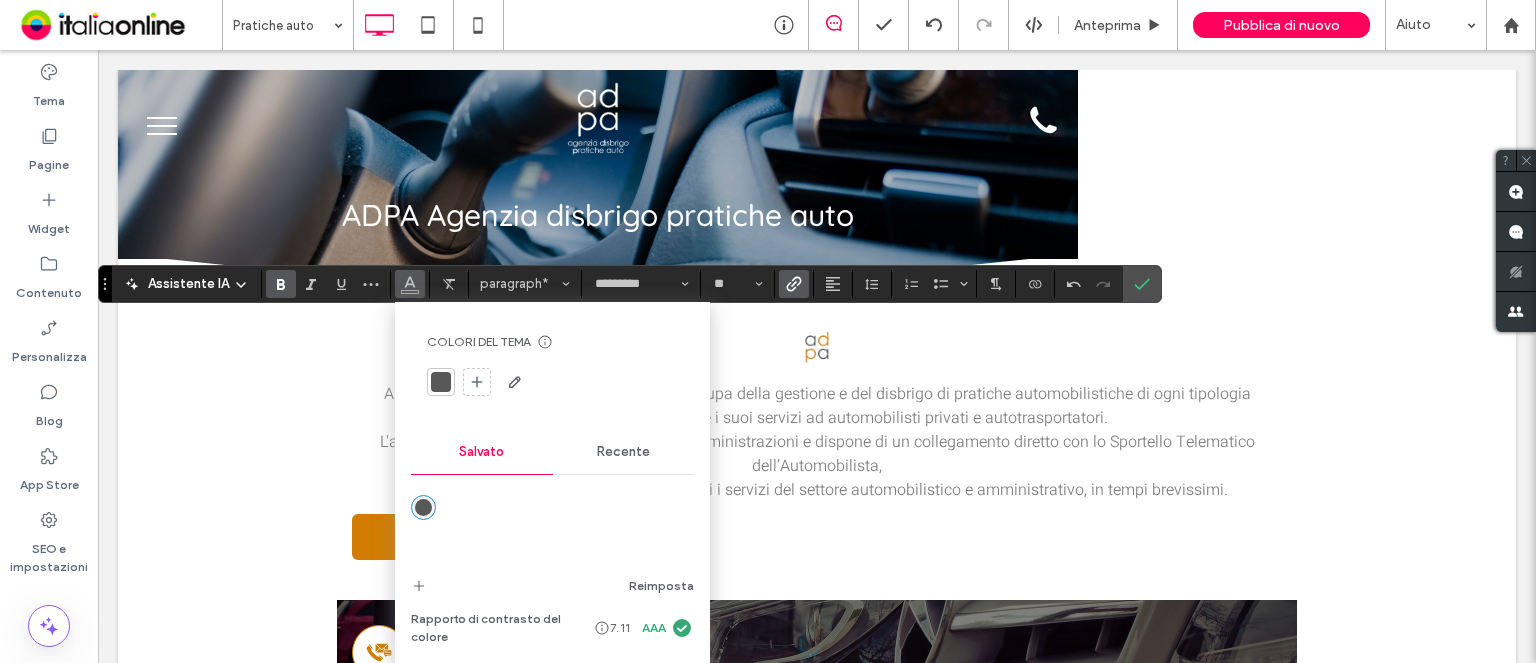 drag, startPoint x: 599, startPoint y: 462, endPoint x: 577, endPoint y: 465, distance: 22.203604 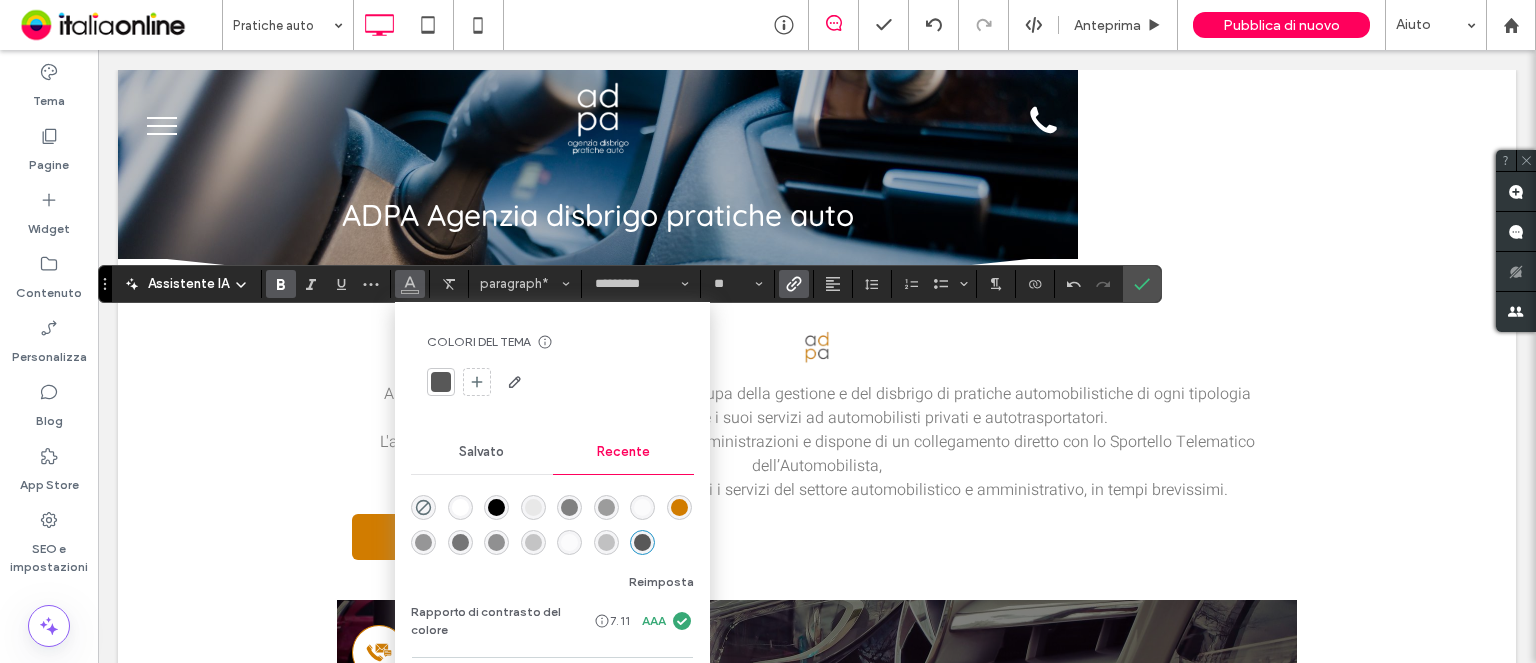 click at bounding box center [679, 507] 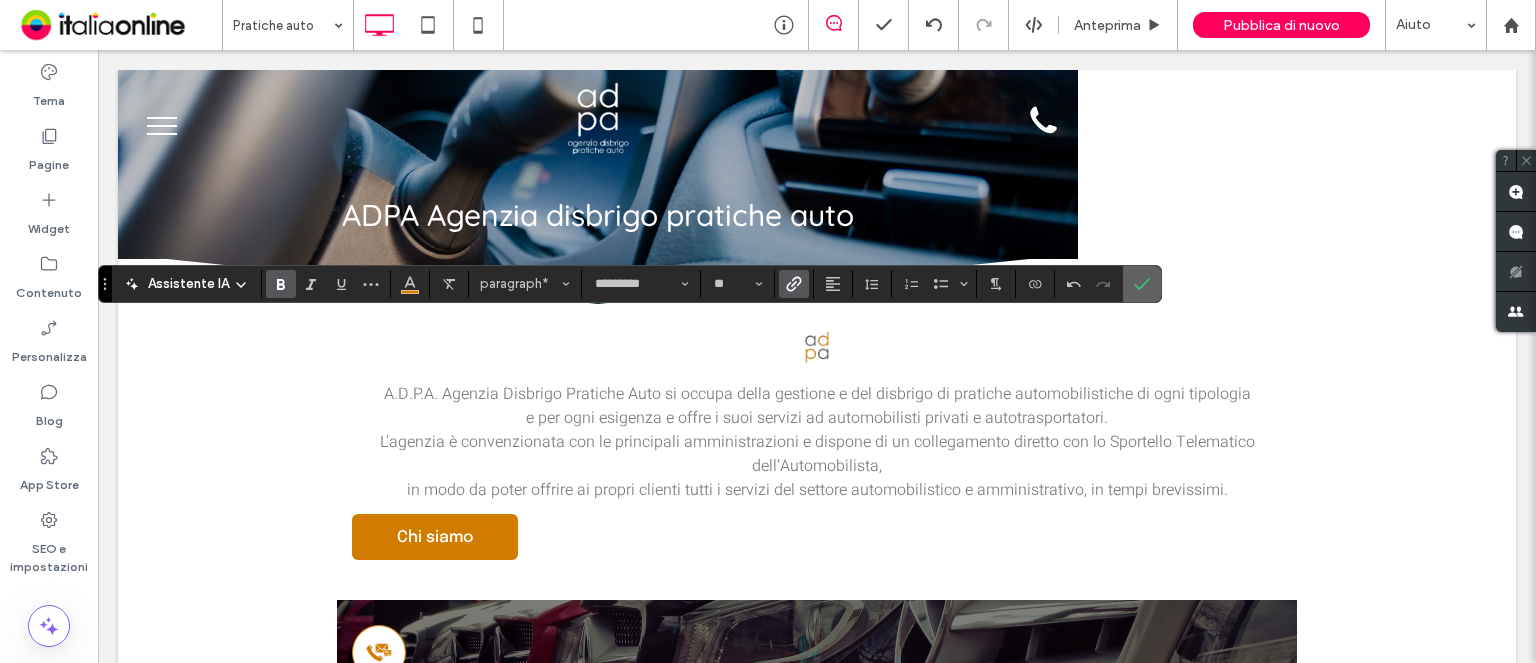 click at bounding box center [1142, 284] 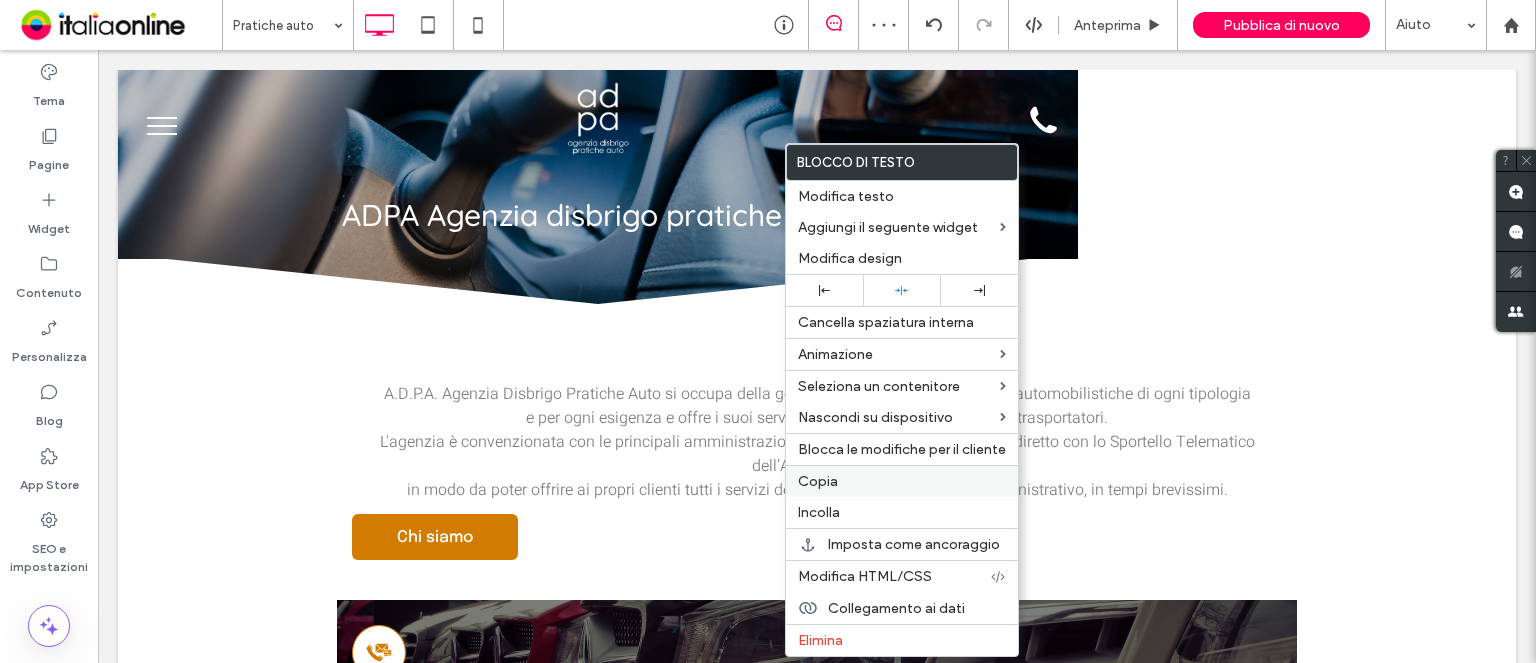 click on "Copia" at bounding box center (818, 481) 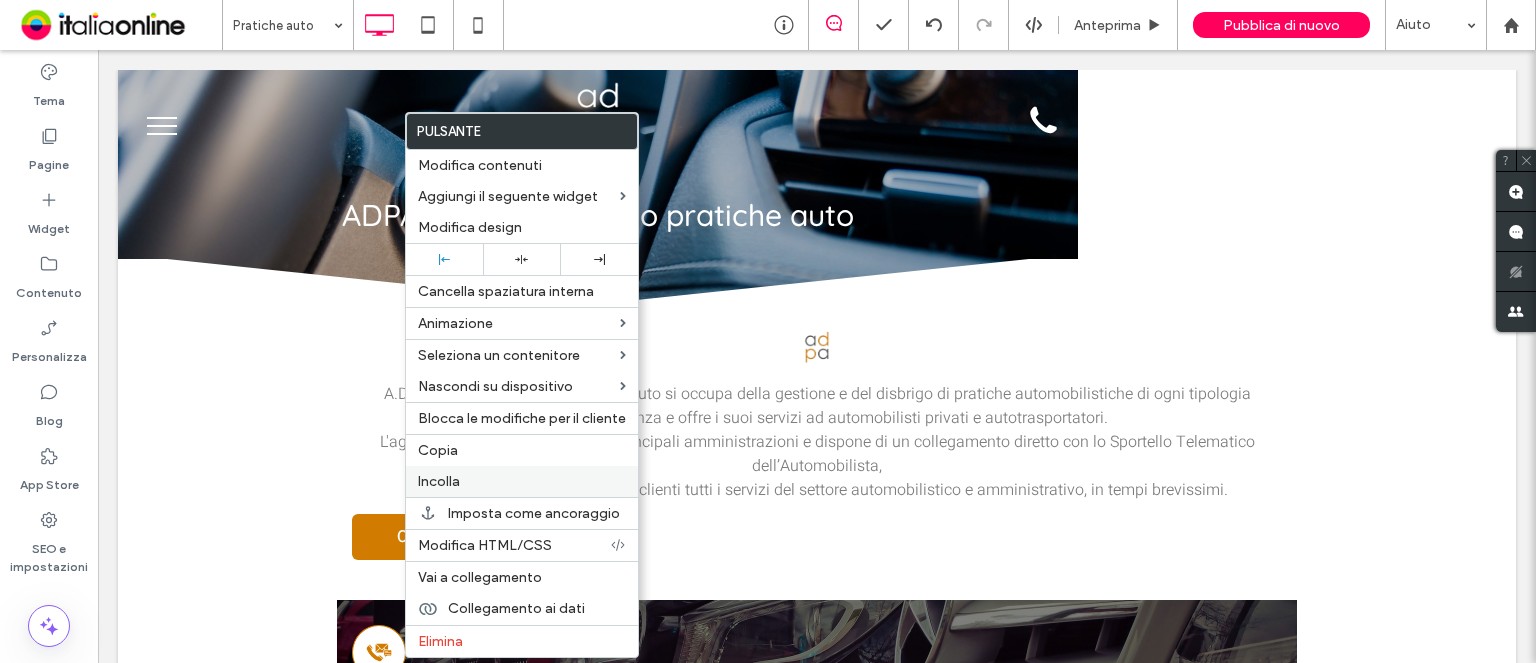 click on "Incolla" at bounding box center (522, 481) 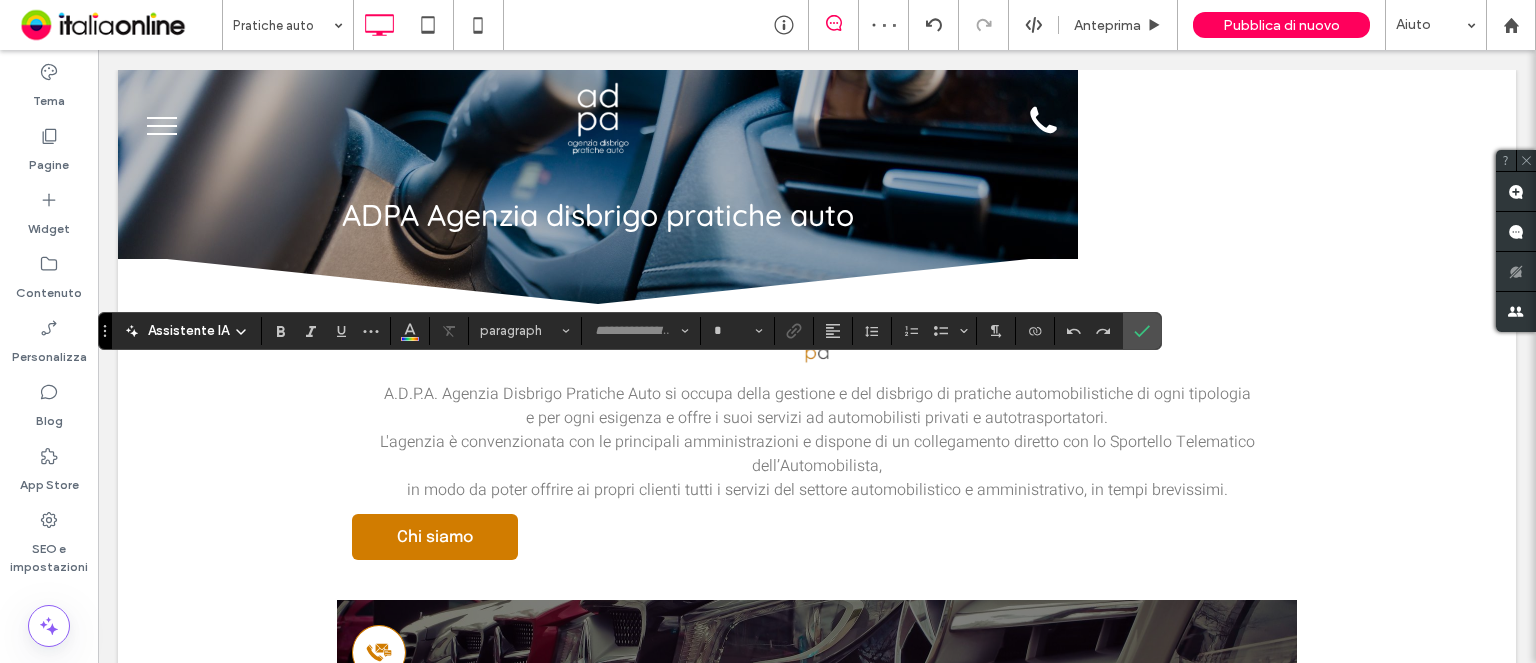 type on "*****" 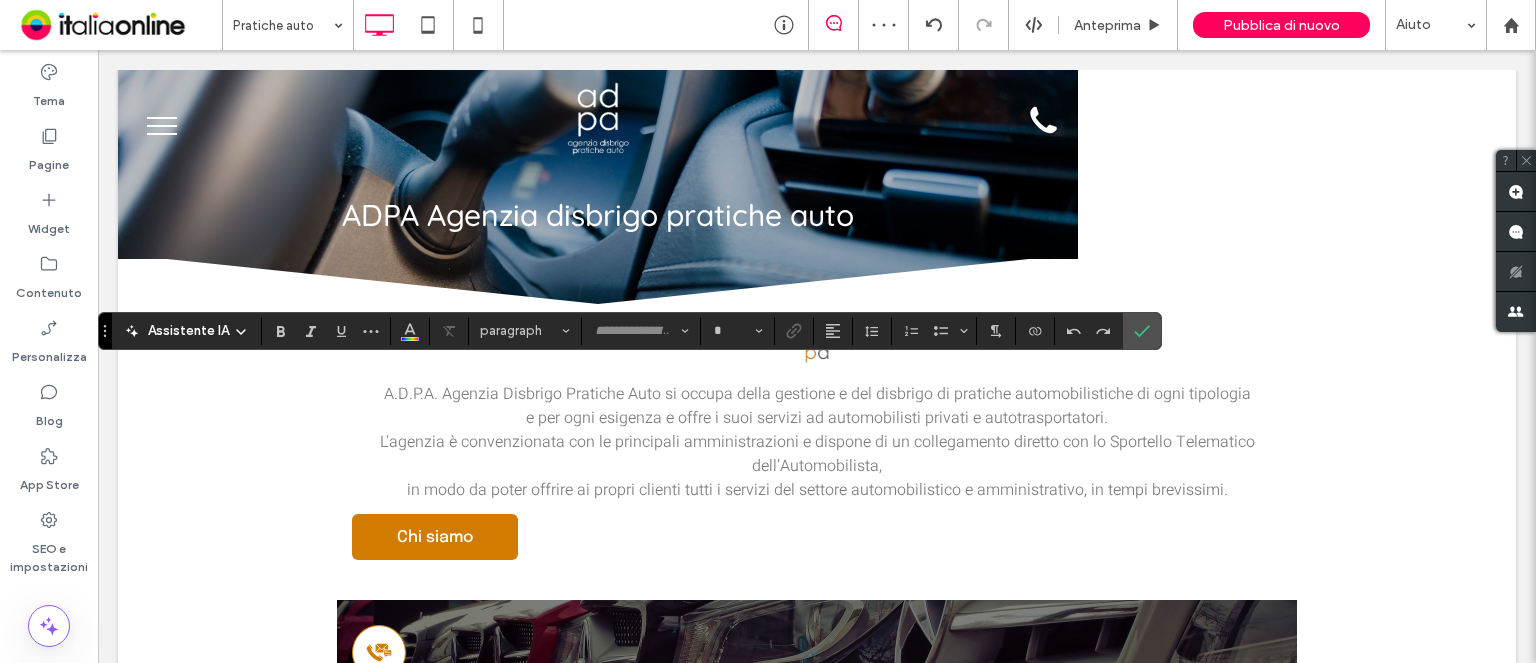 type on "**" 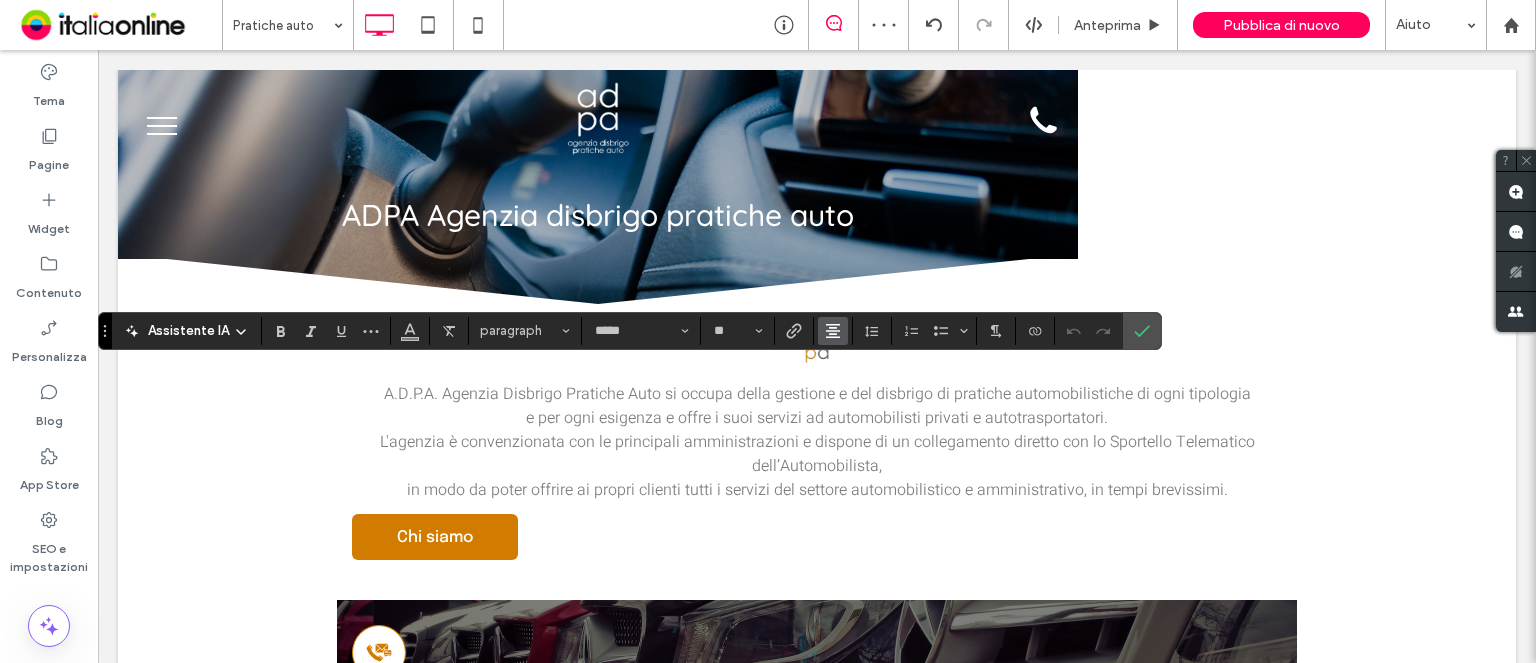 click 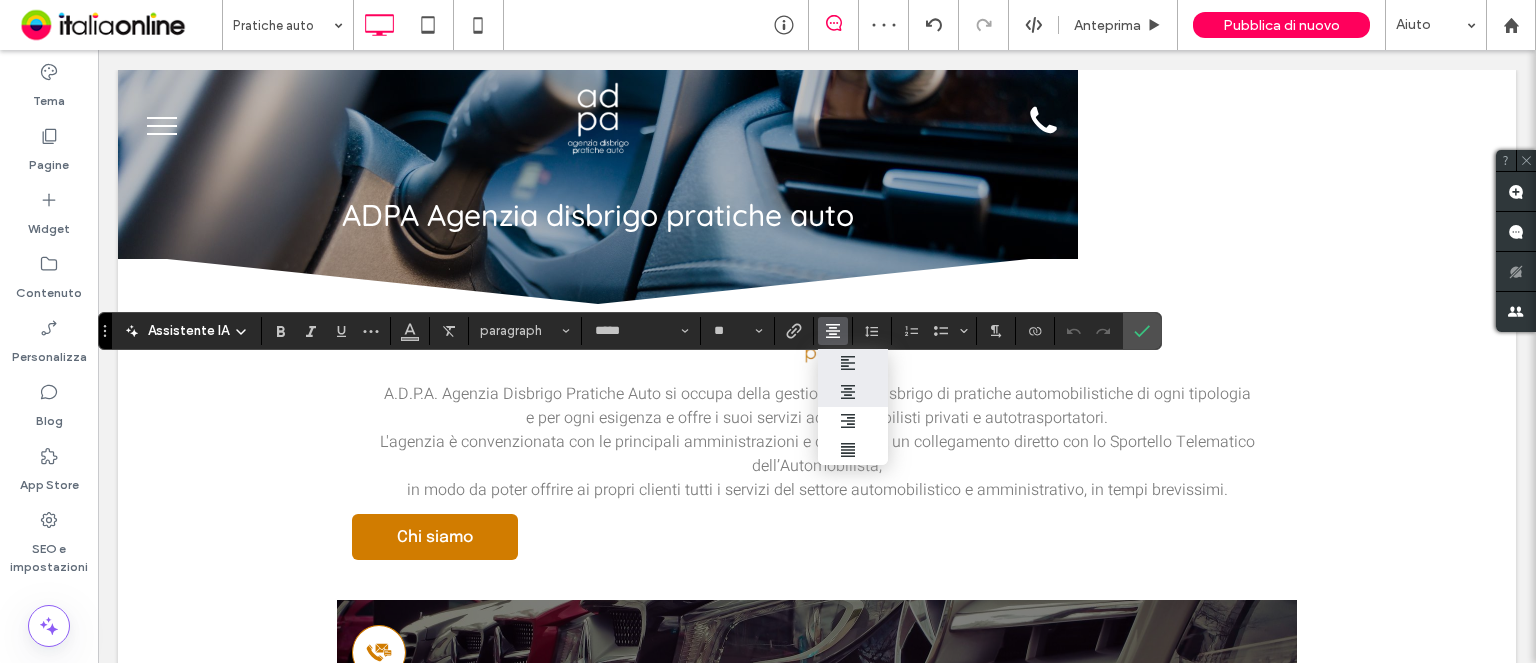 click at bounding box center [853, 363] 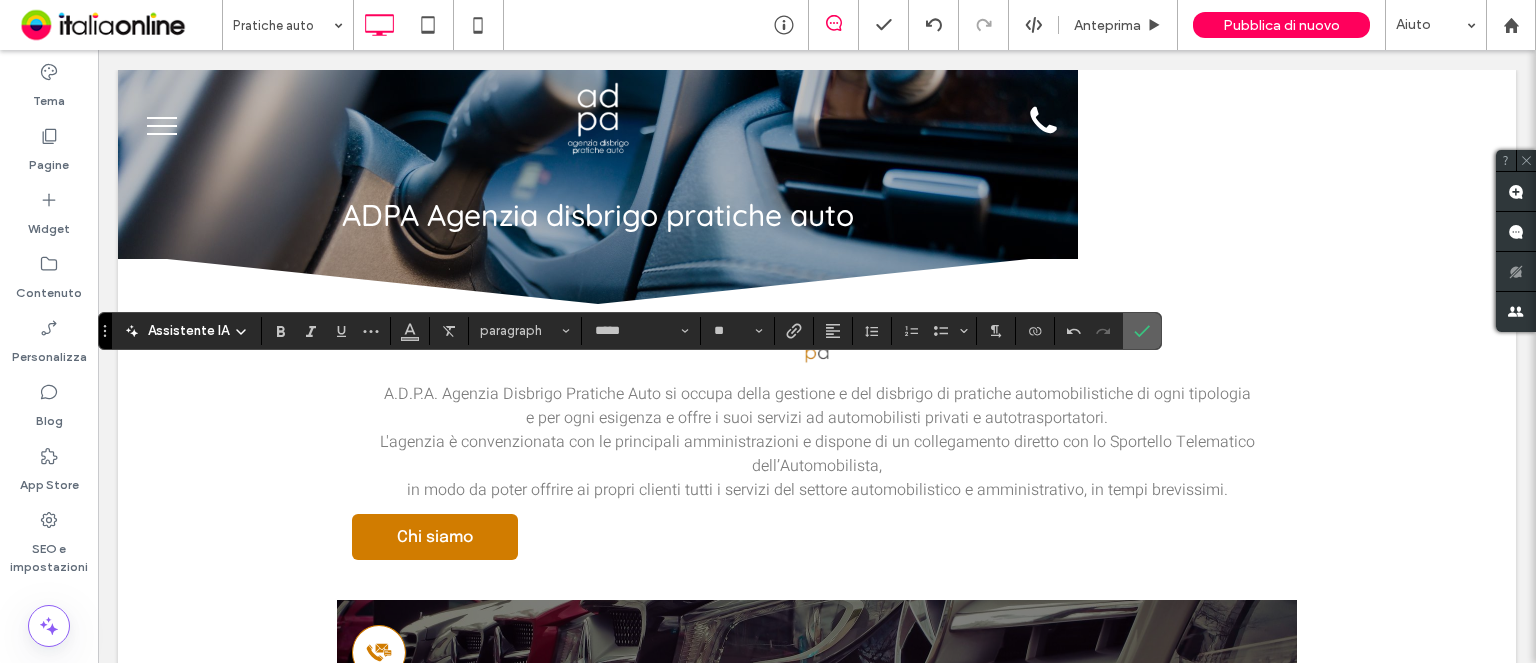 click at bounding box center (1142, 331) 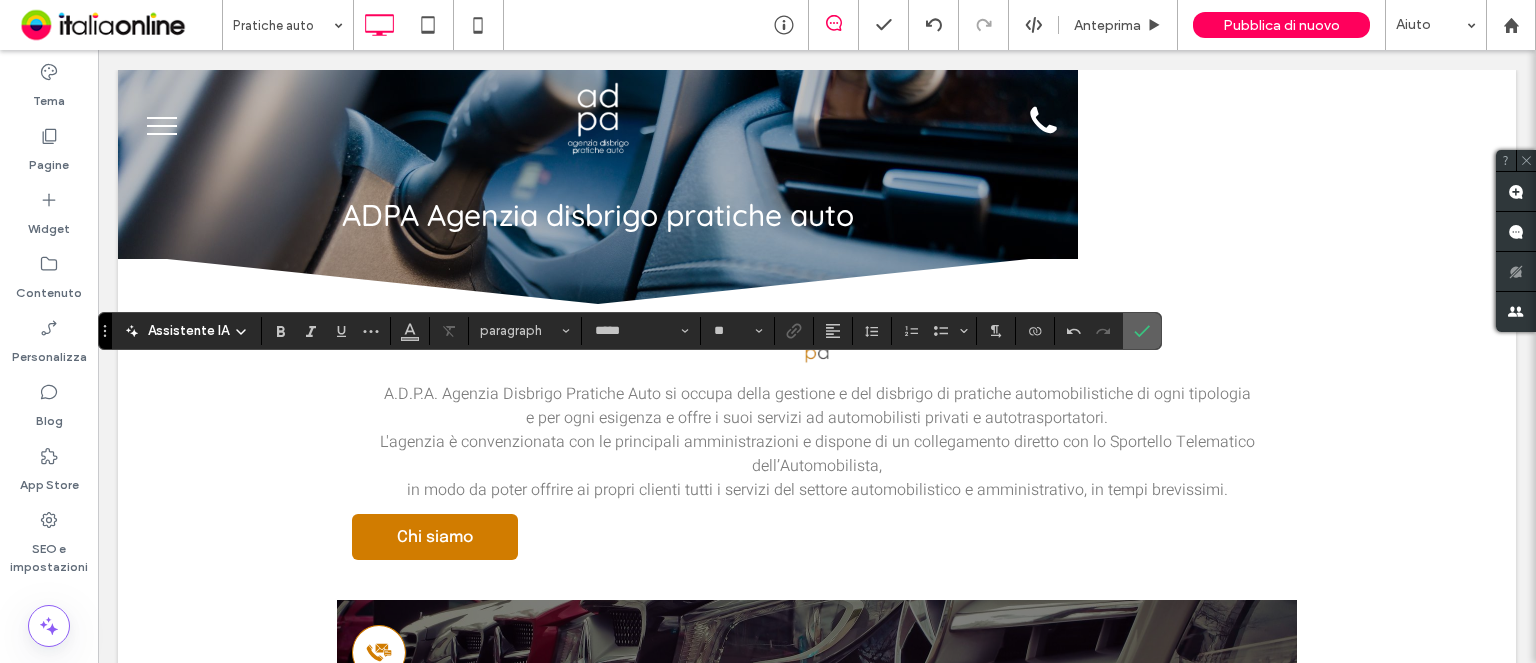 click 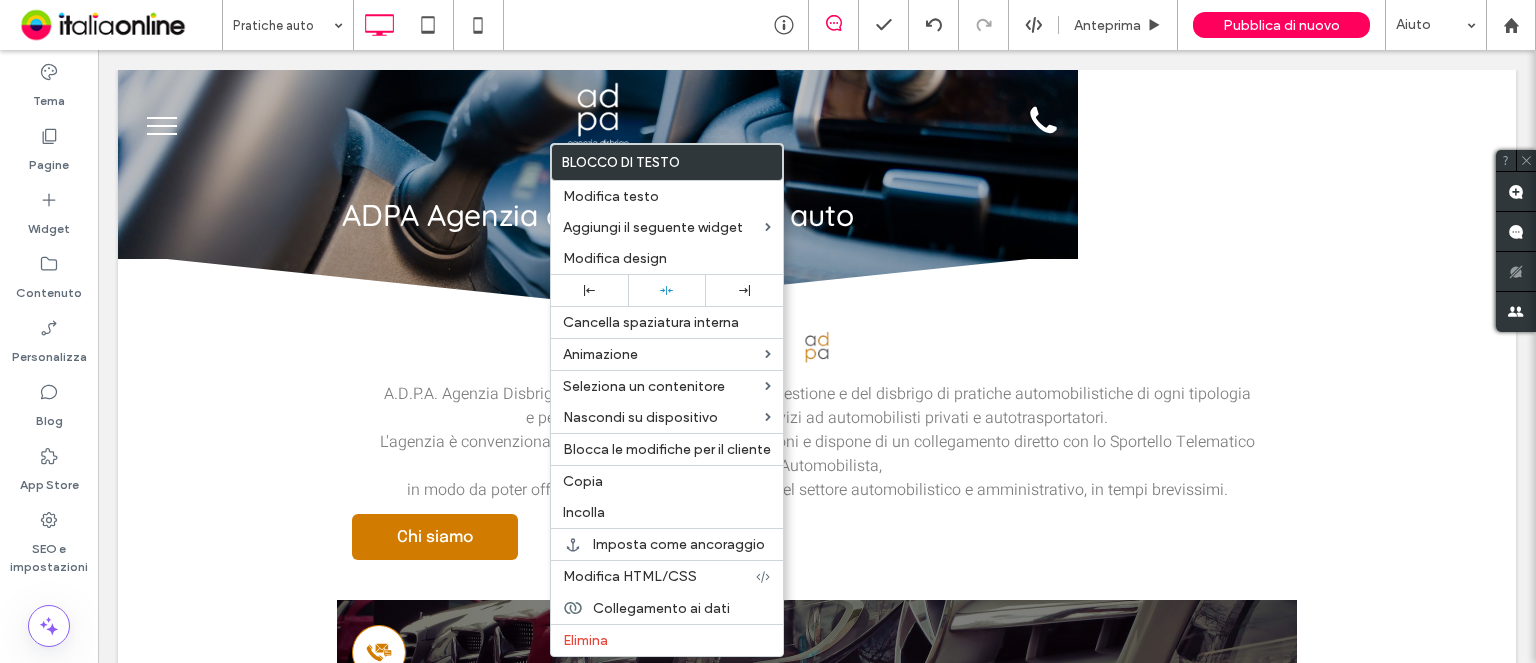 drag, startPoint x: 689, startPoint y: 473, endPoint x: 849, endPoint y: 383, distance: 183.57559 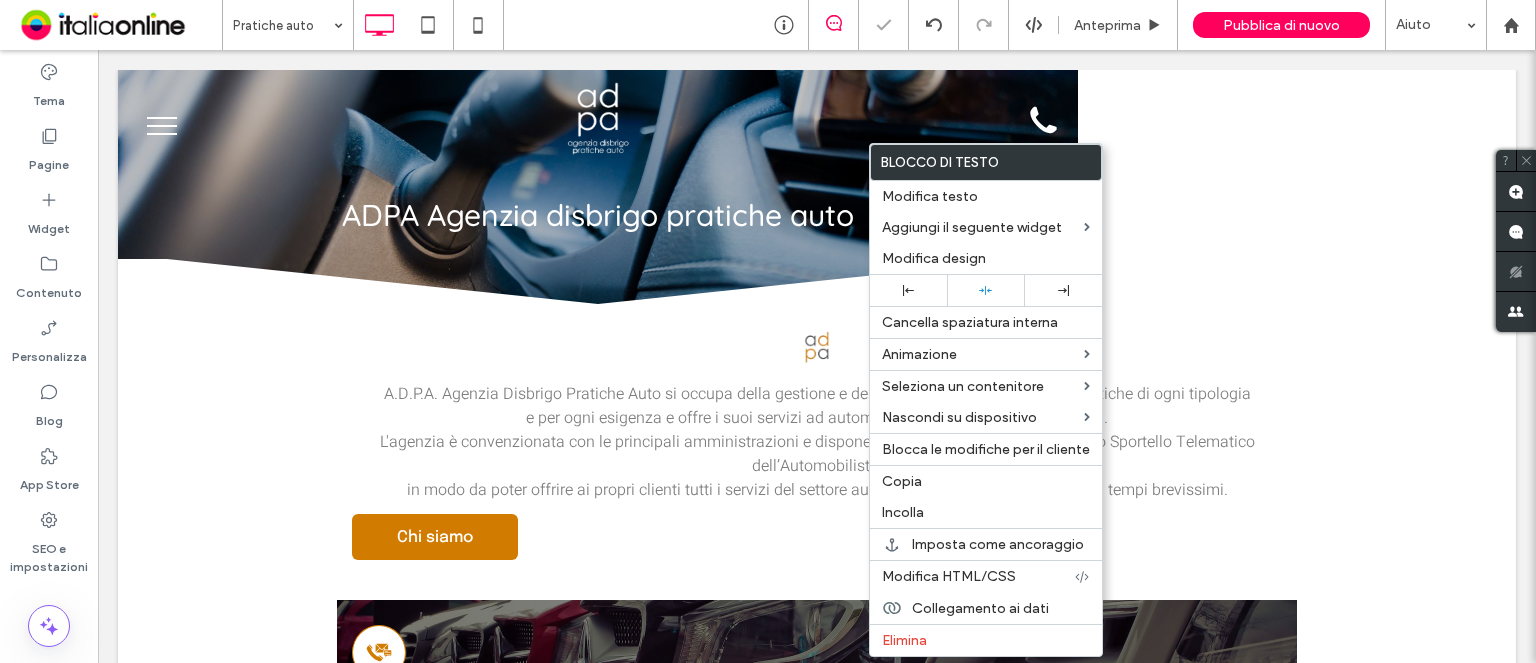 click on "Incolla" at bounding box center (903, 512) 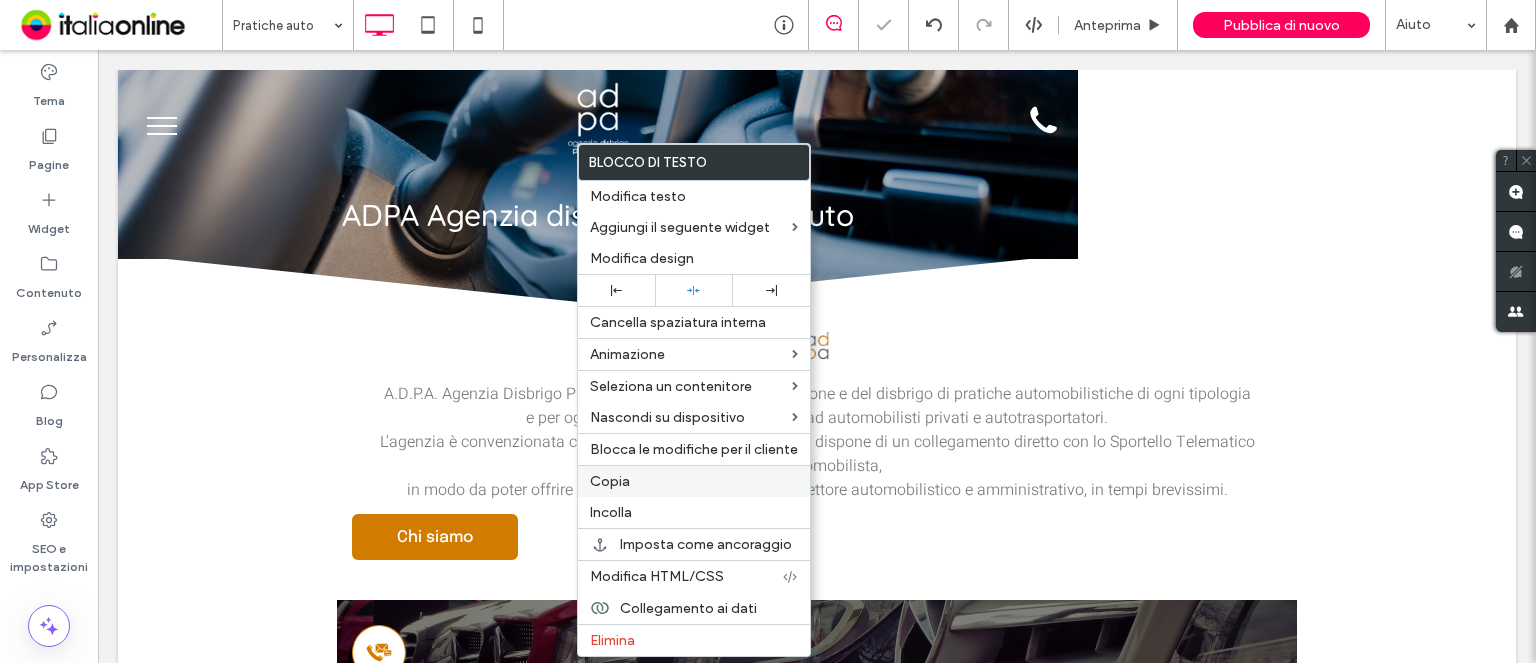 click on "Copia" at bounding box center (694, 481) 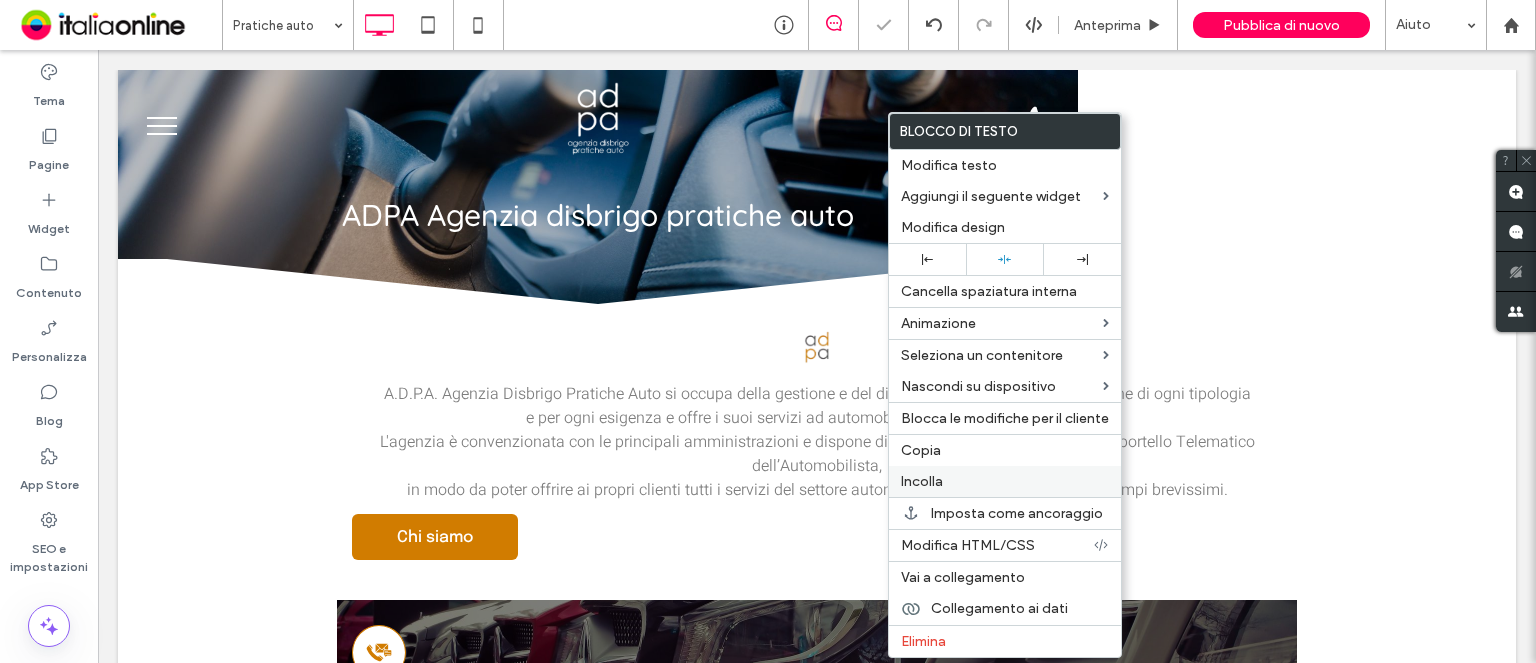 drag, startPoint x: 927, startPoint y: 475, endPoint x: 943, endPoint y: 470, distance: 16.763054 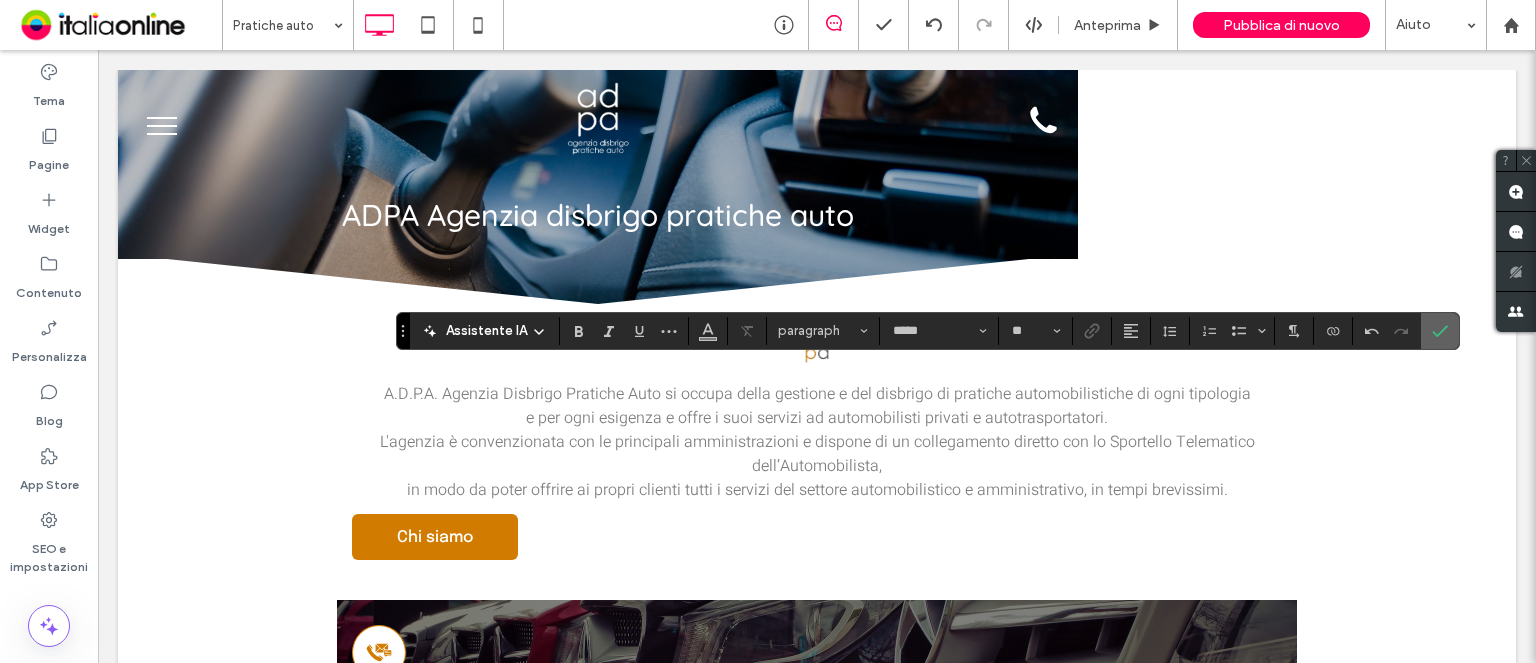 click 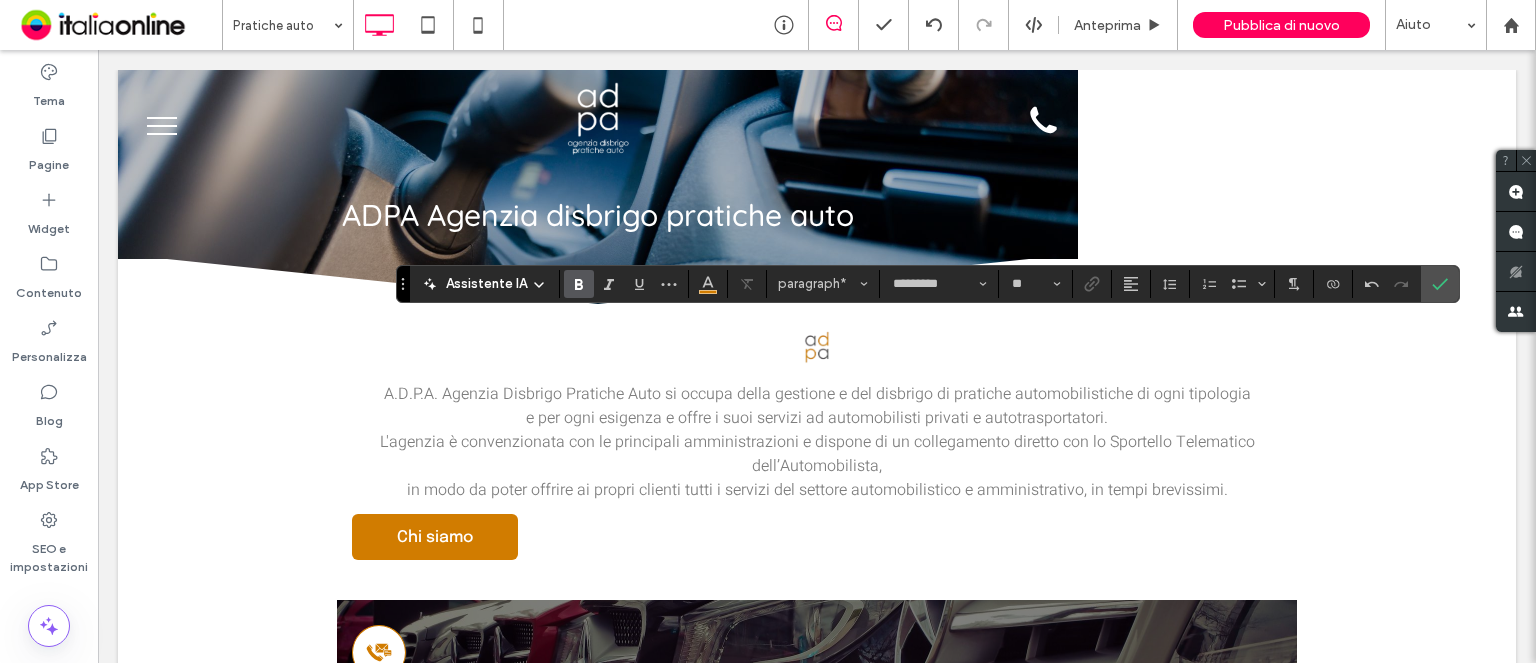 type on "*****" 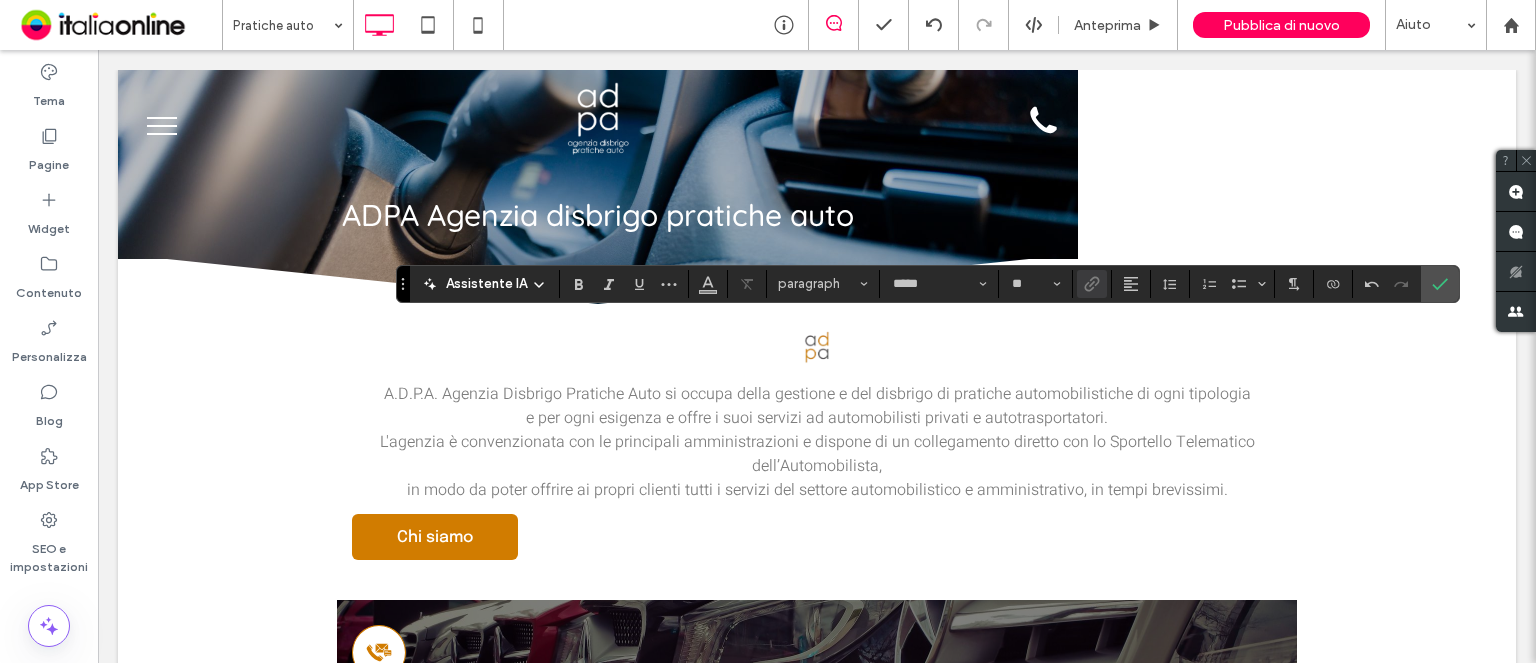type on "*********" 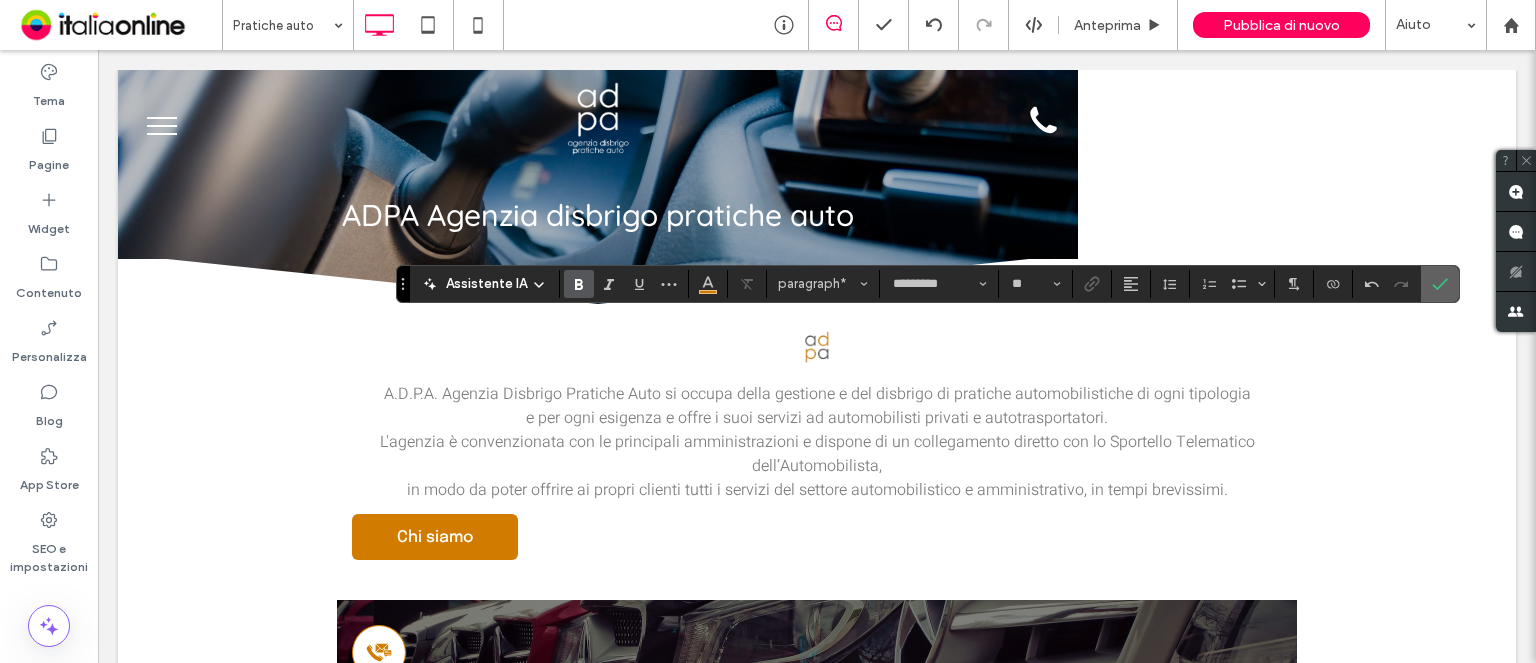 click 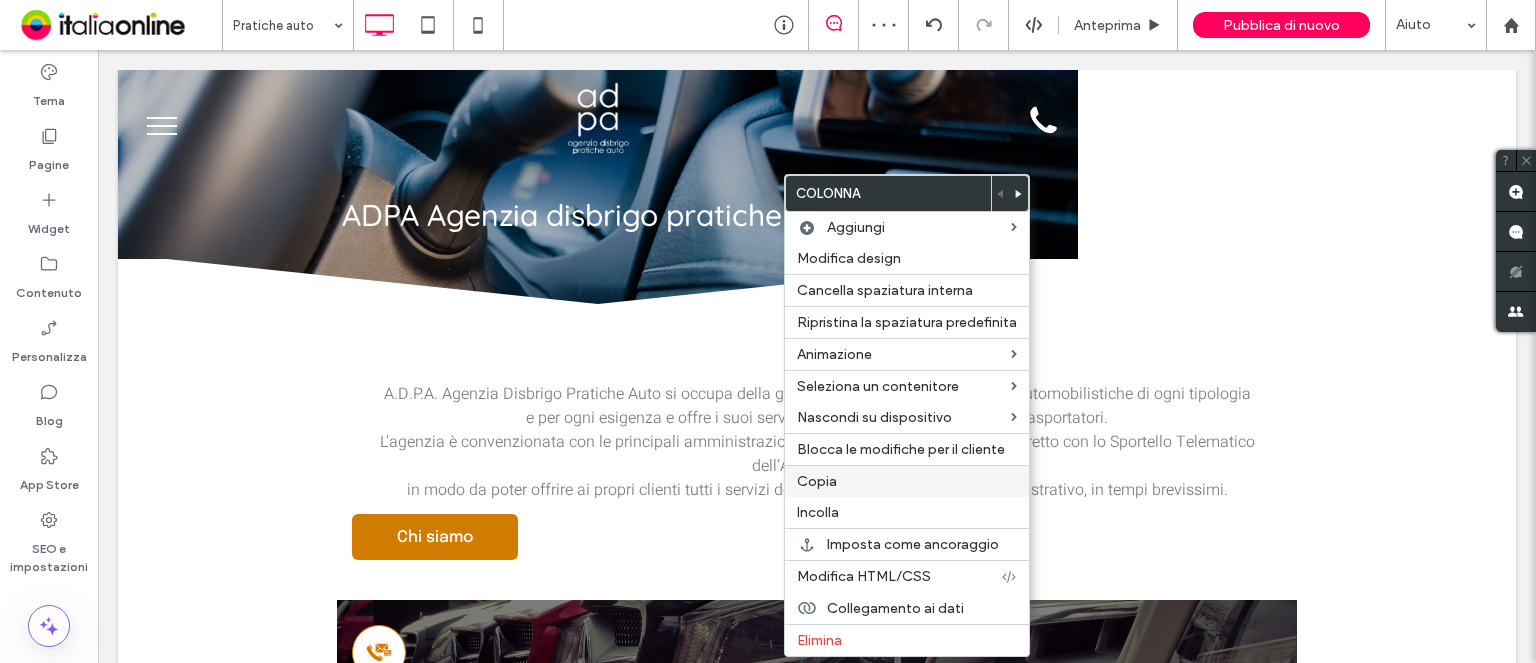 click on "Copia" at bounding box center (907, 481) 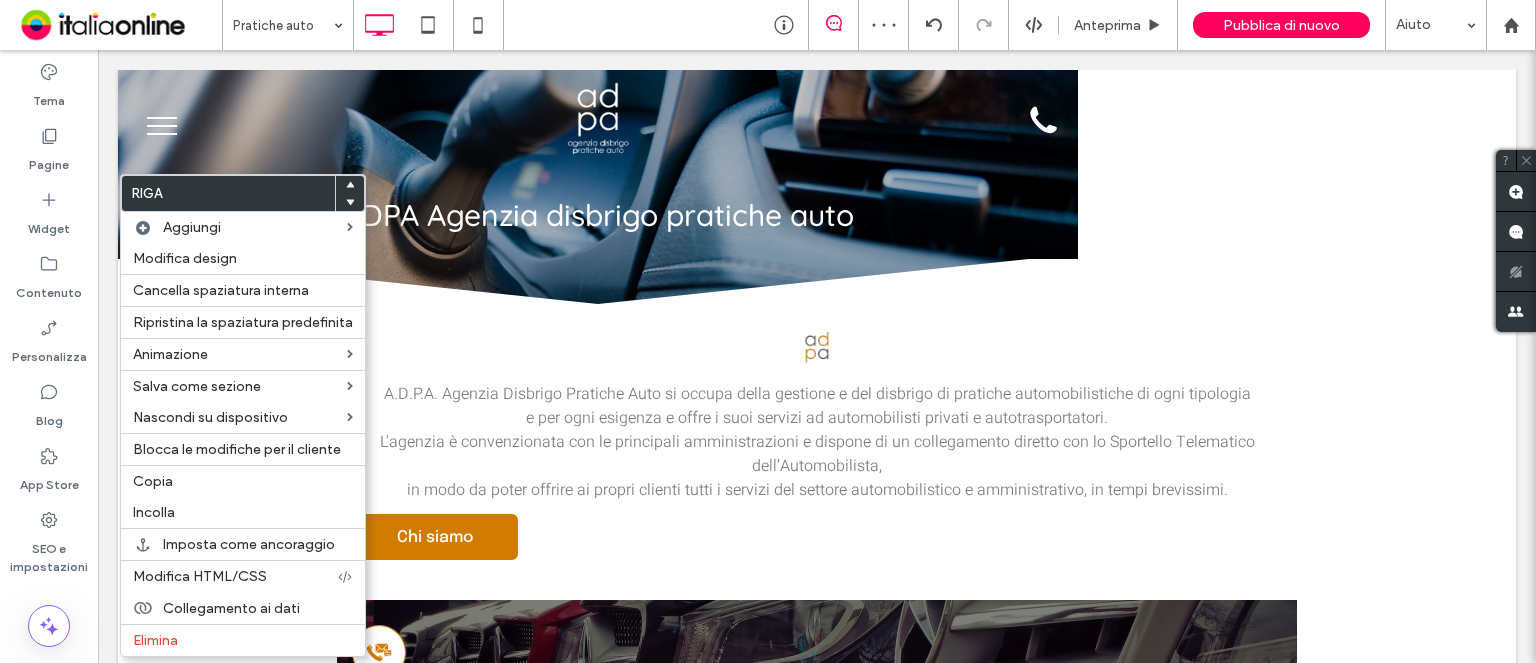 drag, startPoint x: 160, startPoint y: 503, endPoint x: 312, endPoint y: 170, distance: 366.05054 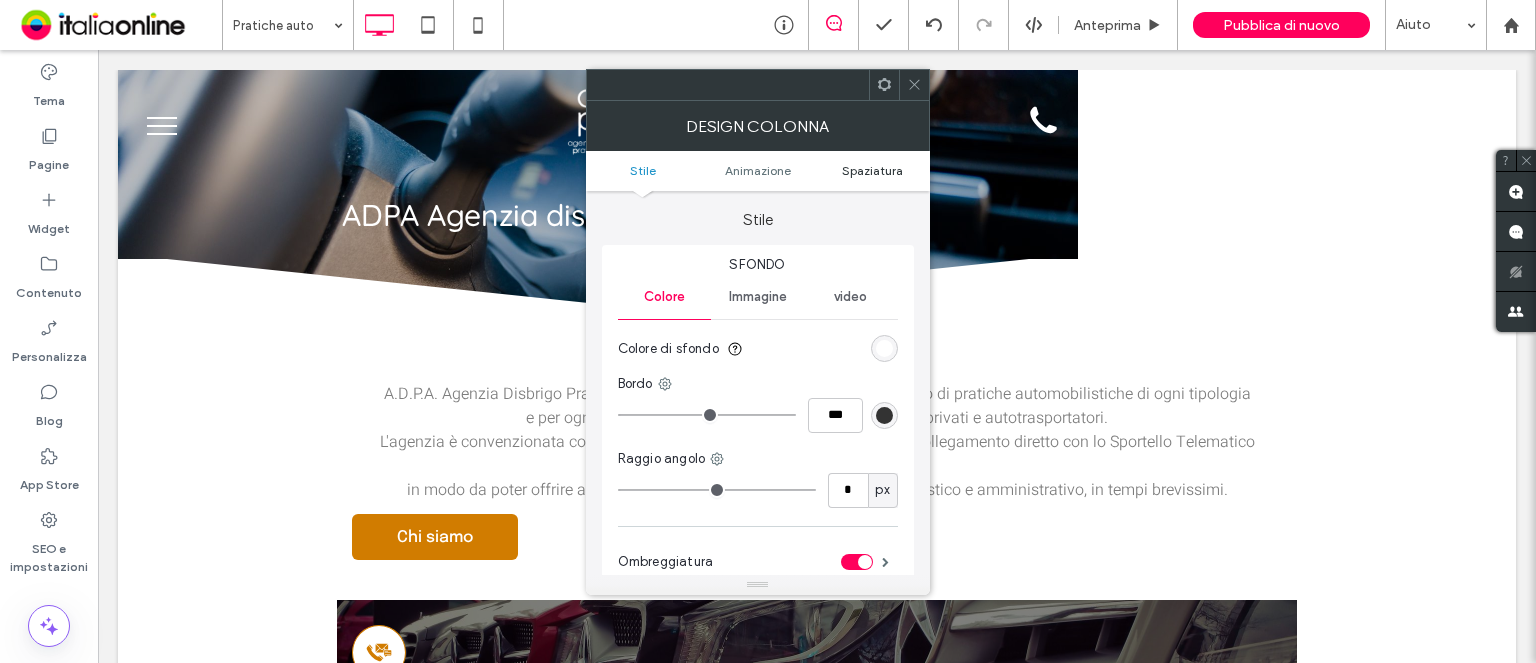 click on "Spaziatura" at bounding box center [872, 170] 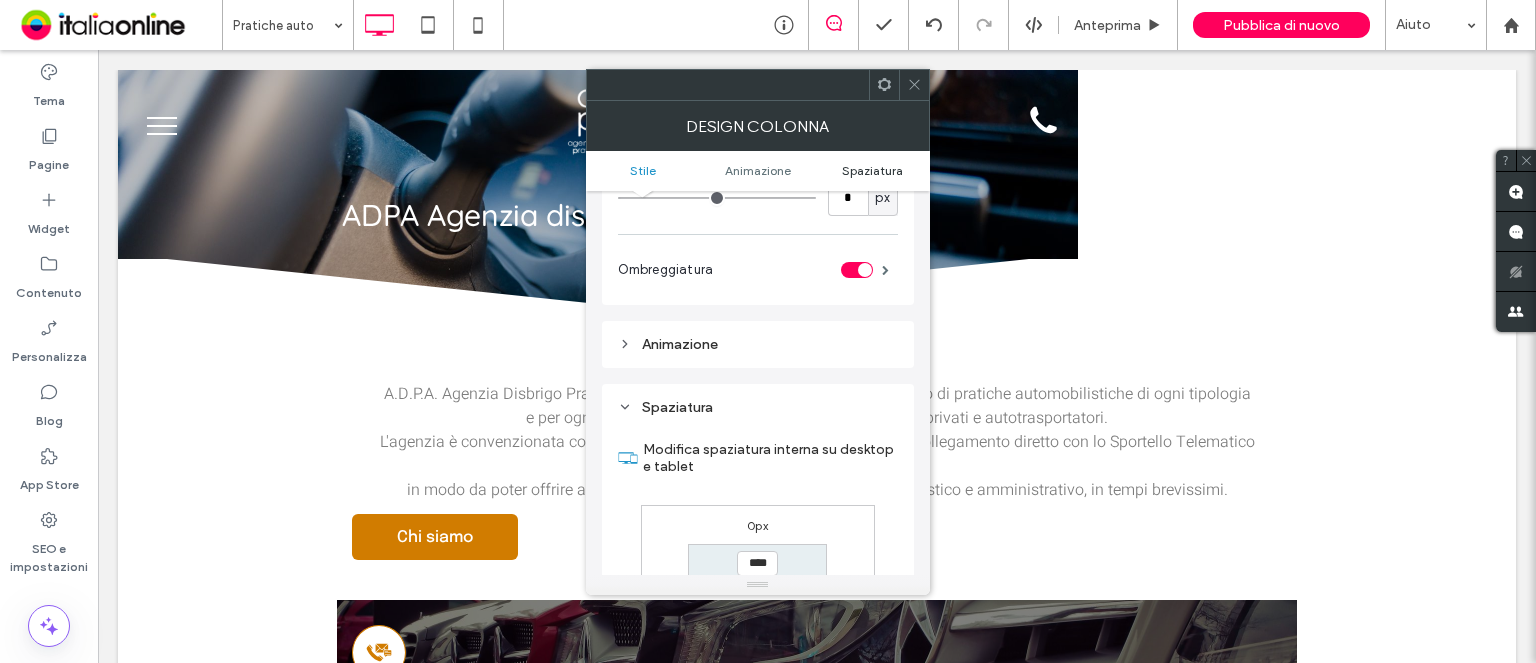 scroll, scrollTop: 468, scrollLeft: 0, axis: vertical 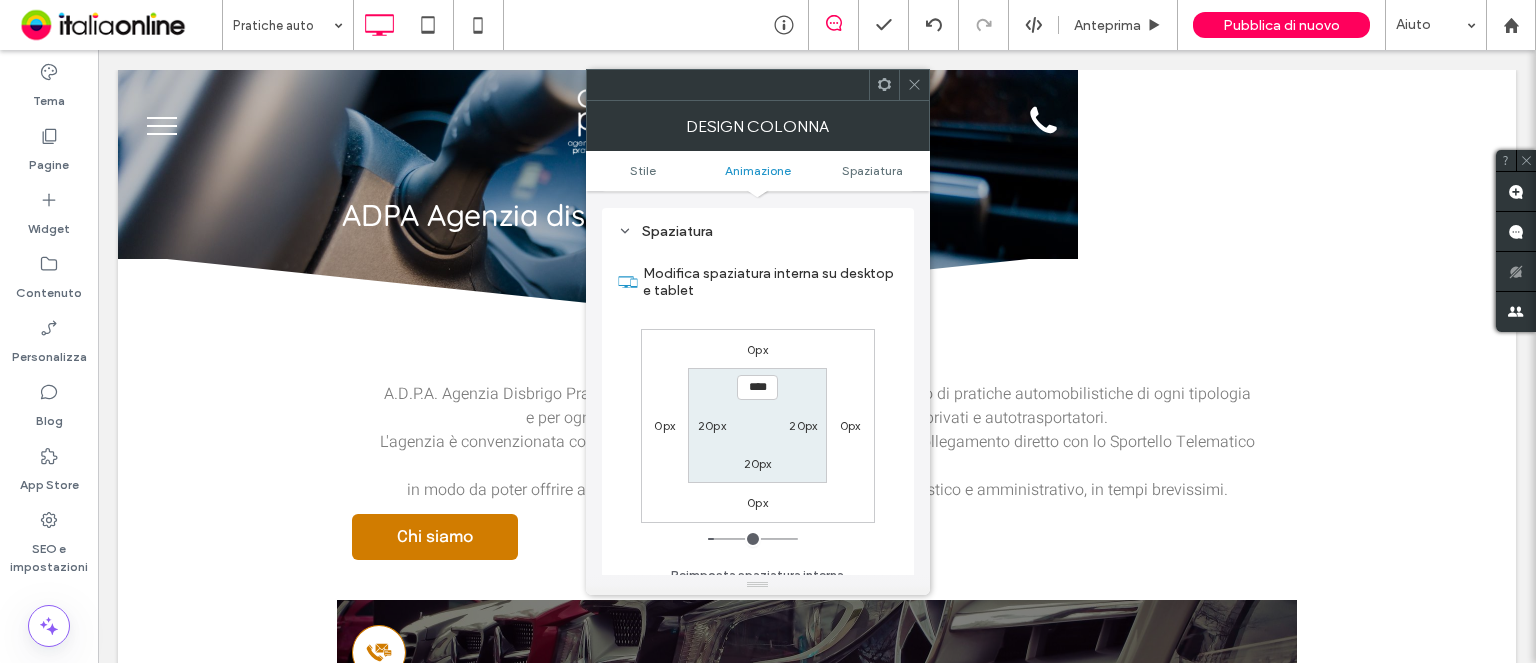 click at bounding box center (914, 85) 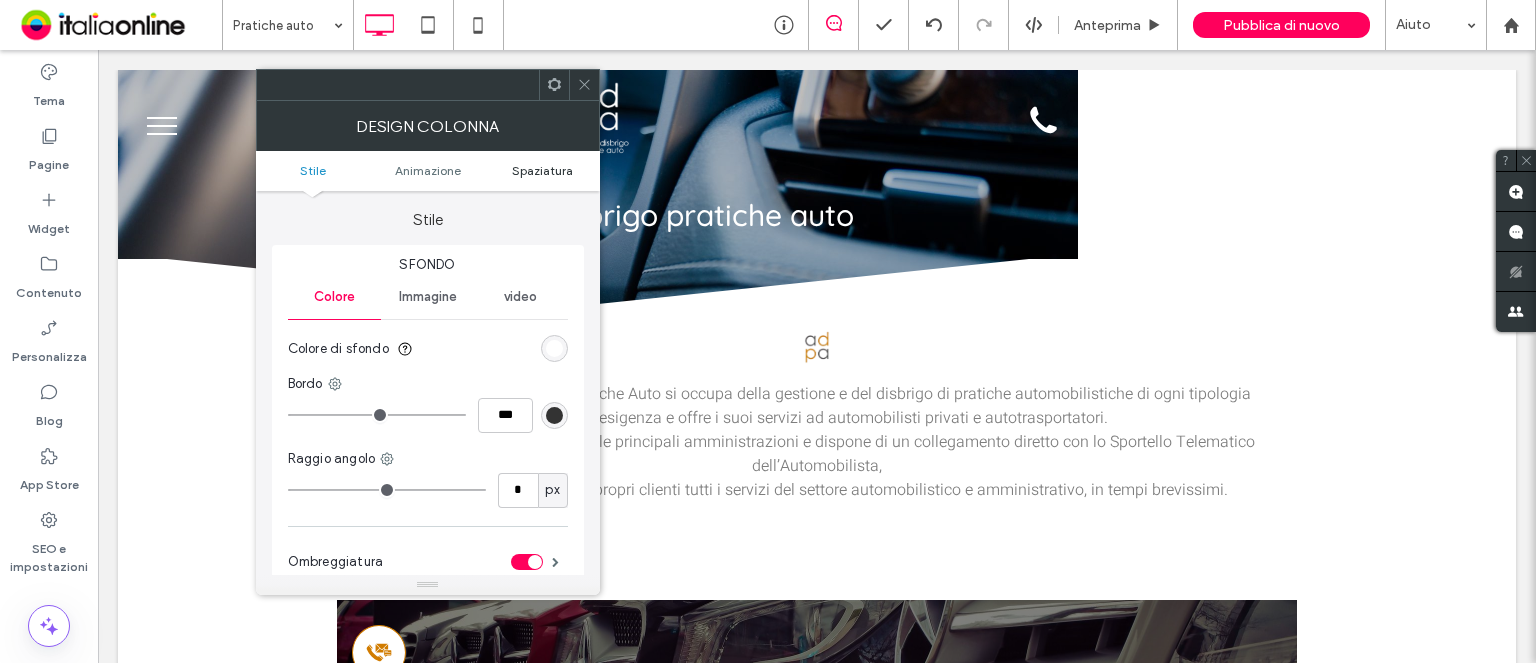 click on "Spaziatura" at bounding box center (542, 170) 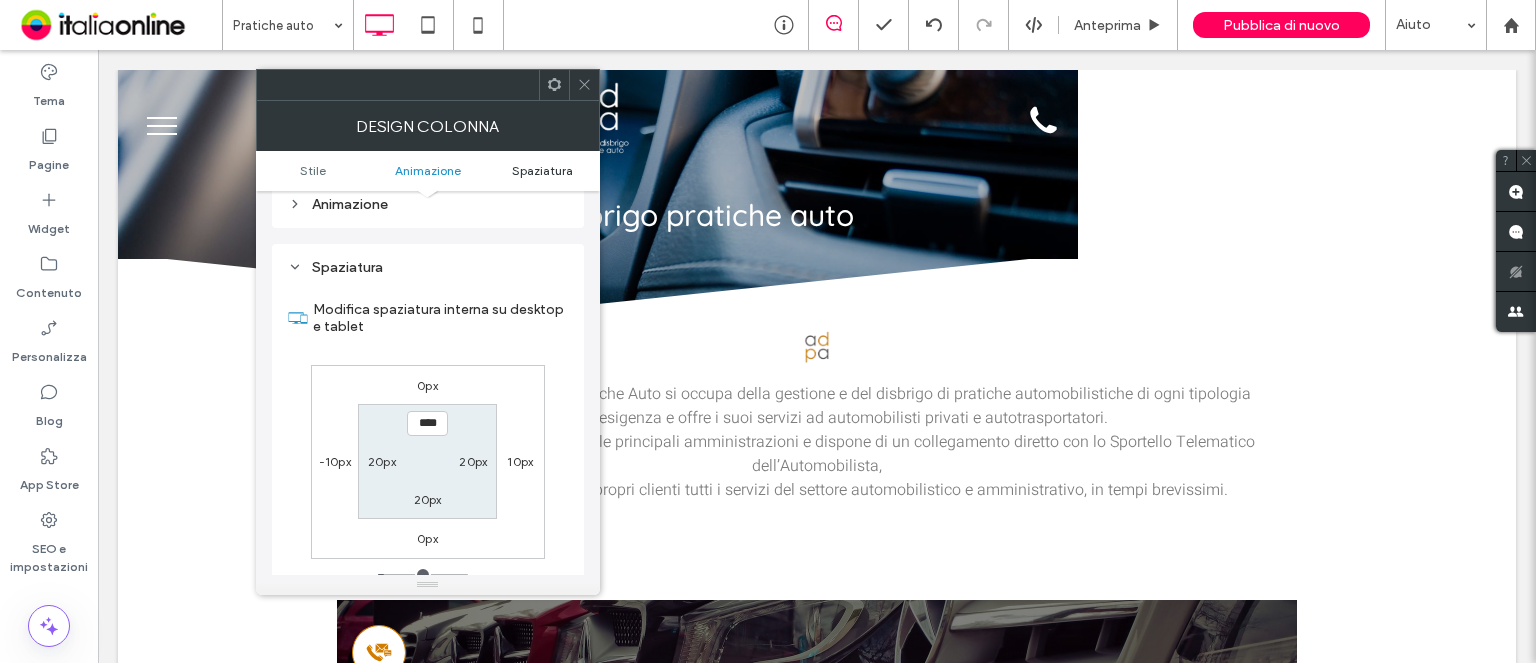 scroll, scrollTop: 468, scrollLeft: 0, axis: vertical 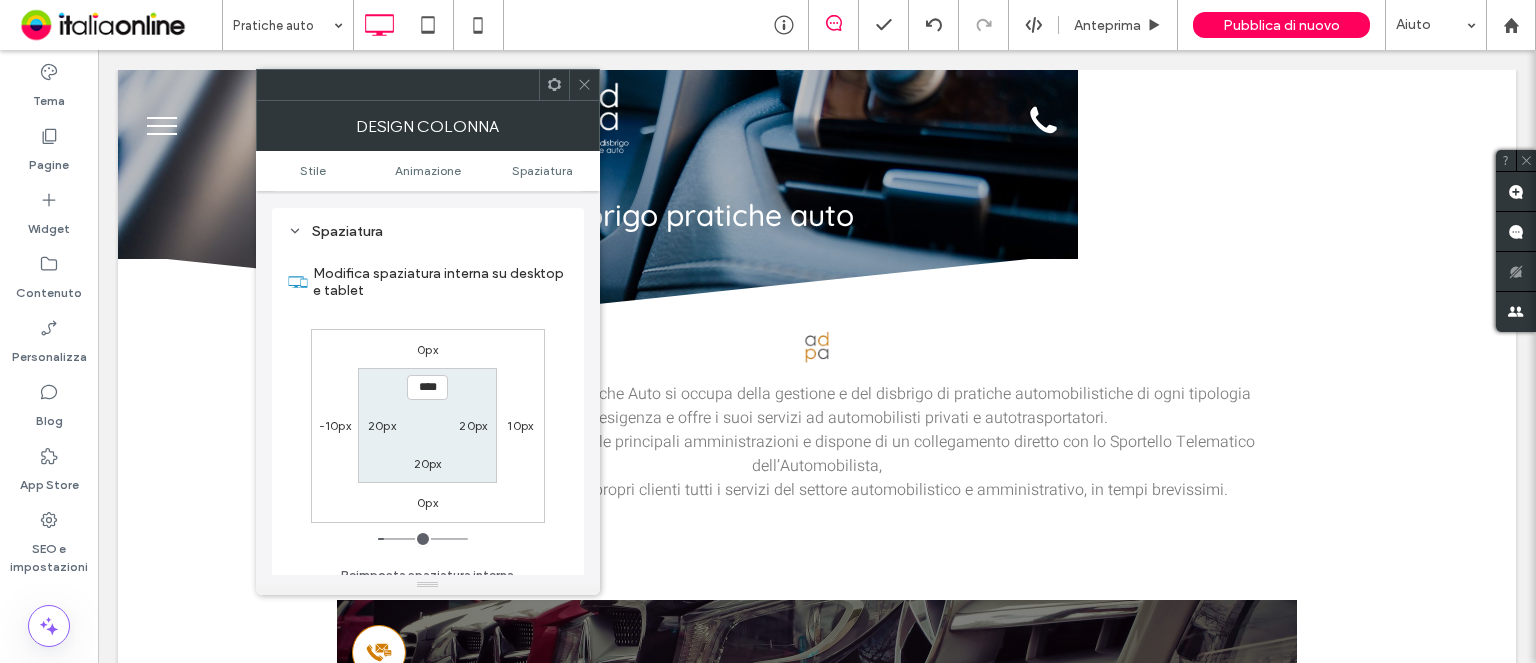 click 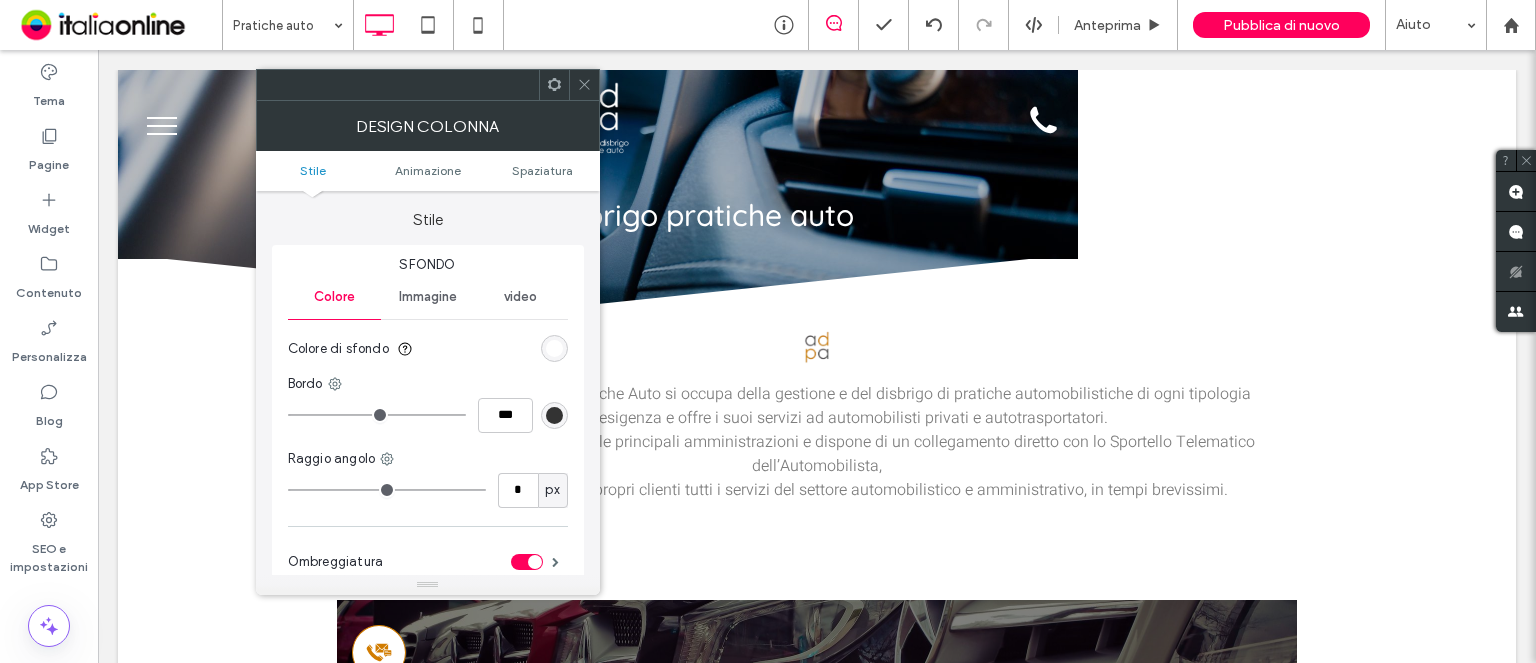drag, startPoint x: 576, startPoint y: 81, endPoint x: 577, endPoint y: 95, distance: 14.035668 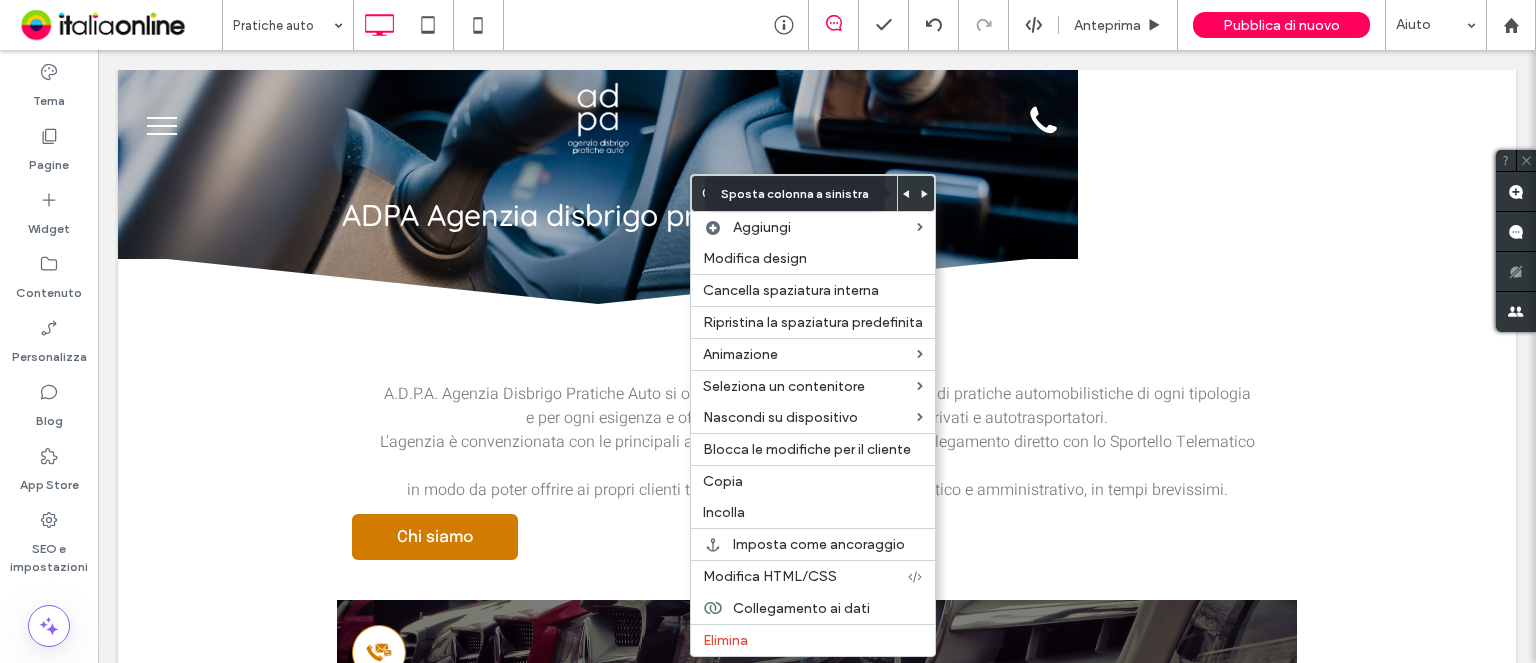 click 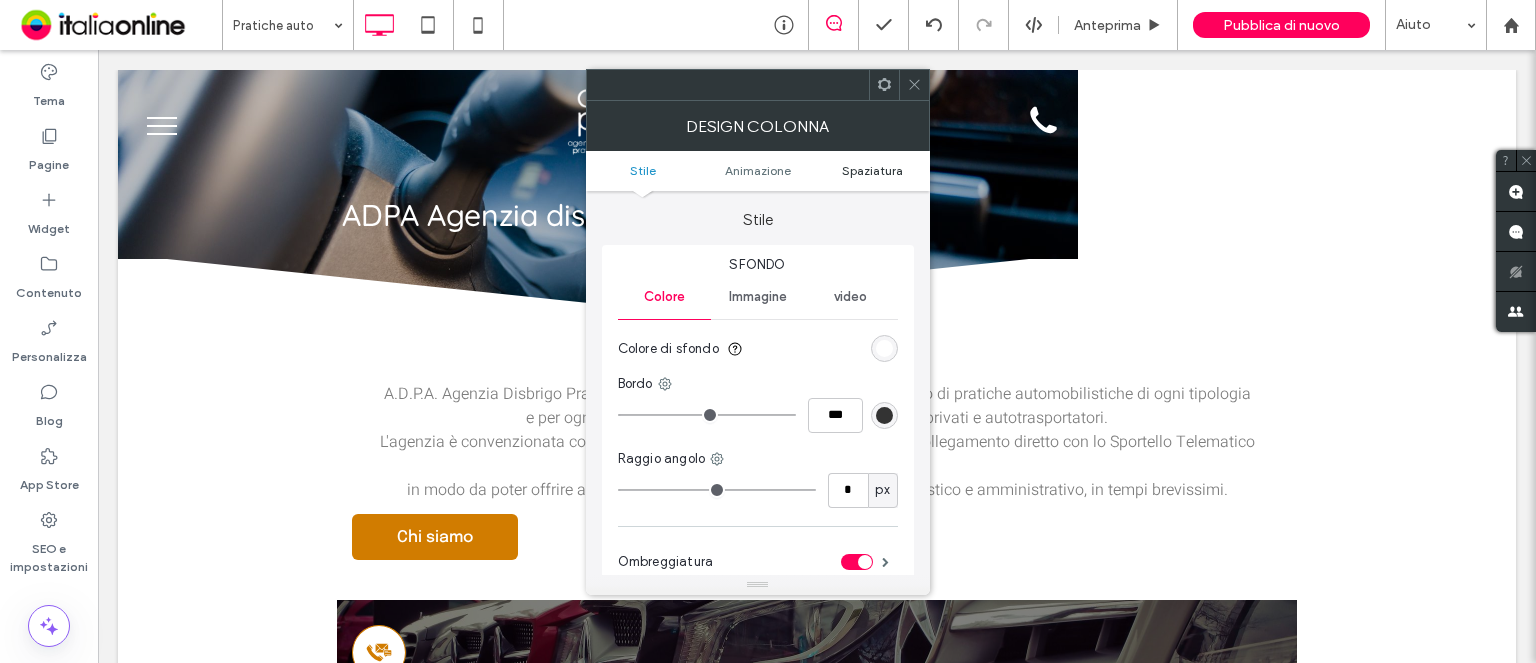 click on "Spaziatura" at bounding box center [872, 170] 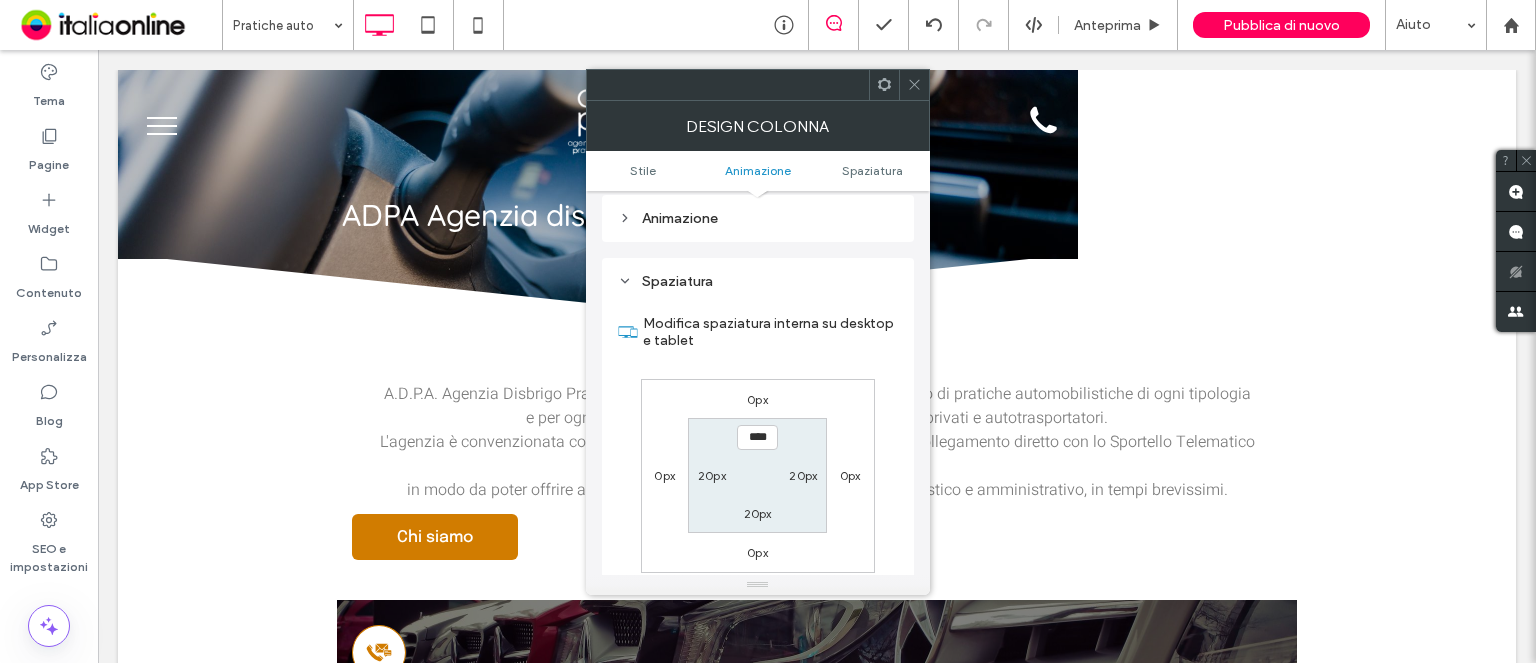 scroll, scrollTop: 468, scrollLeft: 0, axis: vertical 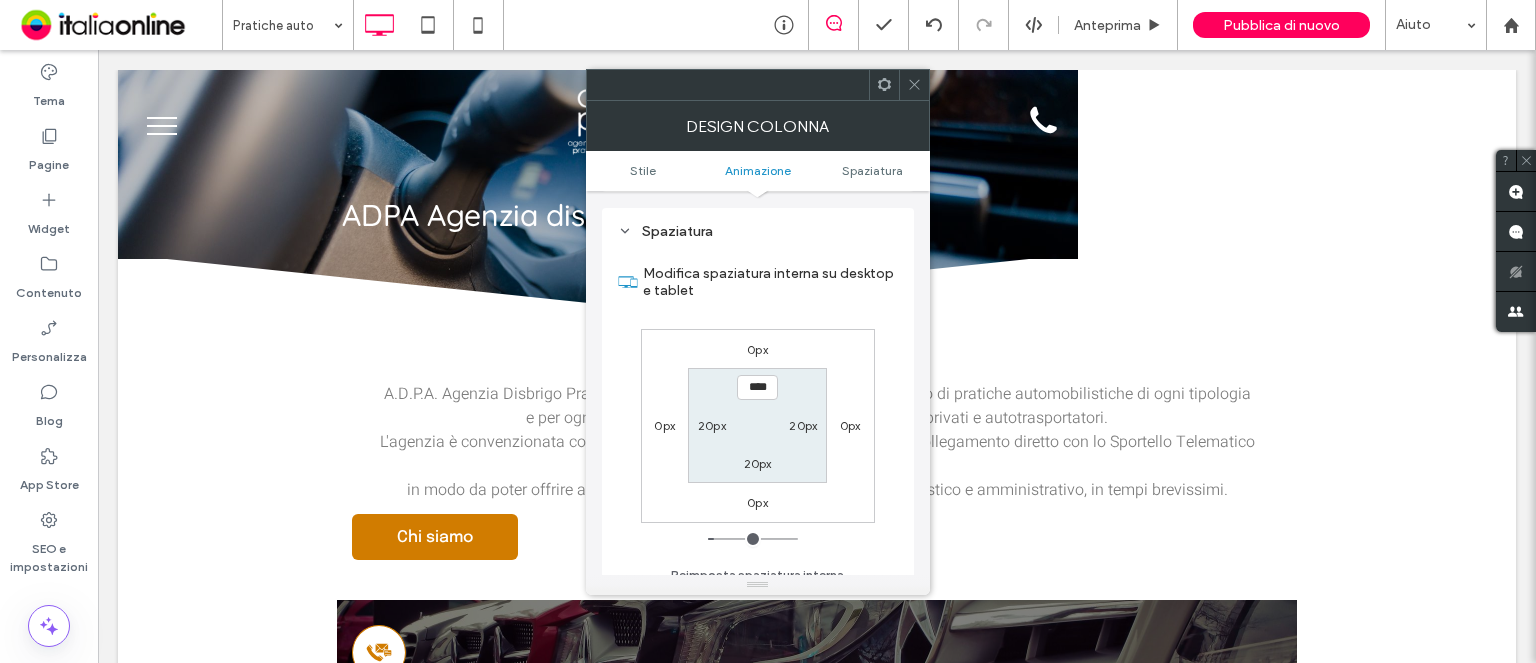 click on "0px" at bounding box center [664, 425] 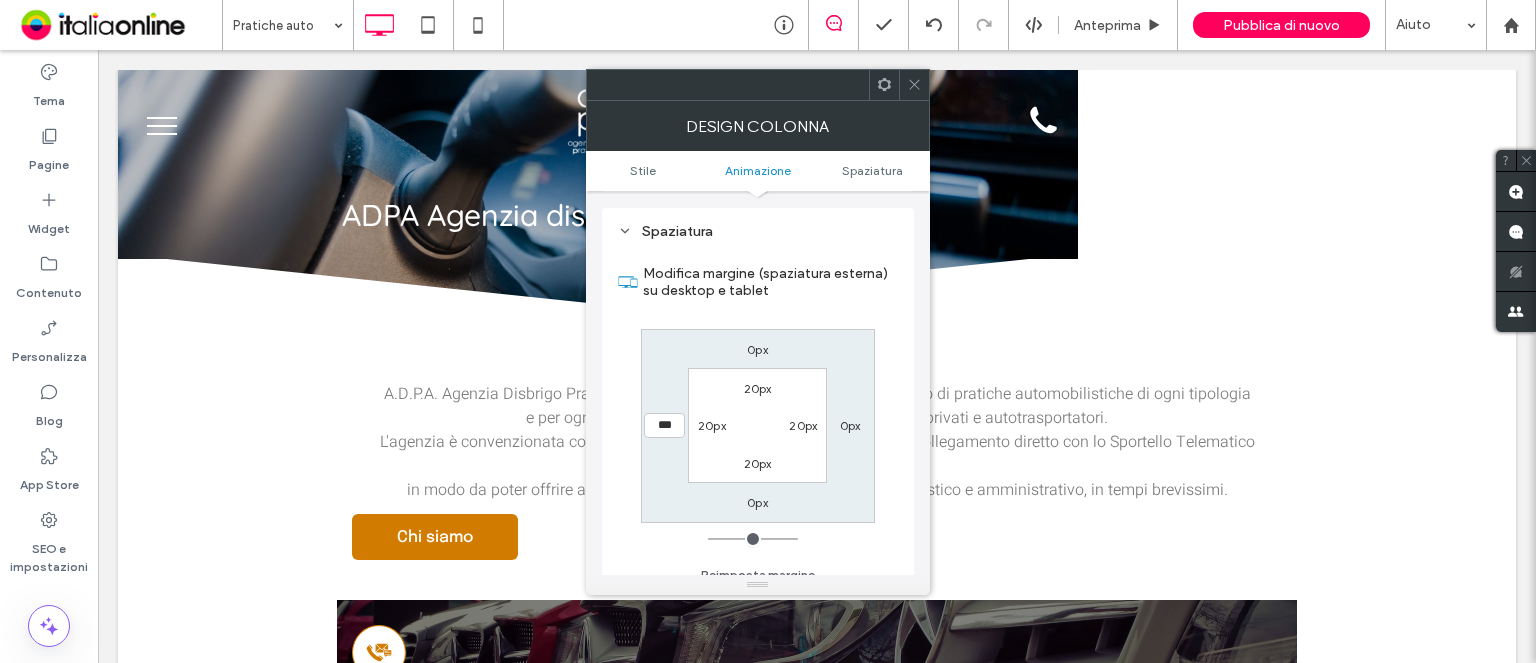 type on "***" 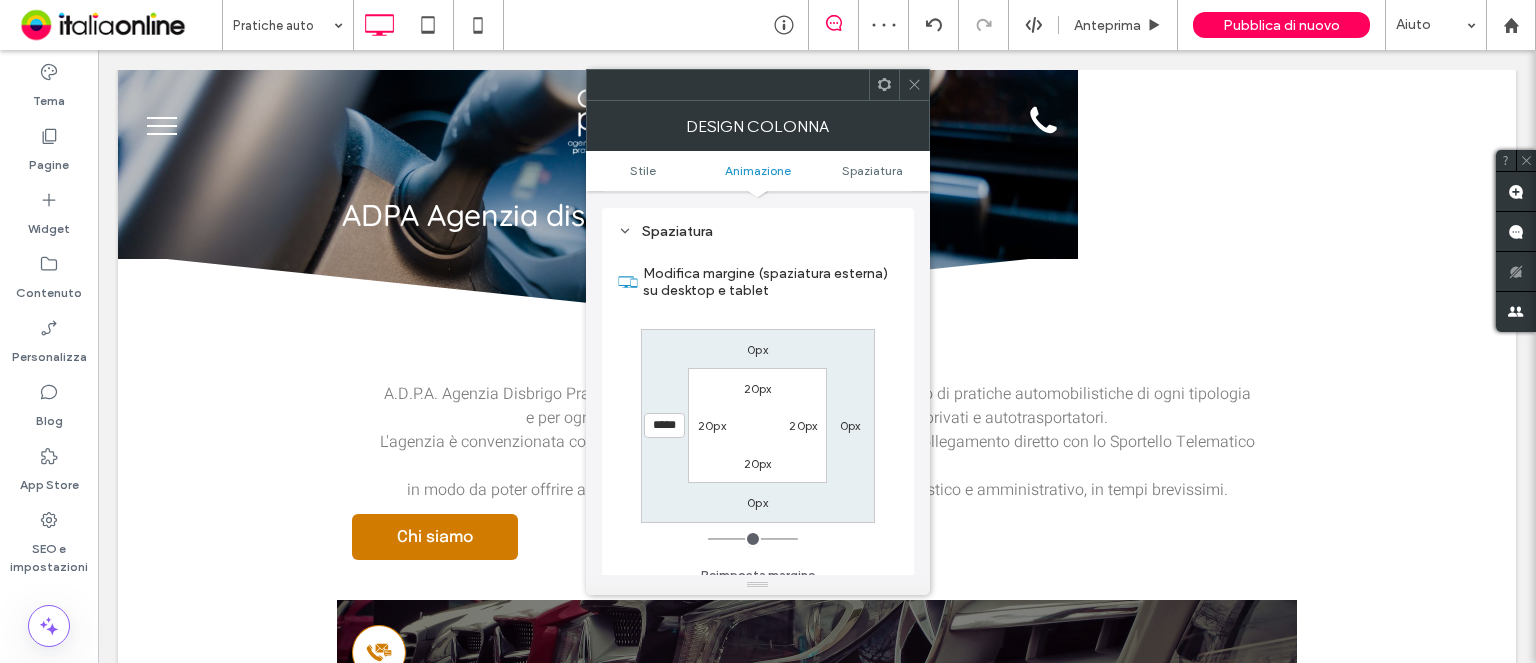 click on "*****" at bounding box center [664, 425] 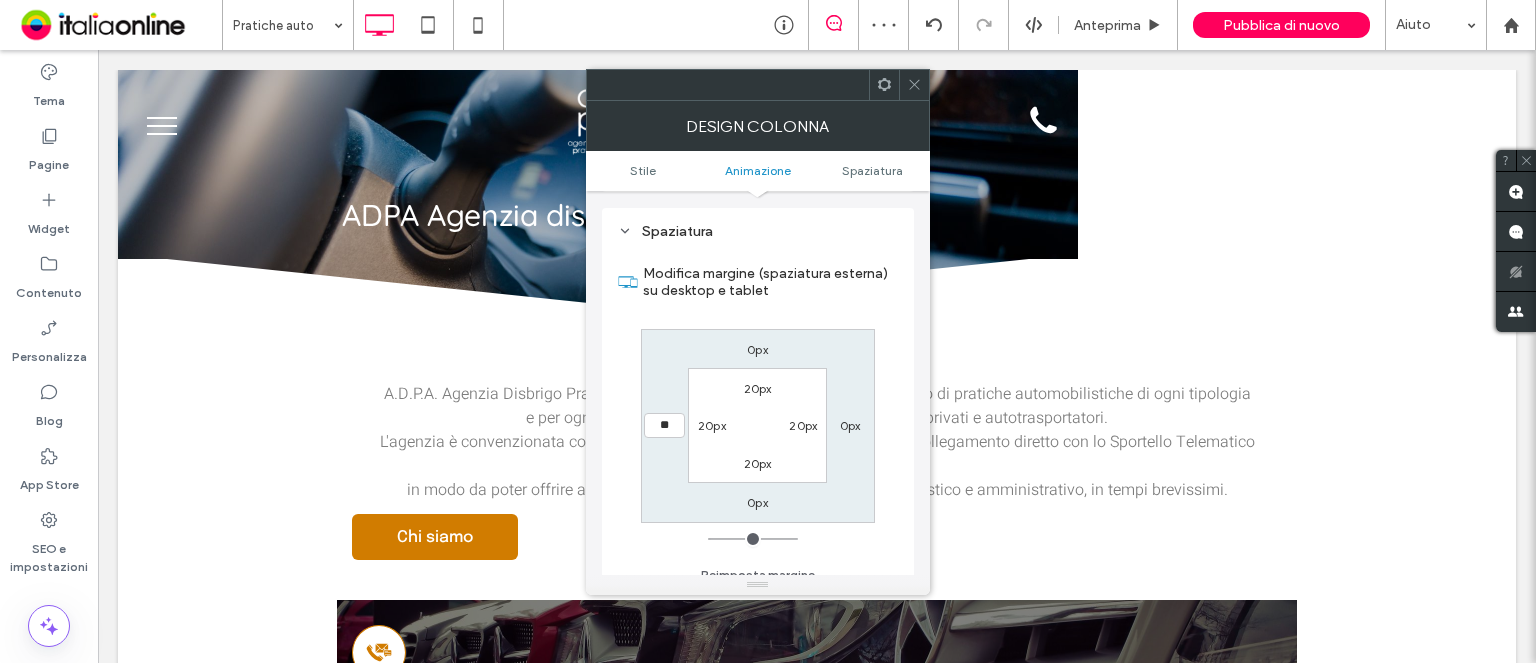 type on "**" 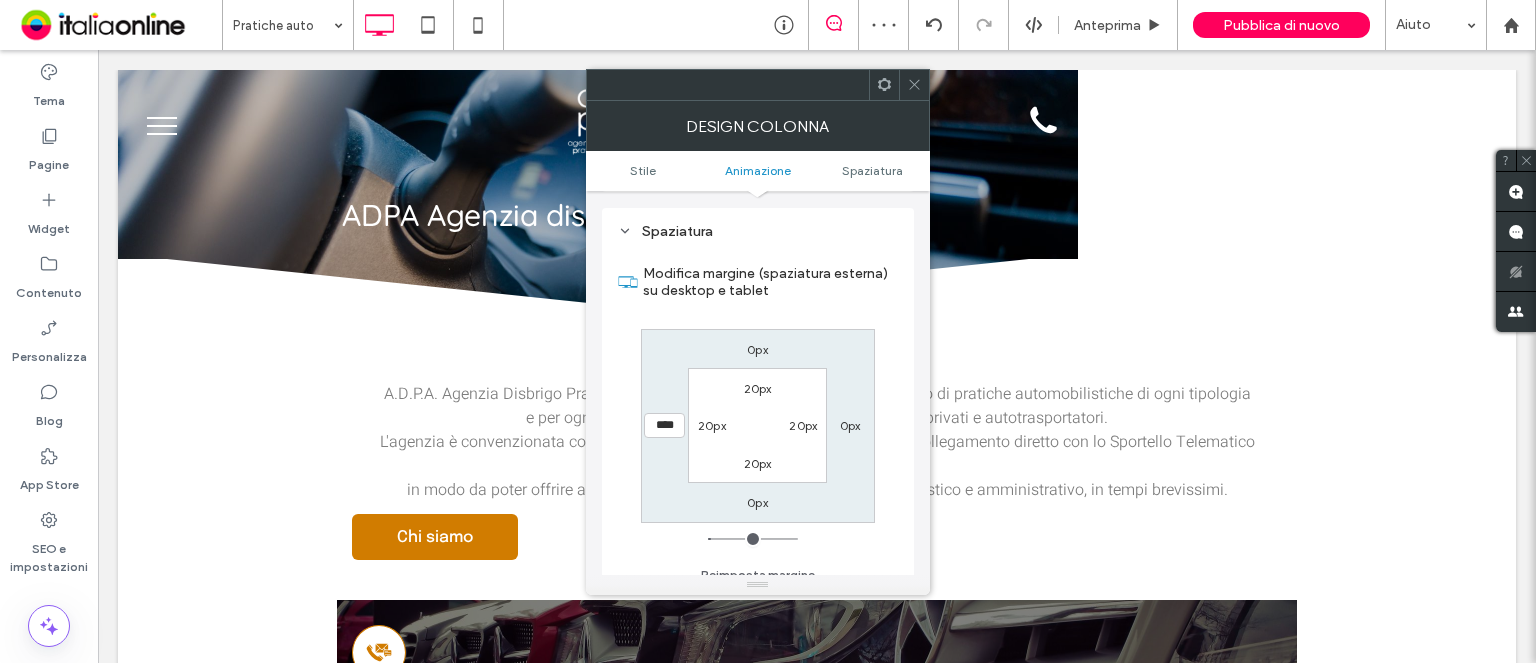 click on "0px" at bounding box center (850, 425) 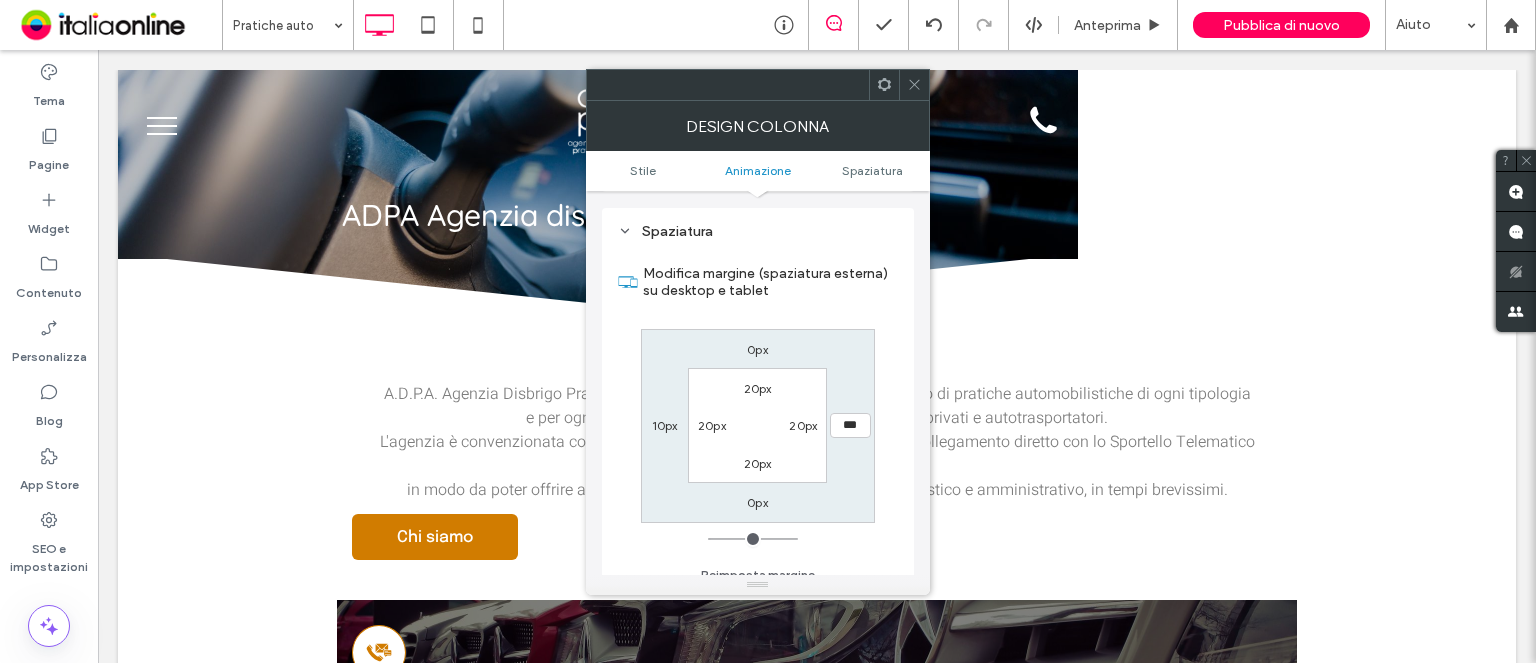 type on "***" 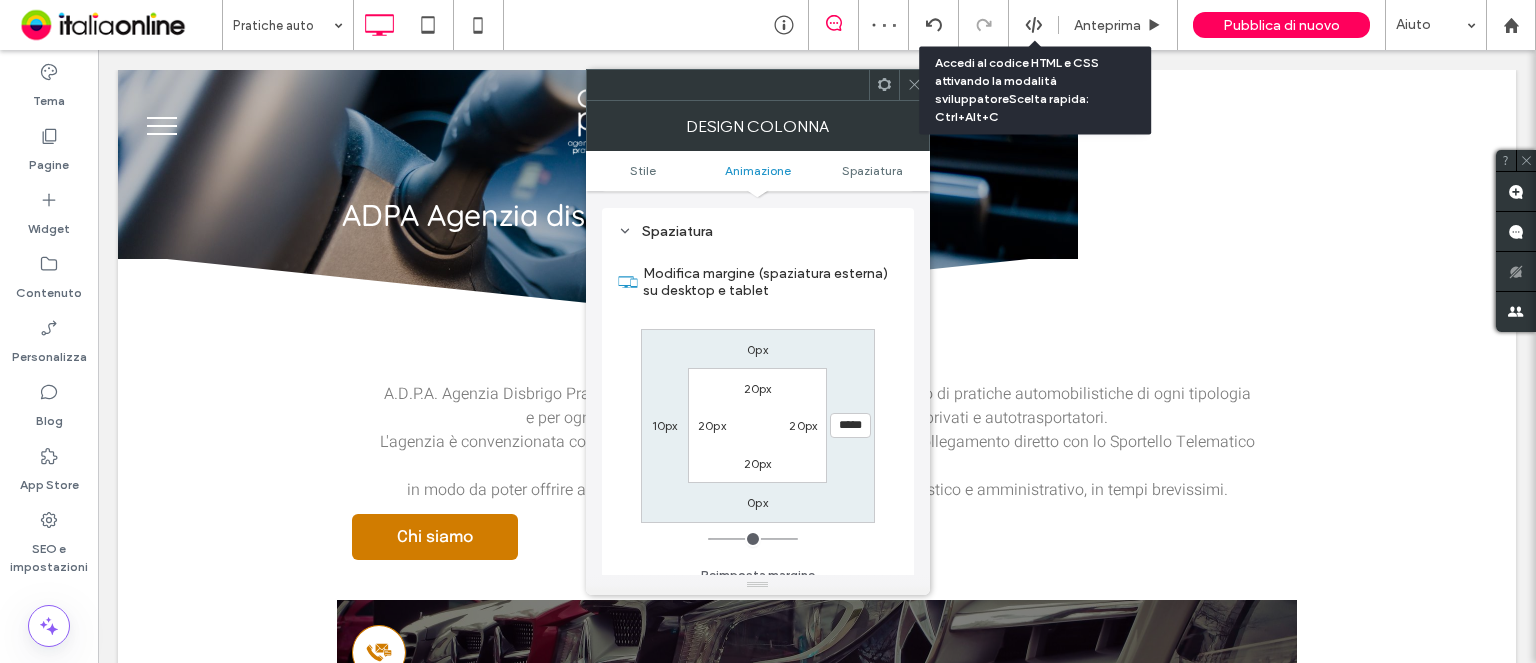 click on "Accedi al codice HTML e CSS attivando la modalità sviluppatoreScelta rapida: Ctrl+Alt+C" at bounding box center (1035, 90) 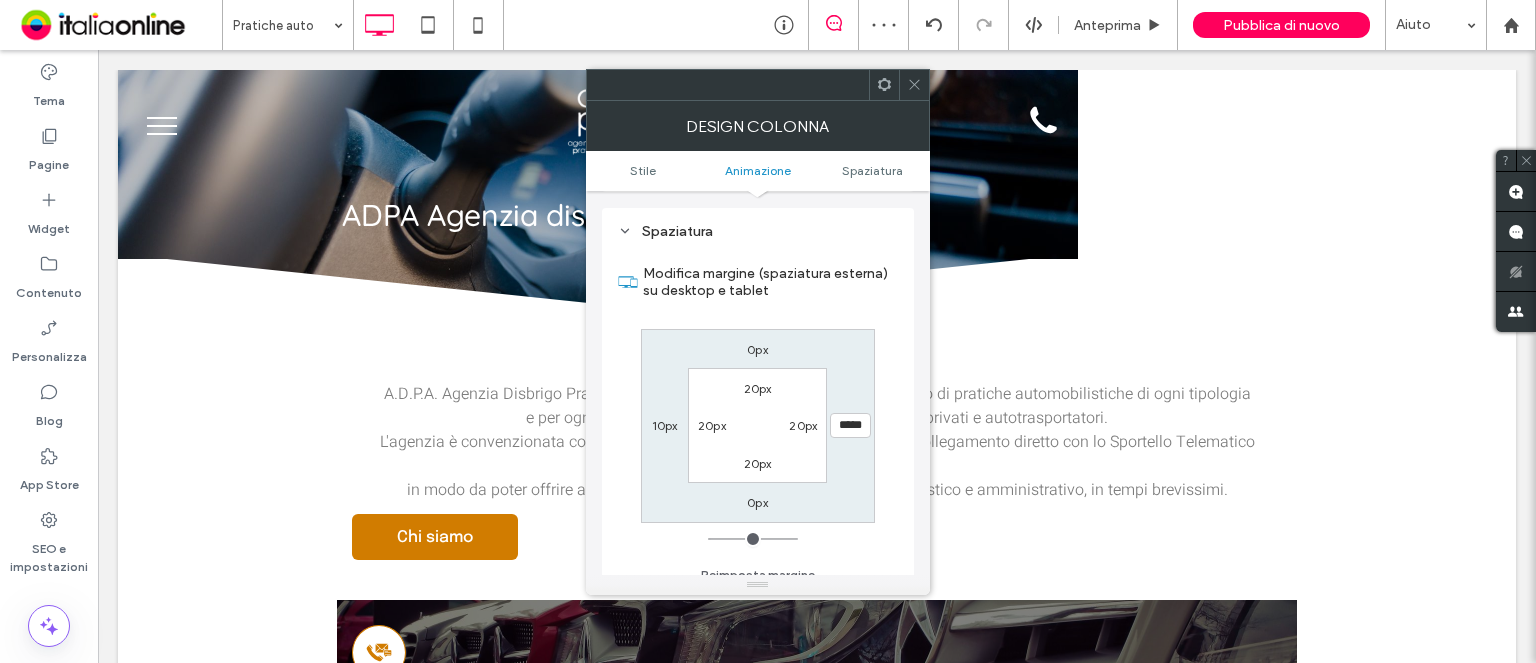click at bounding box center [914, 85] 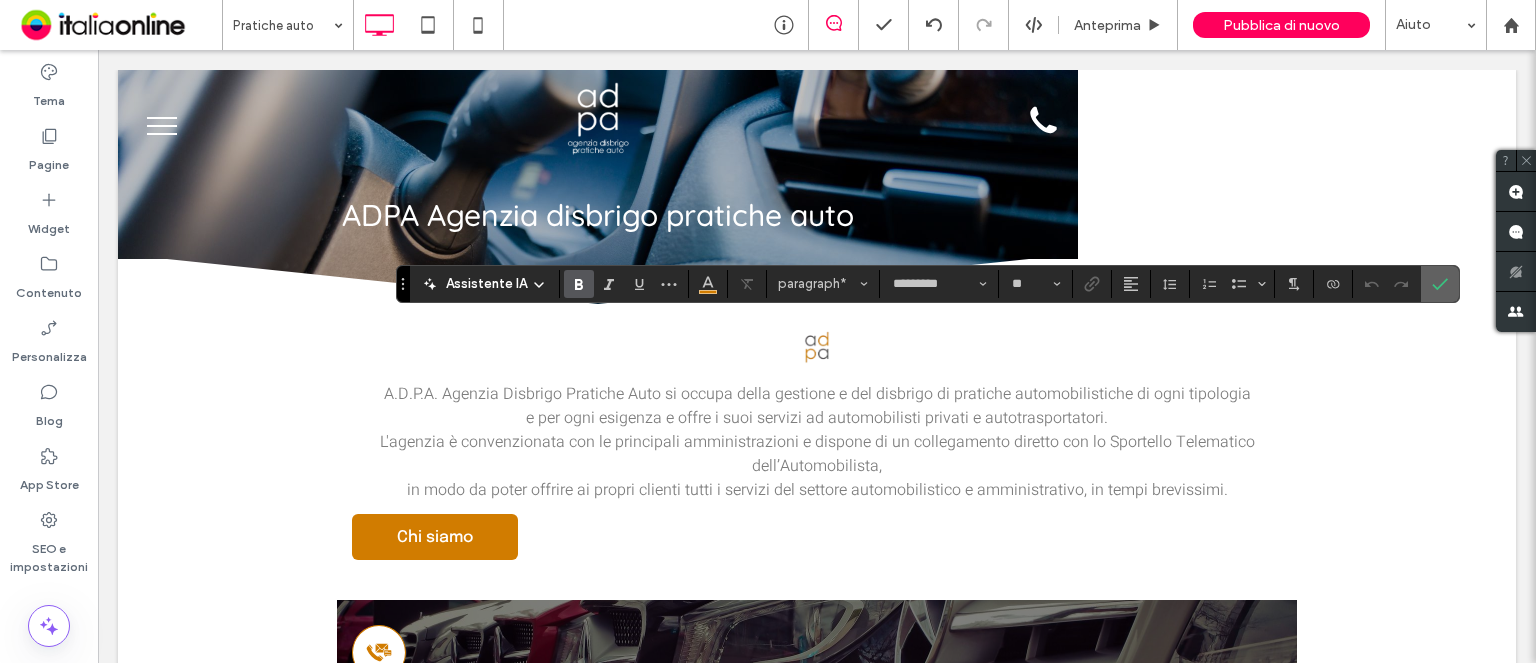 click 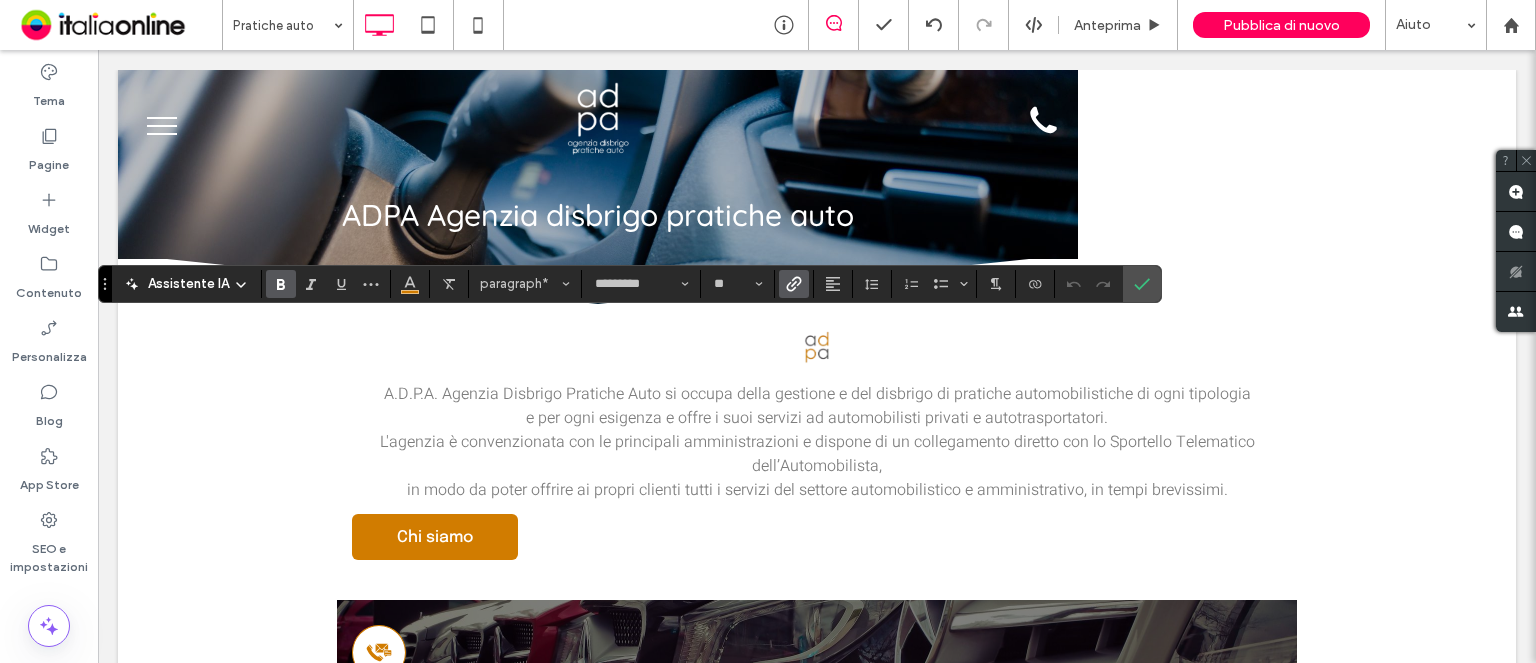 type on "*****" 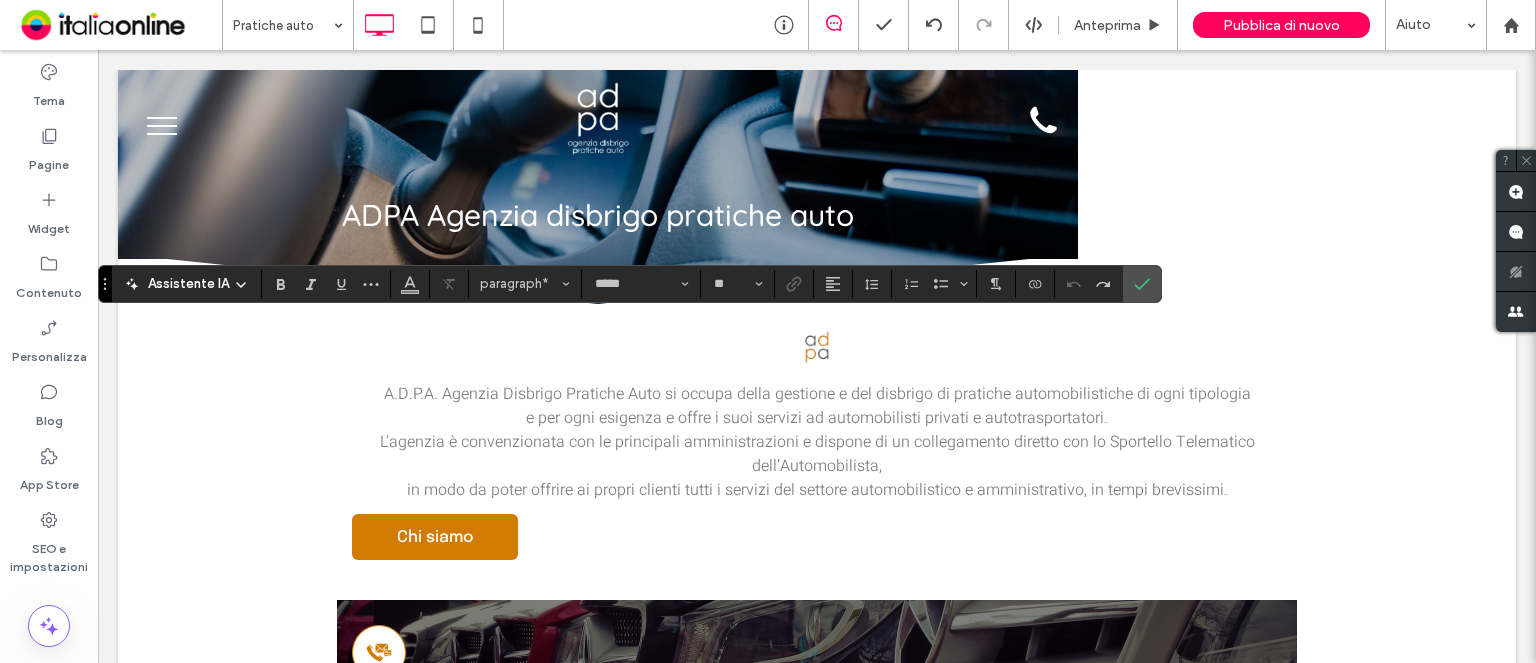 type on "**" 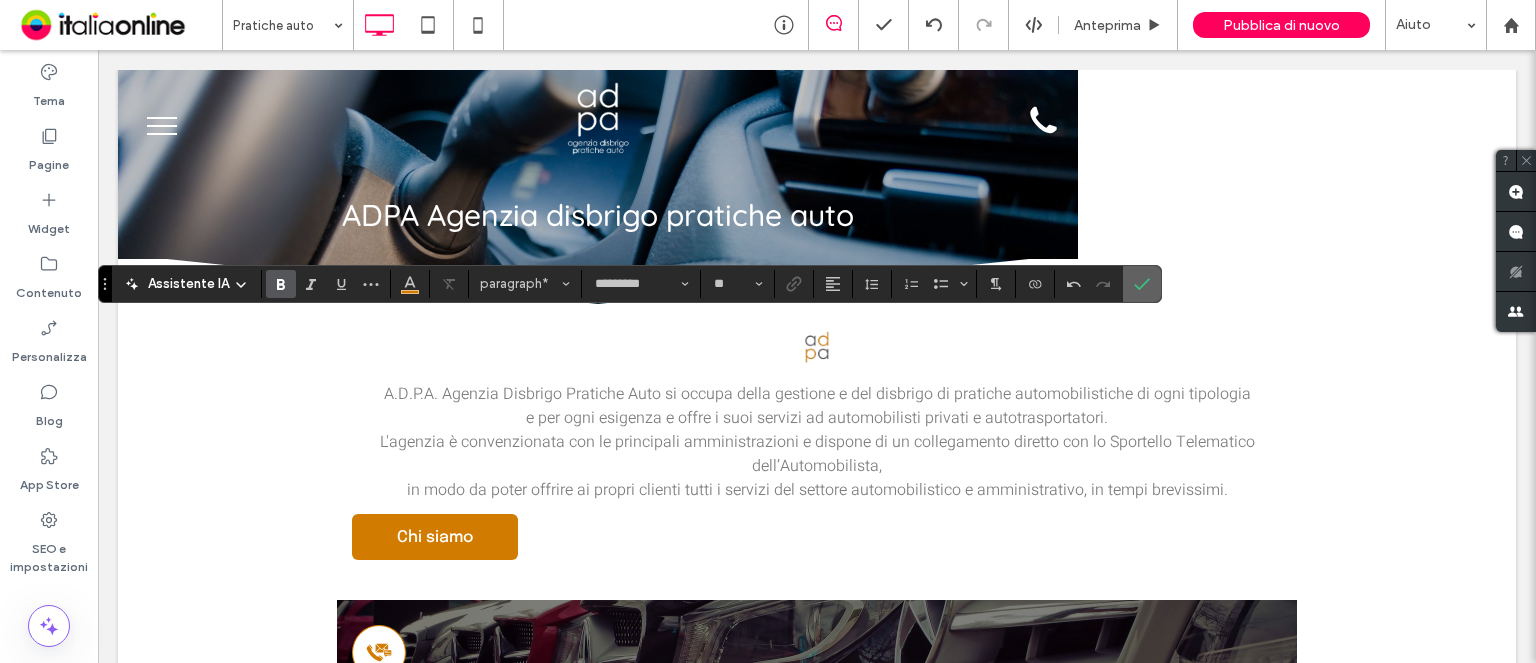 click 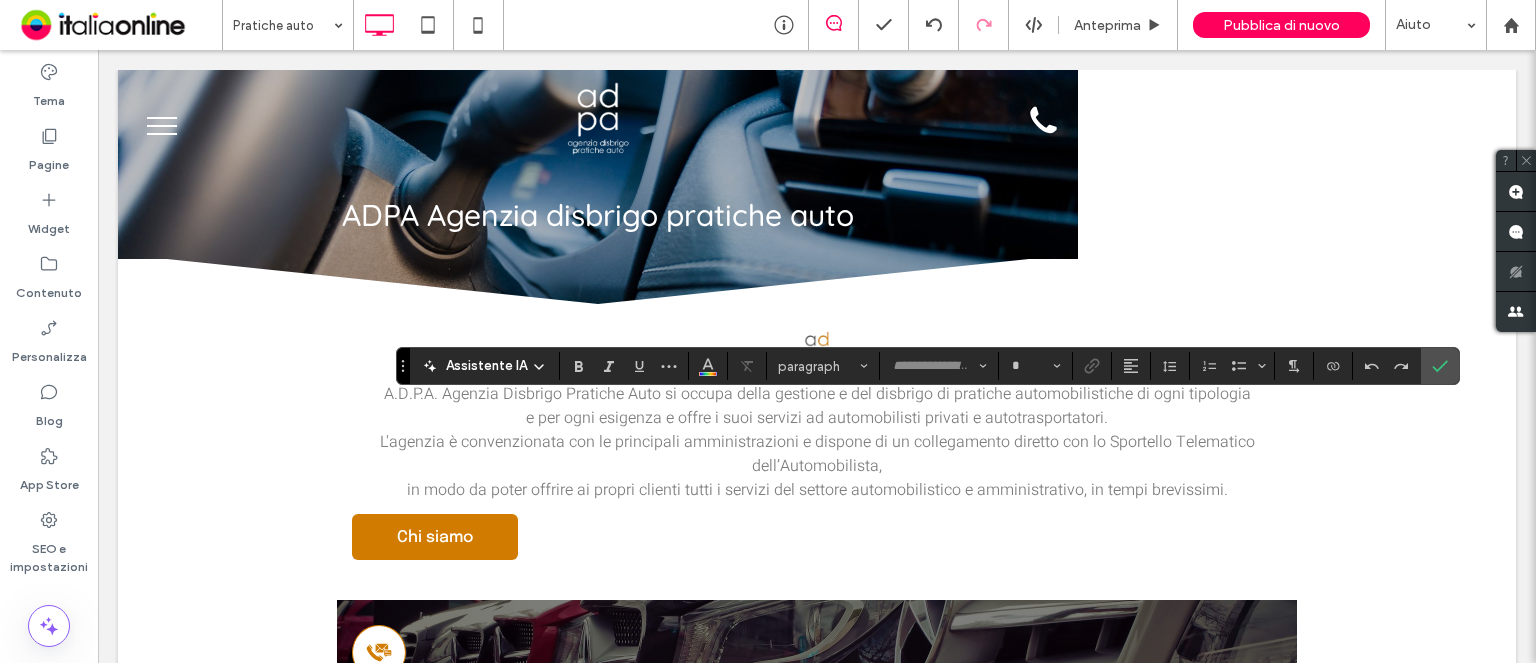 type on "*****" 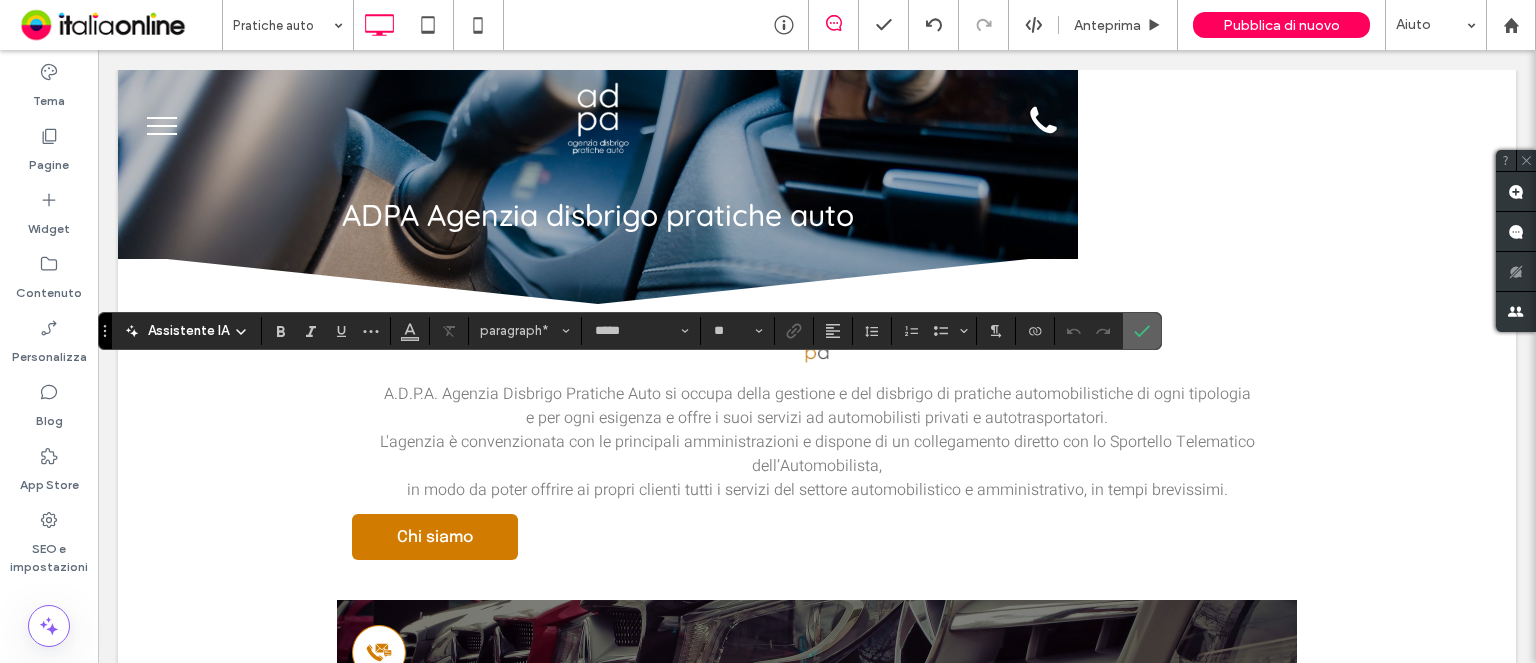 click at bounding box center [1138, 331] 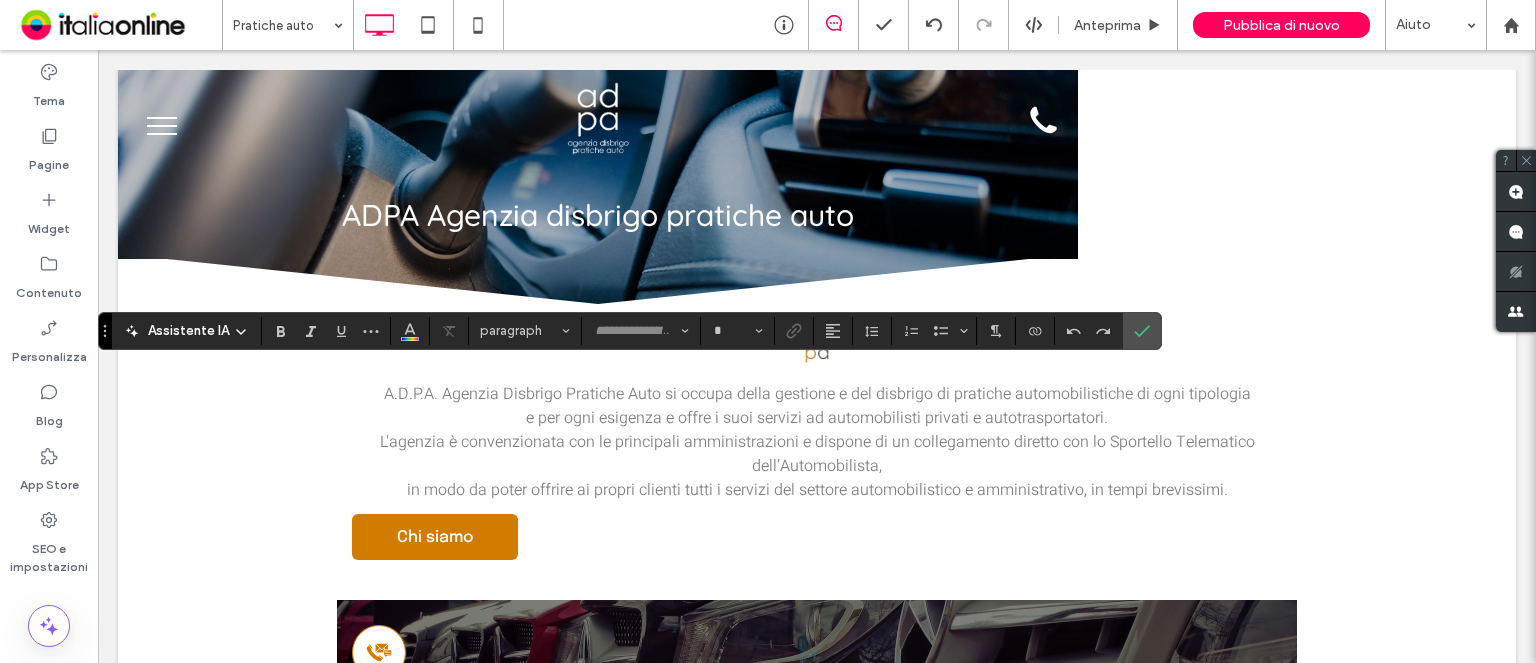 type on "*****" 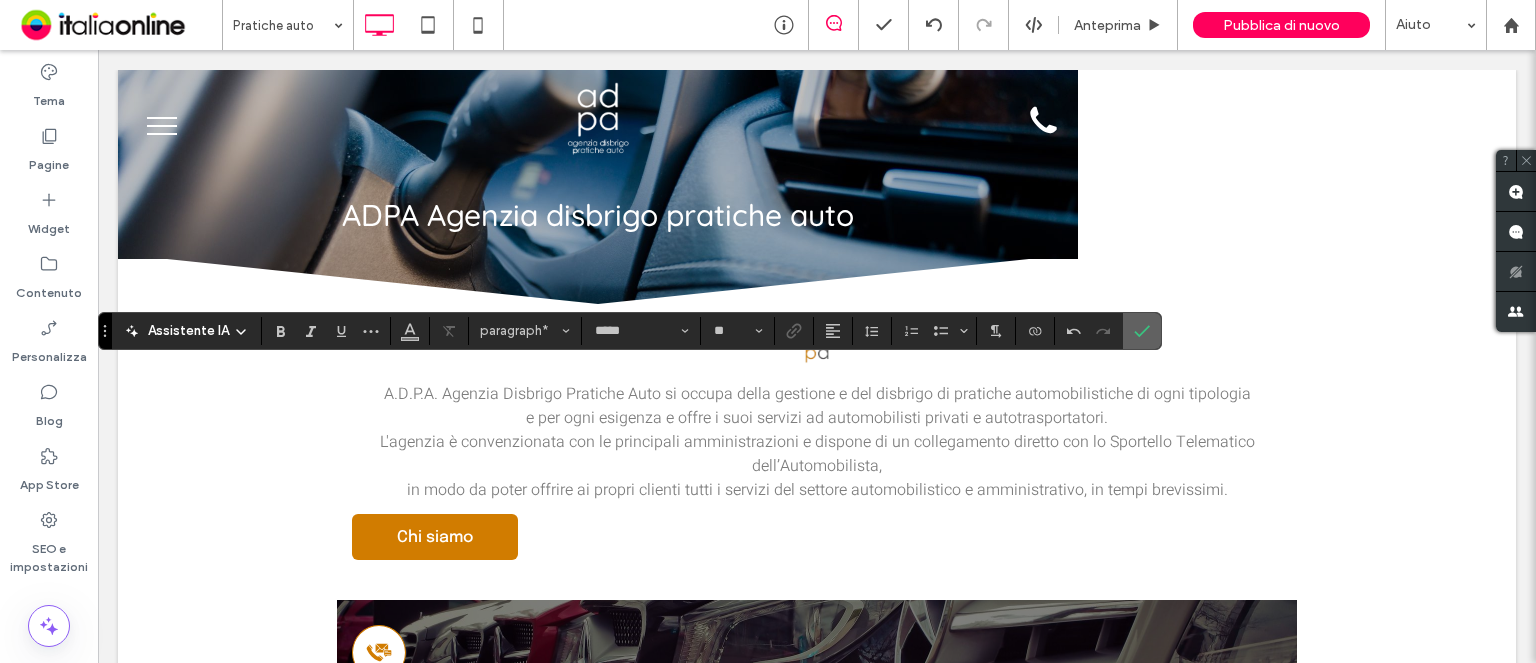 click at bounding box center [1142, 331] 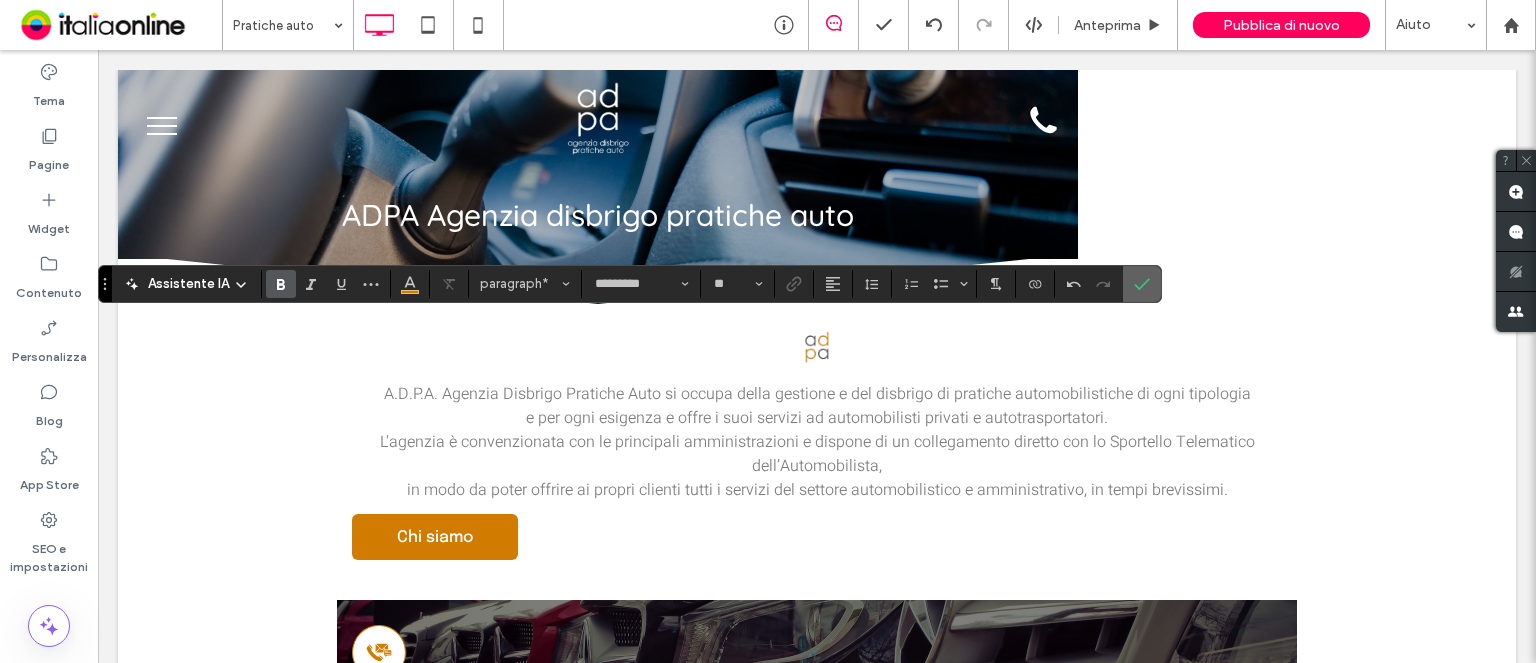 click 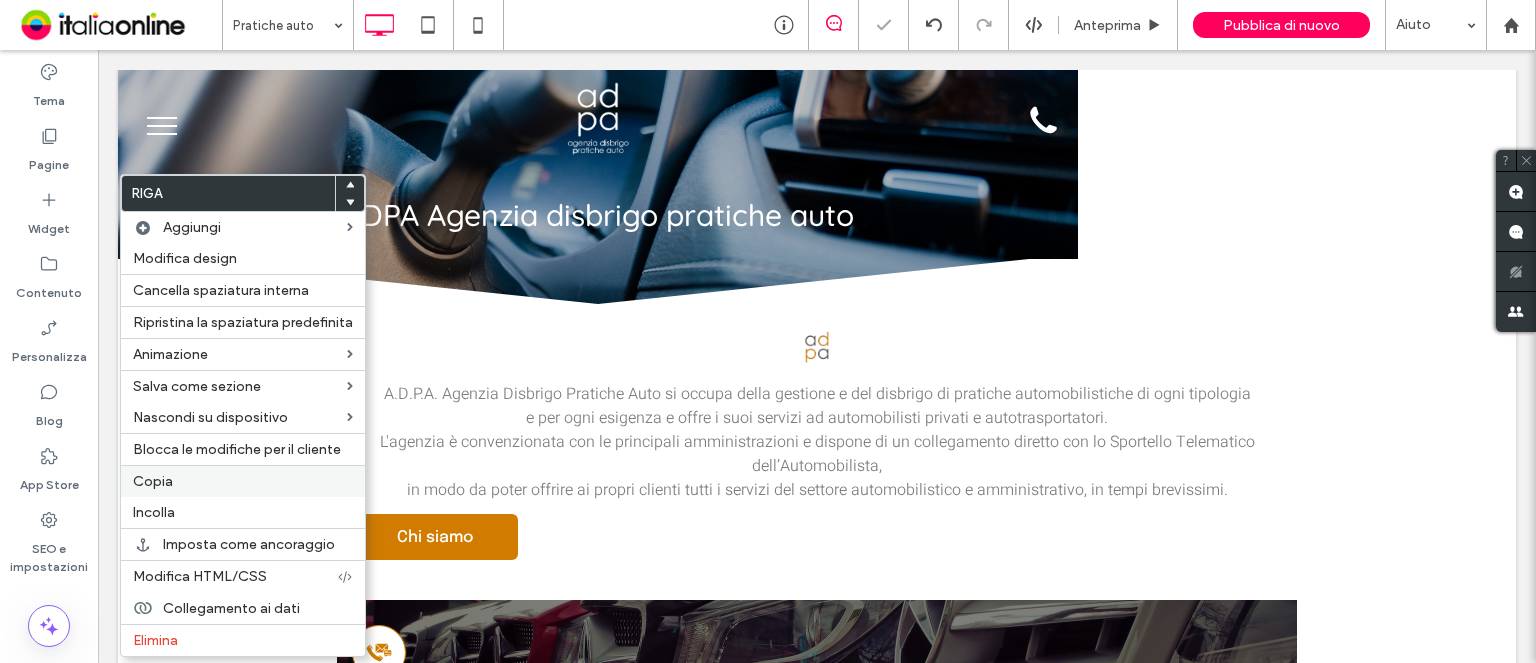click on "Copia" at bounding box center [243, 481] 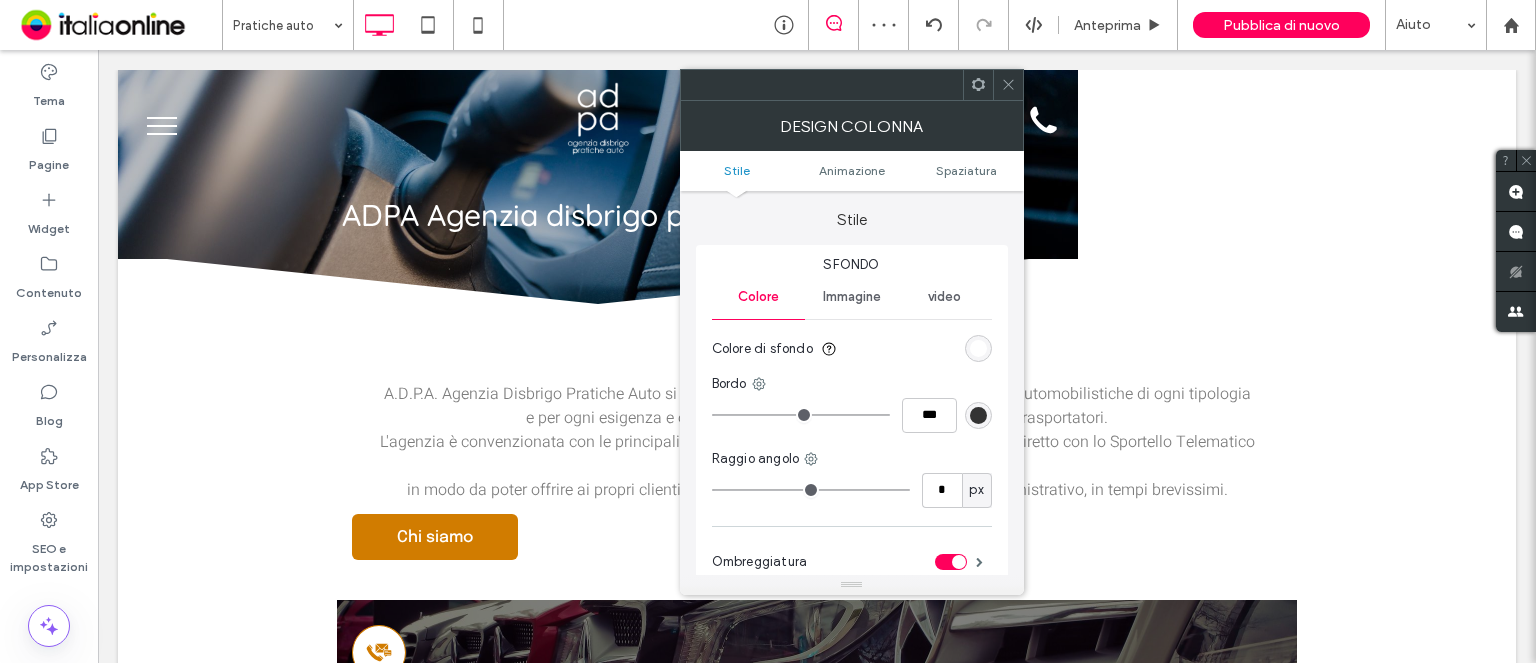 click on "Animazione" at bounding box center (852, 170) 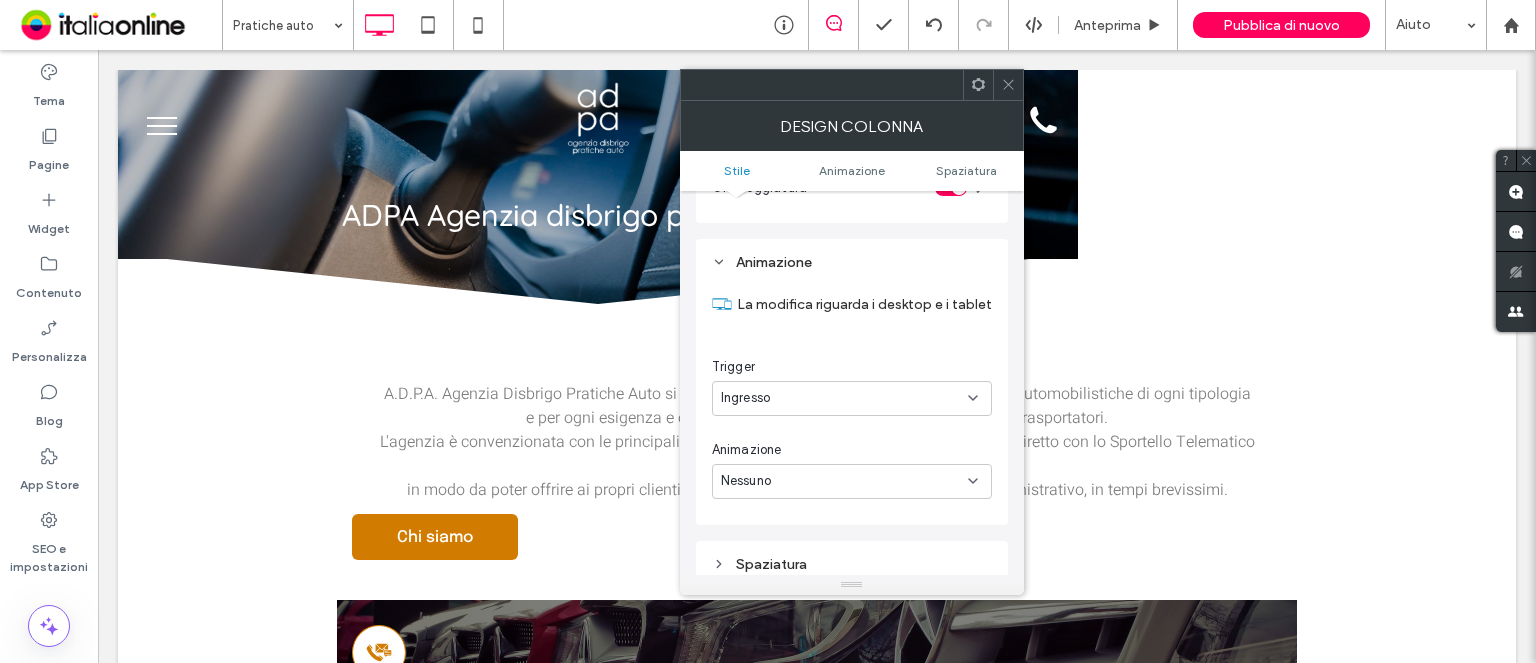 scroll, scrollTop: 406, scrollLeft: 0, axis: vertical 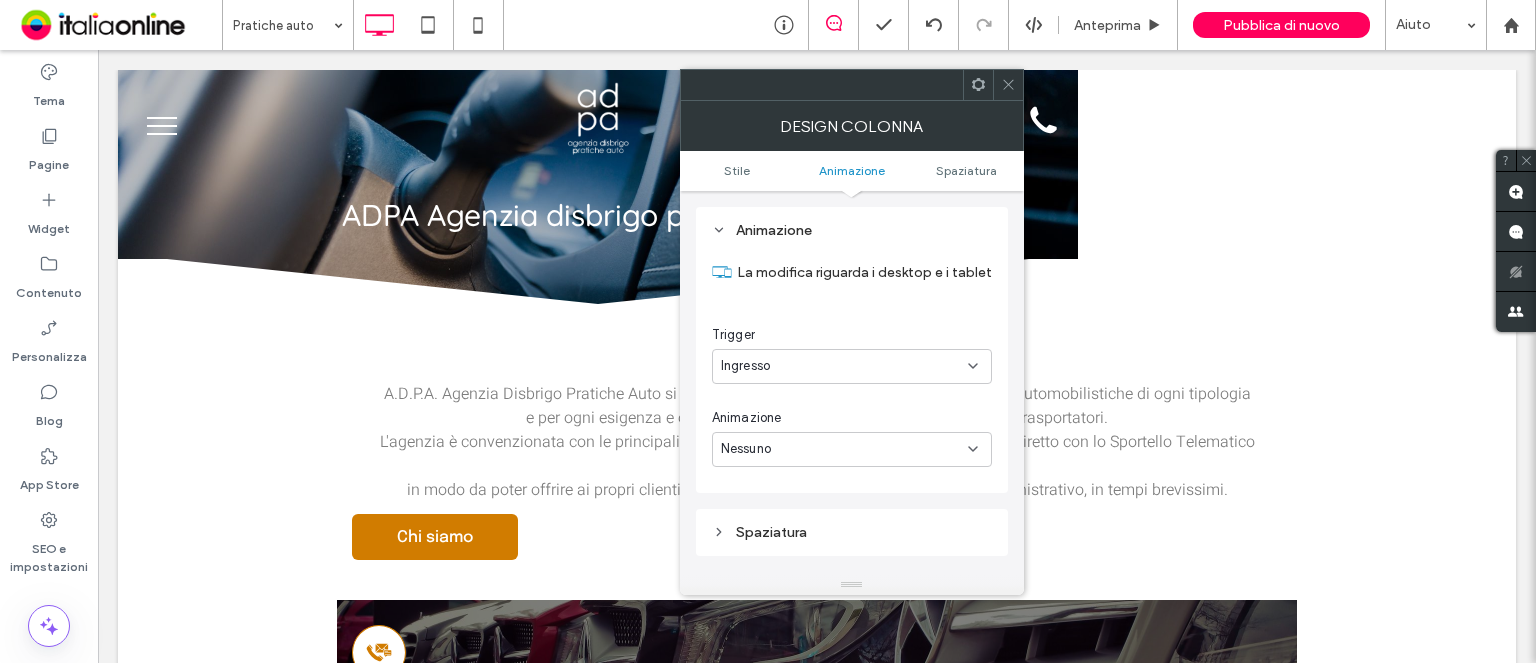click on "Ingresso" at bounding box center [852, 366] 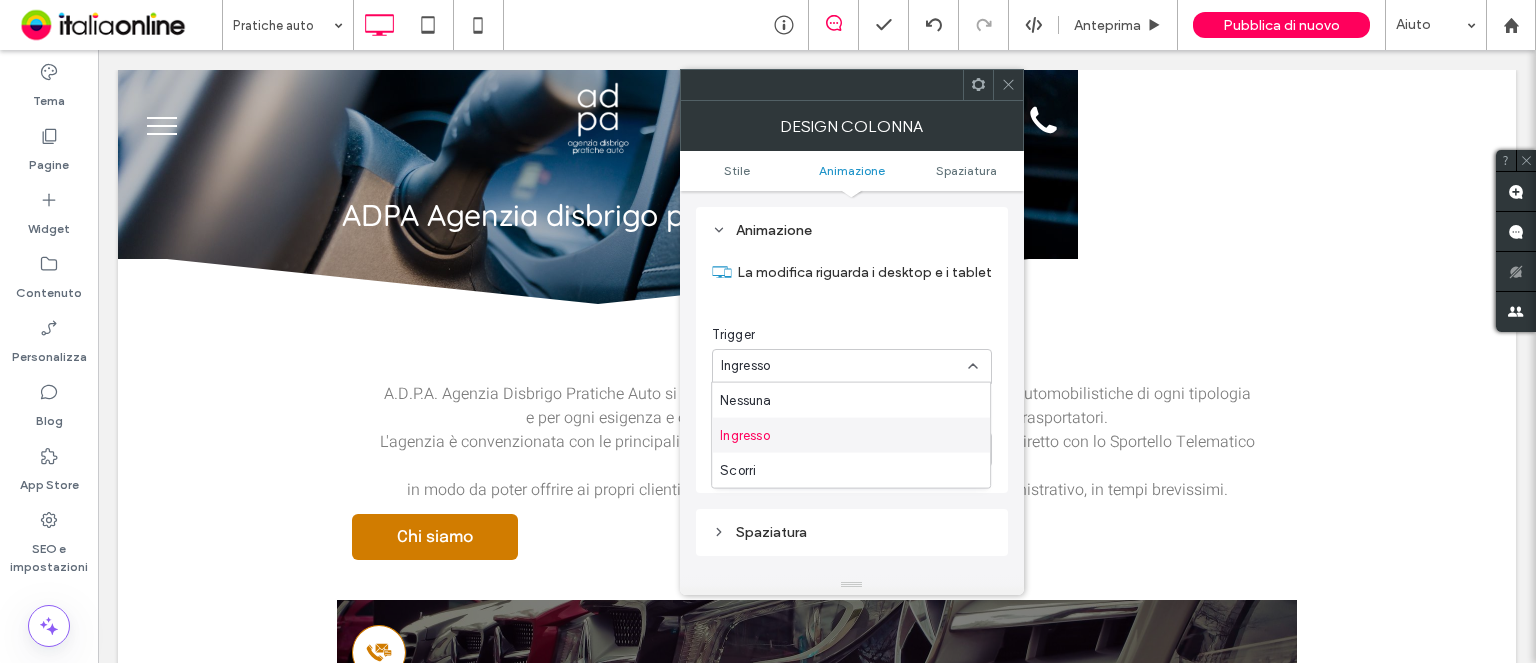 click on "Ingresso" at bounding box center [851, 435] 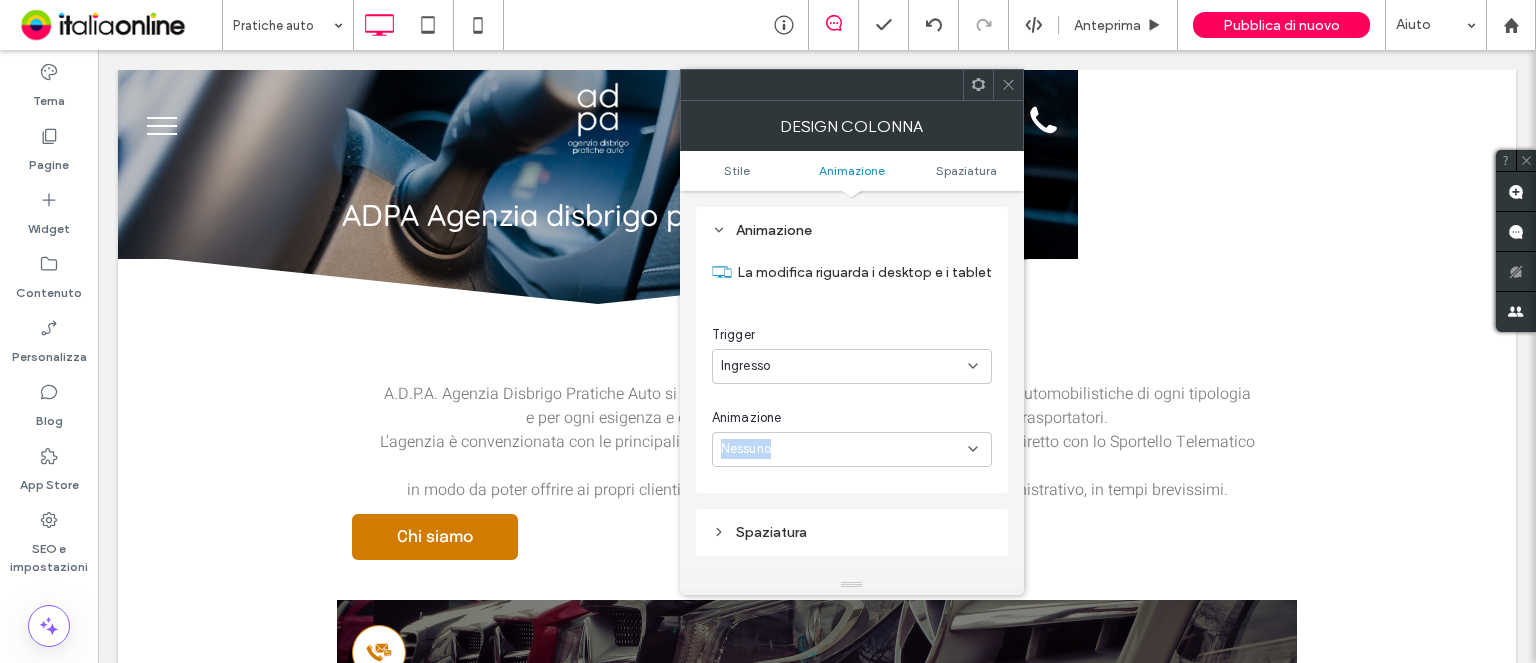 click on "Nessuno" at bounding box center (852, 449) 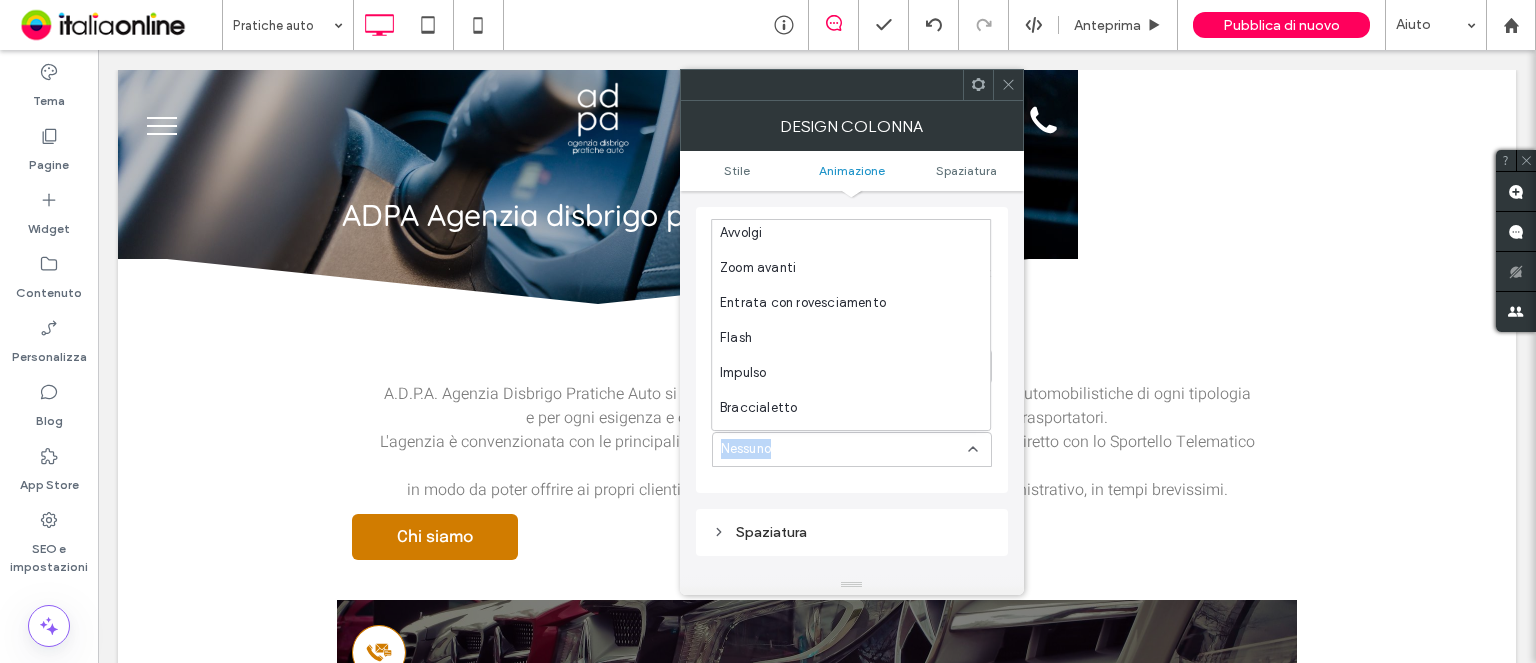 scroll, scrollTop: 200, scrollLeft: 0, axis: vertical 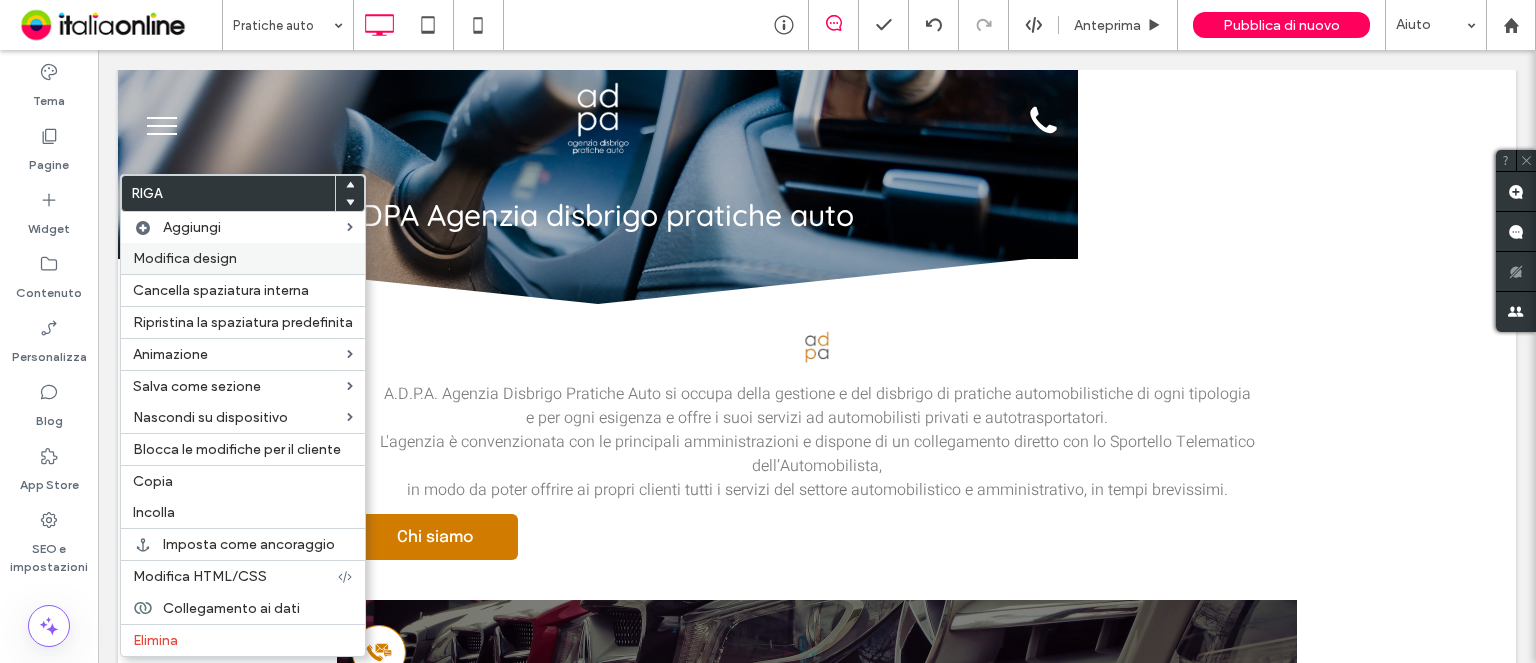 click on "Modifica design" at bounding box center [243, 258] 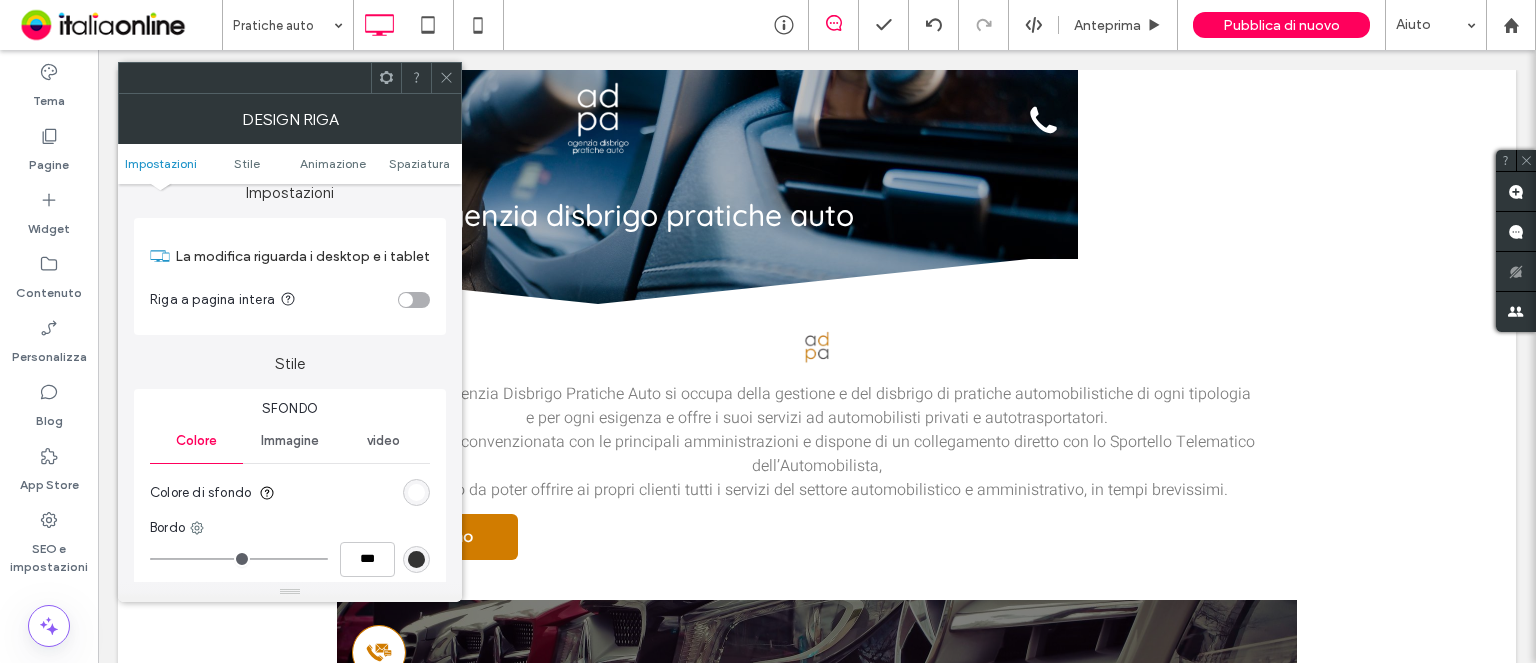 scroll, scrollTop: 0, scrollLeft: 0, axis: both 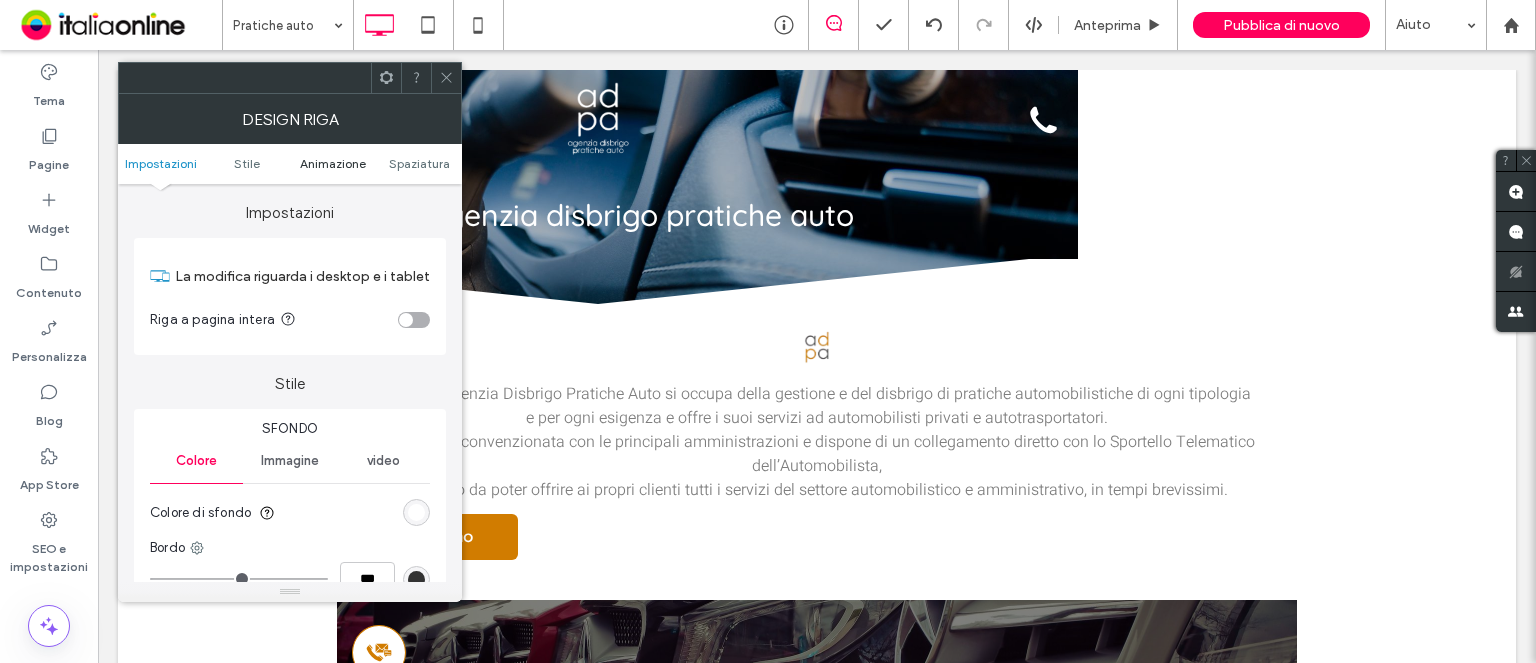 click on "Animazione" at bounding box center (333, 163) 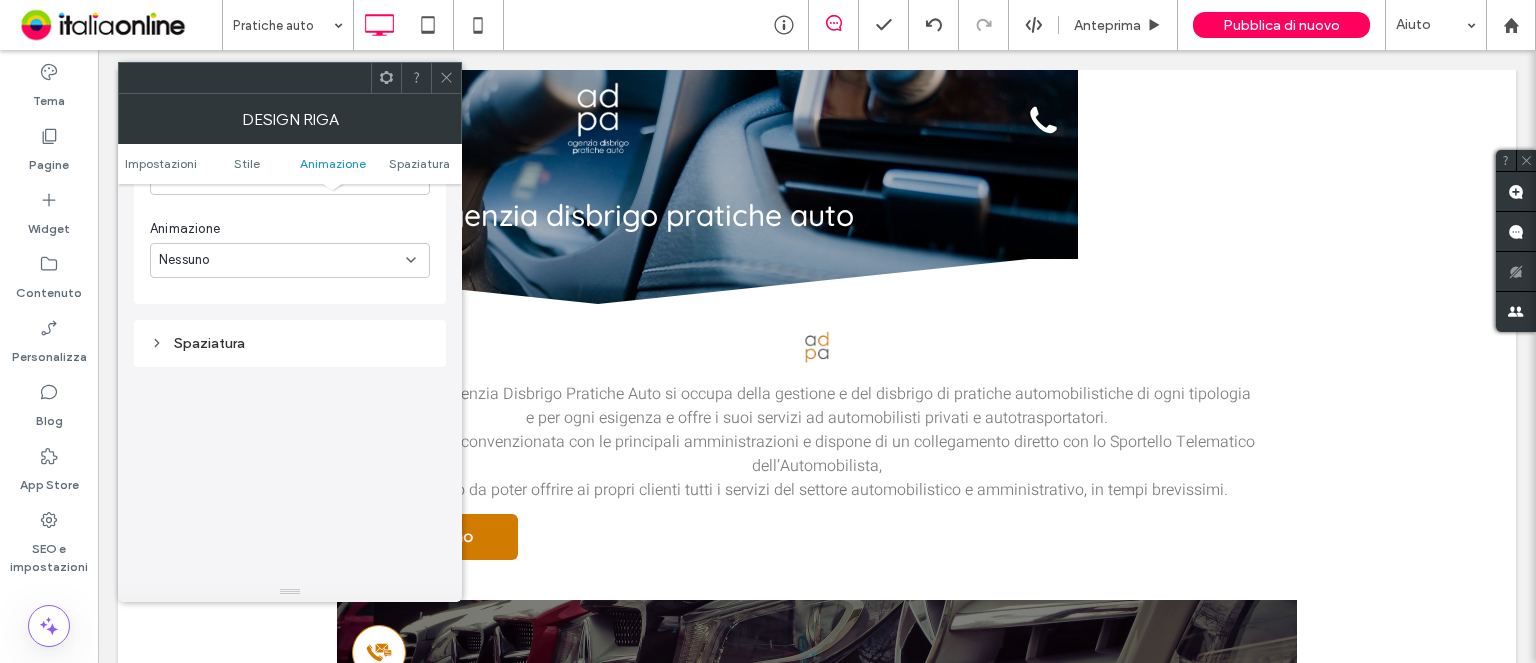 scroll, scrollTop: 484, scrollLeft: 0, axis: vertical 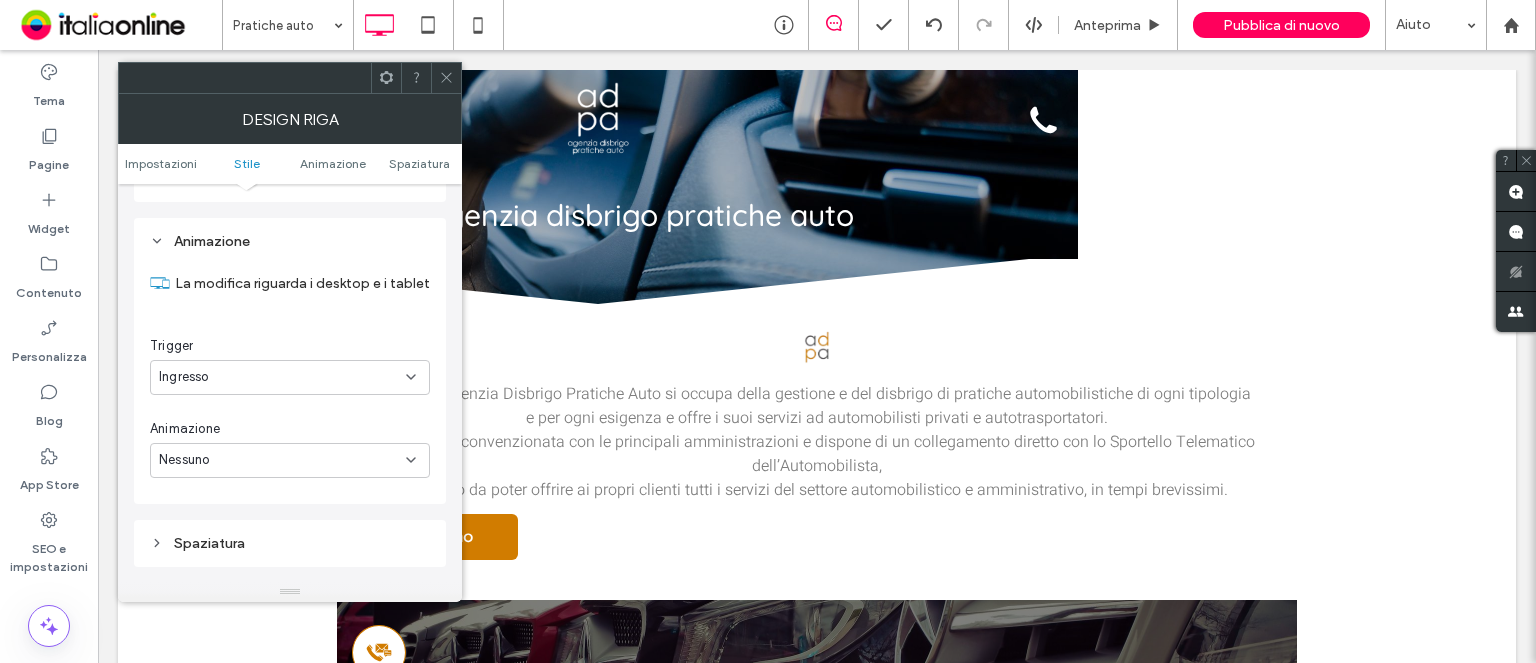 click on "Ingresso" at bounding box center (282, 377) 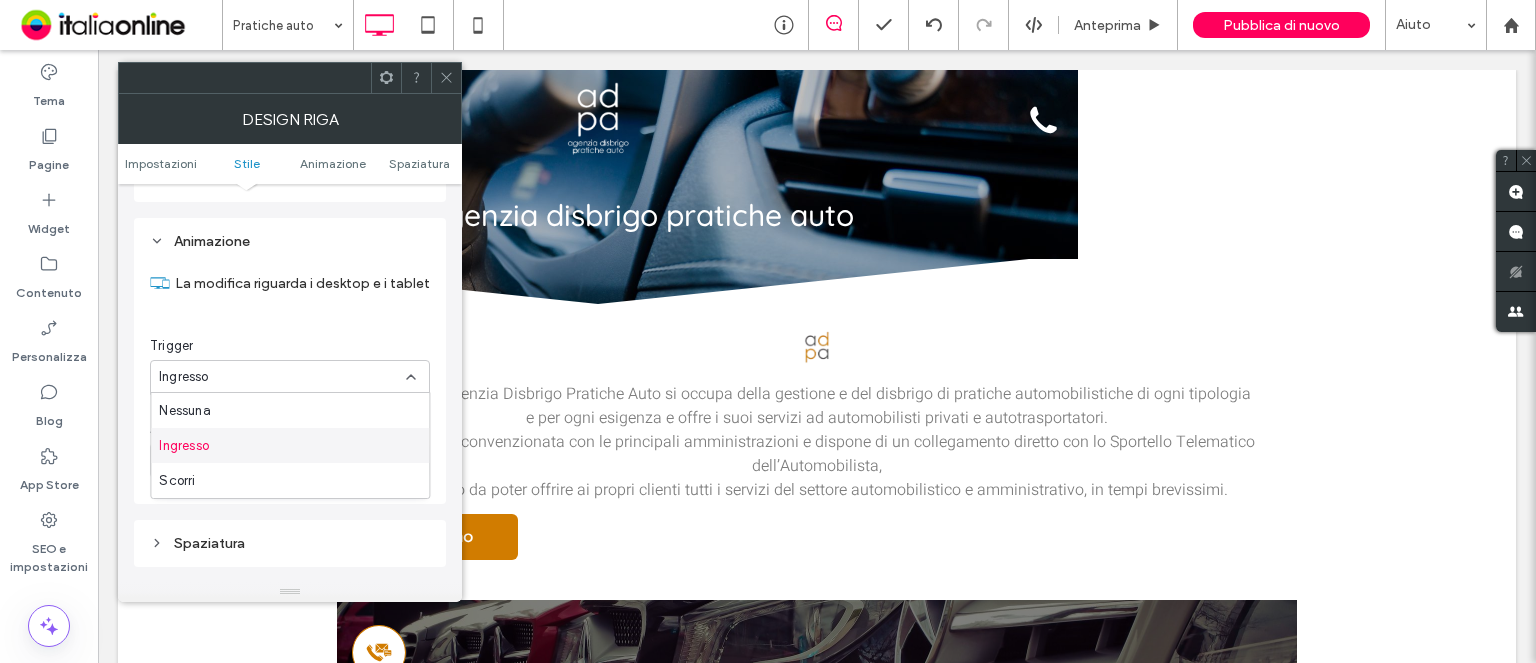 click on "Ingresso" at bounding box center (290, 445) 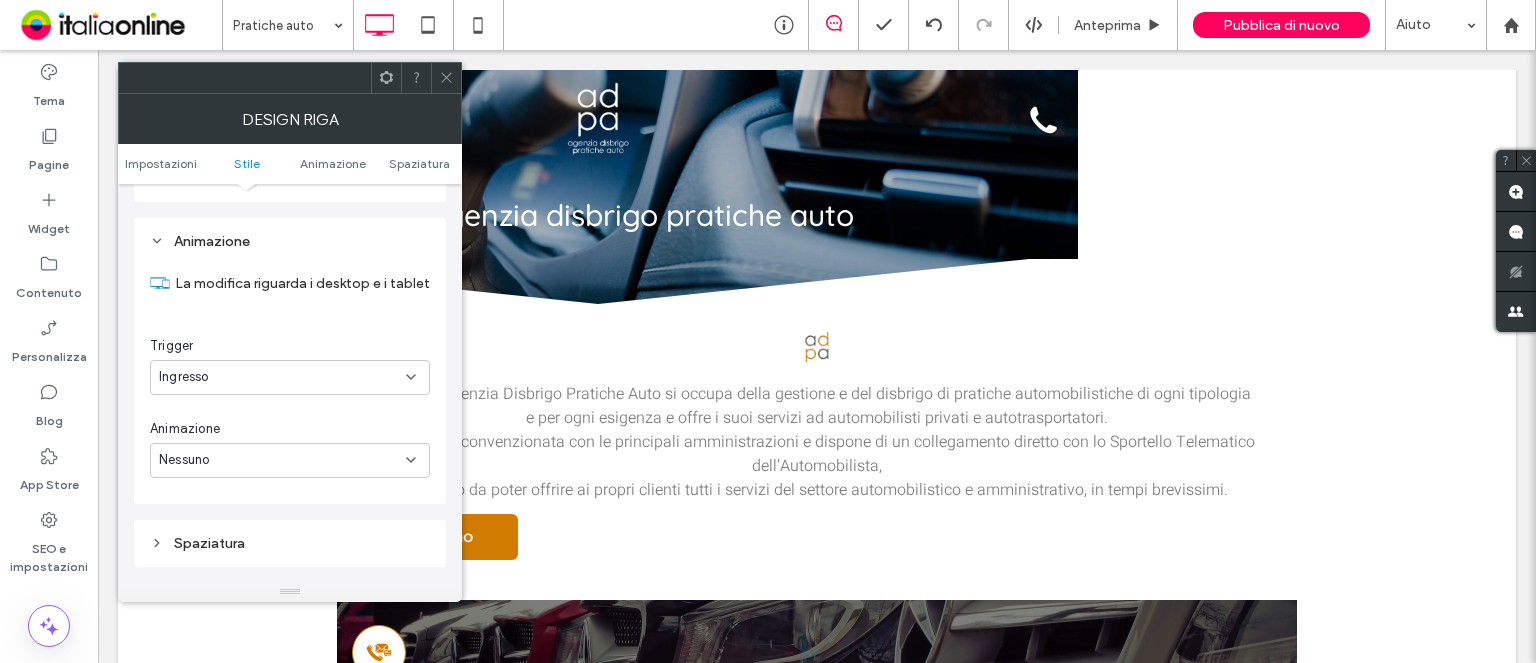 click on "Nessuno" at bounding box center (290, 460) 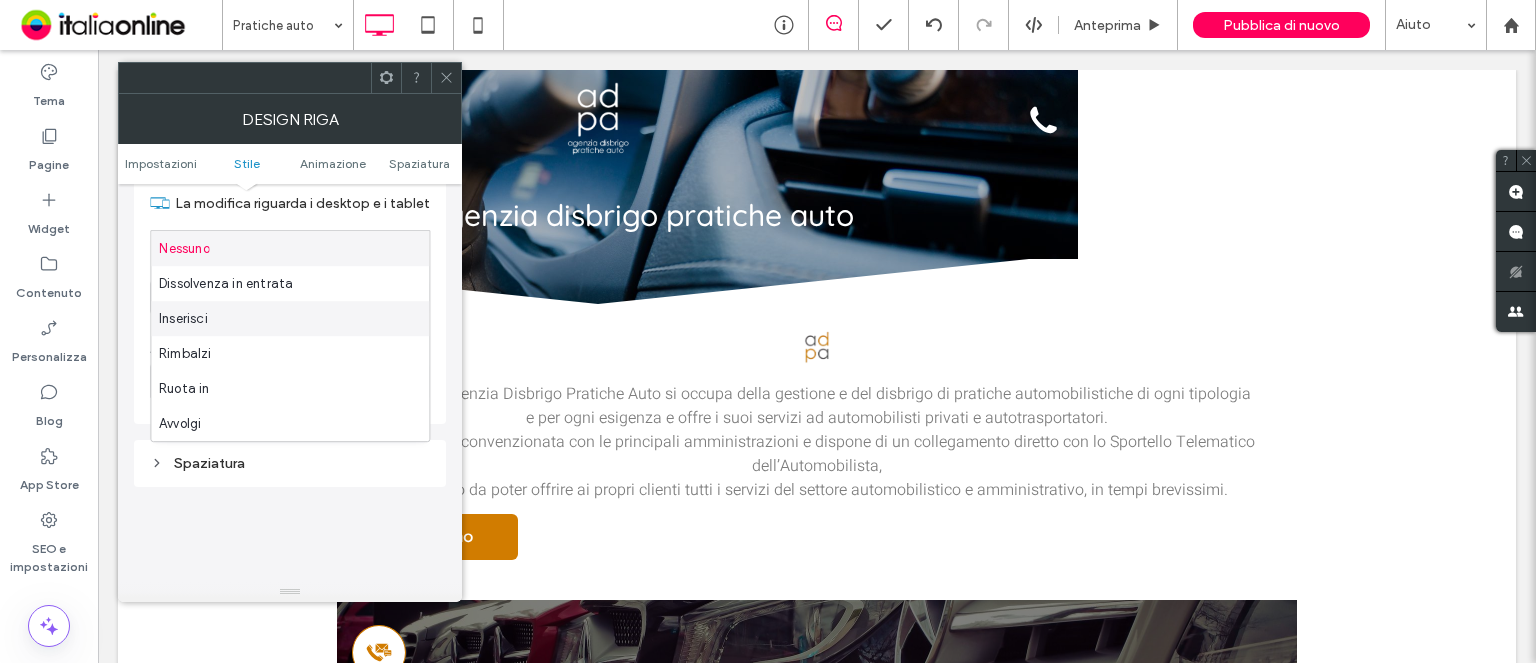 scroll, scrollTop: 684, scrollLeft: 0, axis: vertical 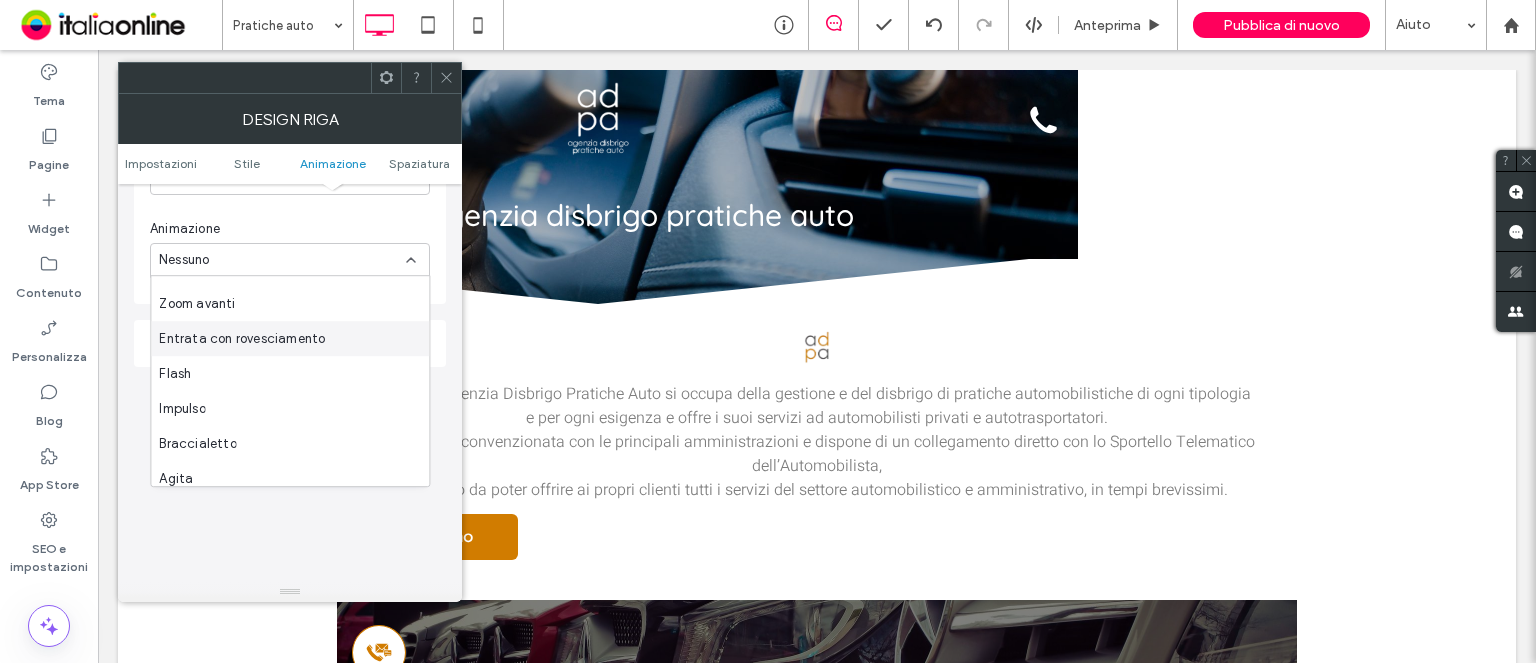 click on "Entrata con rovesciamento" at bounding box center [290, 338] 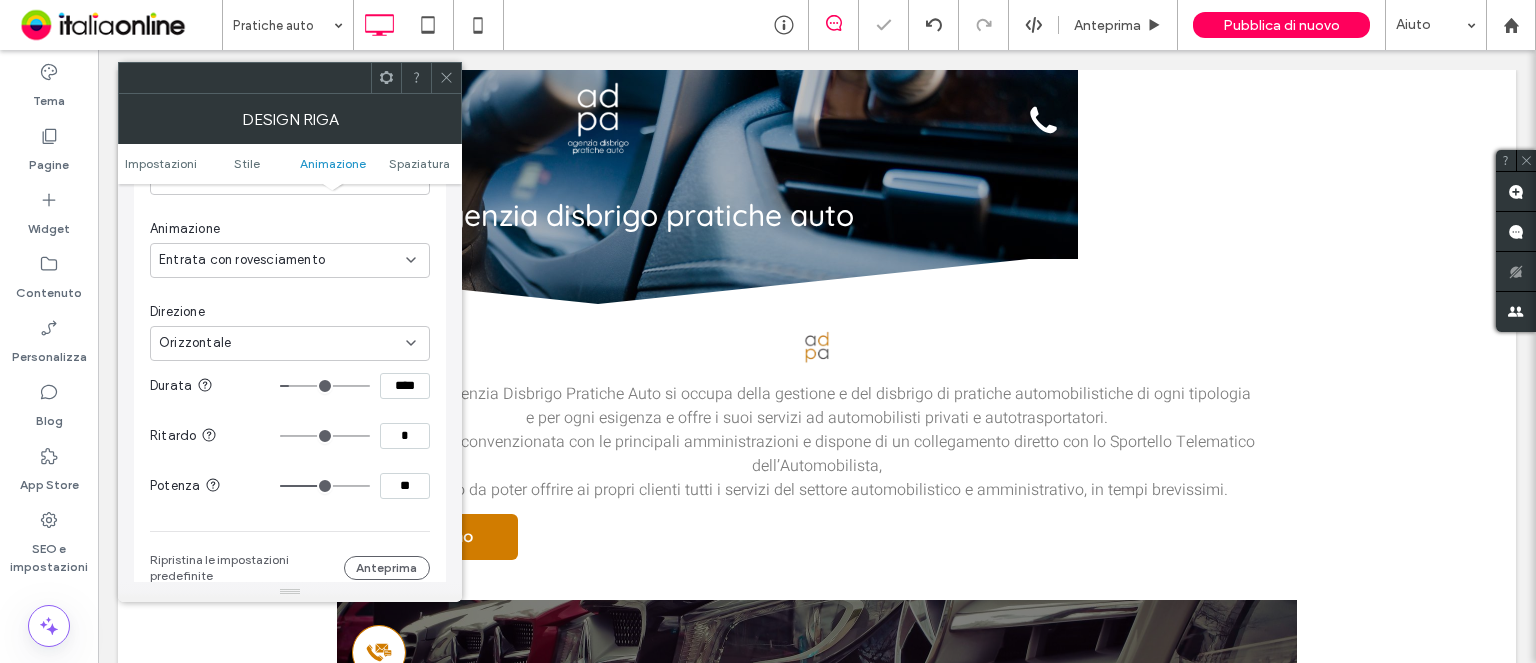 click at bounding box center [446, 78] 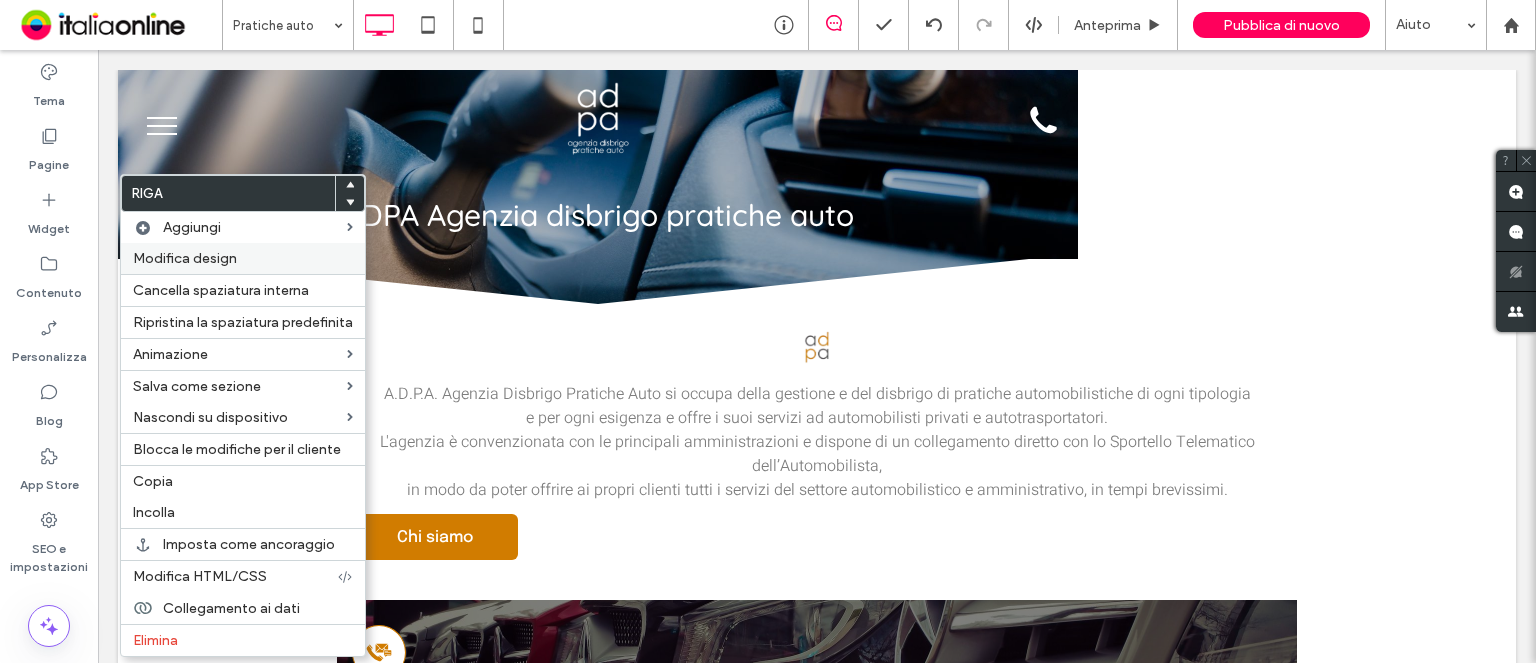 click on "Modifica design" at bounding box center [185, 258] 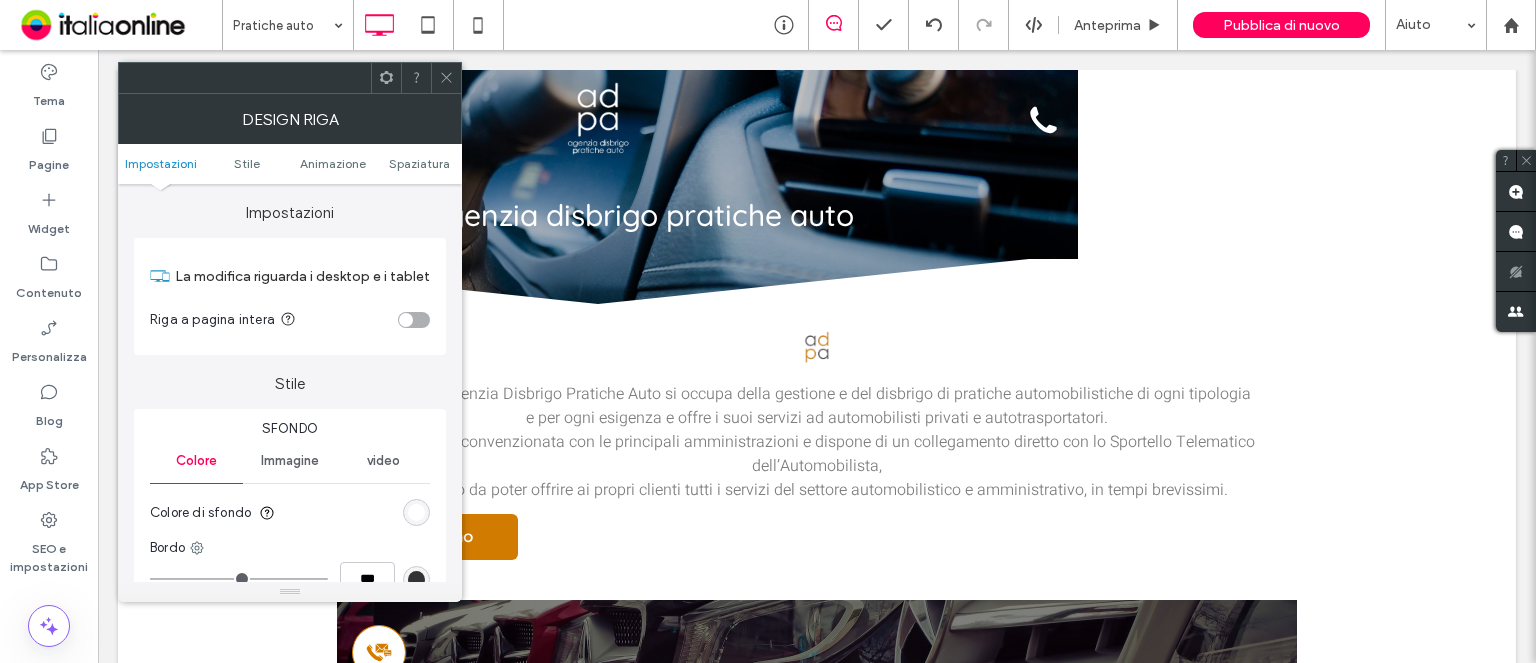 click on "Impostazioni Stile Animazione Spaziatura" at bounding box center (290, 164) 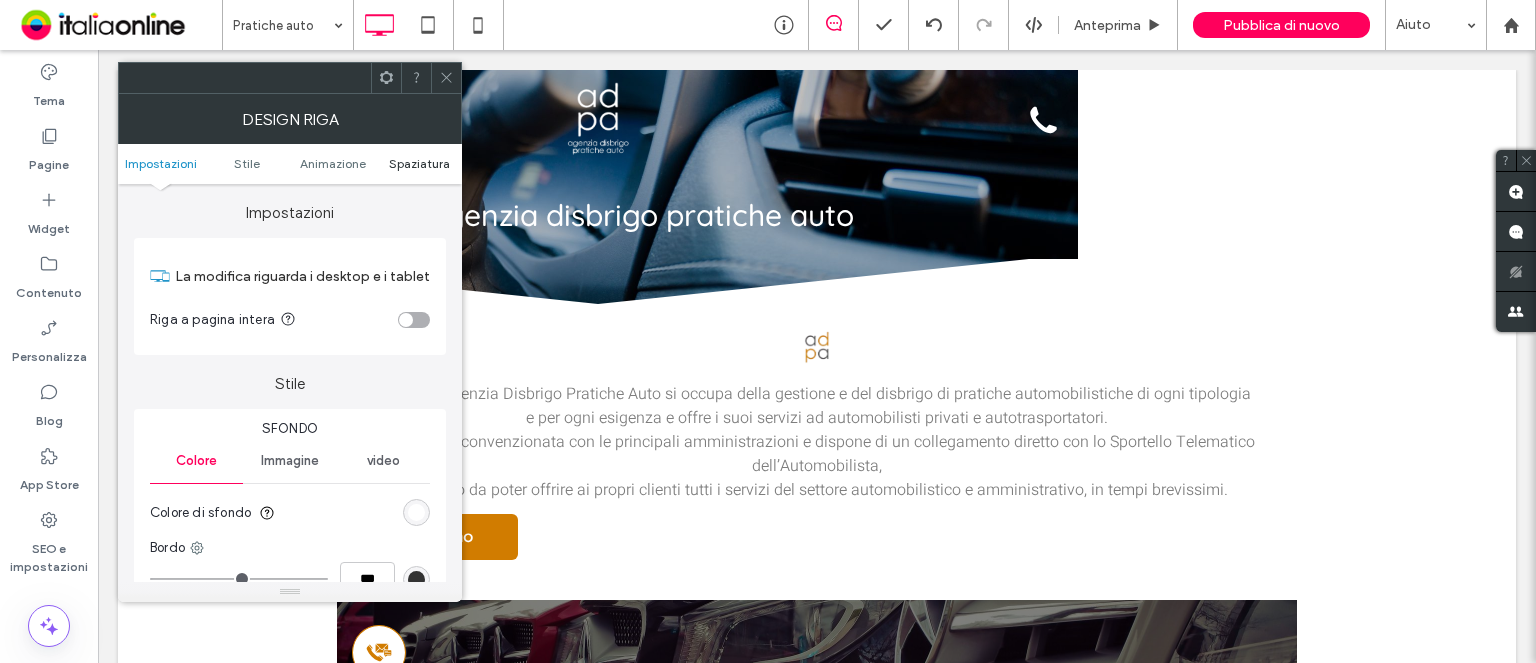 click on "Spaziatura" at bounding box center (419, 163) 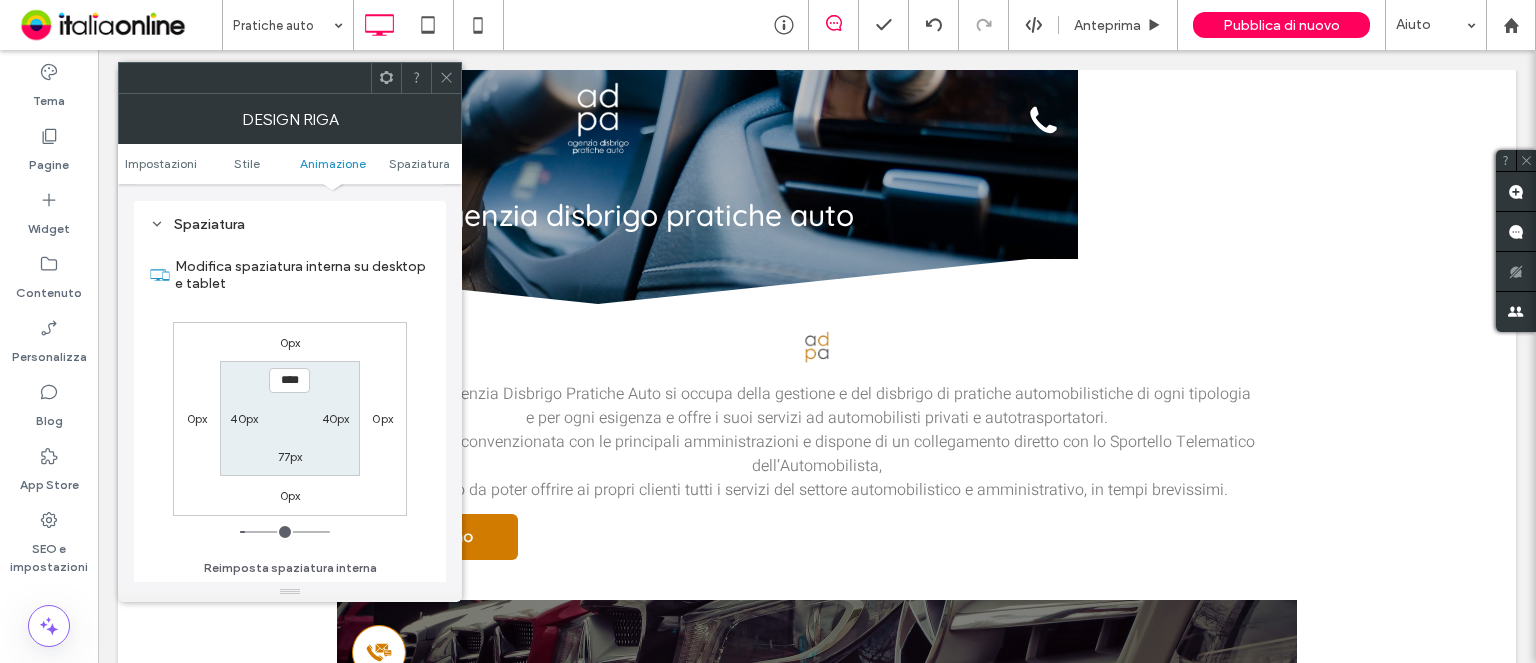 scroll, scrollTop: 564, scrollLeft: 0, axis: vertical 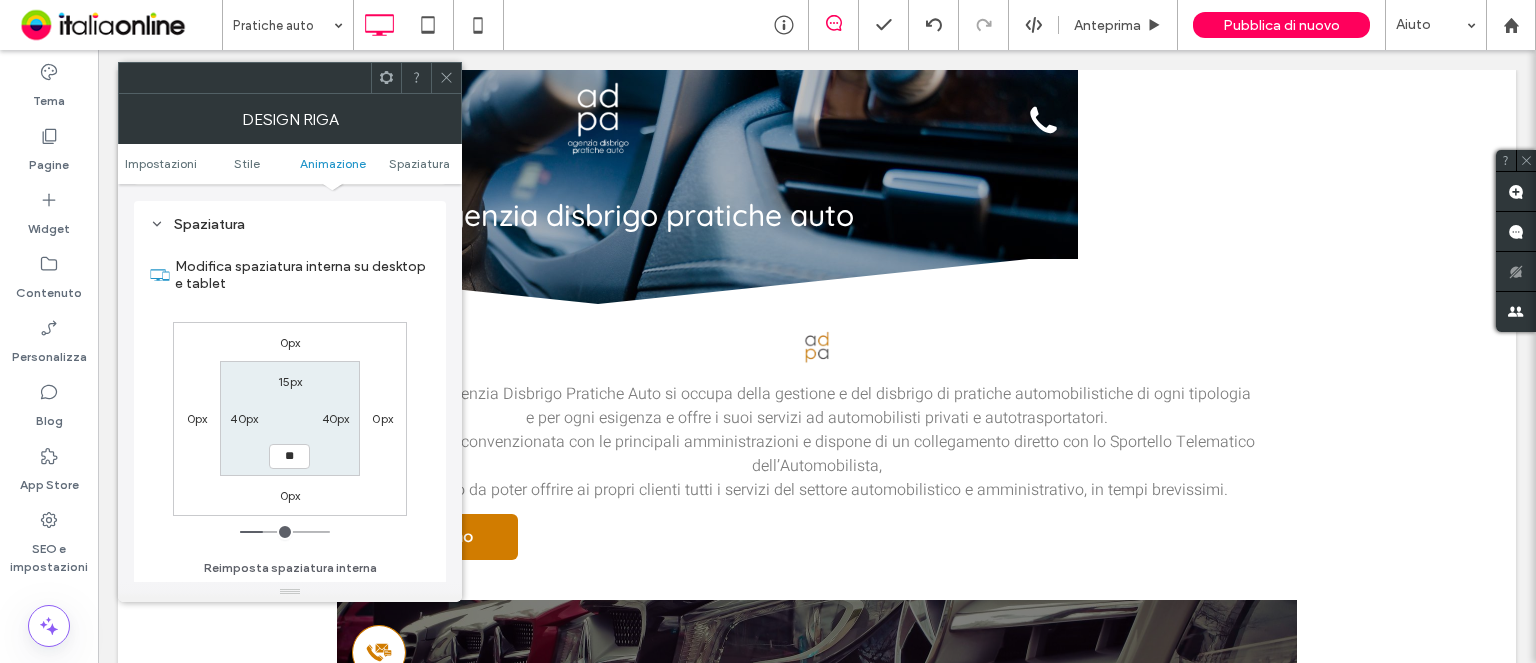 type on "**" 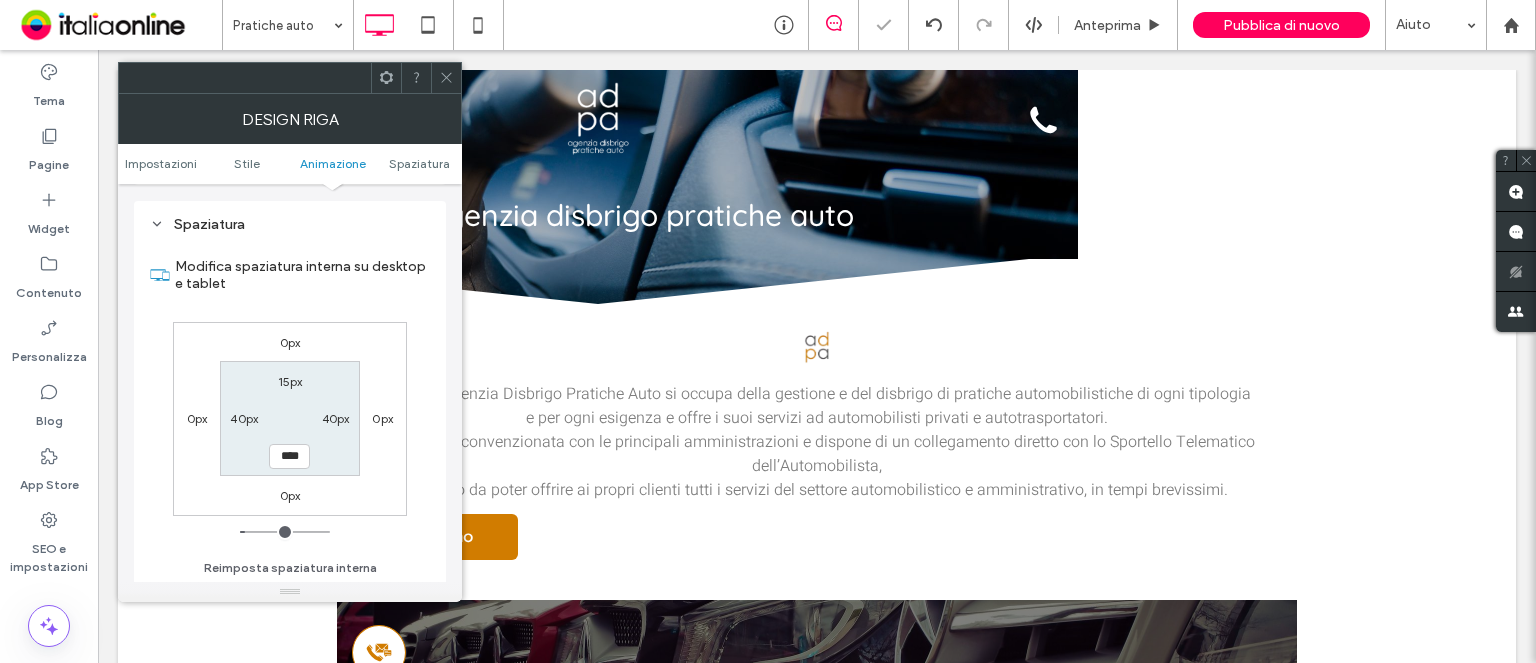 click 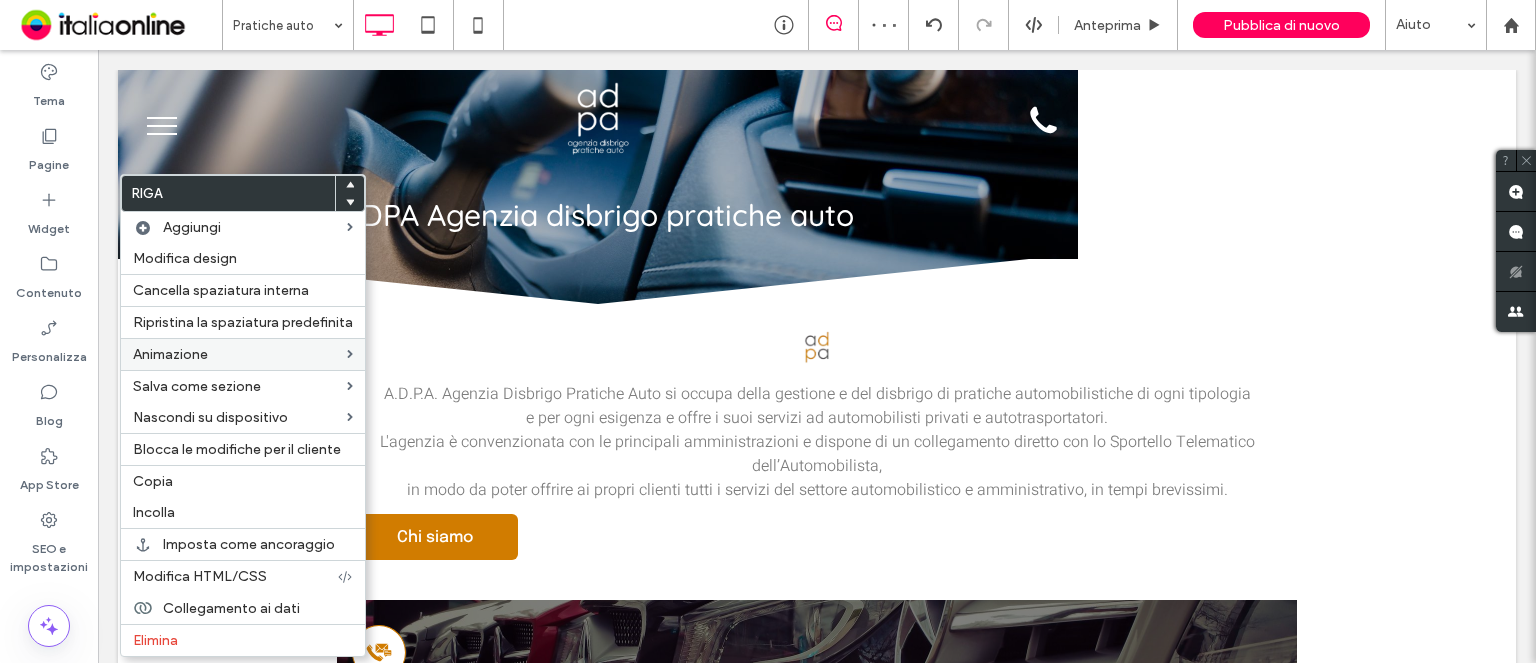 drag, startPoint x: 154, startPoint y: 471, endPoint x: 166, endPoint y: 342, distance: 129.55693 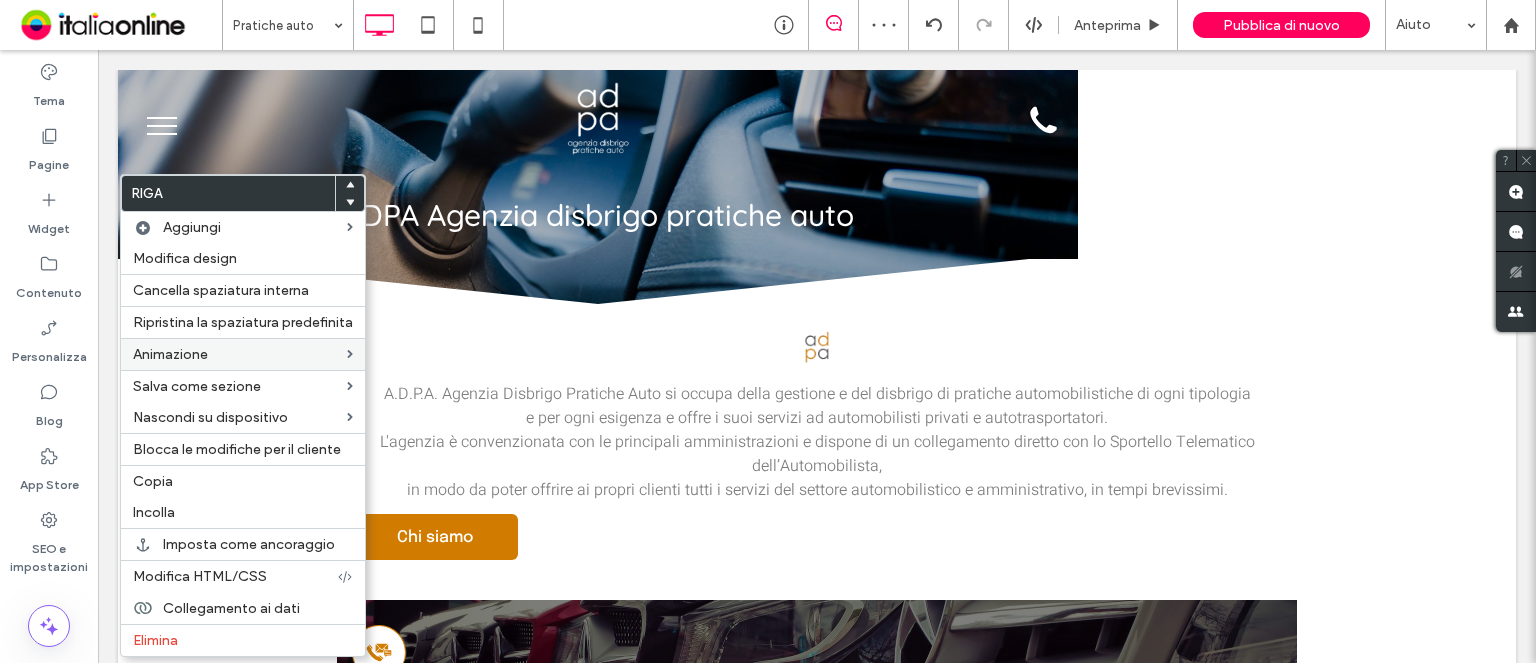 click on "Copia" at bounding box center [153, 481] 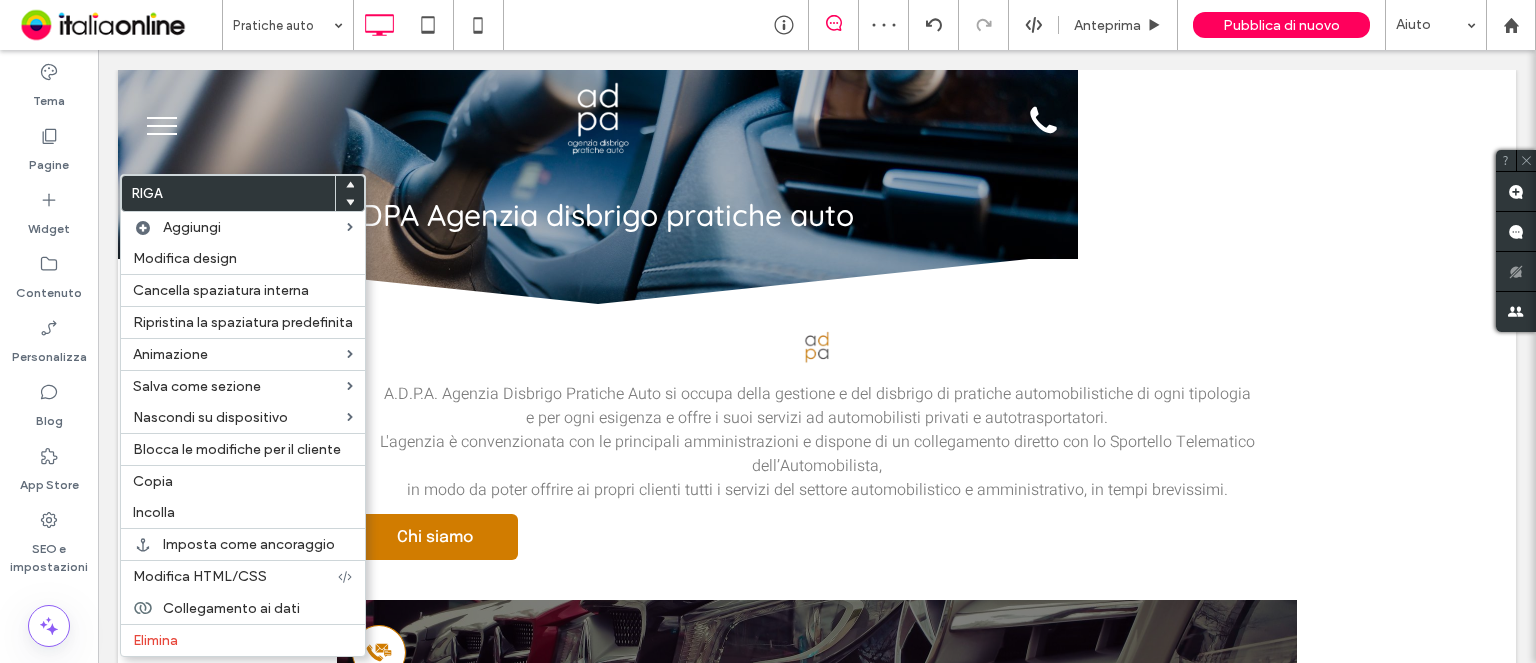drag, startPoint x: 187, startPoint y: 503, endPoint x: 355, endPoint y: 153, distance: 388.2319 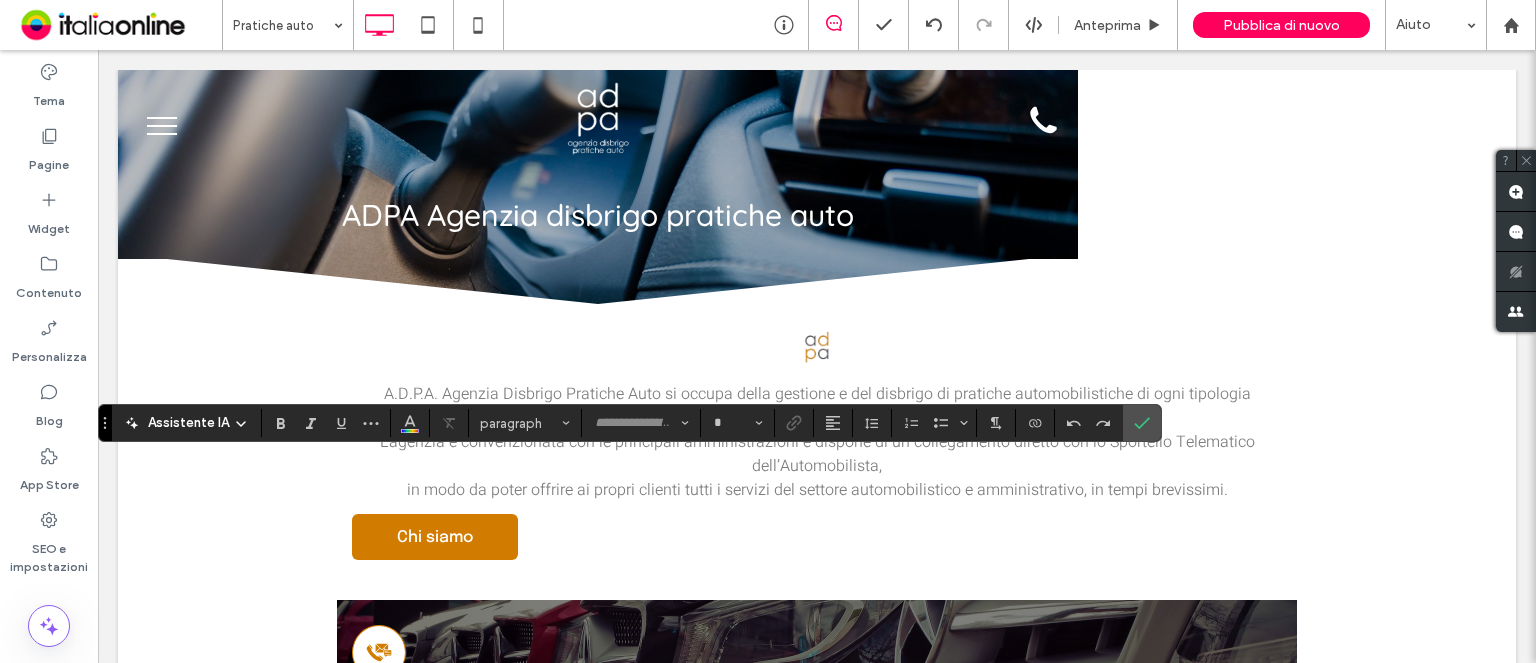 type on "*****" 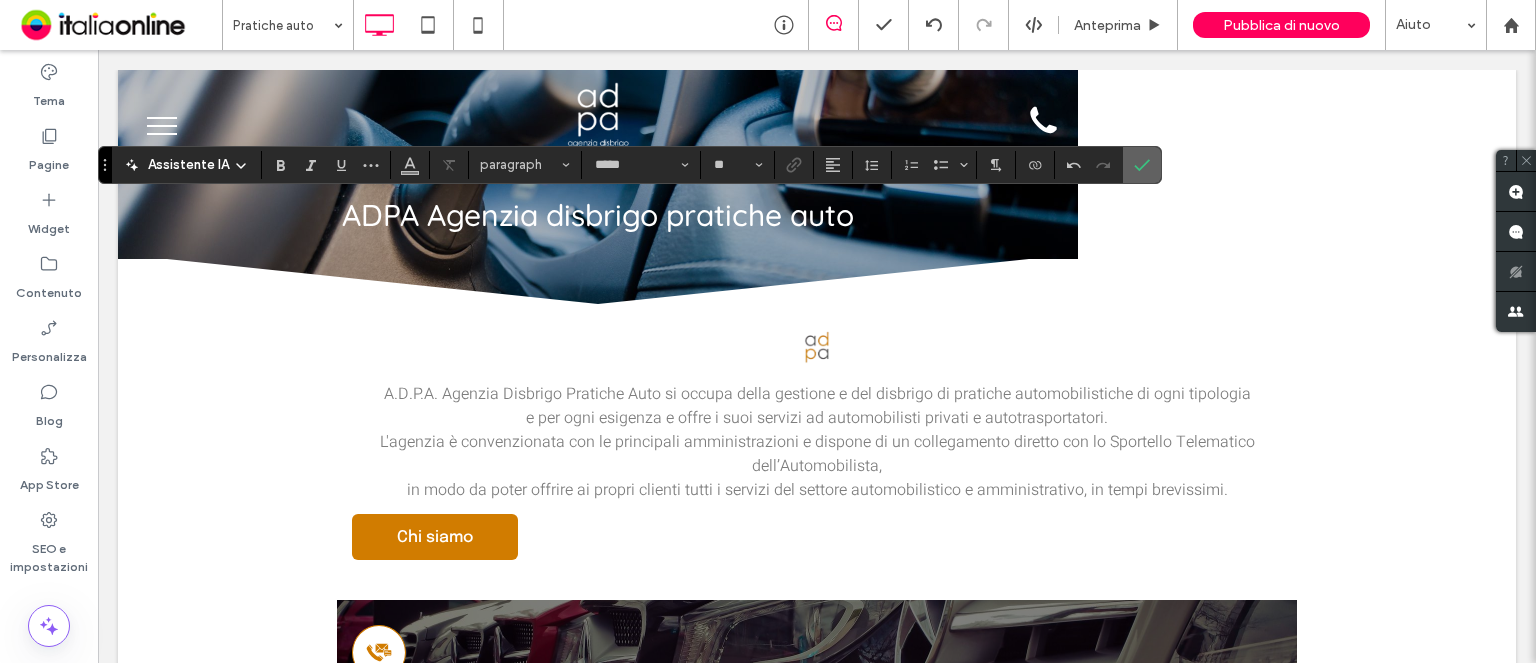 click 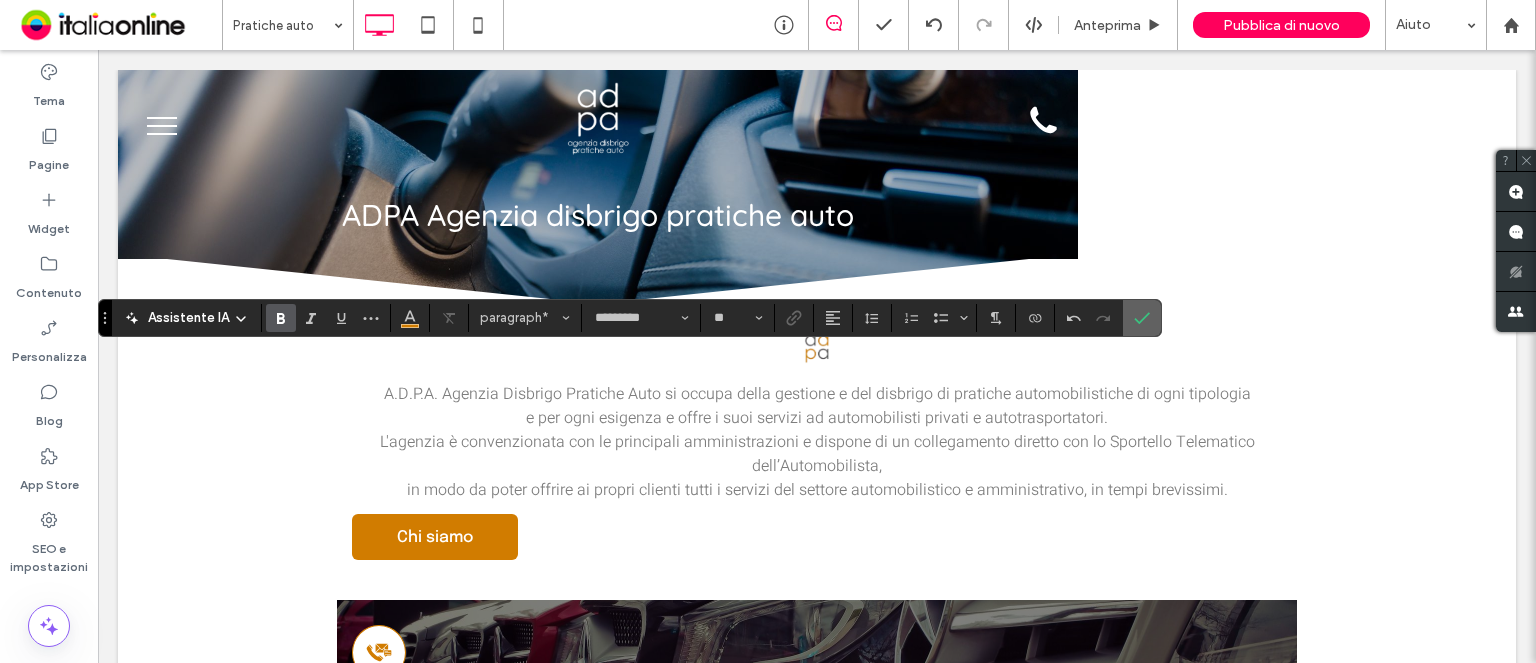 click 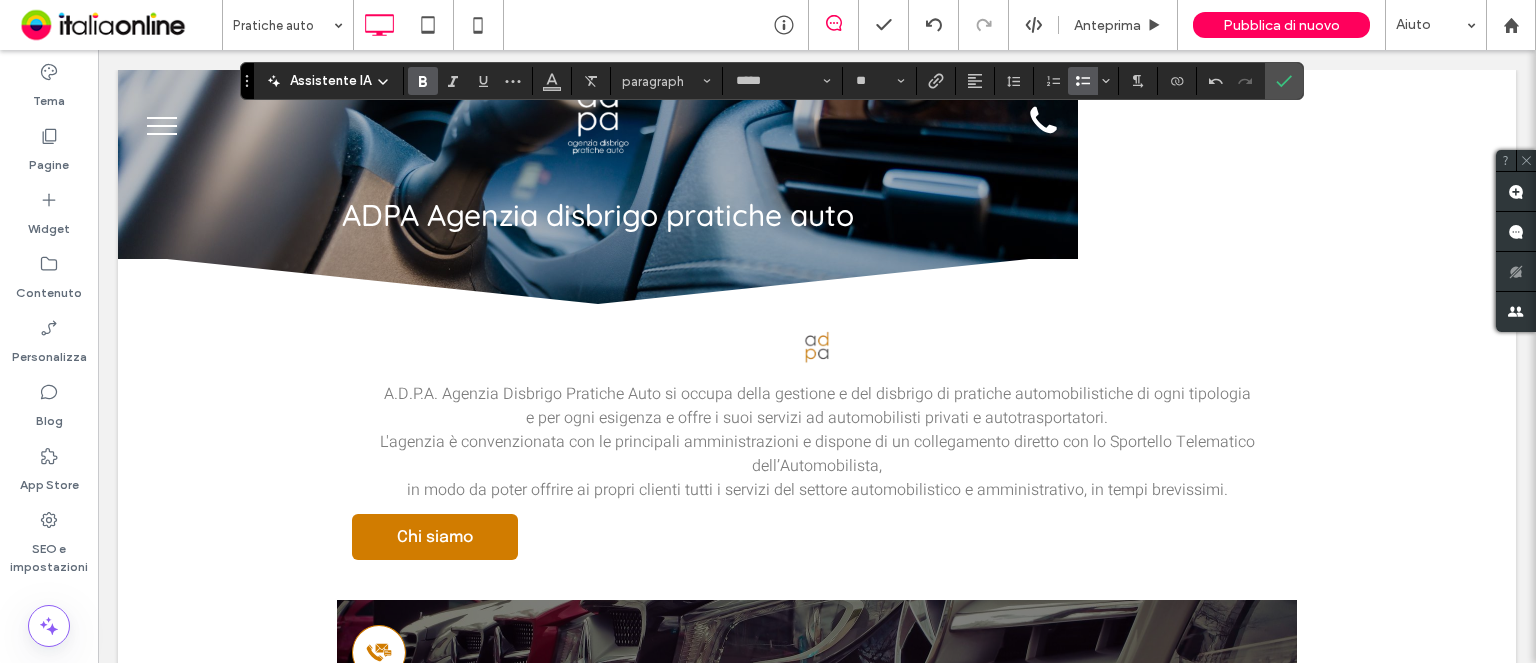 click at bounding box center [423, 81] 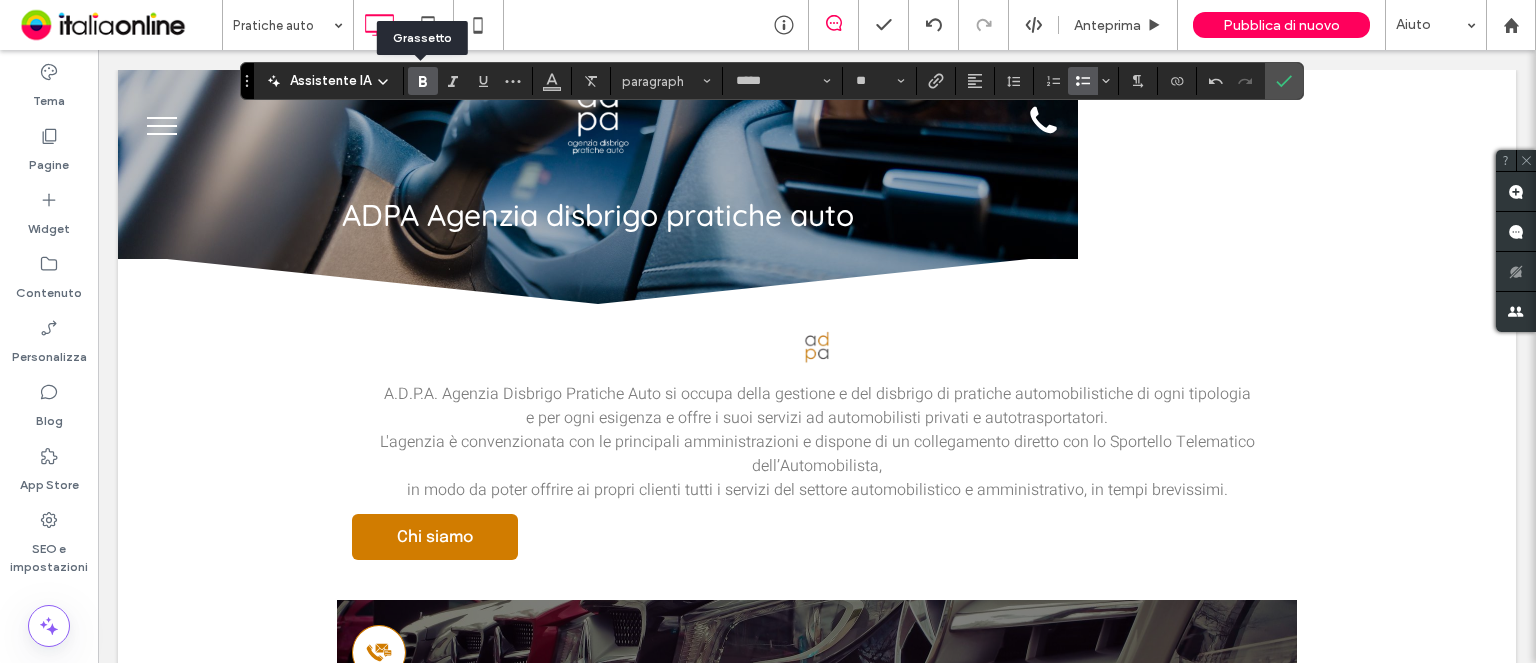 click at bounding box center (423, 81) 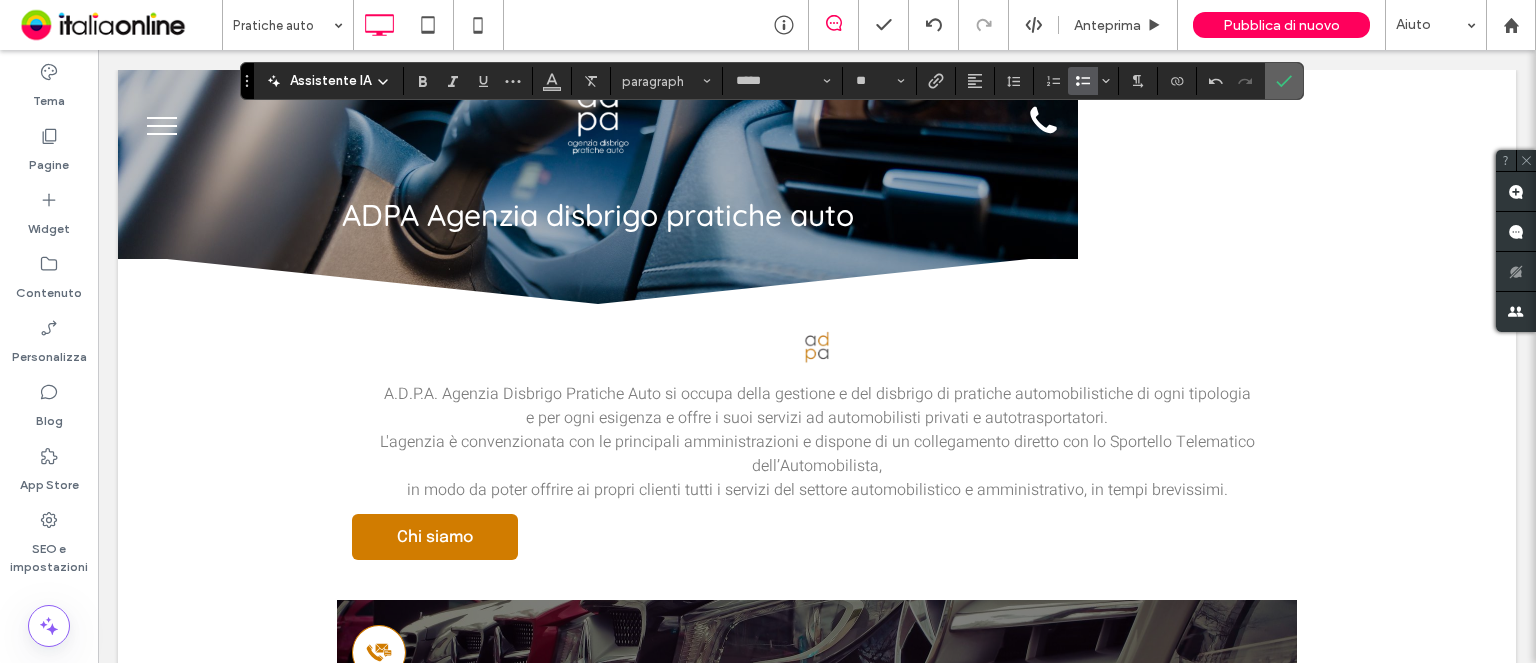 click 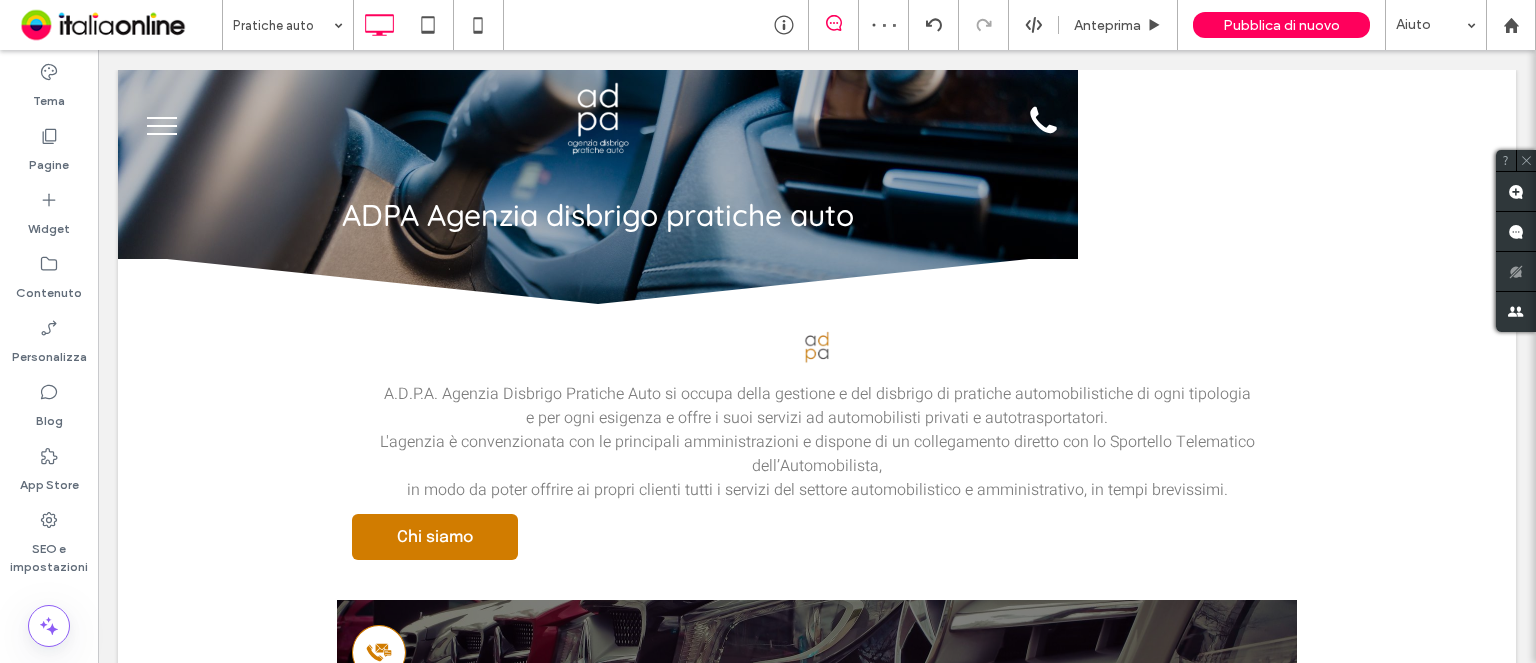 type on "*****" 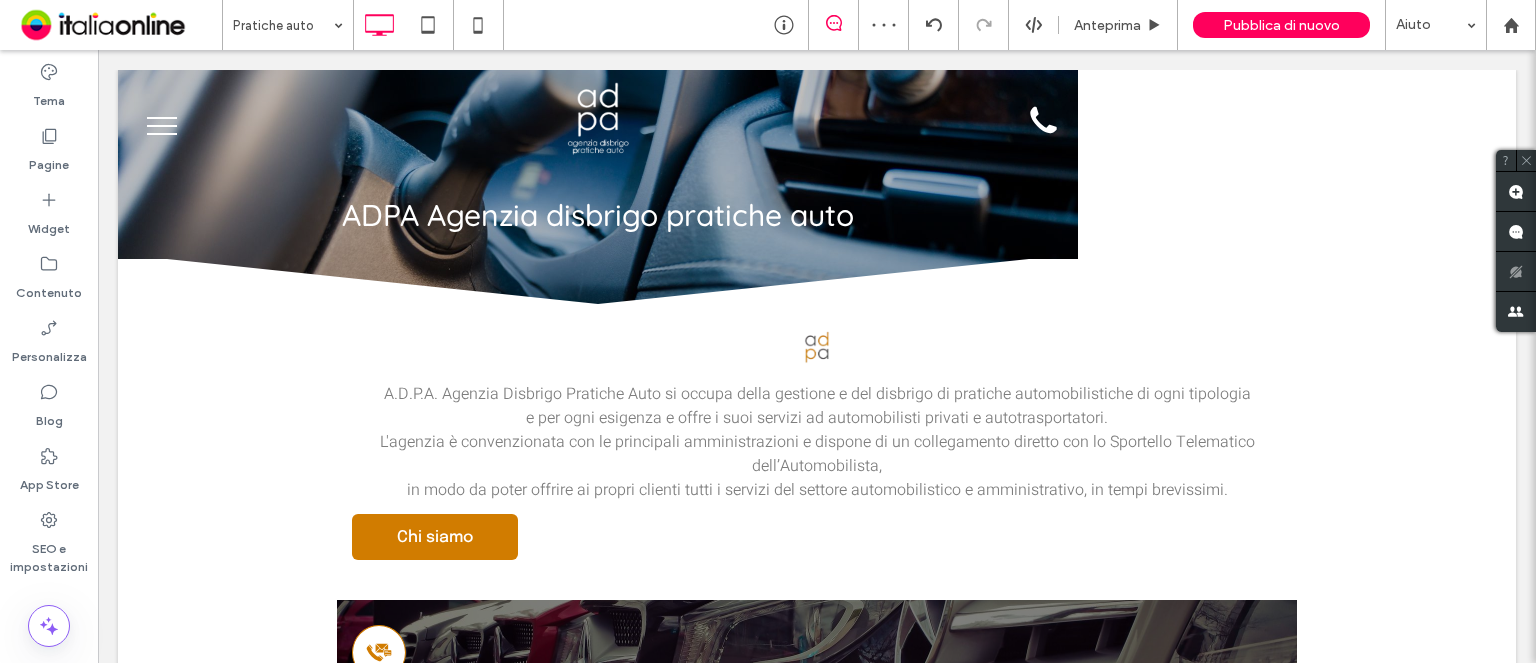 type on "**" 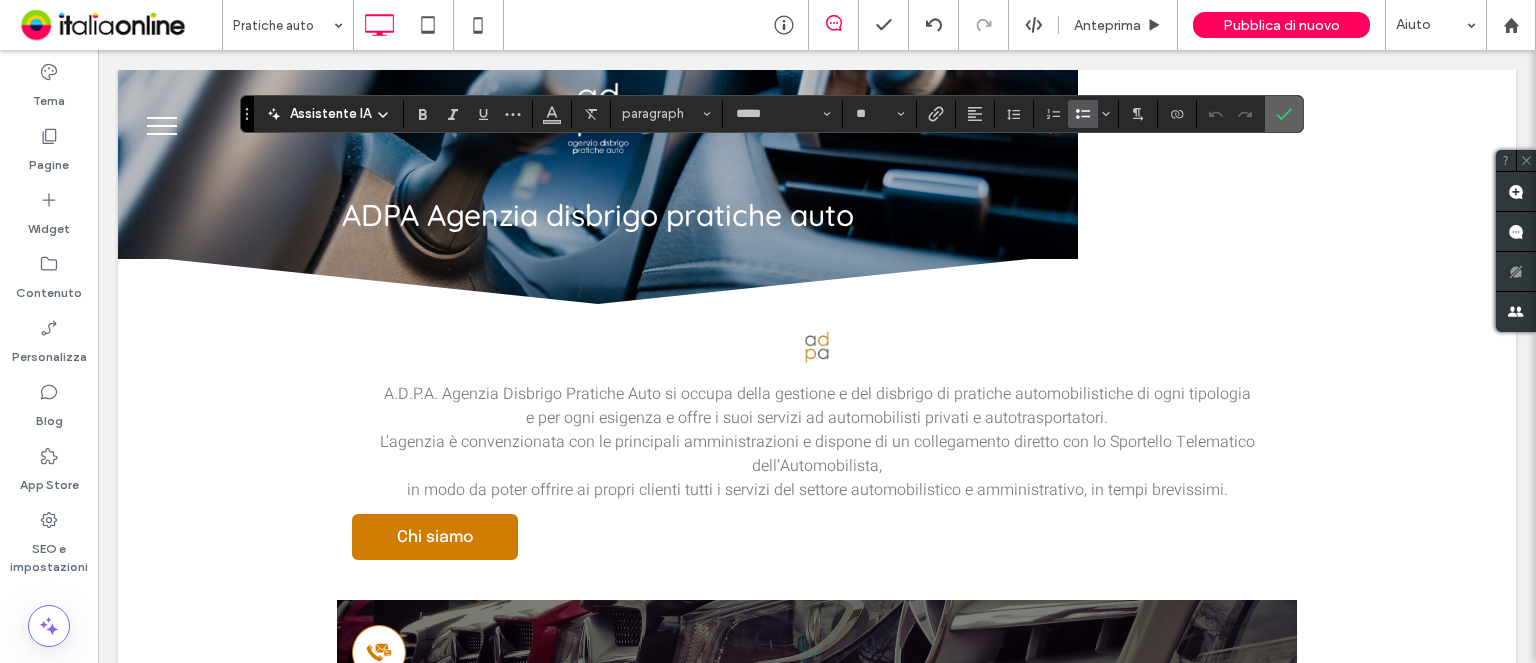 click 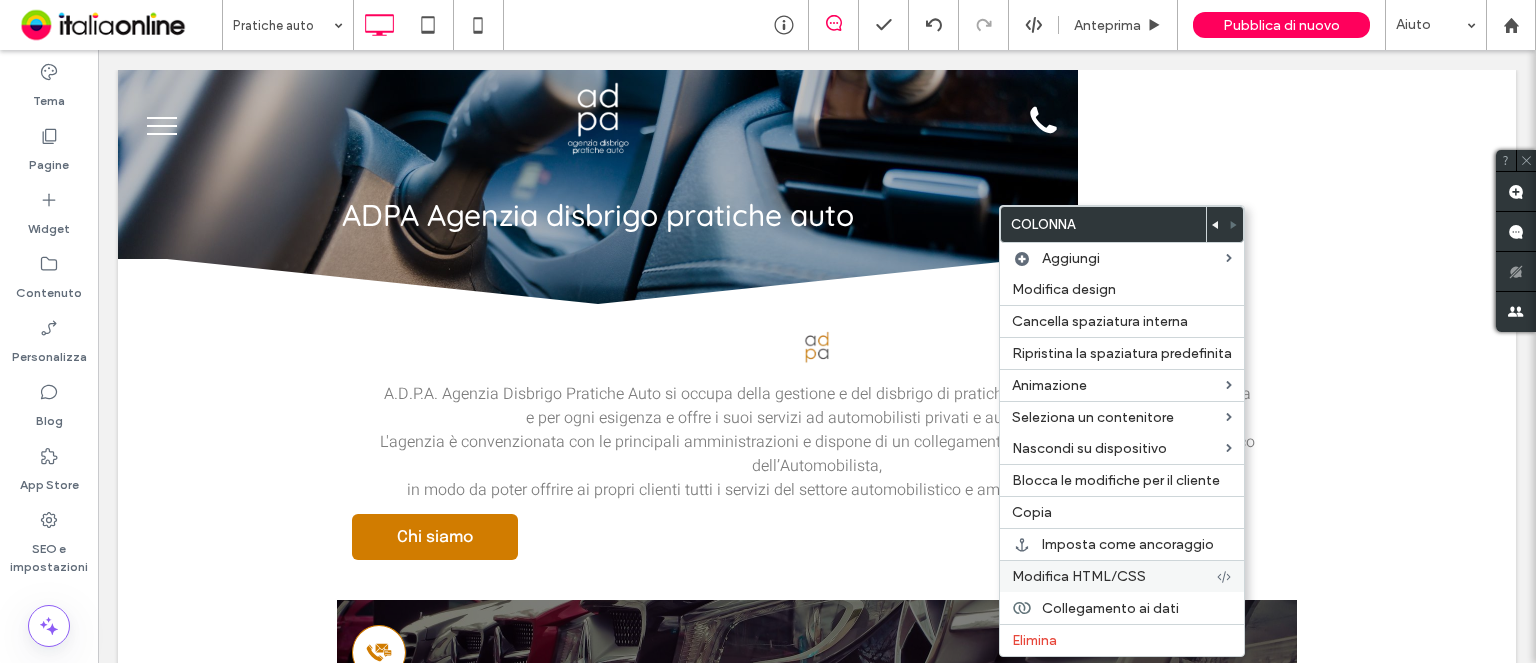drag, startPoint x: 1057, startPoint y: 631, endPoint x: 1092, endPoint y: 566, distance: 73.82411 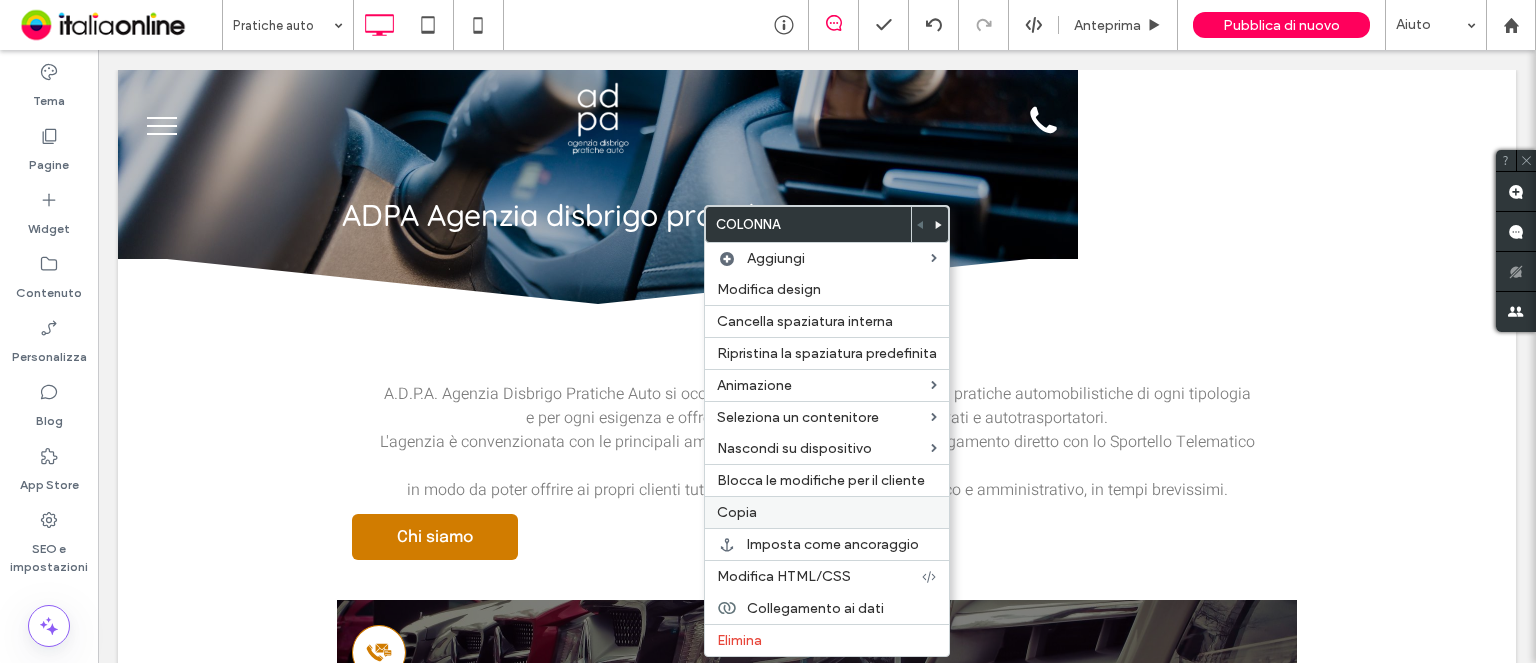 click on "Copia" at bounding box center [827, 512] 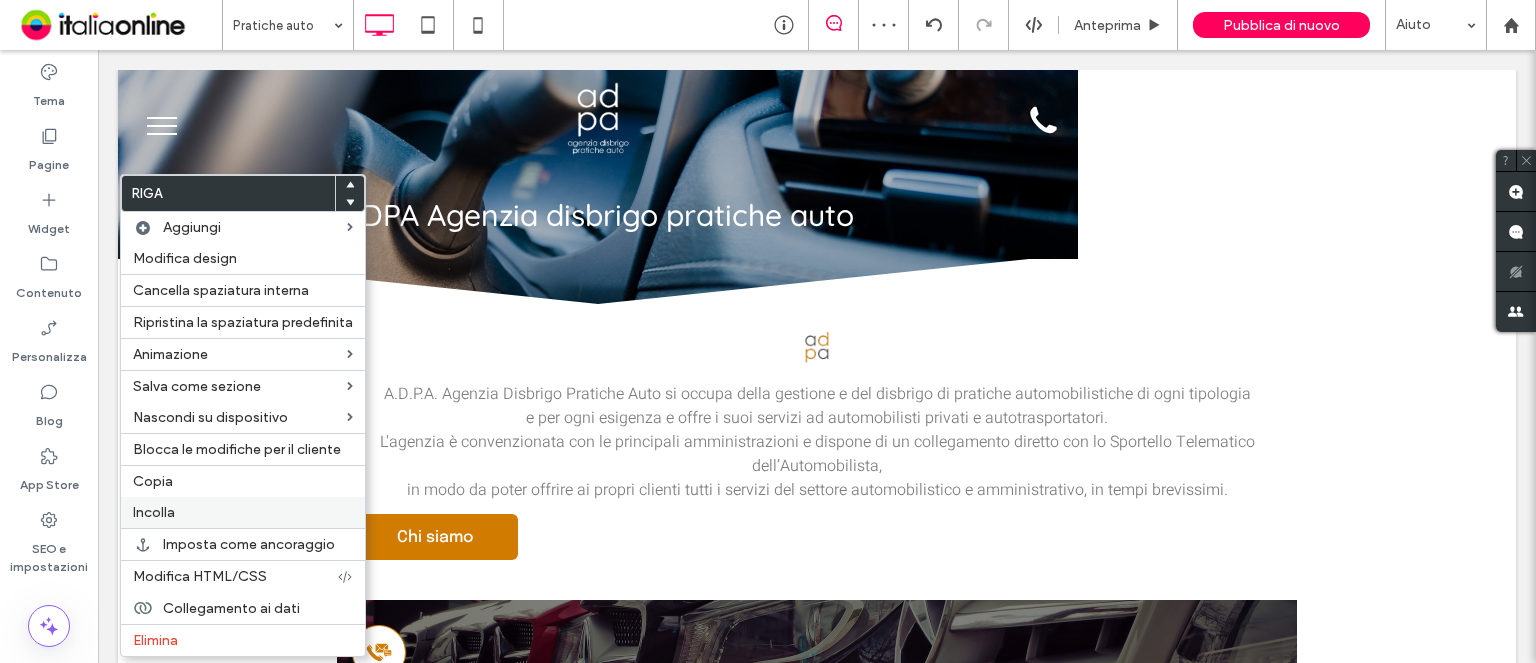 drag, startPoint x: 201, startPoint y: 518, endPoint x: 310, endPoint y: 494, distance: 111.61093 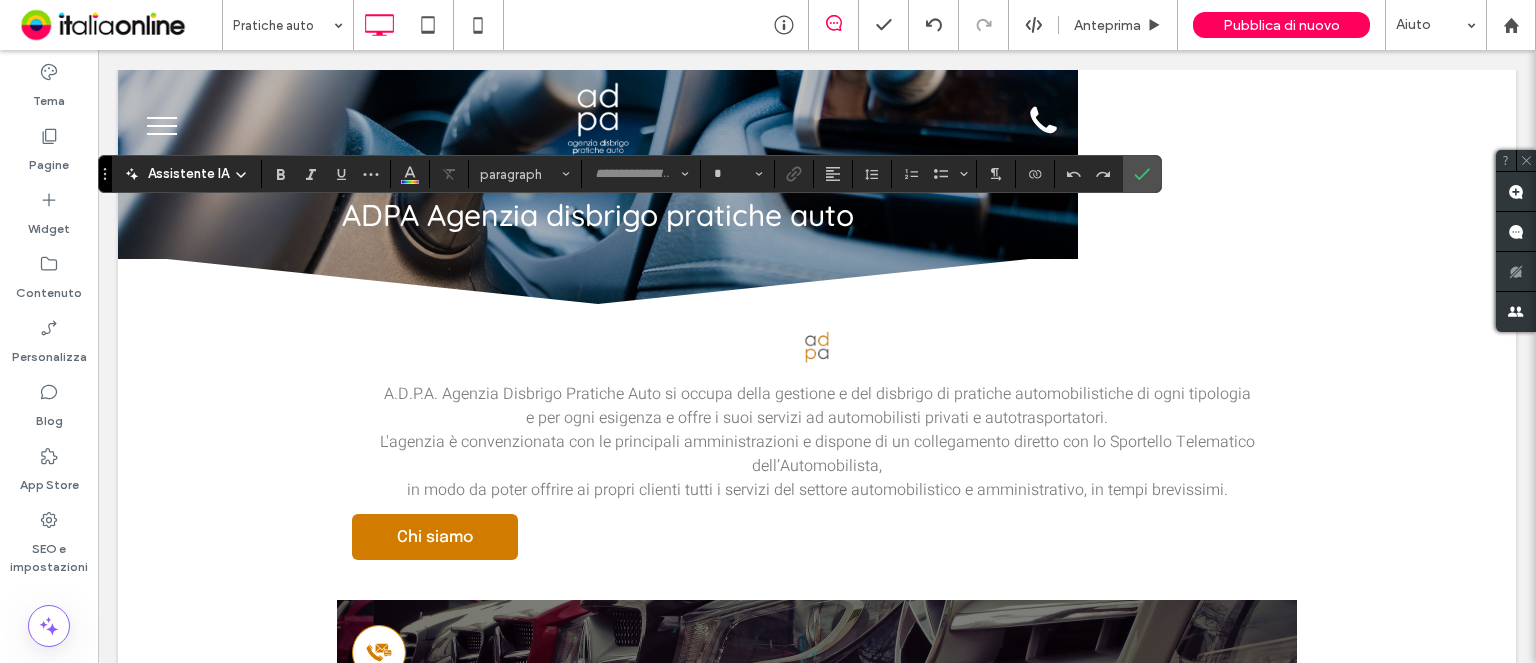type on "*********" 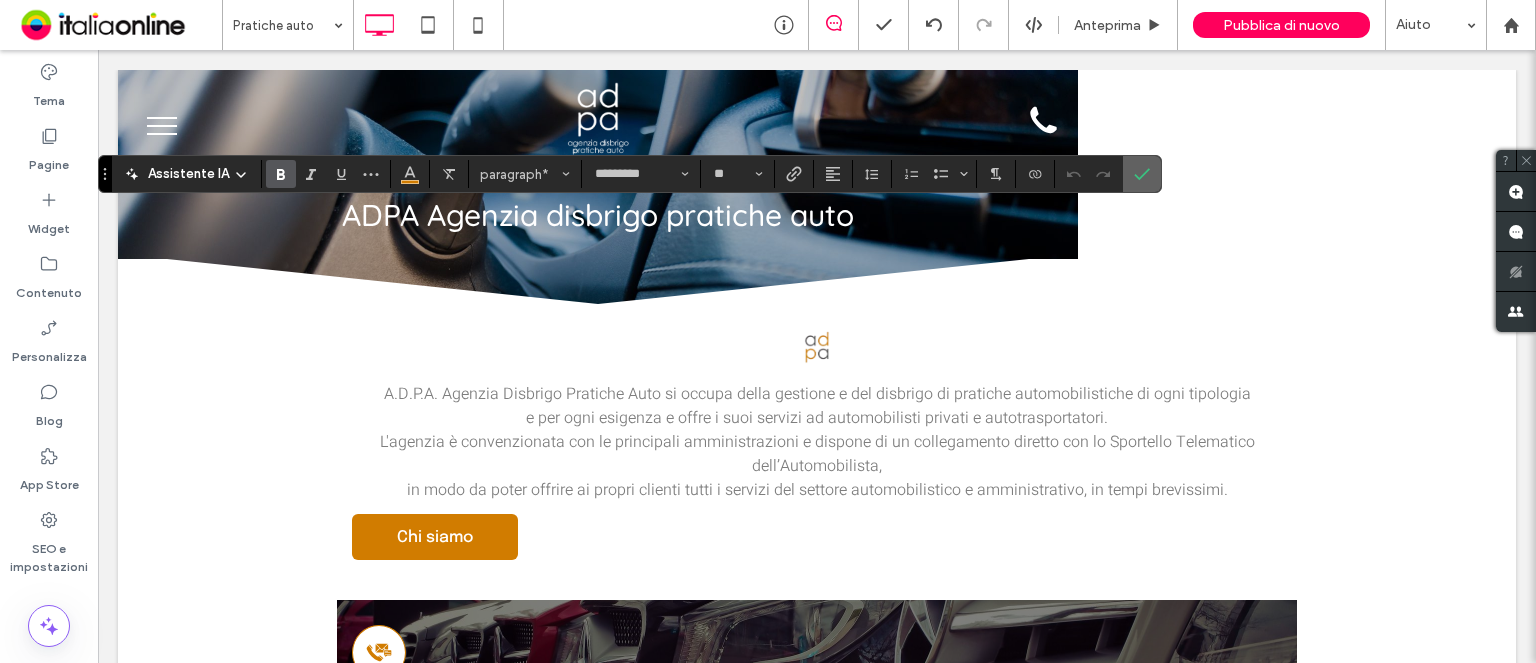 click at bounding box center (1142, 174) 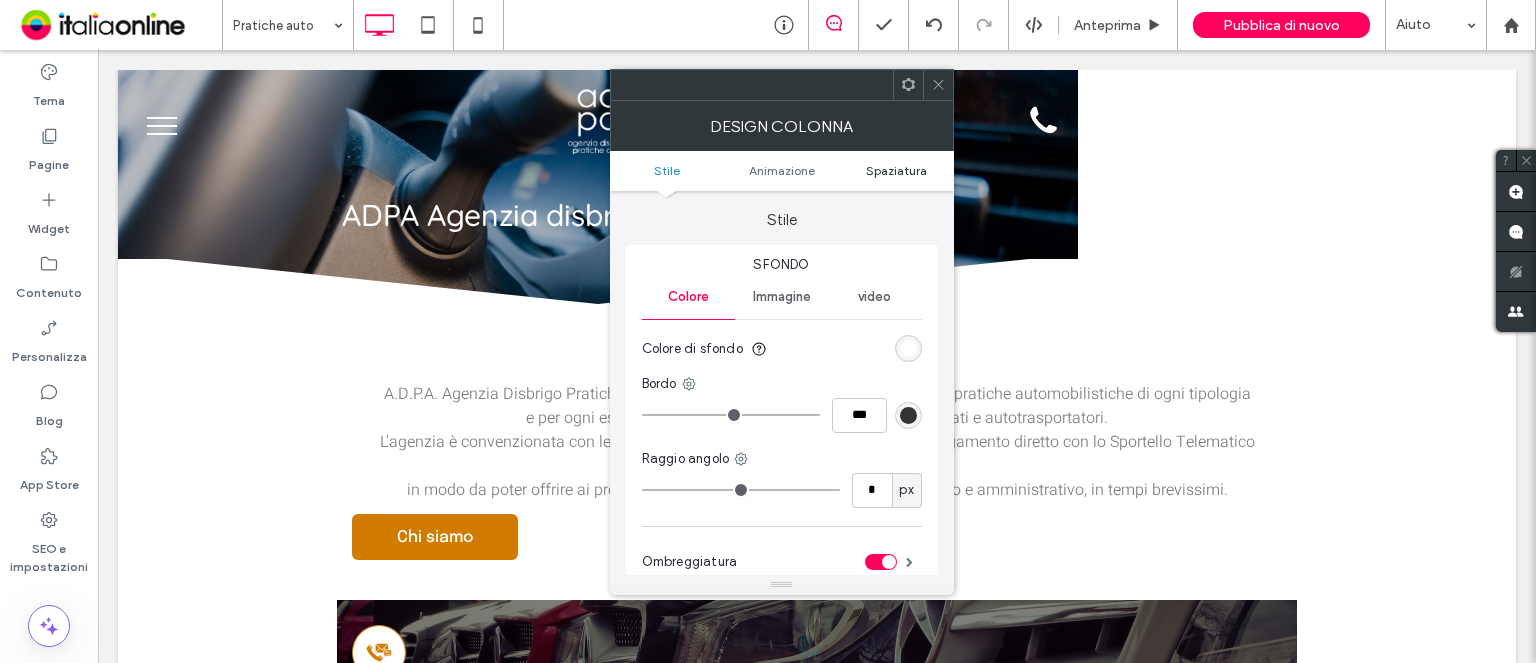 click on "Stile Animazione Spaziatura" at bounding box center [782, 171] 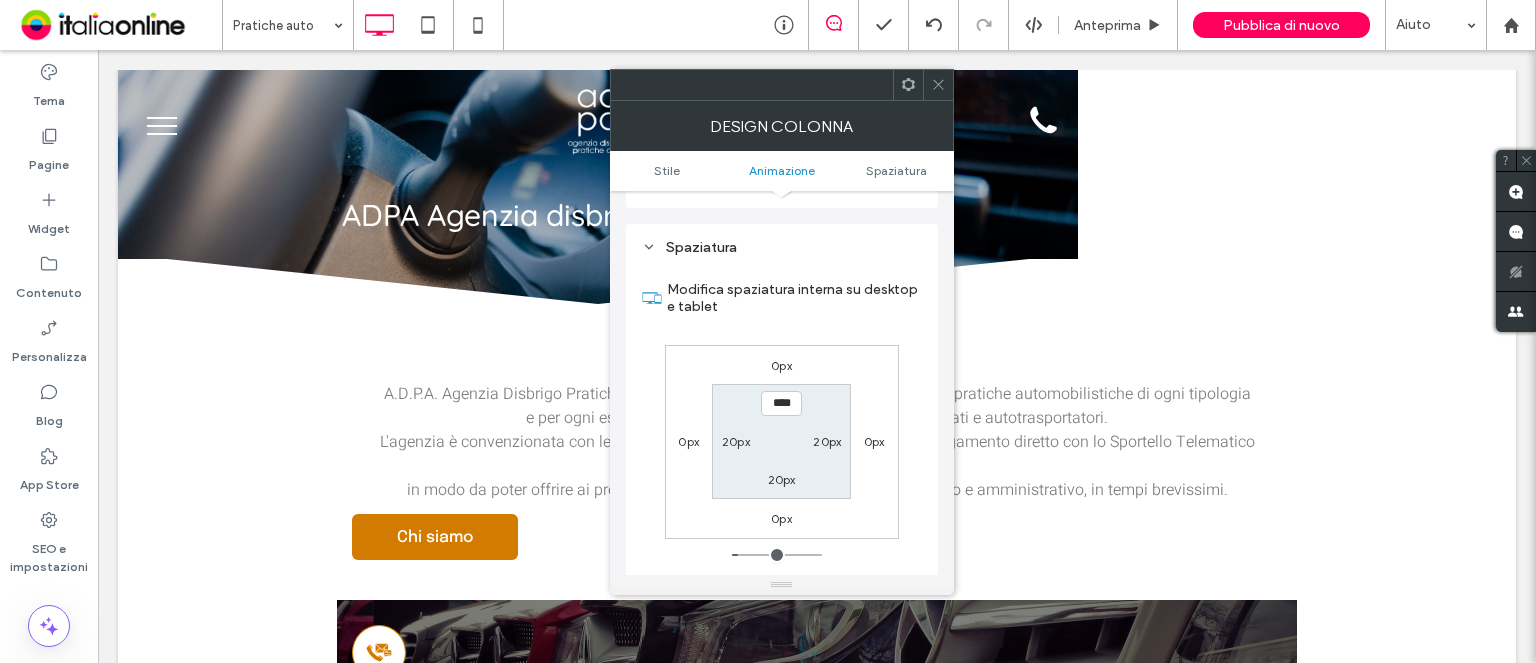 scroll, scrollTop: 468, scrollLeft: 0, axis: vertical 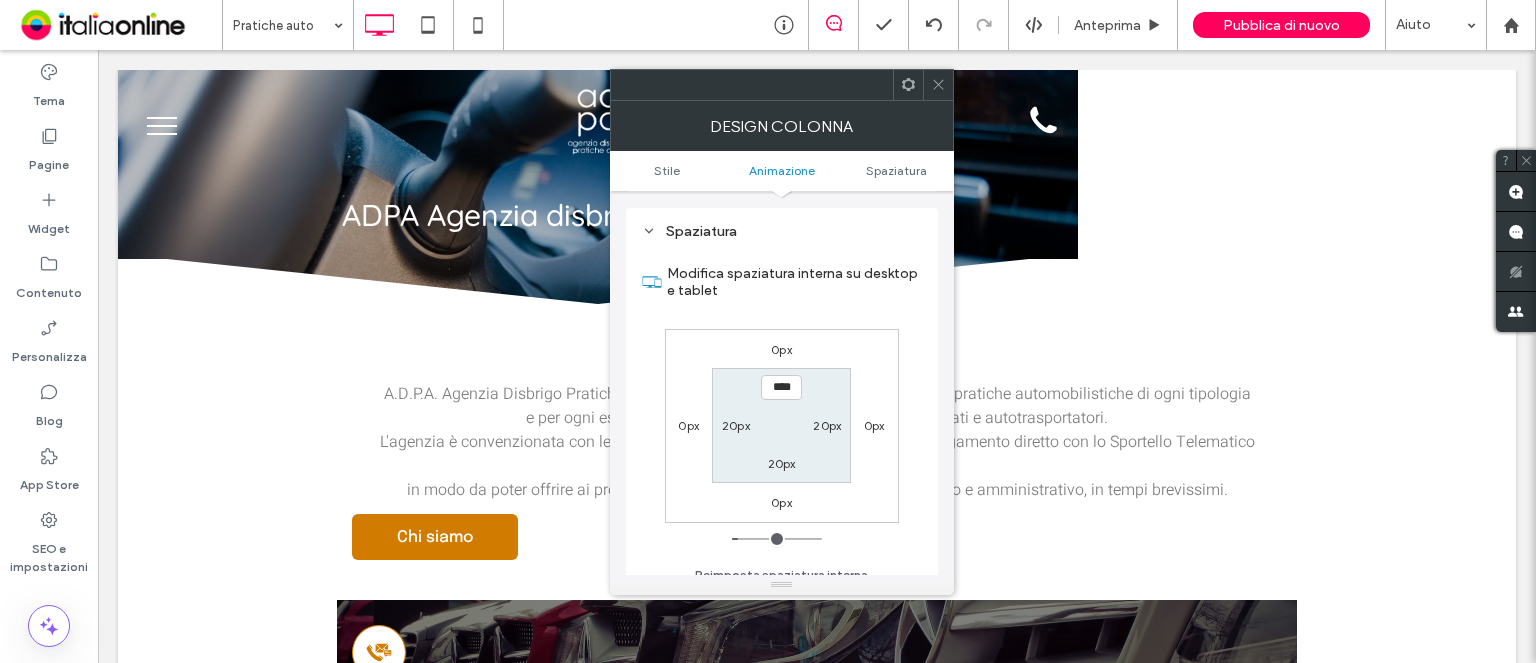 click on "0px" at bounding box center [688, 425] 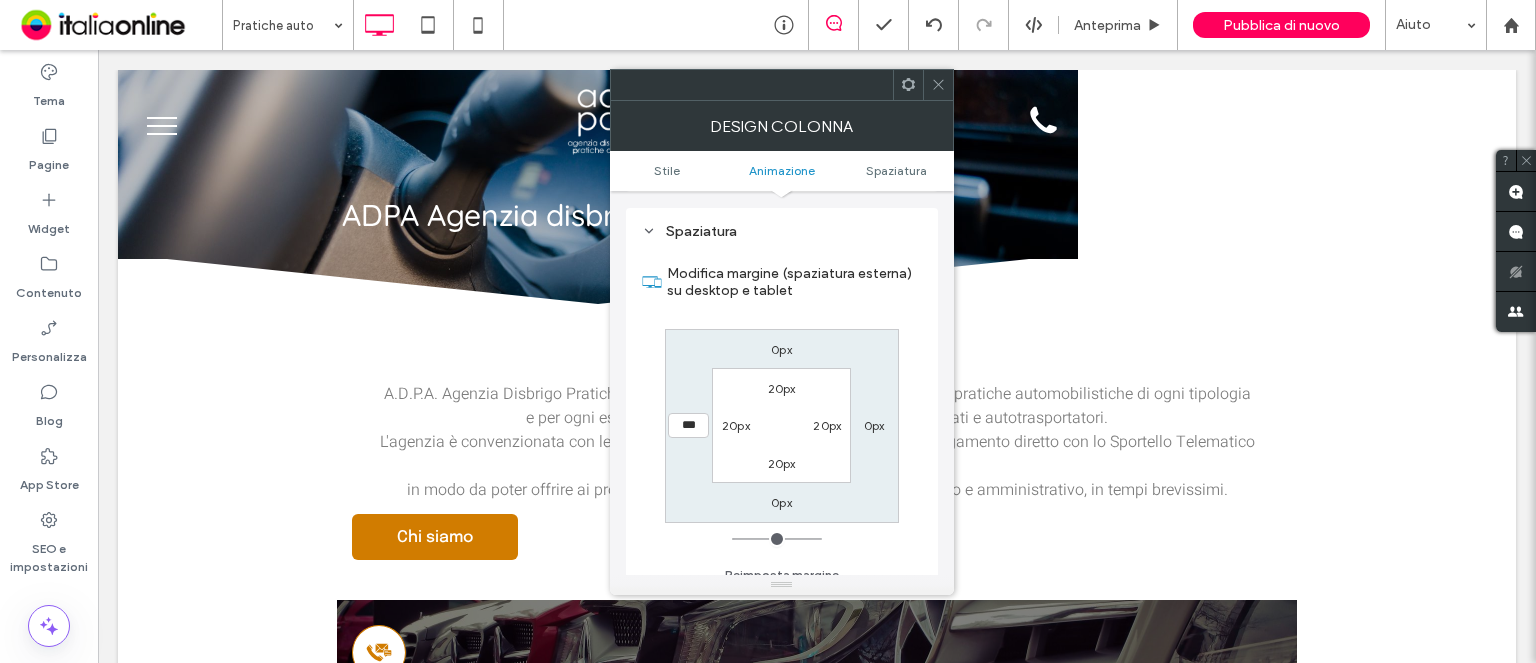 type on "*" 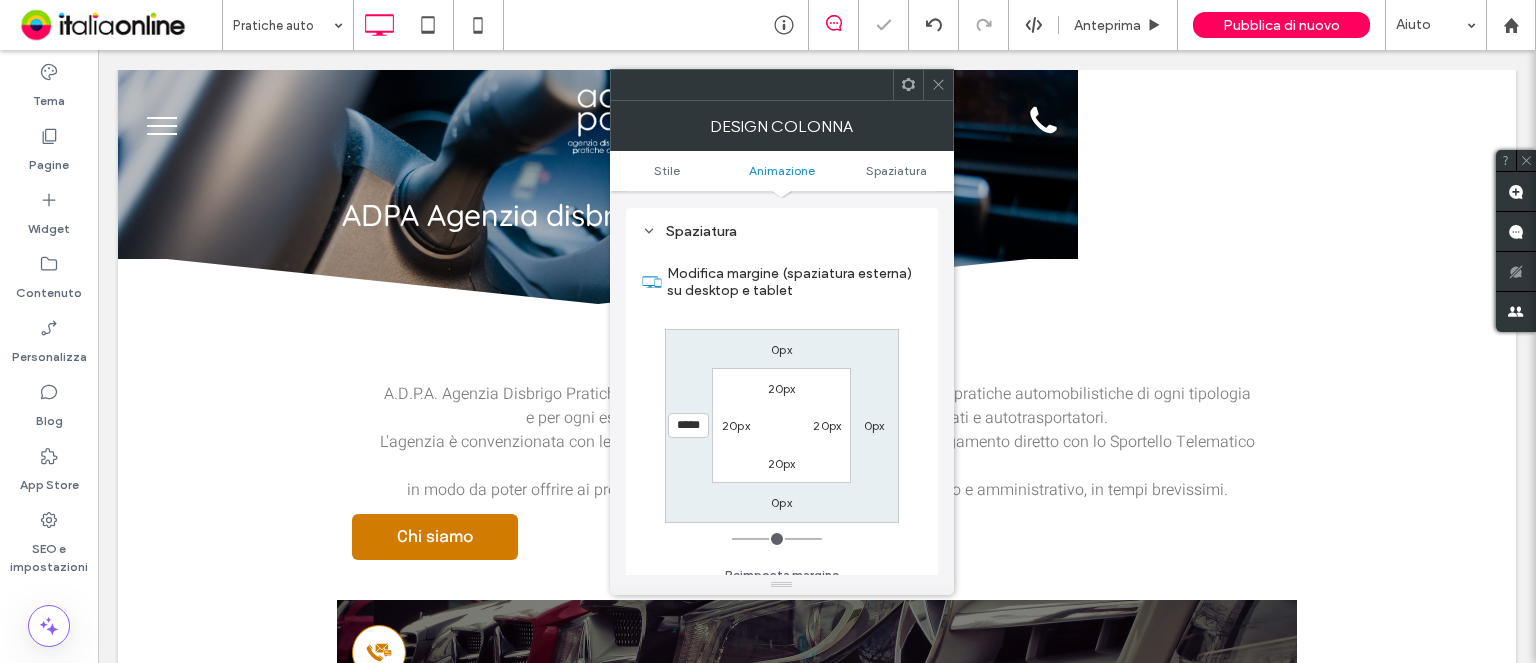 click on "0px" at bounding box center (874, 425) 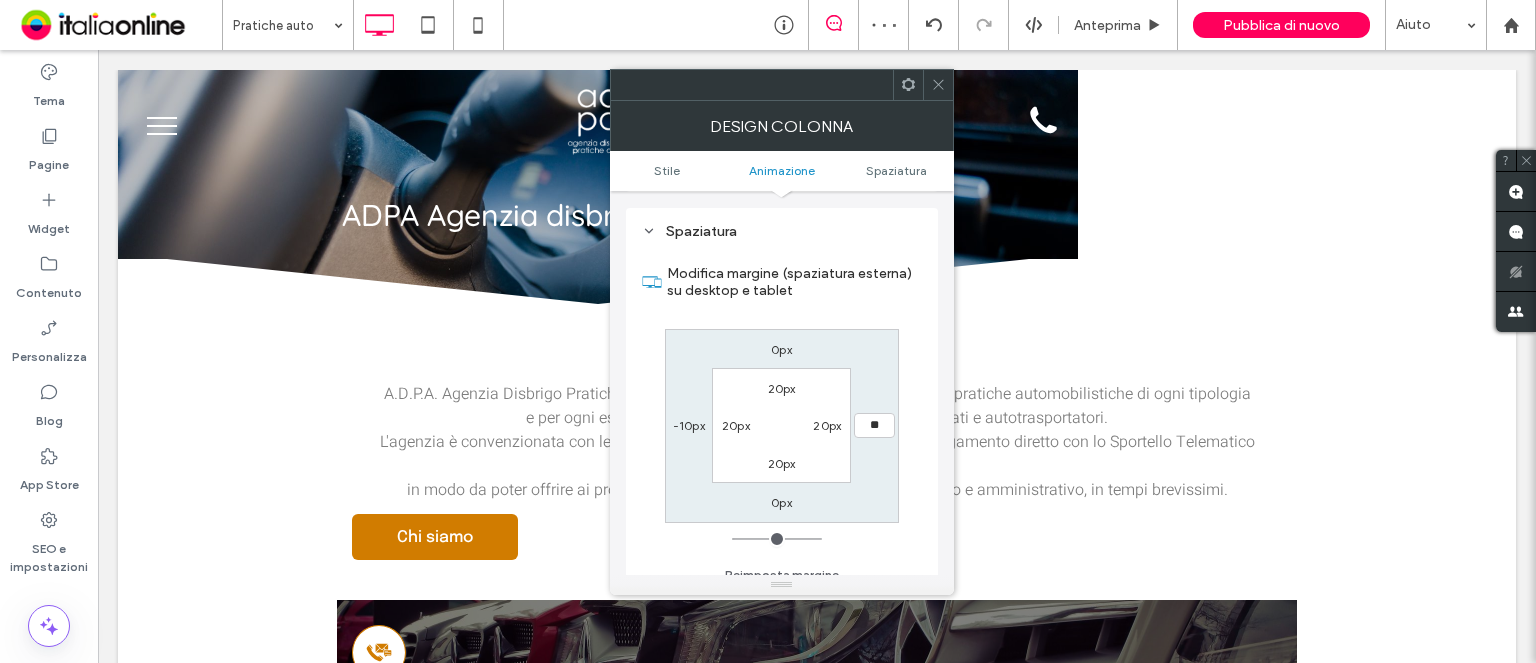 type on "**" 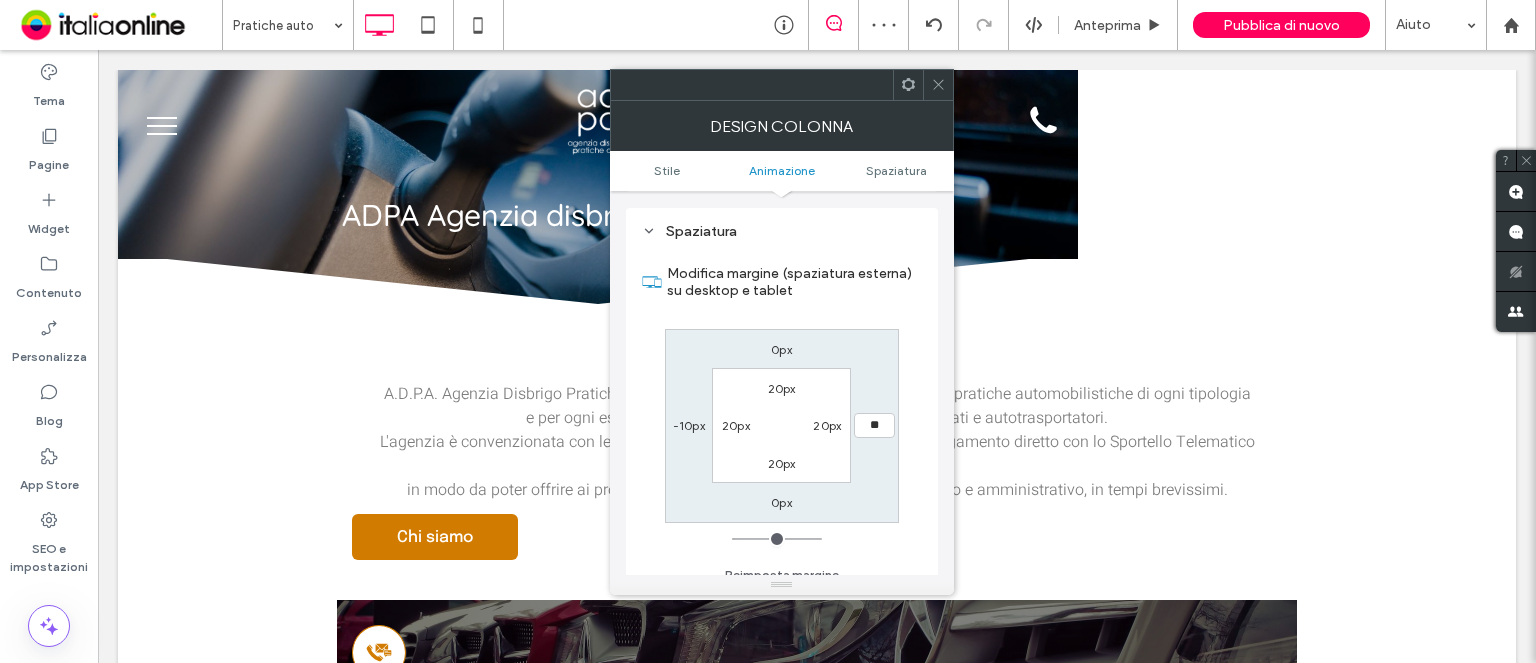 type on "**" 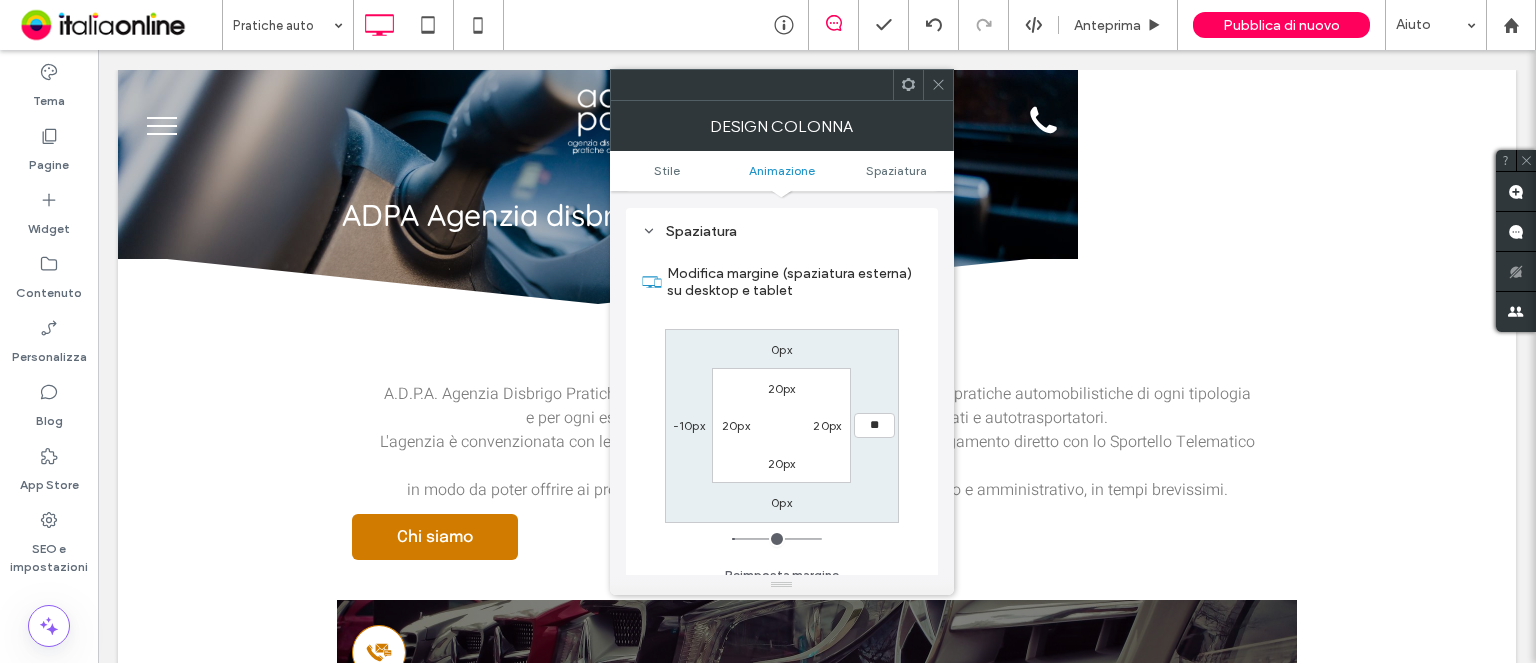type on "*" 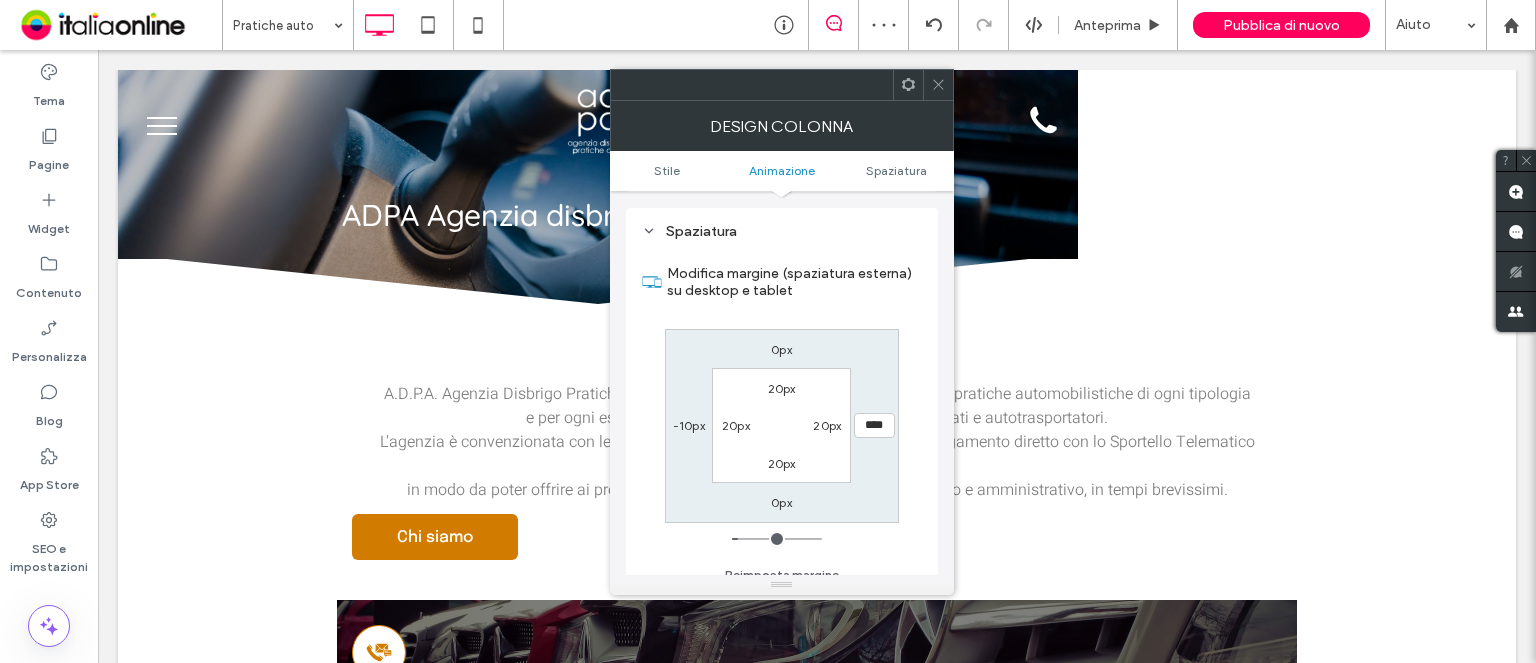 click on "-10px" at bounding box center [689, 425] 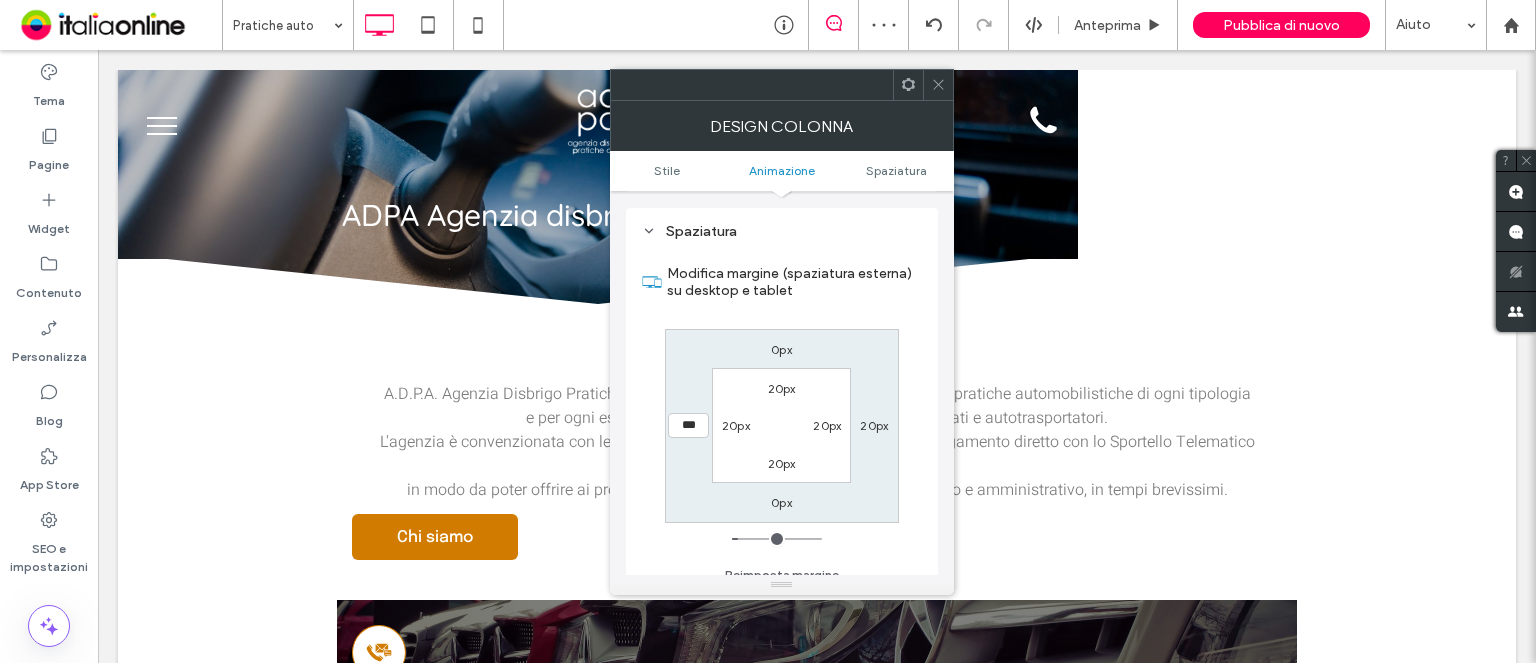 type on "***" 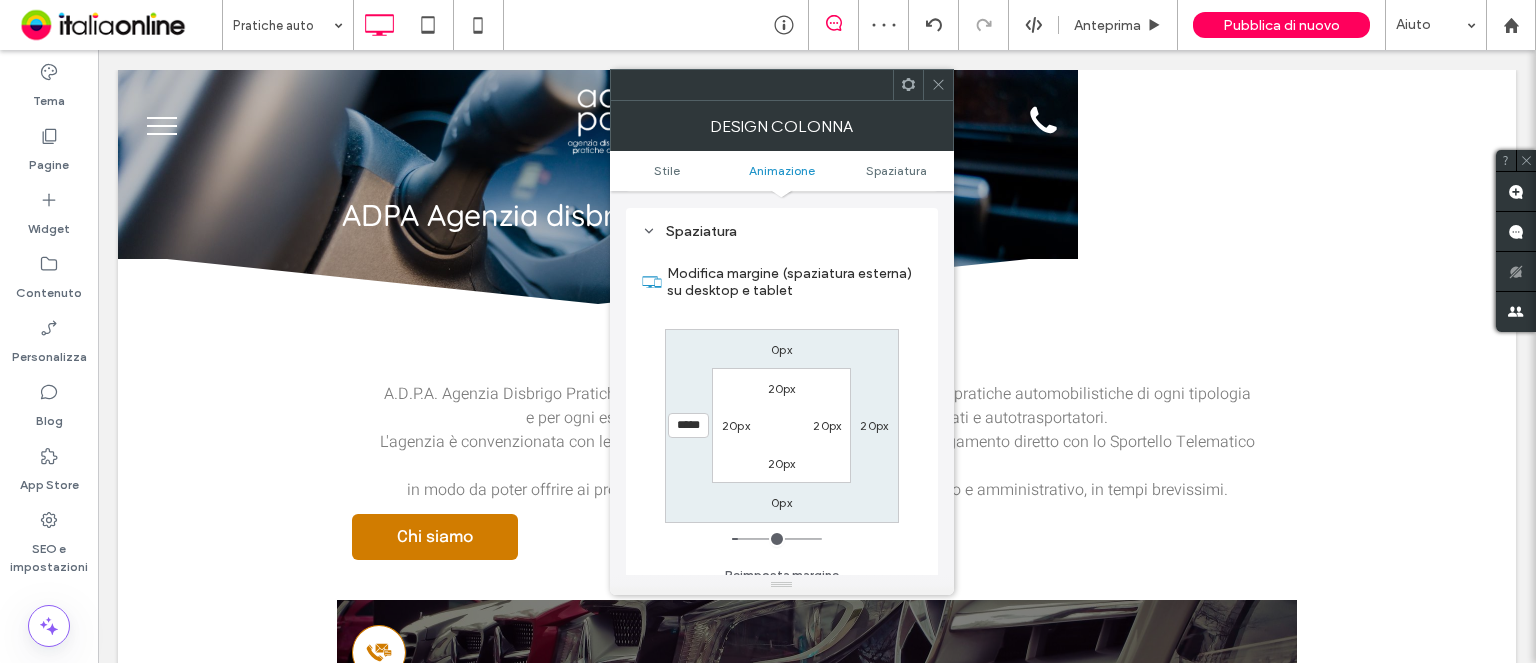 click 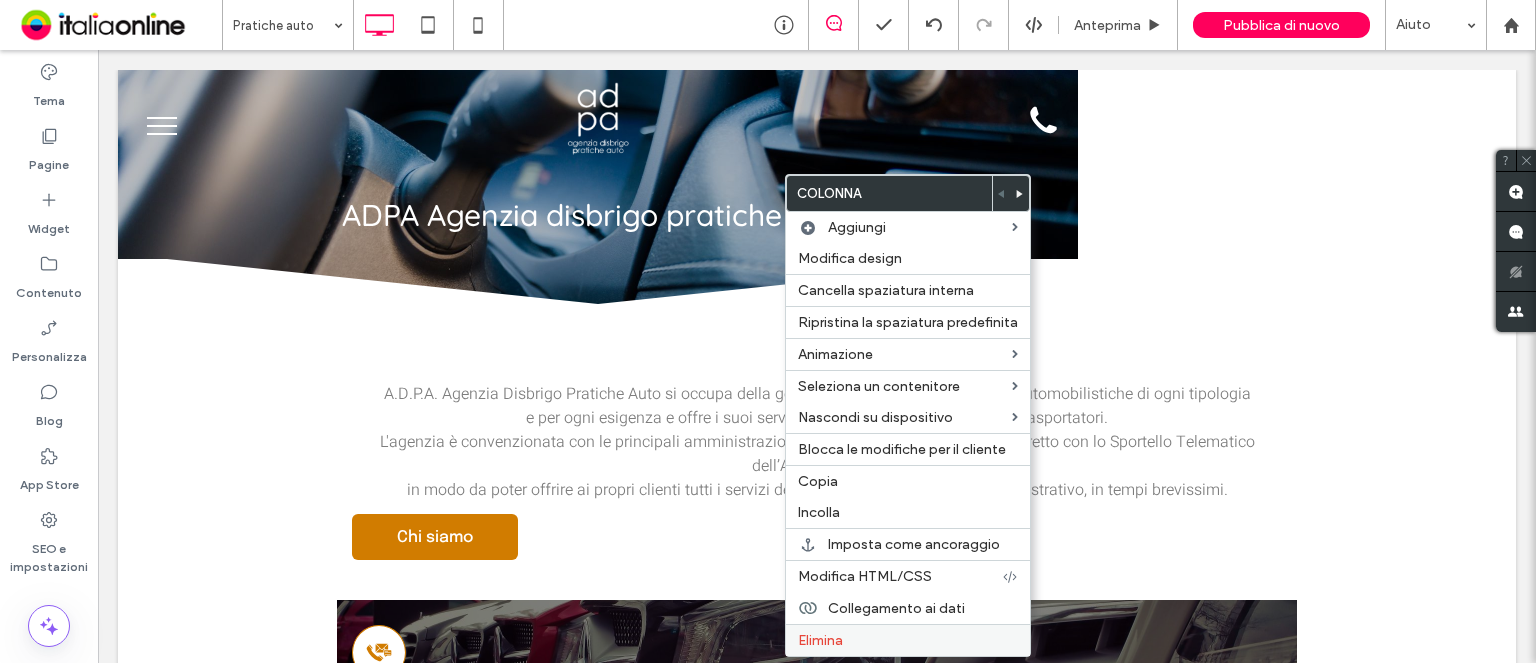 click on "Elimina" at bounding box center [820, 640] 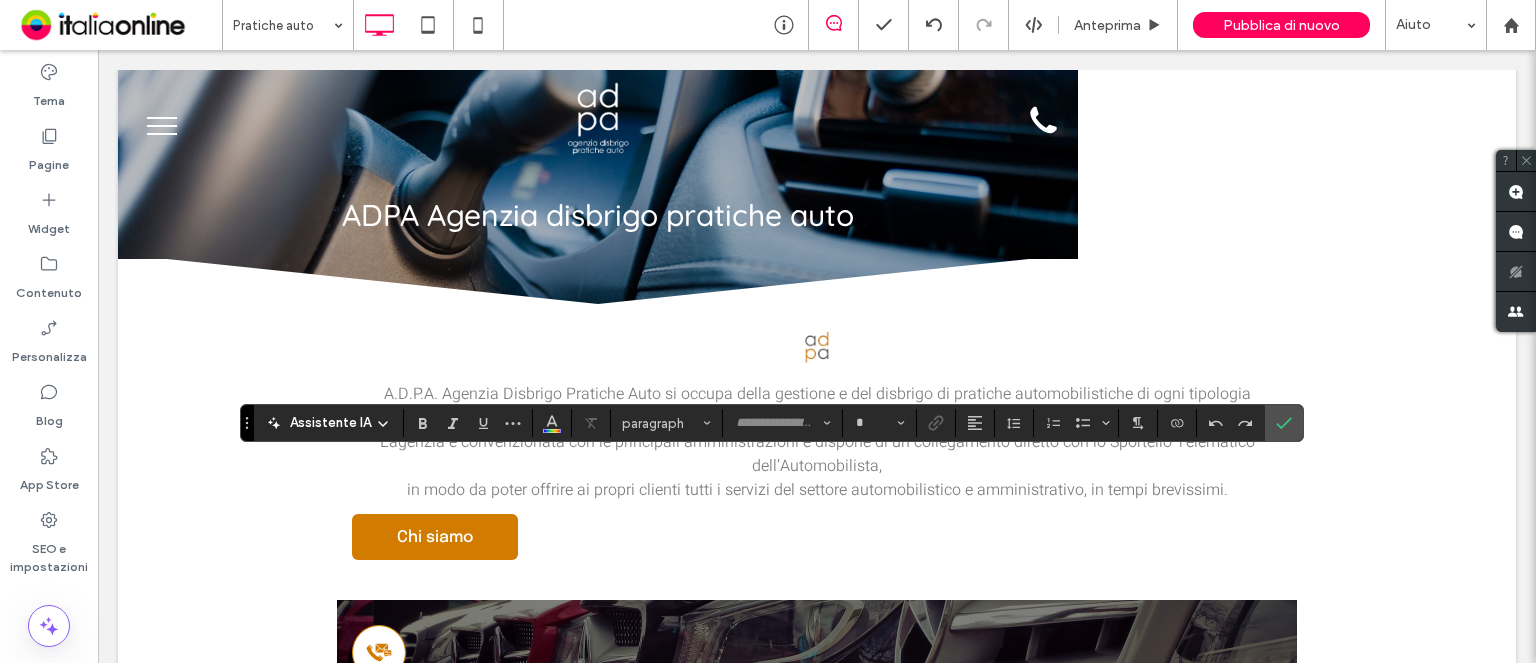 type on "*********" 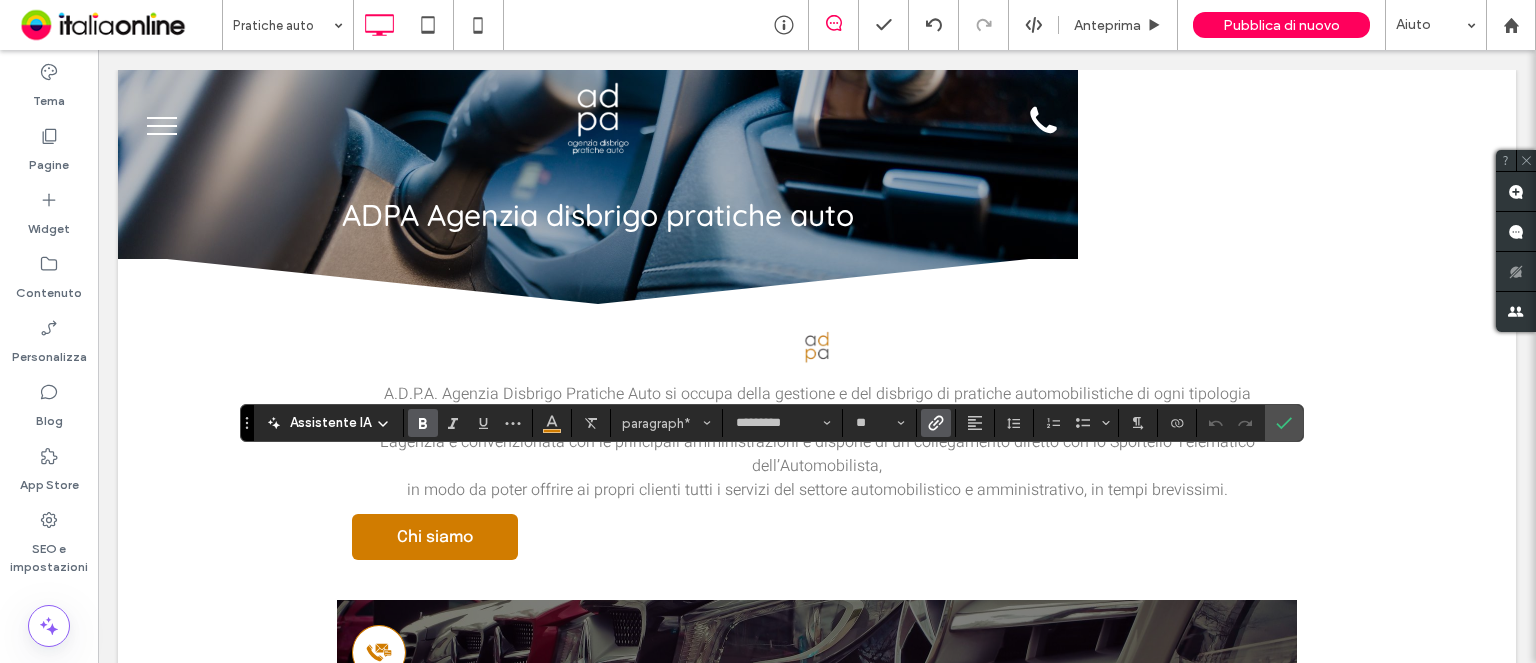 type on "*****" 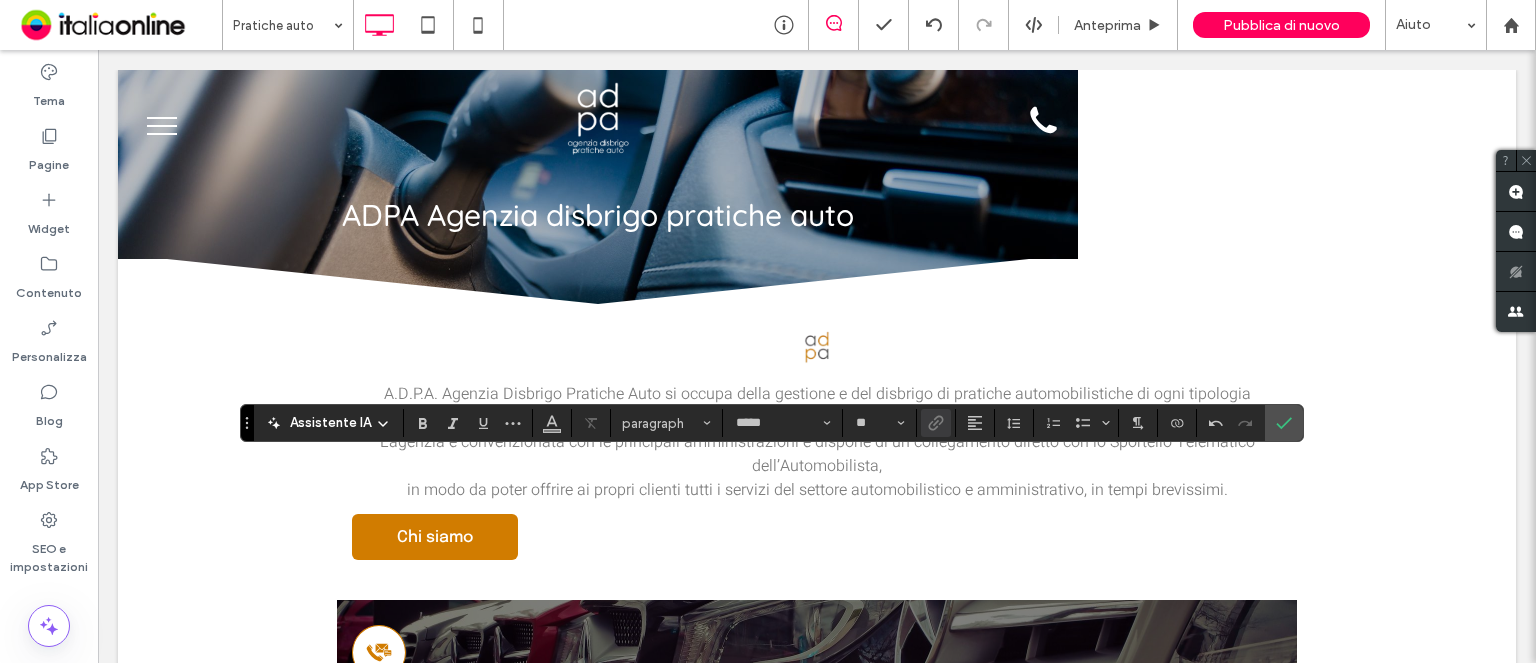 type on "*********" 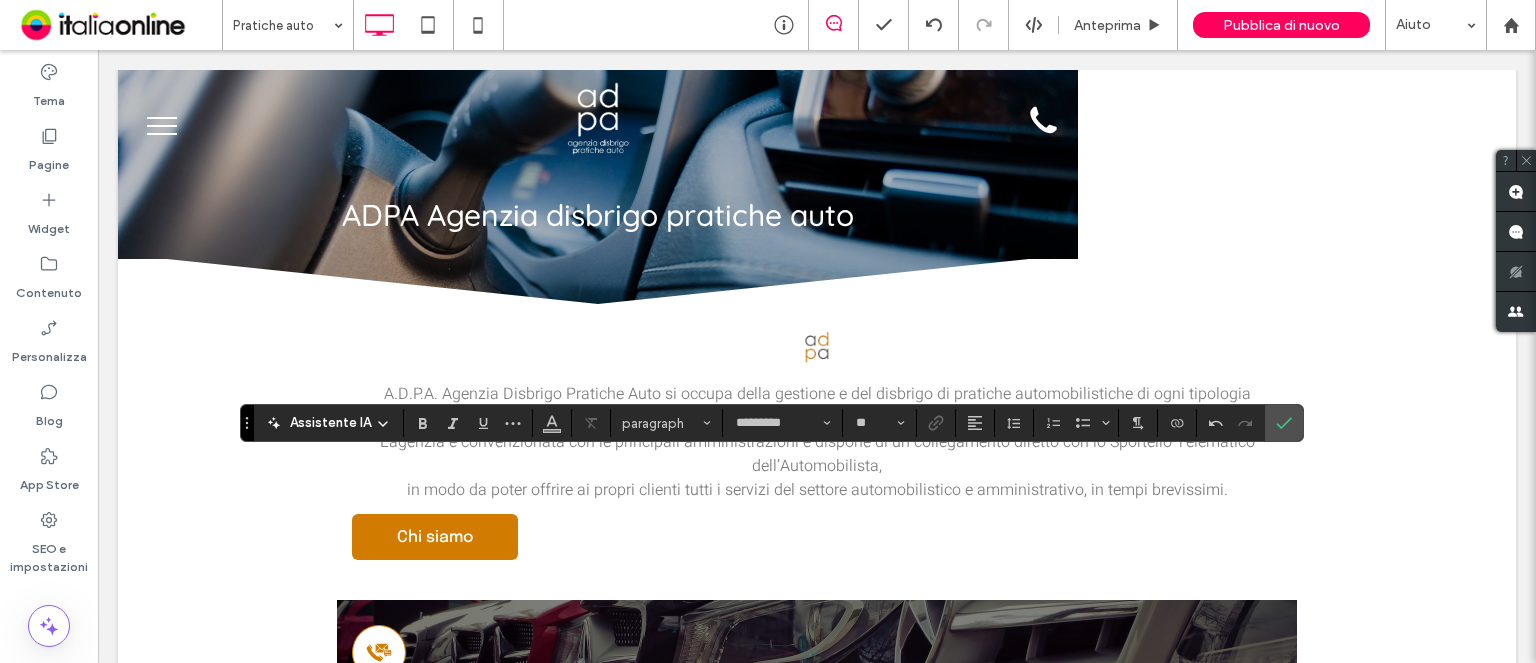 type on "*****" 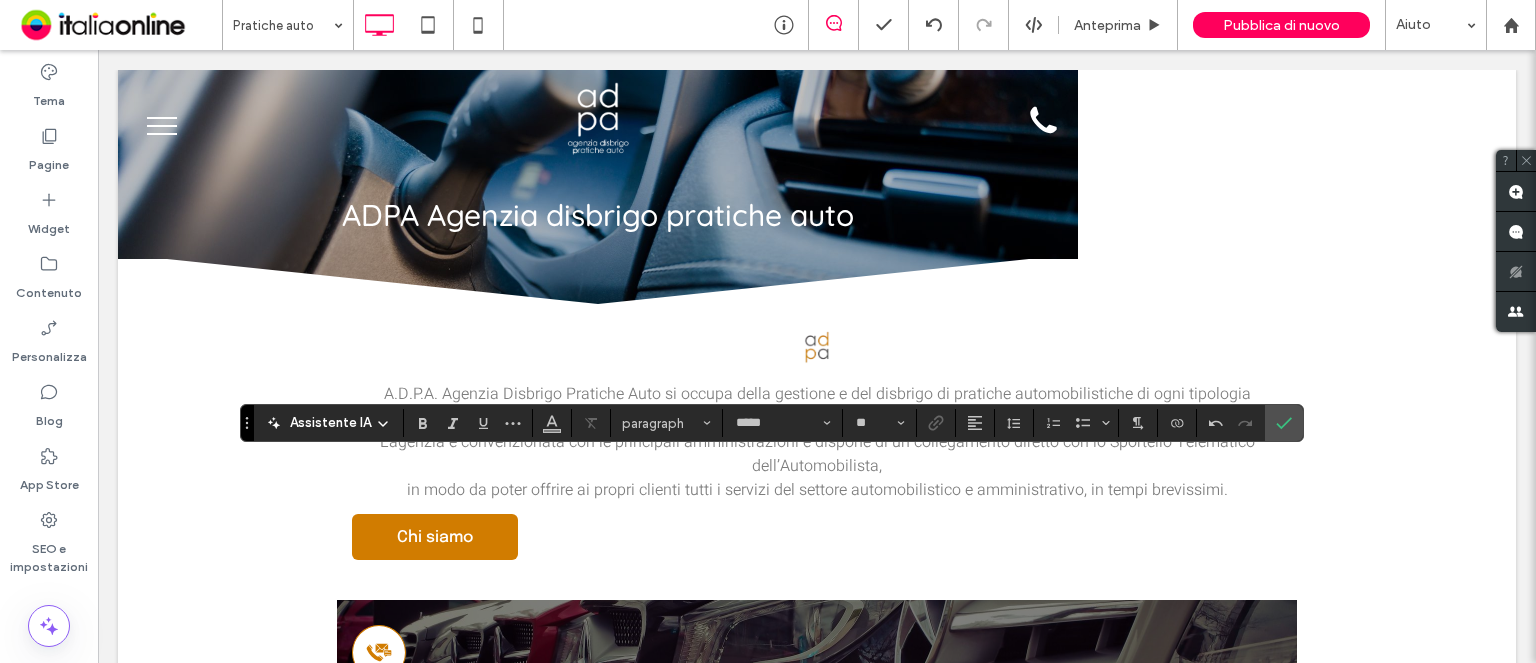 type on "*********" 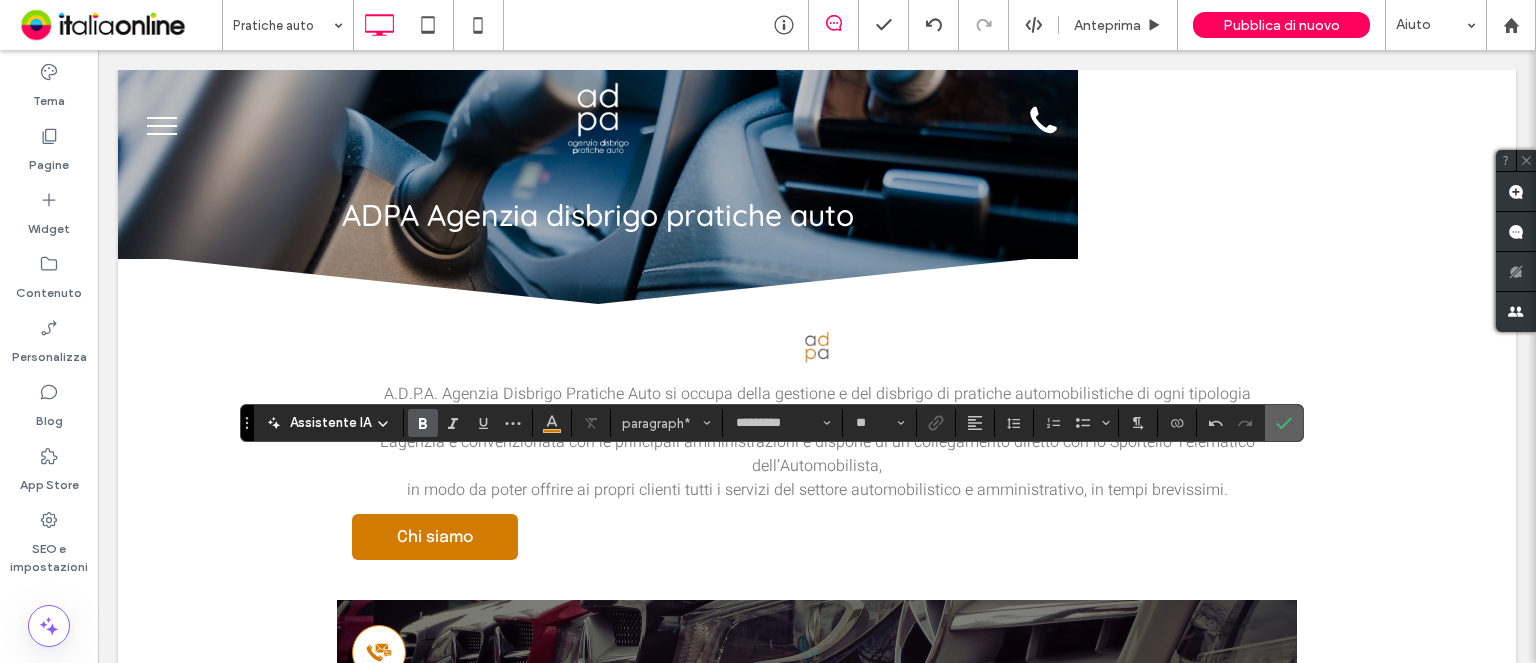 click at bounding box center [1284, 423] 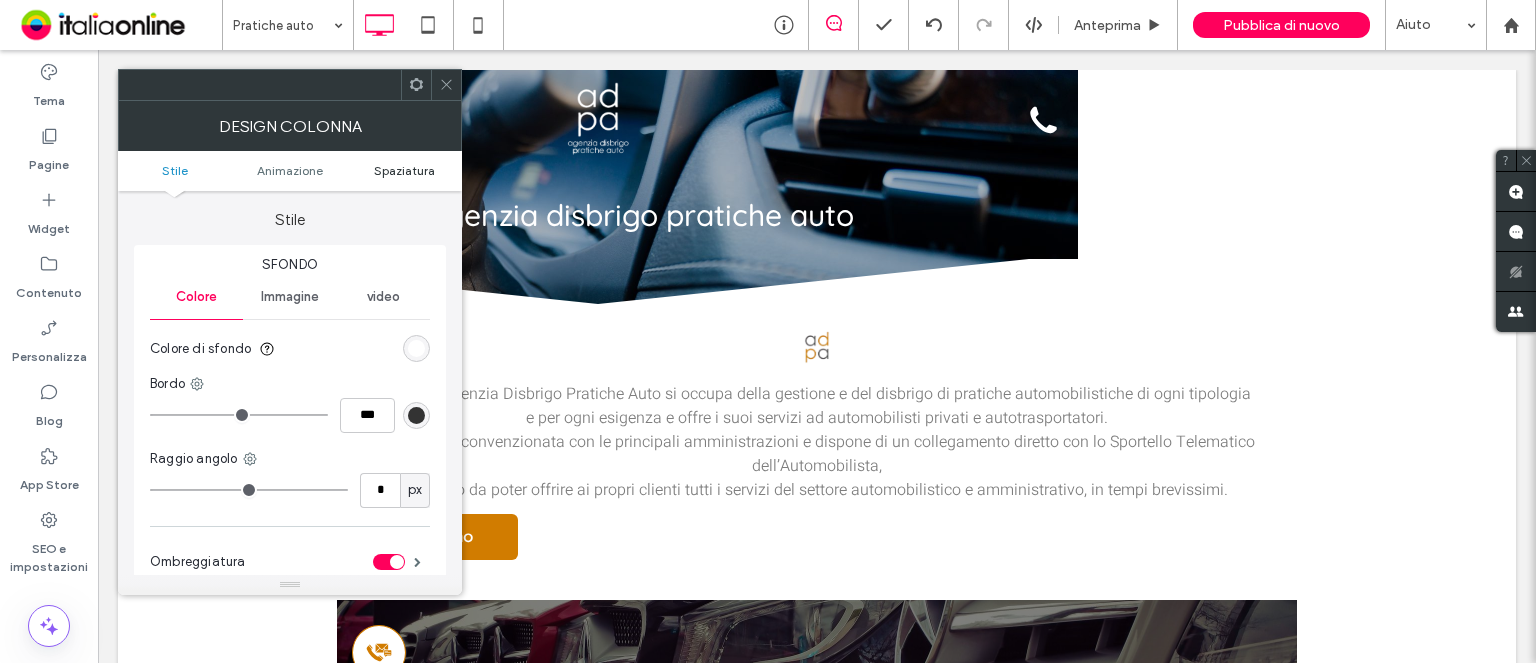 click on "Spaziatura" at bounding box center (404, 170) 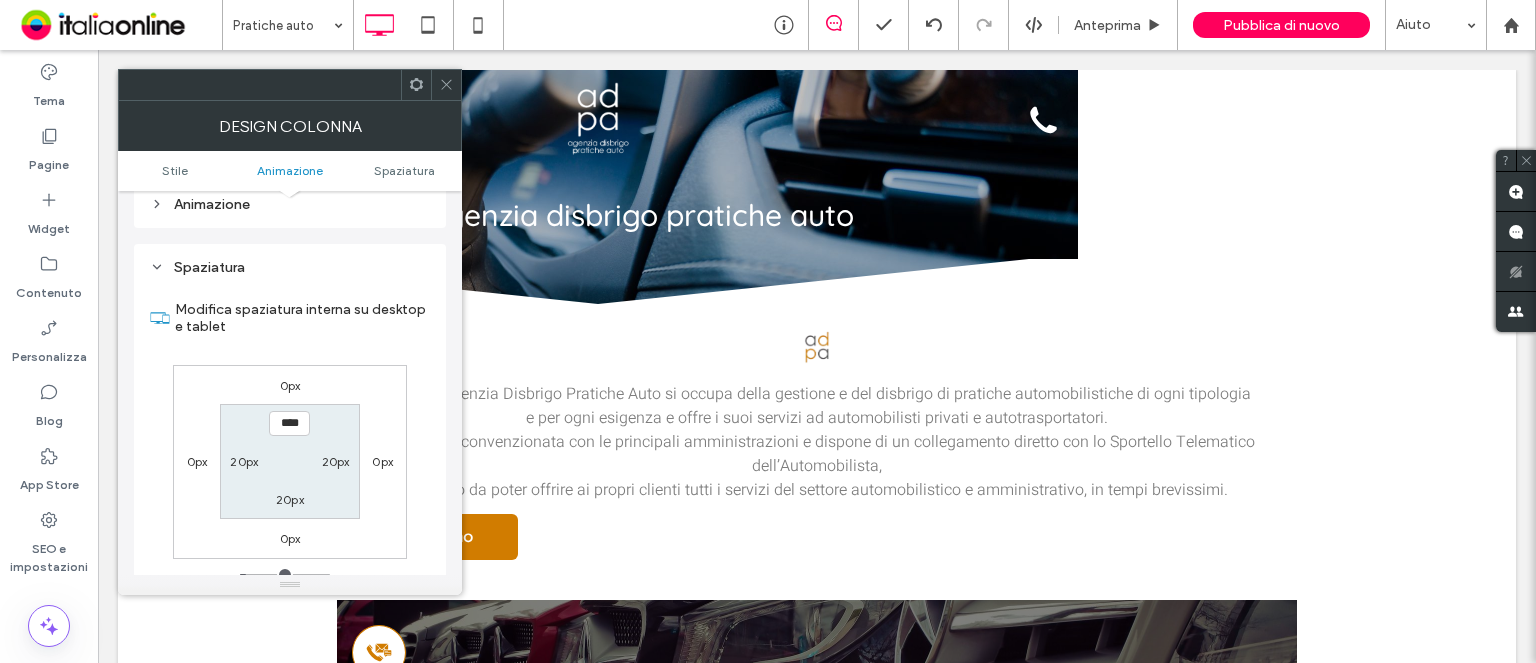scroll, scrollTop: 468, scrollLeft: 0, axis: vertical 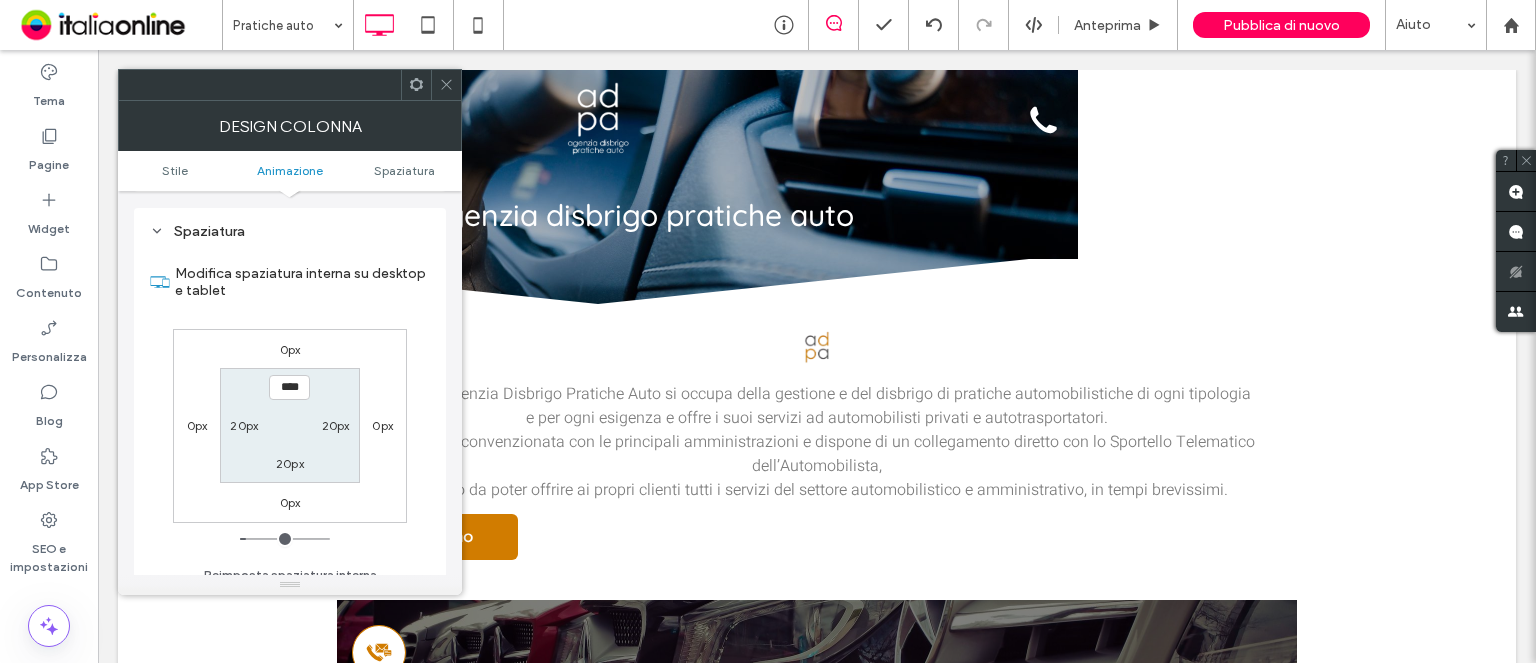 click on "0px" at bounding box center [197, 425] 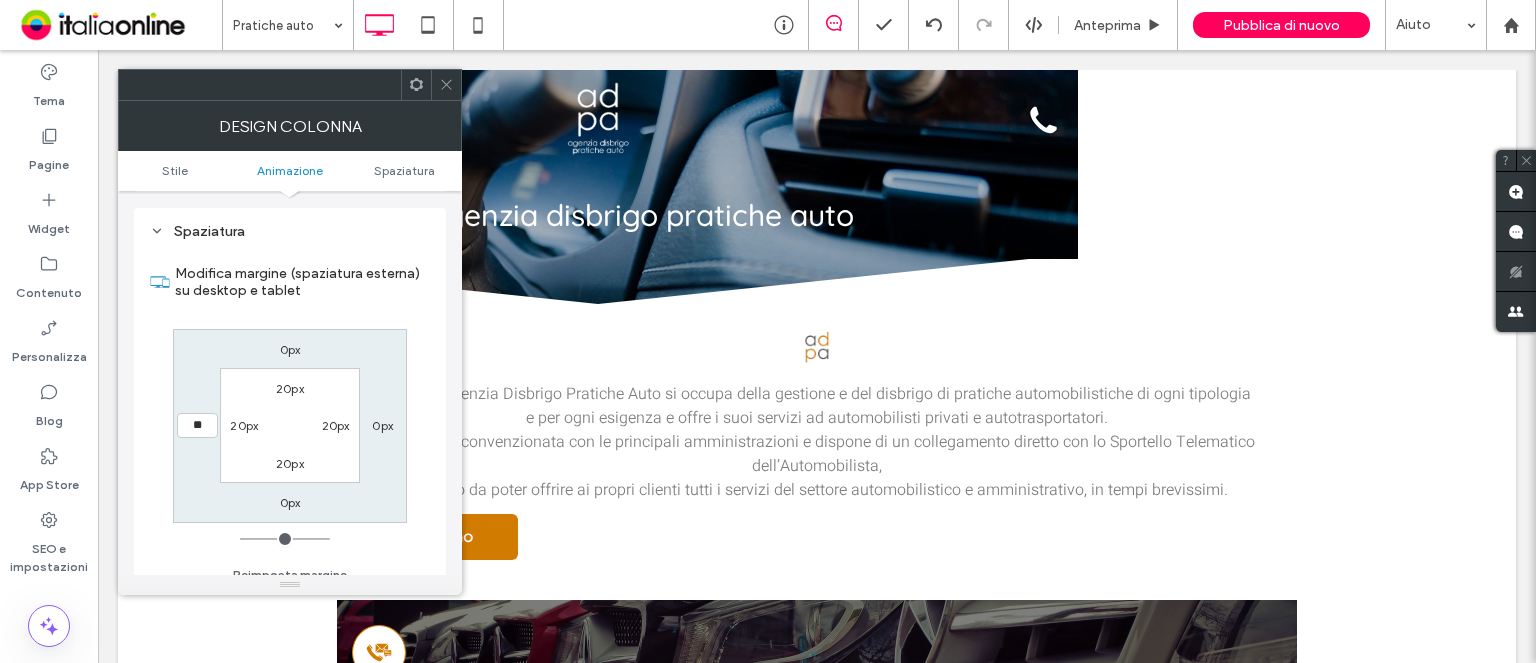 type on "**" 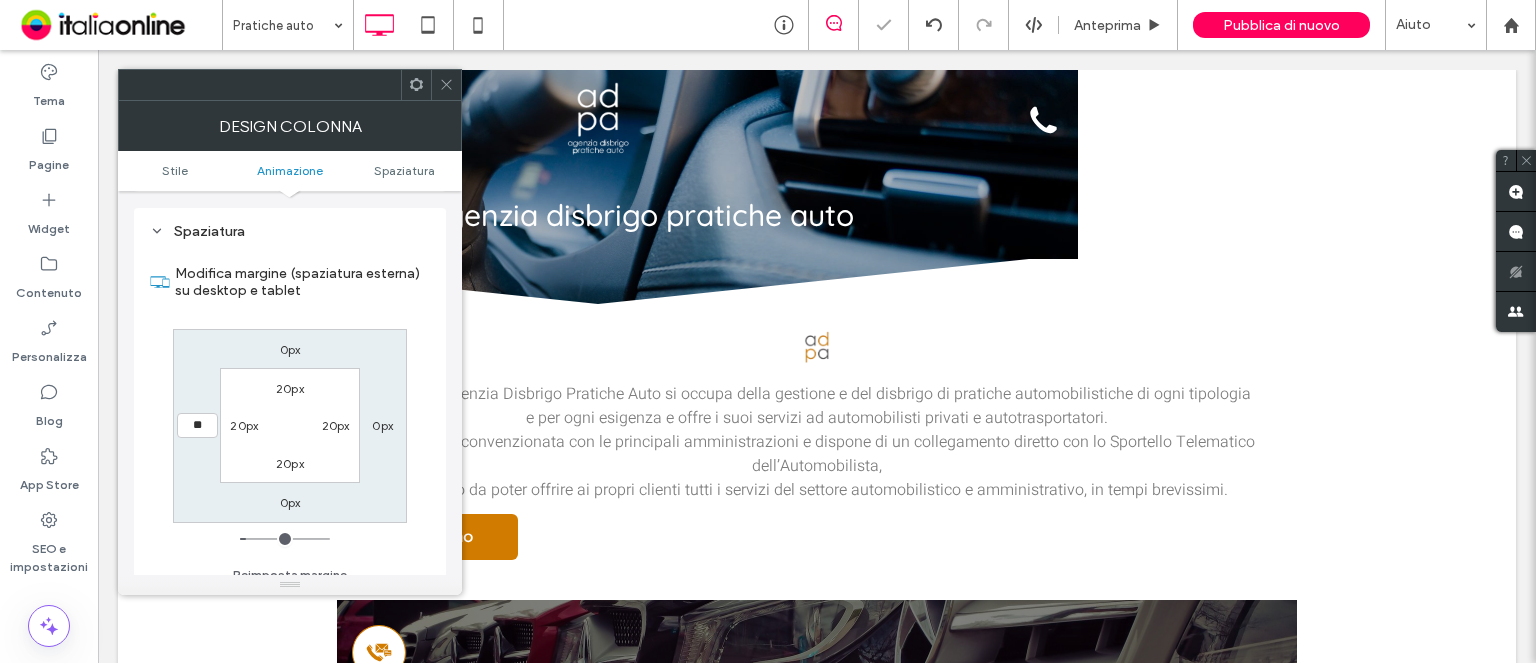 type on "*" 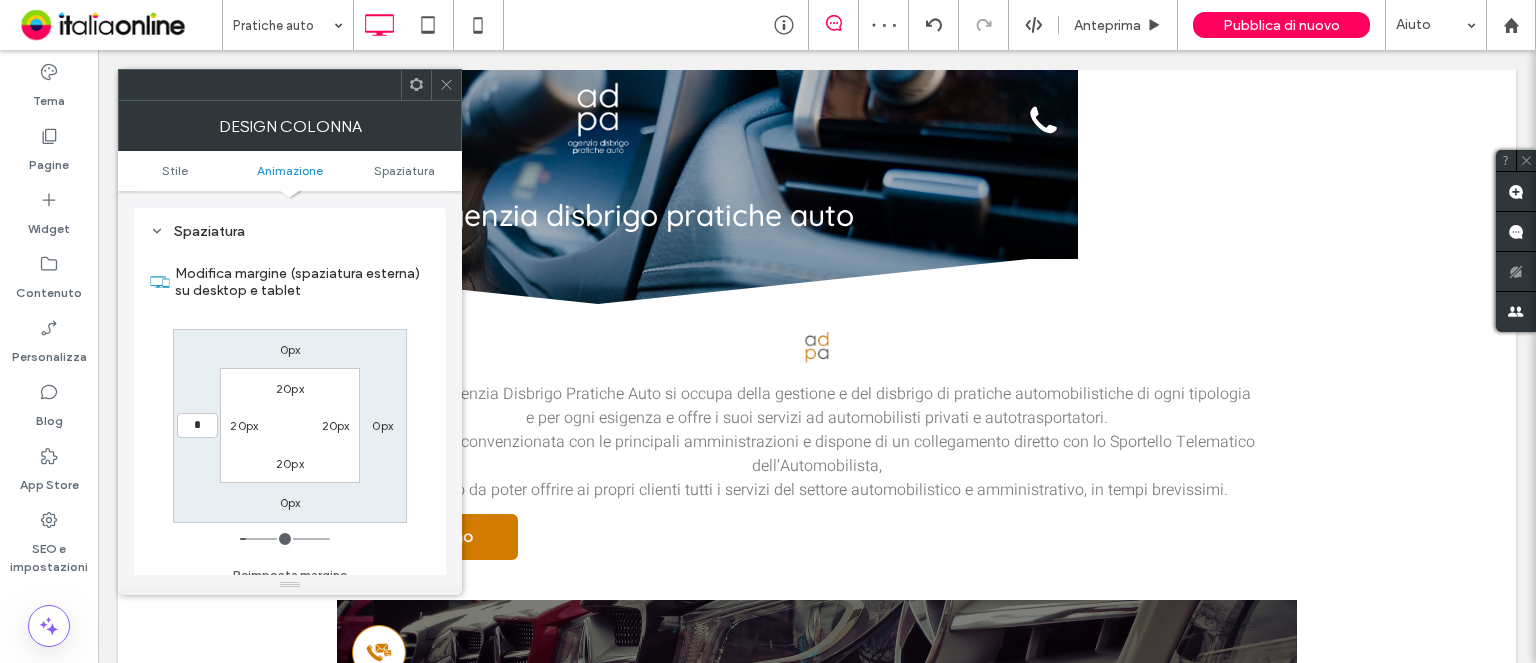 type on "*" 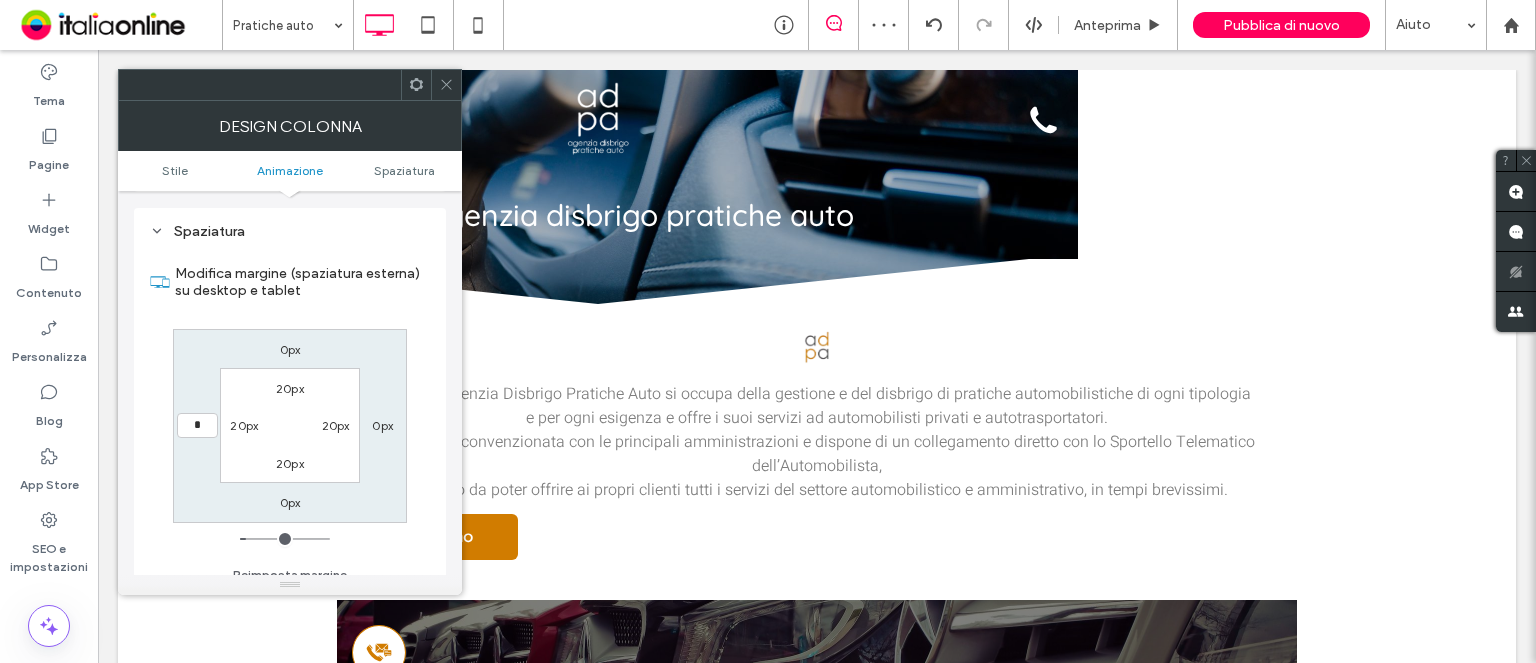 type on "*" 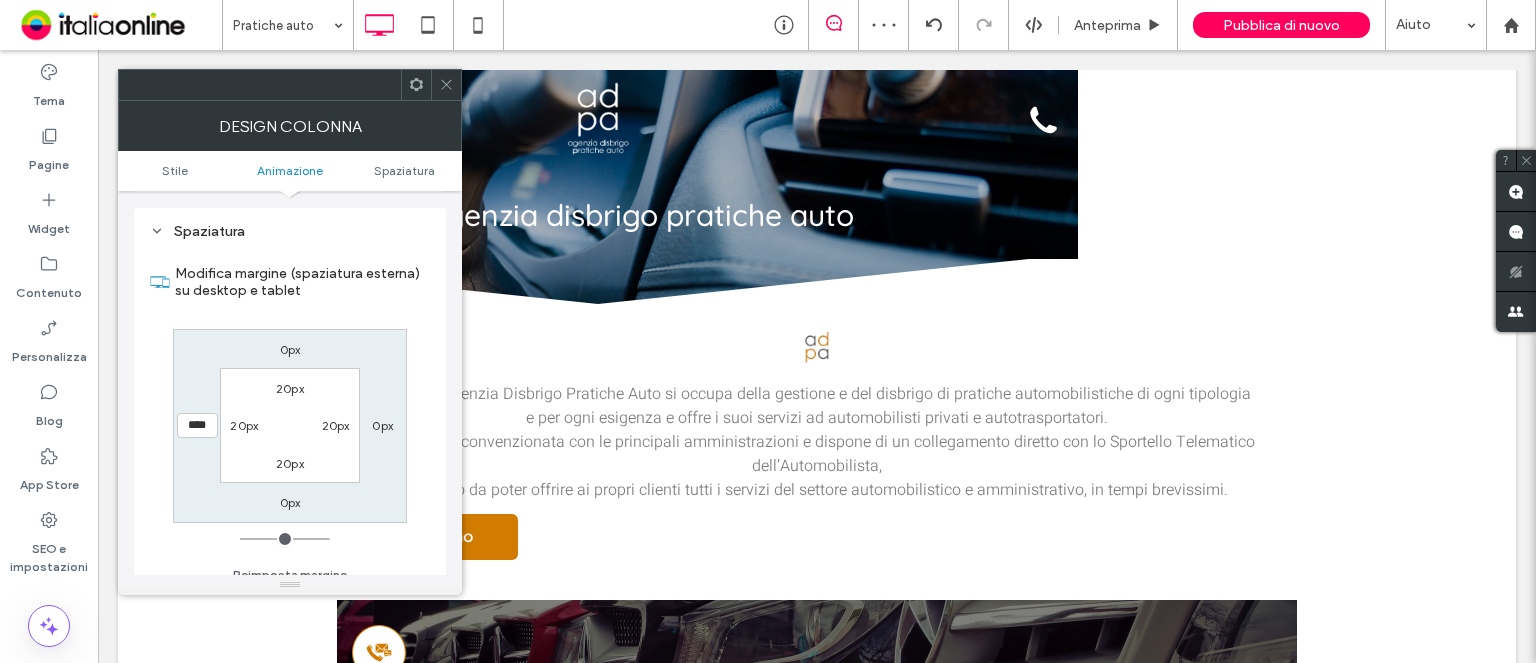 scroll, scrollTop: 0, scrollLeft: 0, axis: both 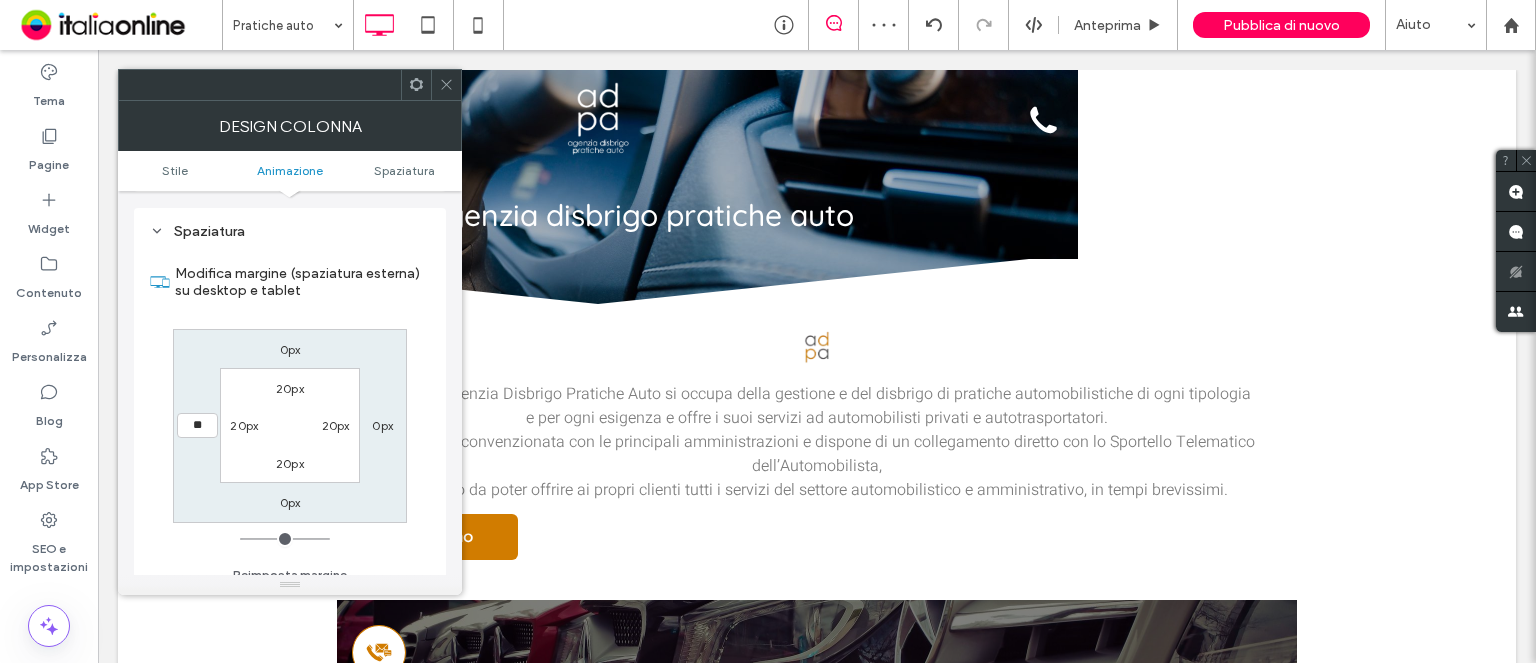 type on "*" 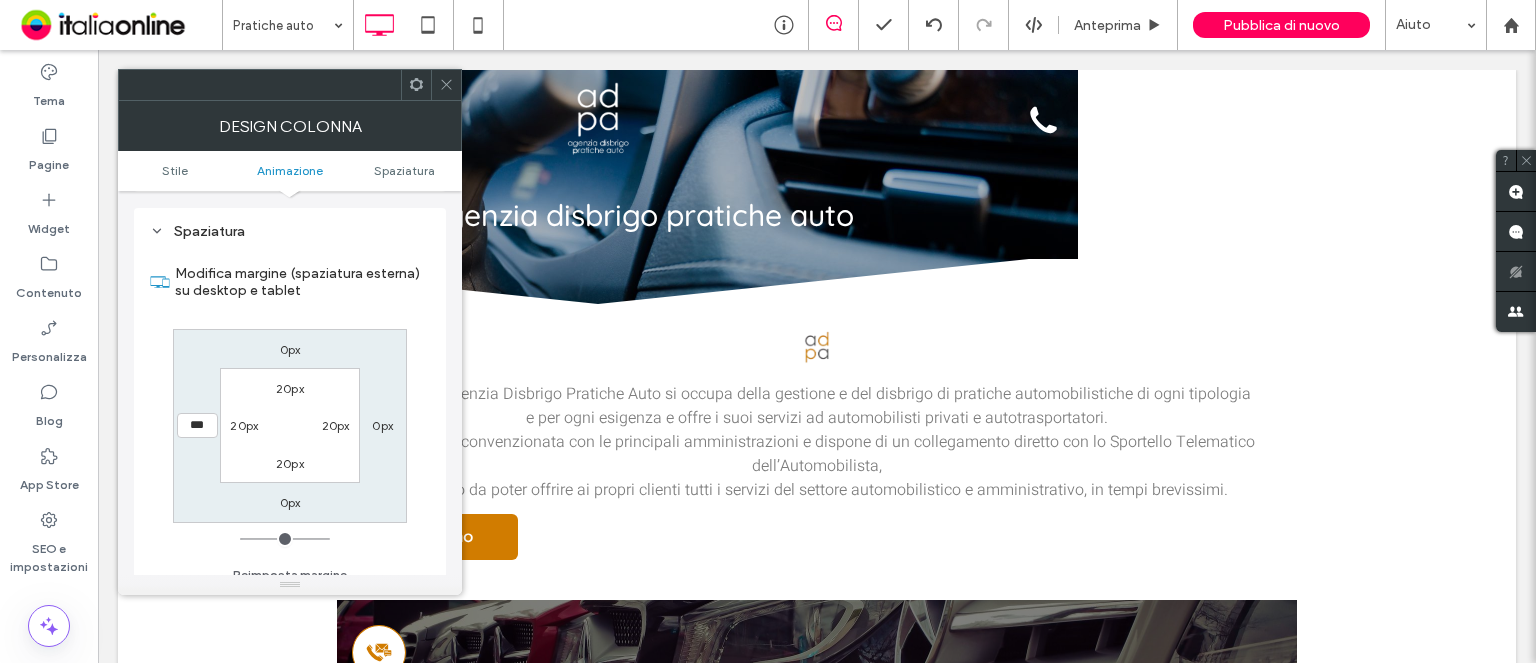 type on "***" 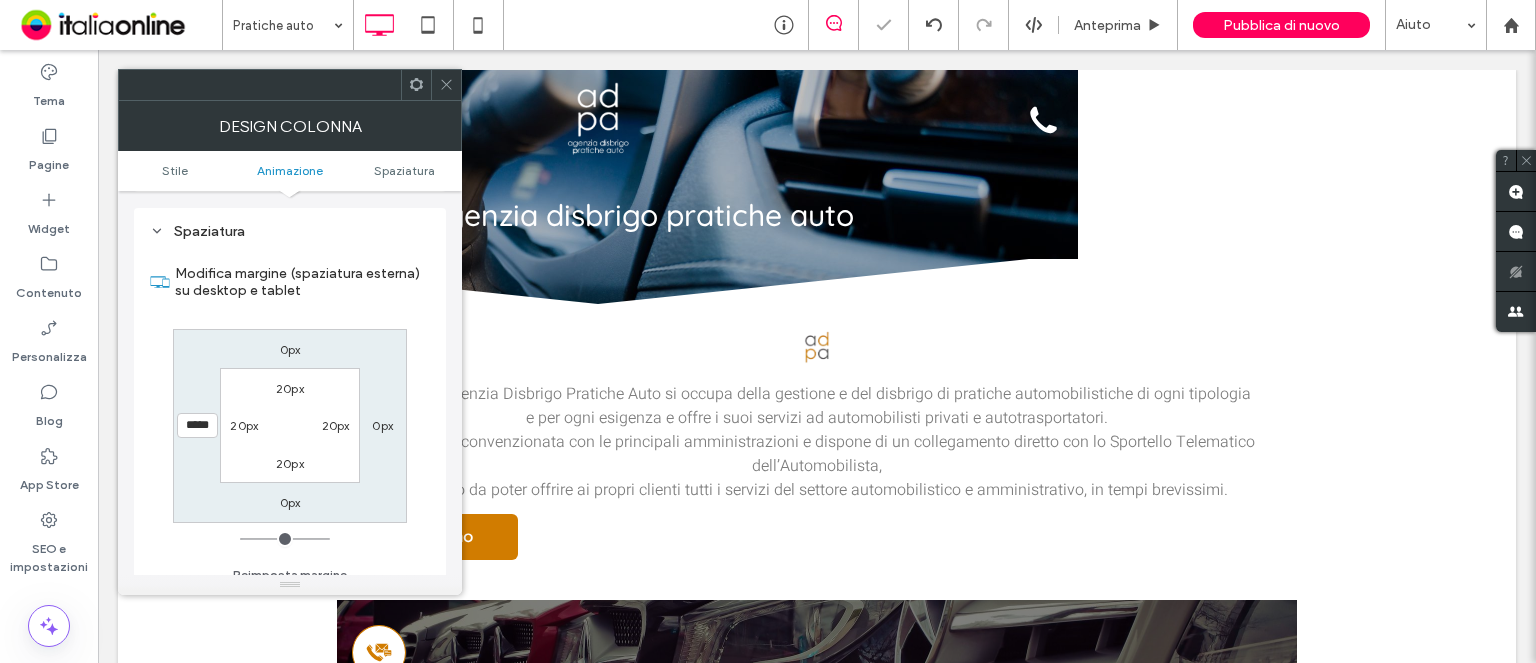 click on "0px" at bounding box center [382, 425] 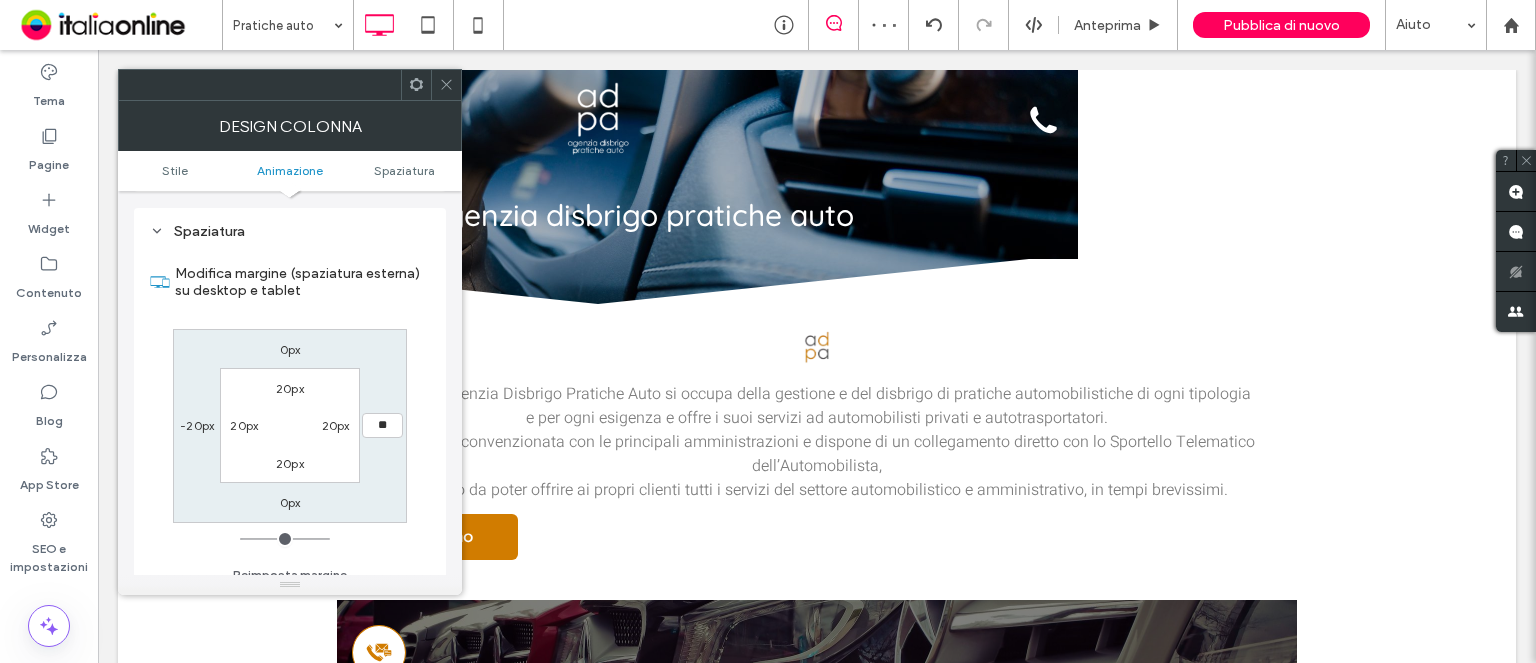 type on "**" 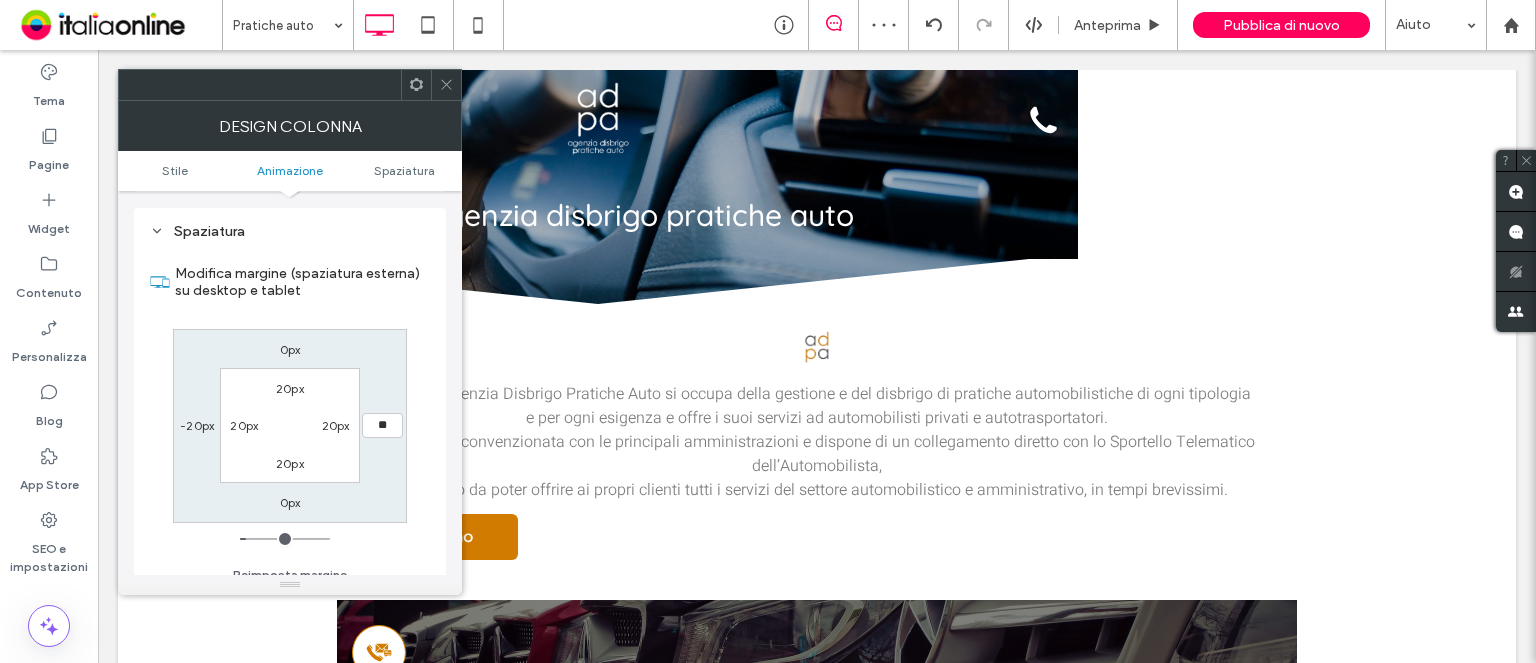 type on "**" 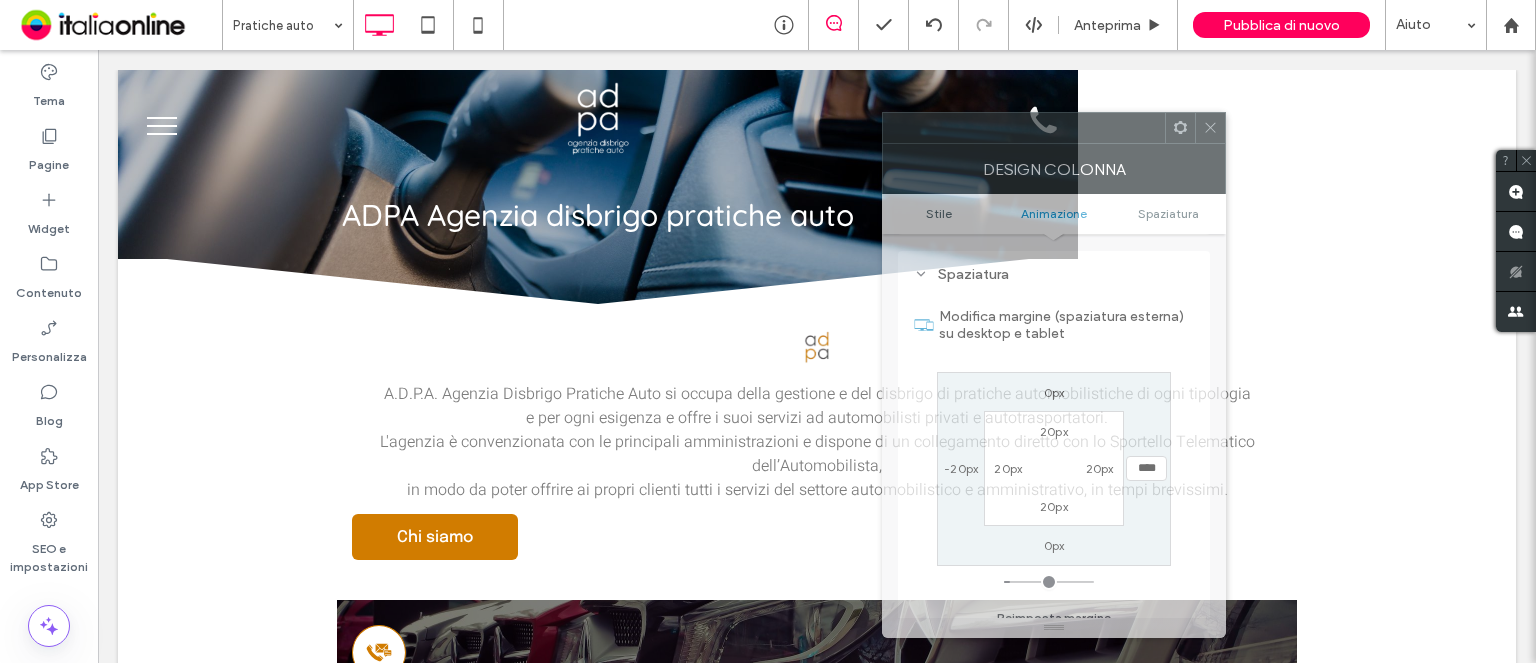 drag, startPoint x: 368, startPoint y: 92, endPoint x: 1038, endPoint y: 137, distance: 671.5095 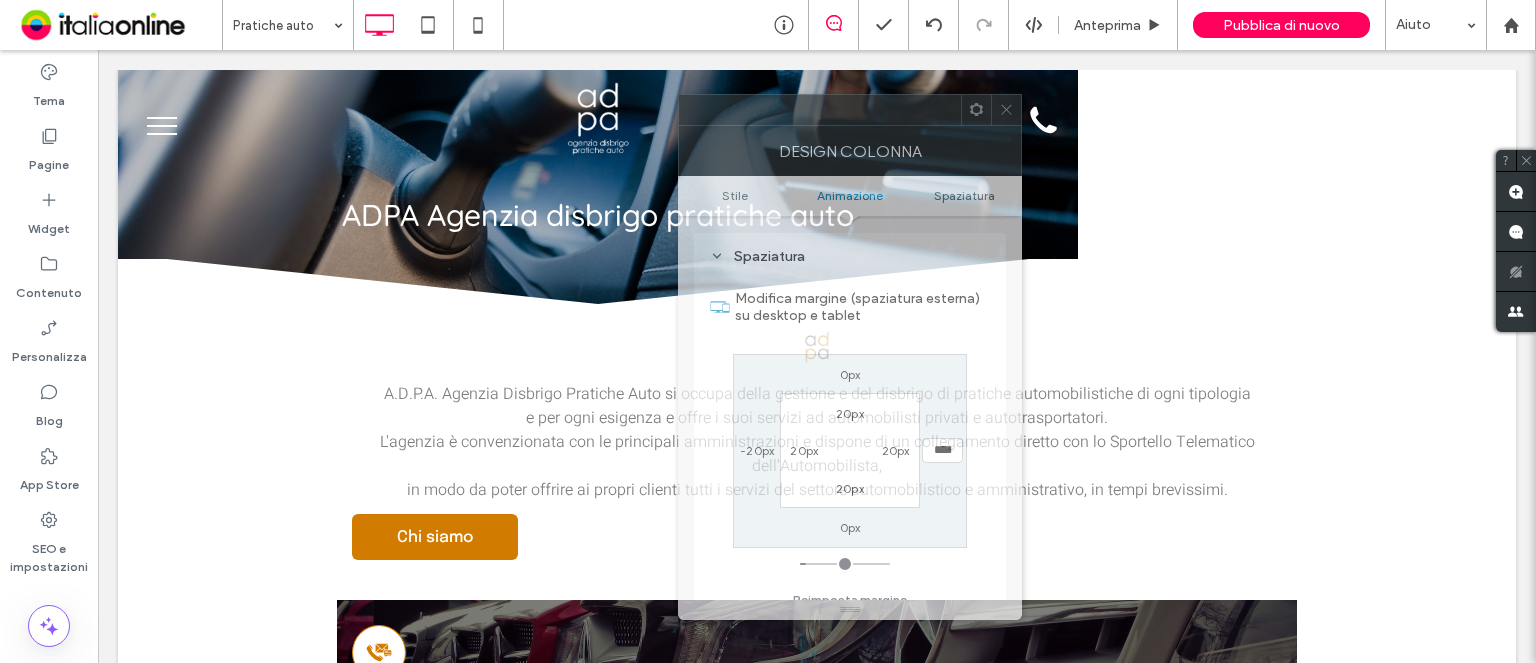 drag, startPoint x: 996, startPoint y: 133, endPoint x: 828, endPoint y: 113, distance: 169.1863 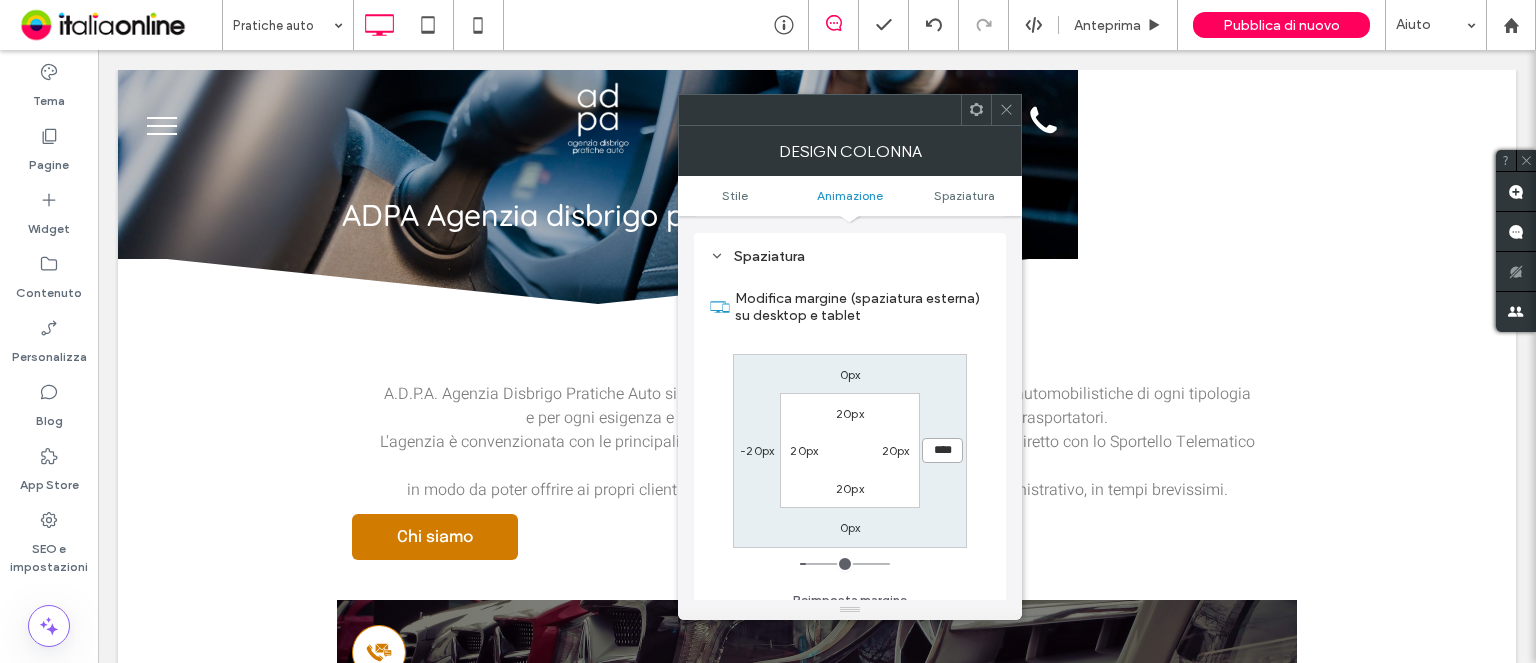 click on "****" at bounding box center [942, 450] 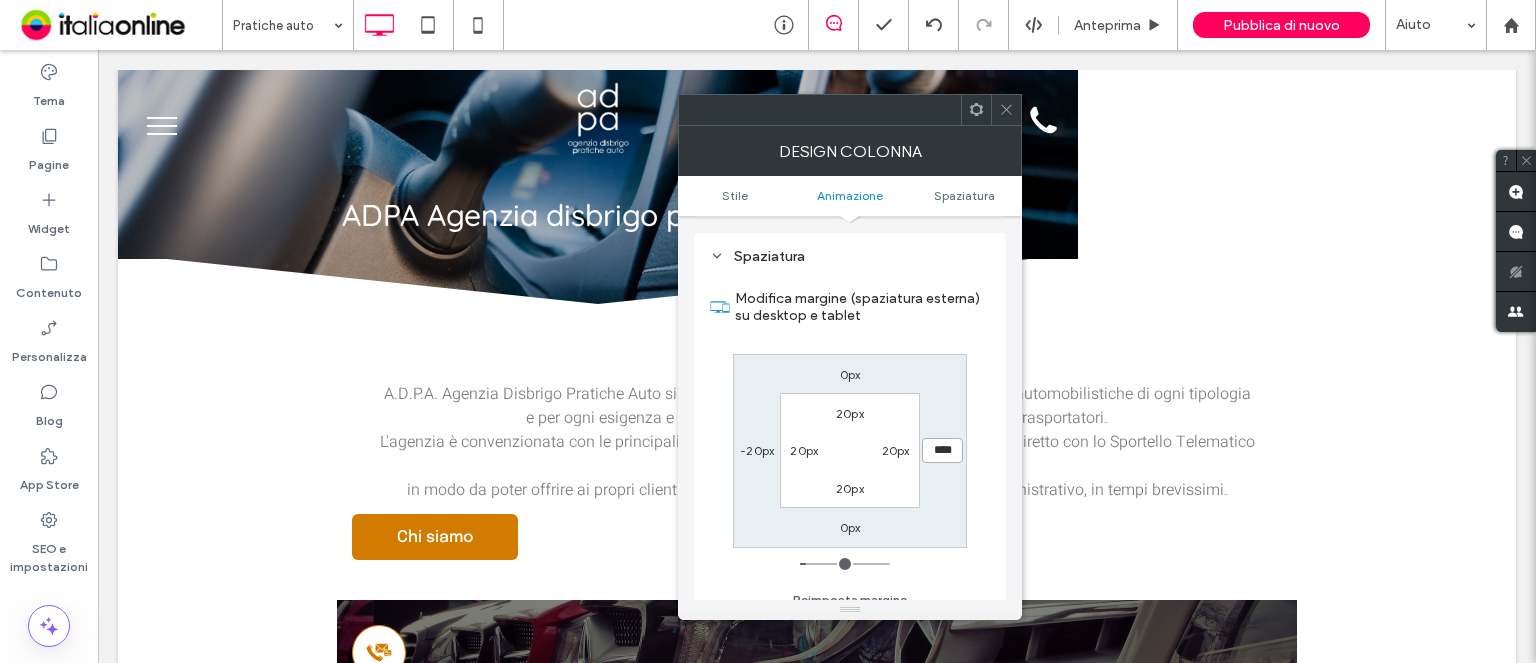 type on "****" 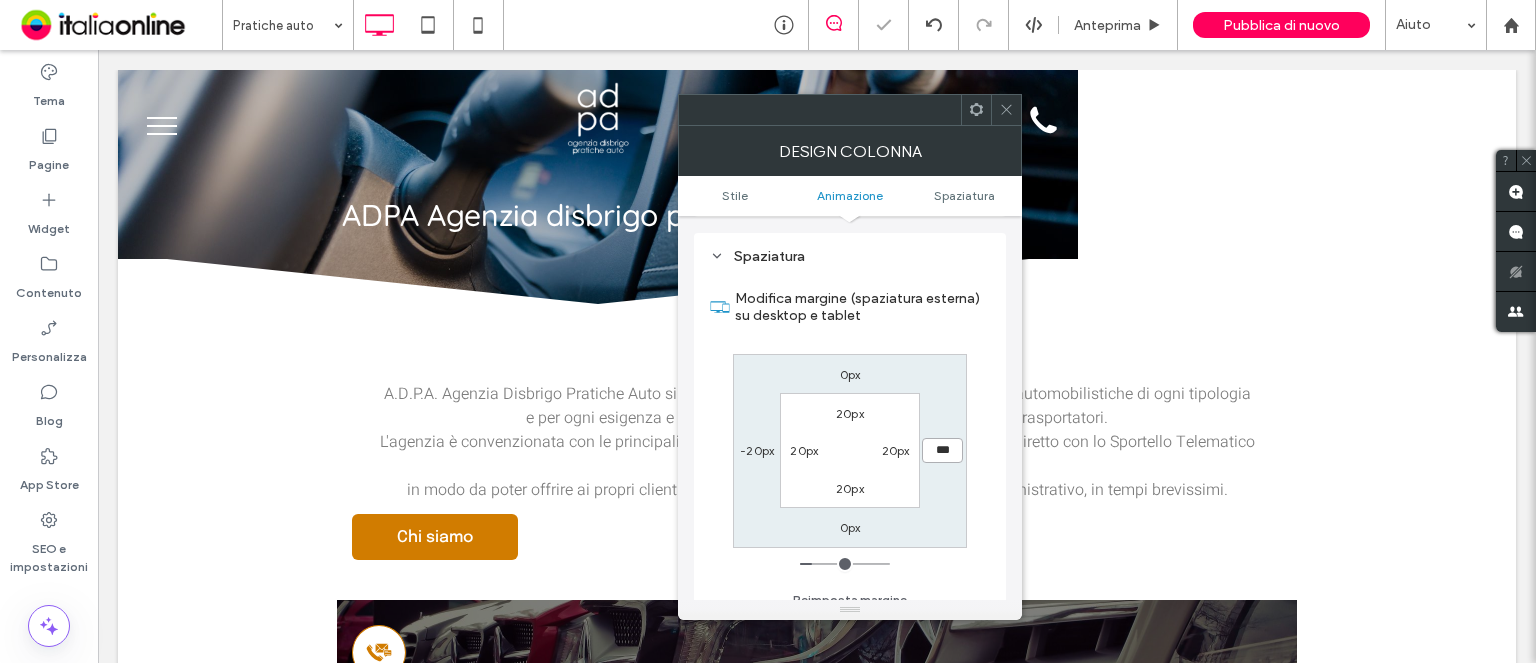 type on "***" 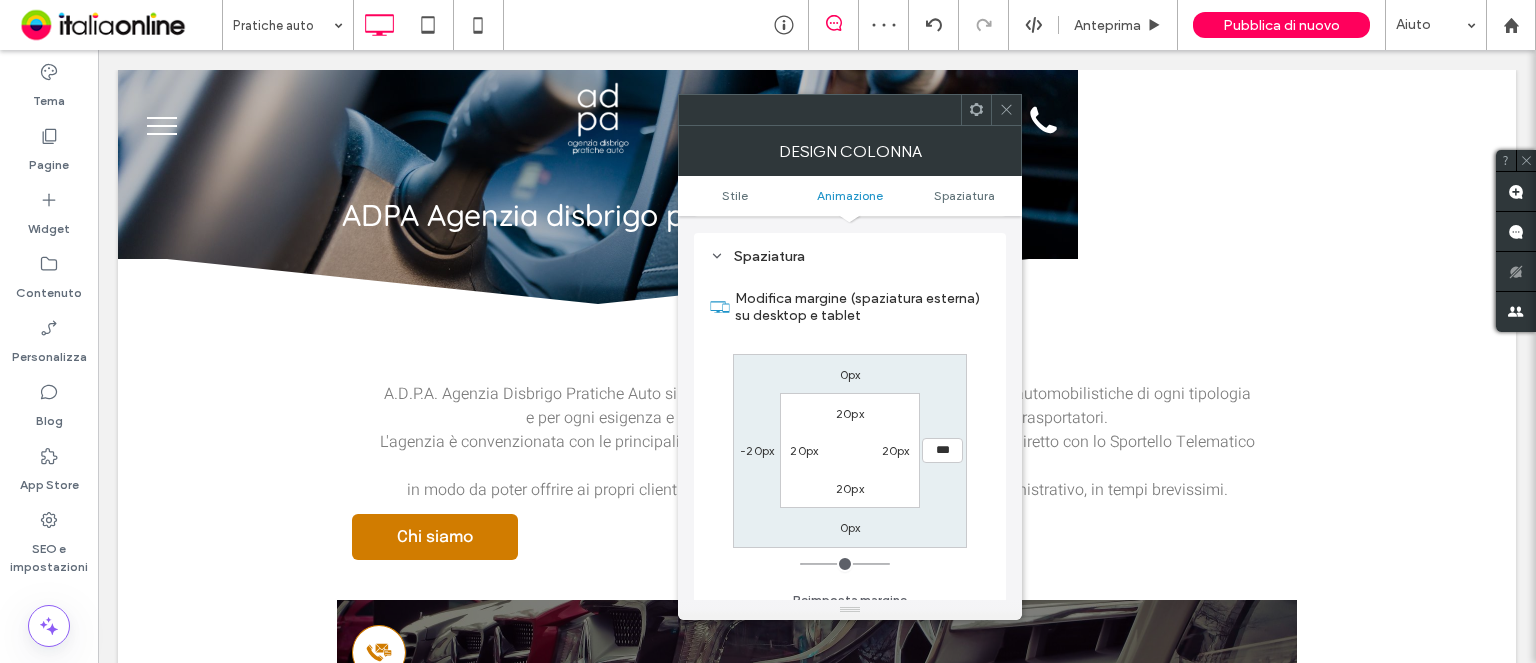 click on "-20px" at bounding box center [757, 450] 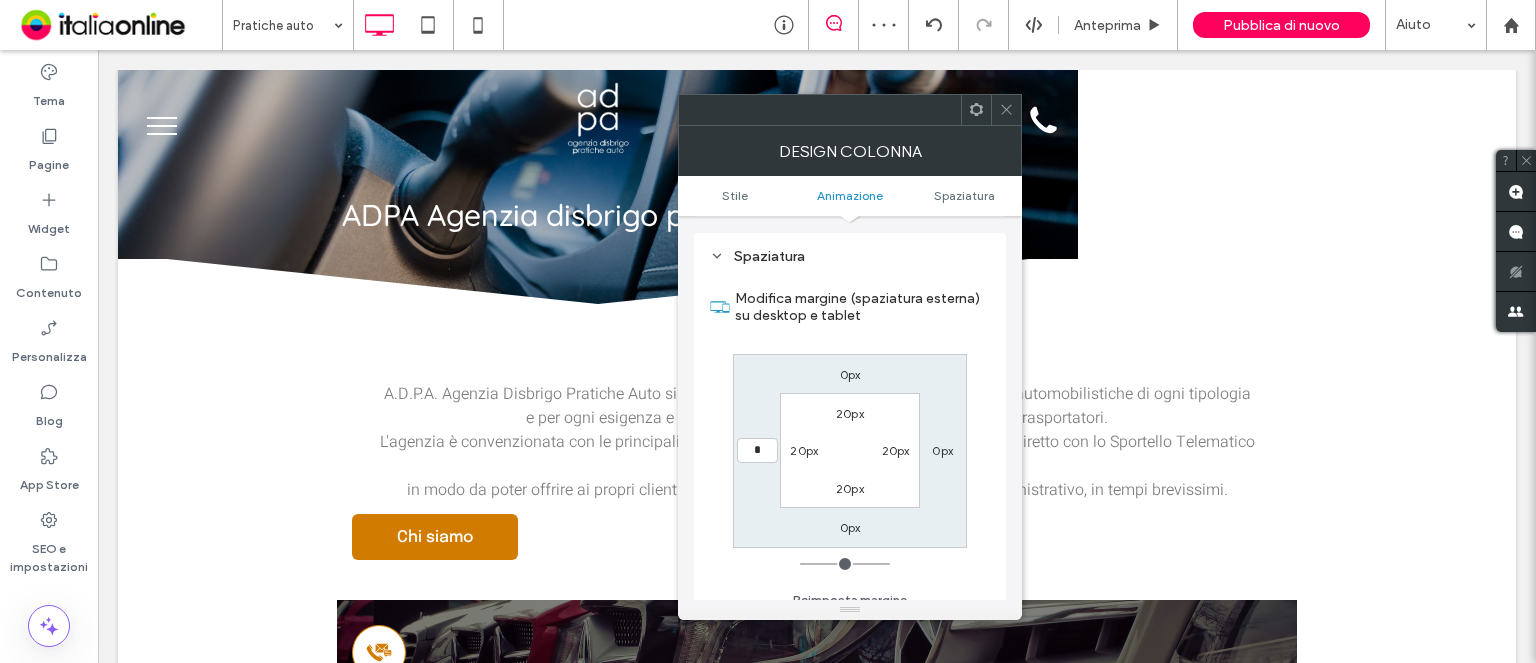 type on "*" 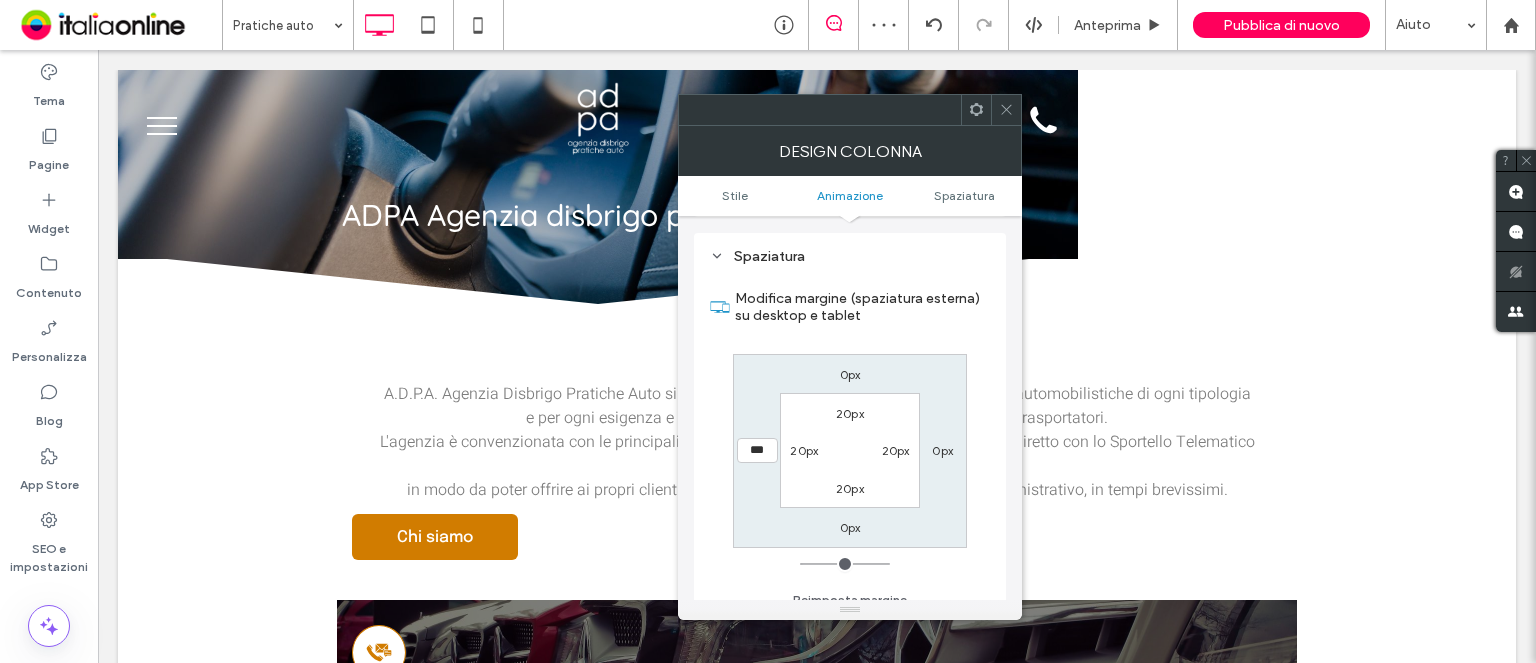 click at bounding box center (1006, 110) 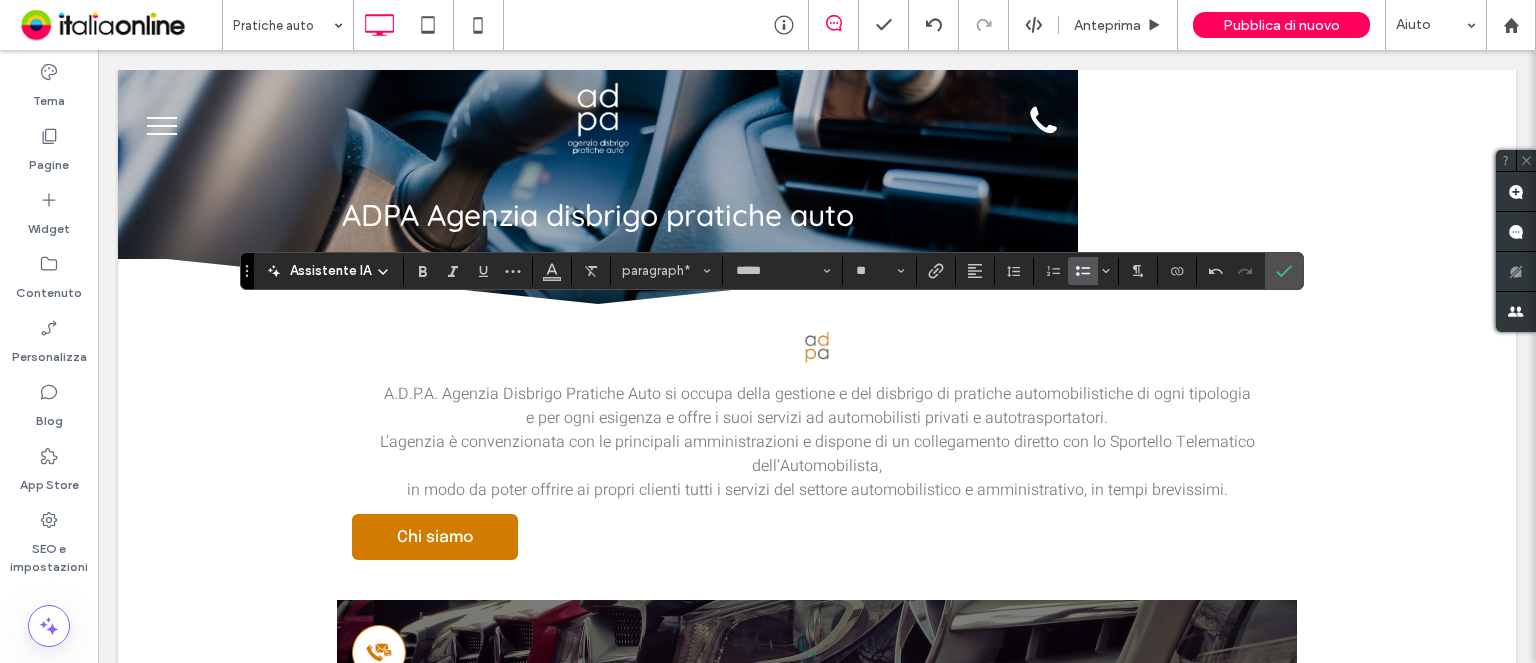 click at bounding box center (1083, 271) 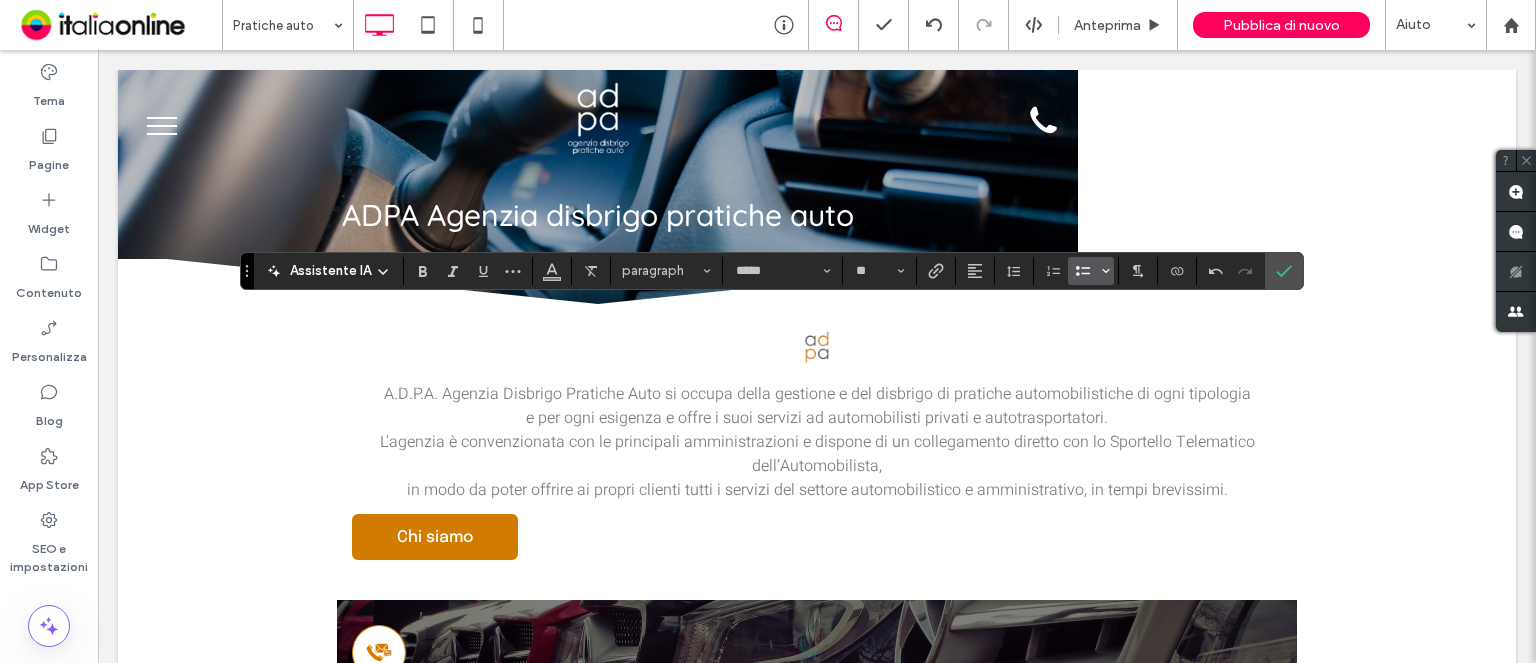 click 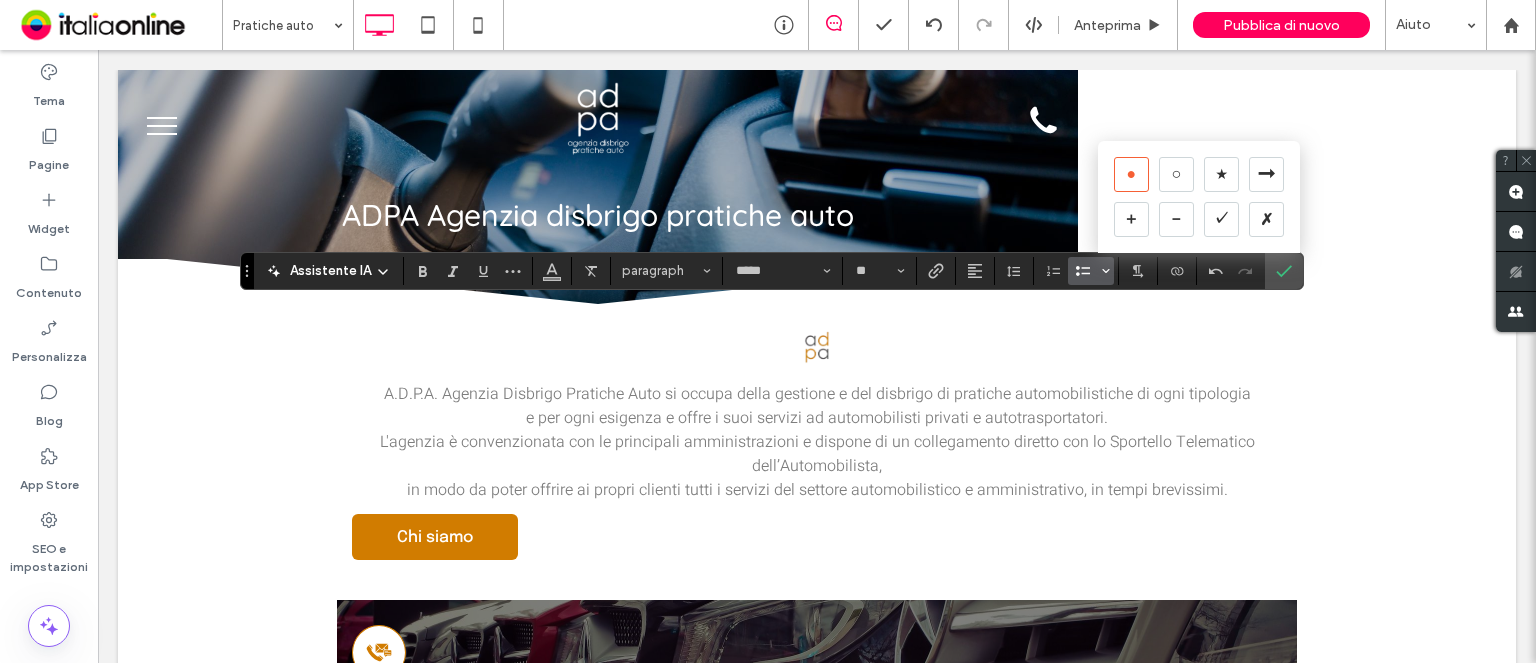 click on "•" at bounding box center [1131, 174] 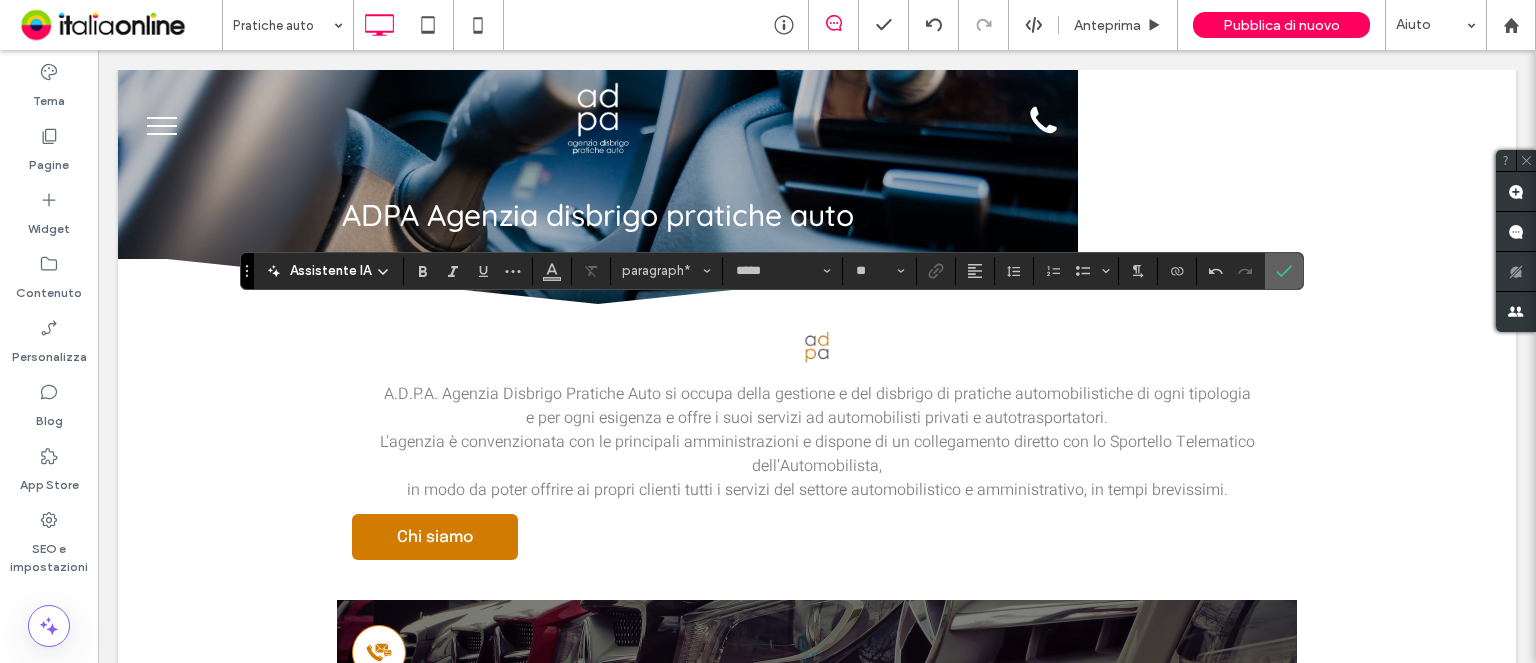 click at bounding box center [1280, 271] 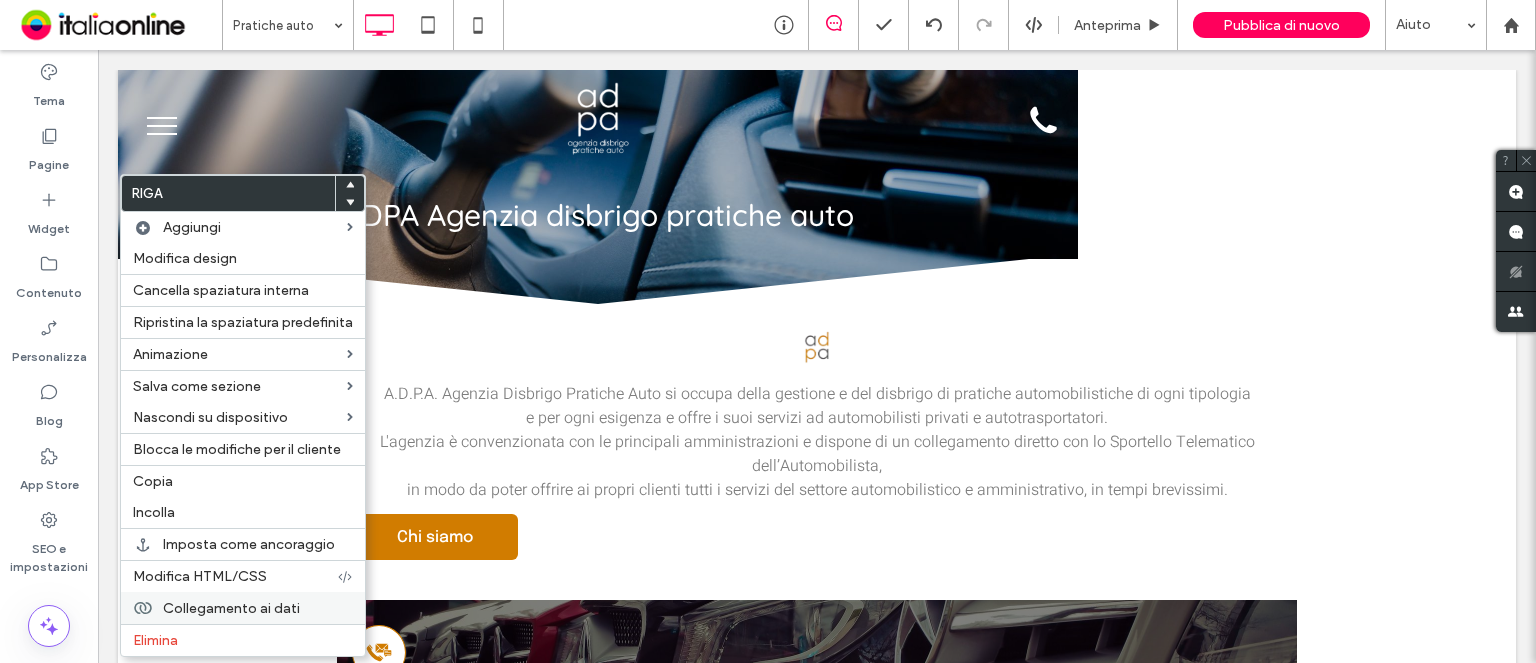 drag, startPoint x: 177, startPoint y: 640, endPoint x: 184, endPoint y: 619, distance: 22.135944 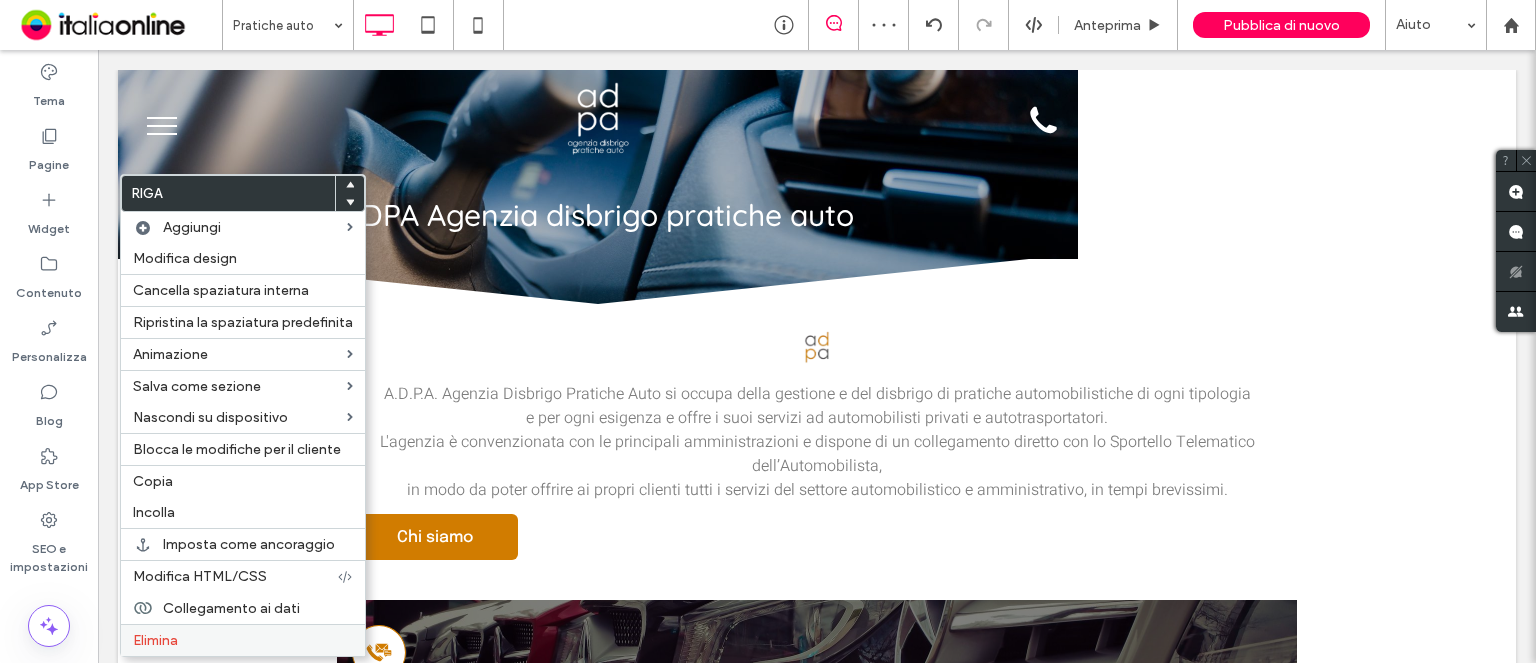 click on "Elimina" at bounding box center (243, 640) 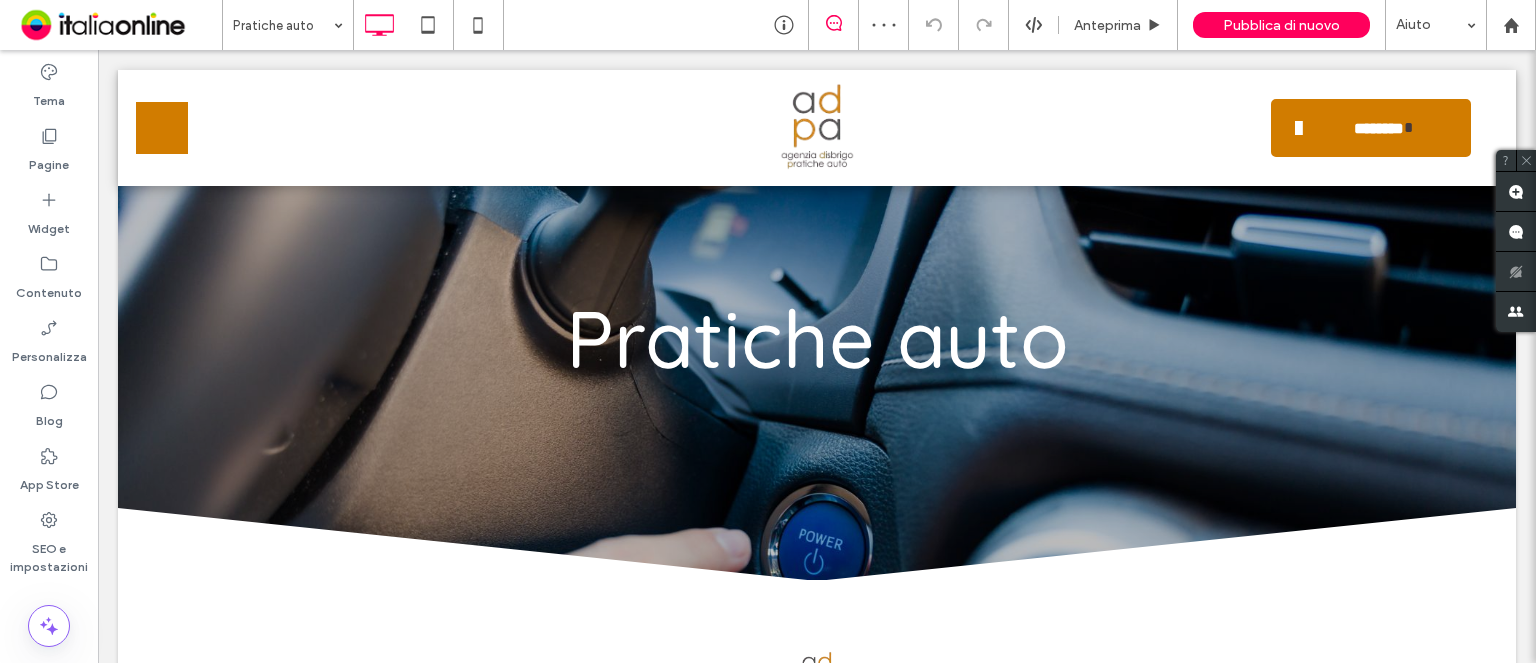 scroll, scrollTop: 1300, scrollLeft: 0, axis: vertical 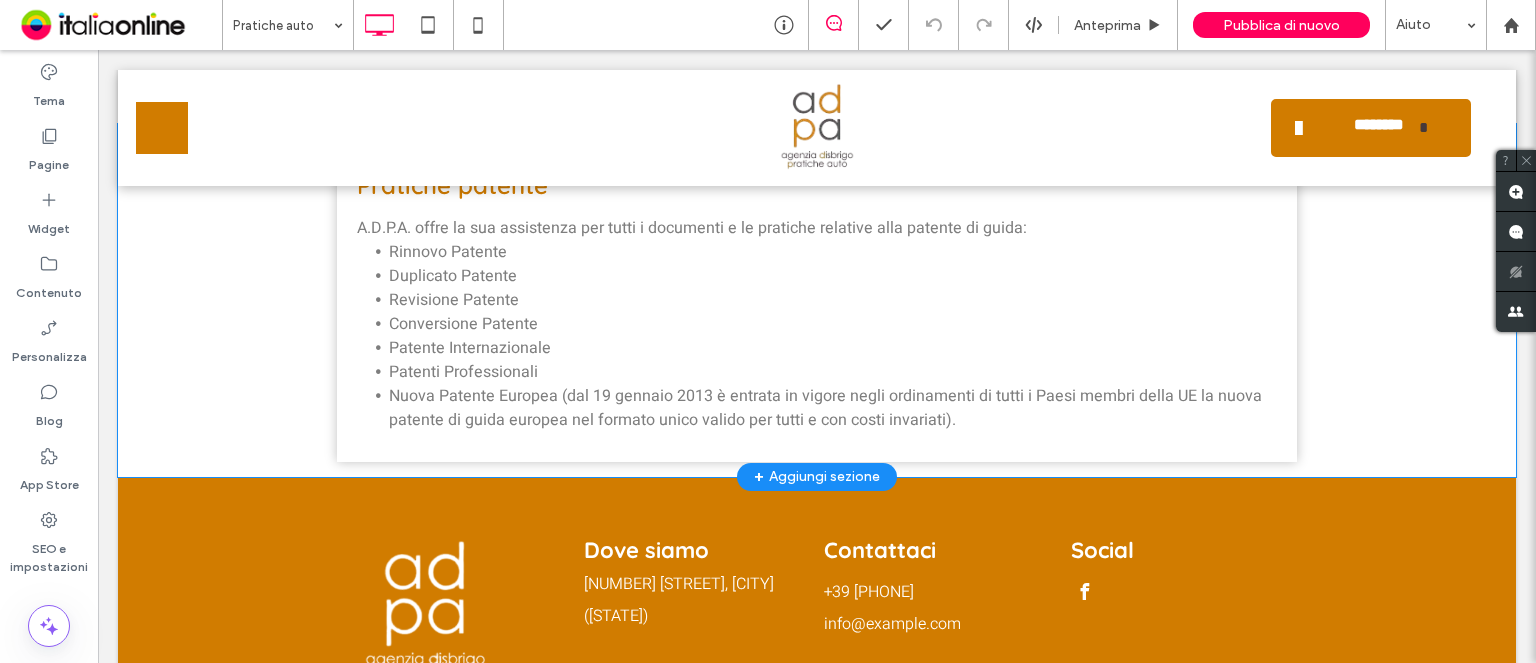 click on "Pratiche patente   A.D.P.A. offre la sua assistenza per tutti i documenti e le pratiche relative alla patente di guida:   Rinnovo Patente Duplicato Patente Revisione Patente Conversione Patente Patente Internazionale Patenti Professionali Nuova Patente Europea (dal 19 gennaio 2013 è entrata in vigore negli ordinamenti di tutti i Paesi membri della UE la nuova patente di guida europea nel formato unico valido per tutti e con costi invariati).
Click To Paste
Riga + Aggiungi sezione" at bounding box center [817, 300] 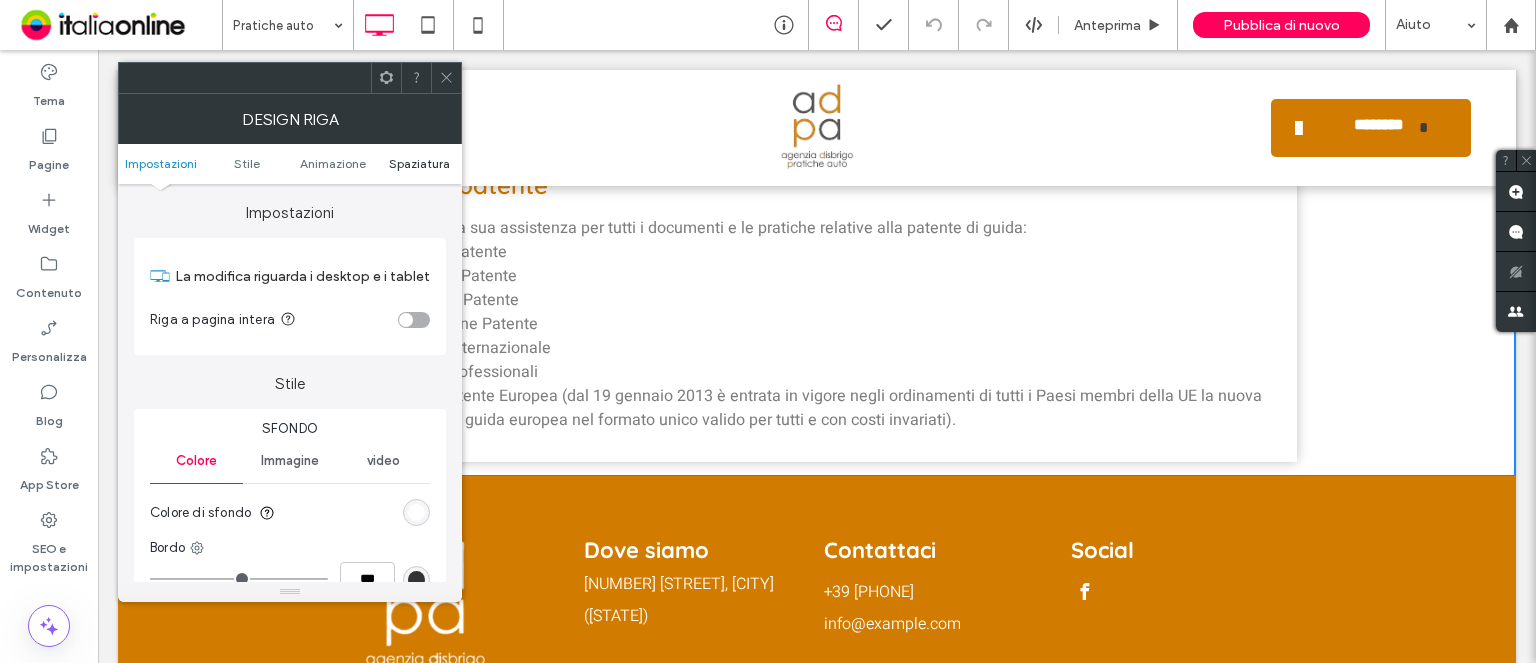 click on "Spaziatura" at bounding box center [419, 163] 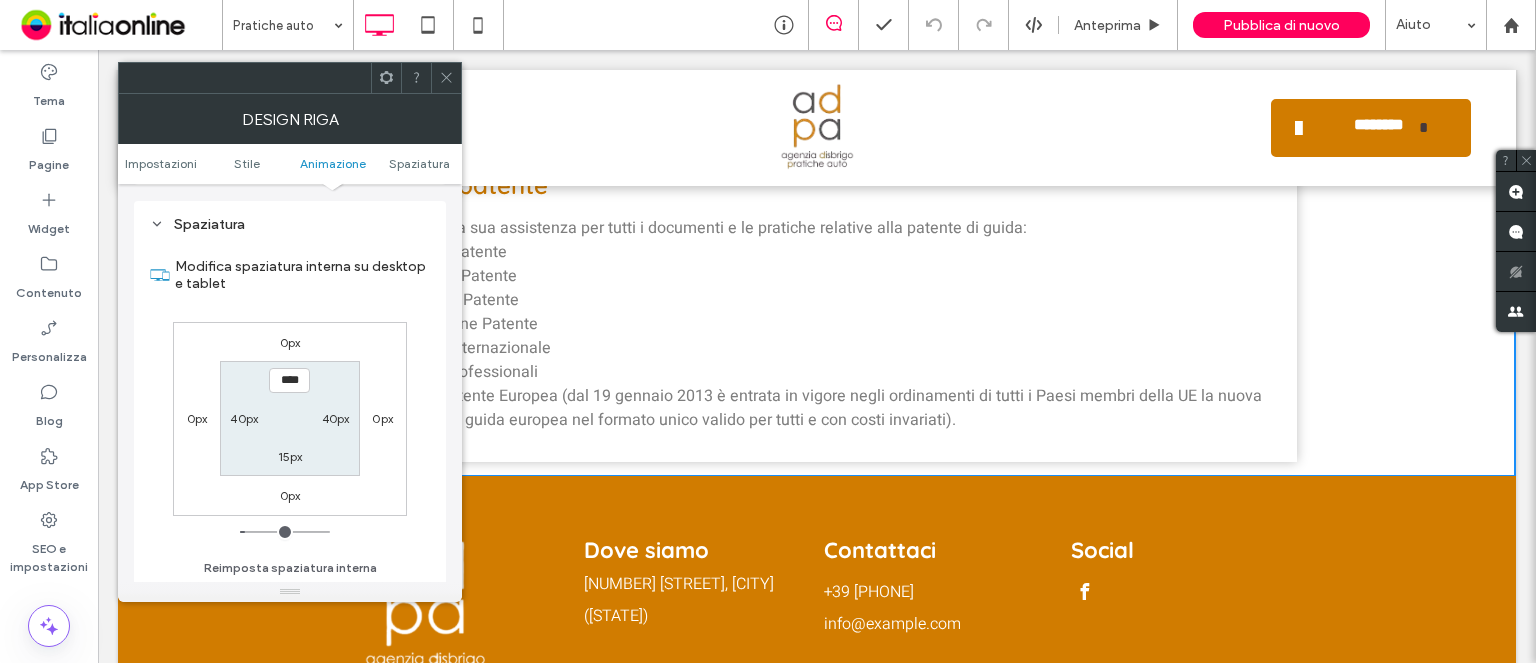 scroll, scrollTop: 564, scrollLeft: 0, axis: vertical 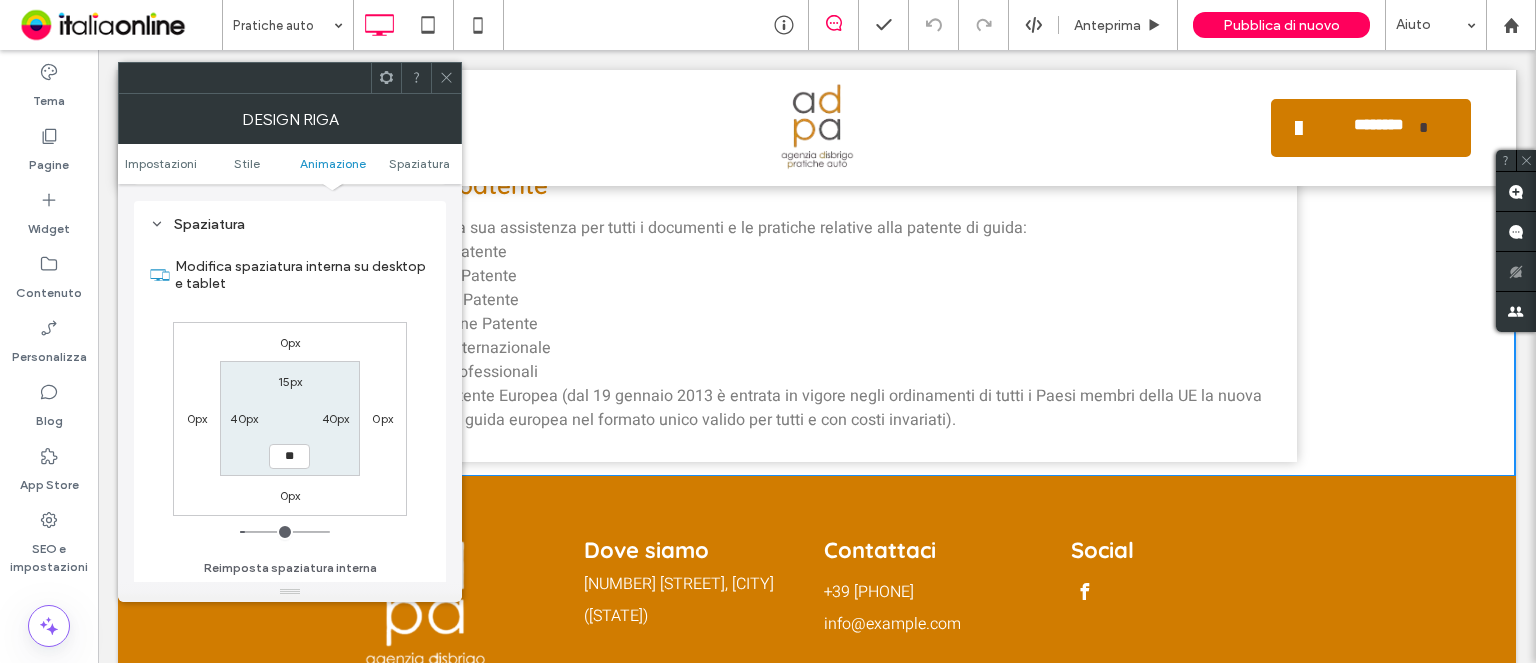 type on "**" 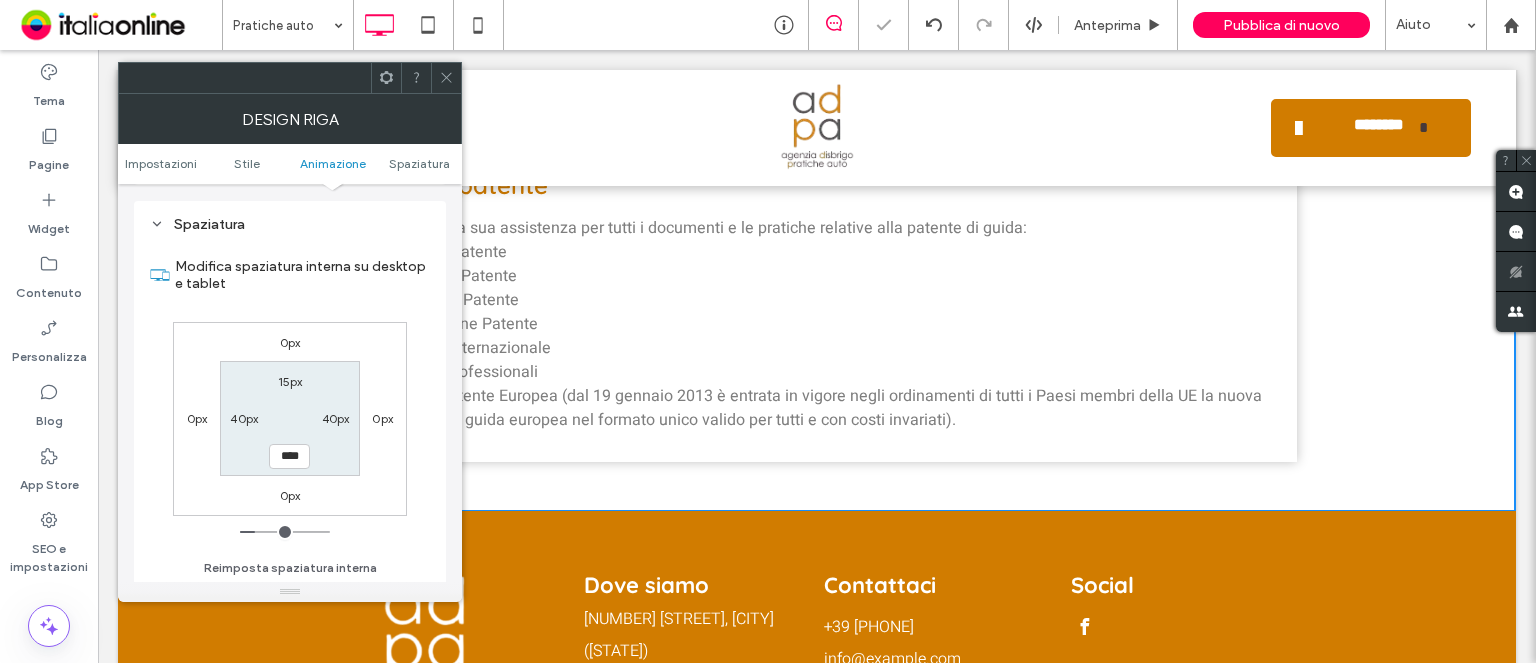click at bounding box center [446, 78] 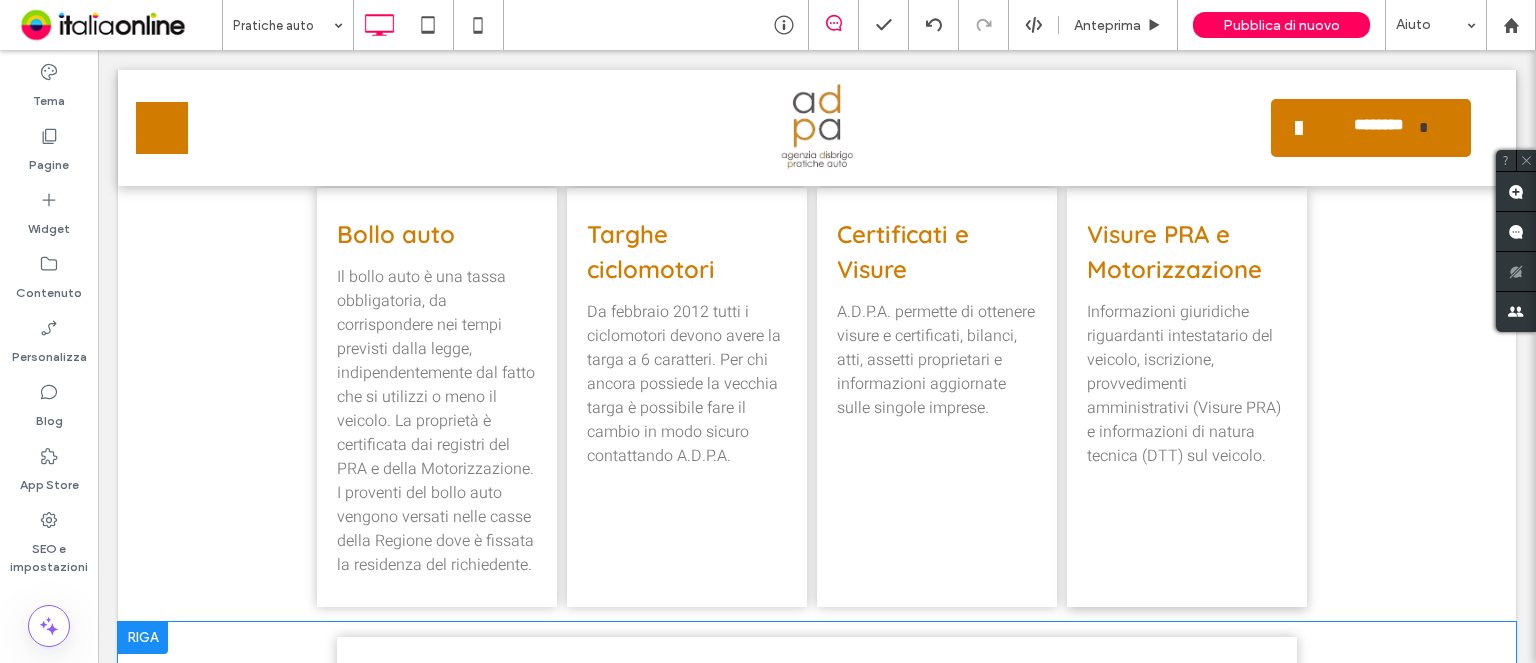 scroll, scrollTop: 900, scrollLeft: 0, axis: vertical 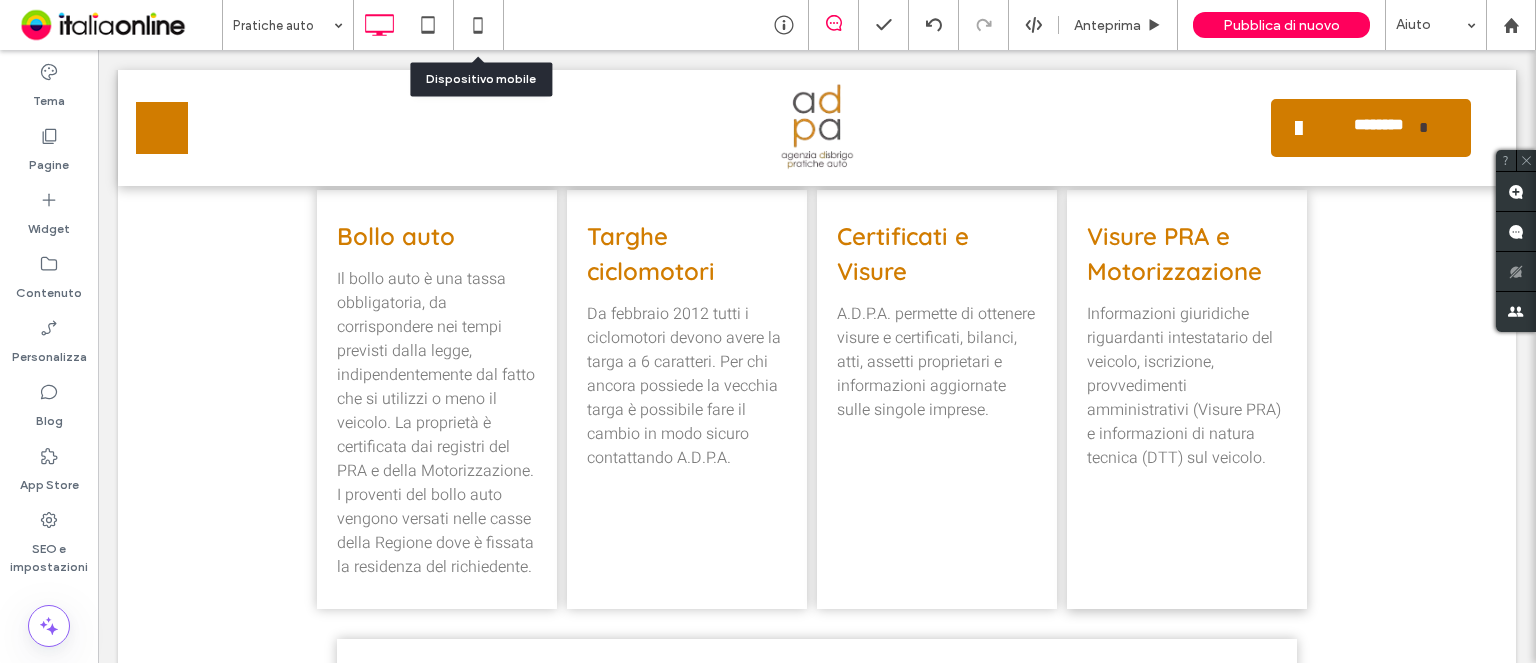 click 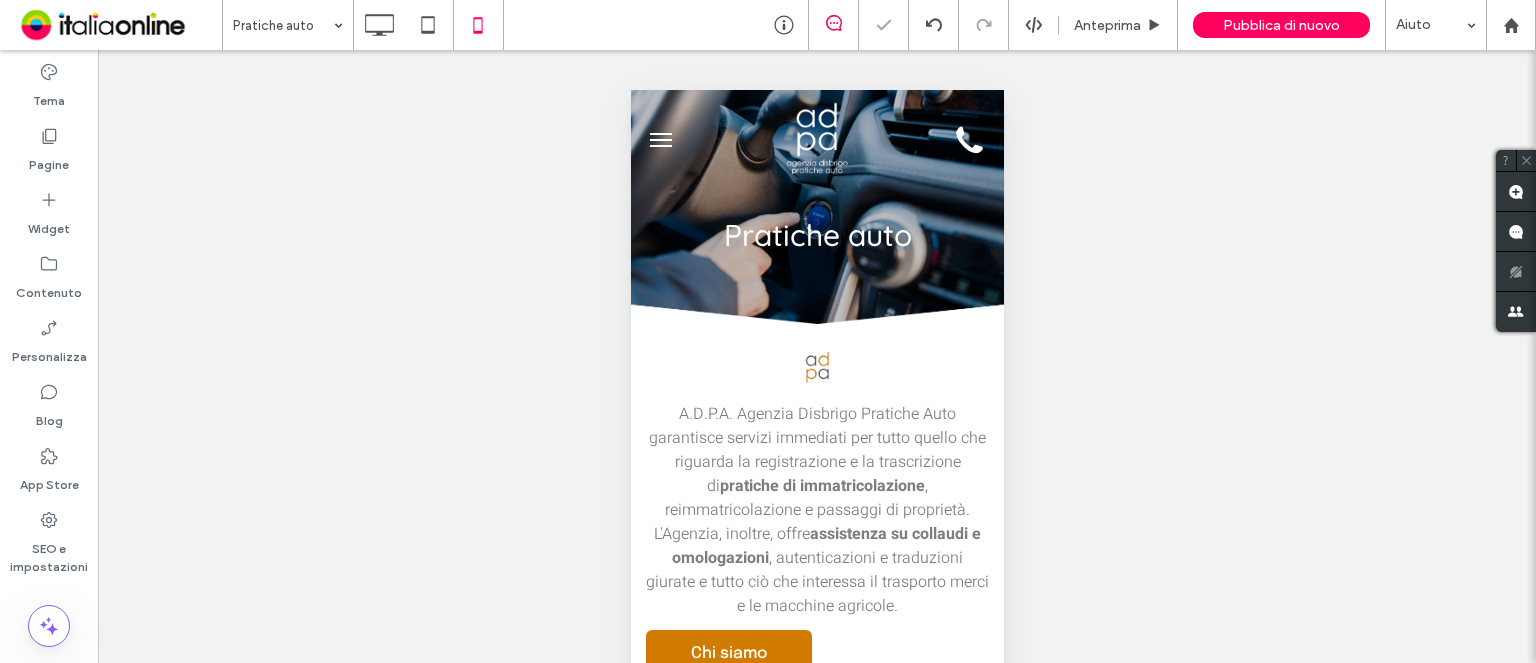 scroll, scrollTop: 0, scrollLeft: 0, axis: both 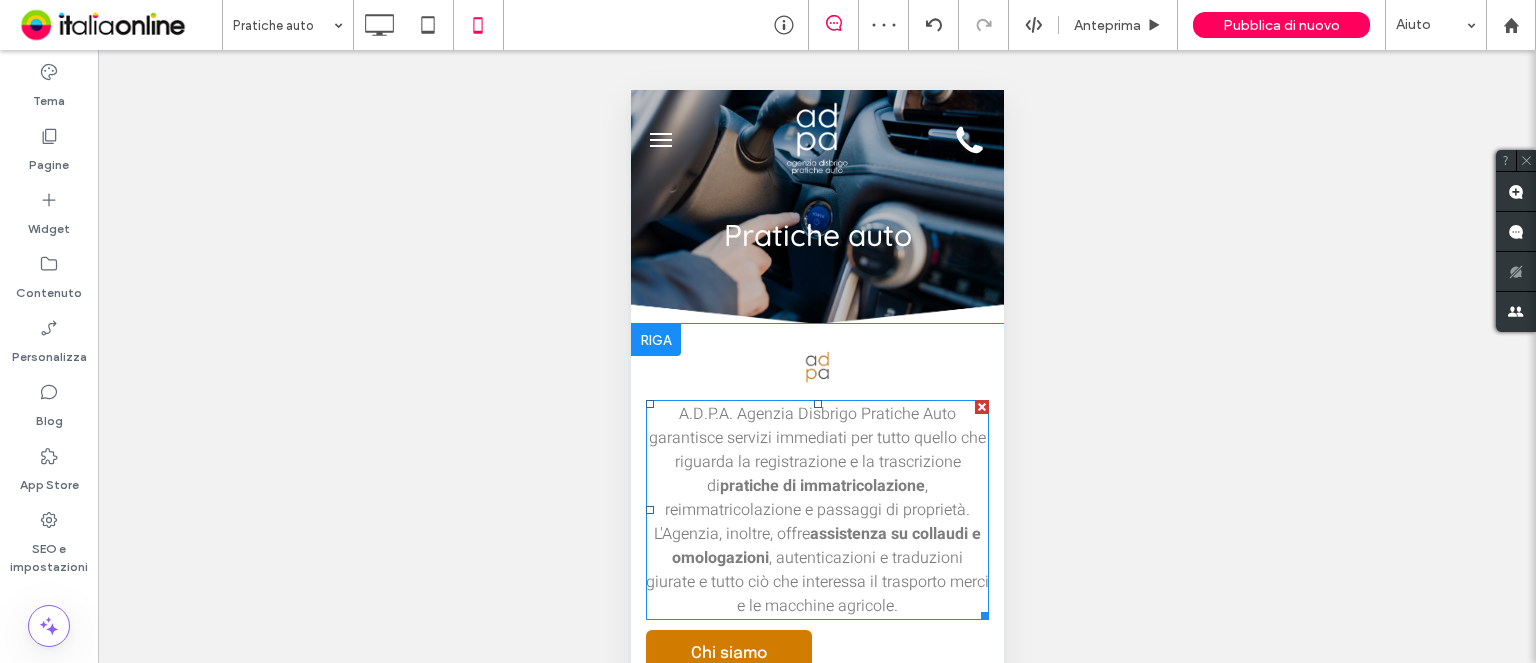 click on "pratiche di immatricolazione" at bounding box center (821, 486) 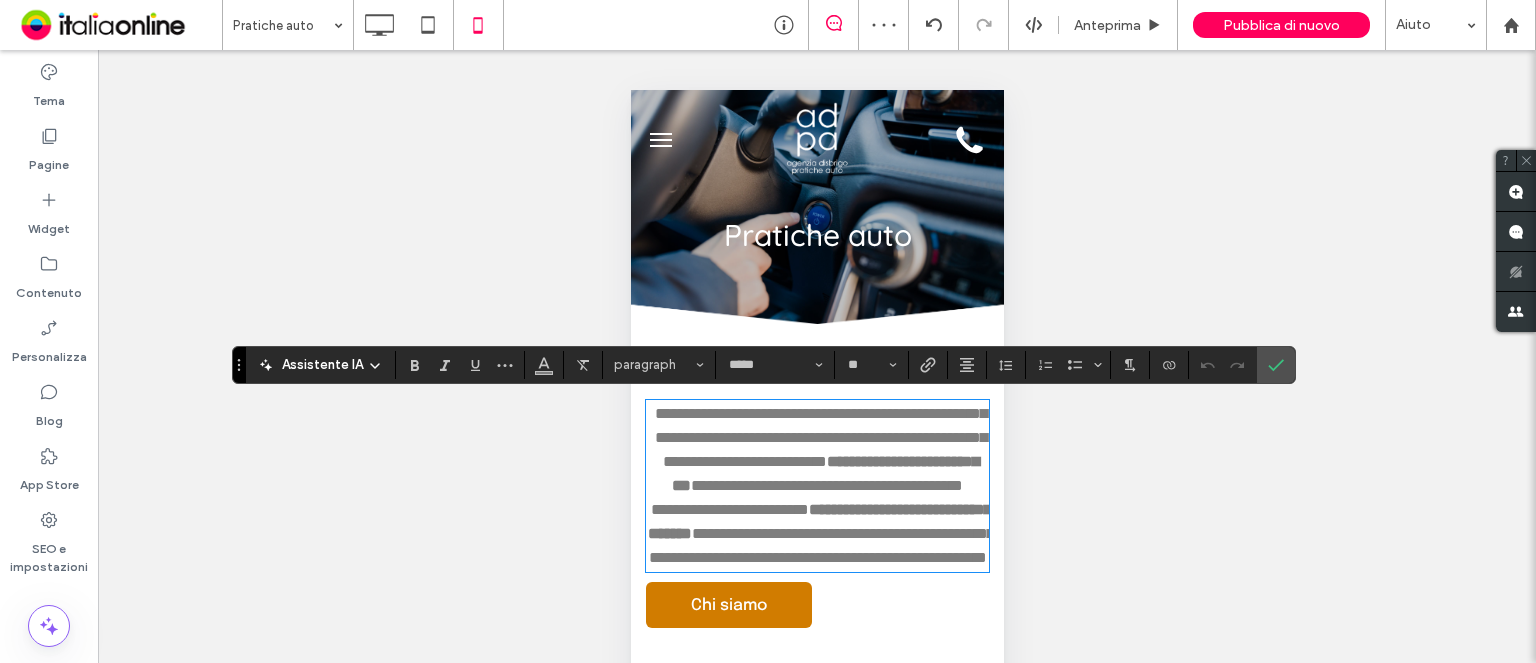 type on "*****" 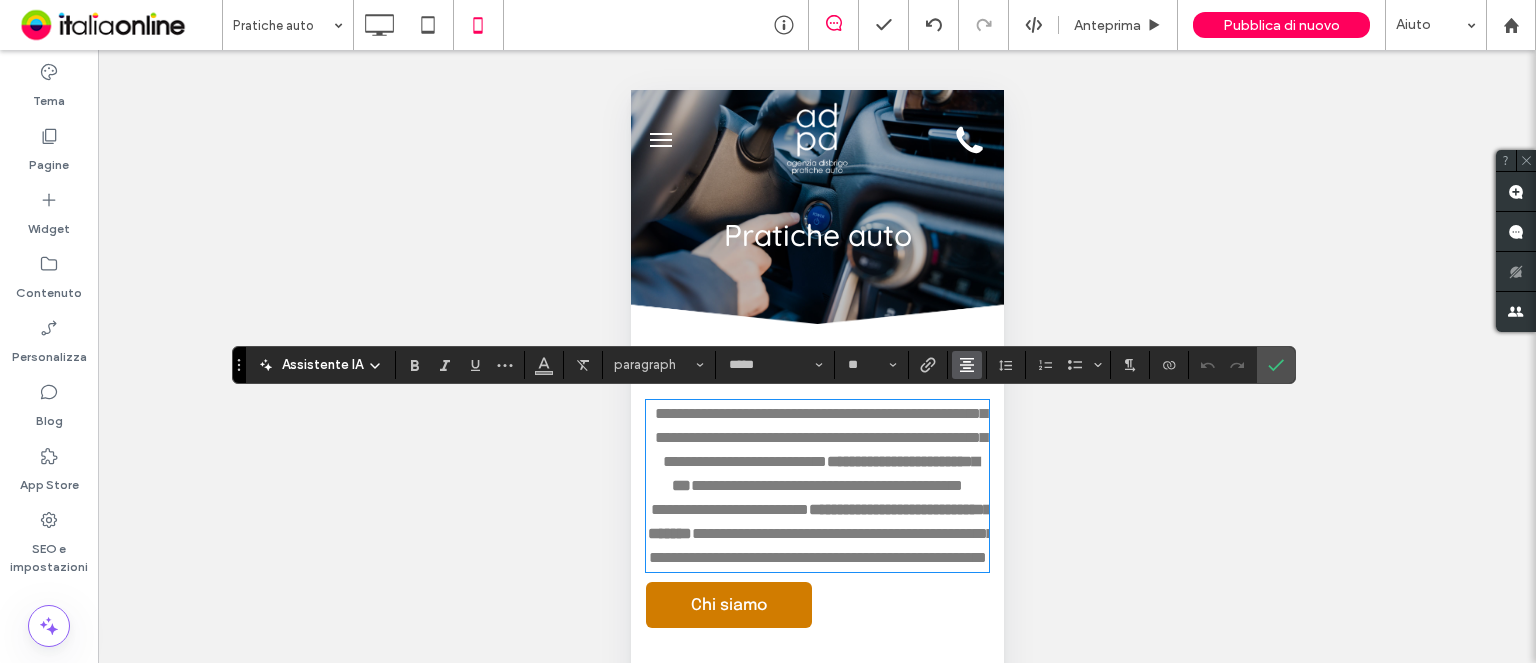 click 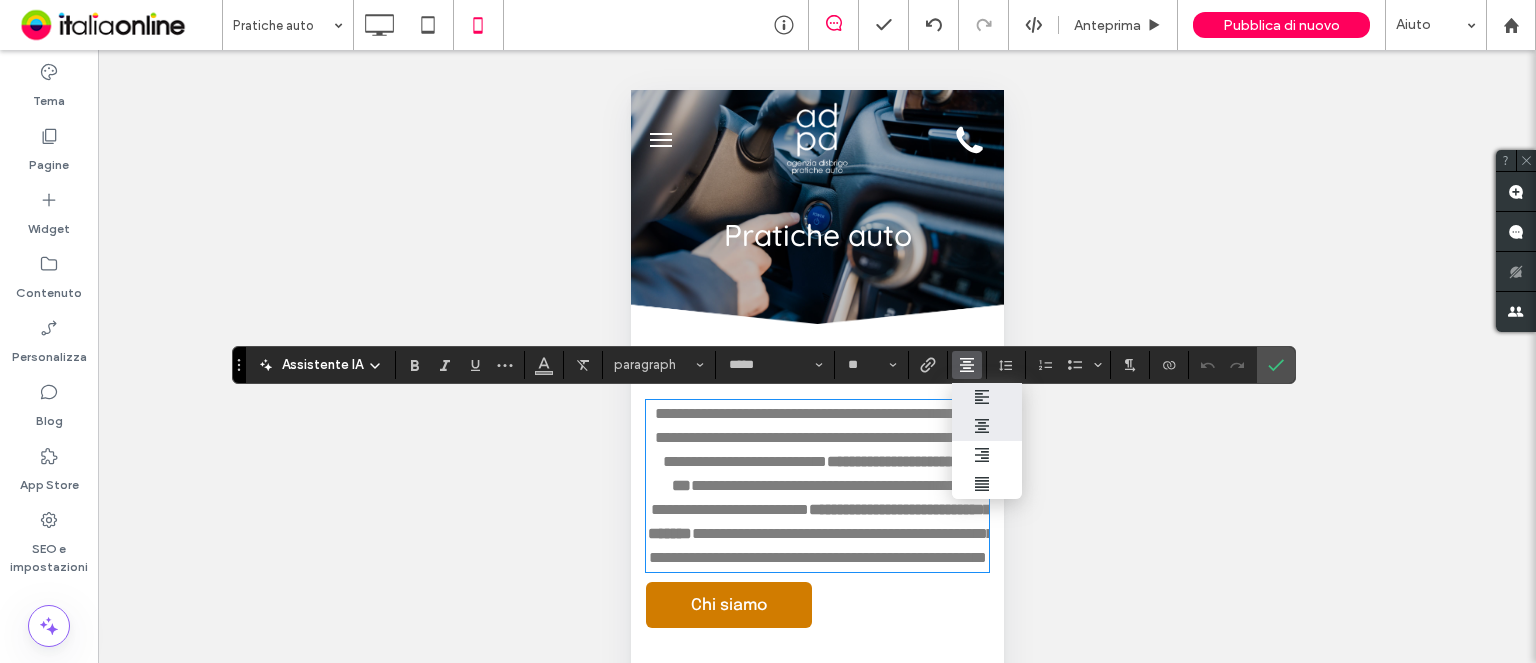 click at bounding box center [963, 397] 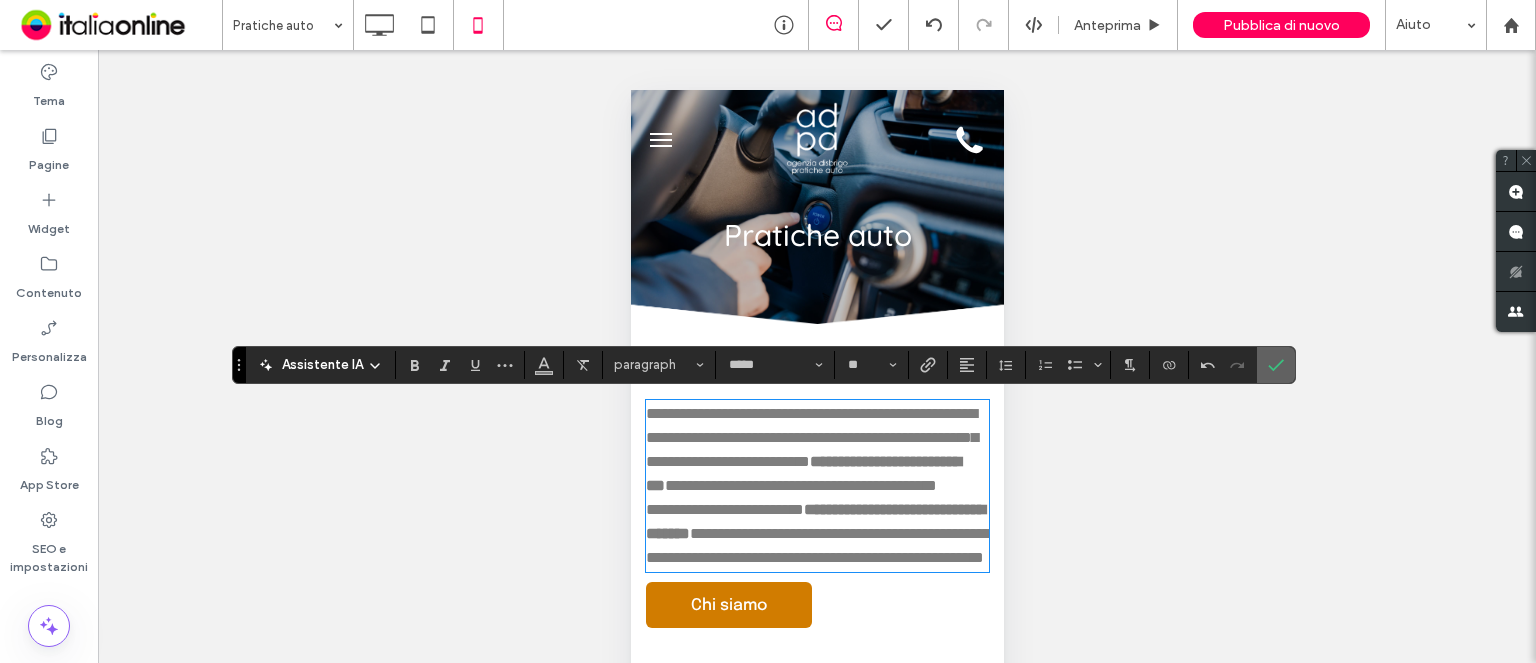 drag, startPoint x: 1272, startPoint y: 359, endPoint x: 1082, endPoint y: 383, distance: 191.5098 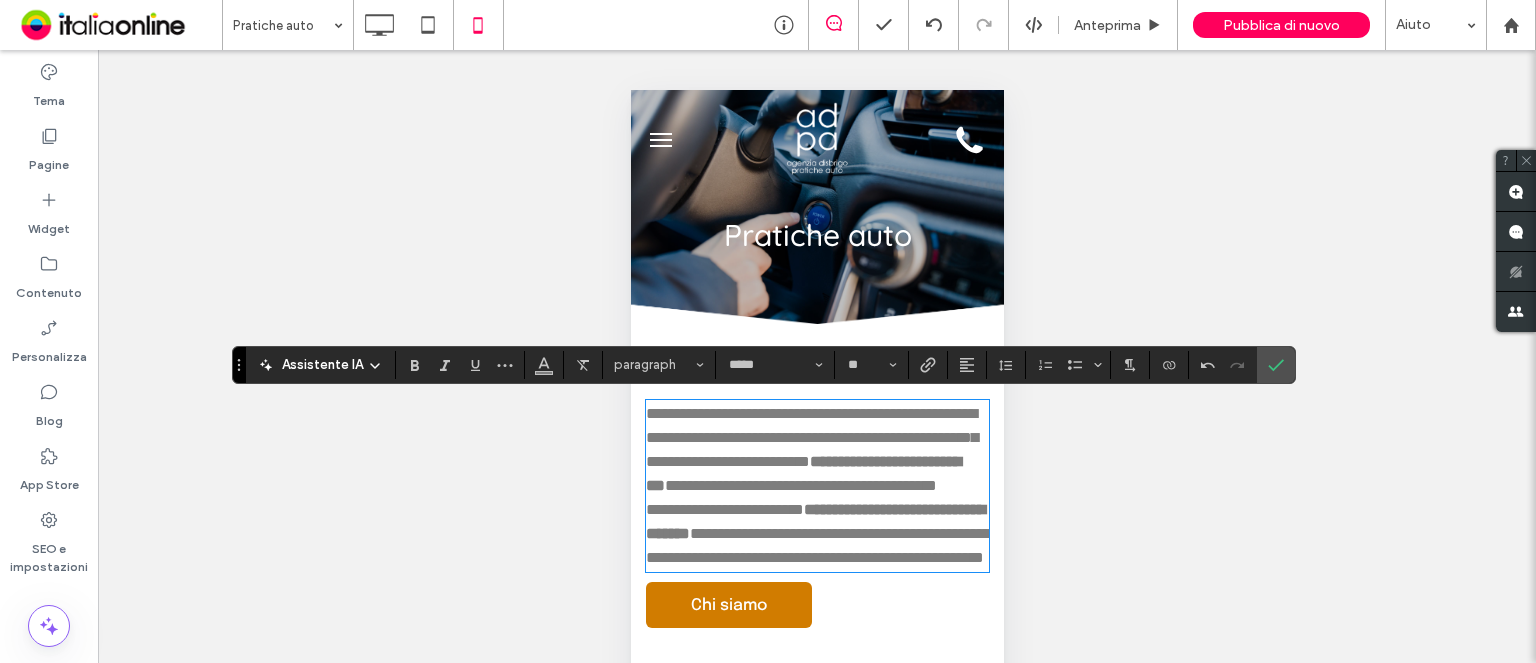 click 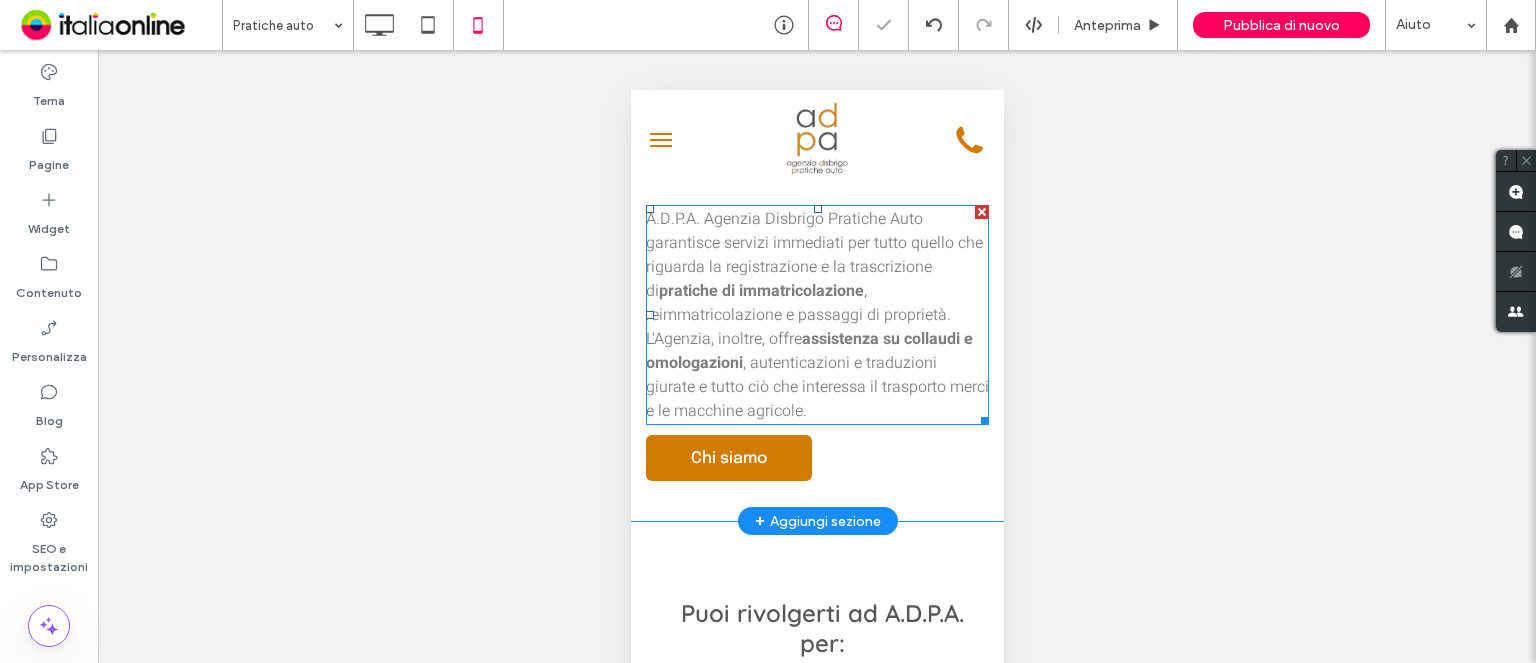 scroll, scrollTop: 200, scrollLeft: 0, axis: vertical 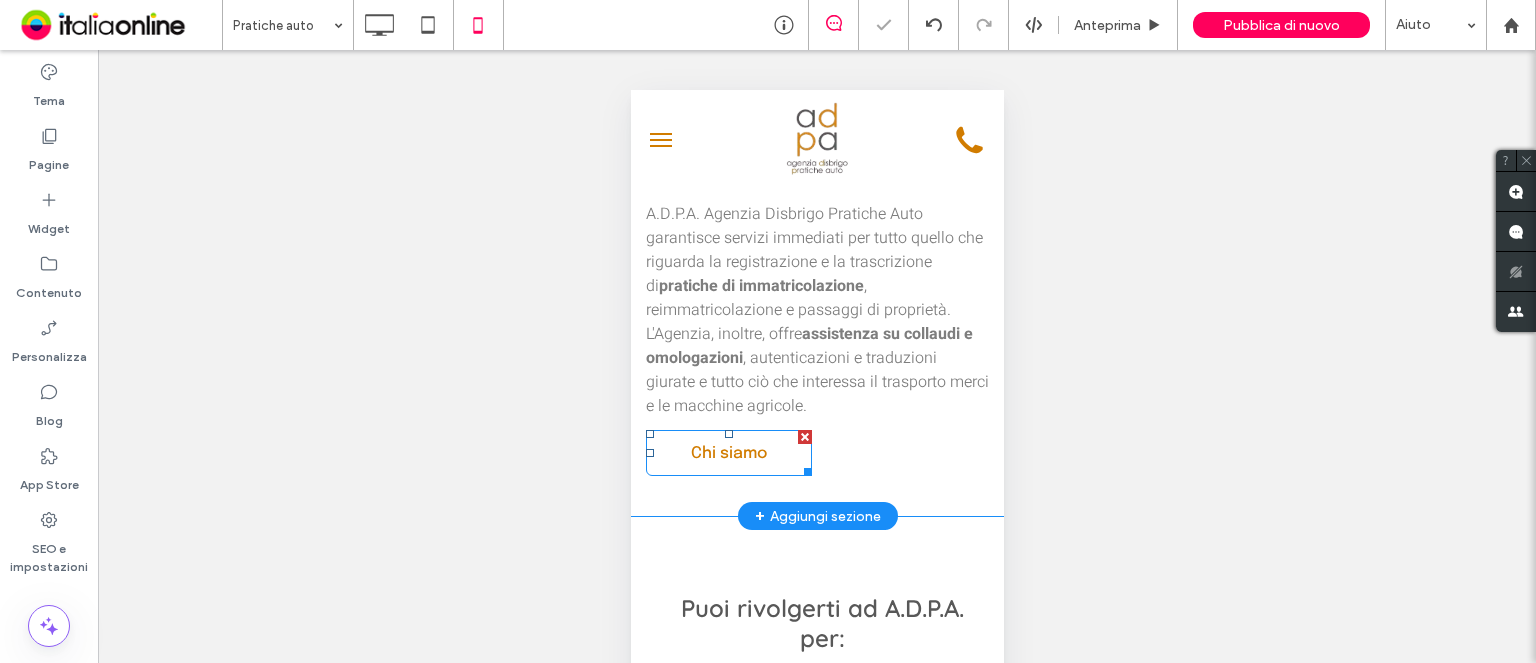 click at bounding box center [804, 437] 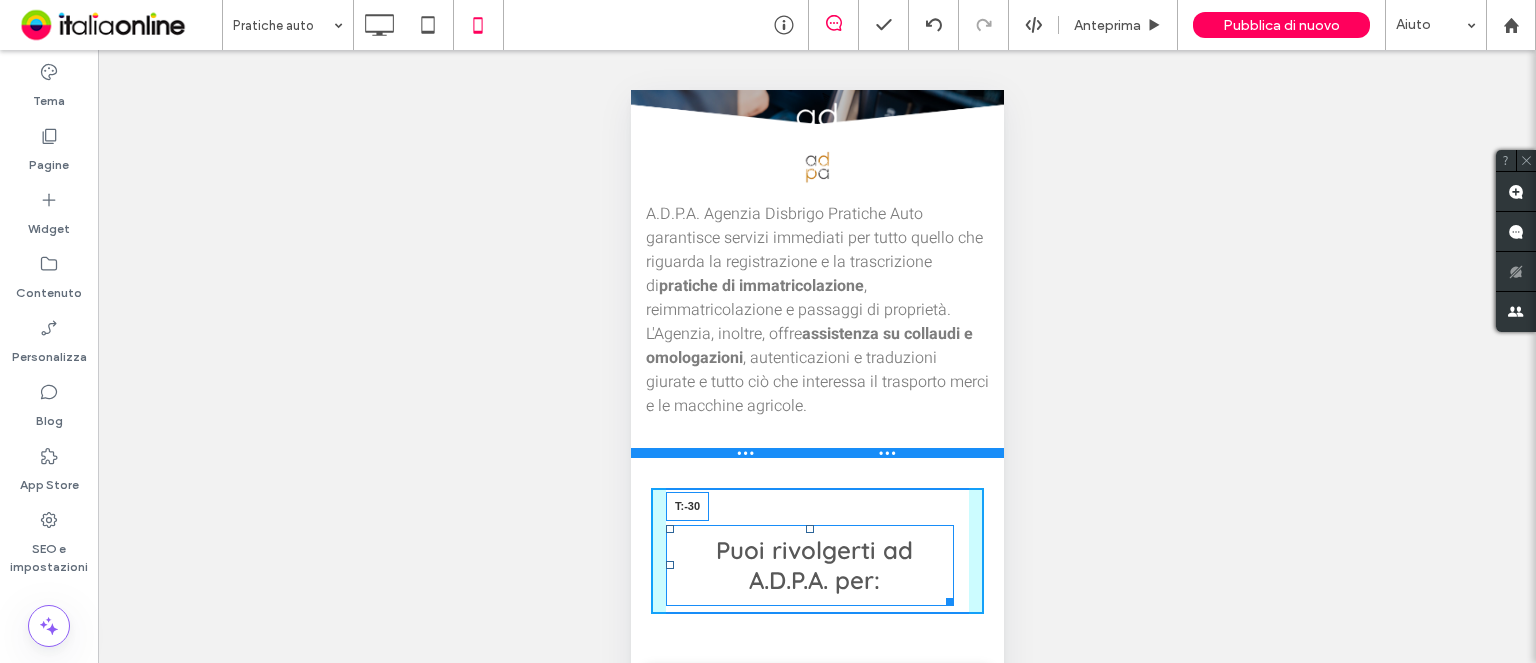 drag, startPoint x: 805, startPoint y: 527, endPoint x: 801, endPoint y: 448, distance: 79.101204 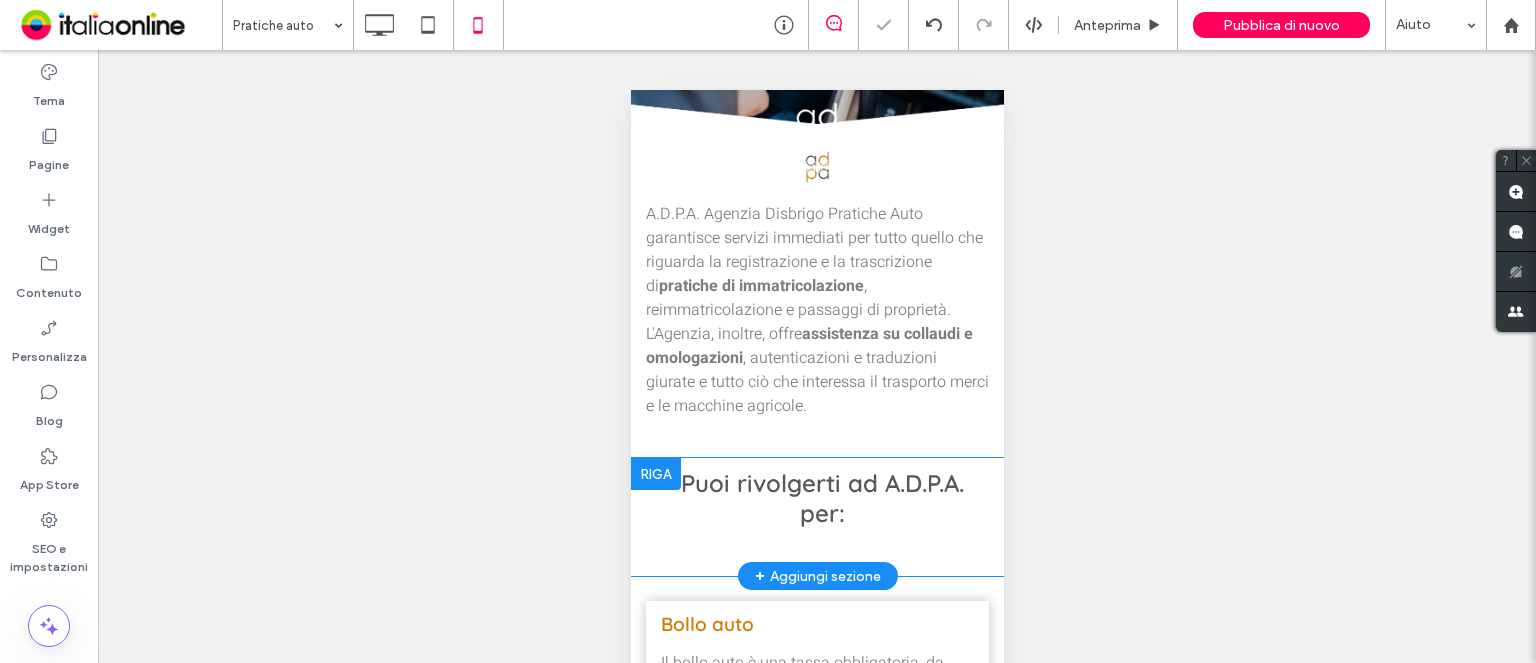 click on "Puoi rivolgerti ad A.D.P.A. per:
Click To Paste" at bounding box center [816, 517] 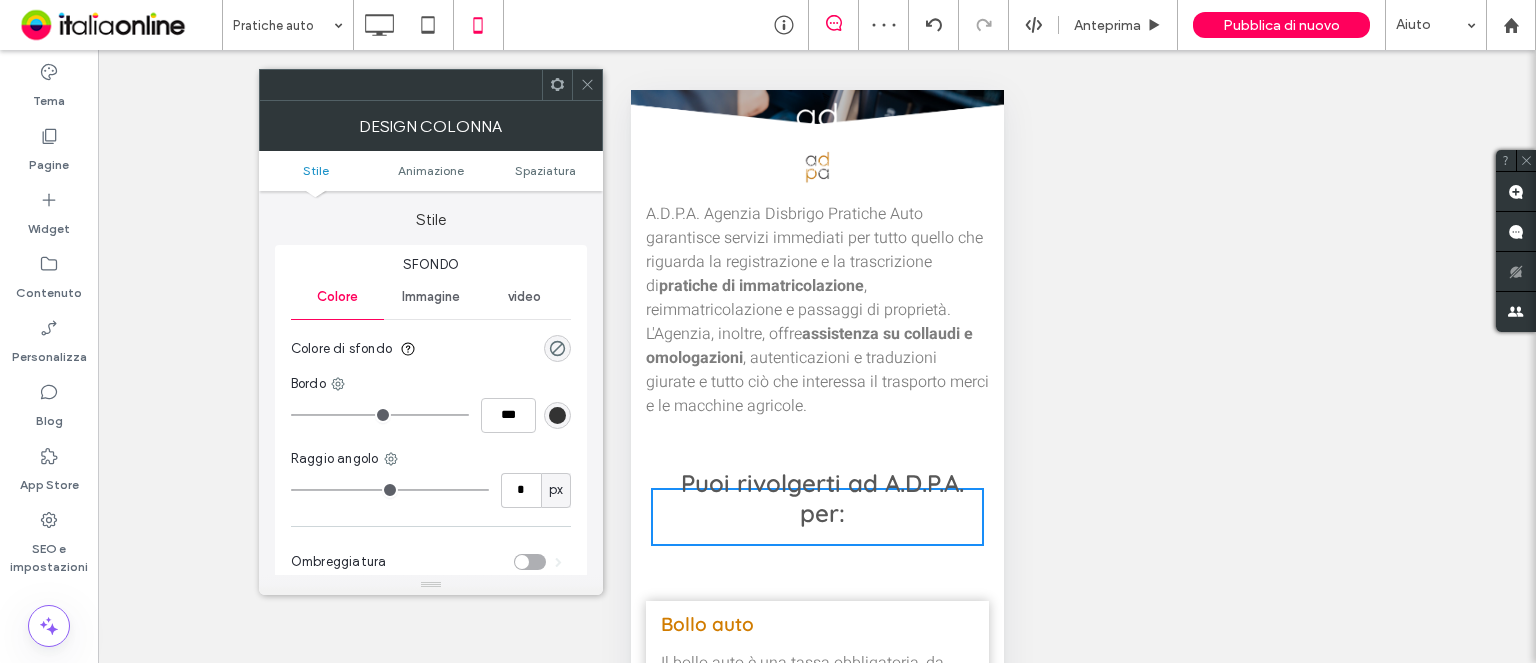 click 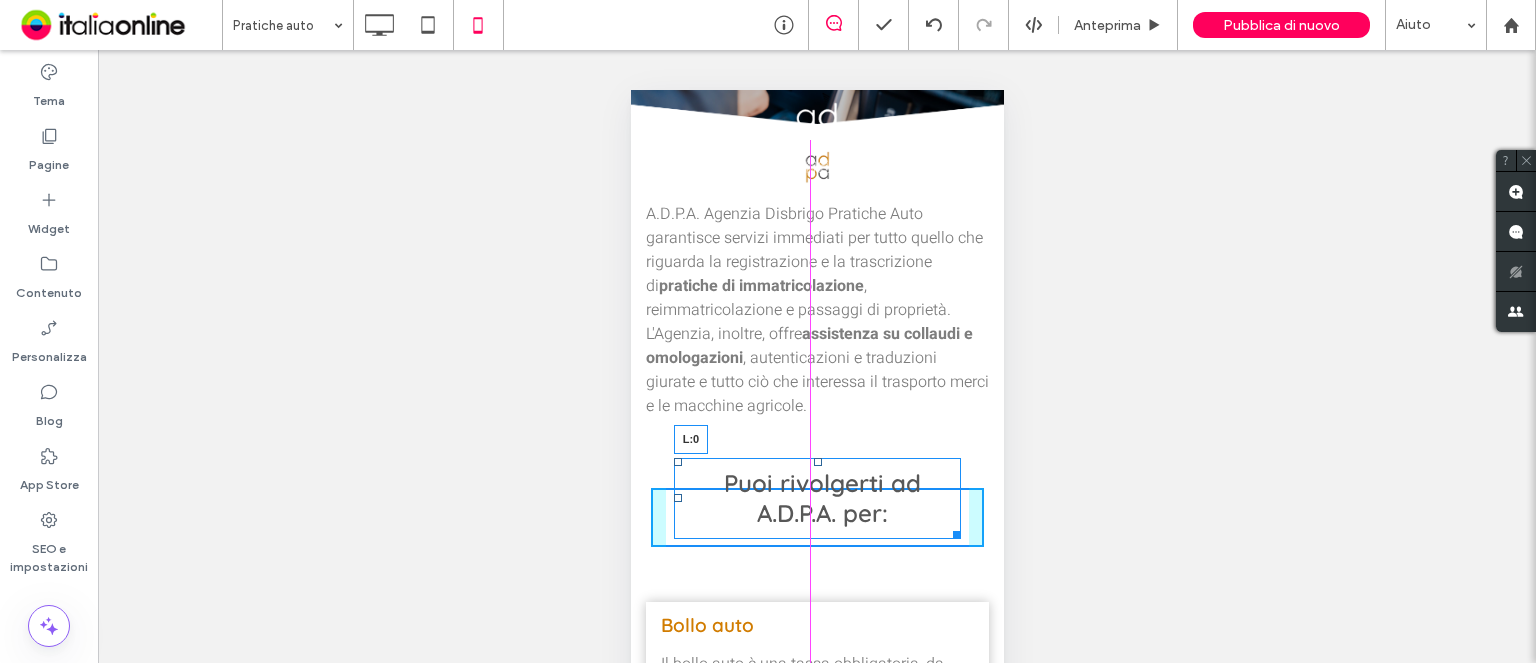 drag, startPoint x: 668, startPoint y: 497, endPoint x: 634, endPoint y: 491, distance: 34.525352 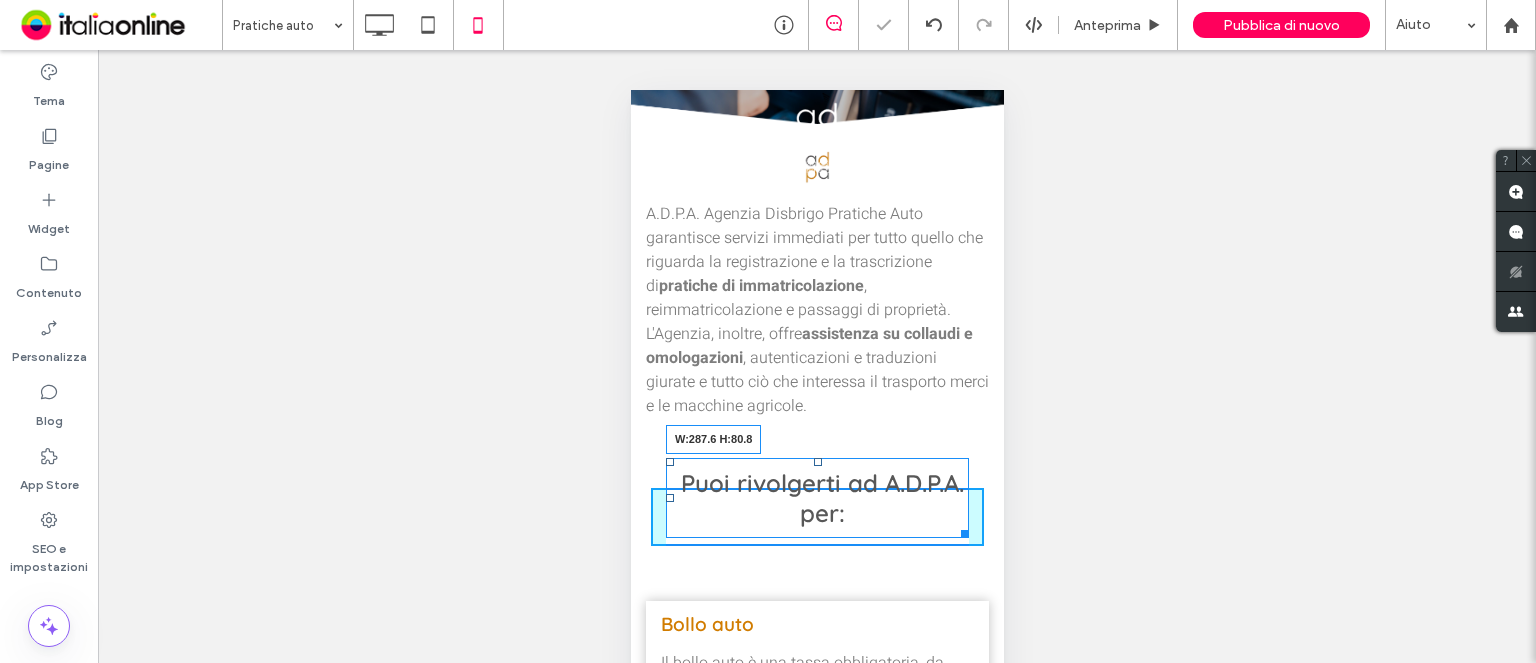 drag, startPoint x: 939, startPoint y: 531, endPoint x: 970, endPoint y: 530, distance: 31.016125 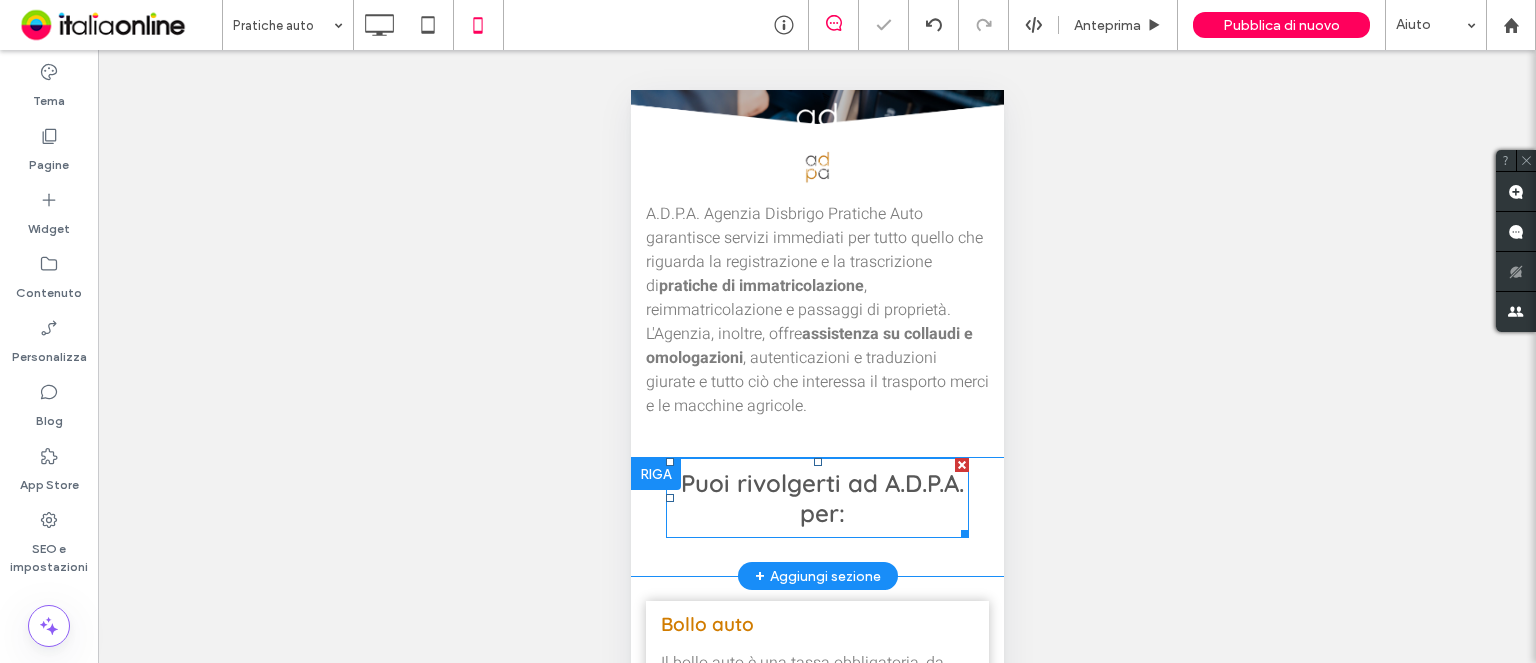 drag, startPoint x: 1474, startPoint y: 585, endPoint x: 851, endPoint y: 495, distance: 629.4672 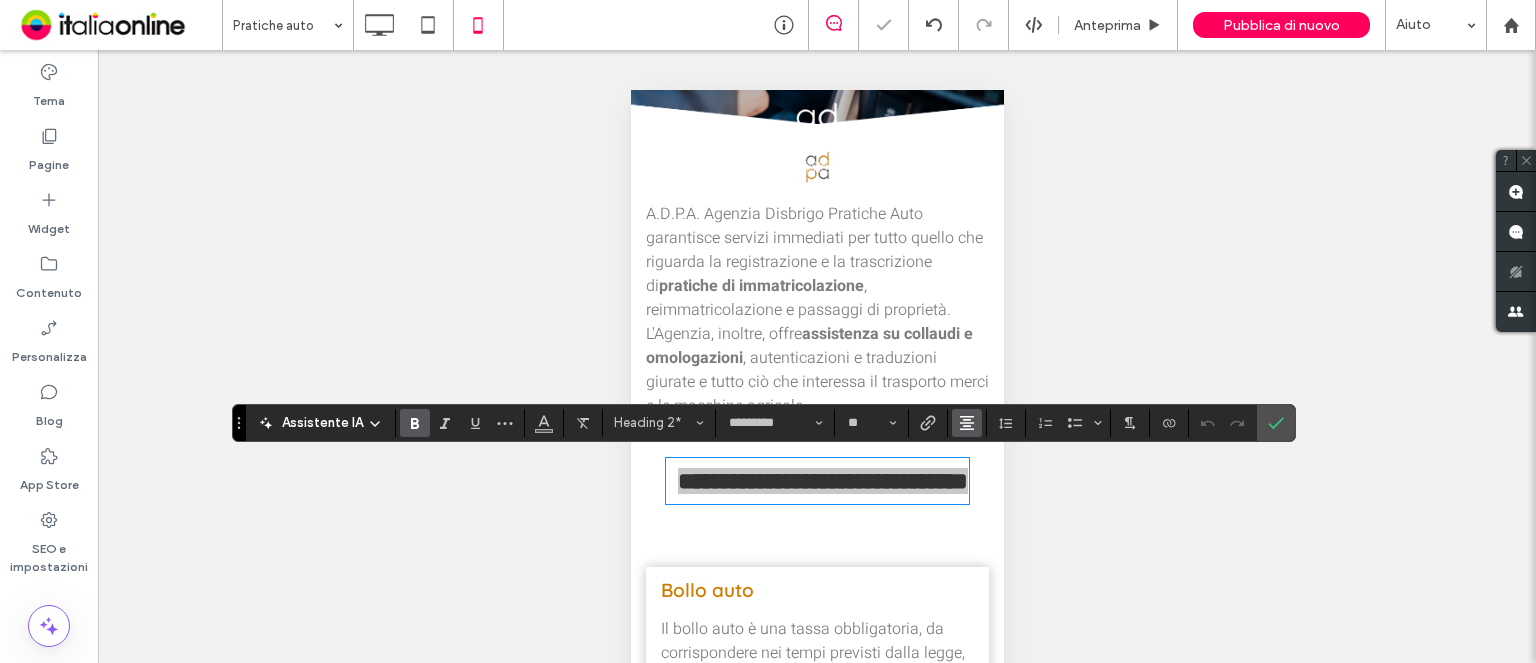 click at bounding box center [967, 423] 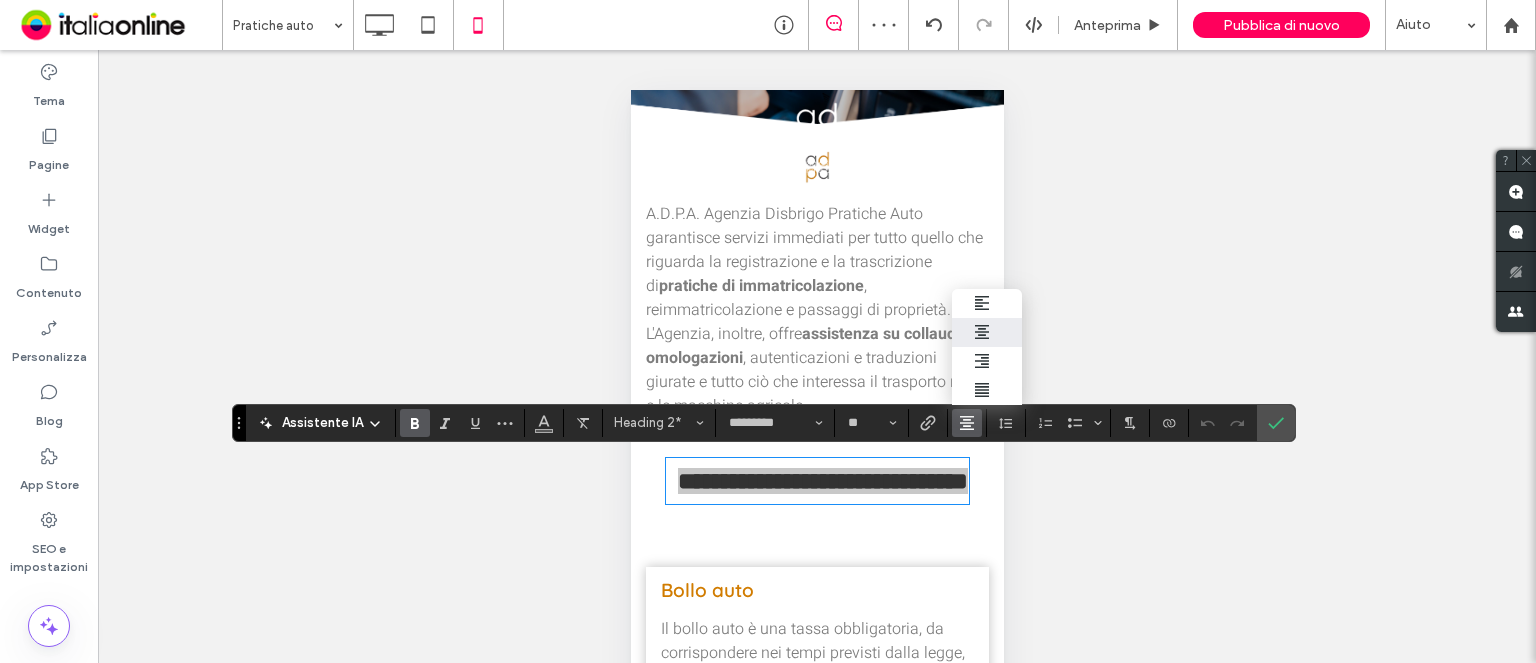 drag, startPoint x: 973, startPoint y: 288, endPoint x: 996, endPoint y: 291, distance: 23.194826 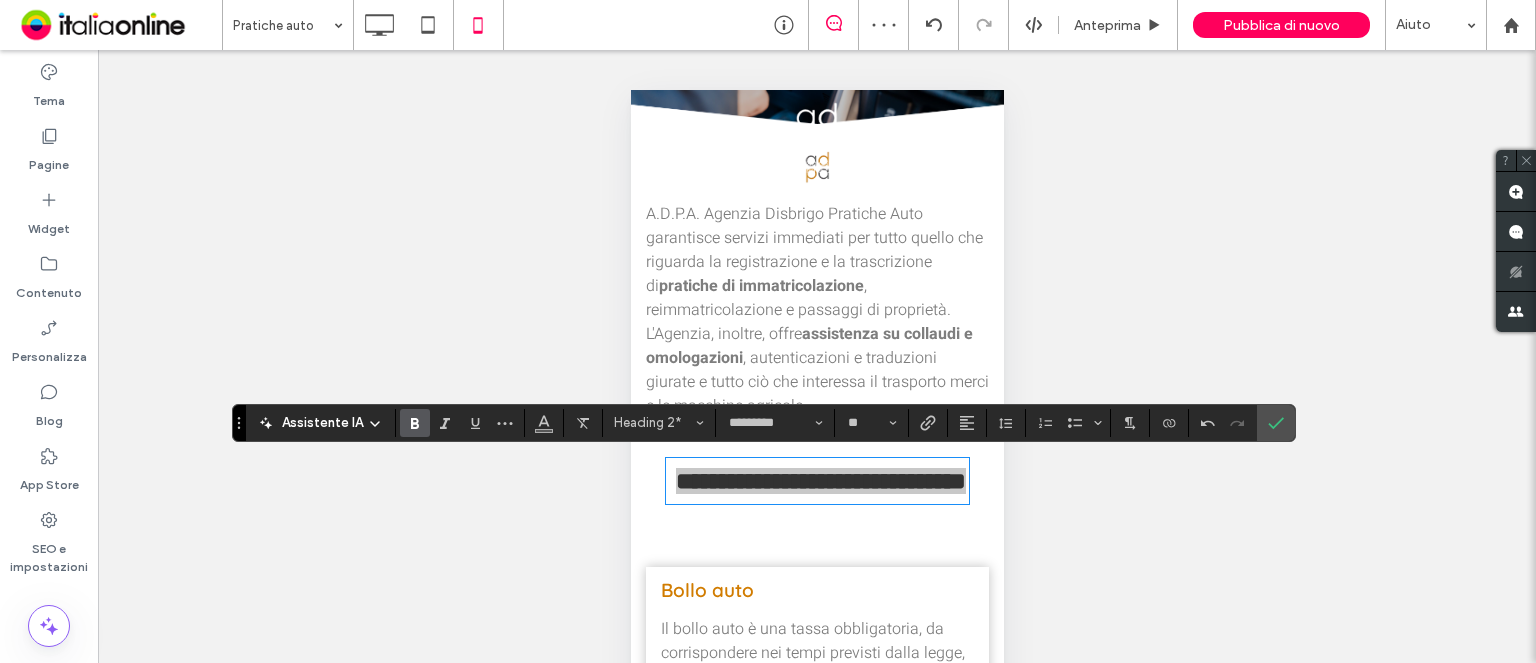 click 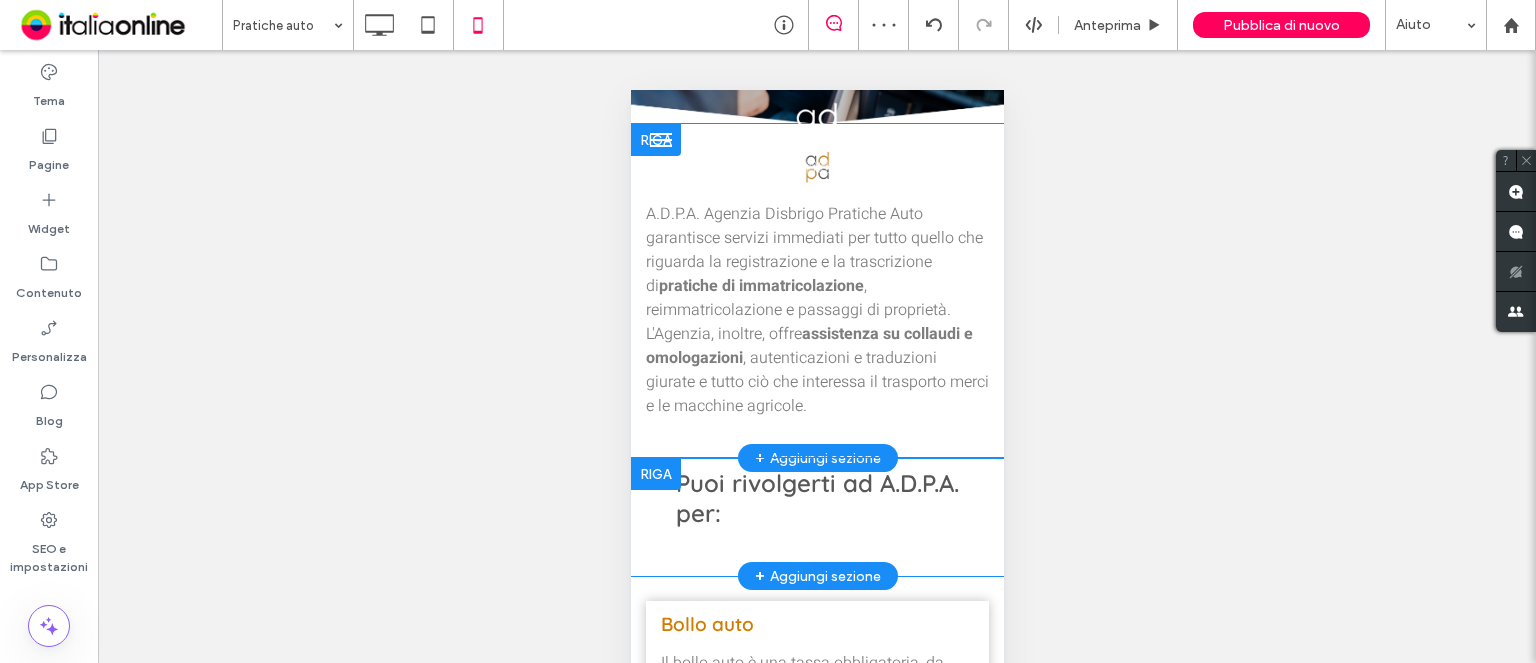 click on "Puoi rivolgerti ad A.D.P.A. per: Click To Paste
Riga + Aggiungi sezione" at bounding box center [816, 517] 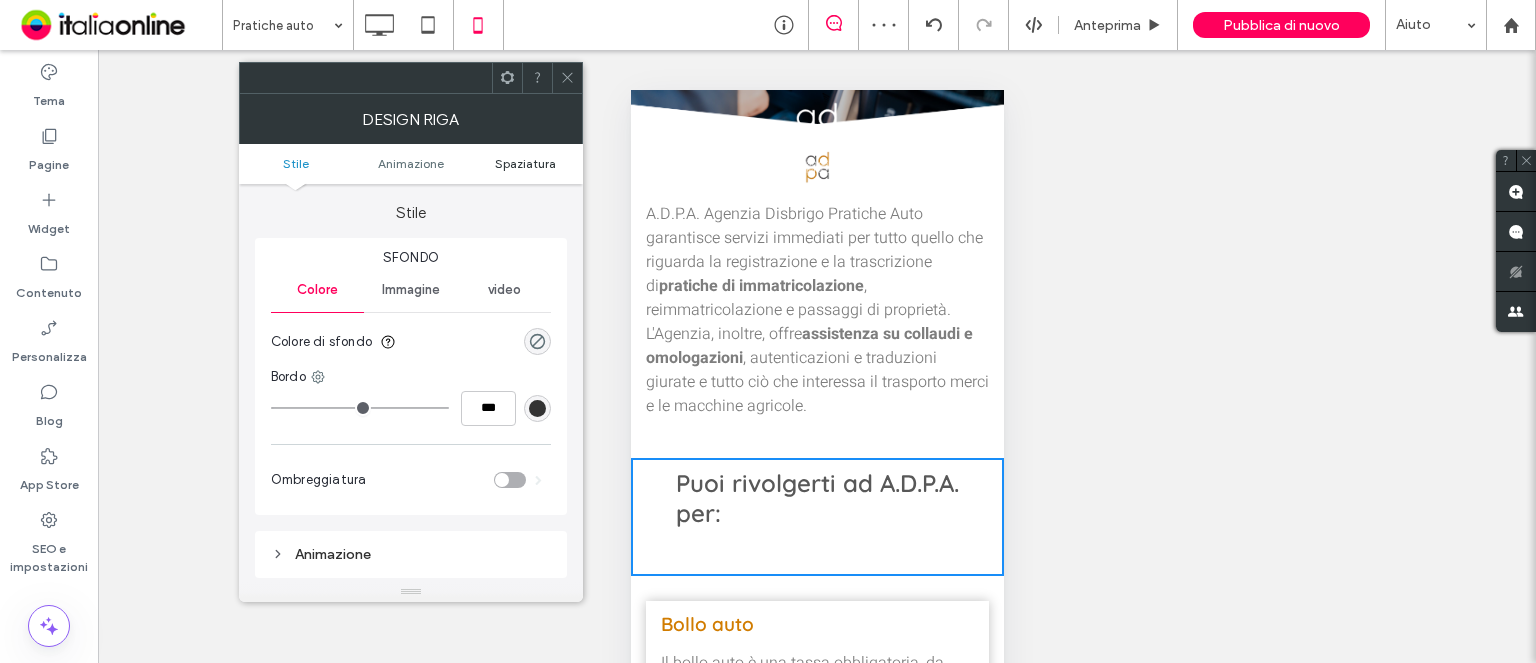 click on "Spaziatura" at bounding box center (525, 163) 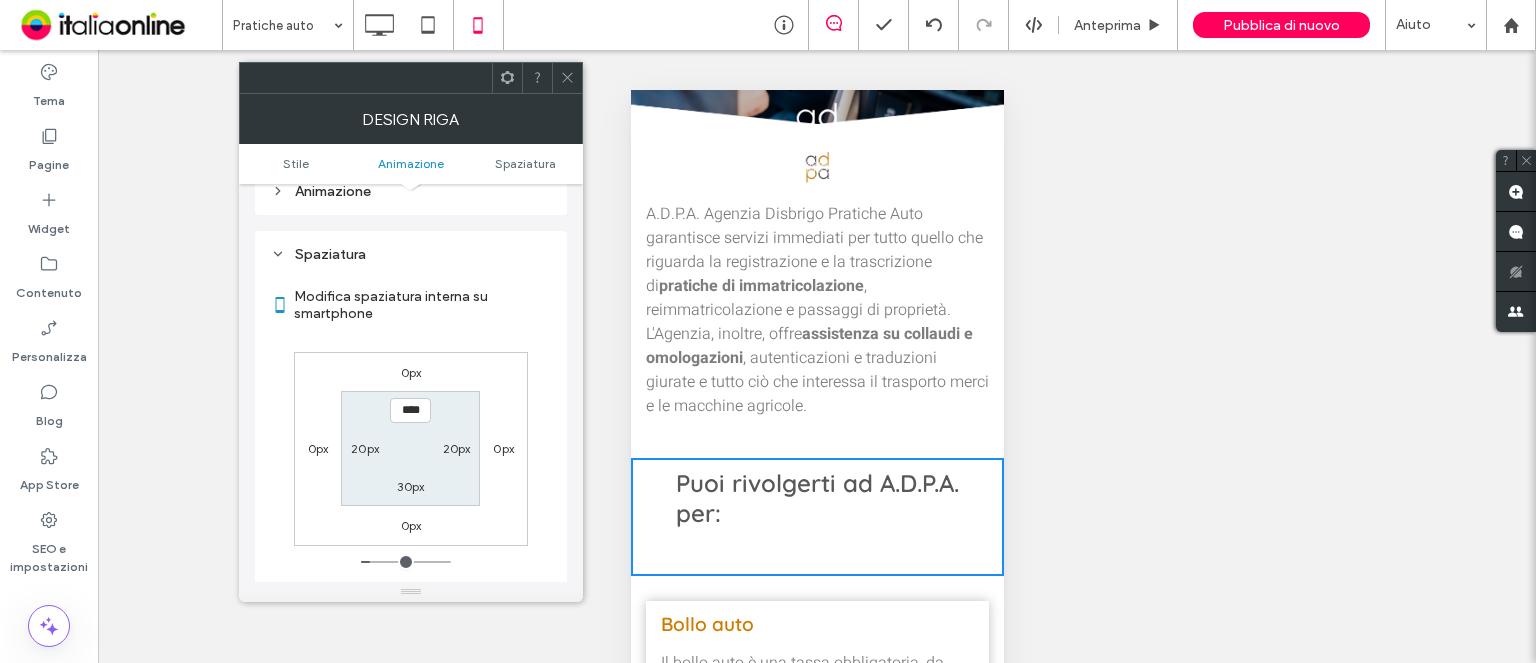 scroll, scrollTop: 394, scrollLeft: 0, axis: vertical 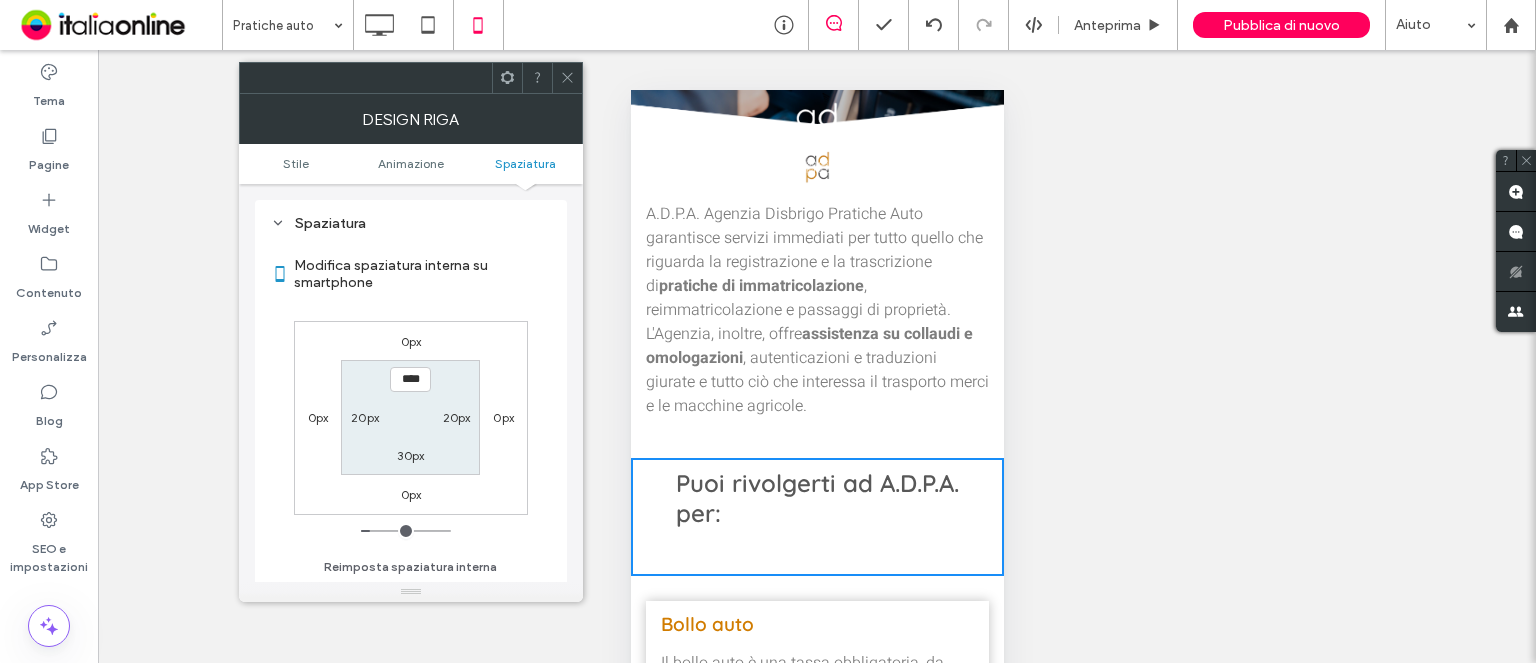 click on "30px" at bounding box center (410, 455) 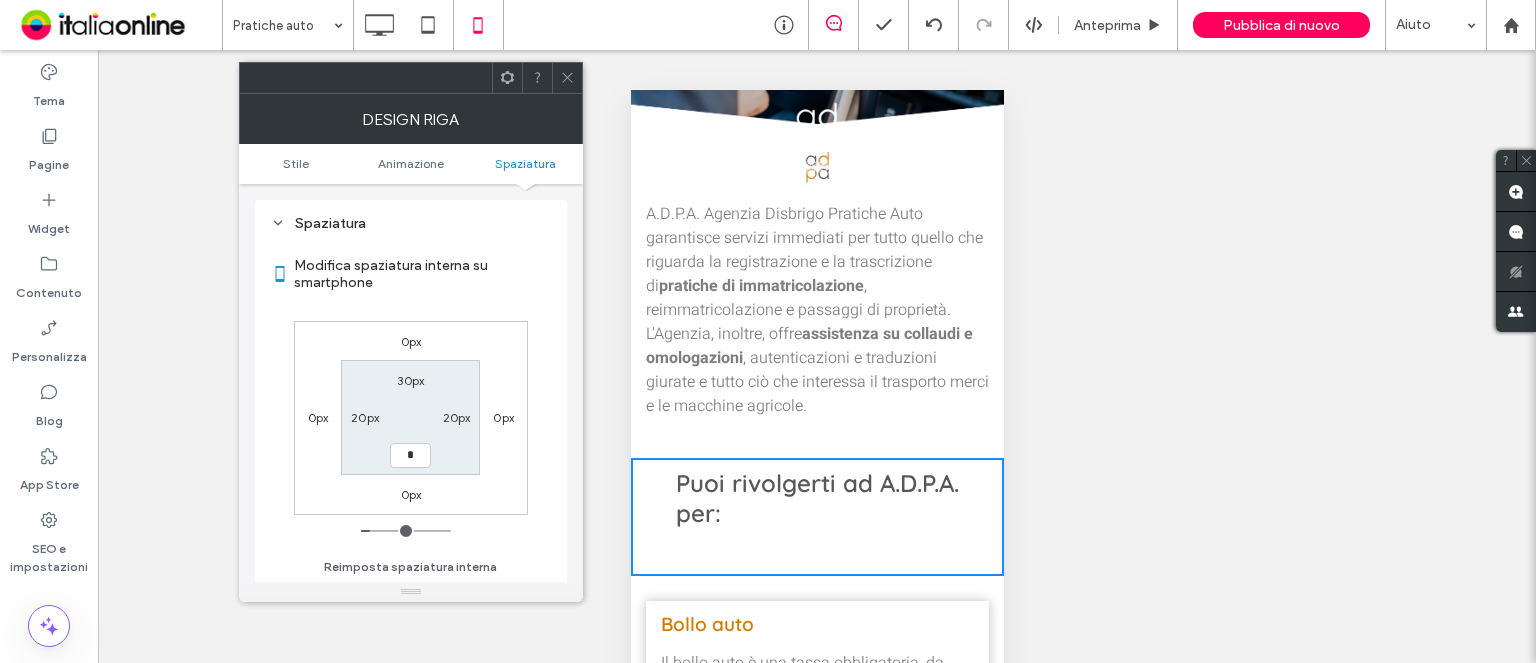 type on "*" 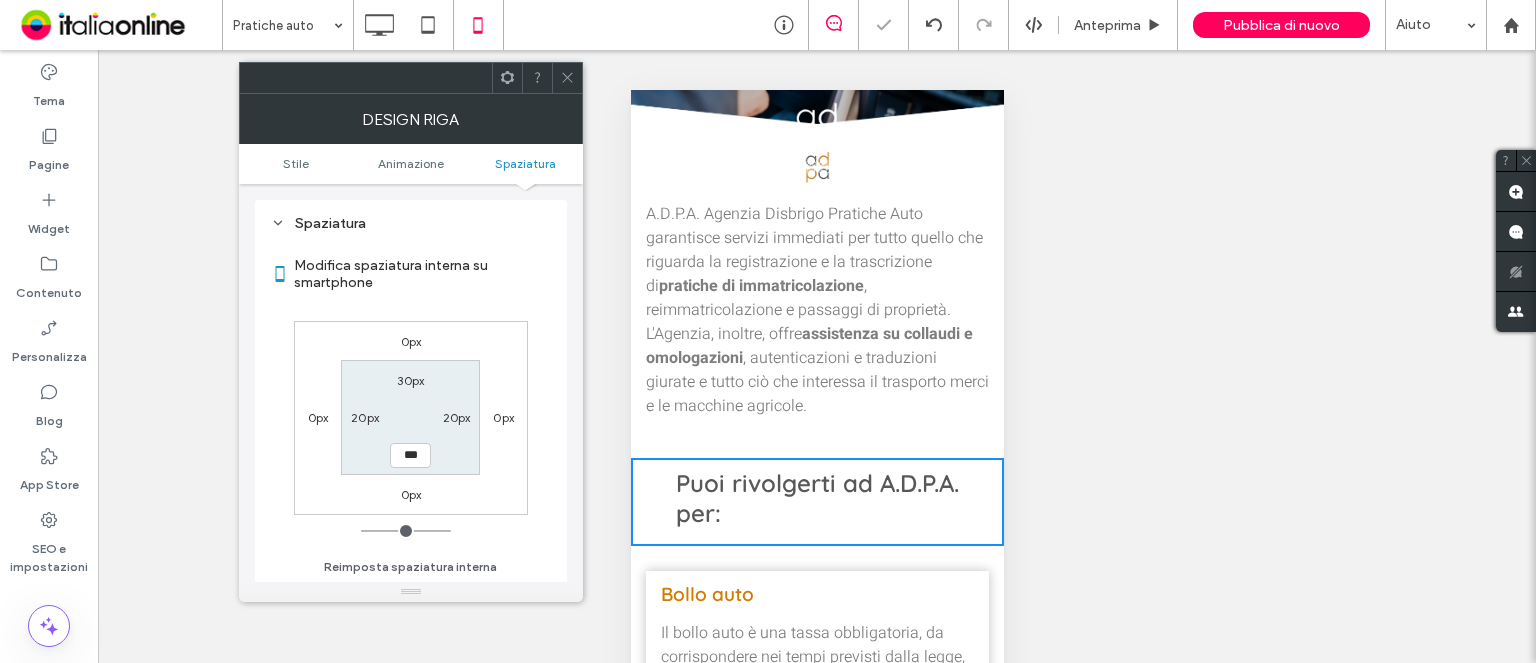 click at bounding box center [567, 78] 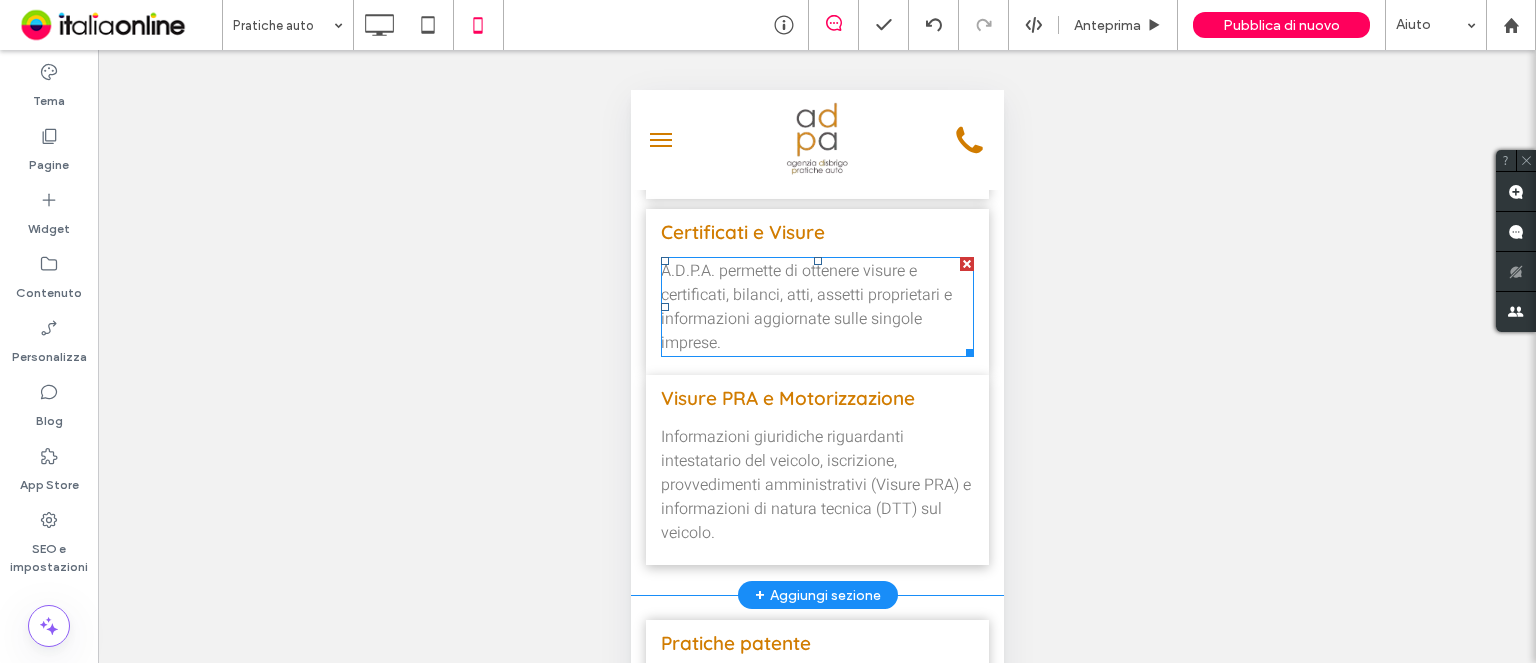 scroll, scrollTop: 500, scrollLeft: 0, axis: vertical 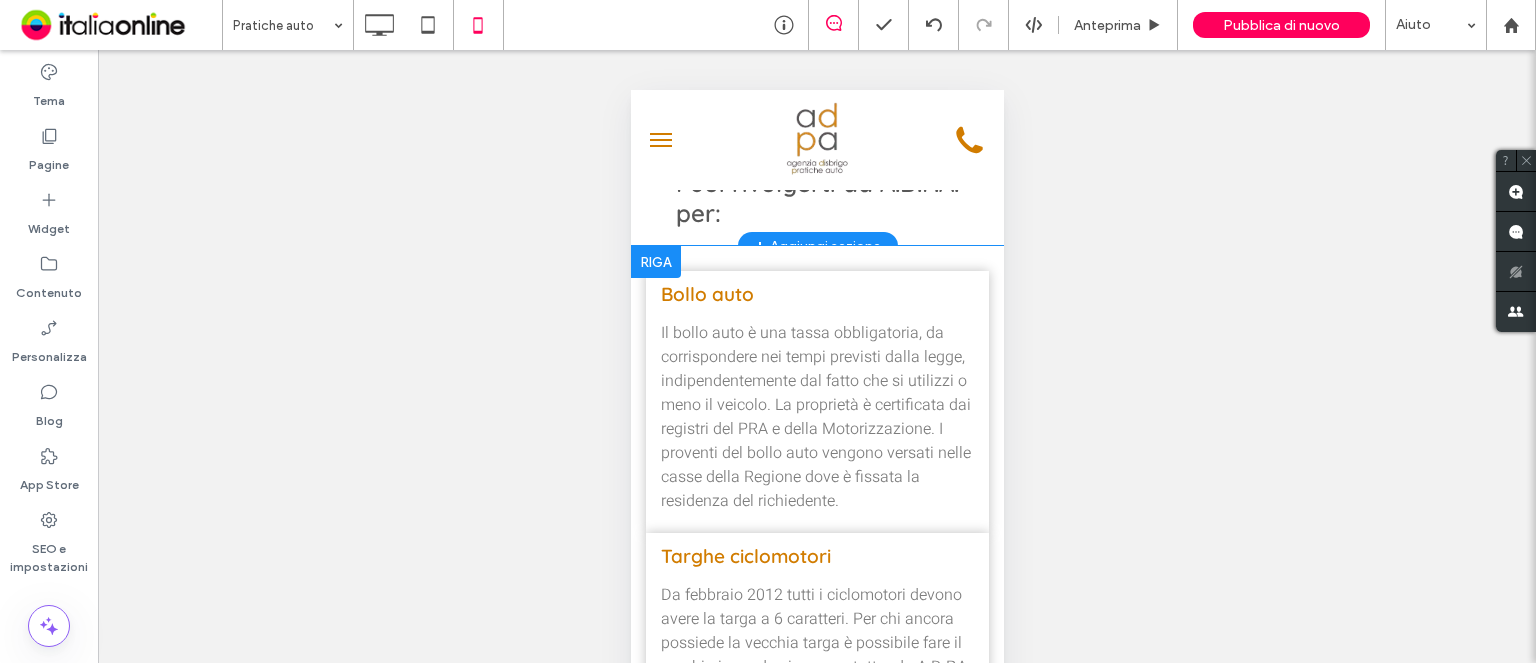 click on "Targhe ciclomotori   Da febbraio 2012 tutti i ciclomotori devono avere la targa a 6 caratteri. Per chi ancora possiede la vecchia targa è possibile fare il cambio in modo sicuro contattando A.D.P.A.
Click To Paste" at bounding box center [816, 616] 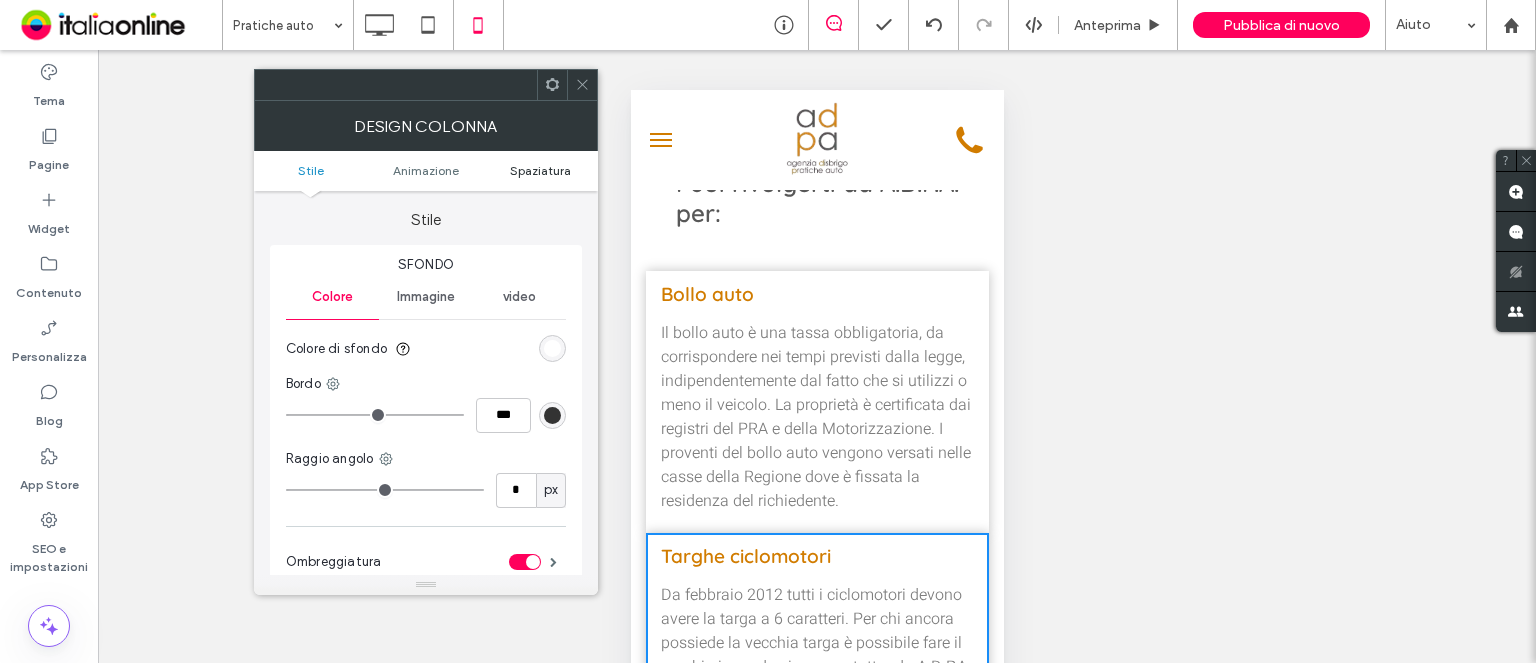 click on "Spaziatura" at bounding box center [540, 170] 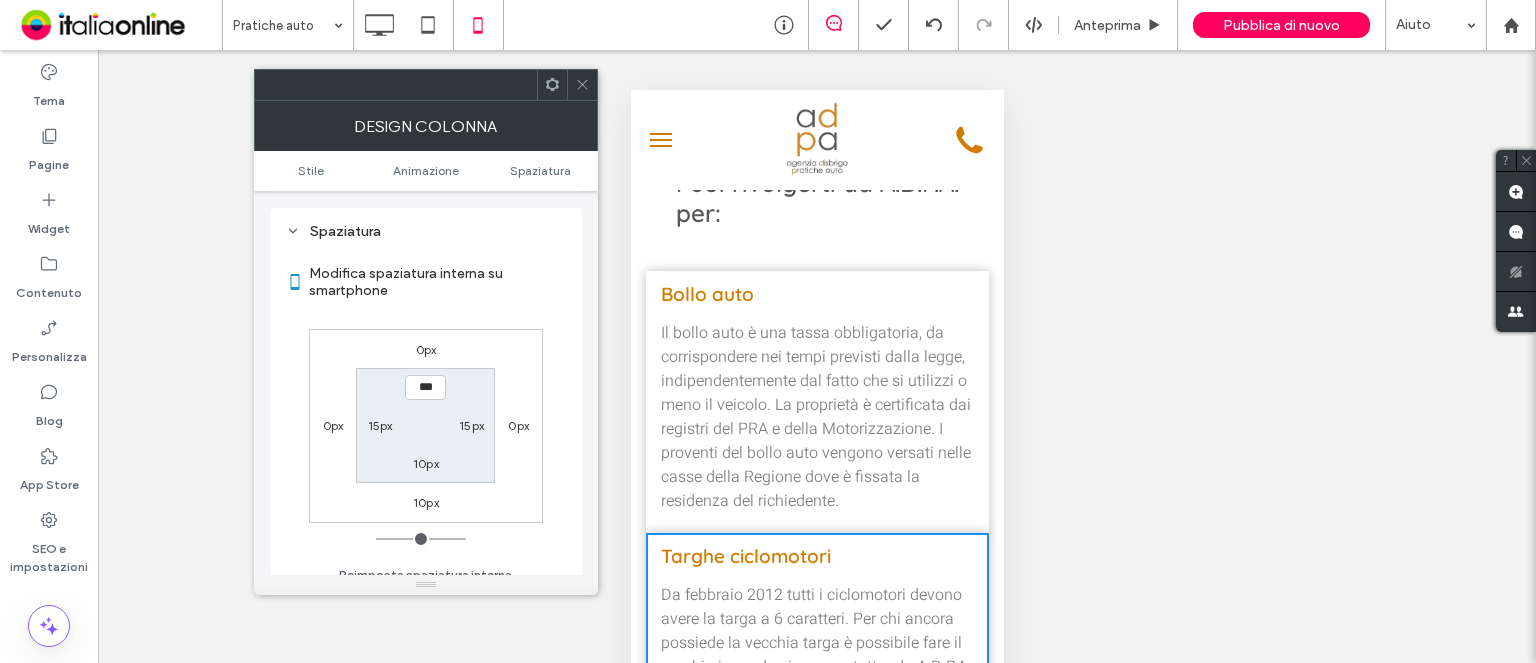 scroll, scrollTop: 468, scrollLeft: 0, axis: vertical 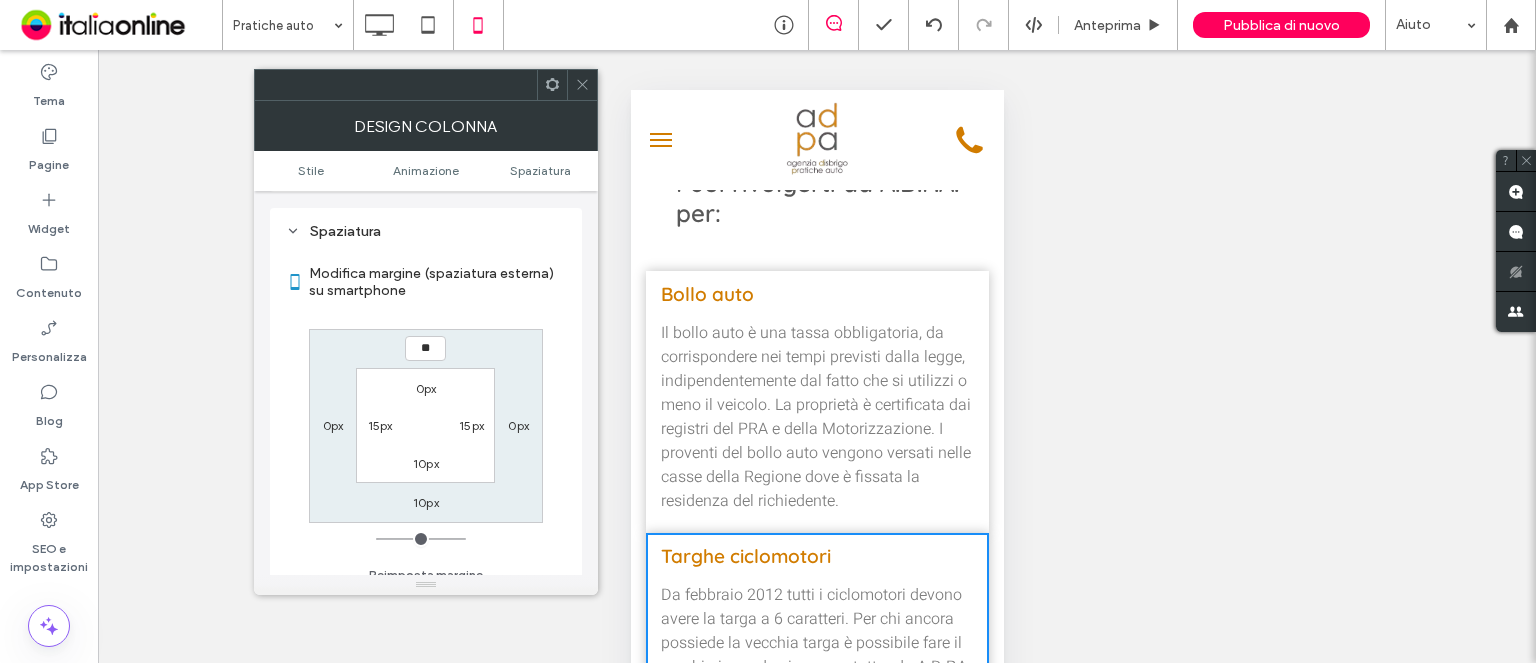 type on "**" 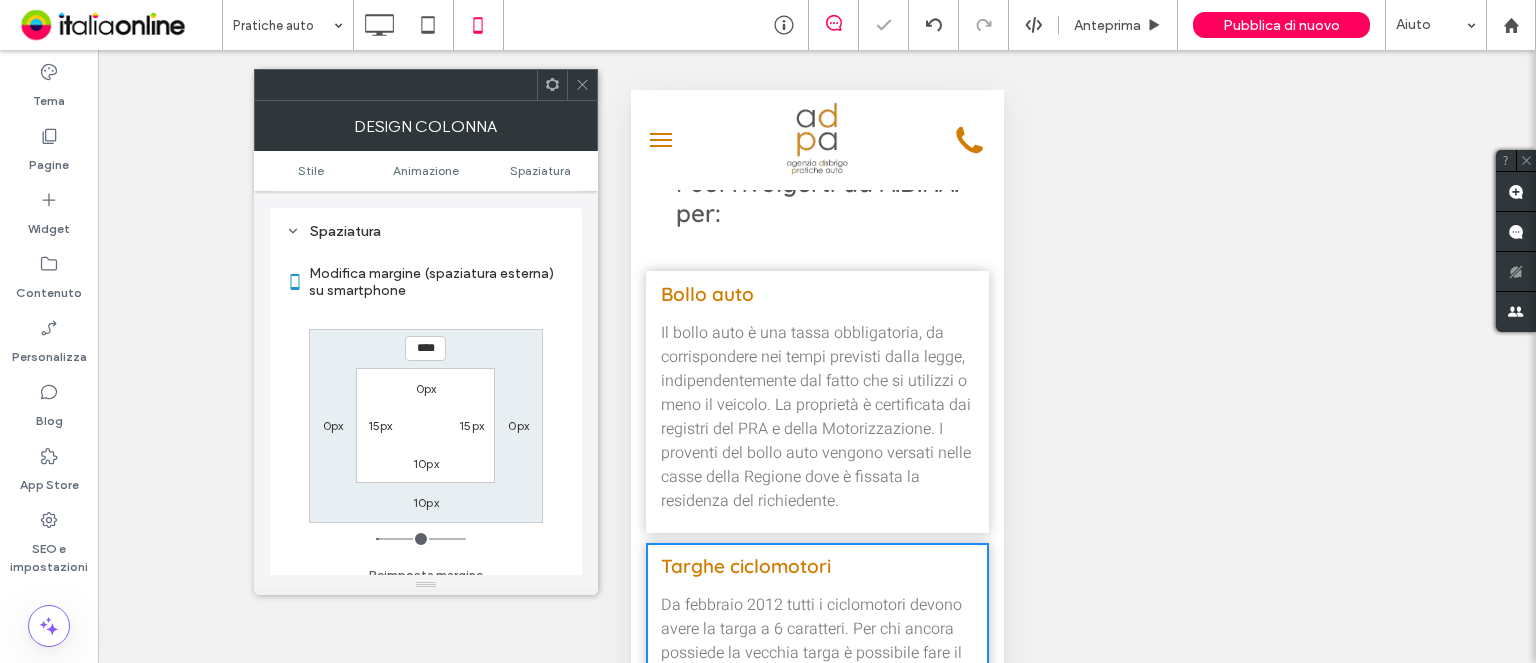 click 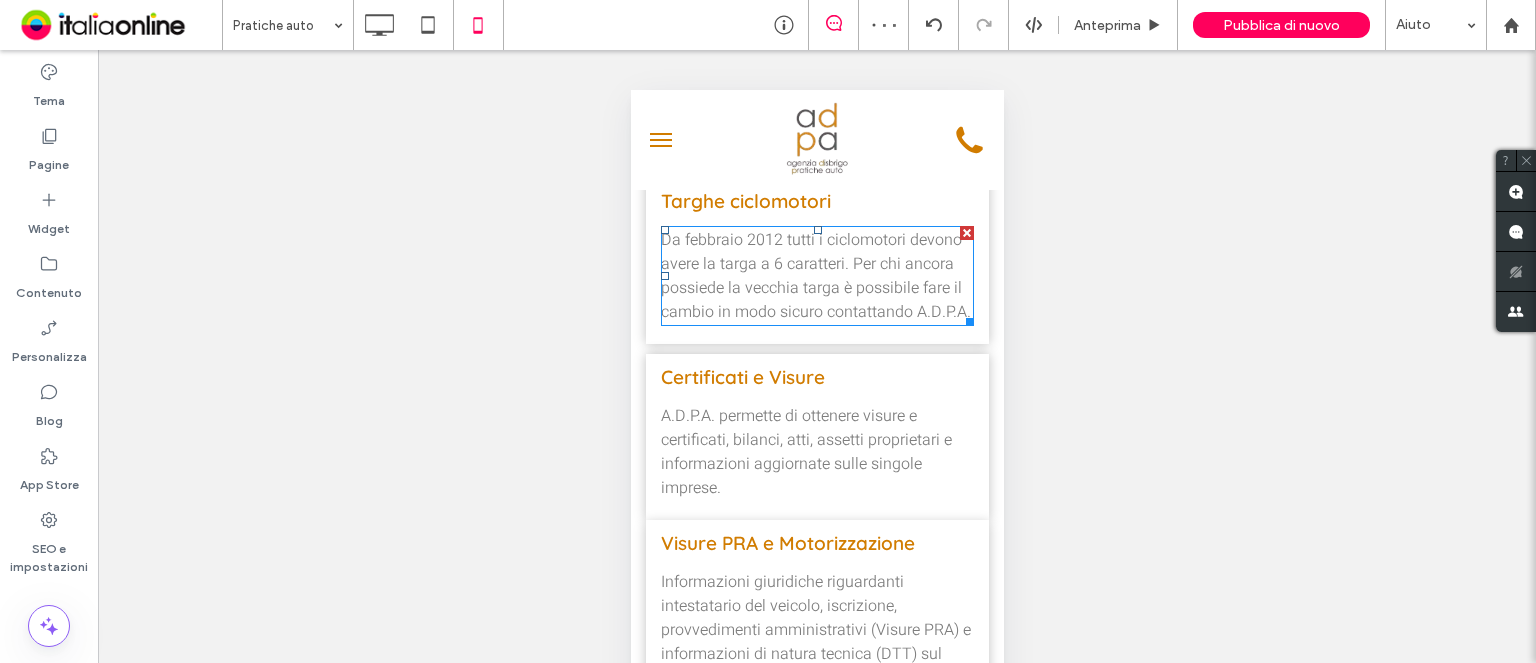 scroll, scrollTop: 900, scrollLeft: 0, axis: vertical 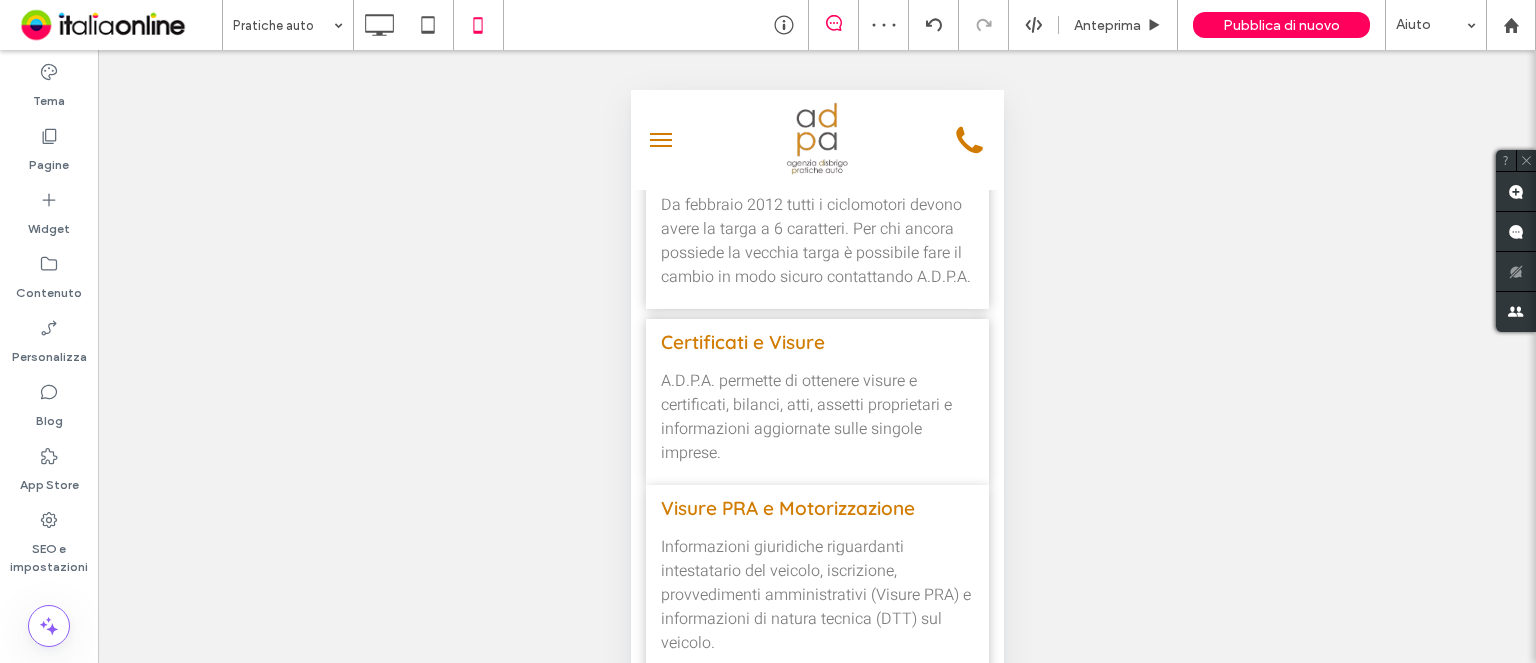 click on "Certificati e Visure   A.D.P.A. permette di ottenere visure e certificati, bilanci, atti, assetti proprietari e informazioni aggiornate sulle singole imprese.
Click To Paste" at bounding box center [816, 402] 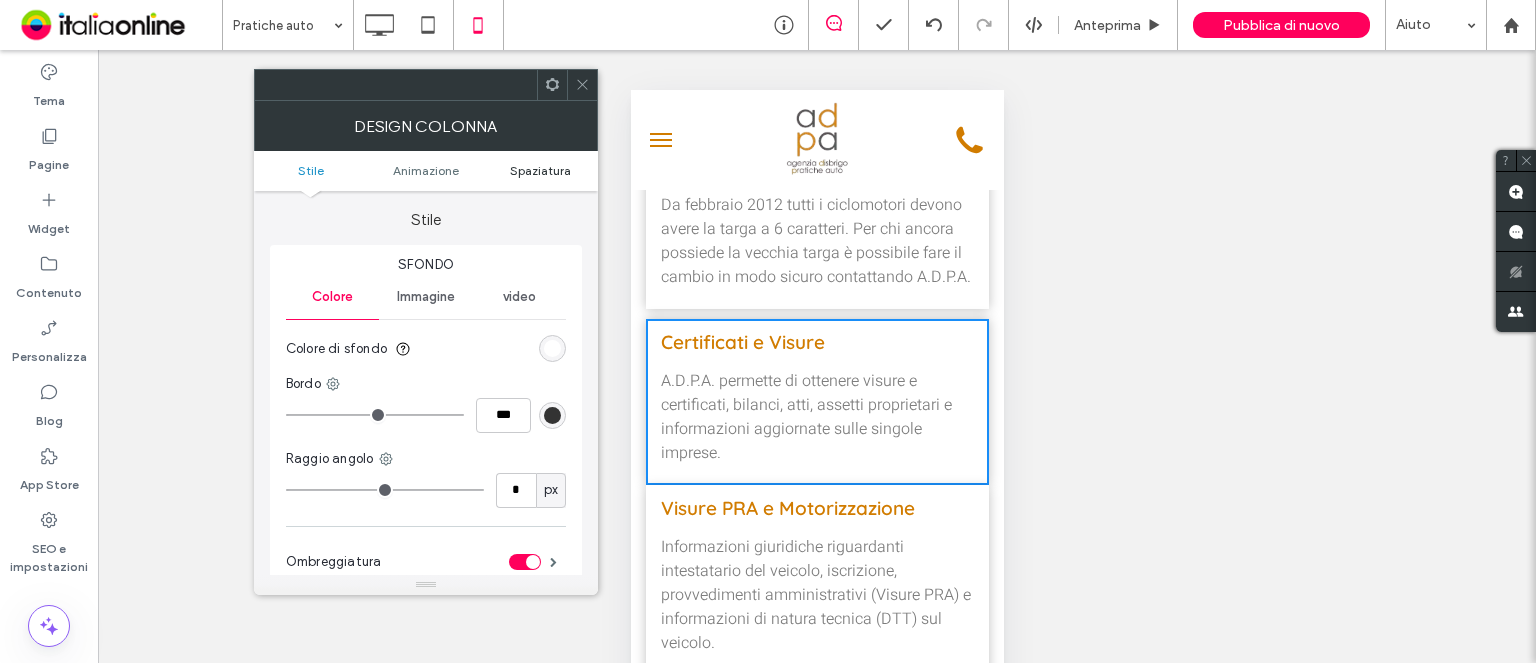click on "Spaziatura" at bounding box center [540, 170] 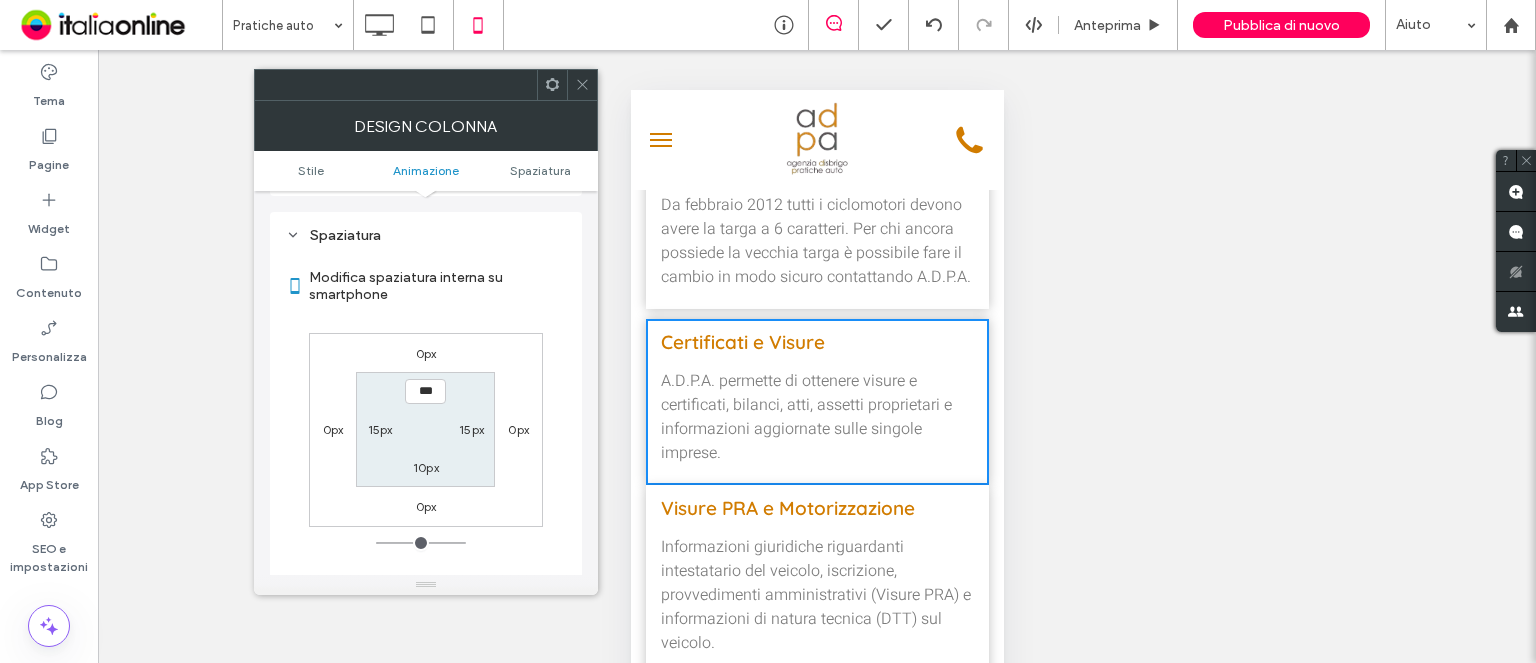 scroll, scrollTop: 468, scrollLeft: 0, axis: vertical 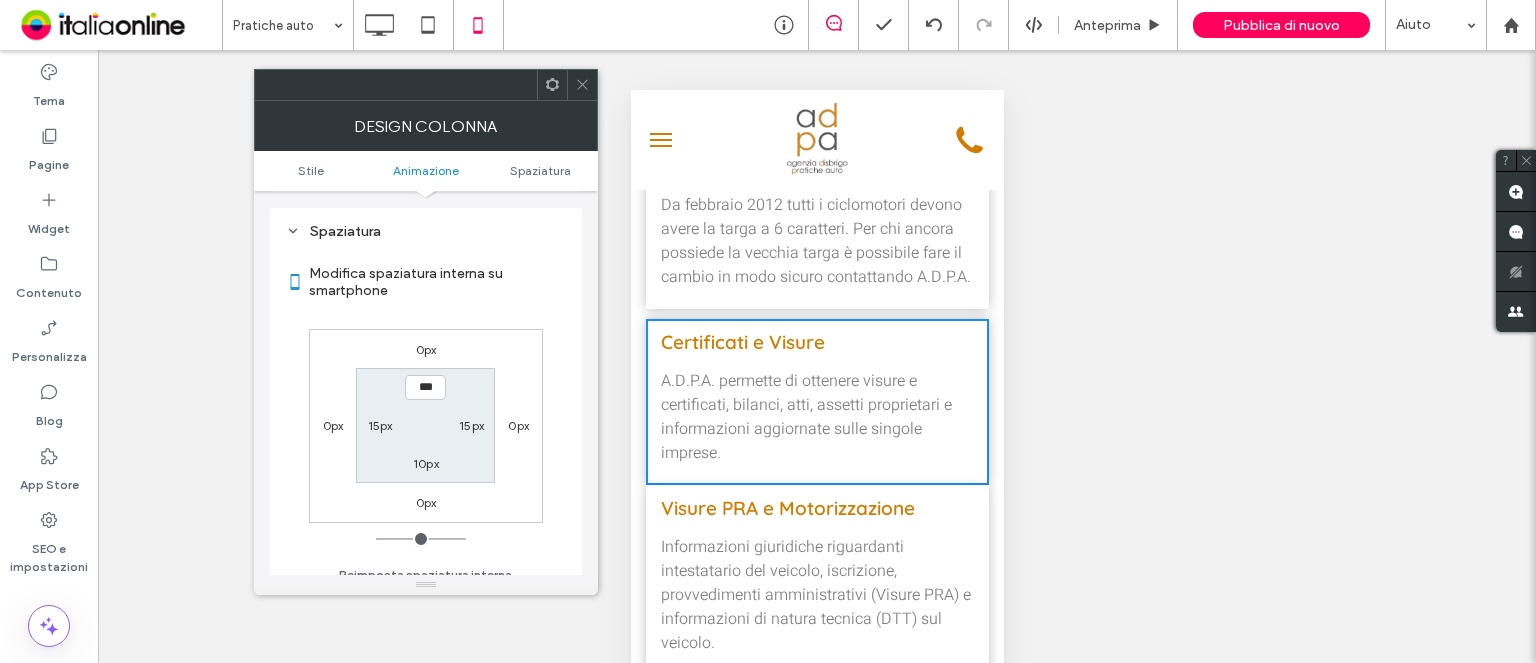 click on "0px" at bounding box center [426, 502] 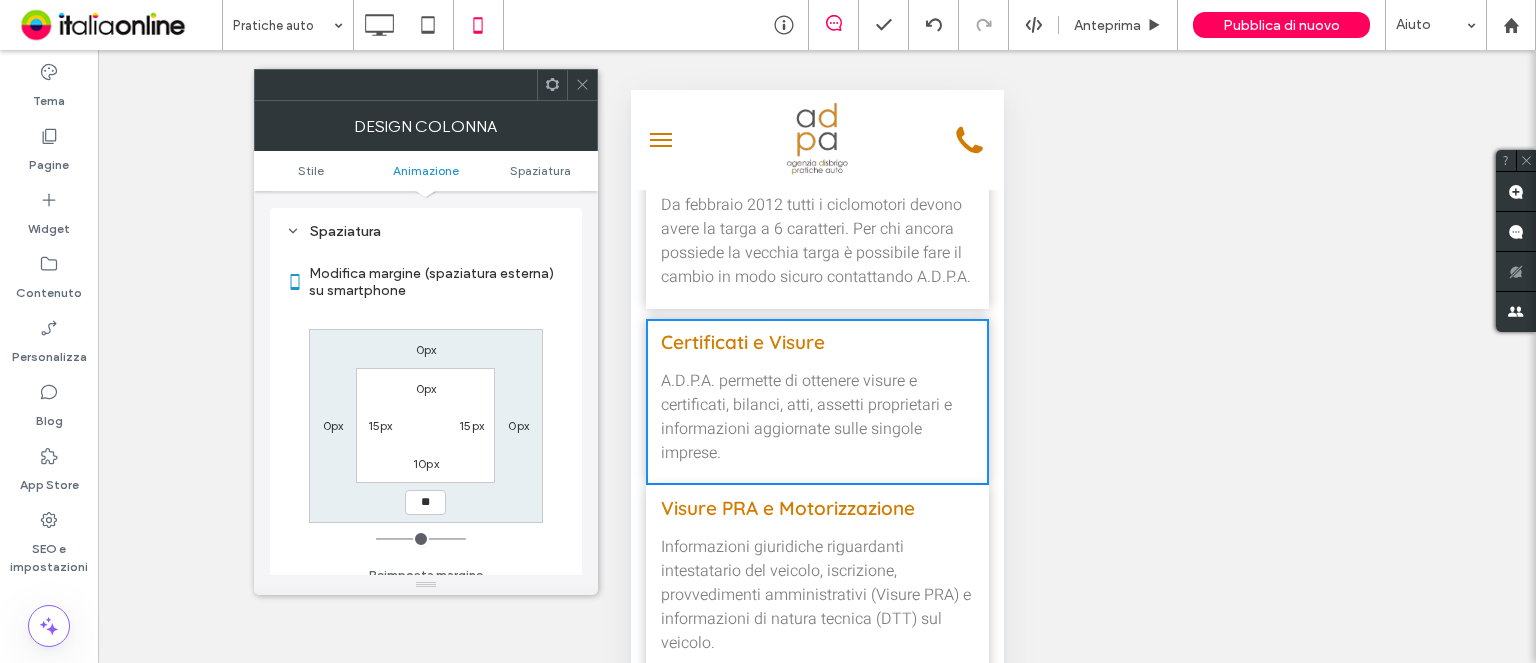 type on "**" 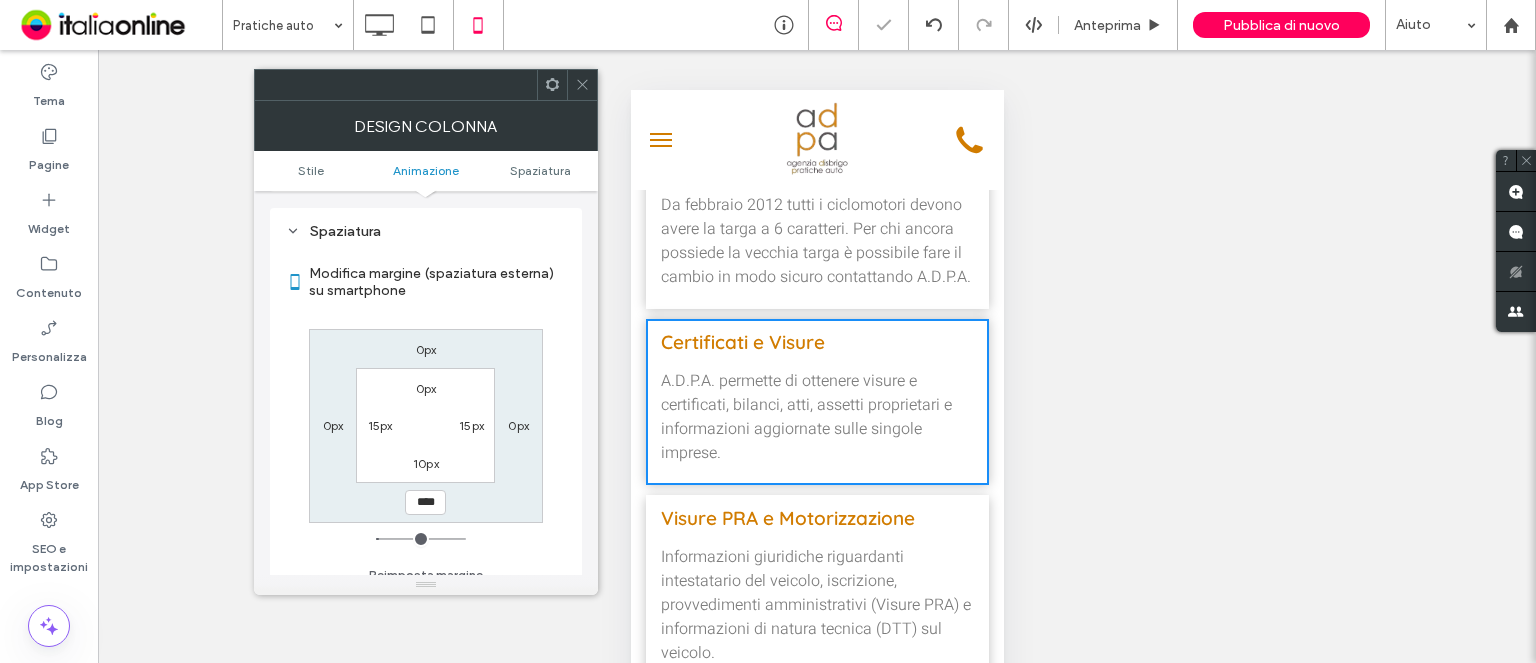 drag, startPoint x: 584, startPoint y: 89, endPoint x: 602, endPoint y: 107, distance: 25.455845 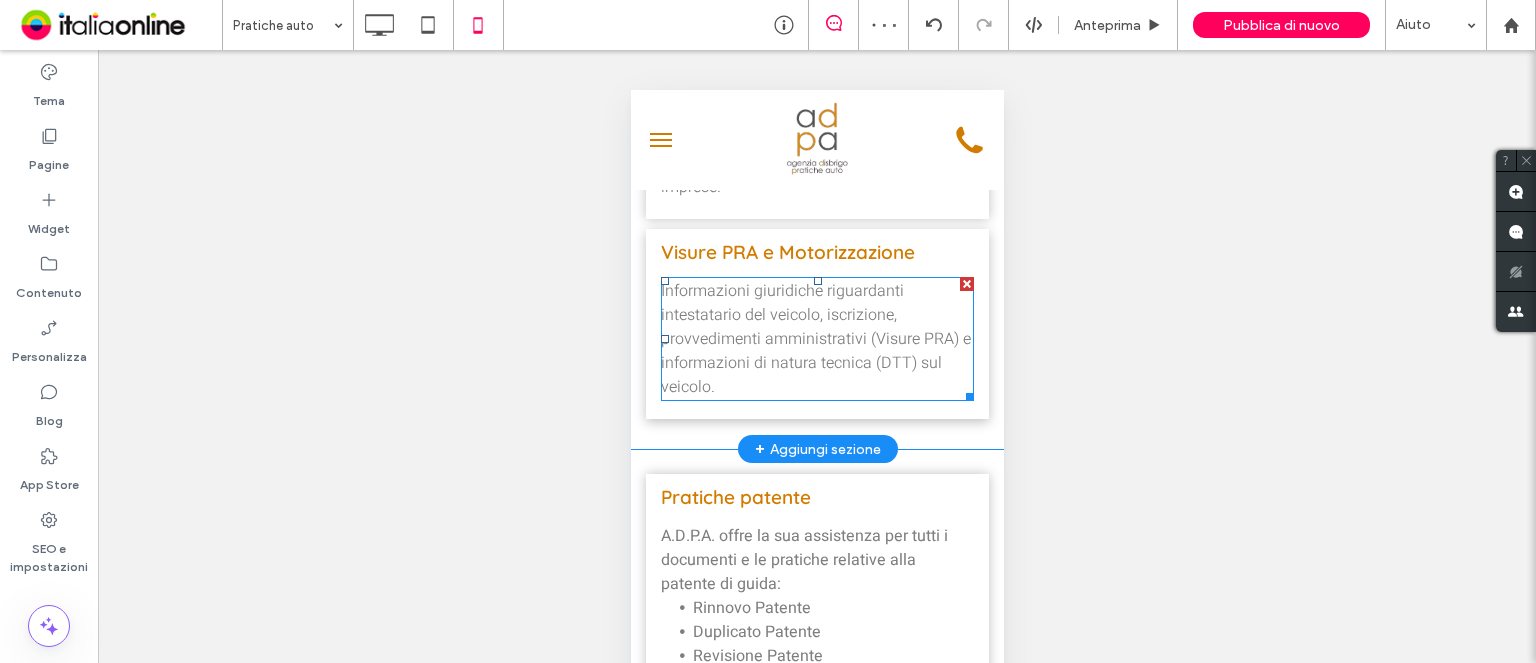 scroll, scrollTop: 1200, scrollLeft: 0, axis: vertical 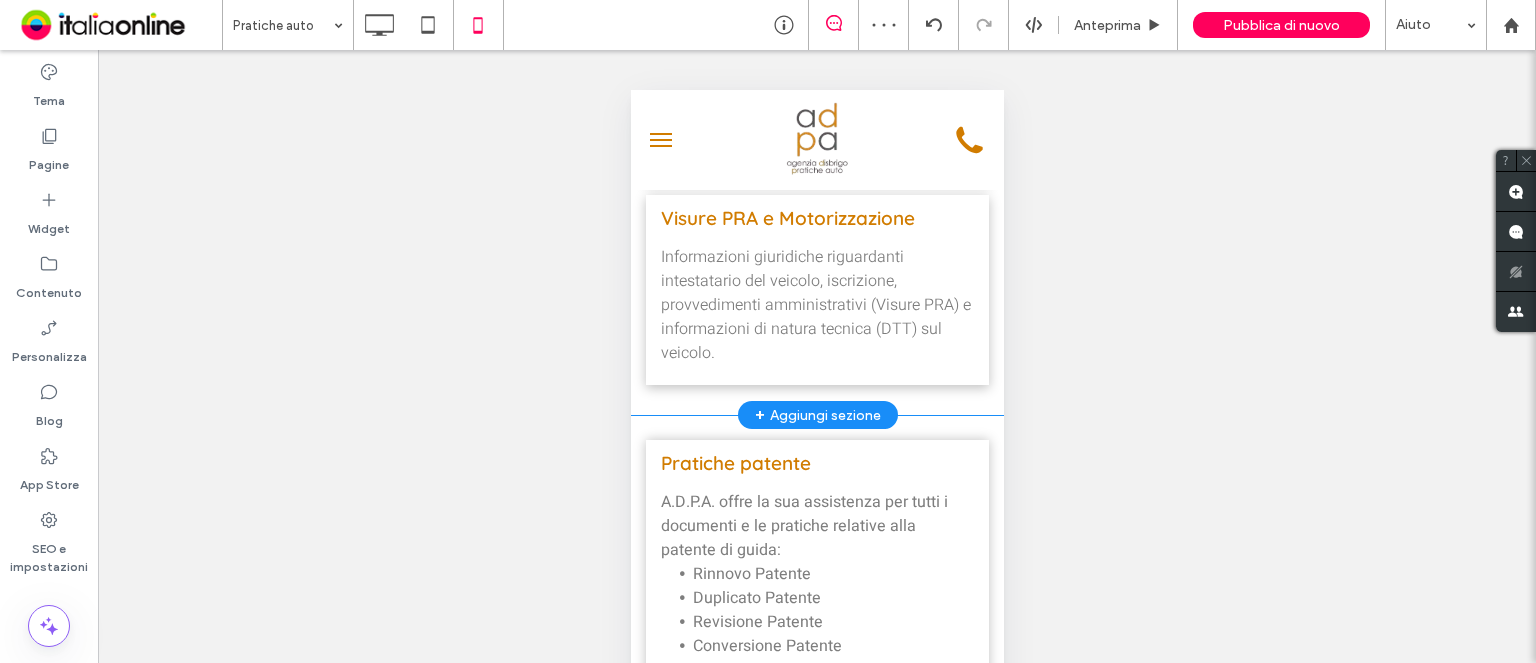 click on "Bollo auto   Il bollo auto è una tassa obbligatoria, da corrispondere nei tempi previsti dalla legge, indipendentemente dal fatto che si utilizzi o meno il veicolo. La proprietà è certificata dai registri del PRA e della Motorizzazione. I proventi del bollo auto vengono versati nelle casse della Regione dove è fissata la residenza del richiedente.
Click To Paste
Targhe ciclomotori   Da febbraio 2012 tutti i ciclomotori devono avere la targa a 6 caratteri. Per chi ancora possiede la vecchia targa è possibile fare il cambio in modo sicuro contattando A.D.P.A.
Click To Paste
Certificati e Visure   A.D.P.A. permette di ottenere visure e certificati, bilanci, atti, assetti proprietari e informazioni aggiornate sulle singole imprese.
Click To Paste
Visure PRA e Motorizzazione   Informazioni giuridiche riguardanti intestatario del veicolo, iscrizione, provvedimenti amministrativi (Visure PRA) e informazioni di natura tecnica (DTT) sul veicolo.
Click To Paste     +" at bounding box center [816, -20] 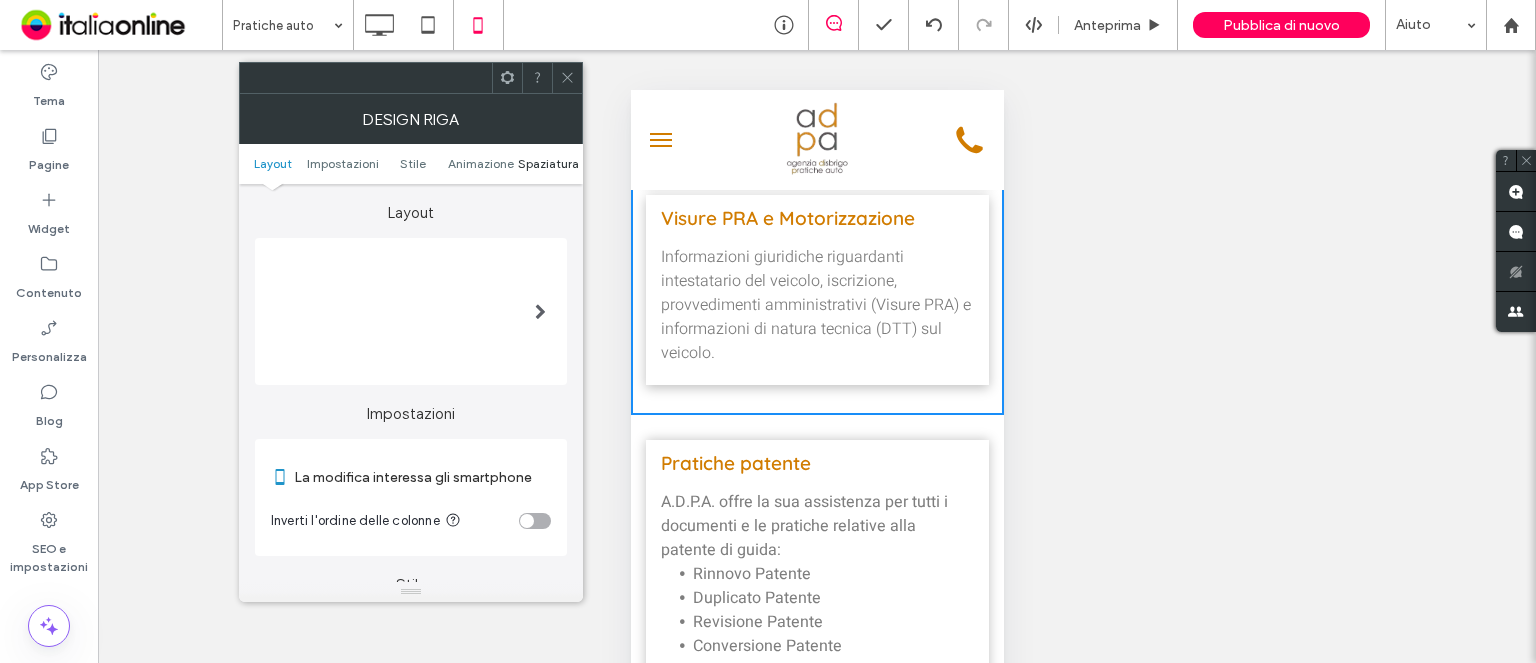click on "Spaziatura" at bounding box center [548, 163] 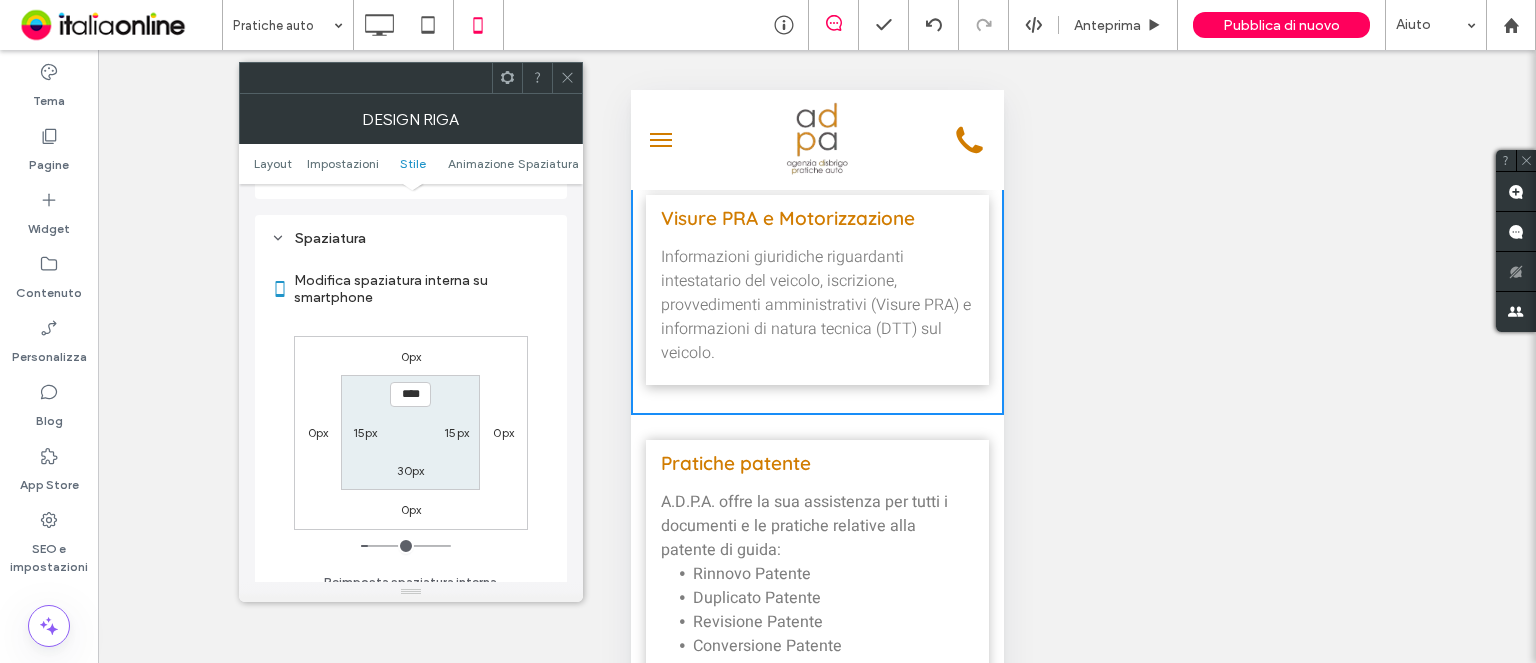 scroll, scrollTop: 766, scrollLeft: 0, axis: vertical 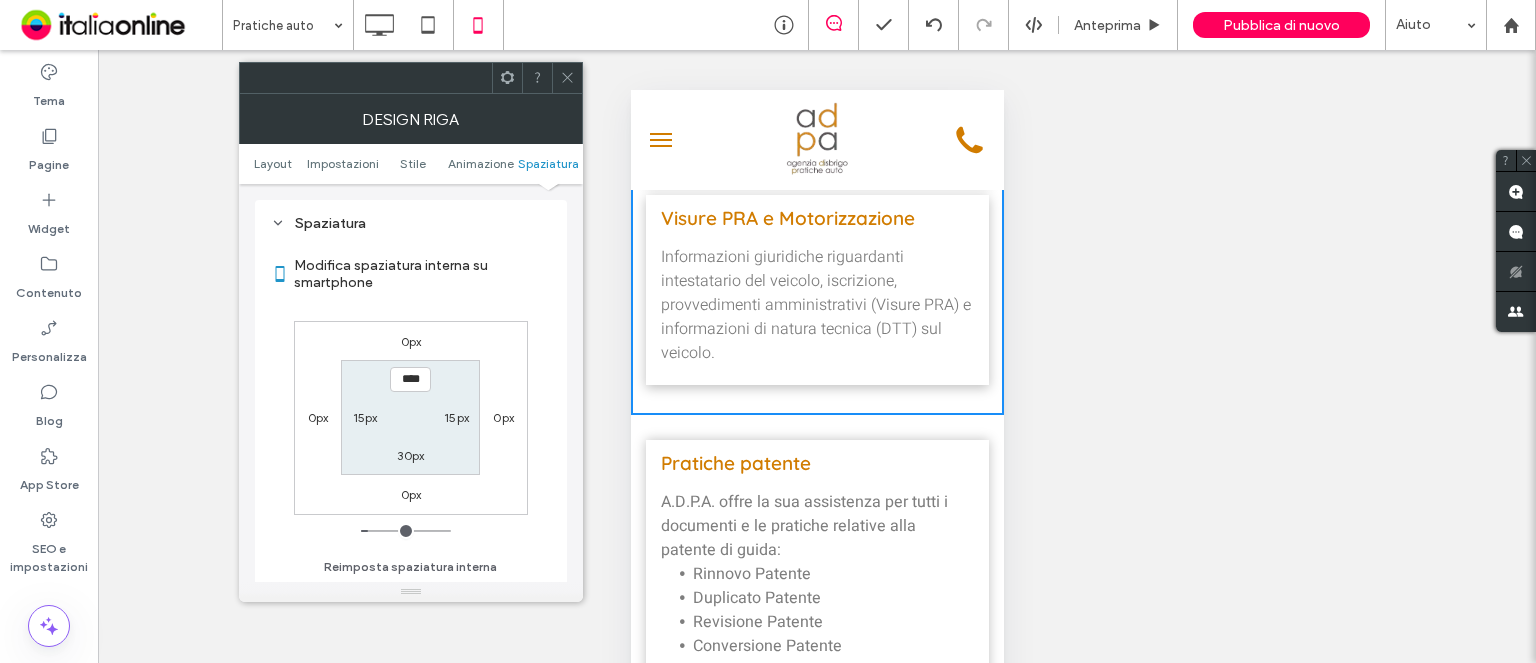 click on "30px" at bounding box center (410, 455) 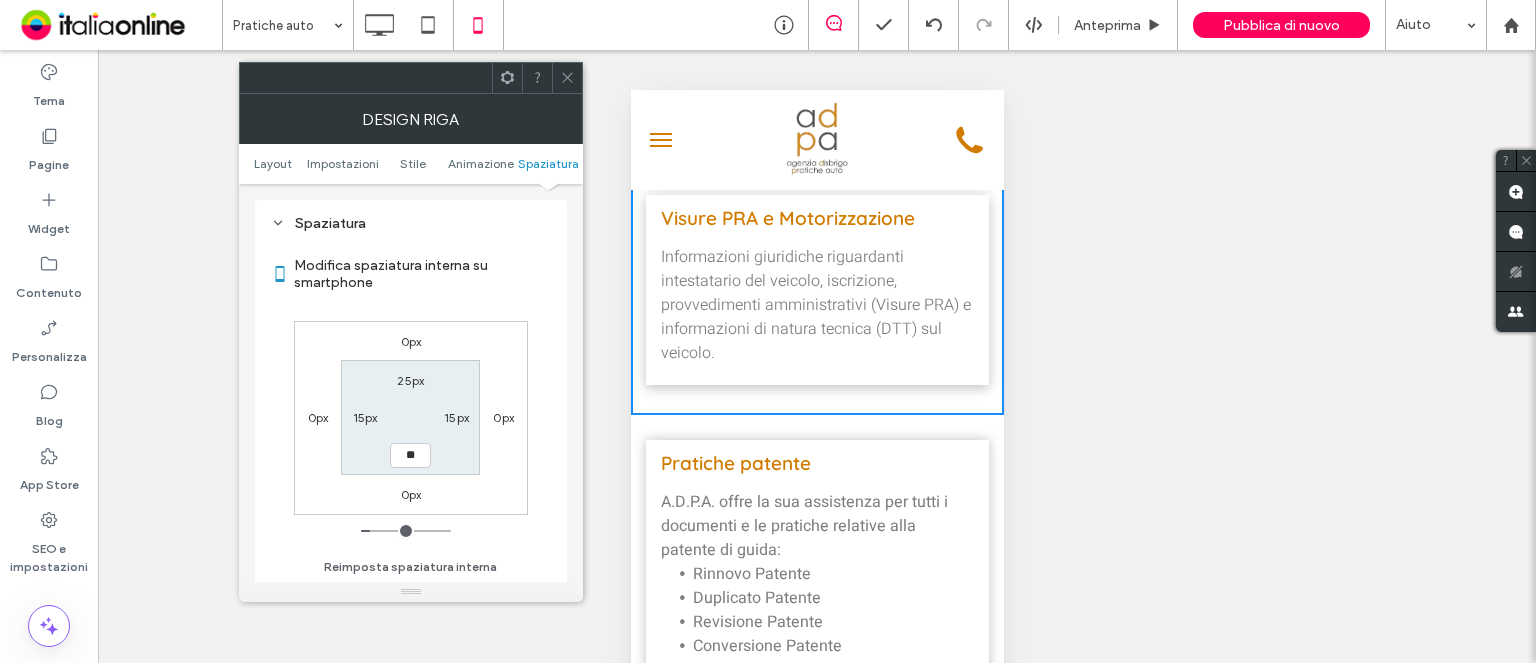 type on "**" 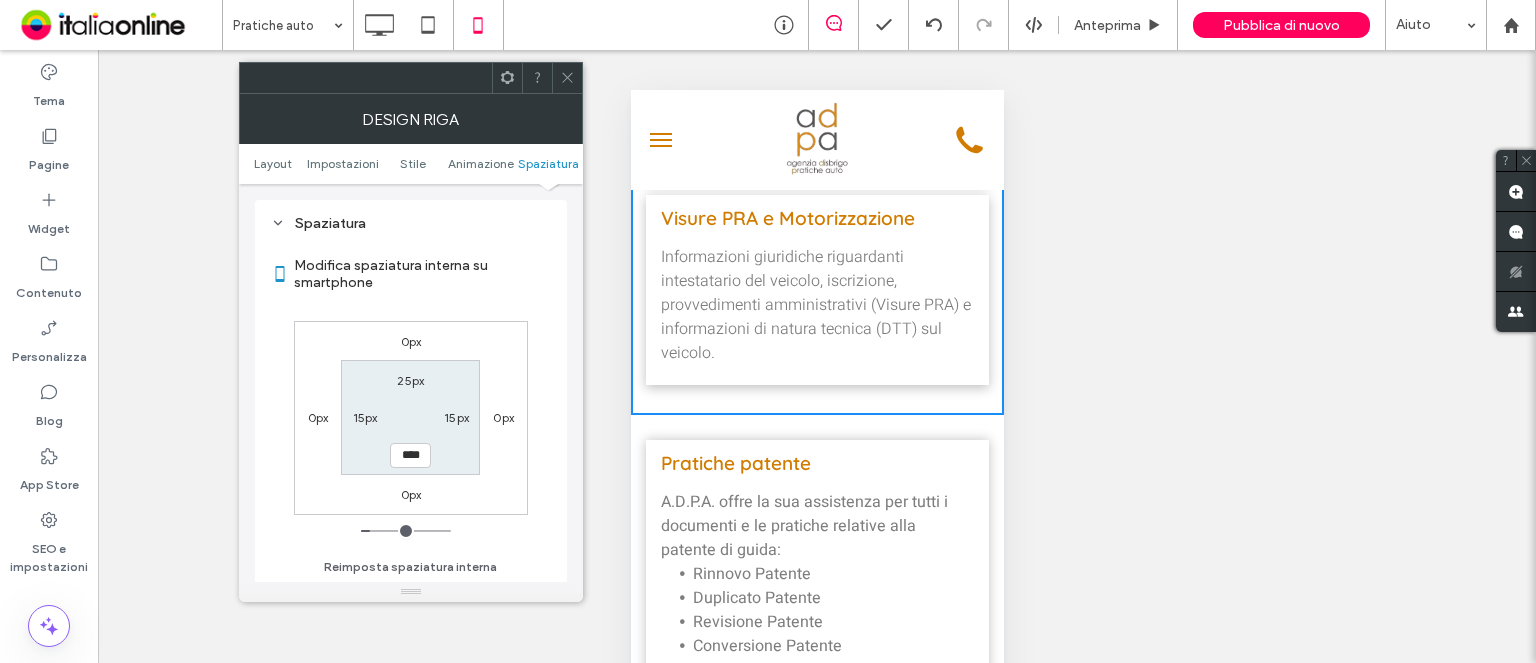 scroll, scrollTop: 1180, scrollLeft: 0, axis: vertical 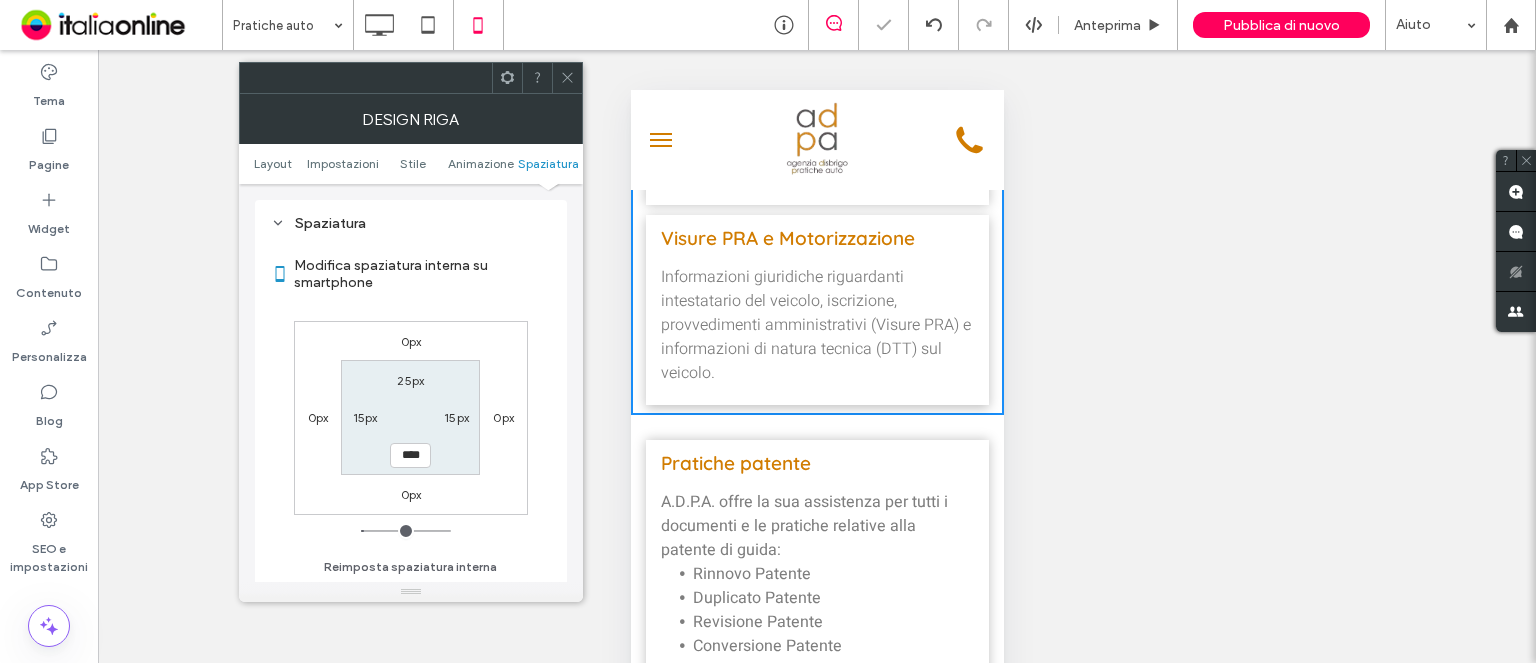 click 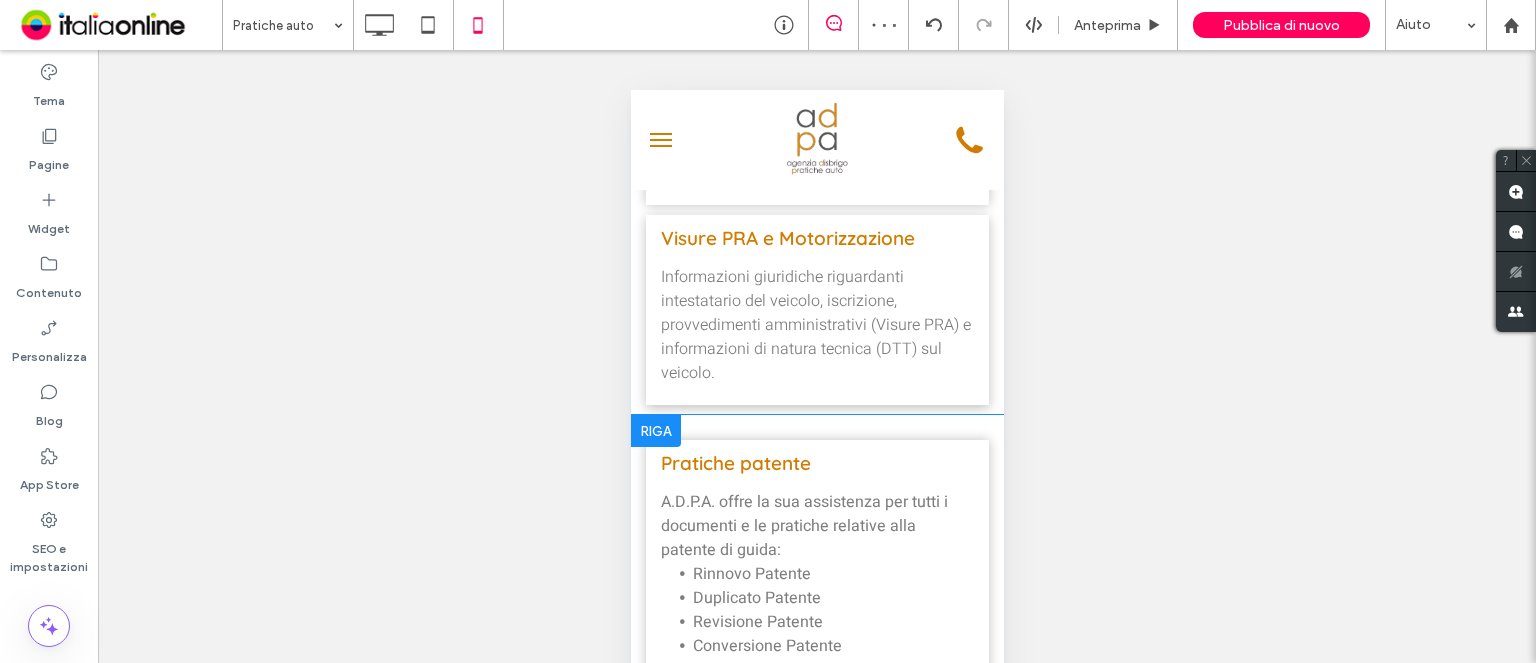 click at bounding box center [655, 431] 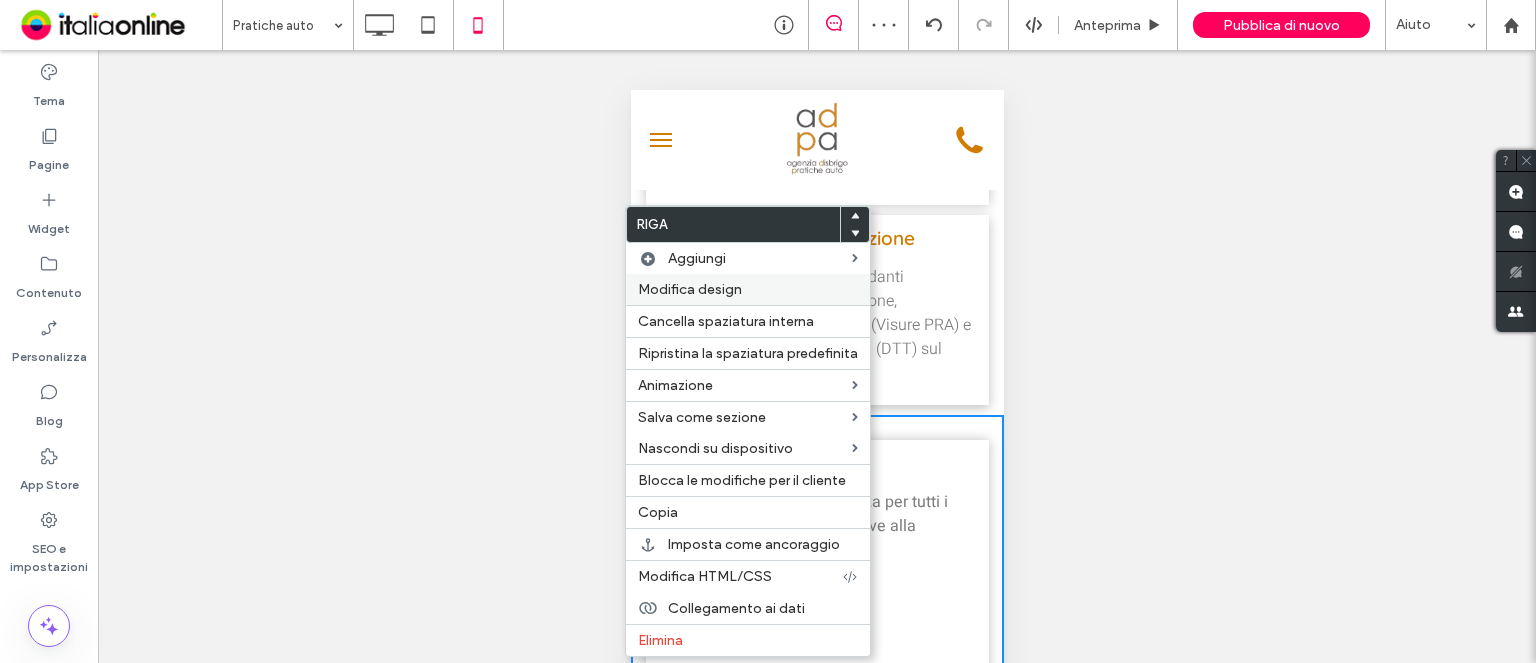 click on "Modifica design" at bounding box center [690, 289] 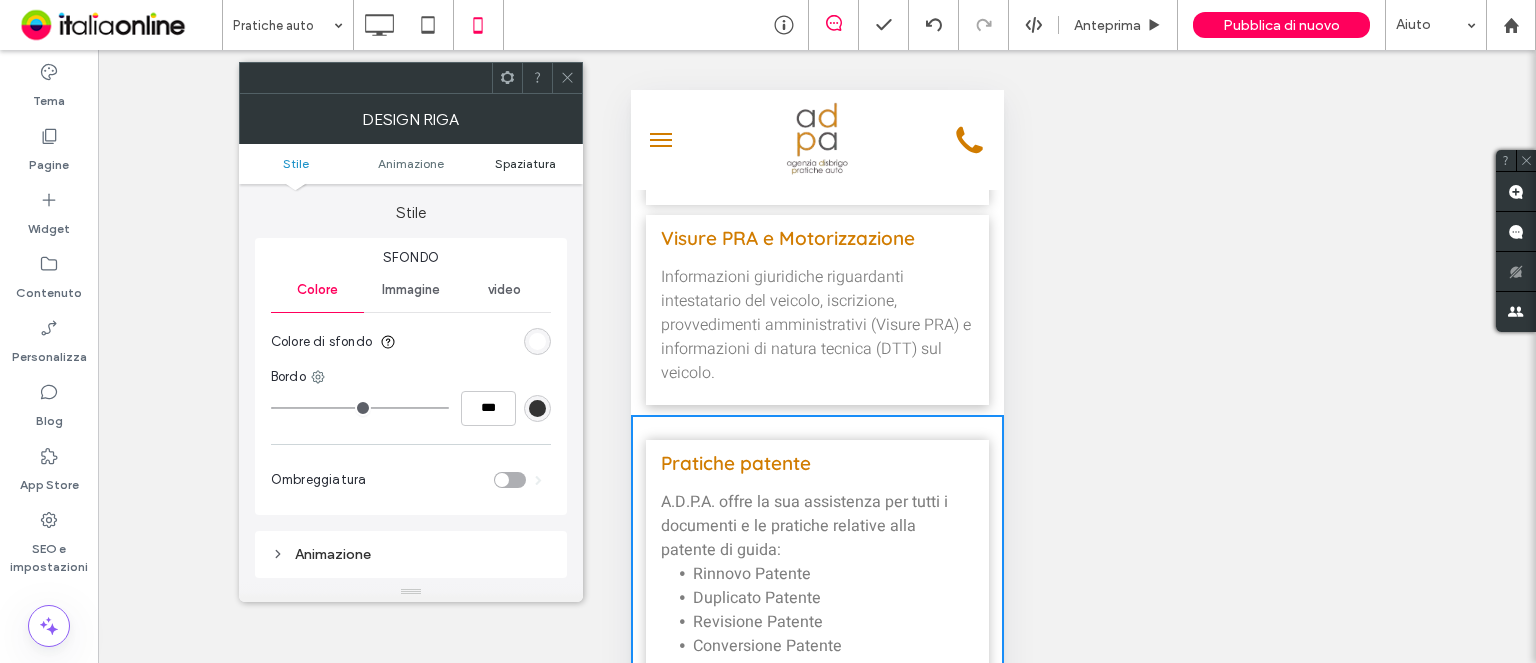 click on "Spaziatura" at bounding box center [525, 163] 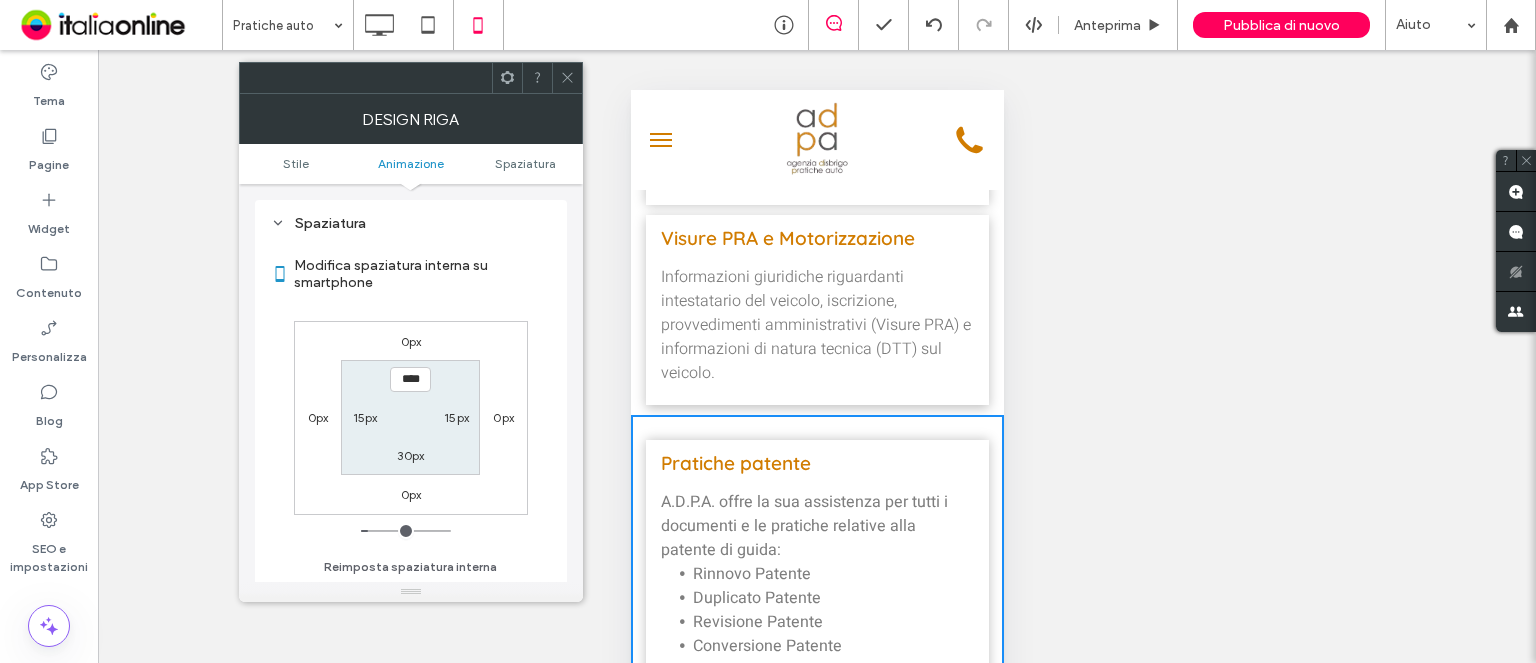 scroll, scrollTop: 394, scrollLeft: 0, axis: vertical 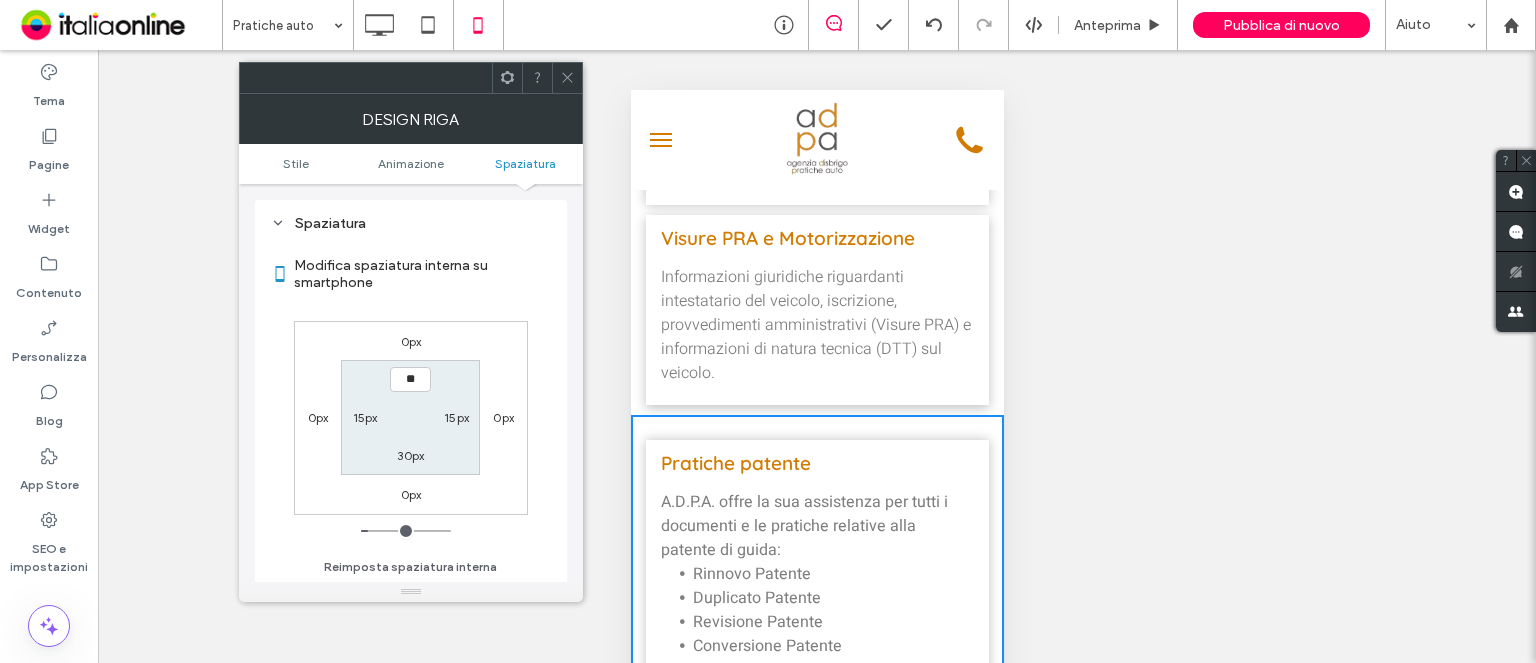 type on "****" 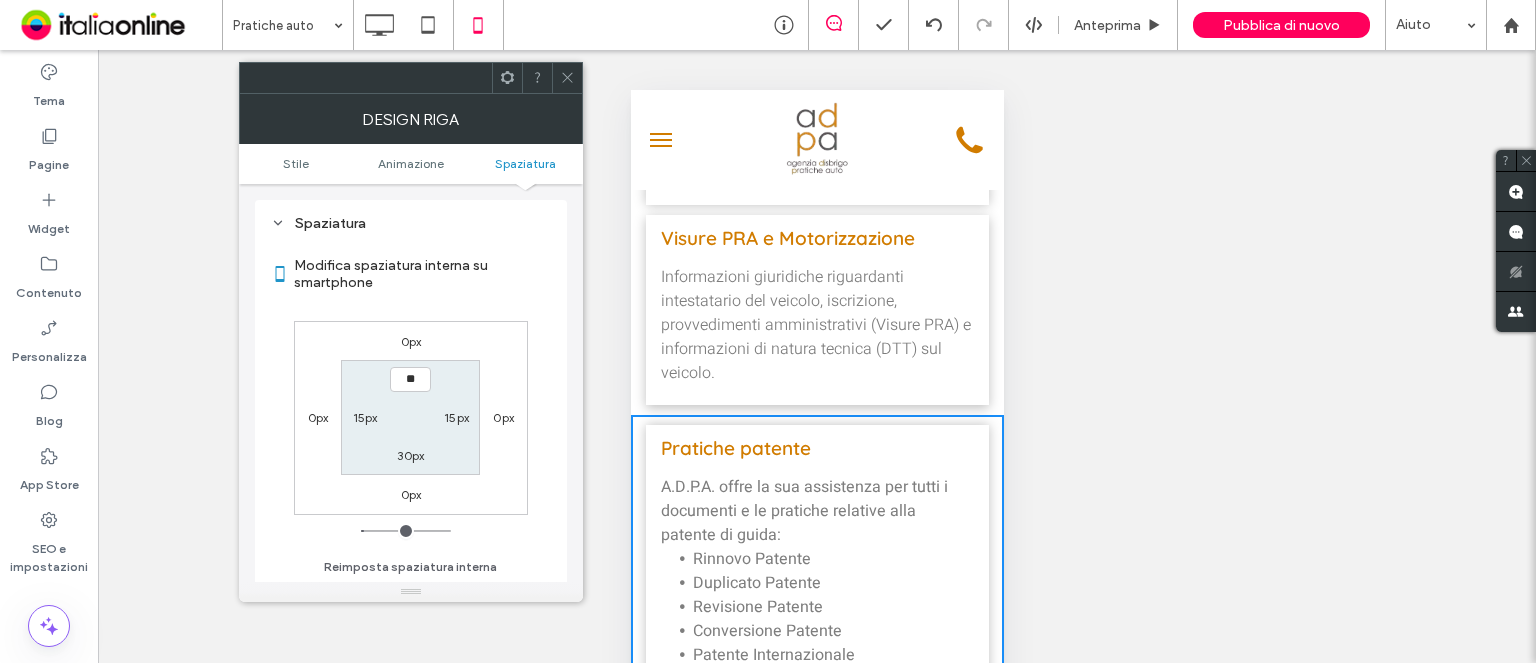click on "**" at bounding box center (410, 379) 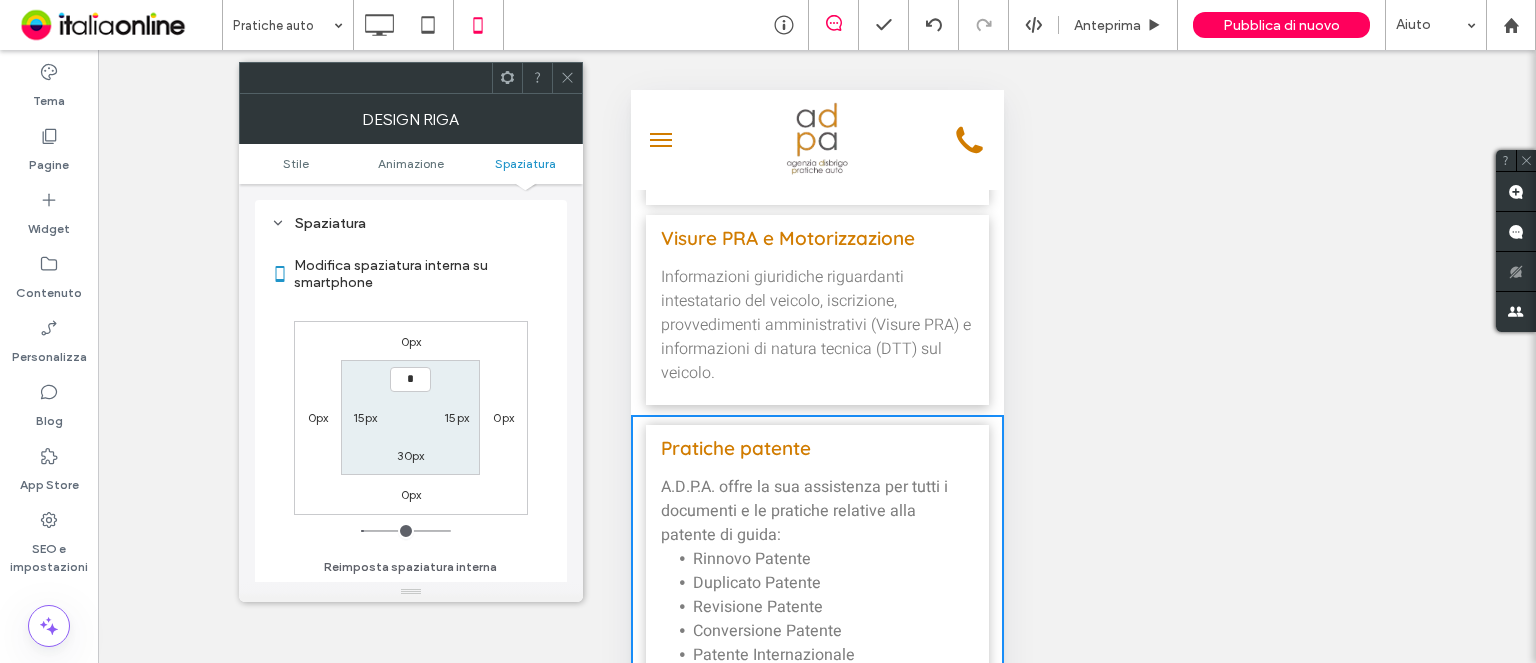 type on "***" 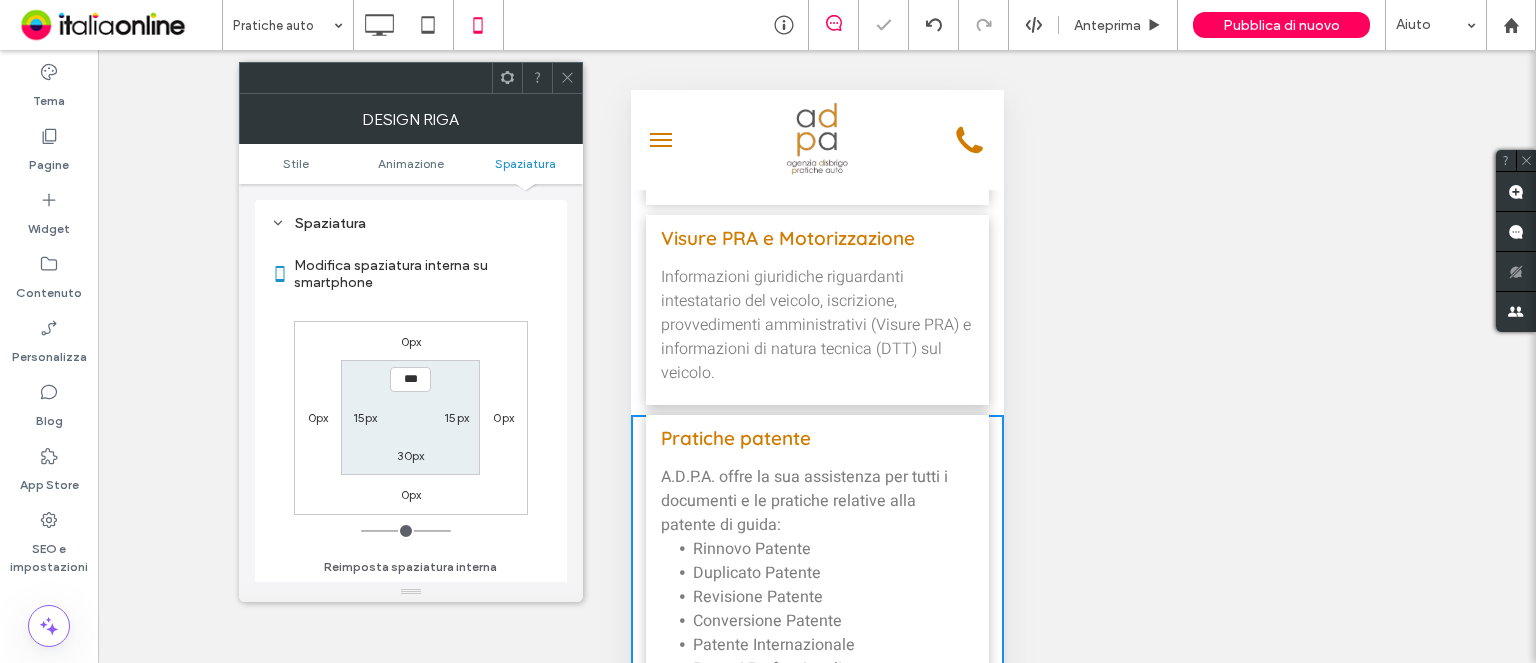 click 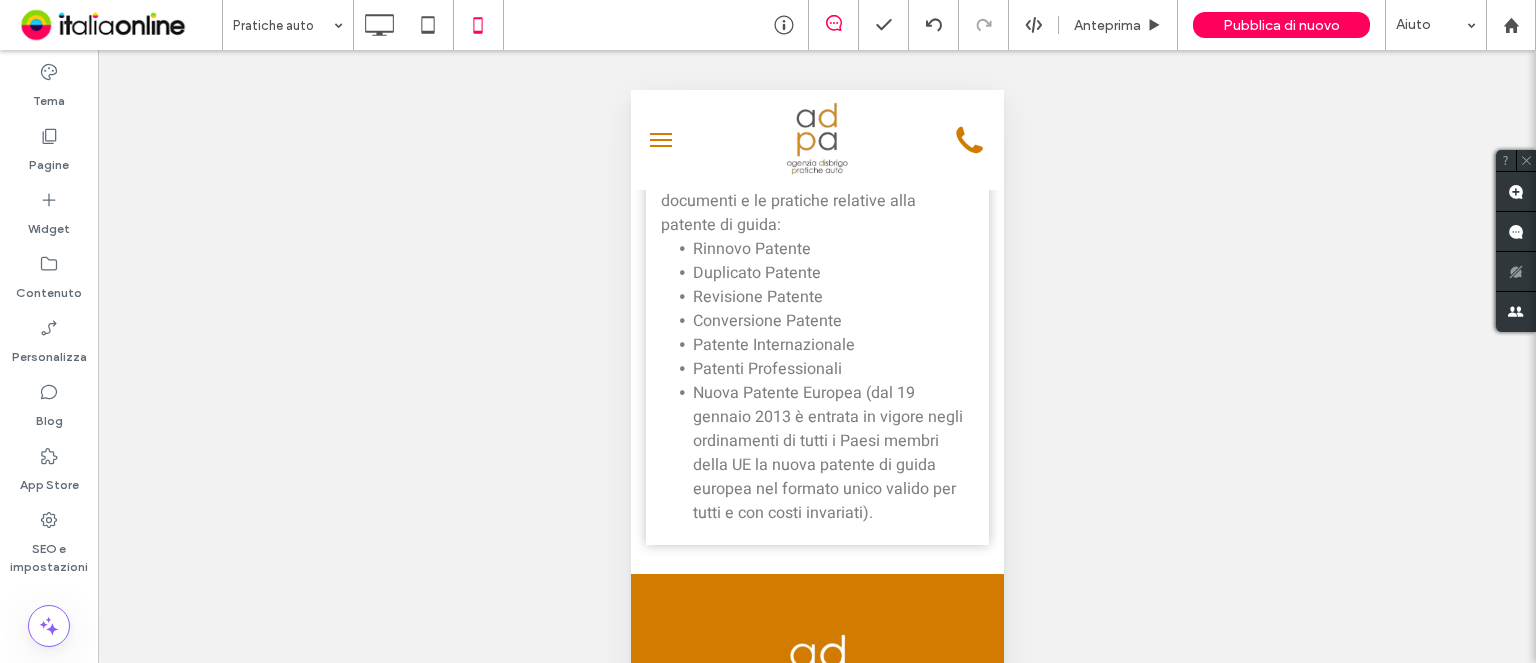 scroll, scrollTop: 1180, scrollLeft: 0, axis: vertical 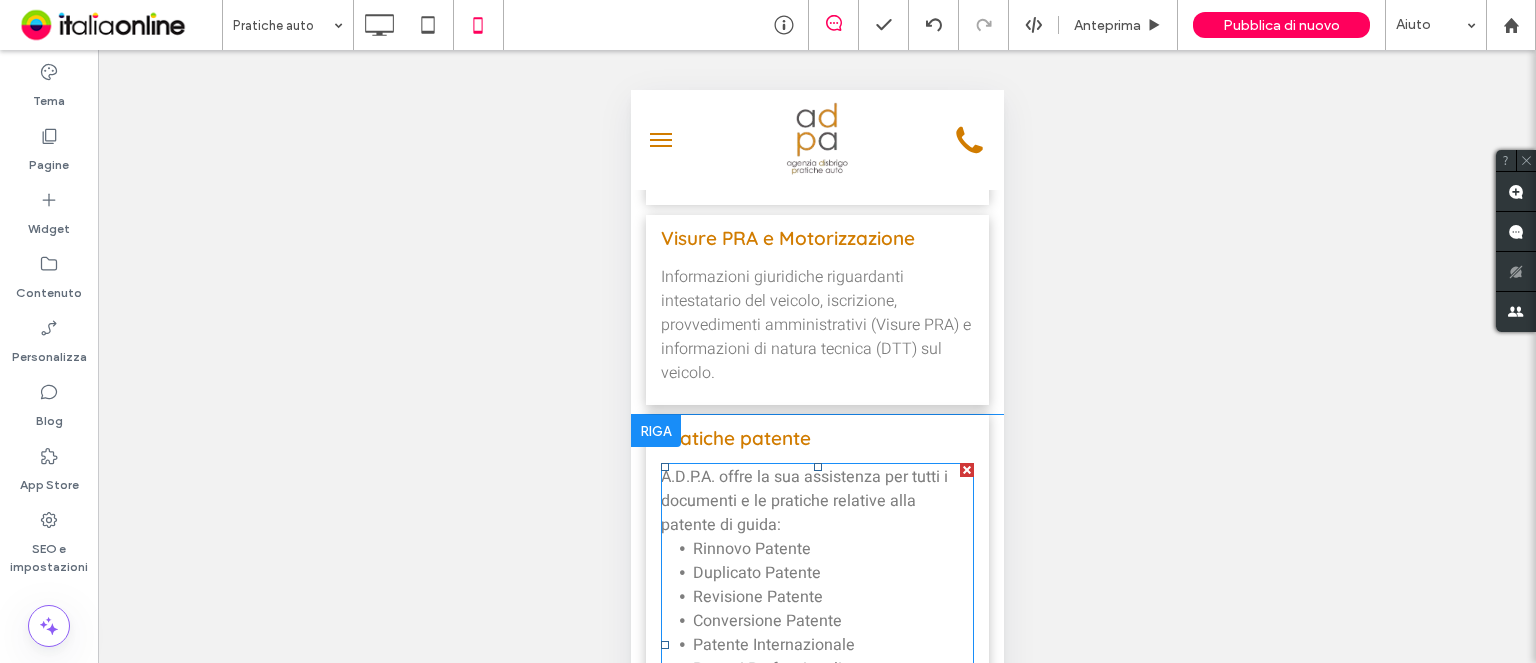 click on "A.D.P.A. offre la sua assistenza per tutti i documenti e le pratiche relative alla patente di guida:" at bounding box center (816, 501) 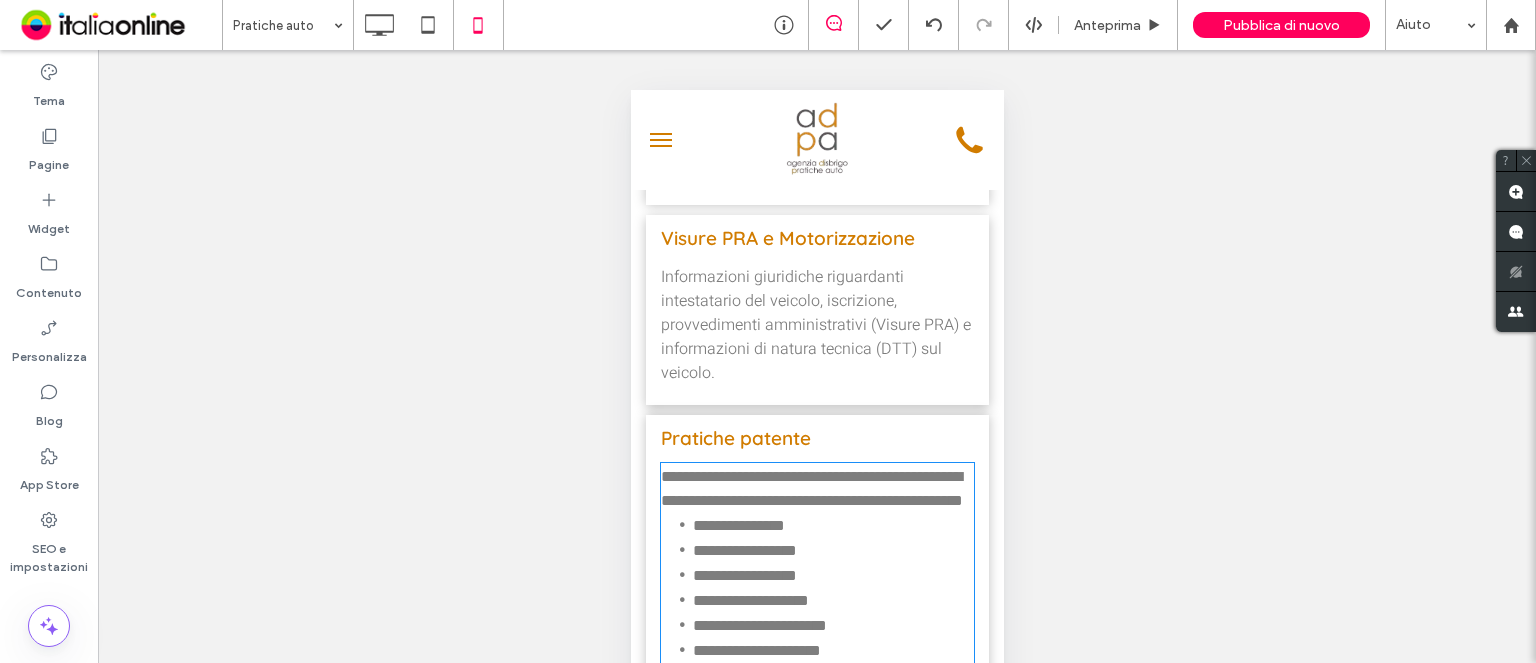 type on "*****" 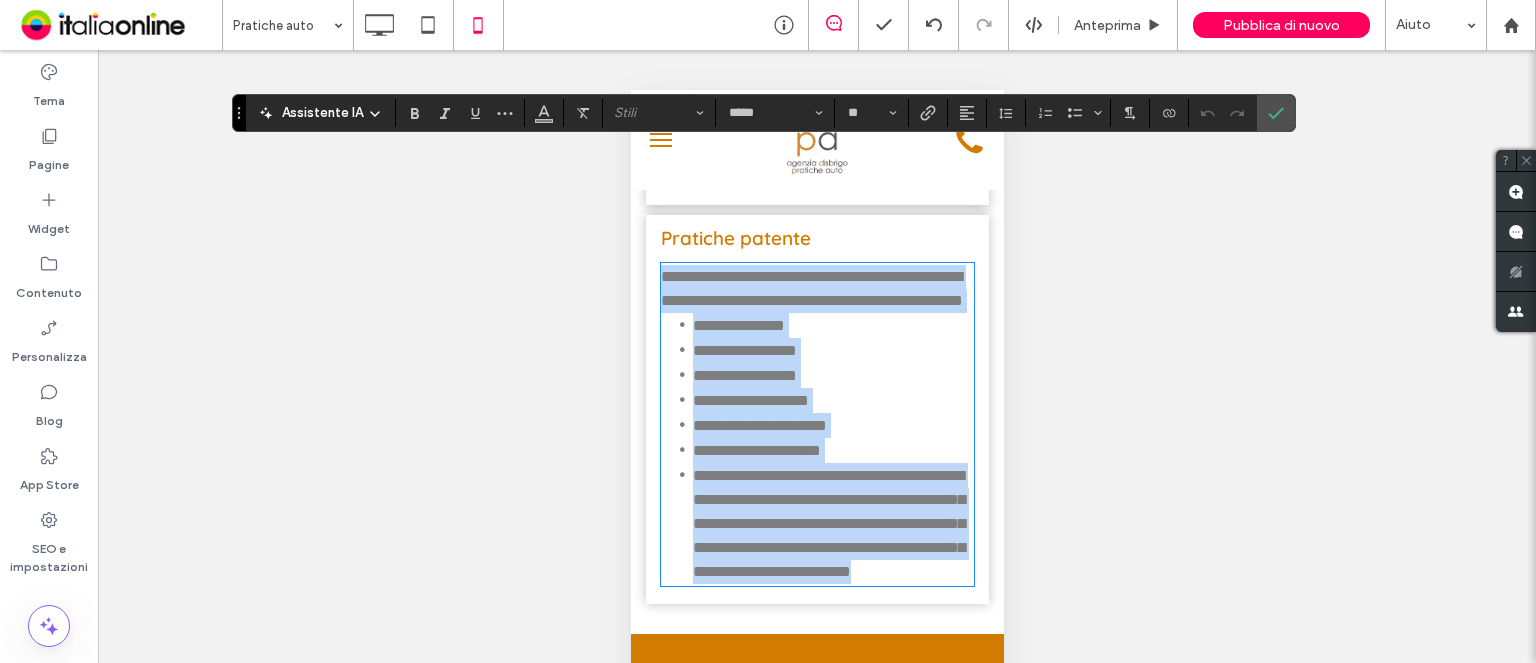 scroll, scrollTop: 89, scrollLeft: 0, axis: vertical 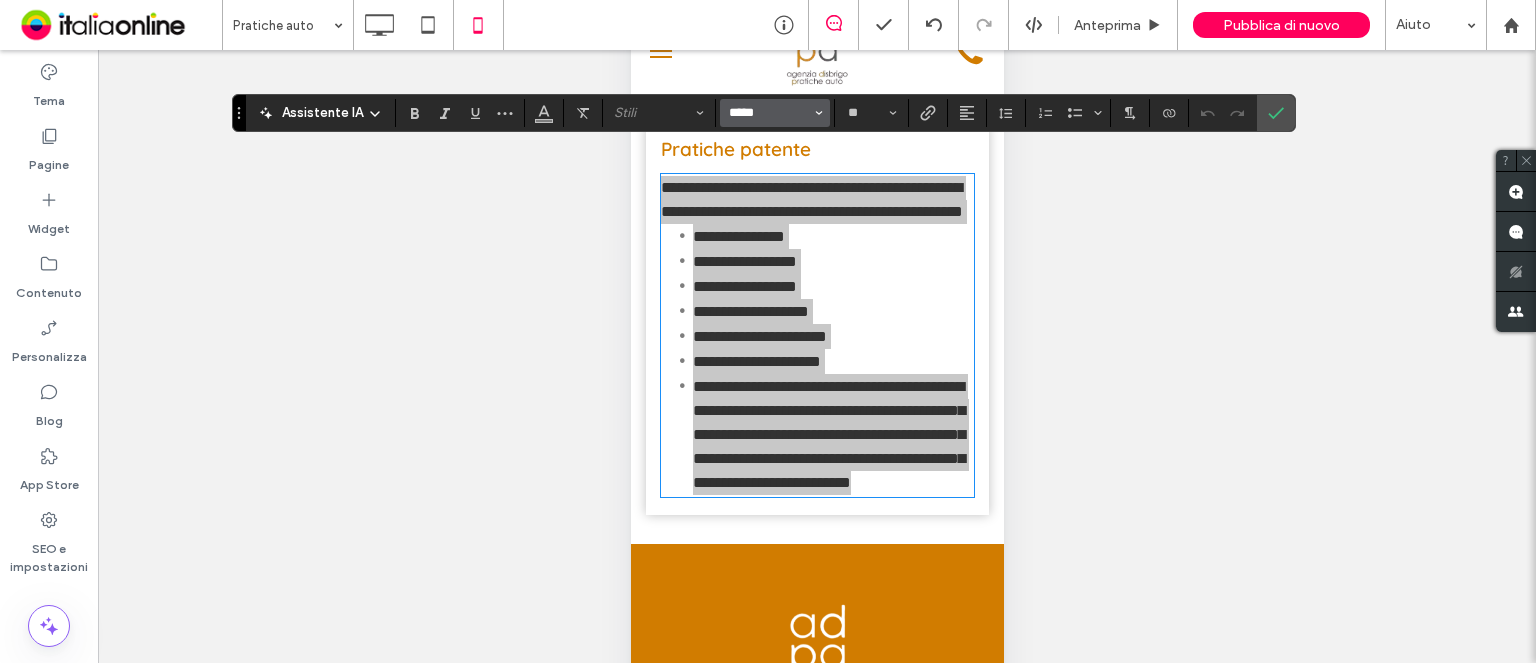 click on "*****" at bounding box center [769, 113] 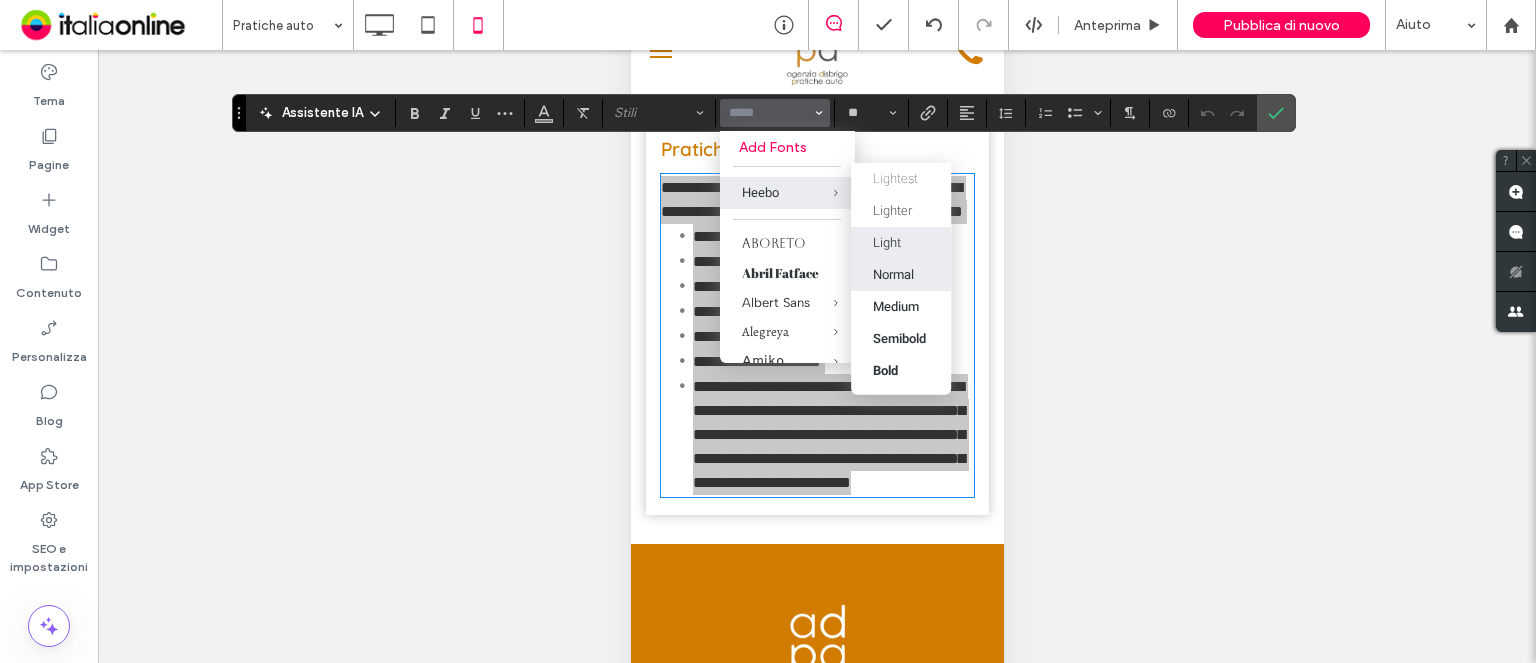 drag, startPoint x: 883, startPoint y: 239, endPoint x: 1260, endPoint y: 167, distance: 383.81375 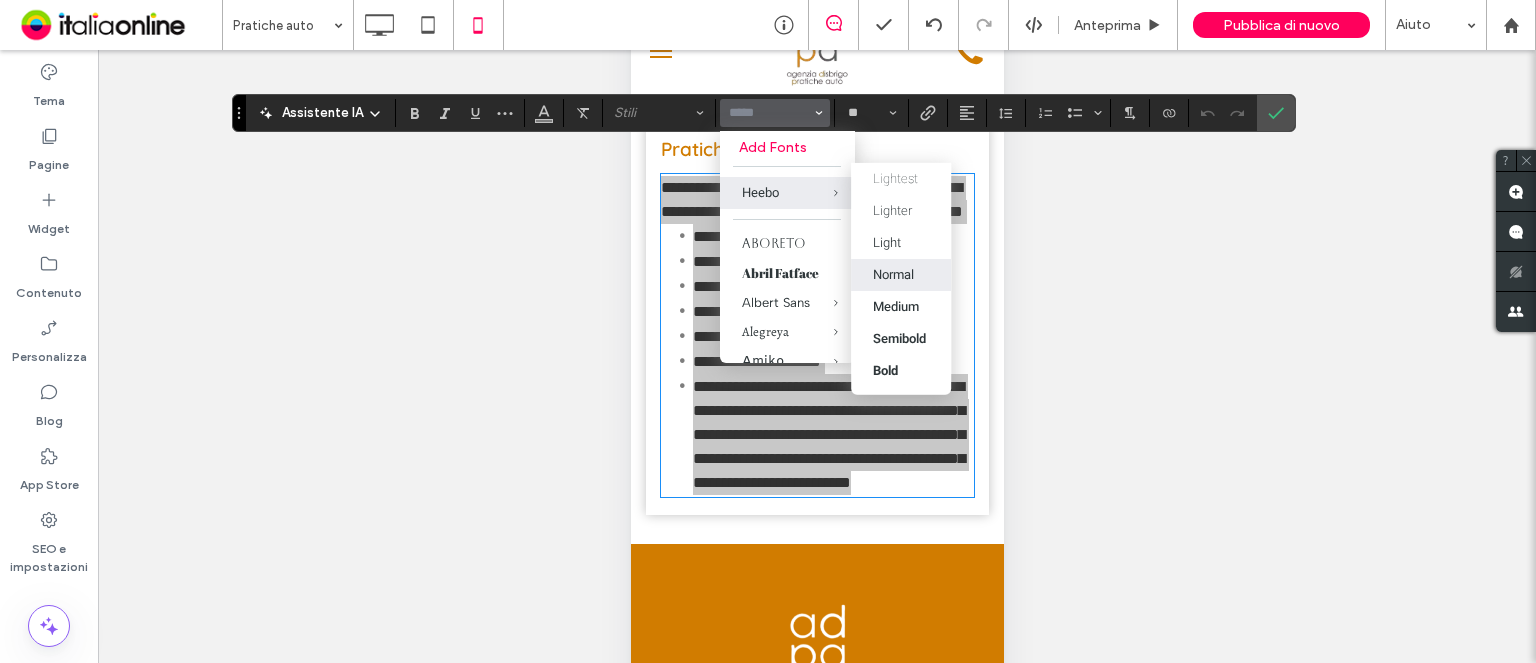 click on "Light" at bounding box center (887, 242) 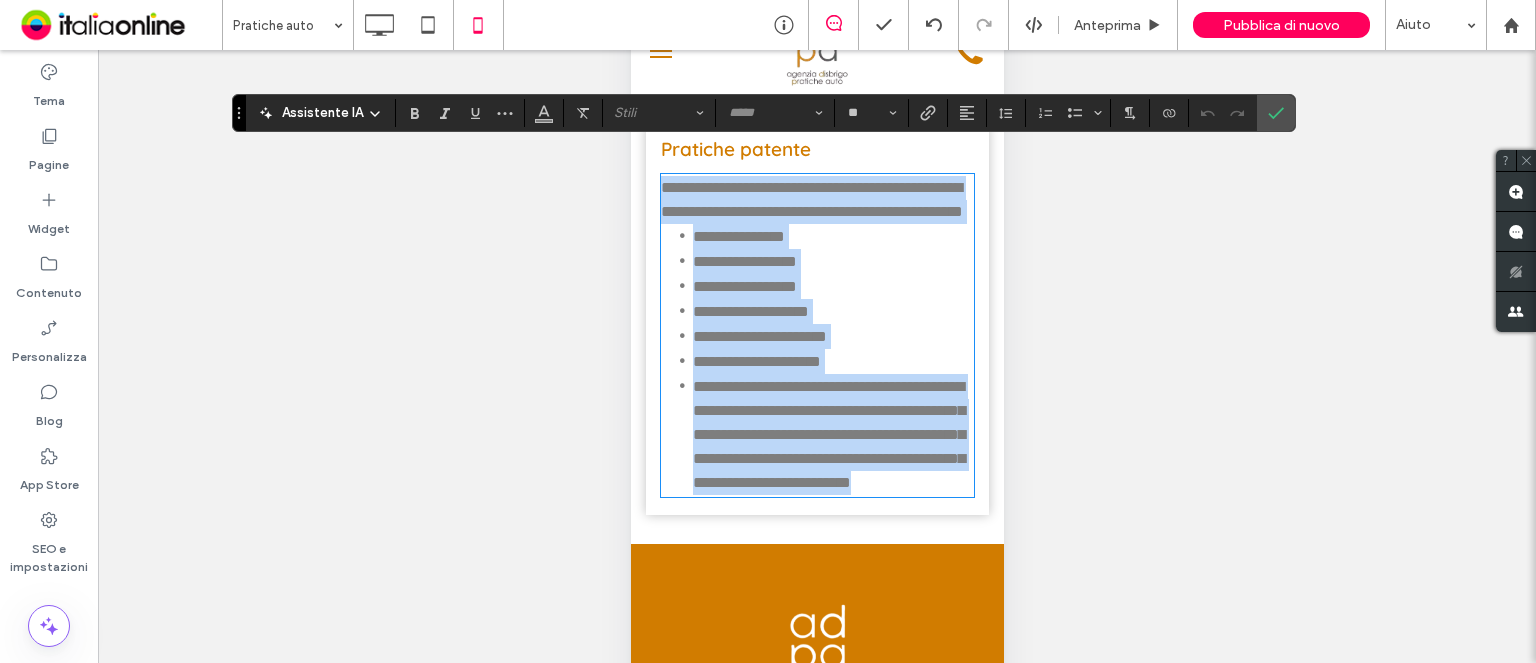 type on "*****" 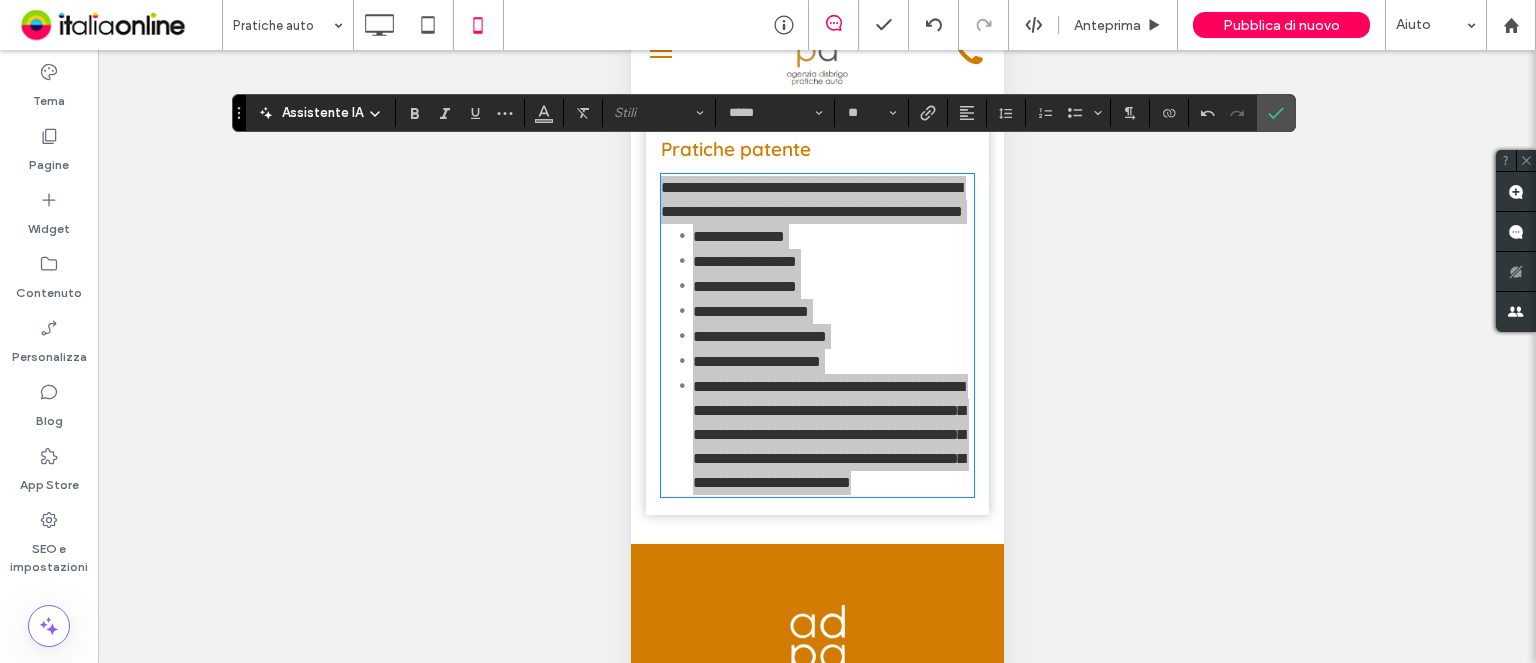 drag, startPoint x: 1272, startPoint y: 119, endPoint x: 1045, endPoint y: 167, distance: 232.0194 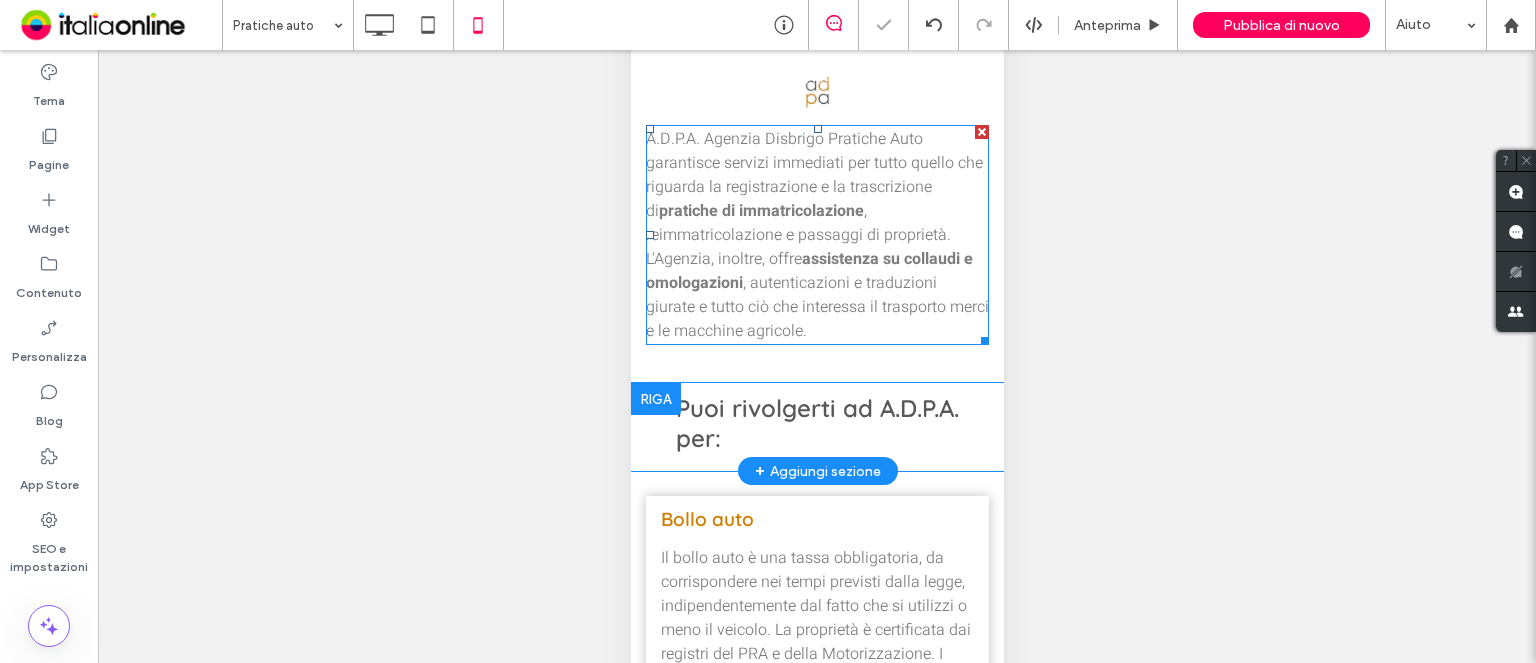 scroll, scrollTop: 0, scrollLeft: 0, axis: both 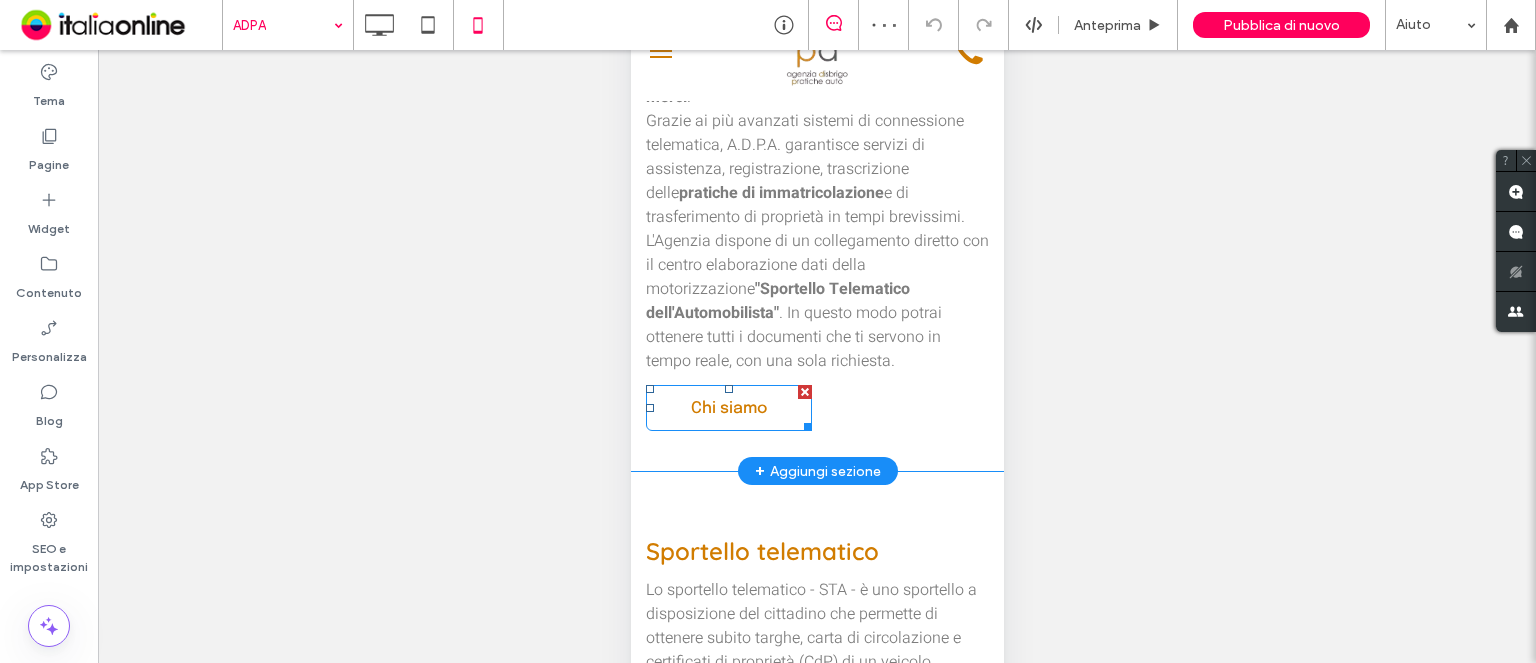 click at bounding box center [804, 392] 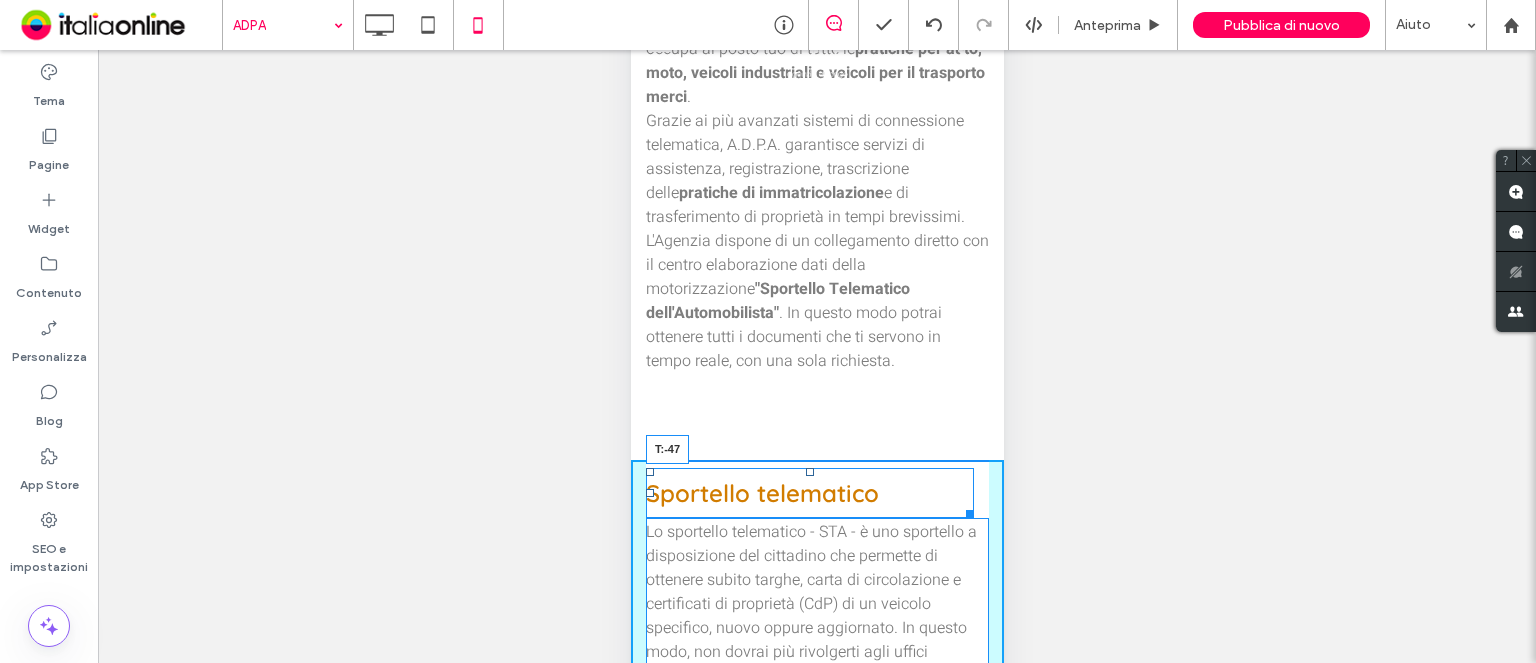 drag, startPoint x: 806, startPoint y: 470, endPoint x: 807, endPoint y: 412, distance: 58.00862 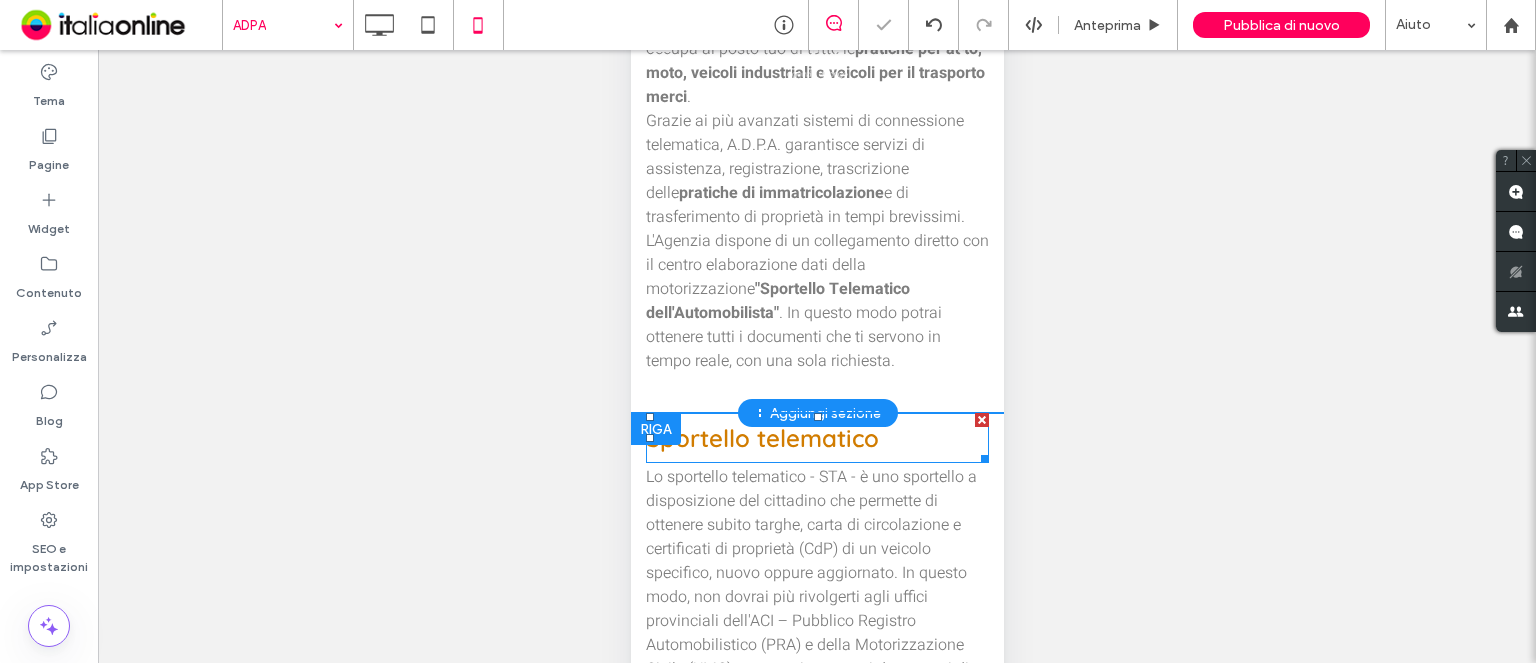 click on "Sportello telematico" at bounding box center (761, 438) 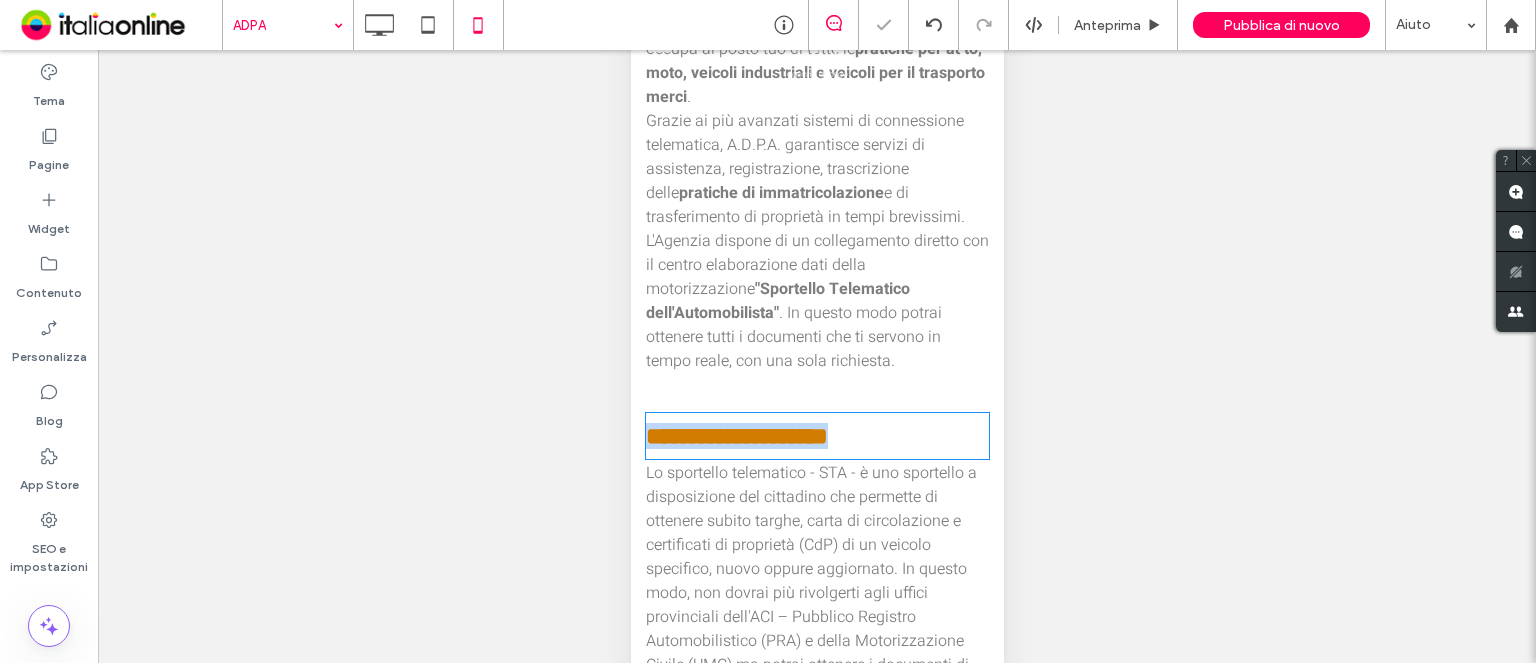 type on "*********" 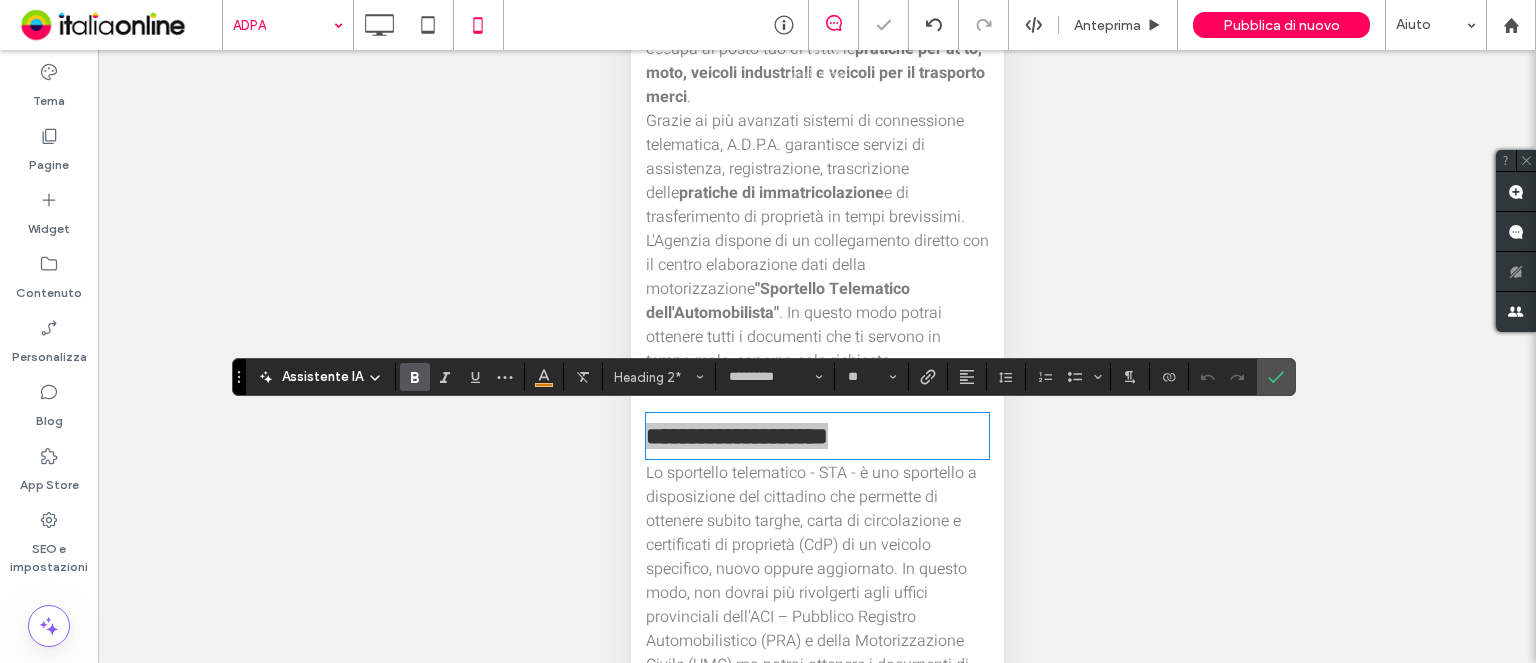 click 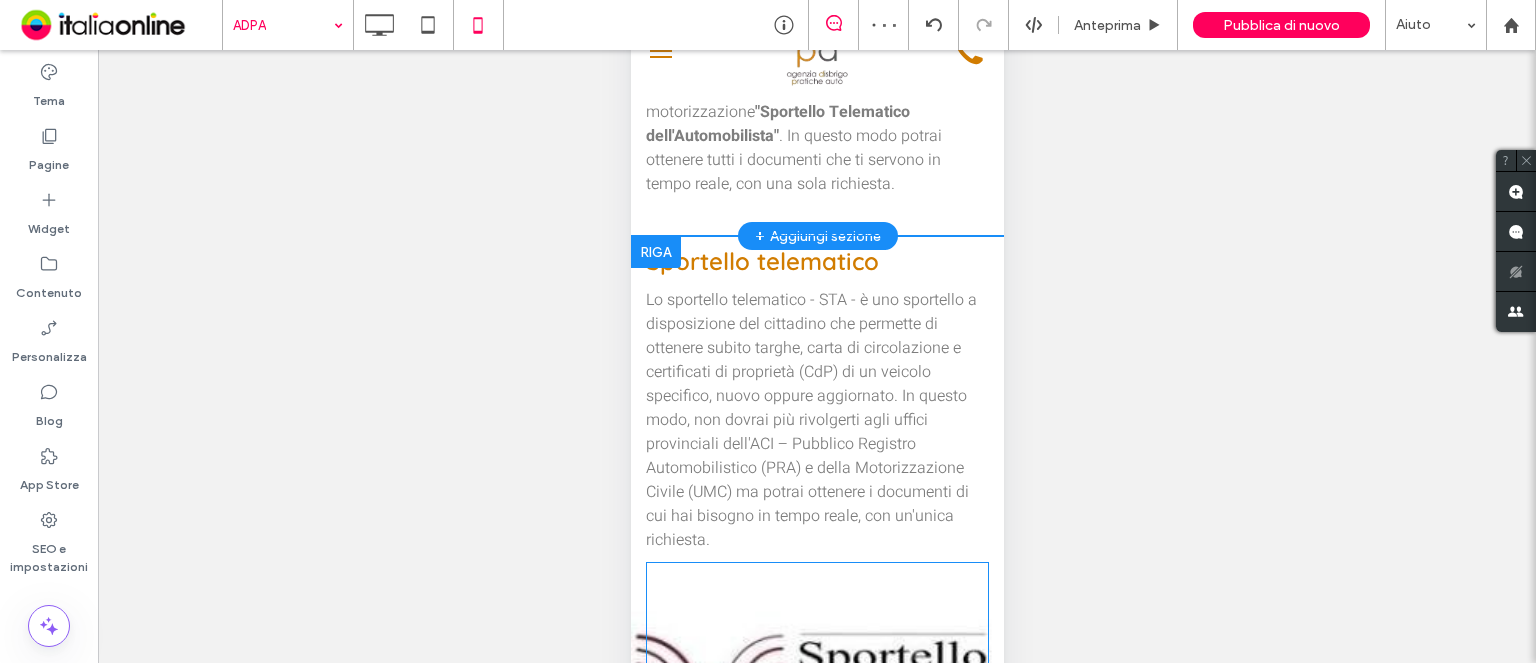 scroll, scrollTop: 700, scrollLeft: 0, axis: vertical 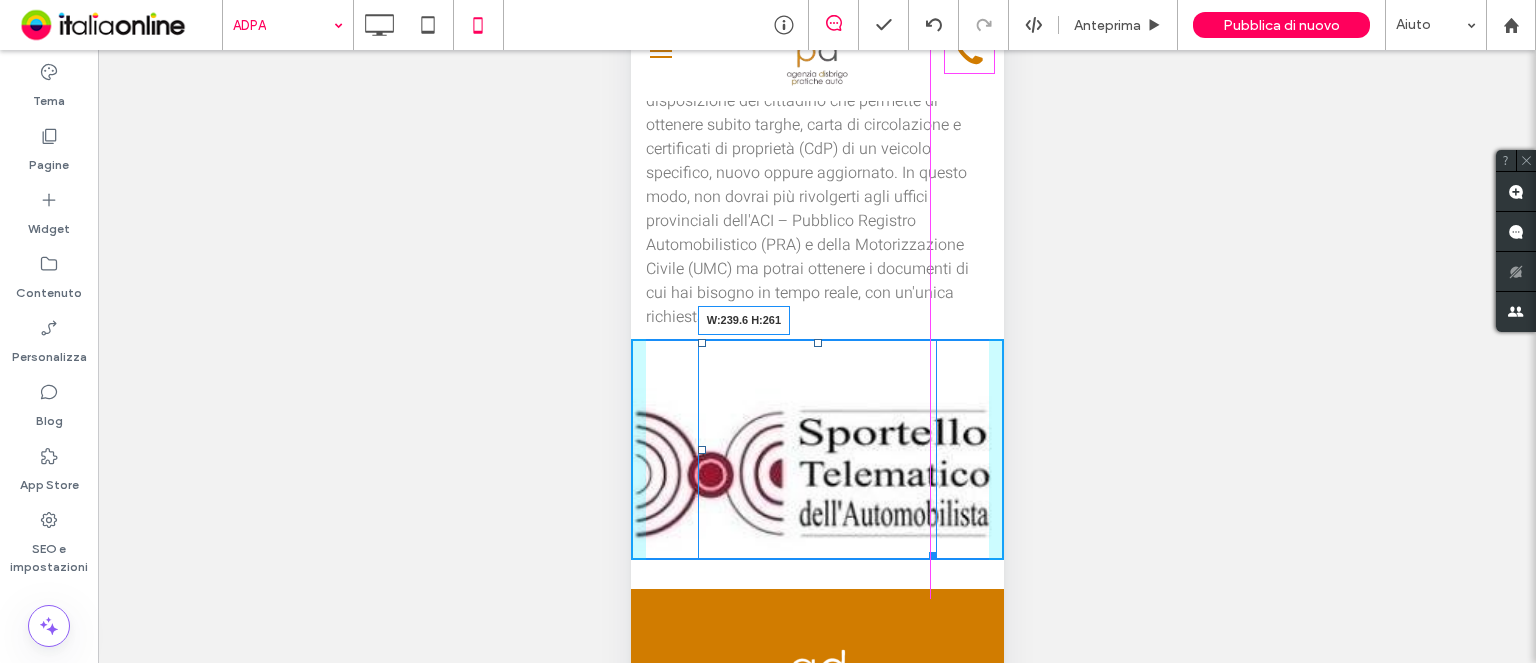 drag, startPoint x: 963, startPoint y: 546, endPoint x: 1518, endPoint y: 548, distance: 555.0036 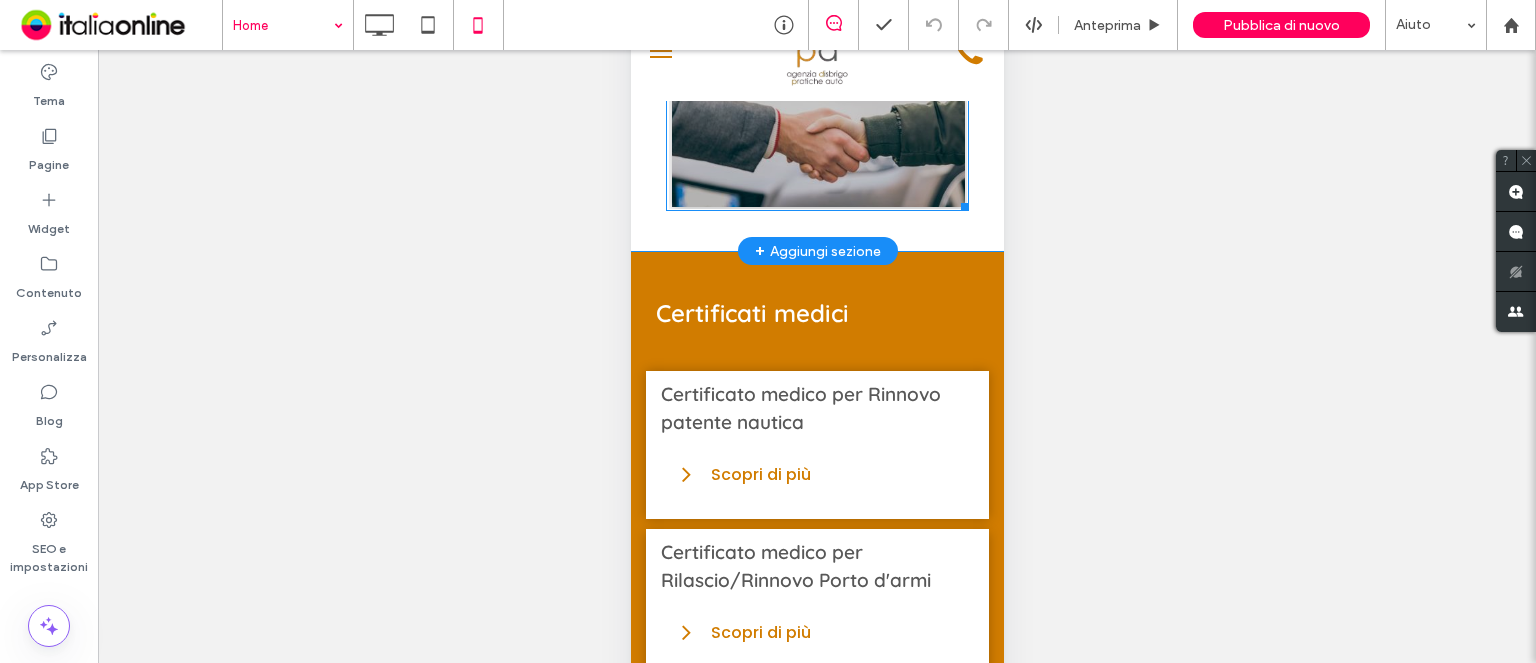 scroll, scrollTop: 2200, scrollLeft: 0, axis: vertical 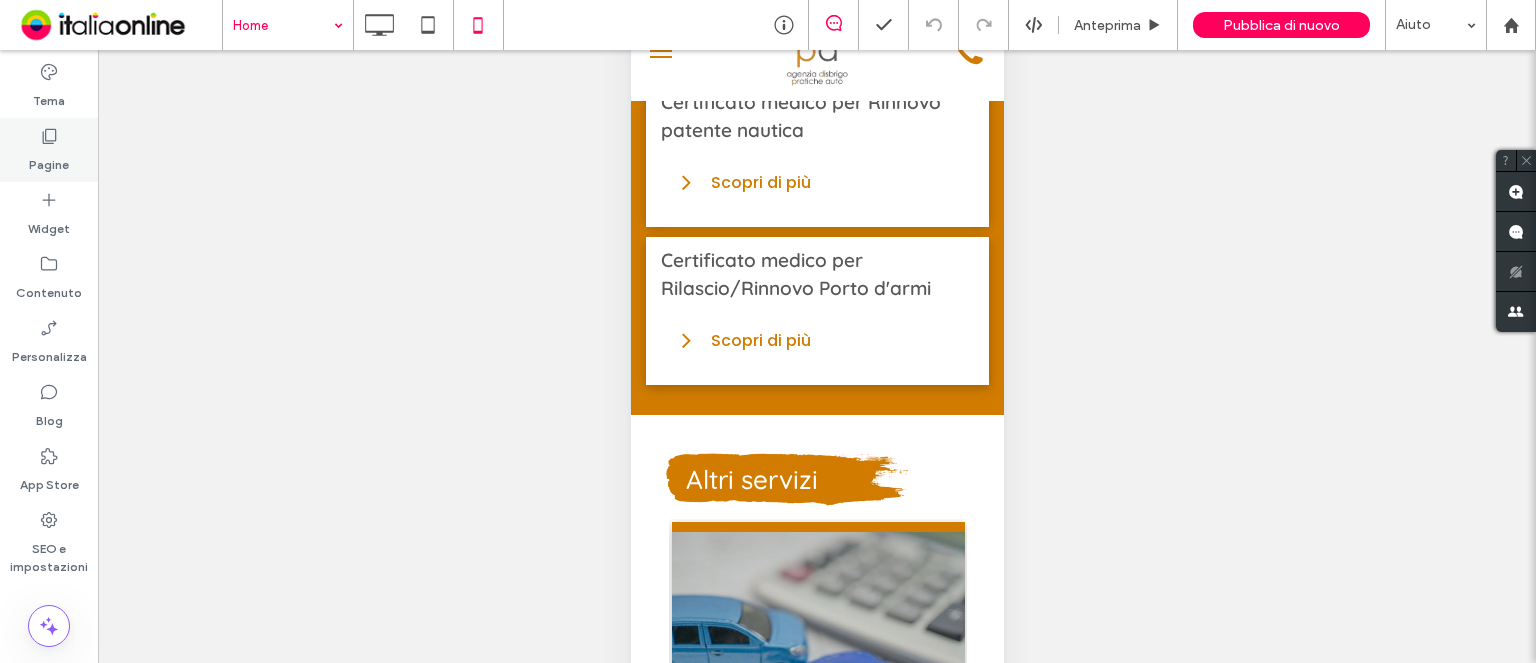 click 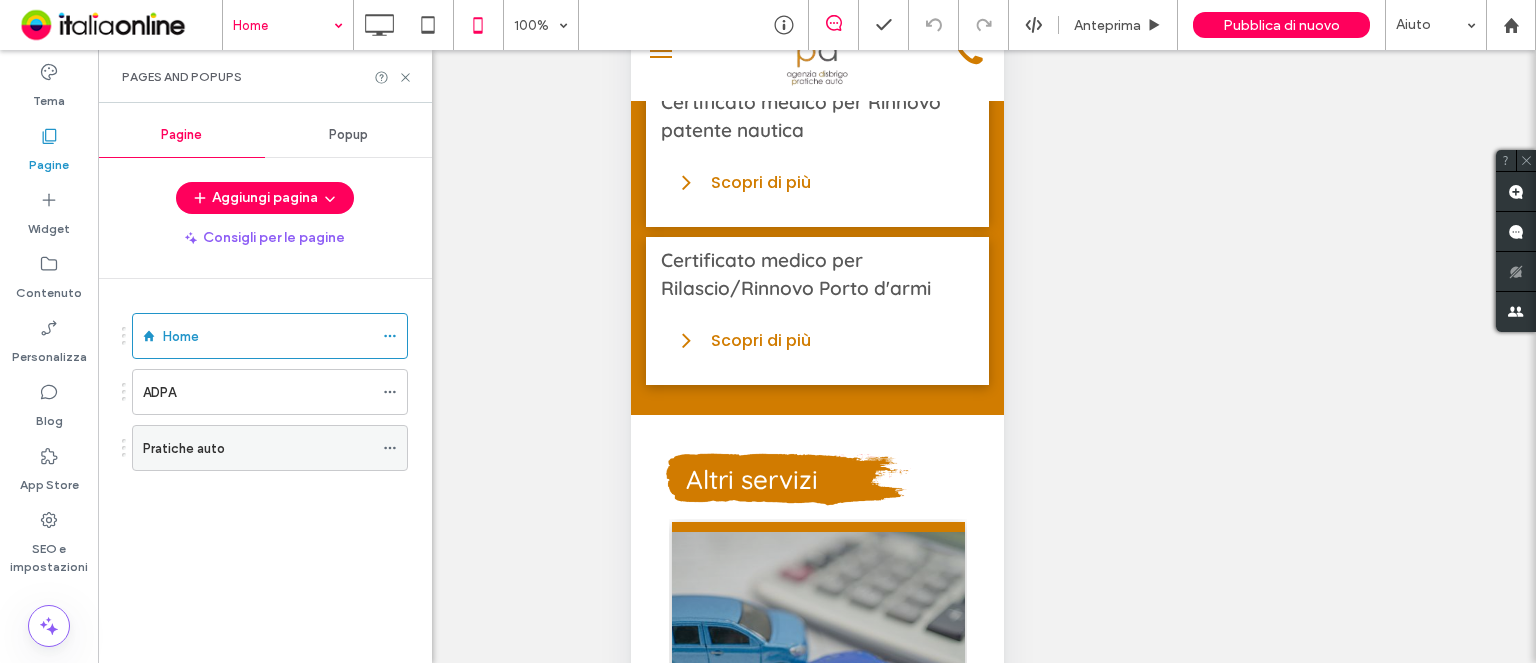 click 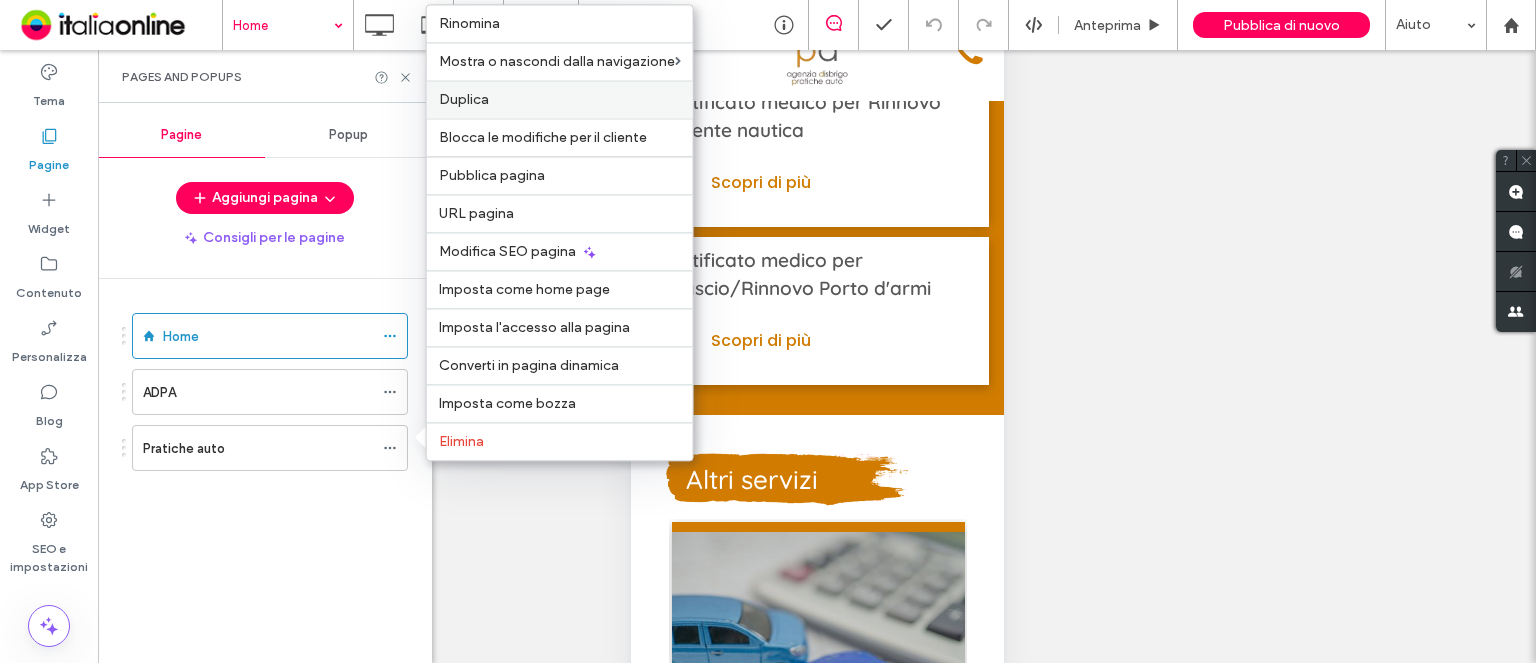 click on "Duplica" at bounding box center [560, 99] 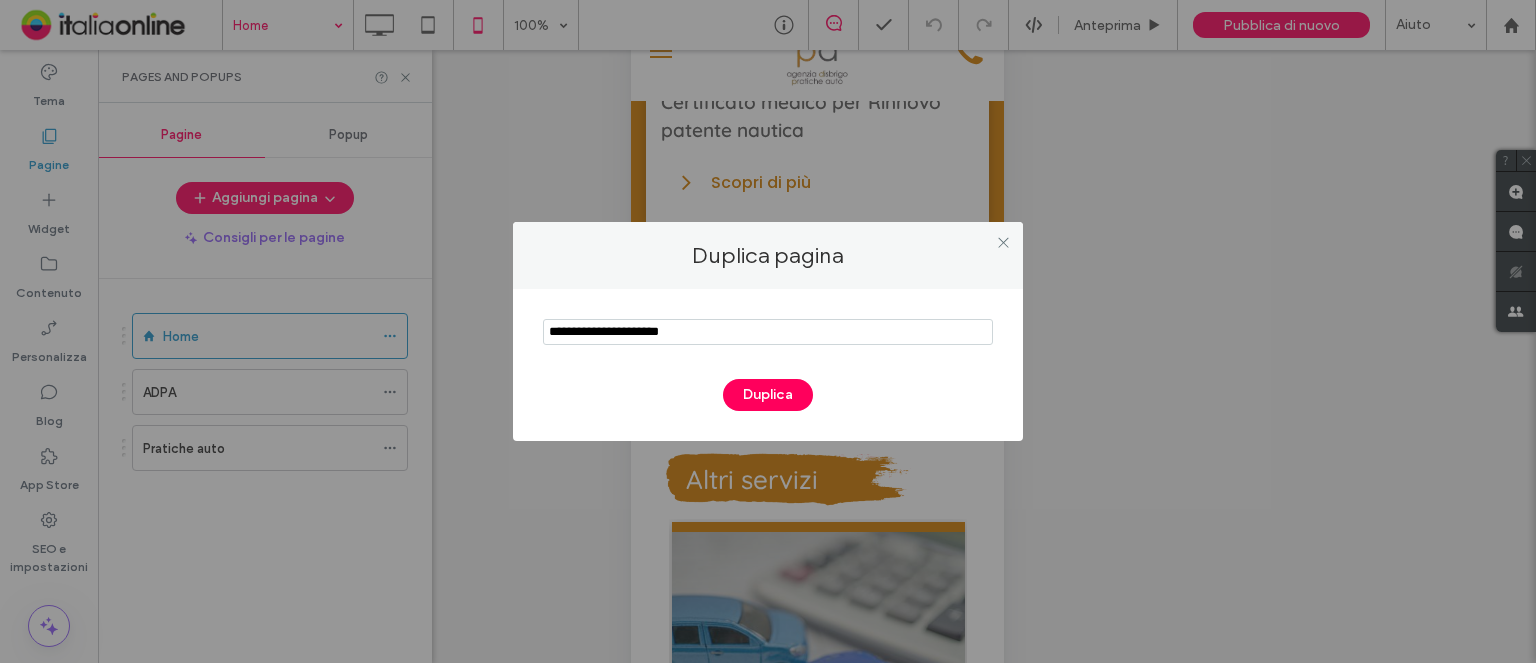 drag, startPoint x: 723, startPoint y: 343, endPoint x: 354, endPoint y: 295, distance: 372.10886 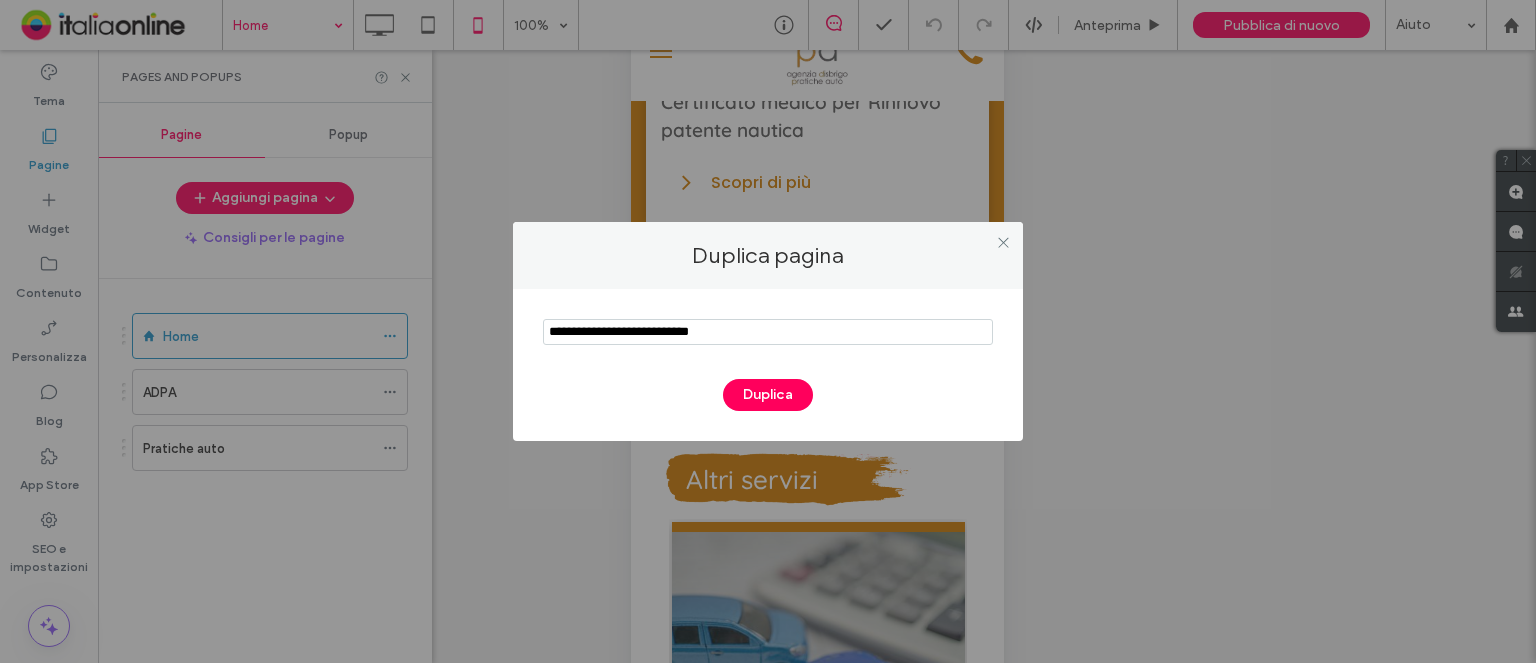 type on "**********" 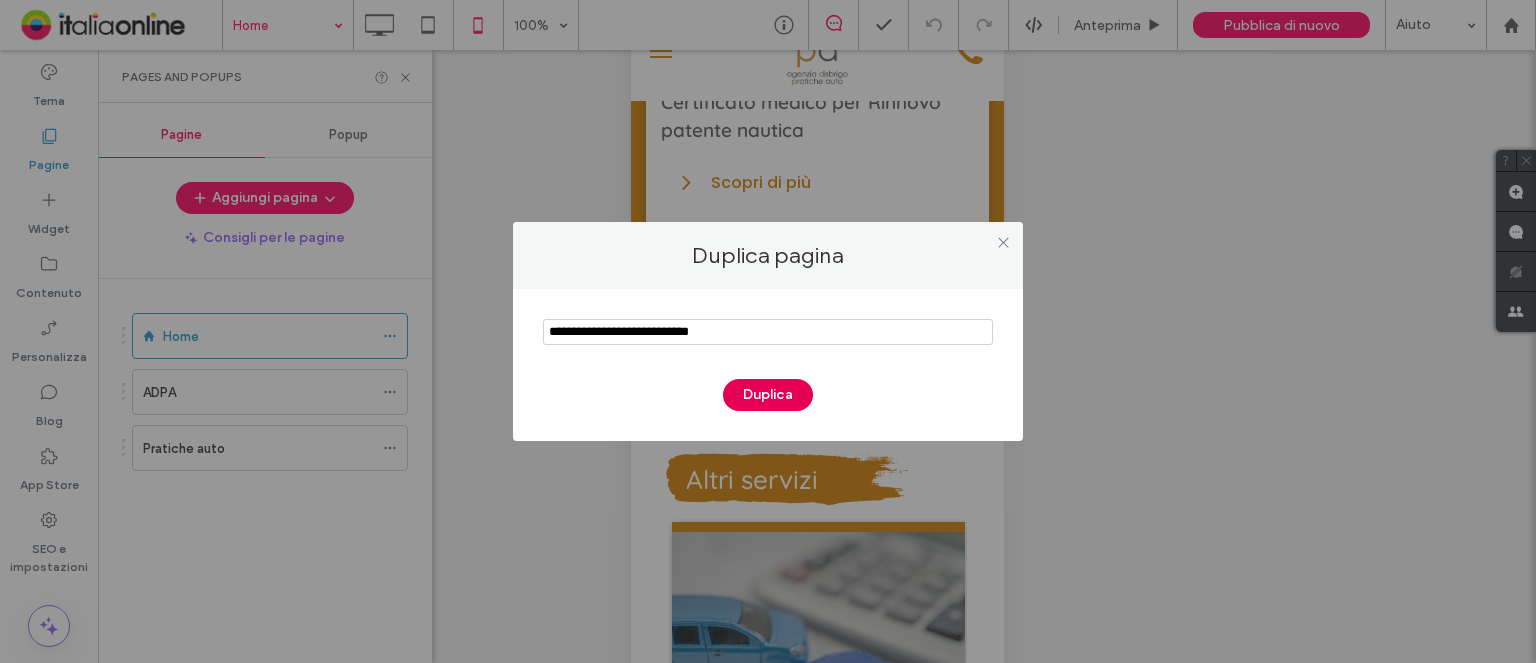 click on "Duplica" at bounding box center [768, 365] 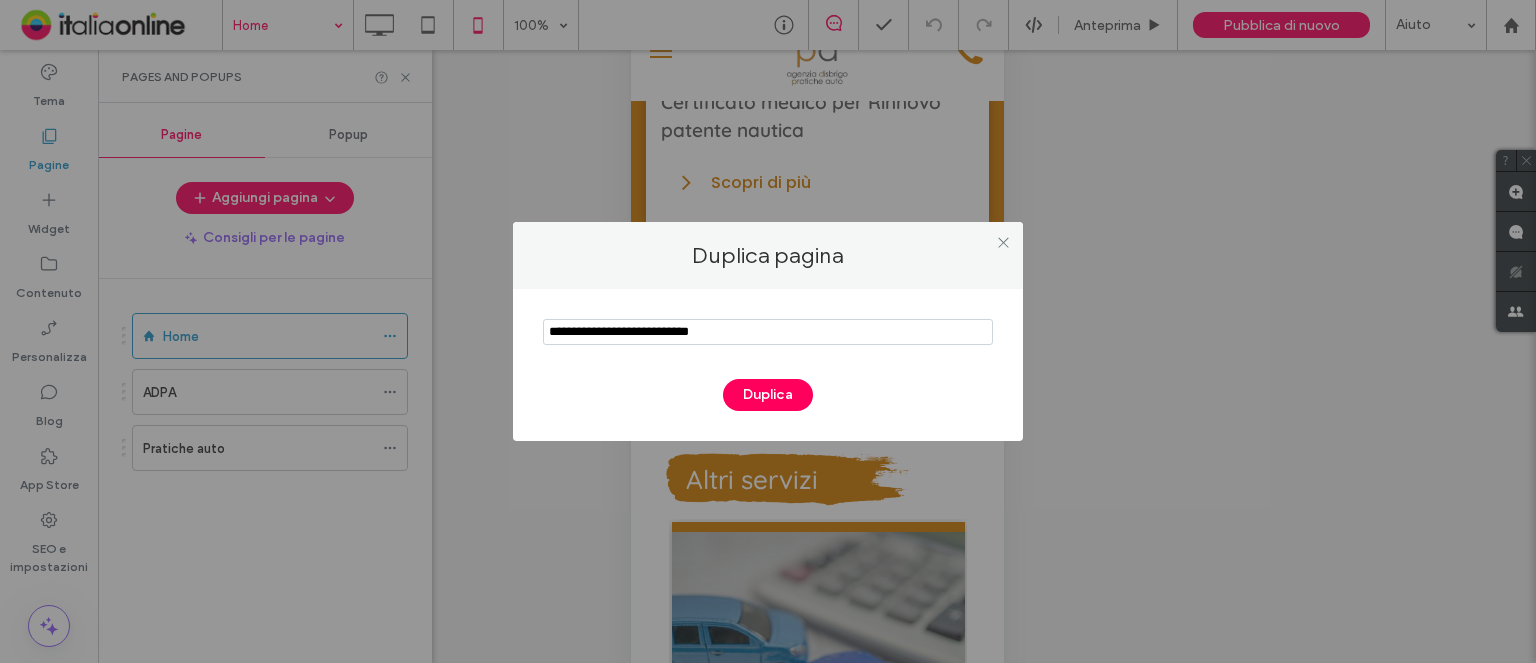 click on "Duplica" at bounding box center (768, 385) 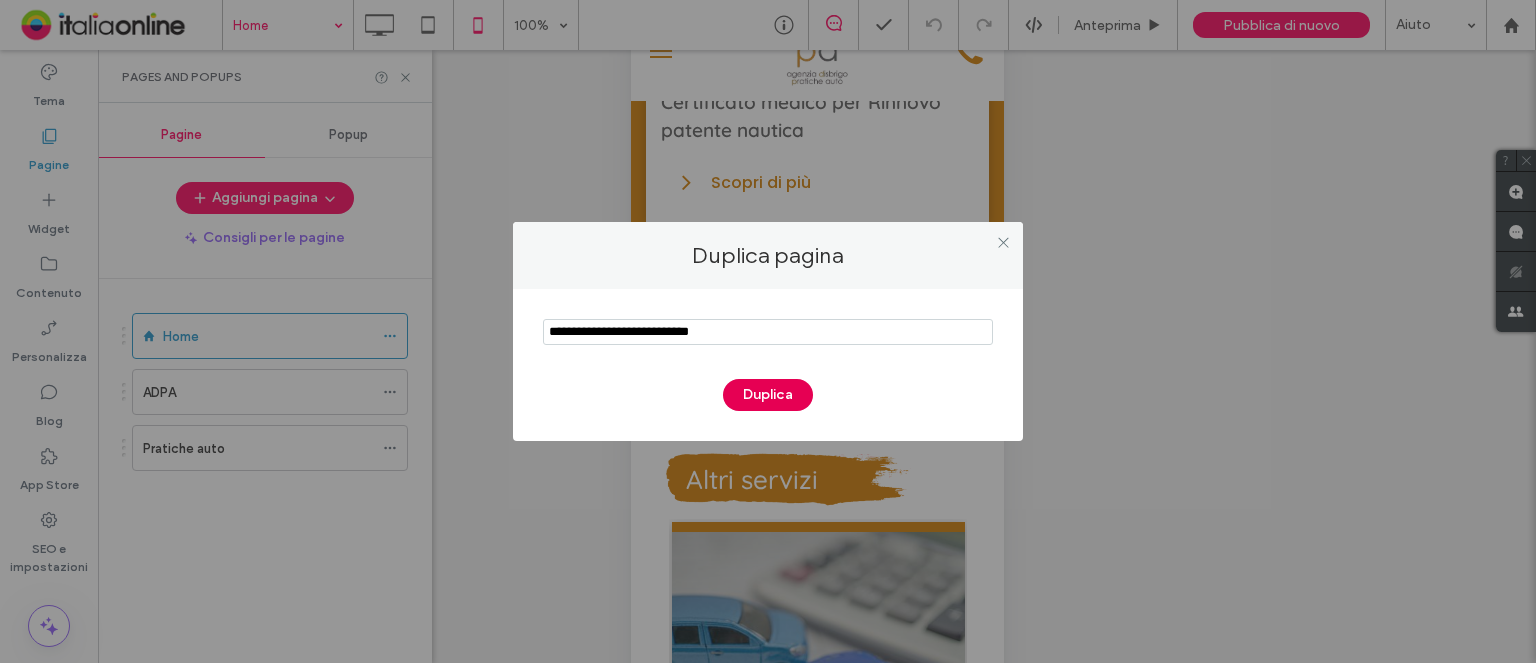 click on "Duplica" at bounding box center (768, 395) 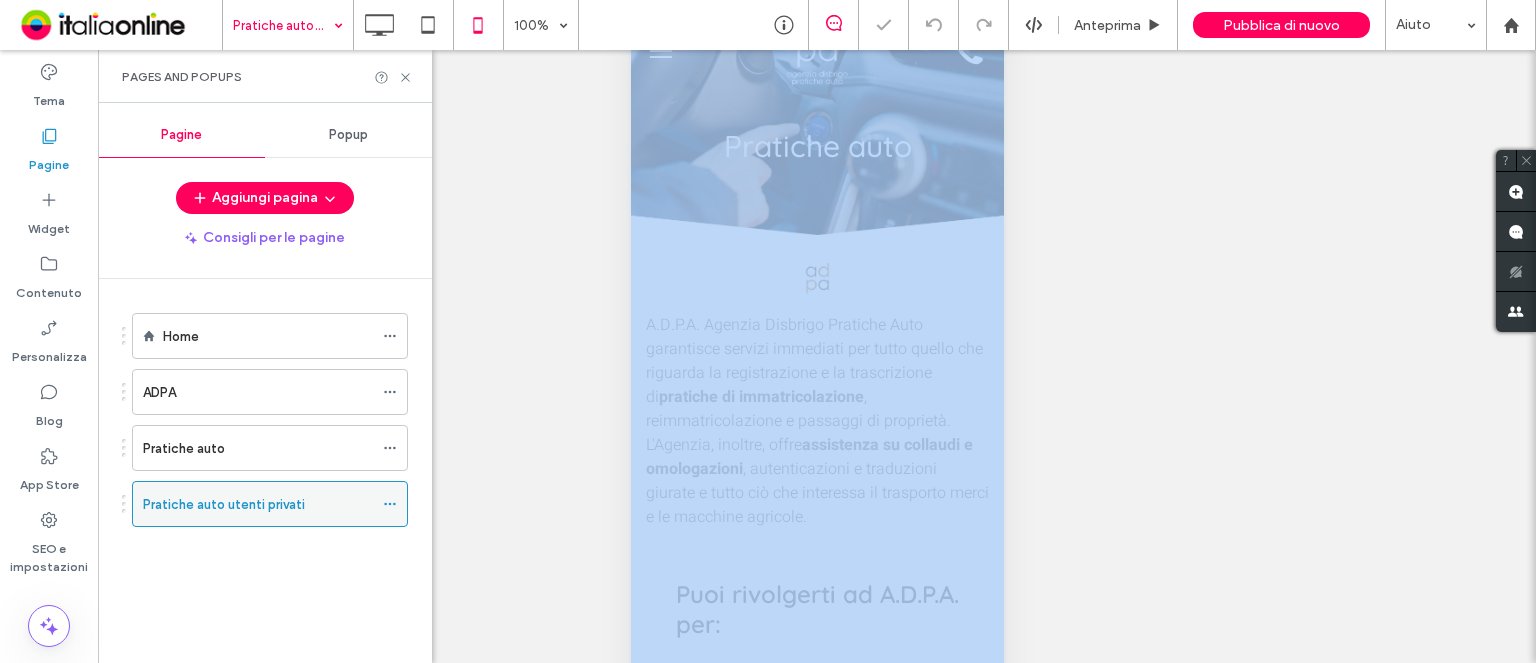 scroll, scrollTop: 0, scrollLeft: 0, axis: both 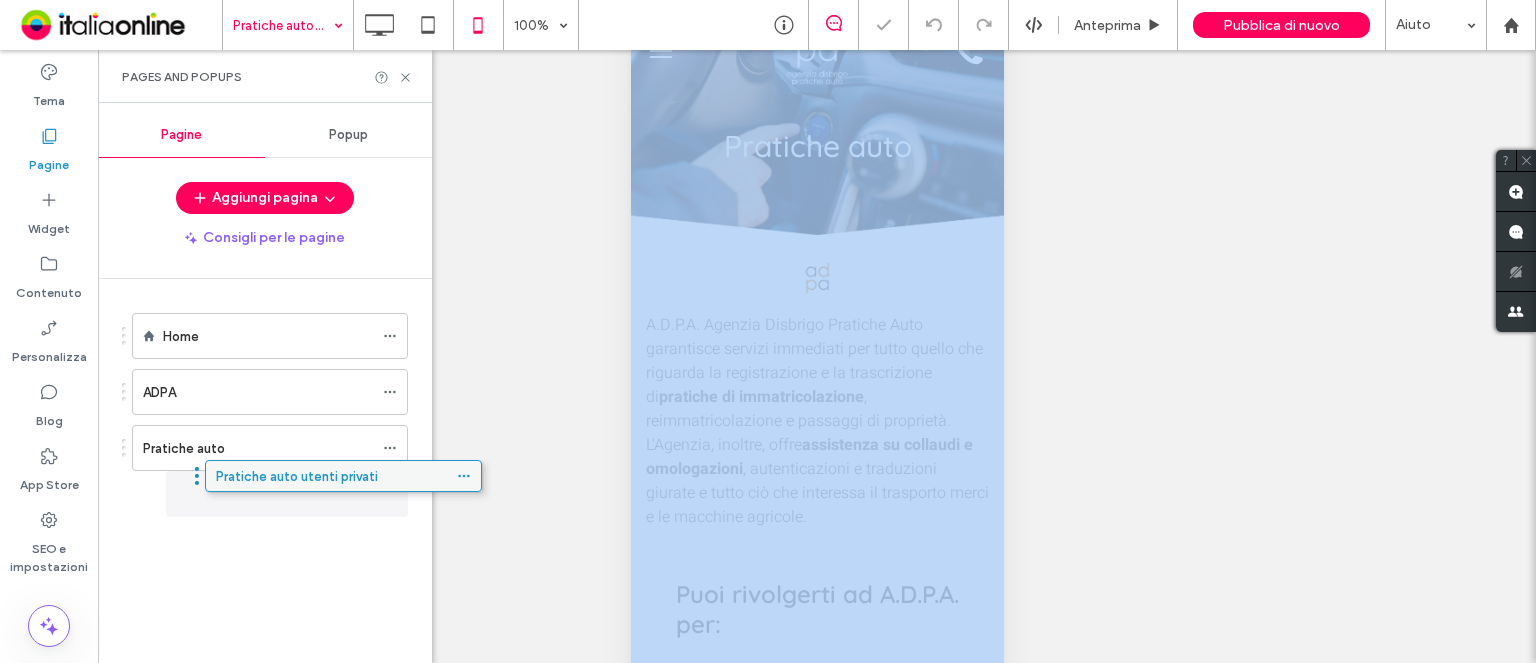 drag, startPoint x: 260, startPoint y: 498, endPoint x: 333, endPoint y: 479, distance: 75.43209 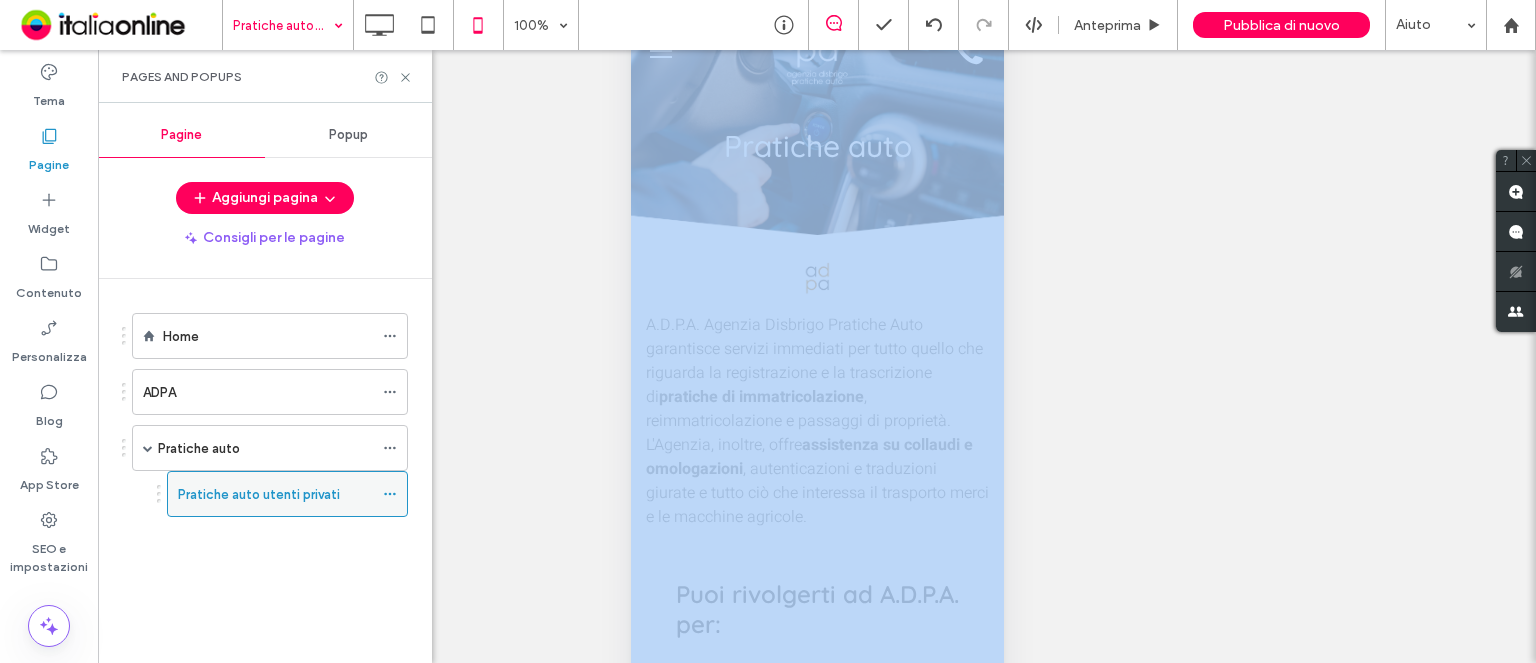 click on "Pratiche auto utenti privati" at bounding box center [259, 494] 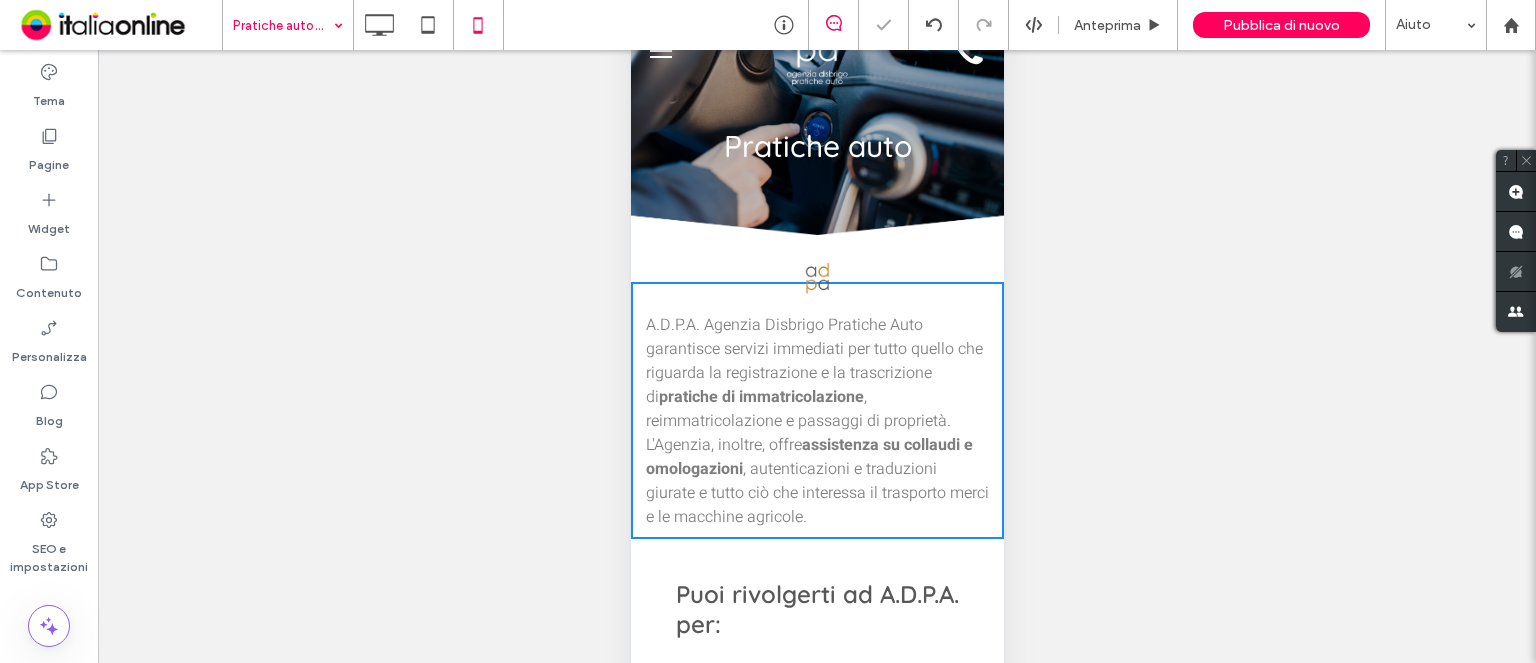 scroll, scrollTop: 0, scrollLeft: 0, axis: both 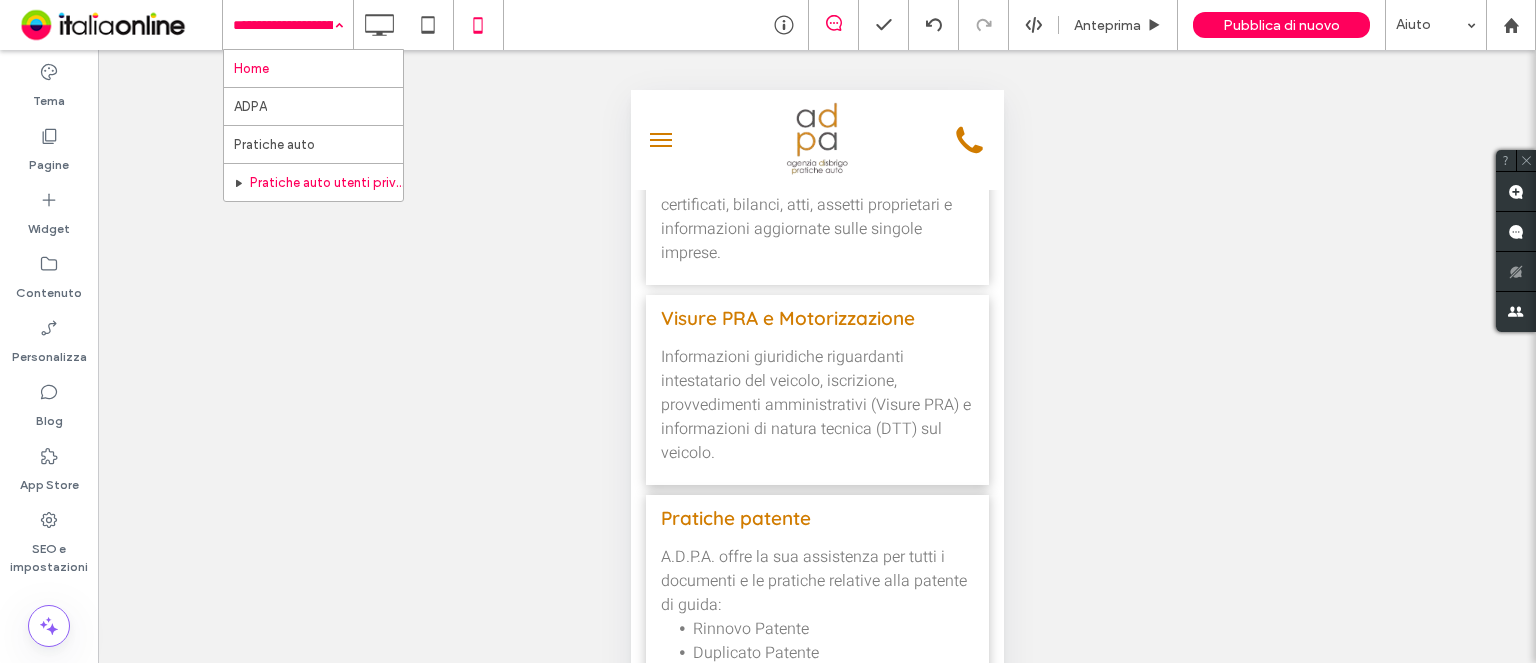 drag, startPoint x: 297, startPoint y: 73, endPoint x: 472, endPoint y: 103, distance: 177.55281 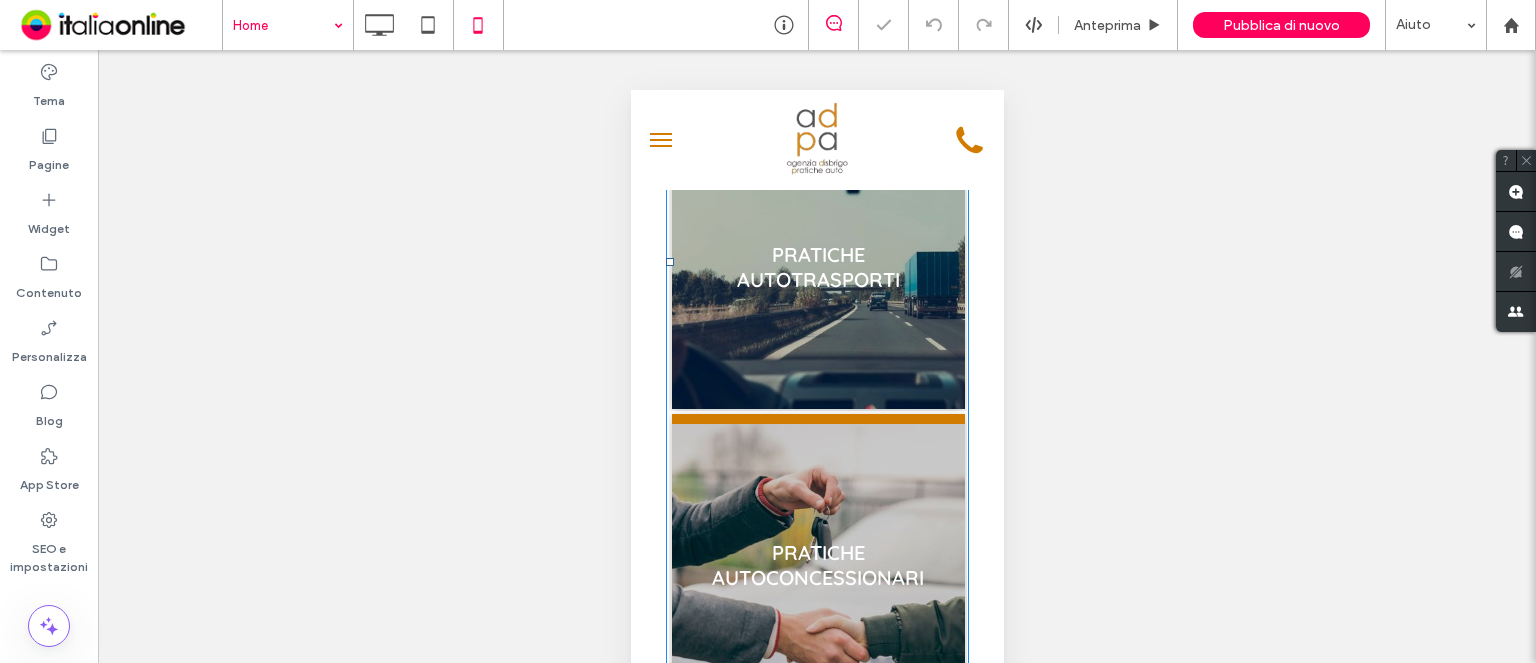 scroll, scrollTop: 1500, scrollLeft: 0, axis: vertical 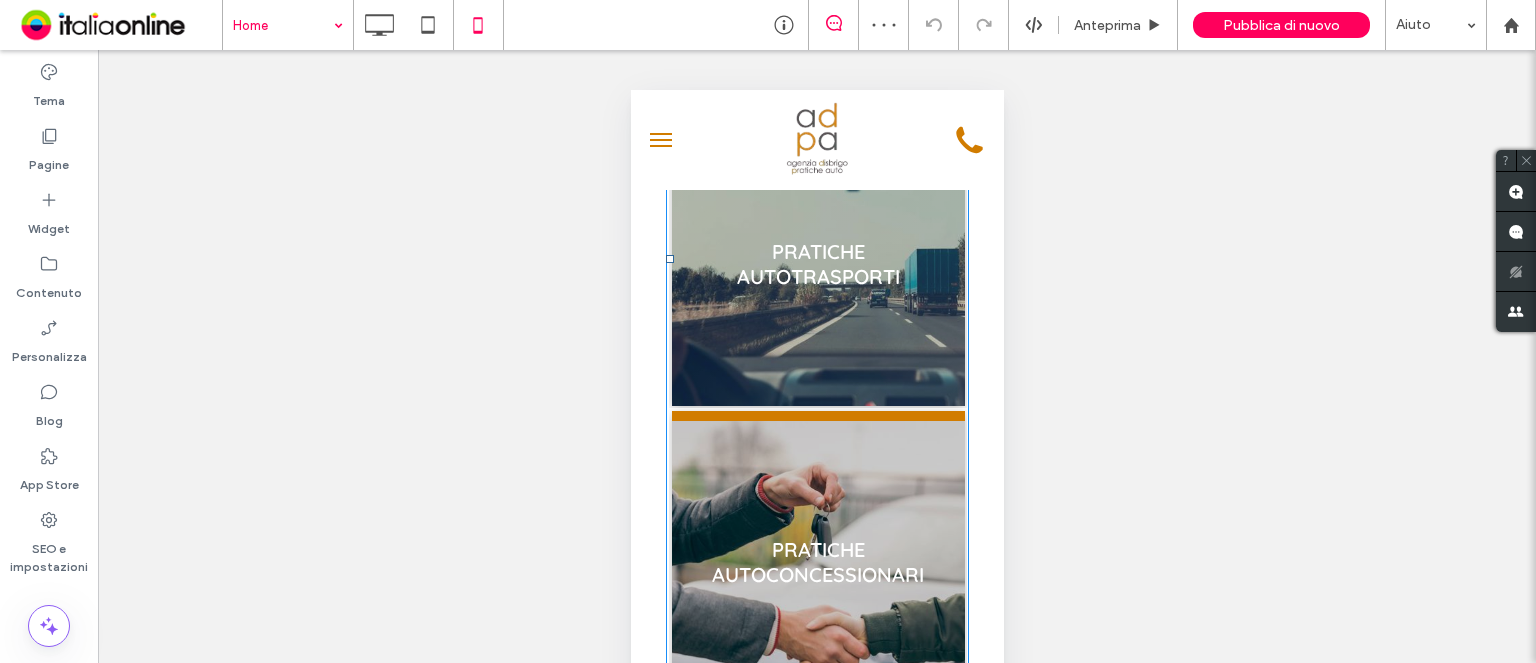 click at bounding box center (816, 258) 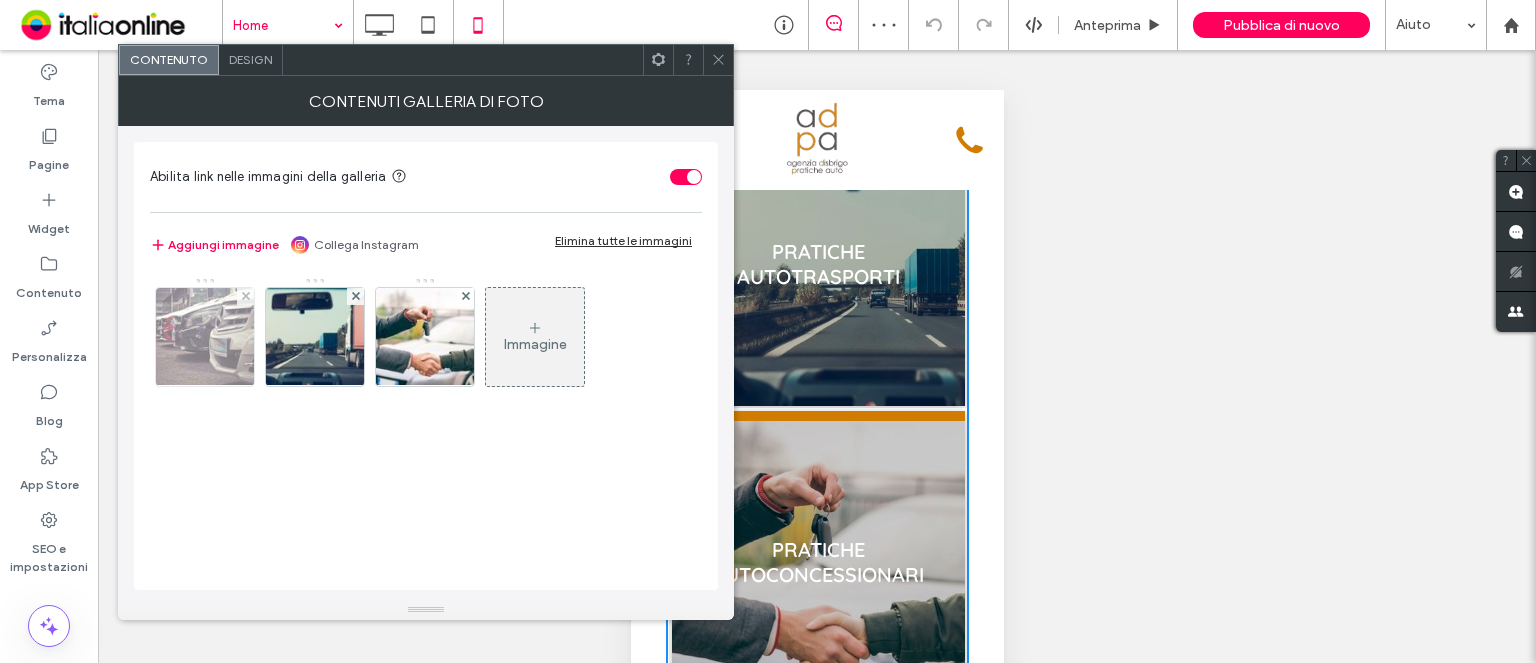 click at bounding box center [205, 337] 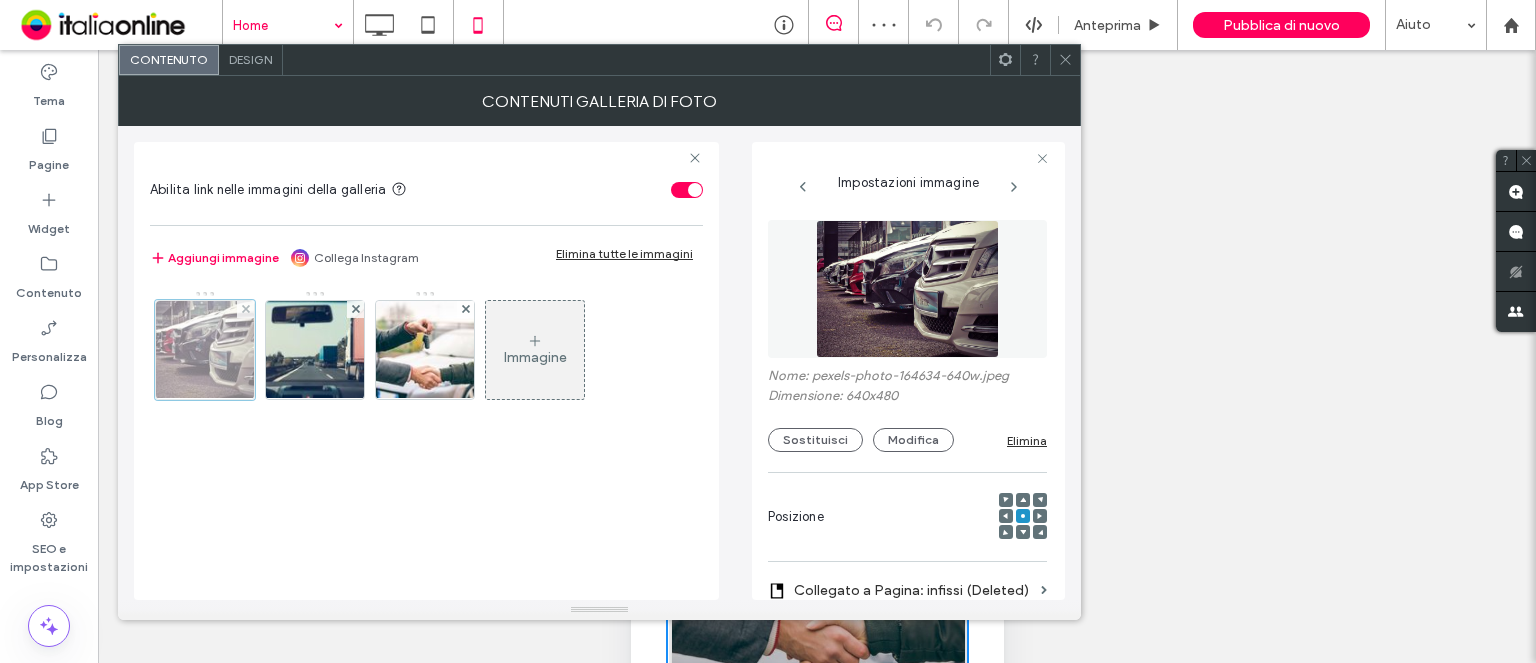 scroll, scrollTop: 0, scrollLeft: 116, axis: horizontal 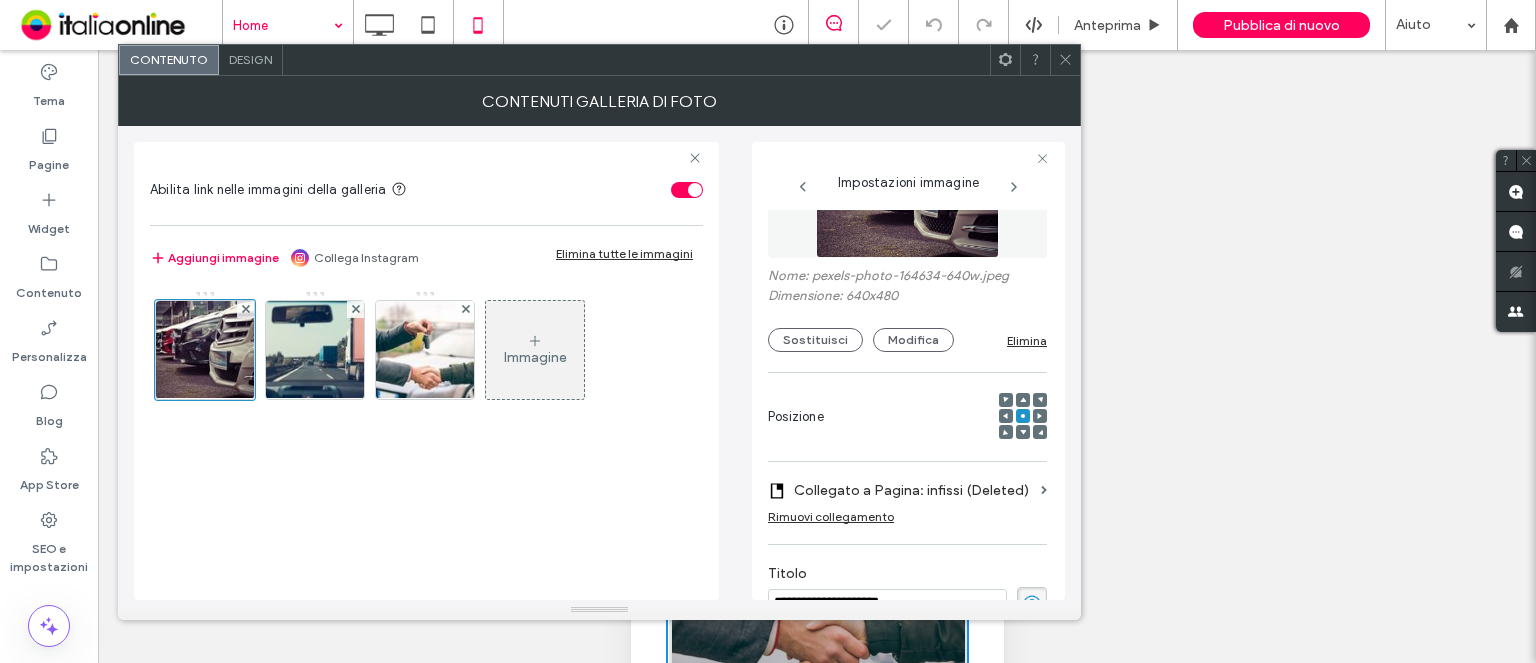 drag, startPoint x: 1022, startPoint y: 499, endPoint x: 1024, endPoint y: 485, distance: 14.142136 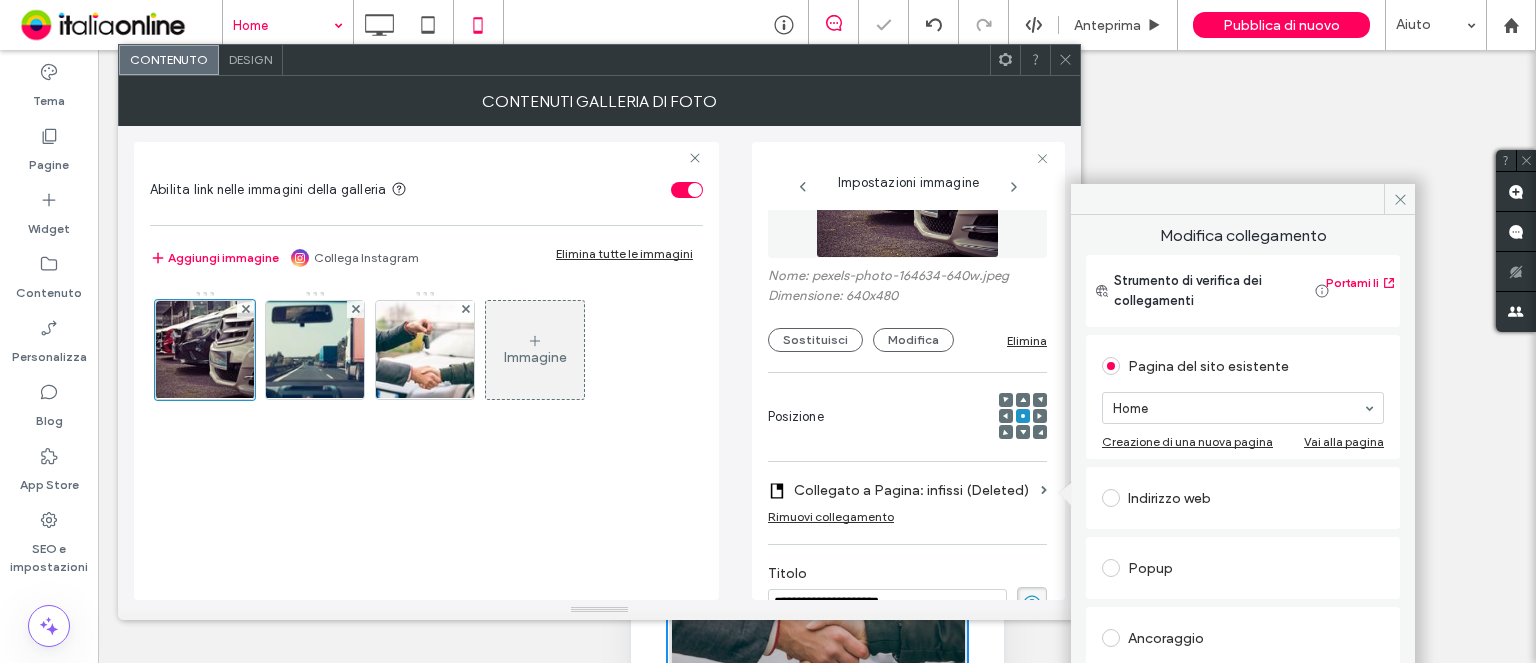scroll, scrollTop: 144, scrollLeft: 0, axis: vertical 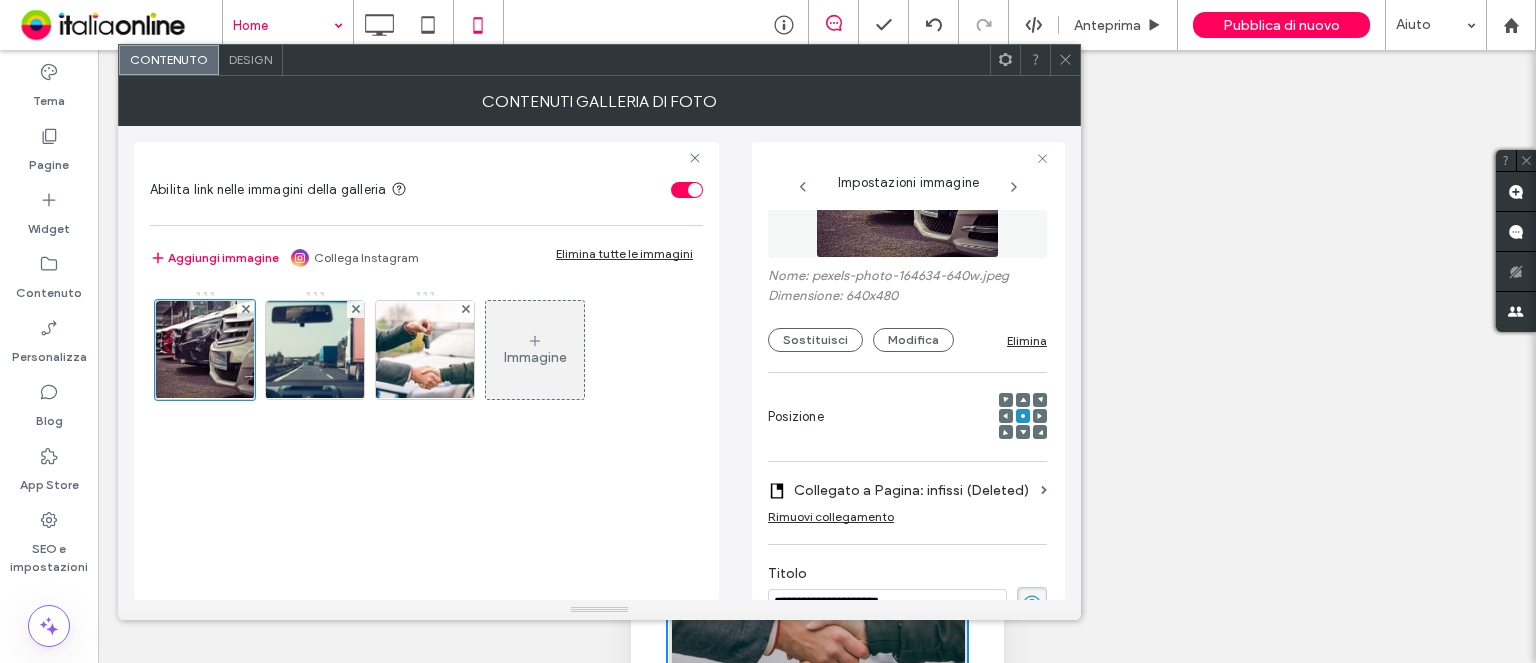 drag, startPoint x: 1068, startPoint y: 51, endPoint x: 1054, endPoint y: 56, distance: 14.866069 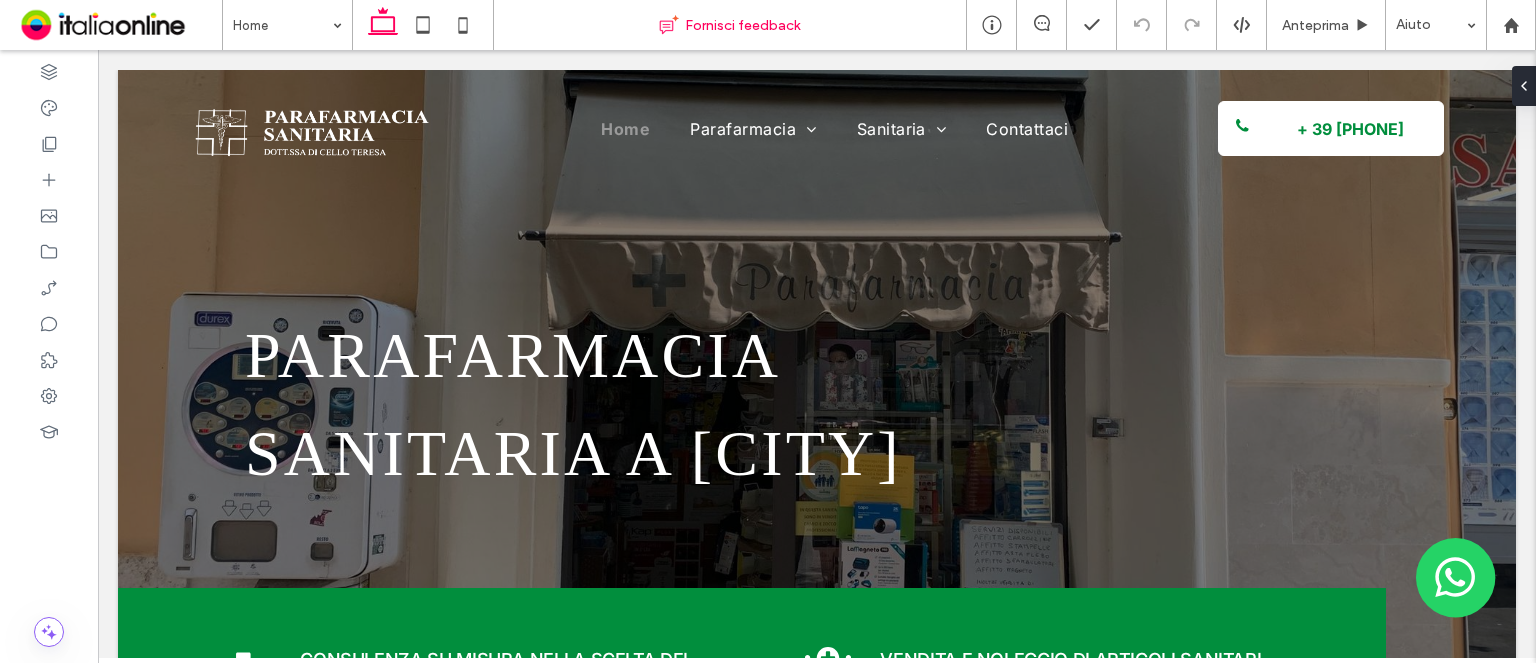 scroll, scrollTop: 0, scrollLeft: 0, axis: both 